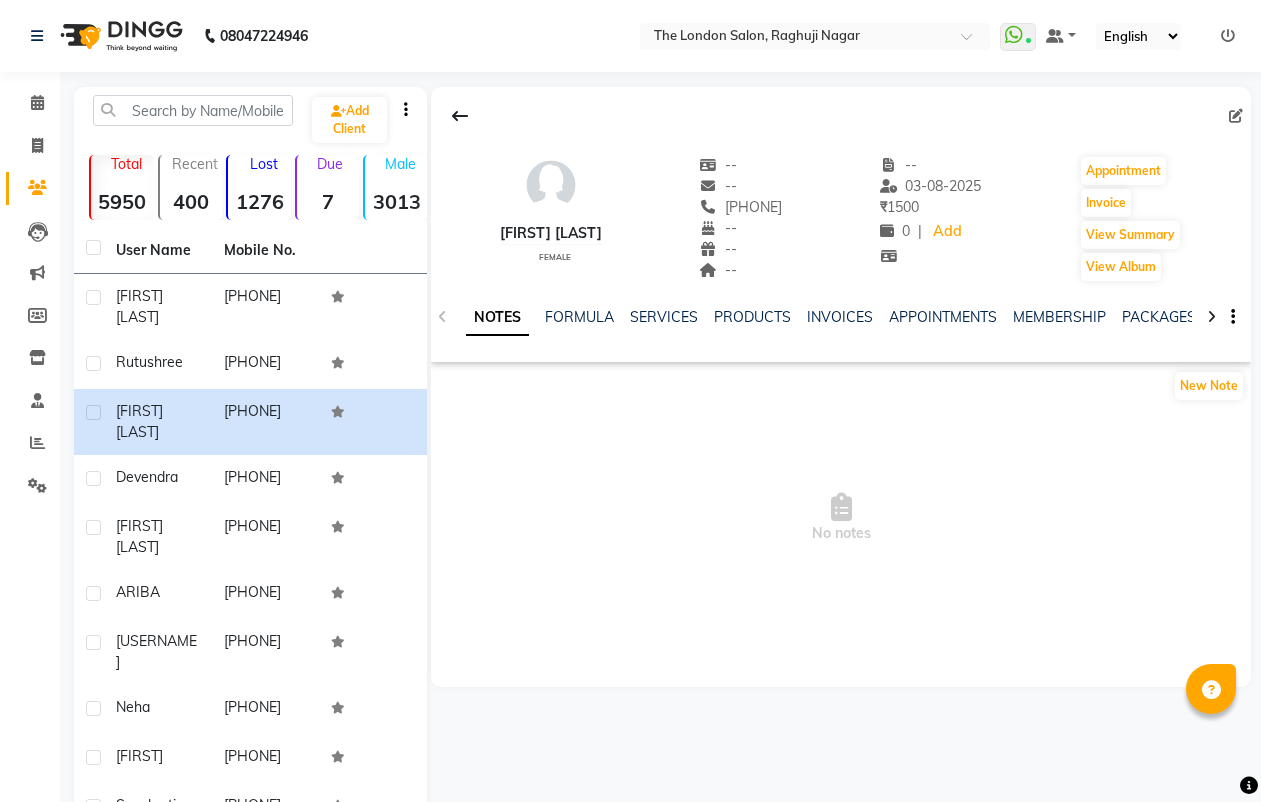 scroll, scrollTop: 218, scrollLeft: 0, axis: vertical 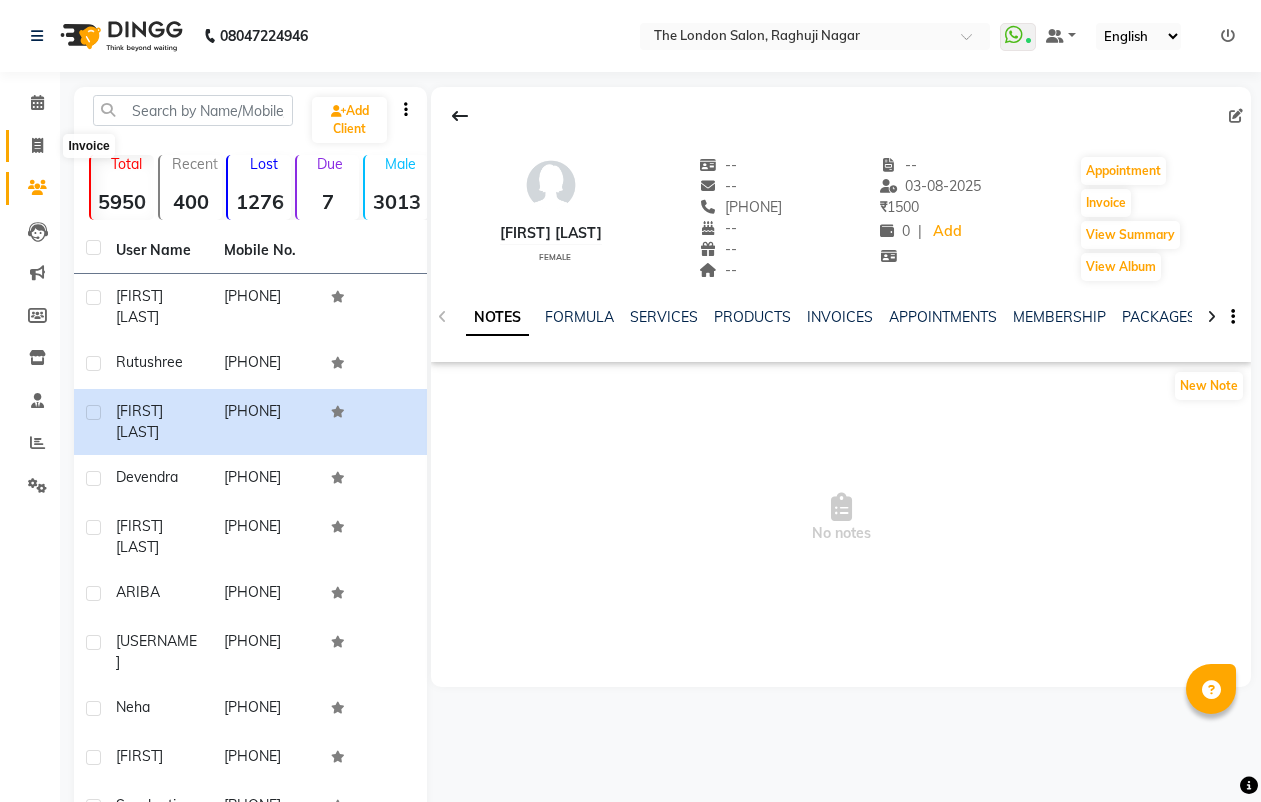 click 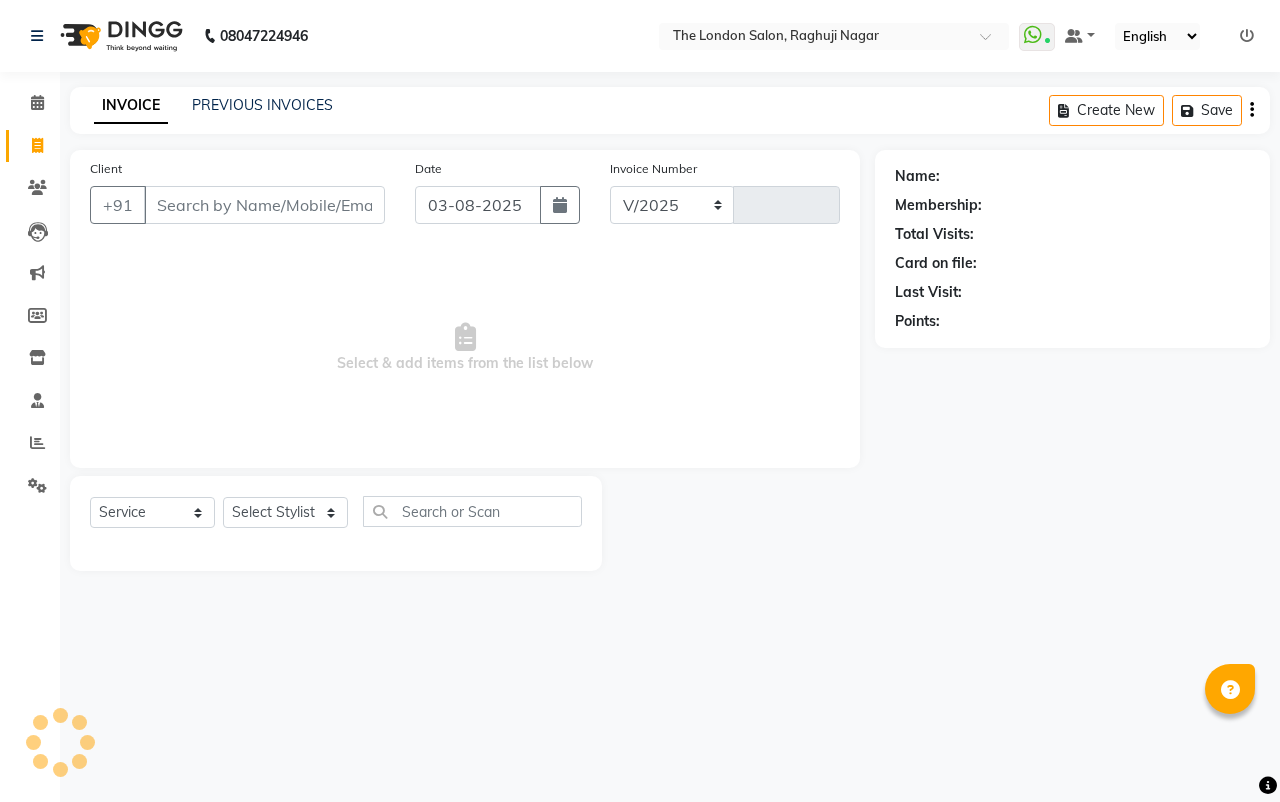 select on "4682" 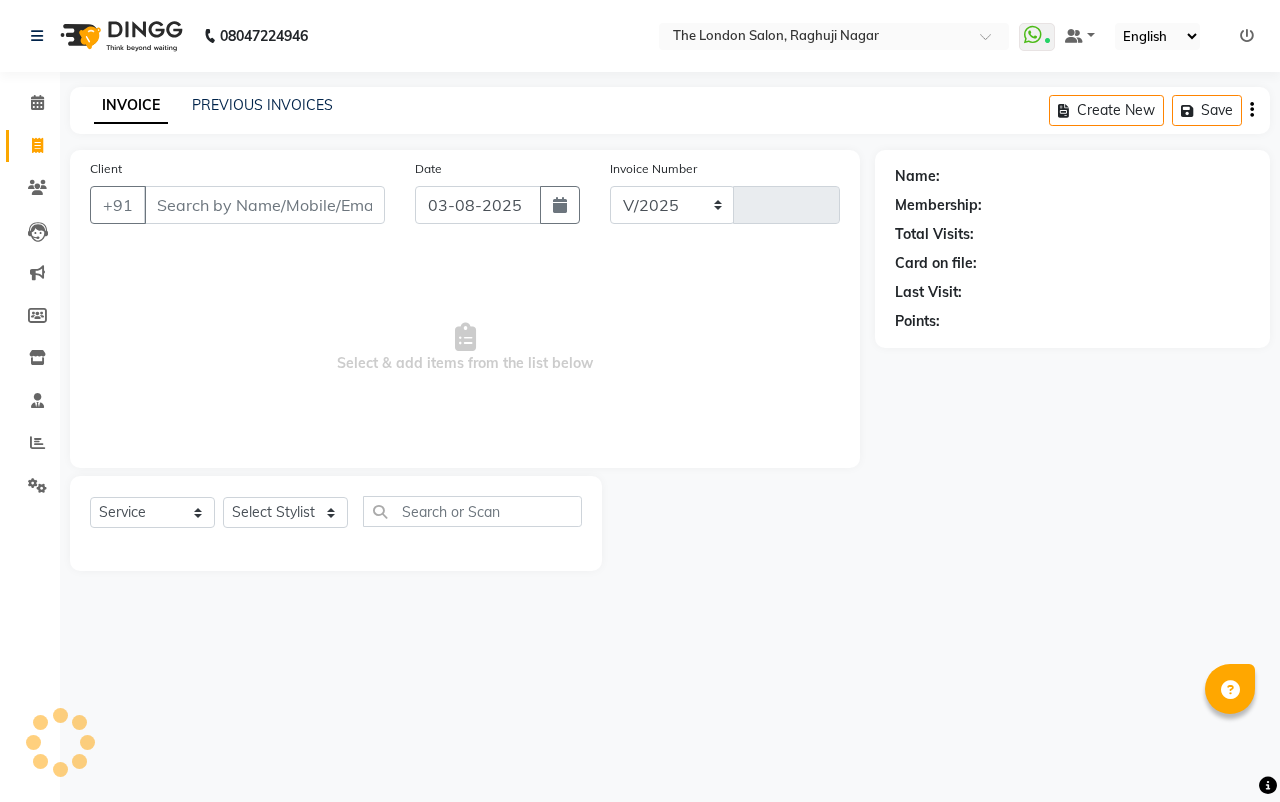 type on "0819" 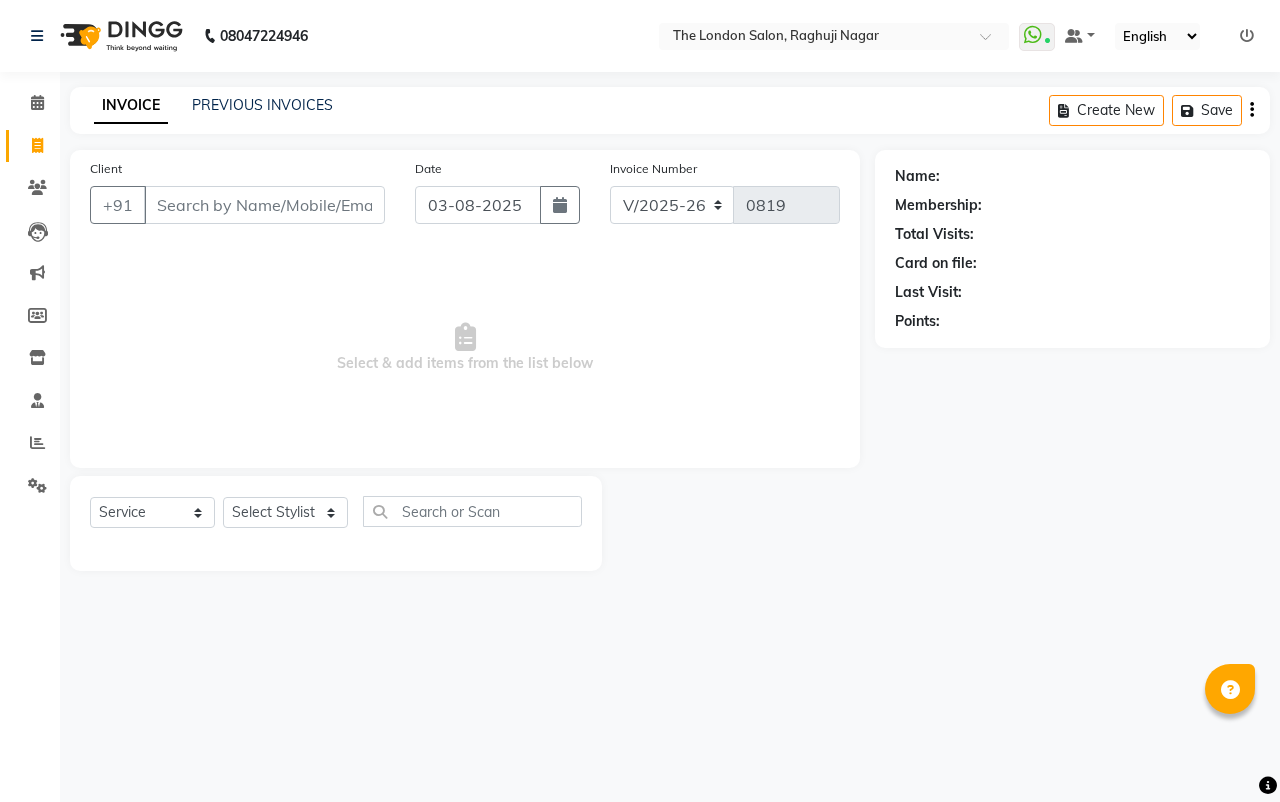 click on "Client" at bounding box center [264, 205] 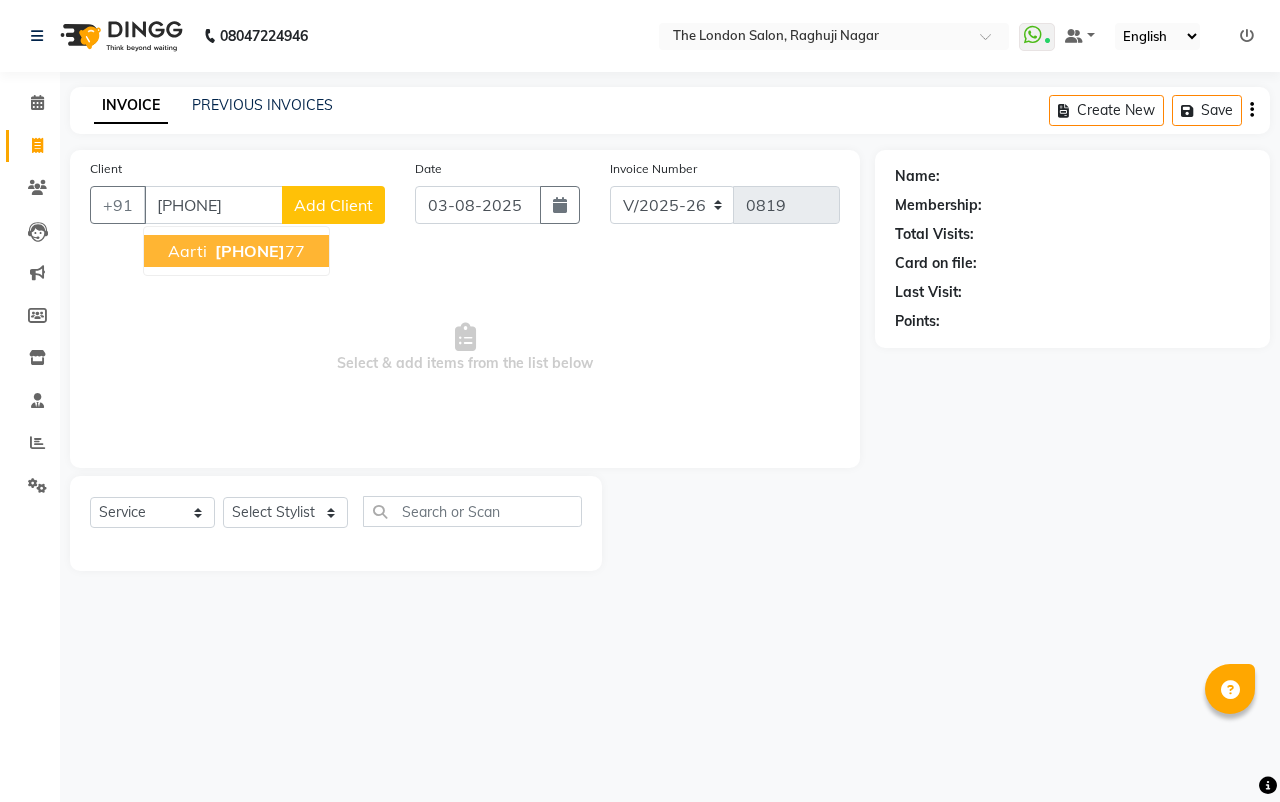 click on "[FIRST] [PHONE]" at bounding box center [236, 251] 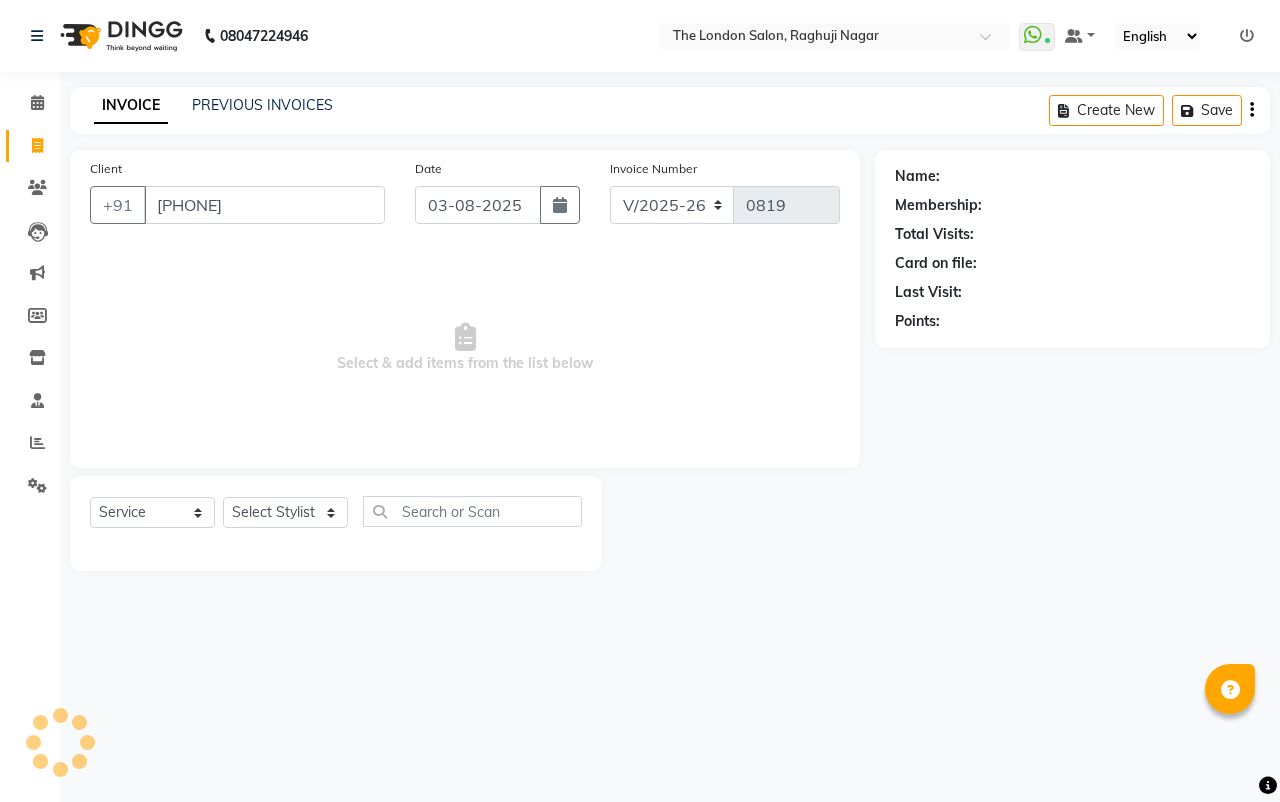 type on "[PHONE]" 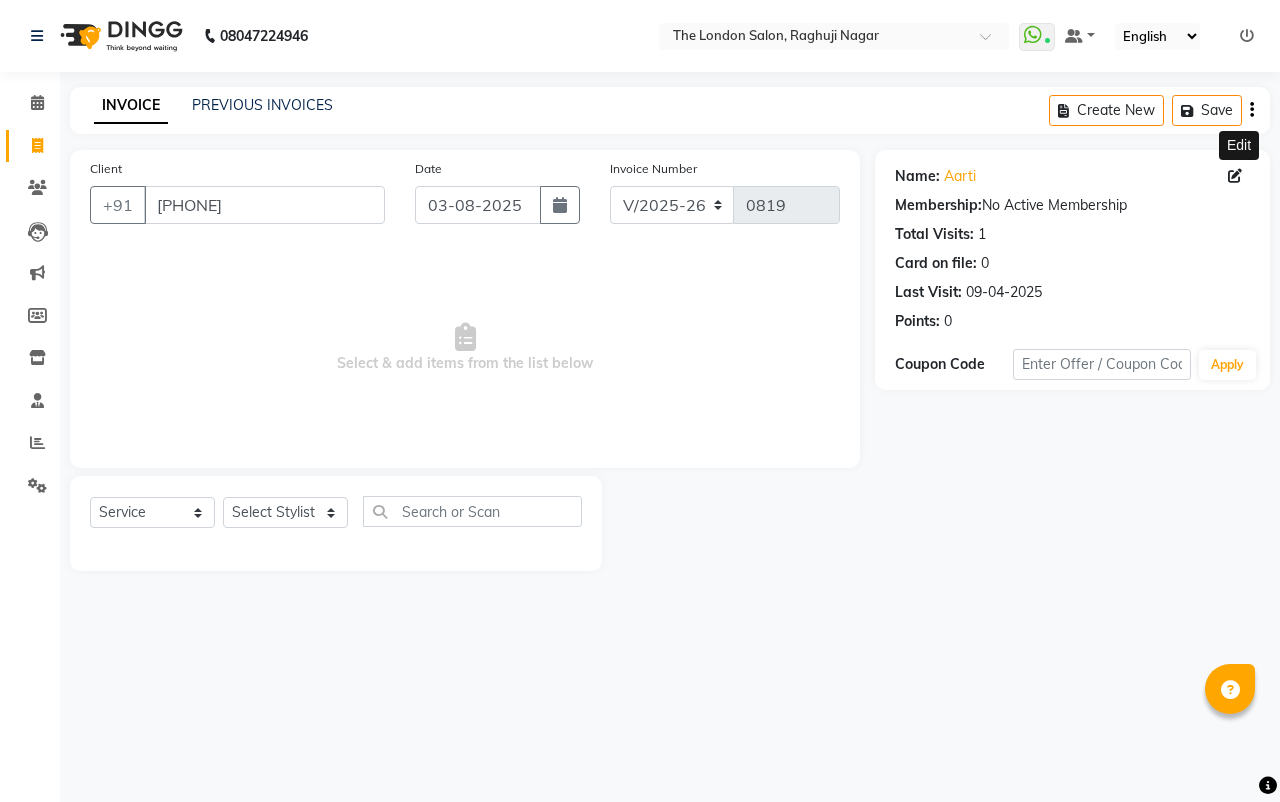 click 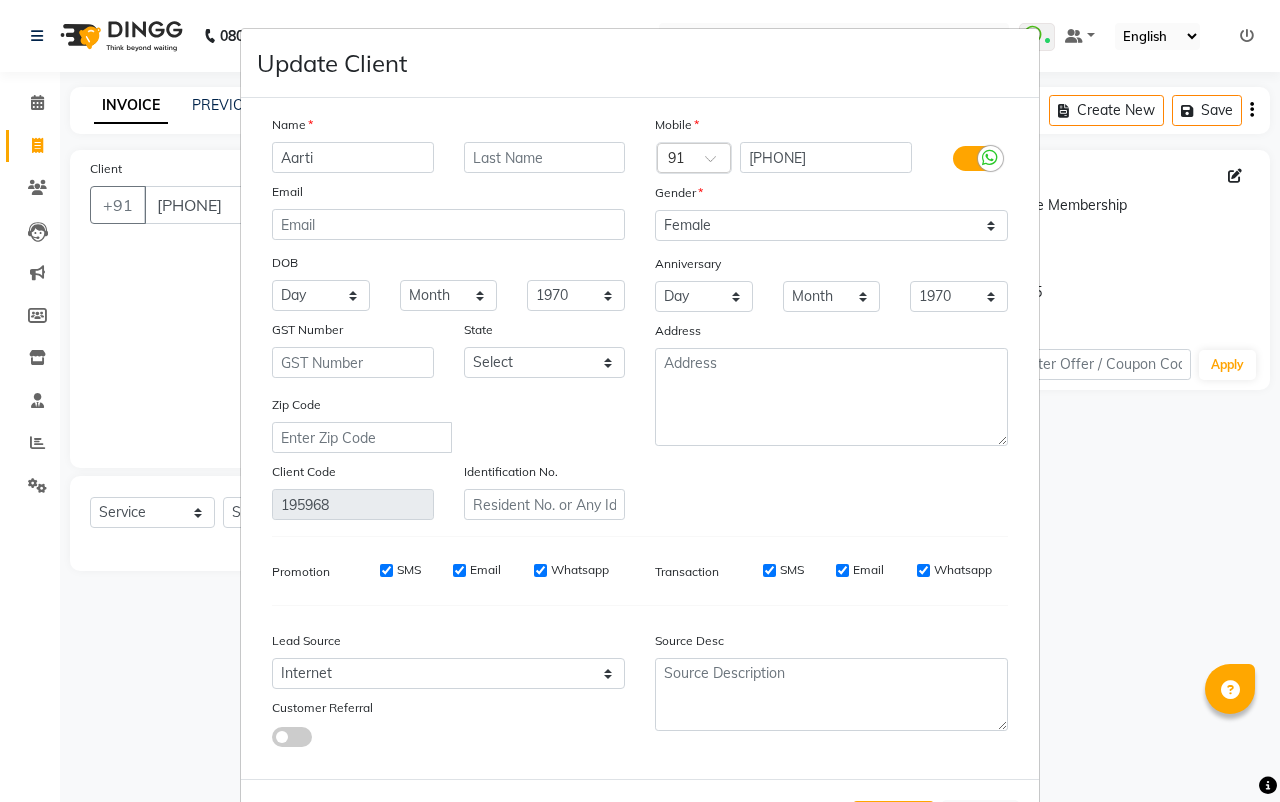 click on "Aarti" at bounding box center [353, 157] 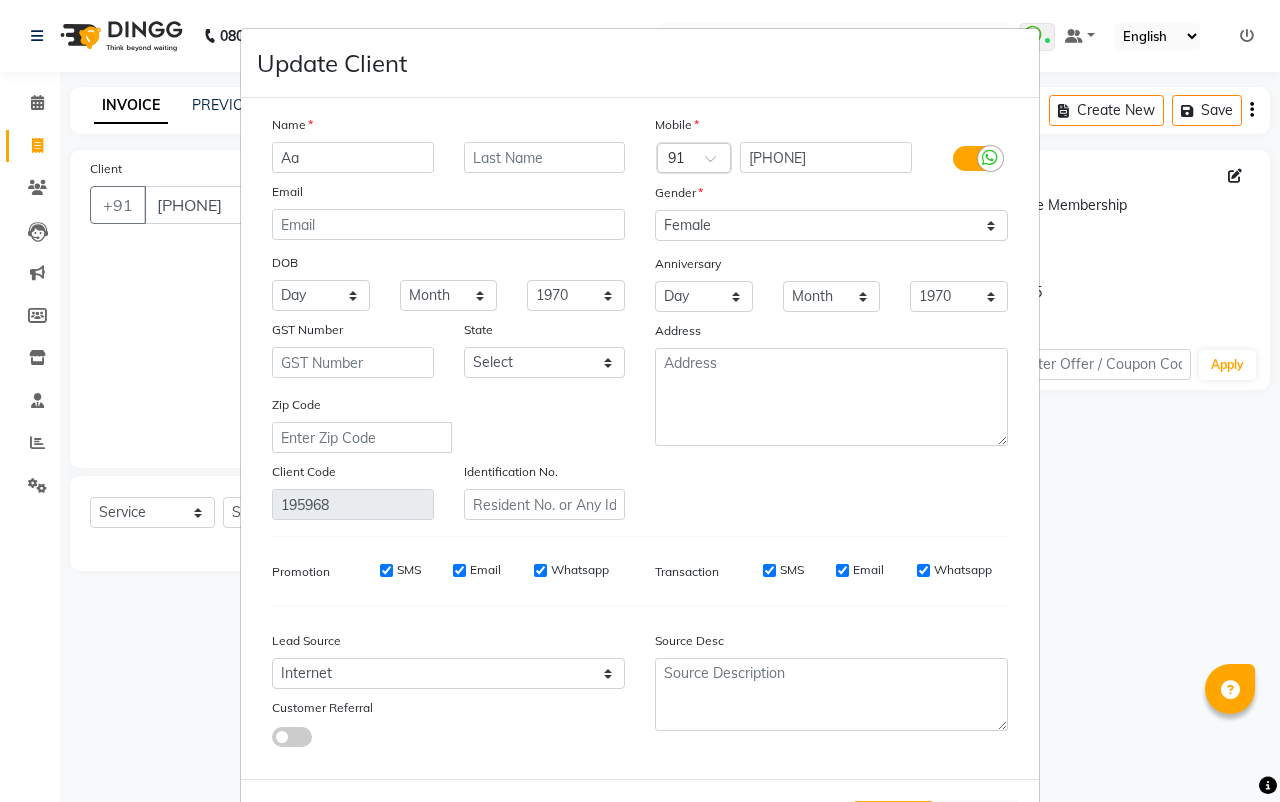 type on "A" 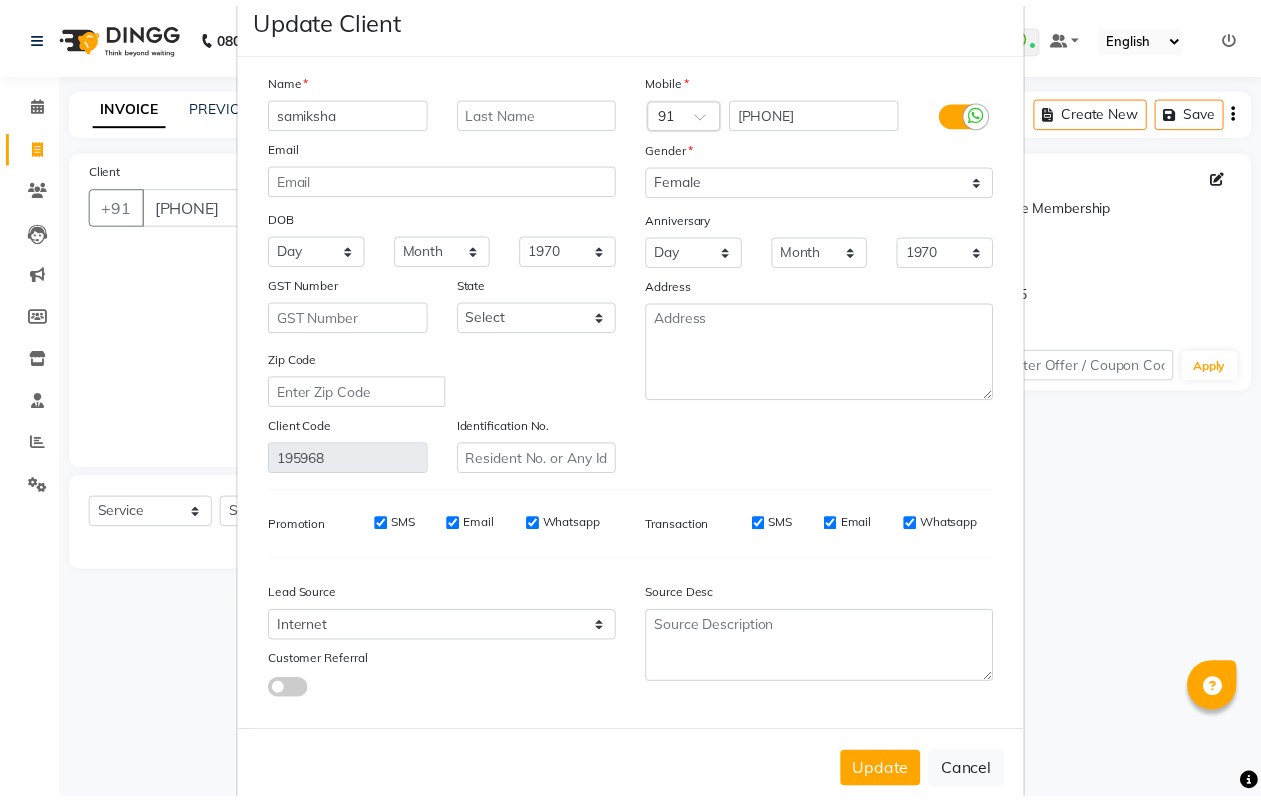 scroll, scrollTop: 85, scrollLeft: 0, axis: vertical 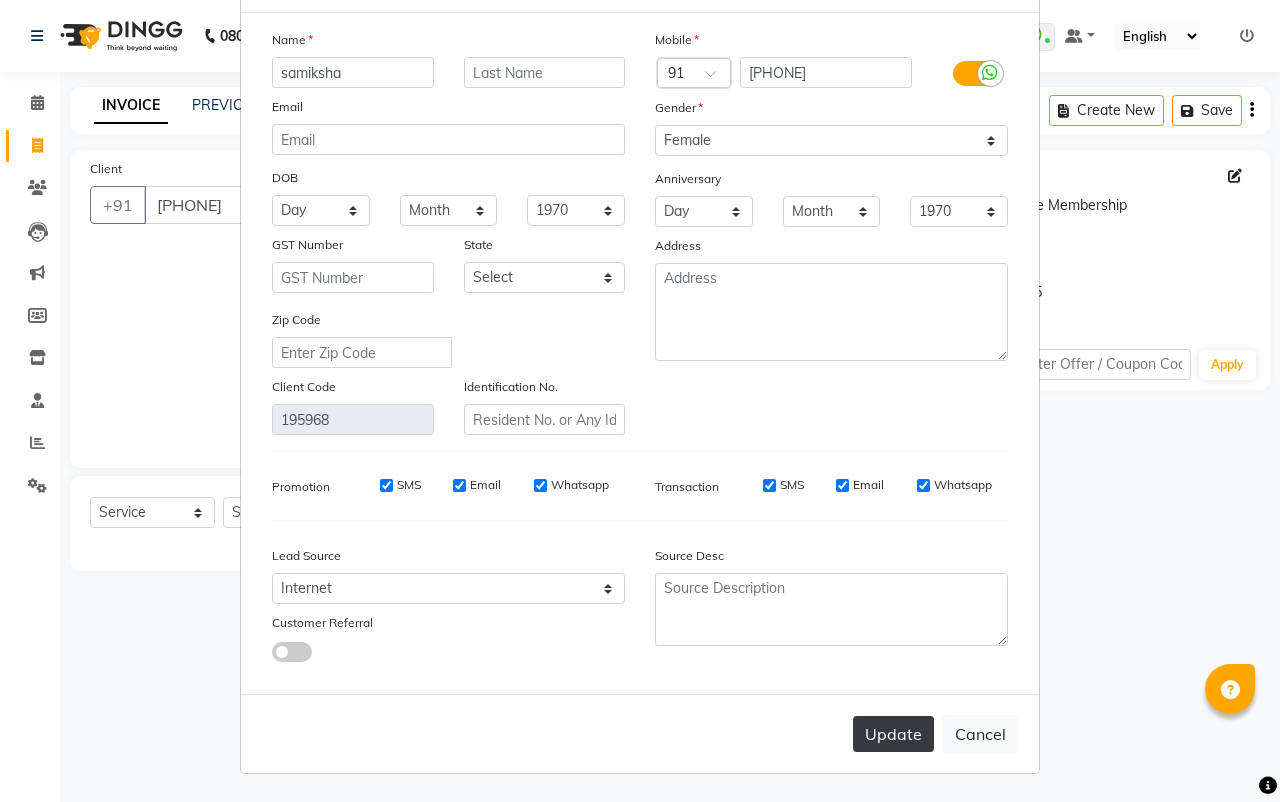 type on "samiksha" 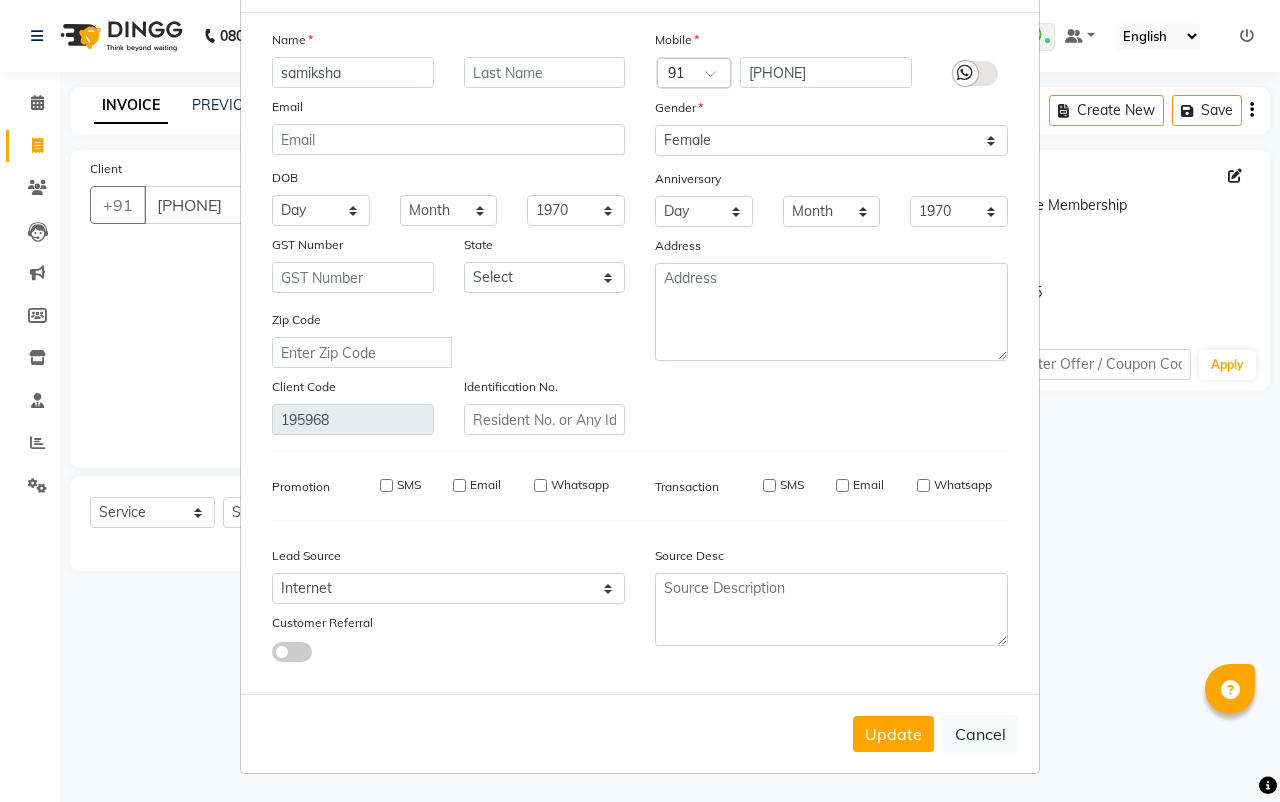 type 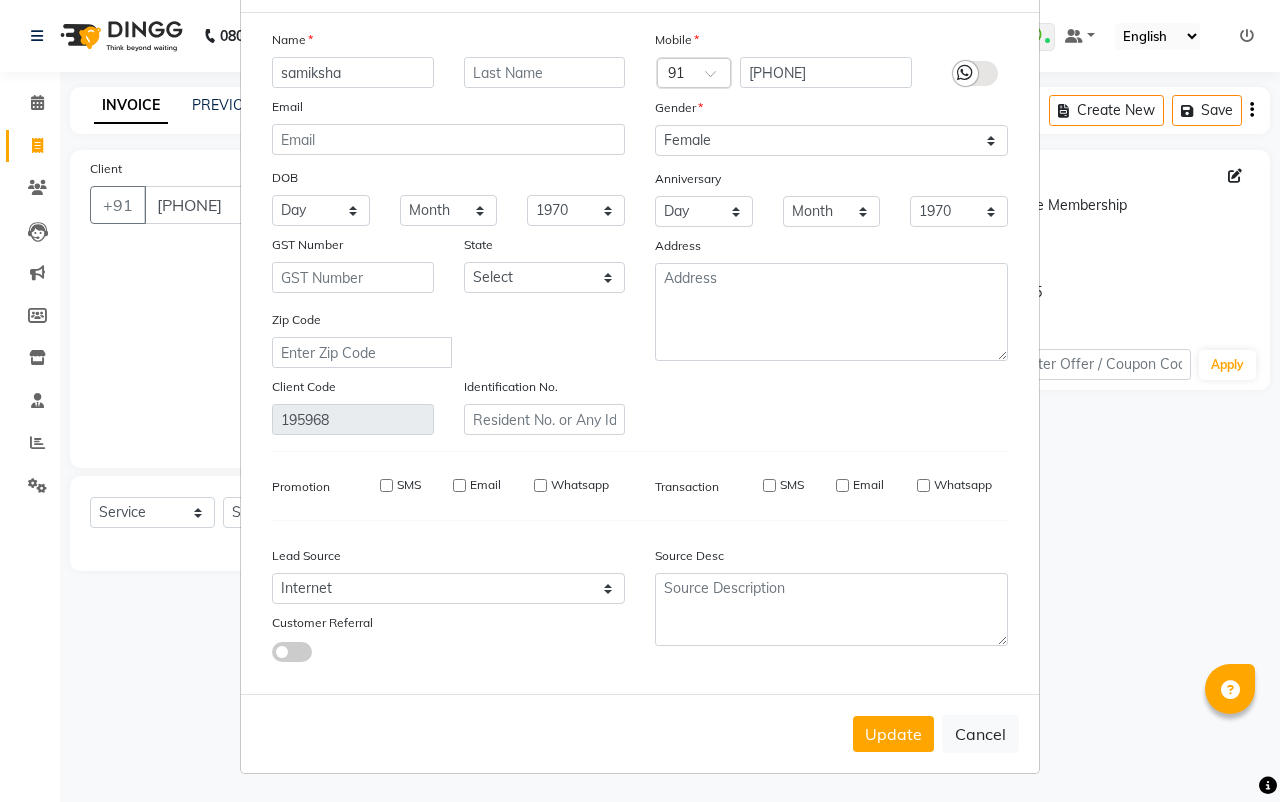 select 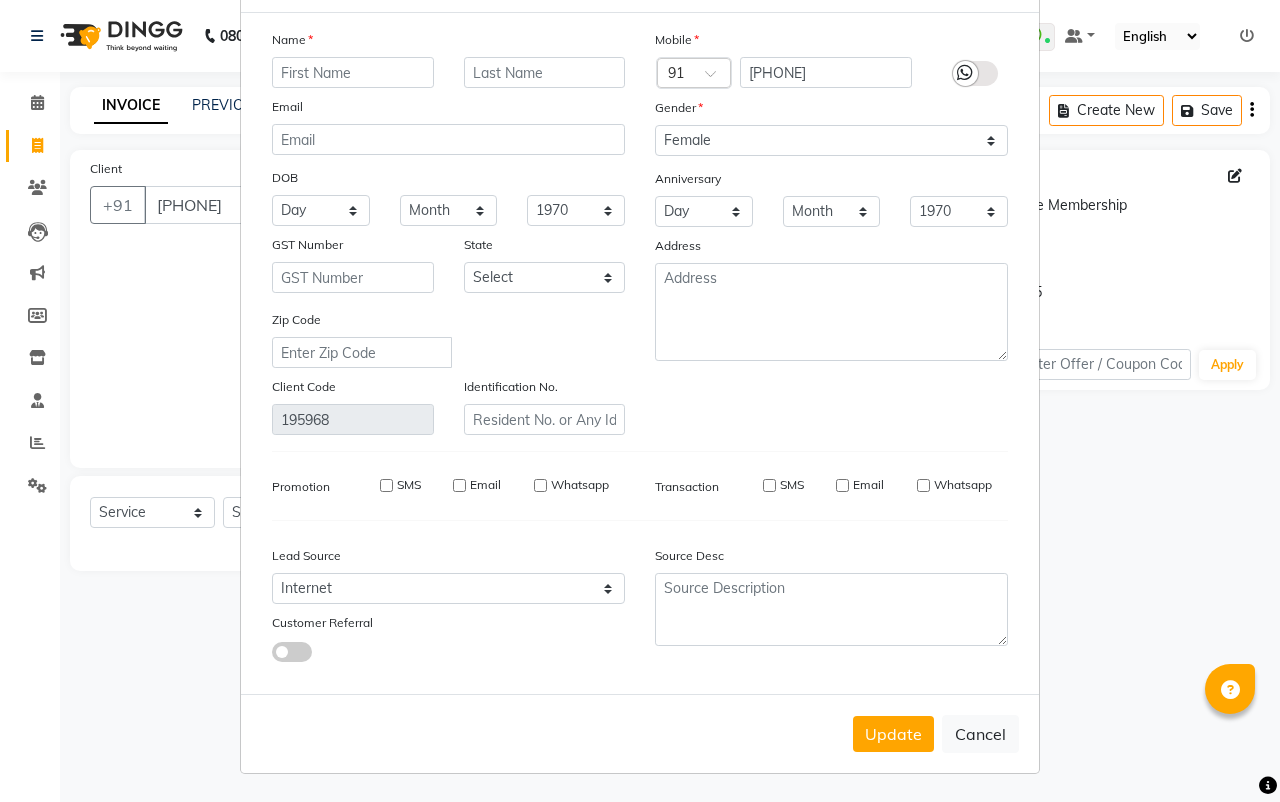 select 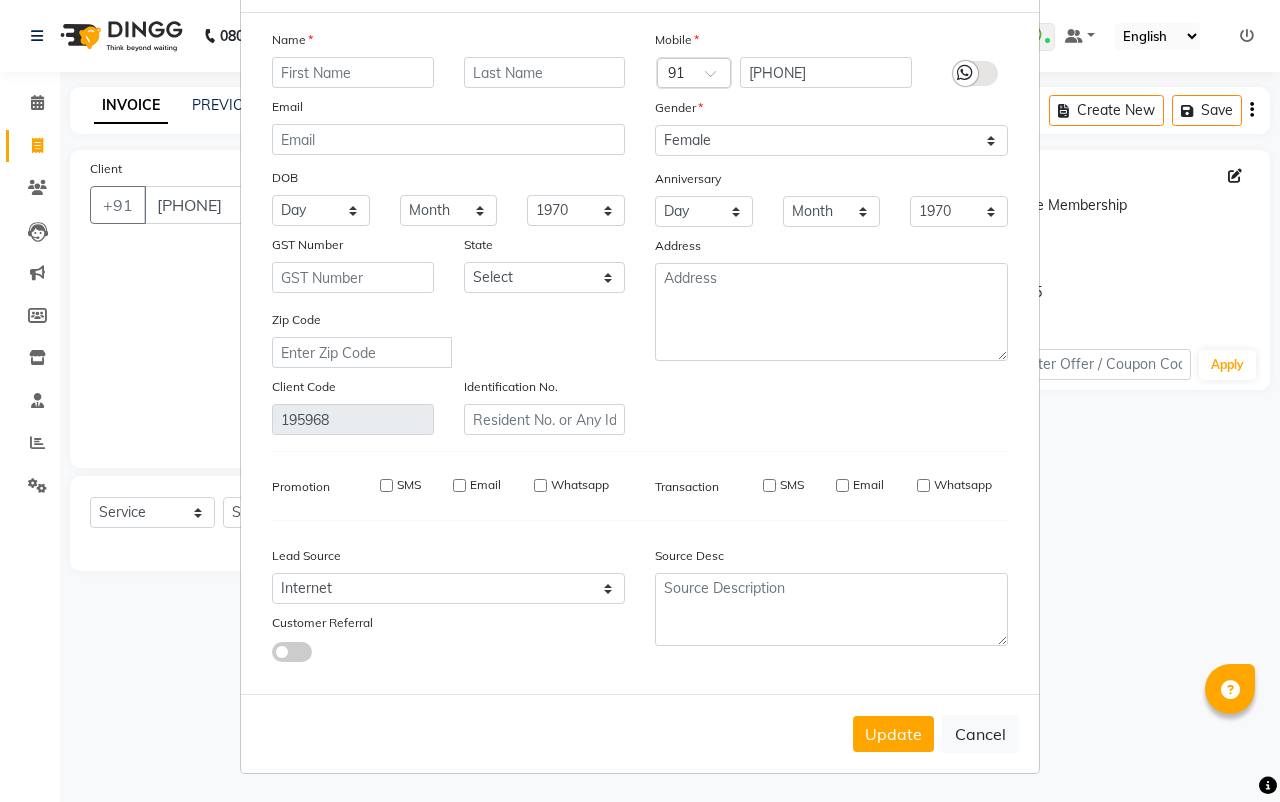 select 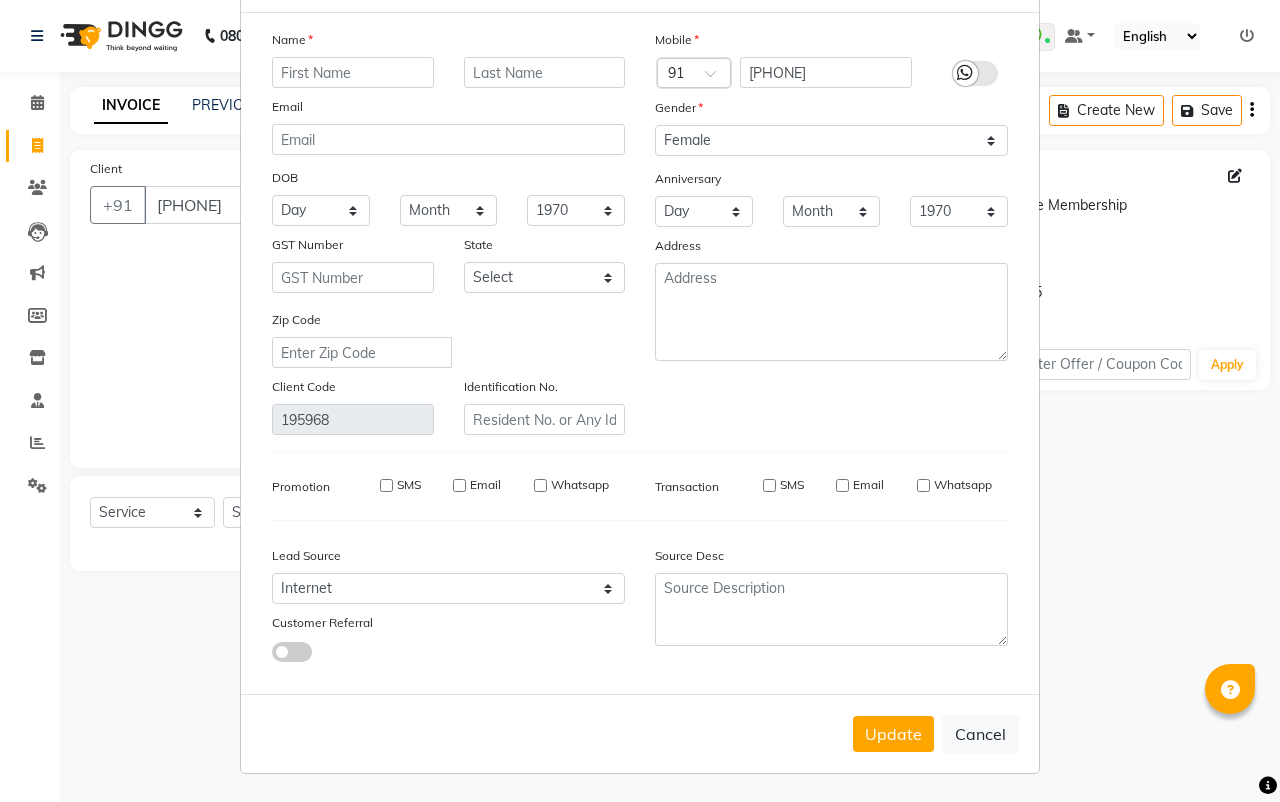 select 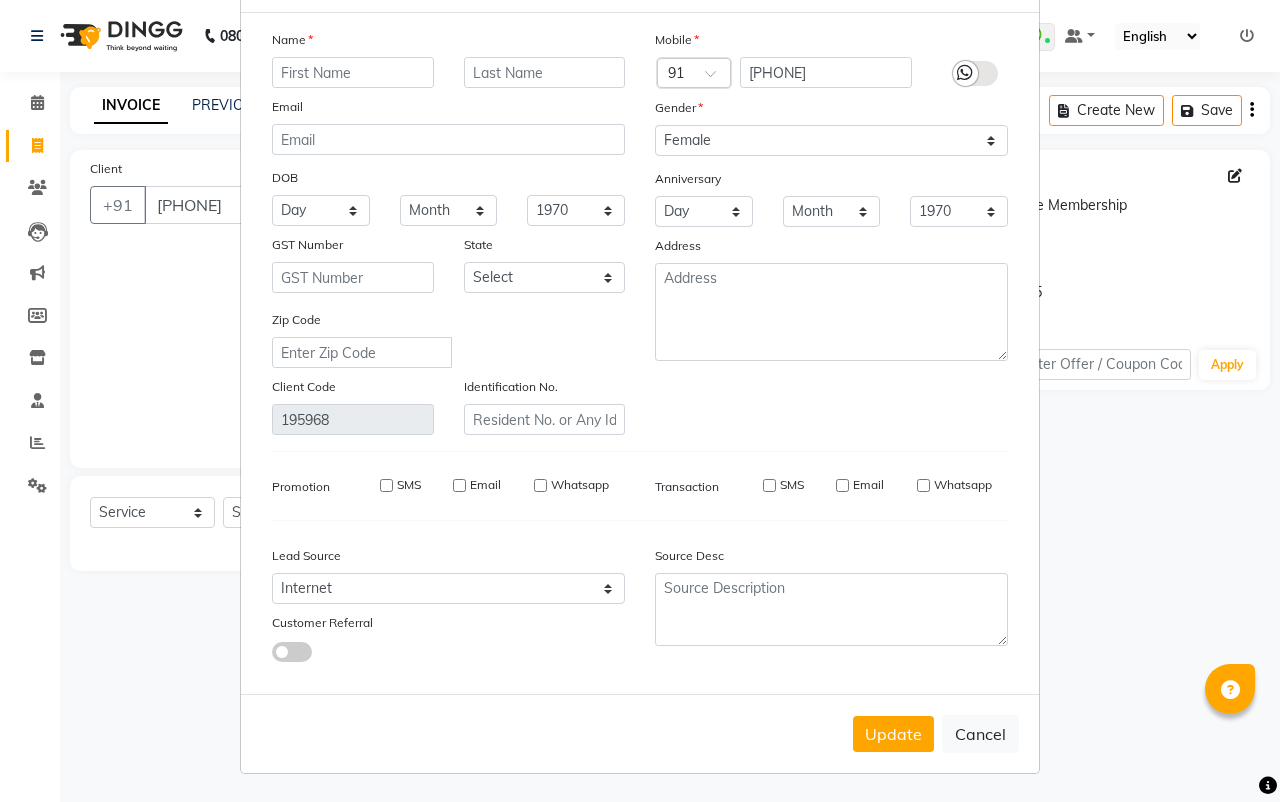 select 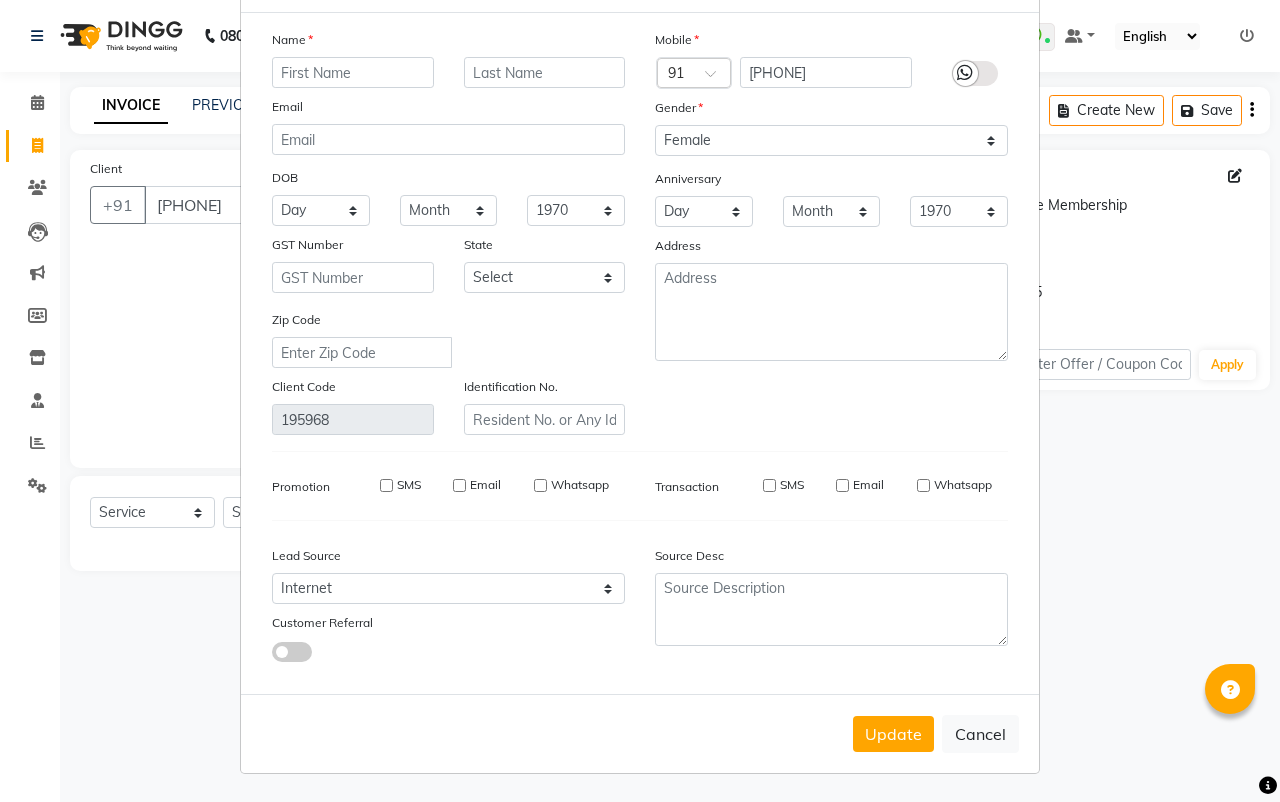 select 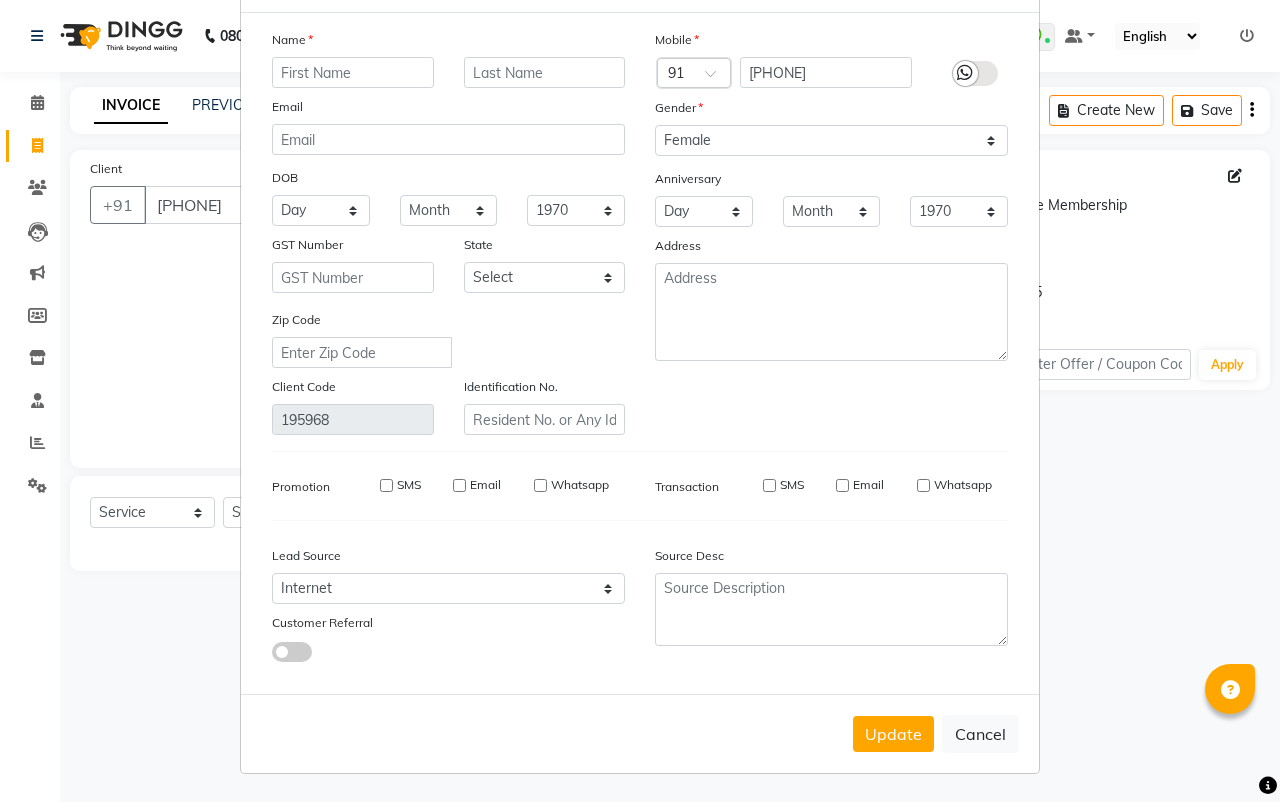 checkbox on "false" 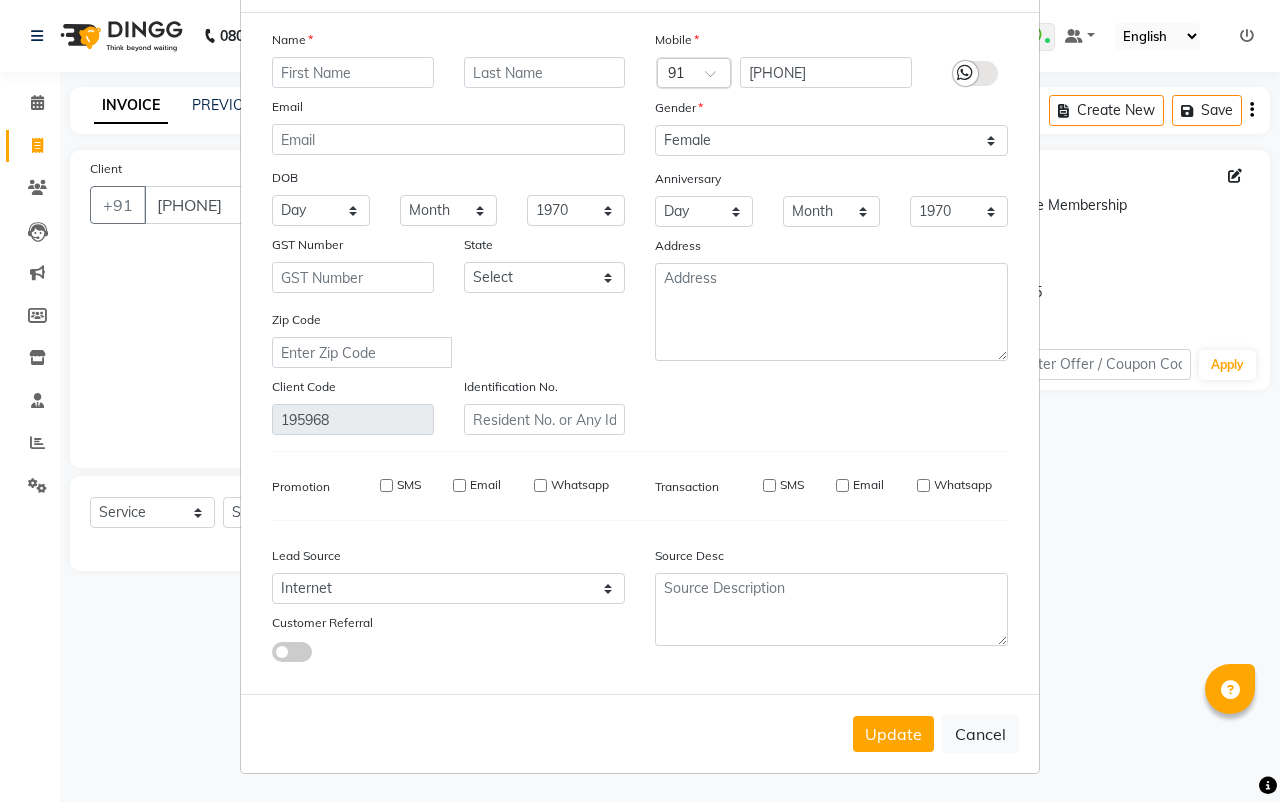 checkbox on "false" 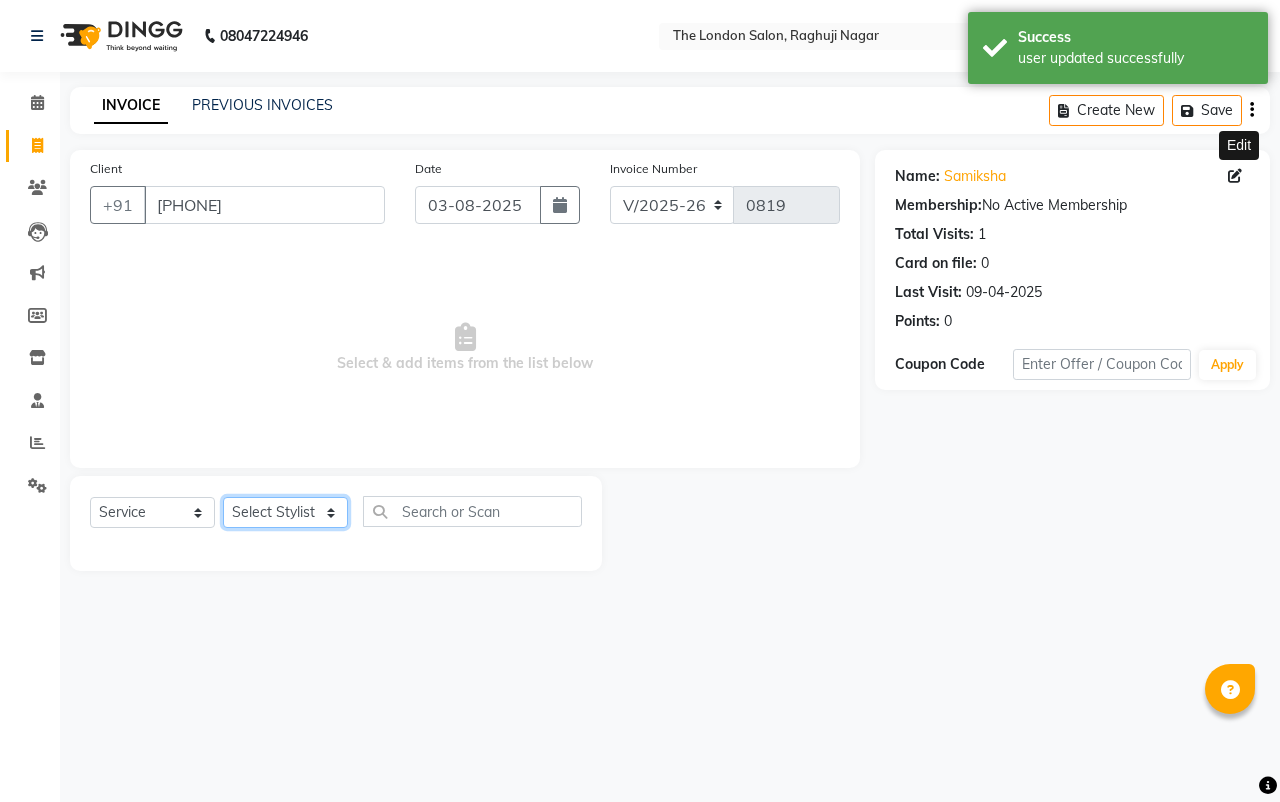 click on "Select Stylist [FIRST] [LAST] [FIRST] [LAST] [FIRST] [LAST] [FIRST] [LAST] [FIRST] [LAST] [FIRST] [LAST] [FIRST] [LAST] [FIRST] [LAST]" 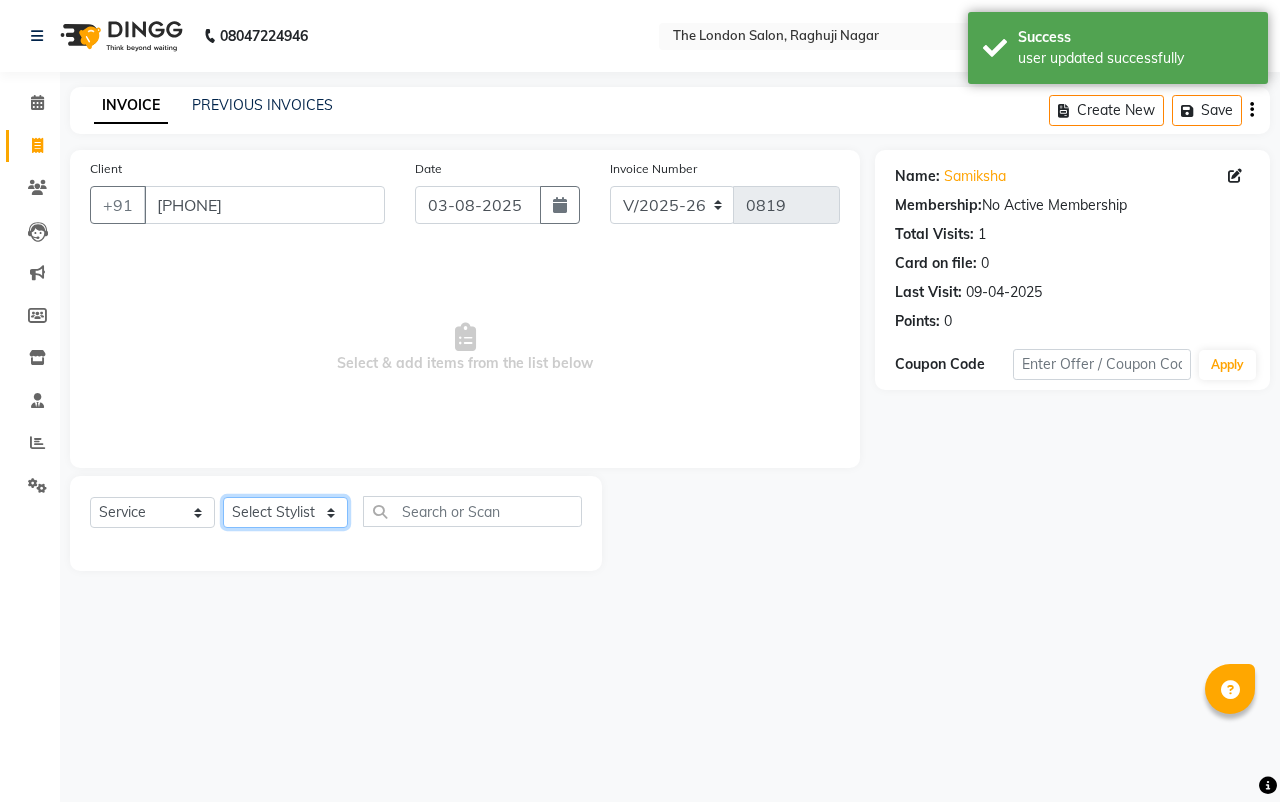 select on "49569" 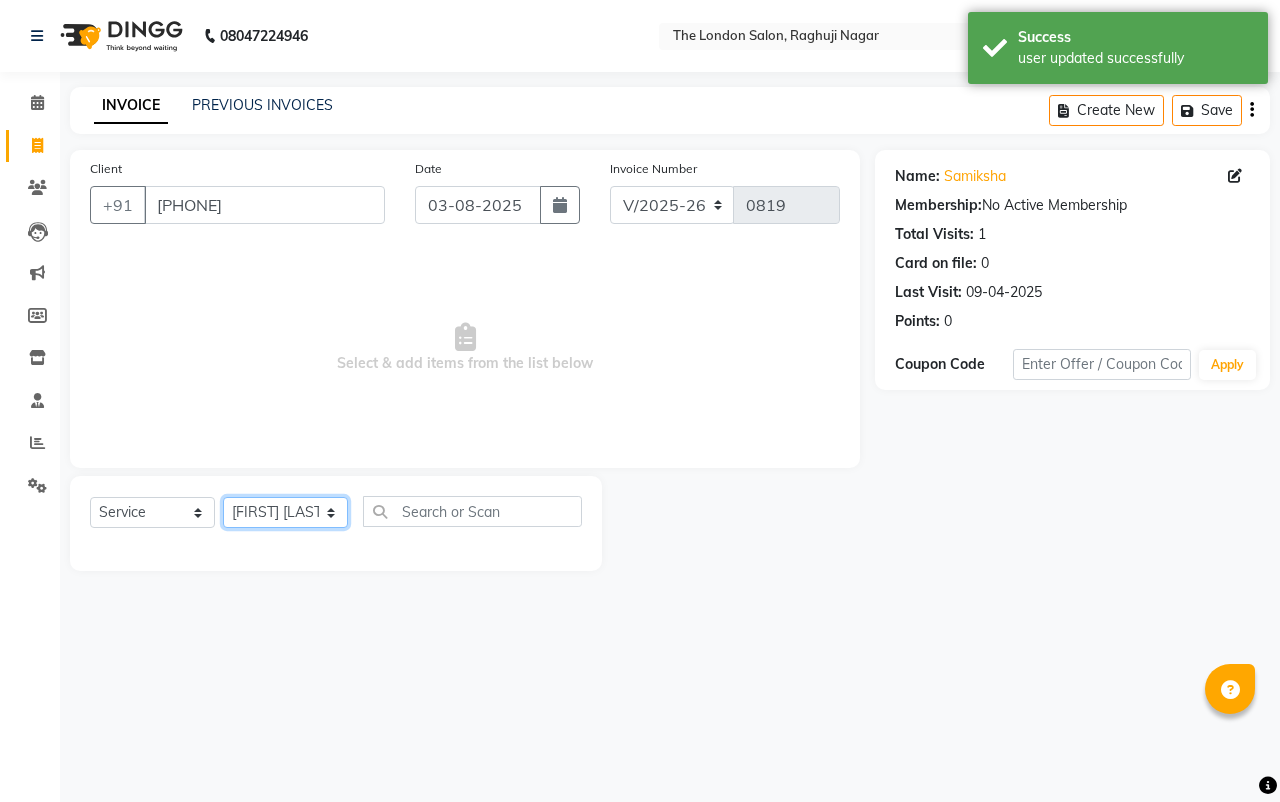 click on "Select Stylist [FIRST] [LAST] [FIRST] [LAST] [FIRST] [LAST] [FIRST] [LAST] [FIRST] [LAST] [FIRST] [LAST] [FIRST] [LAST] [FIRST] [LAST]" 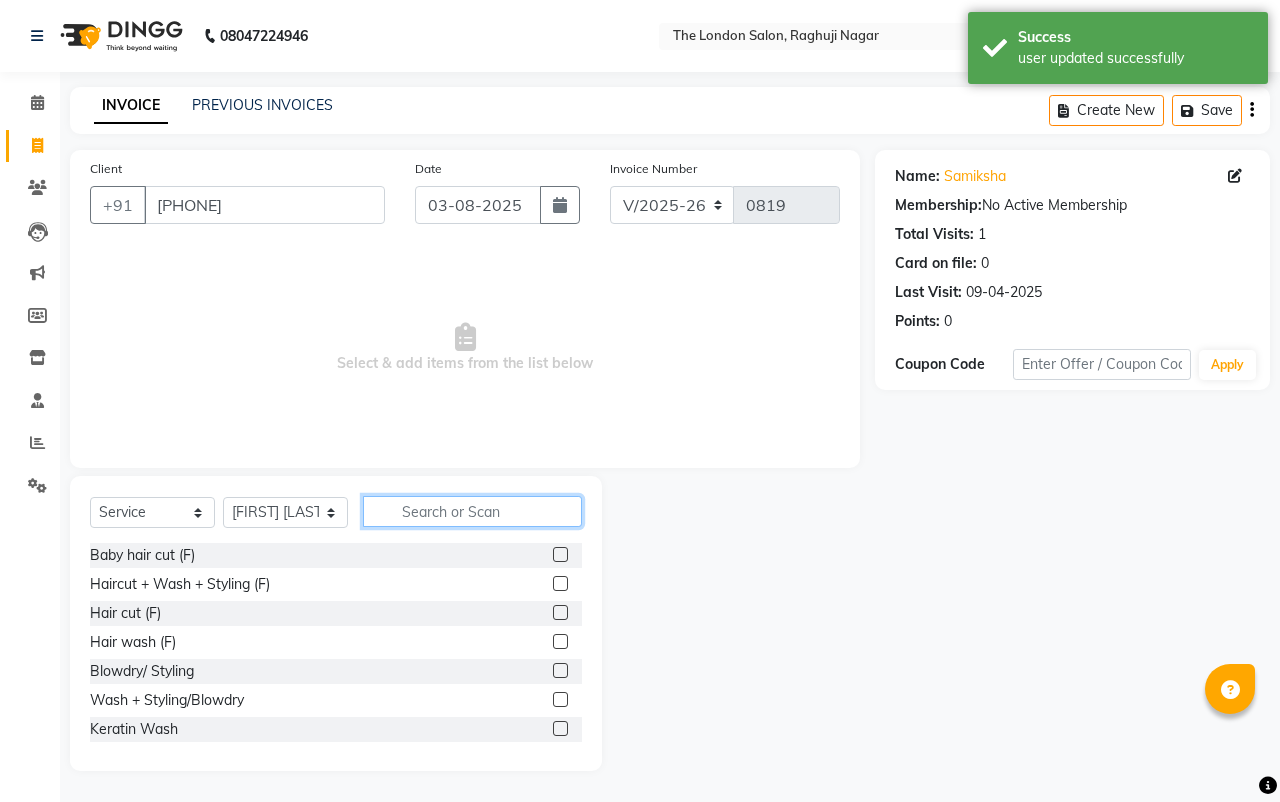 click 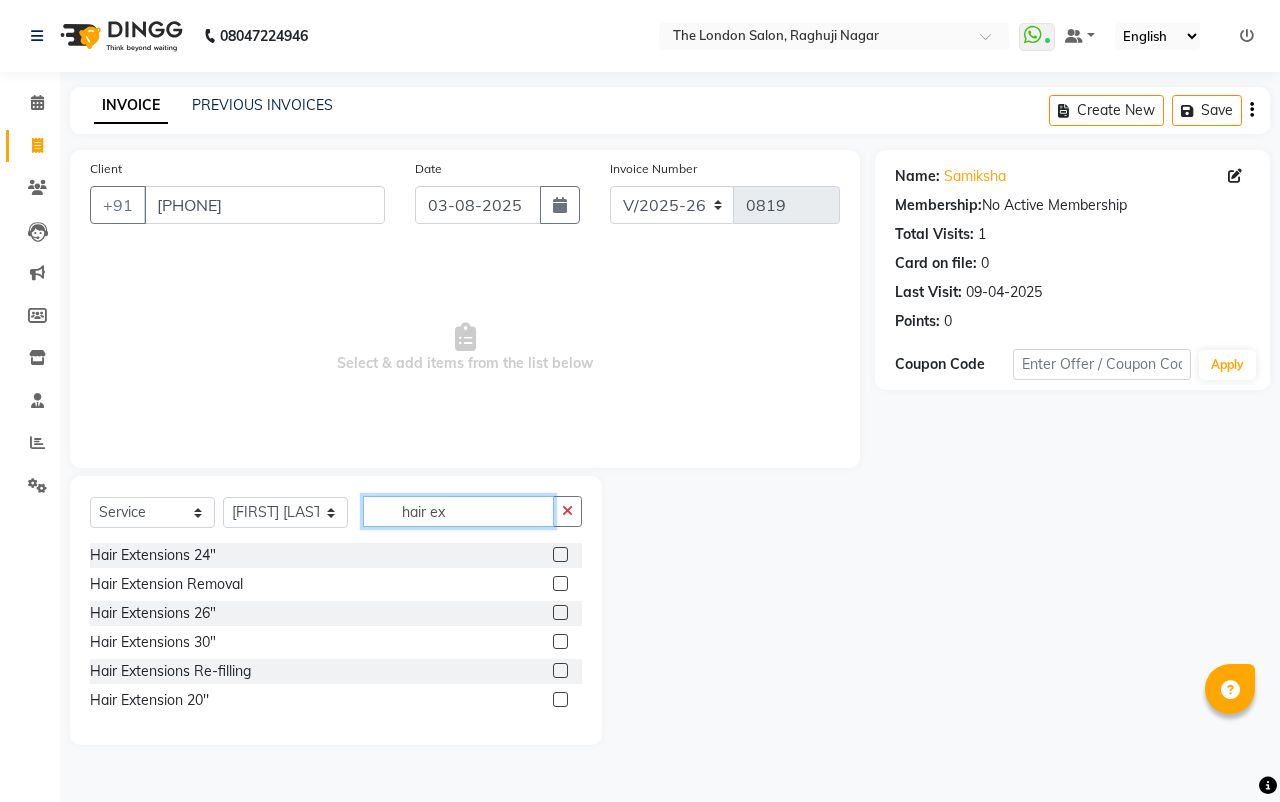 type on "hair ex" 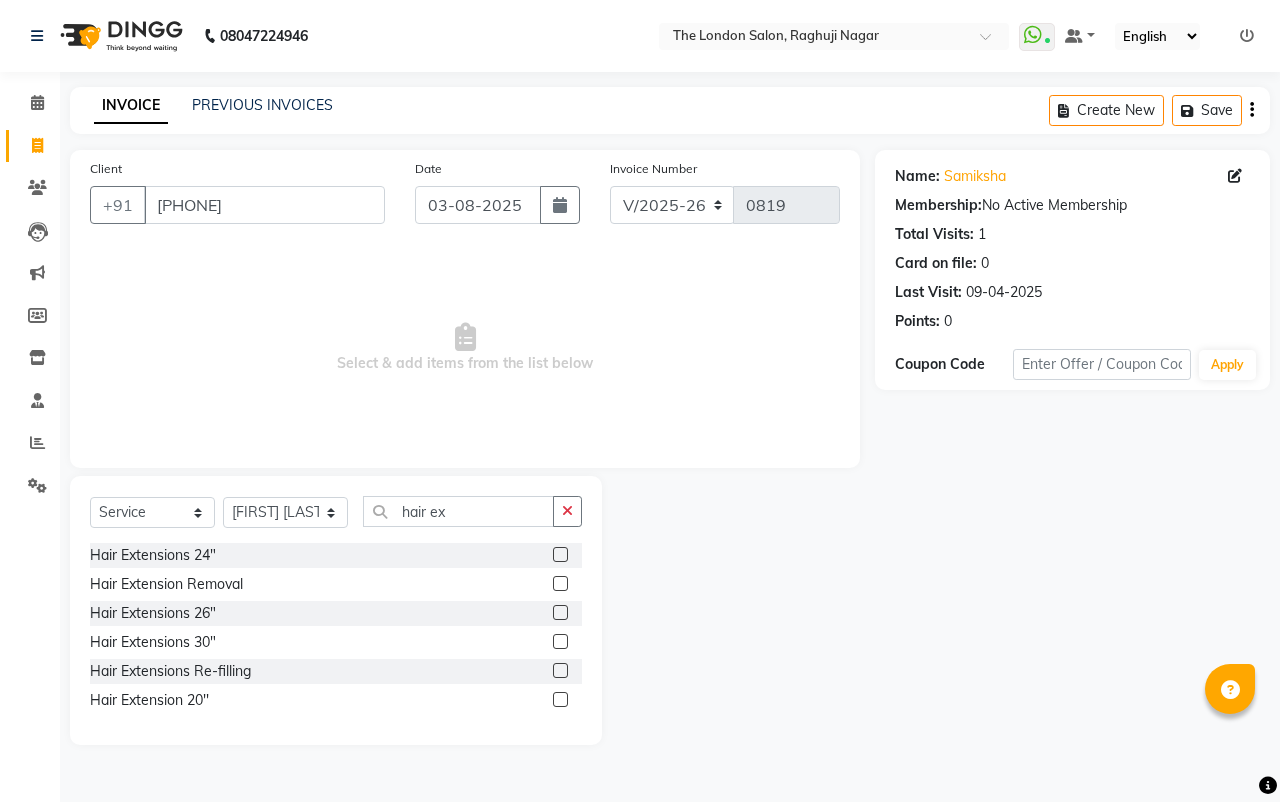 click 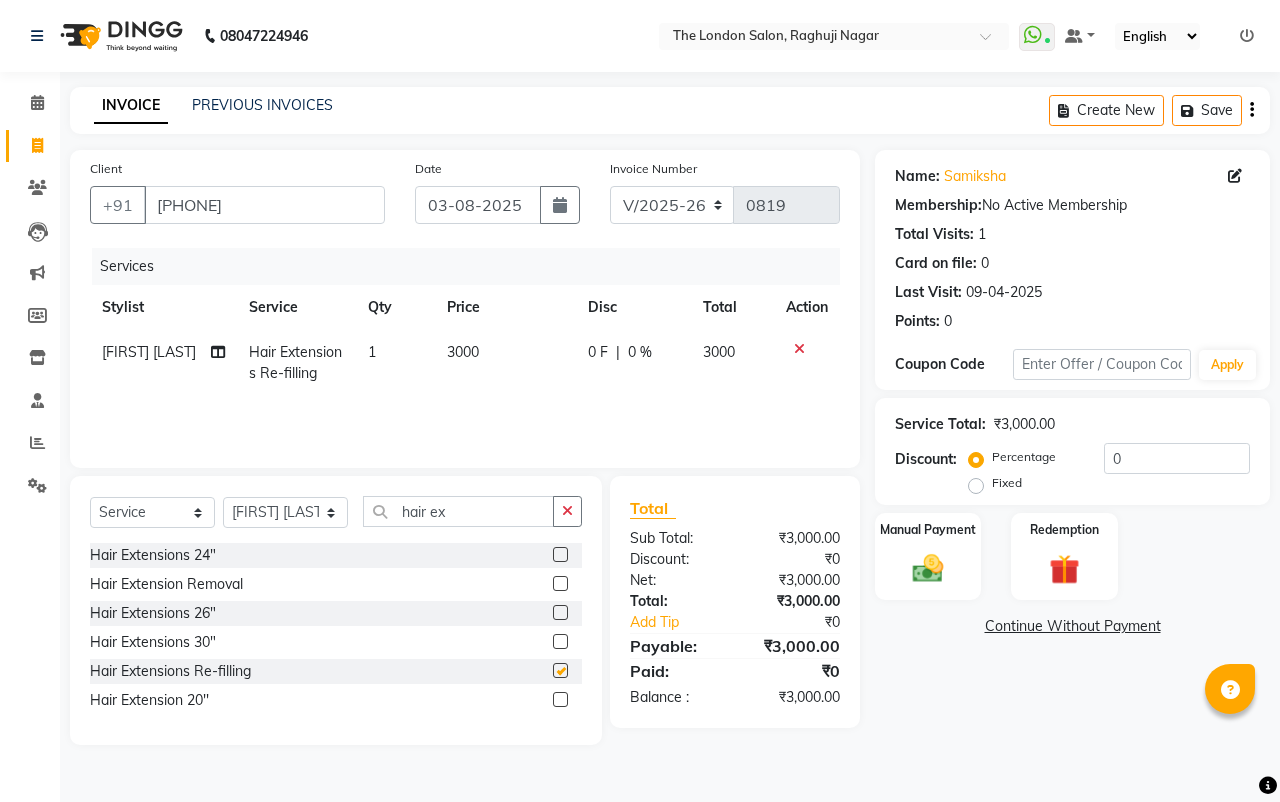 checkbox on "false" 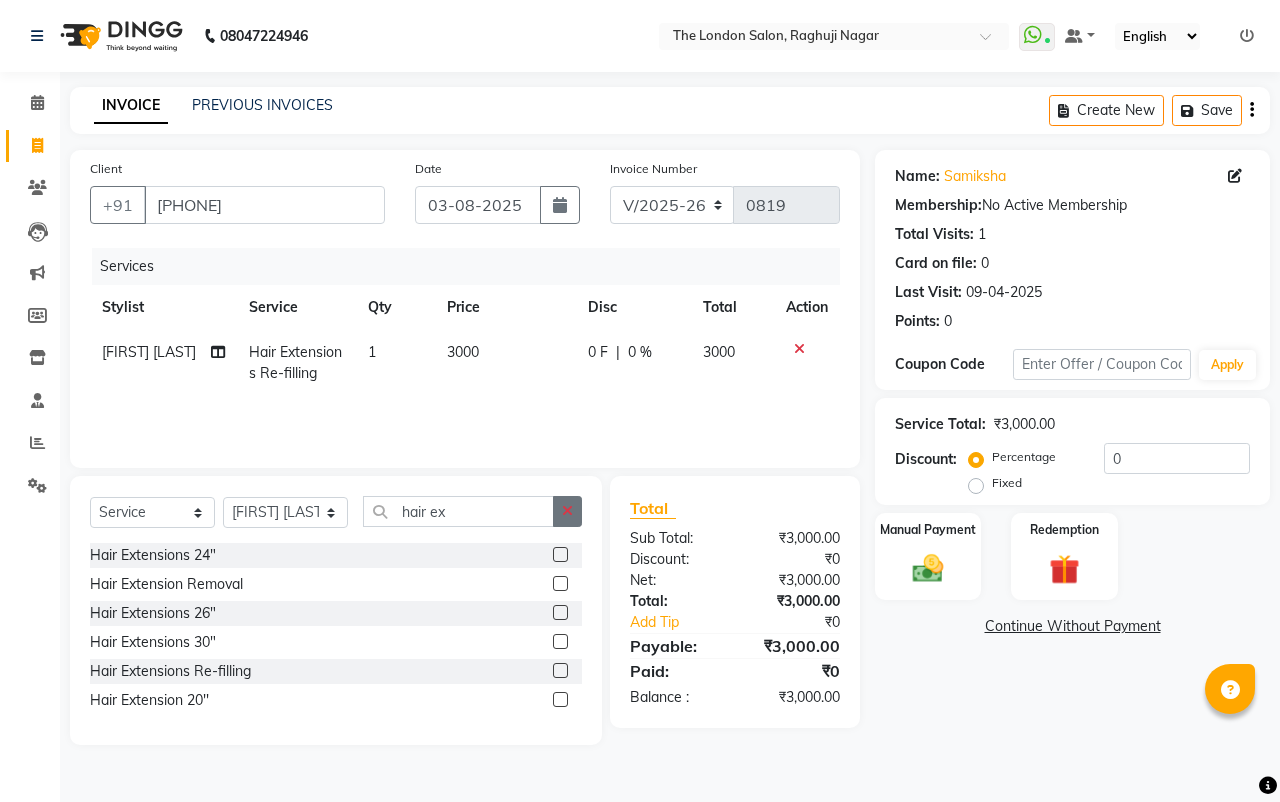 click 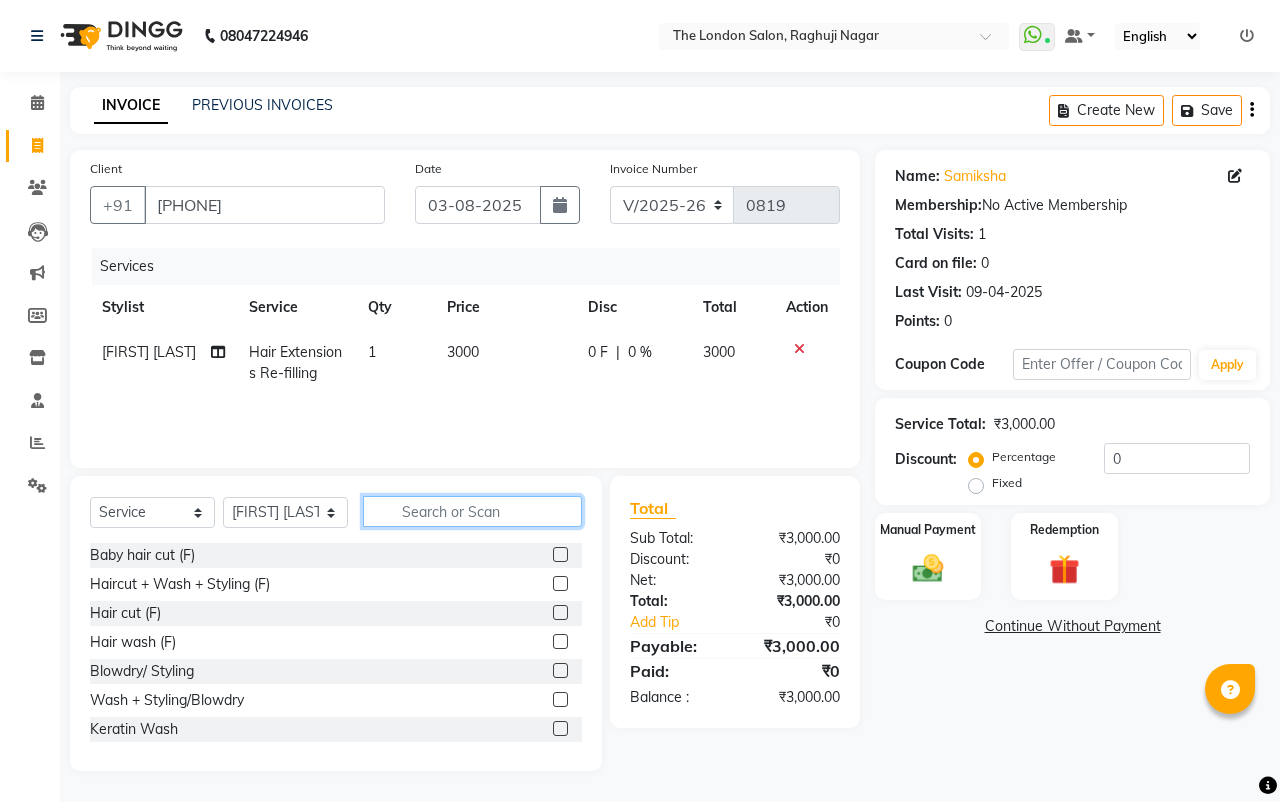 click 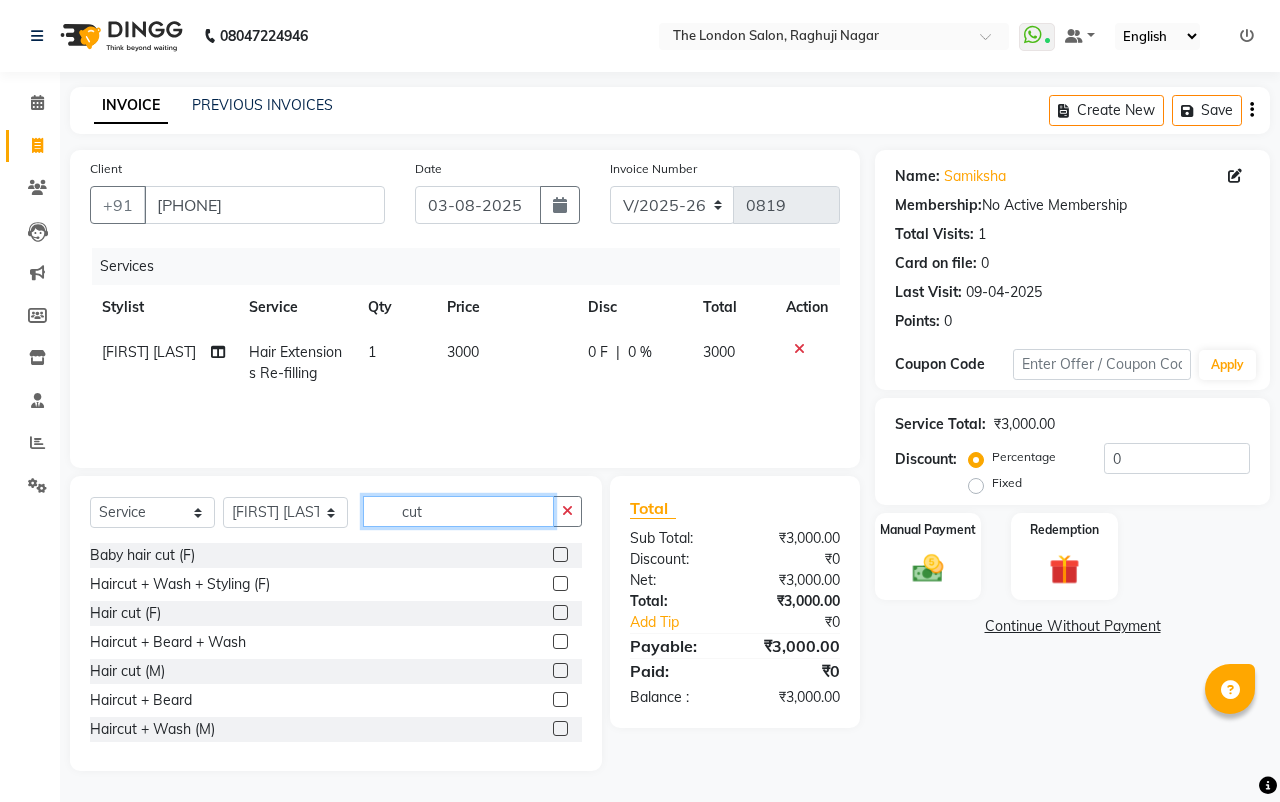 type on "cut" 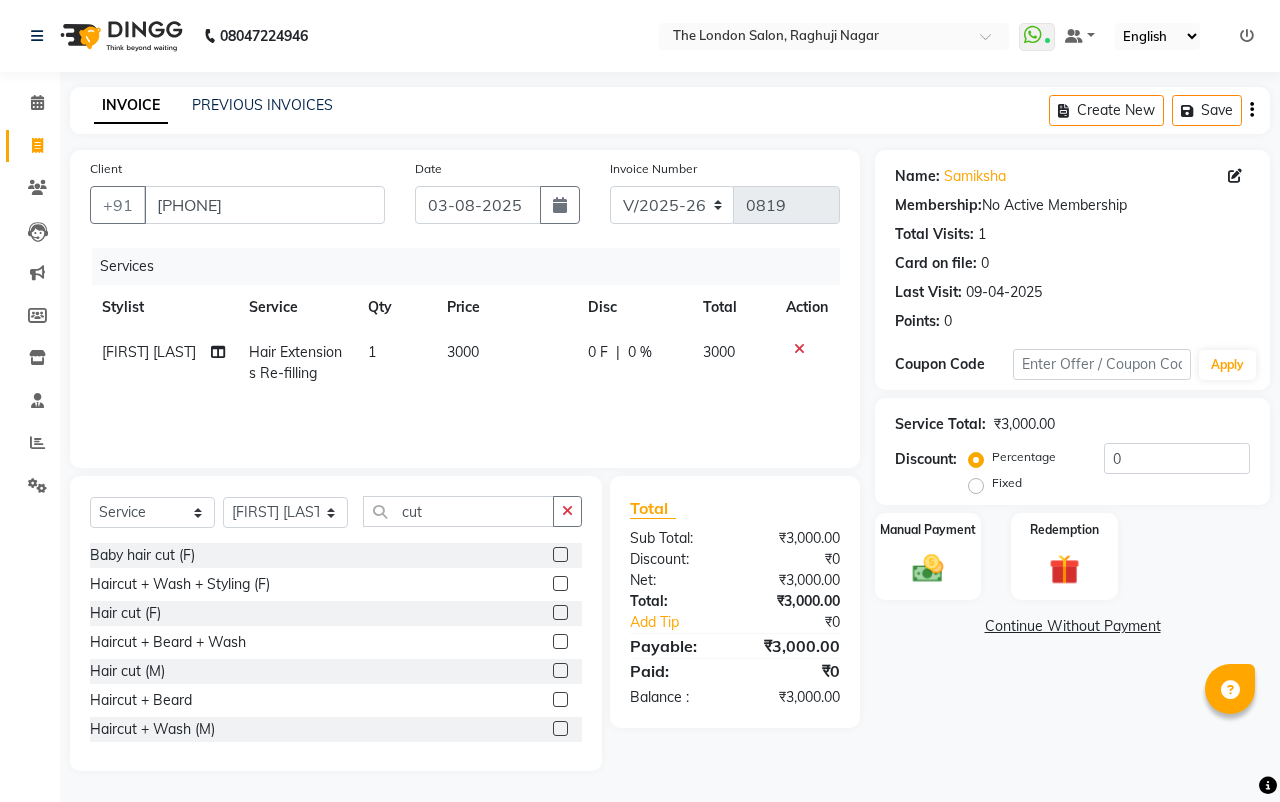 click 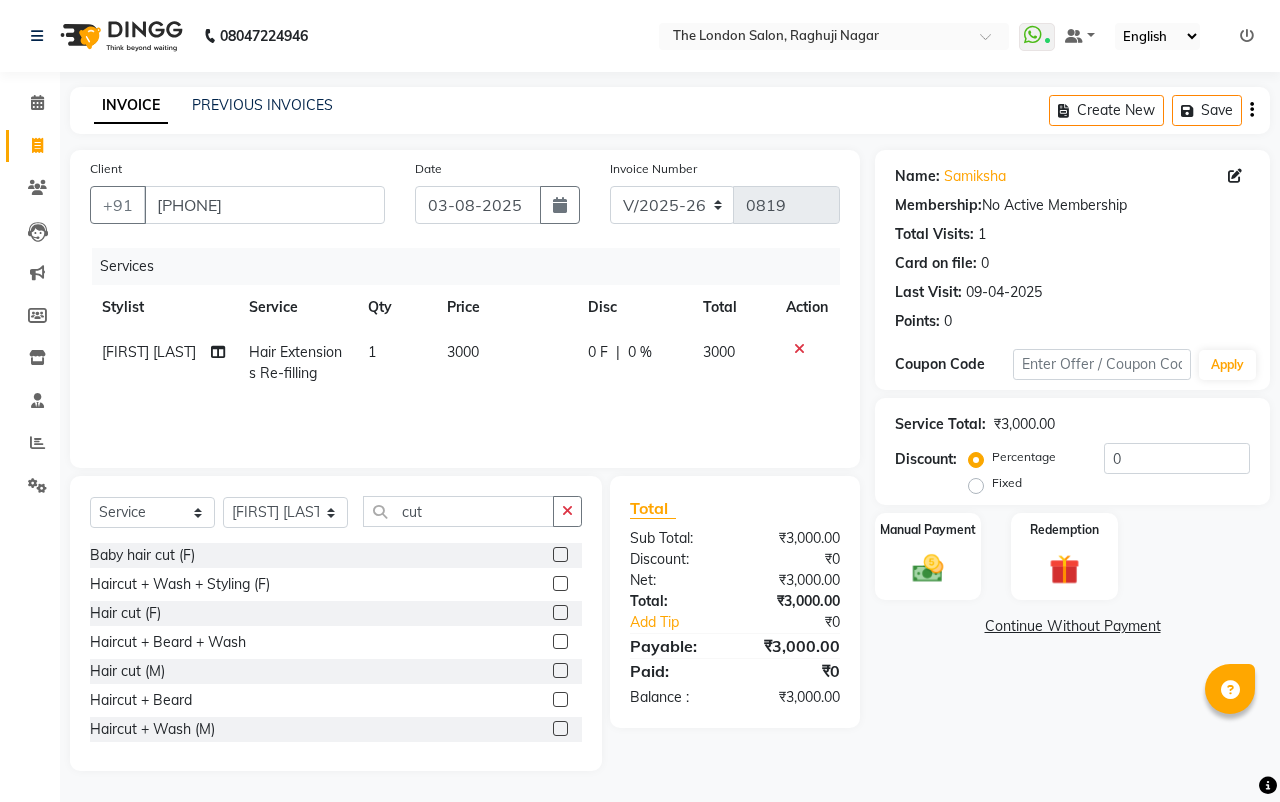 click at bounding box center (559, 584) 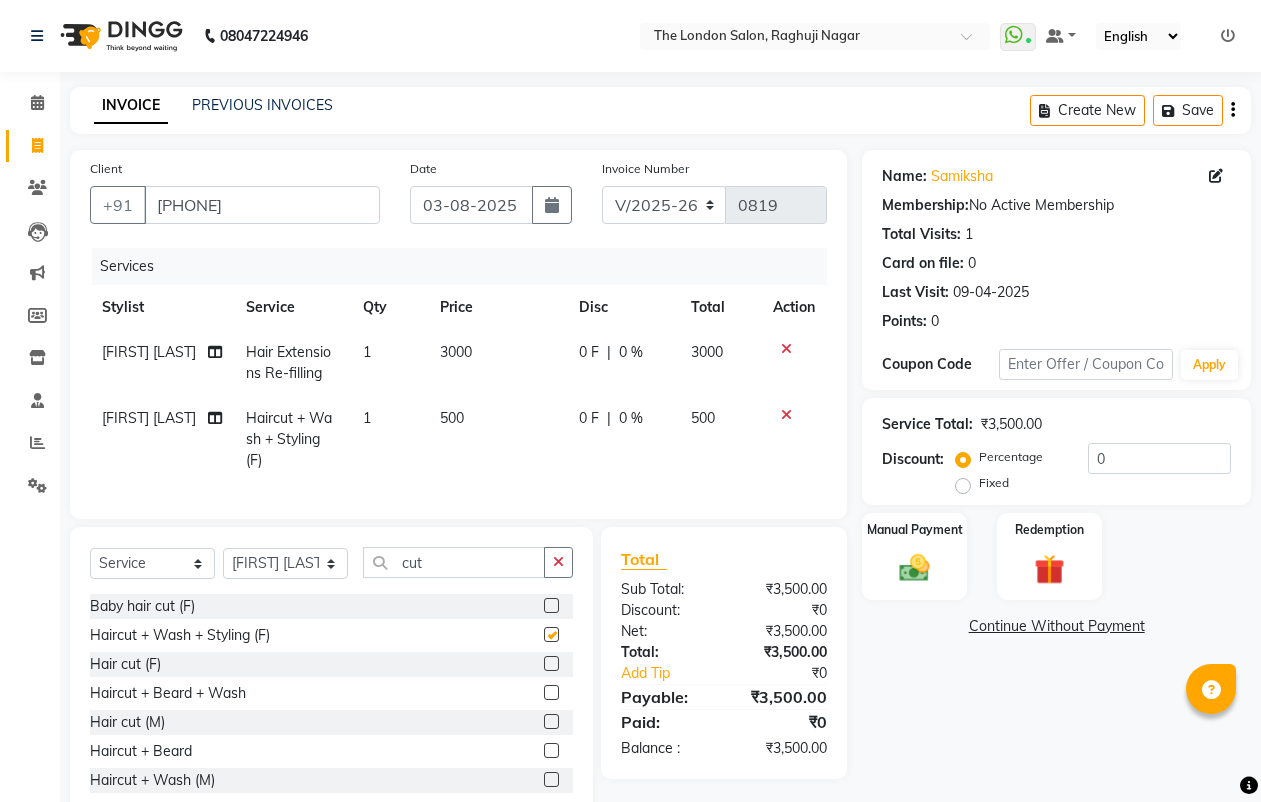 checkbox on "false" 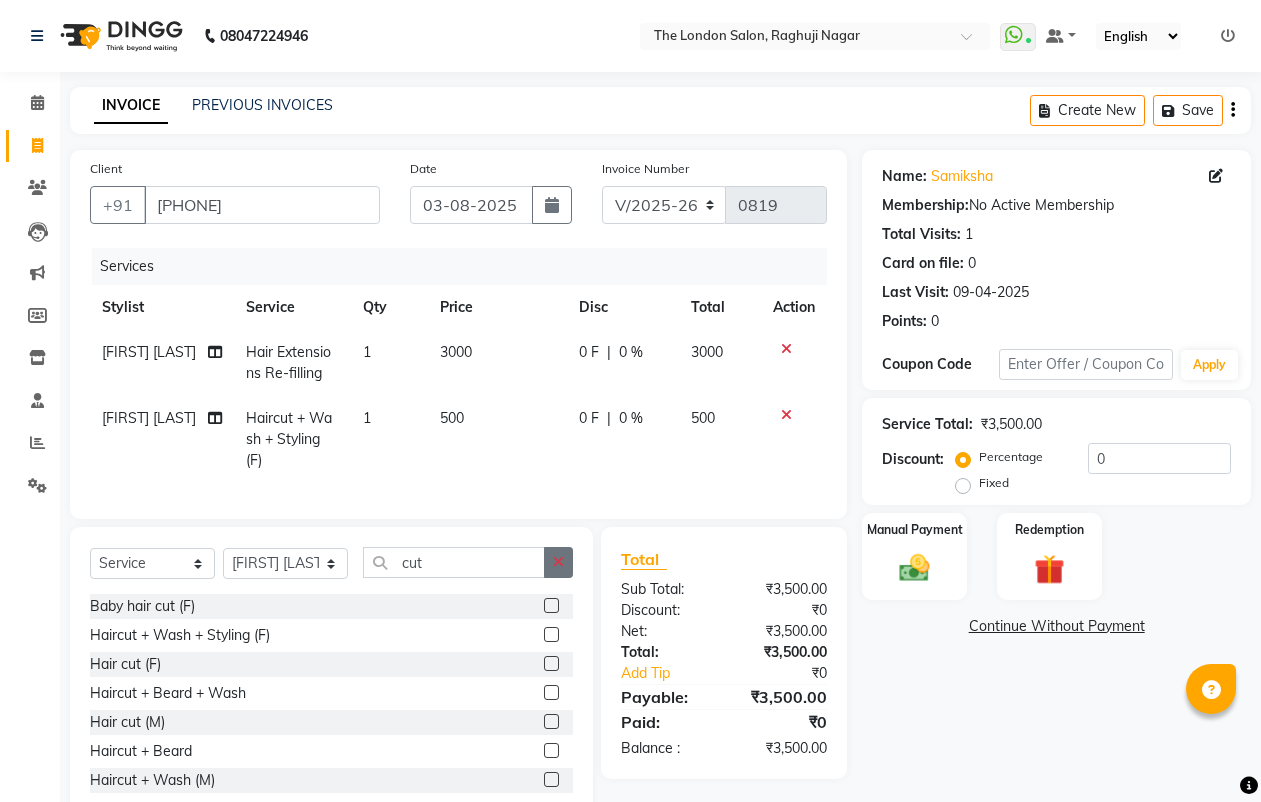 click 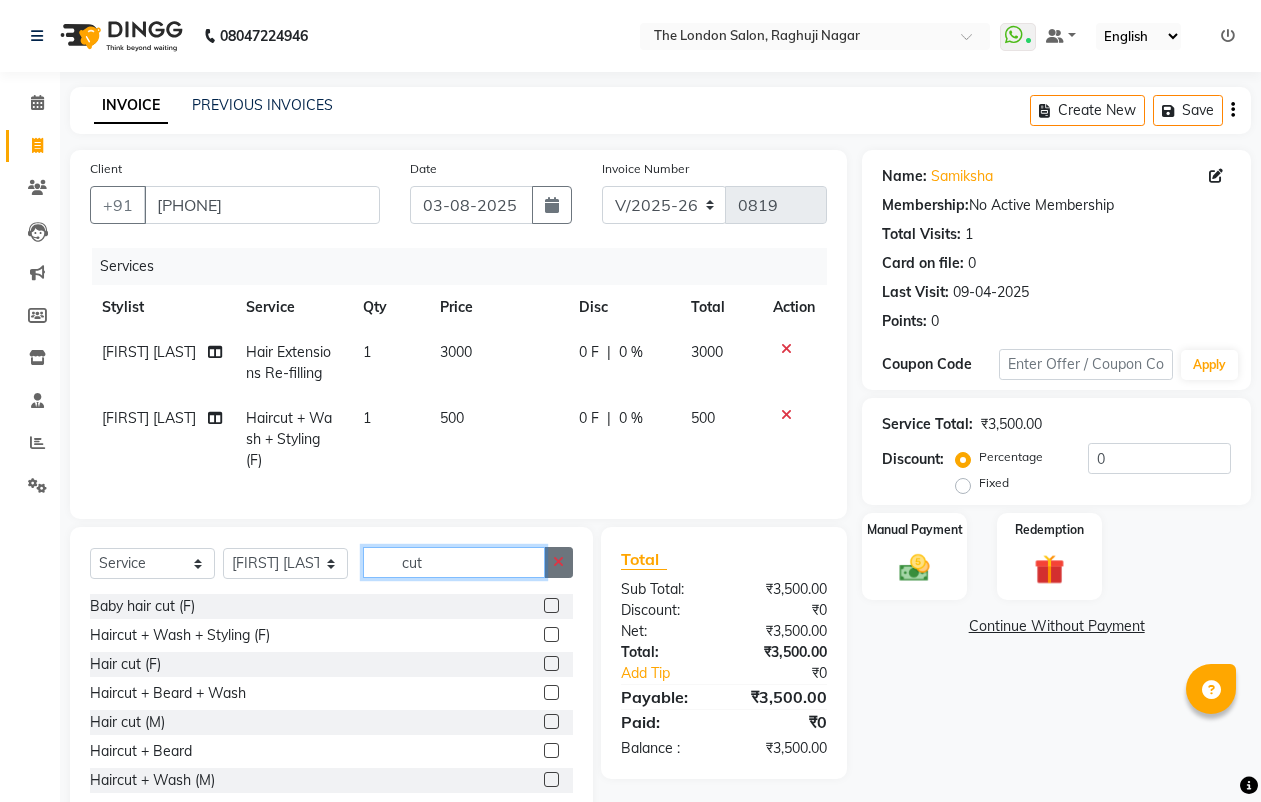 type 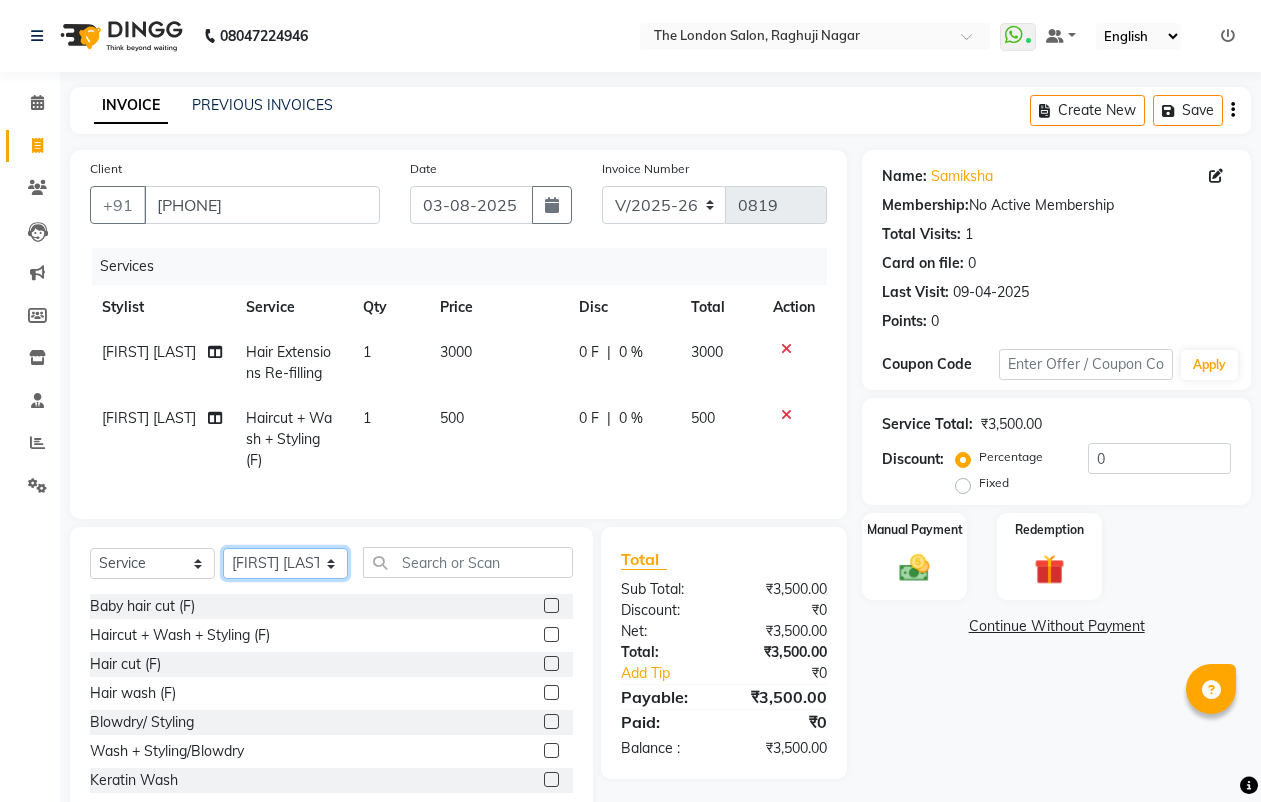 click on "Select Stylist [FIRST] [LAST] [FIRST] [LAST] [FIRST] [LAST] [FIRST] [LAST] [FIRST] [LAST] [FIRST] [LAST] [FIRST] [LAST] [FIRST] [LAST]" 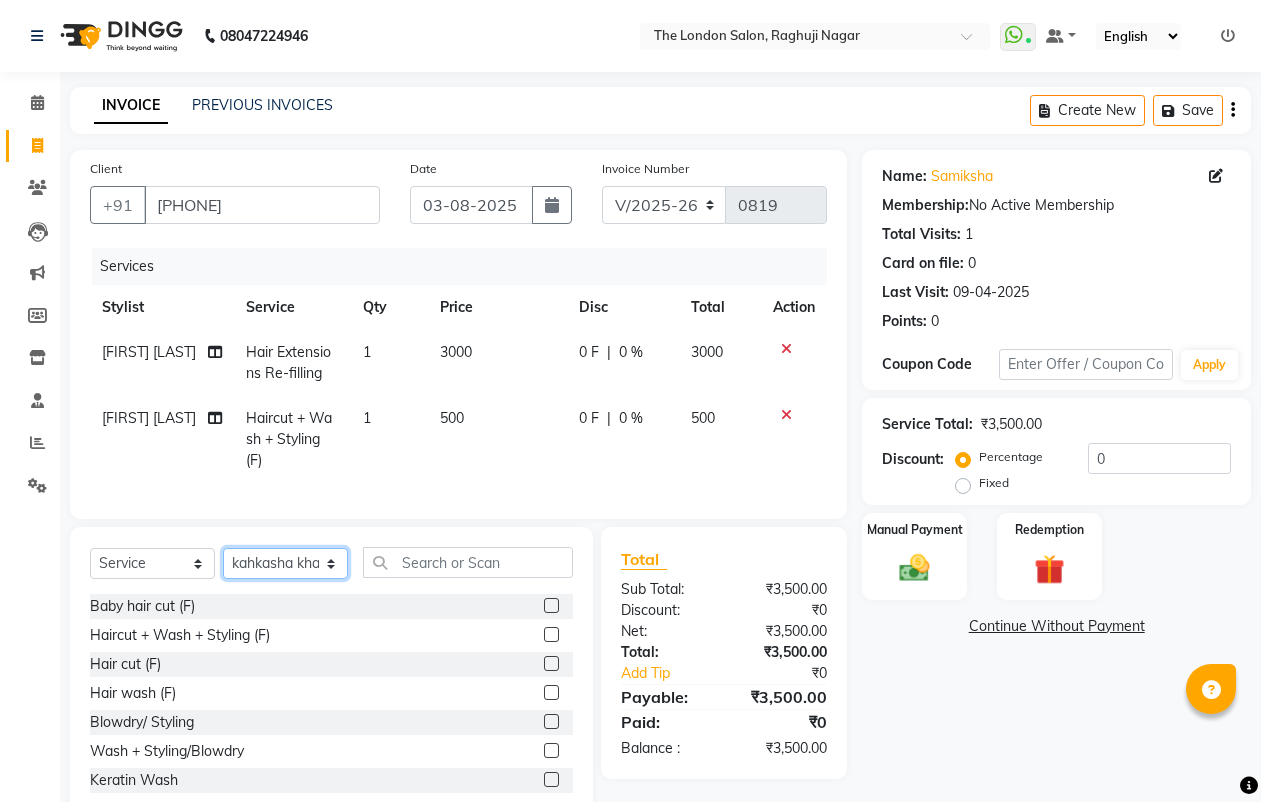 click on "Select Stylist [FIRST] [LAST] [FIRST] [LAST] [FIRST] [LAST] [FIRST] [LAST] [FIRST] [LAST] [FIRST] [LAST] [FIRST] [LAST] [FIRST] [LAST]" 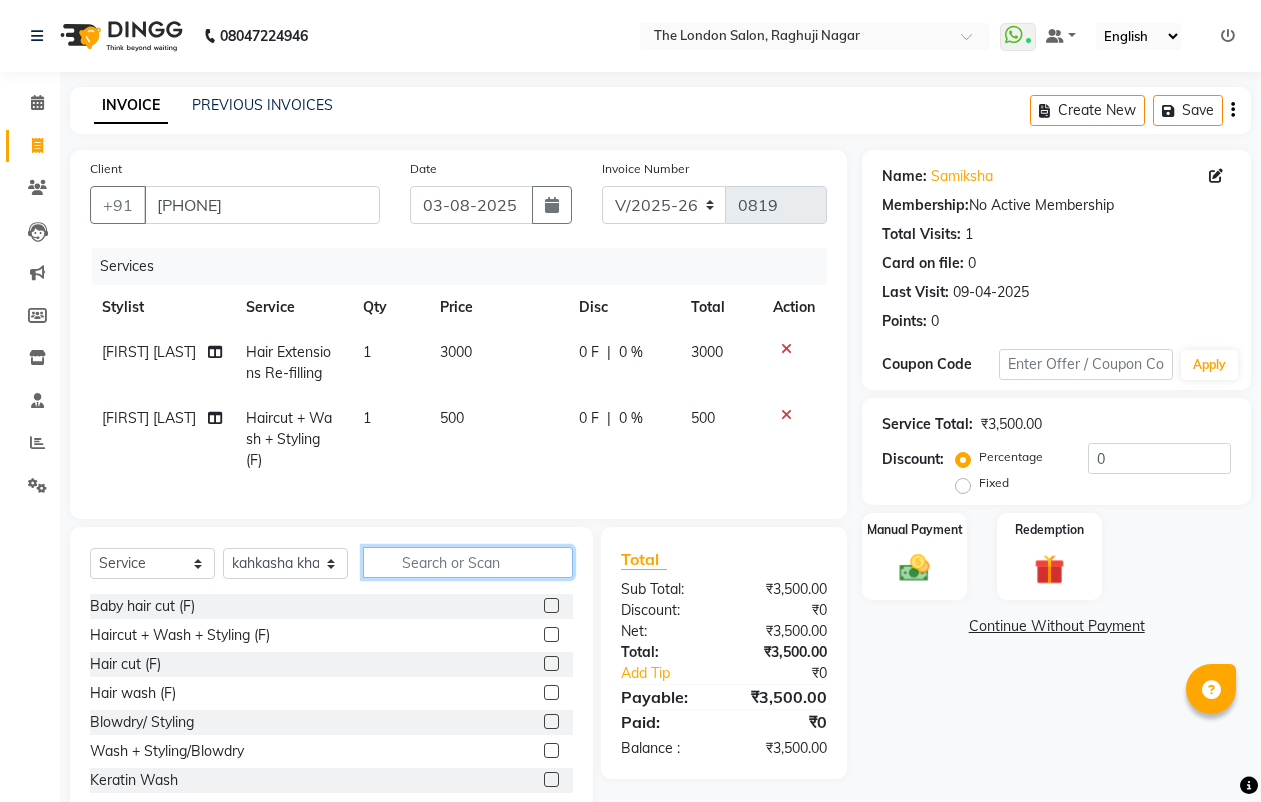 drag, startPoint x: 468, startPoint y: 589, endPoint x: 414, endPoint y: 585, distance: 54.147945 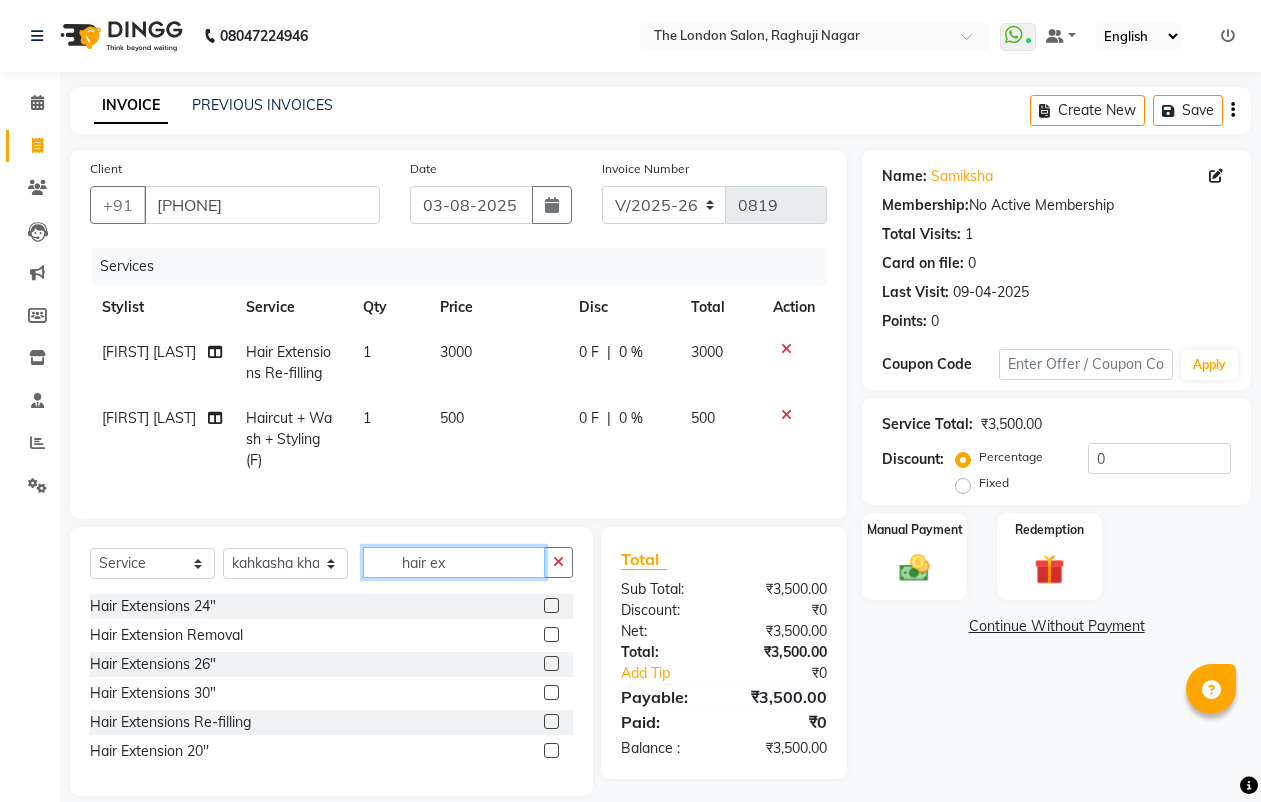 type on "hair ex" 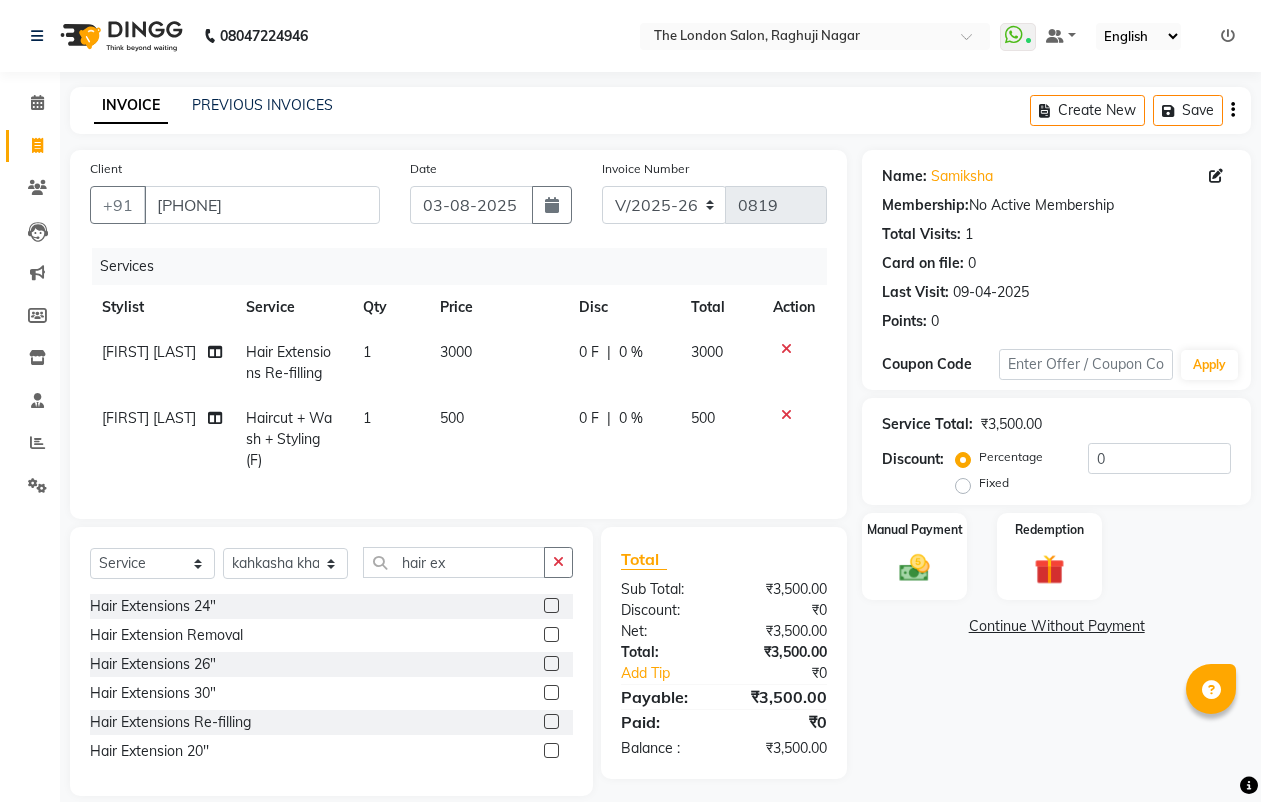 click 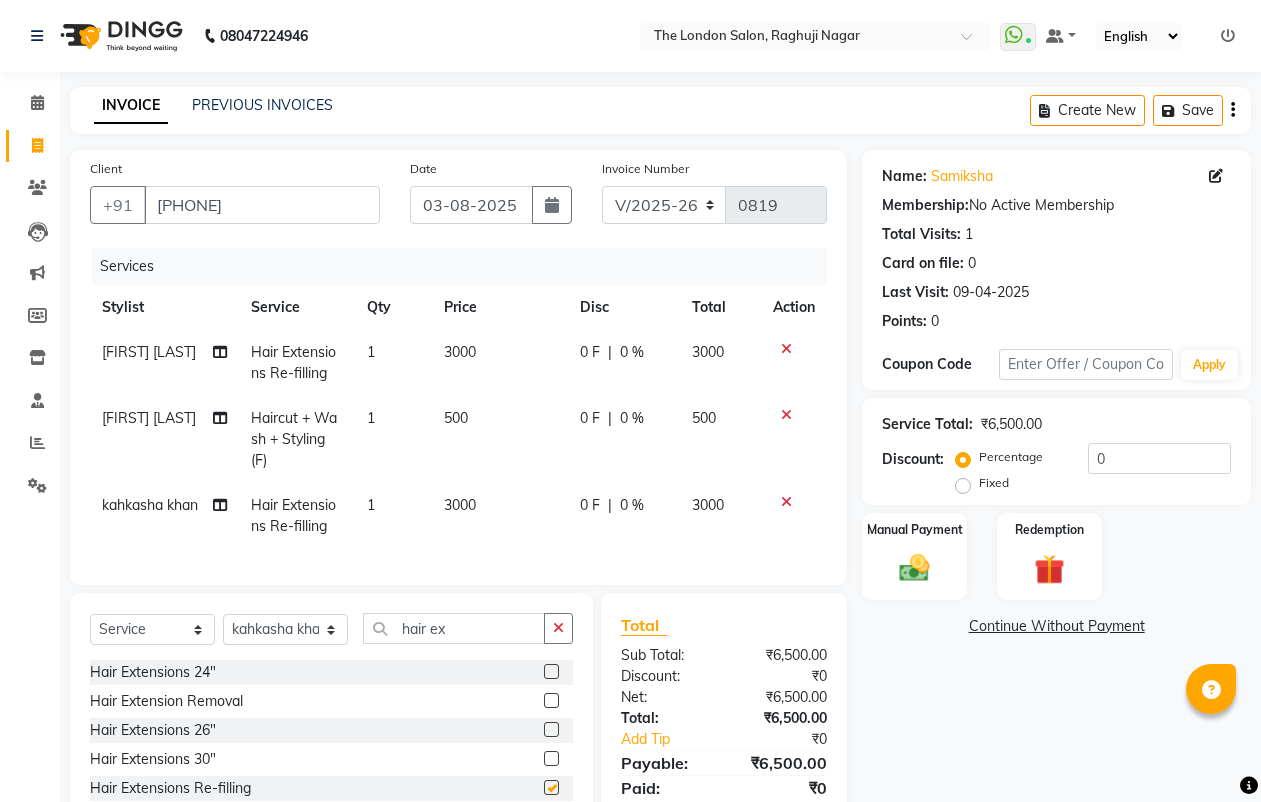 checkbox on "false" 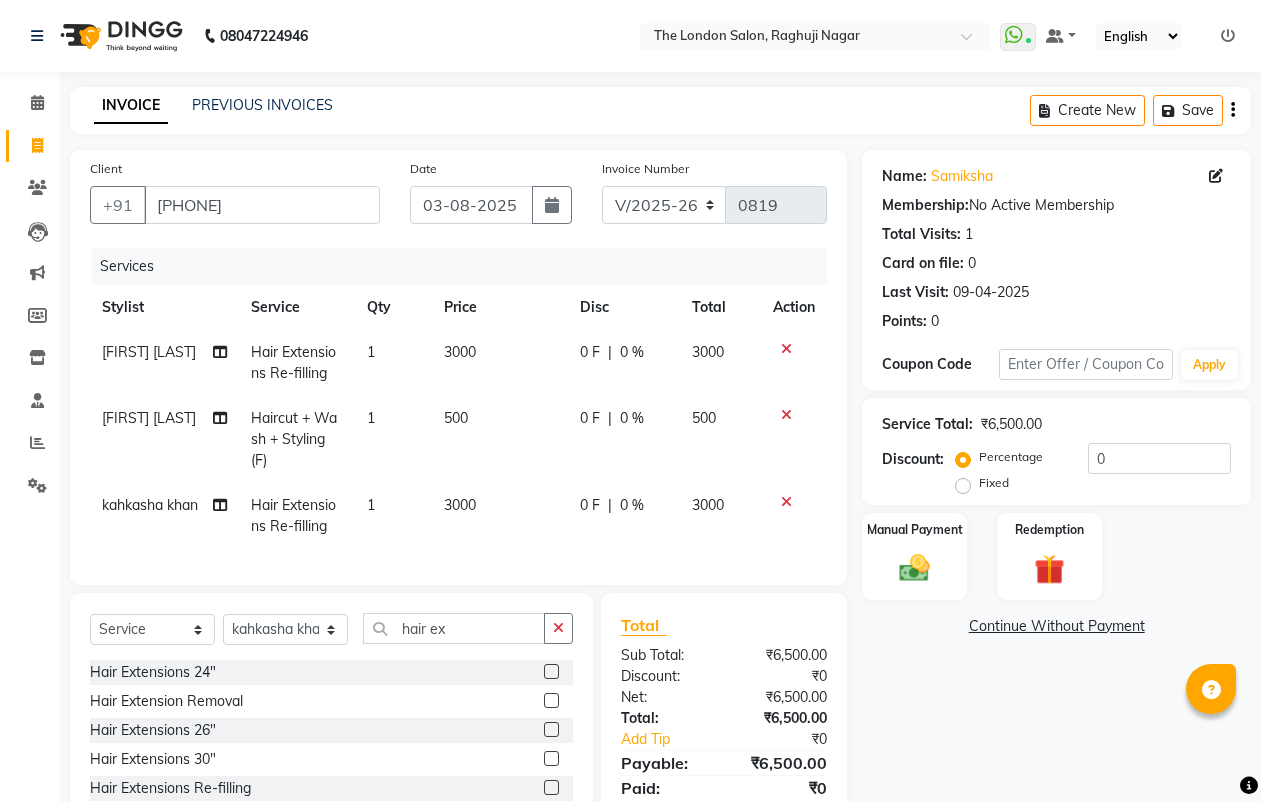 click on "3000" 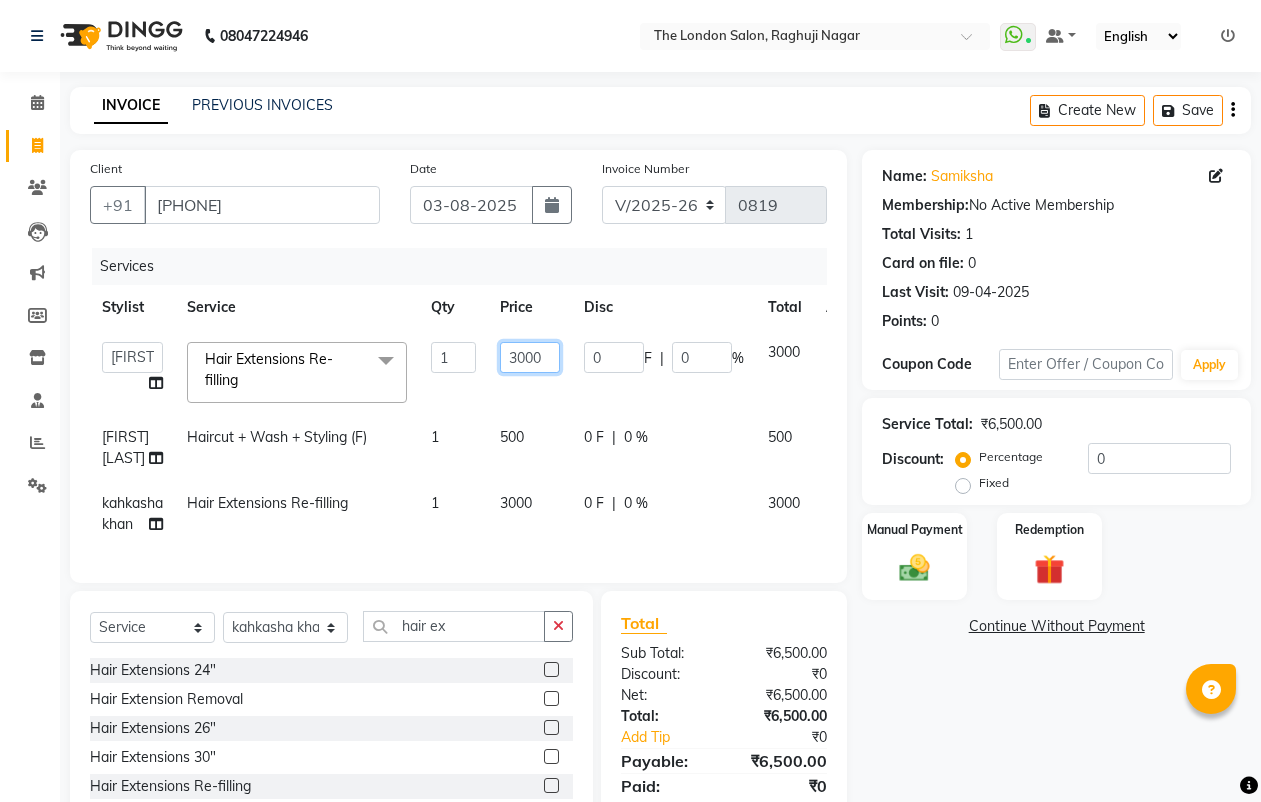 click on "3000" 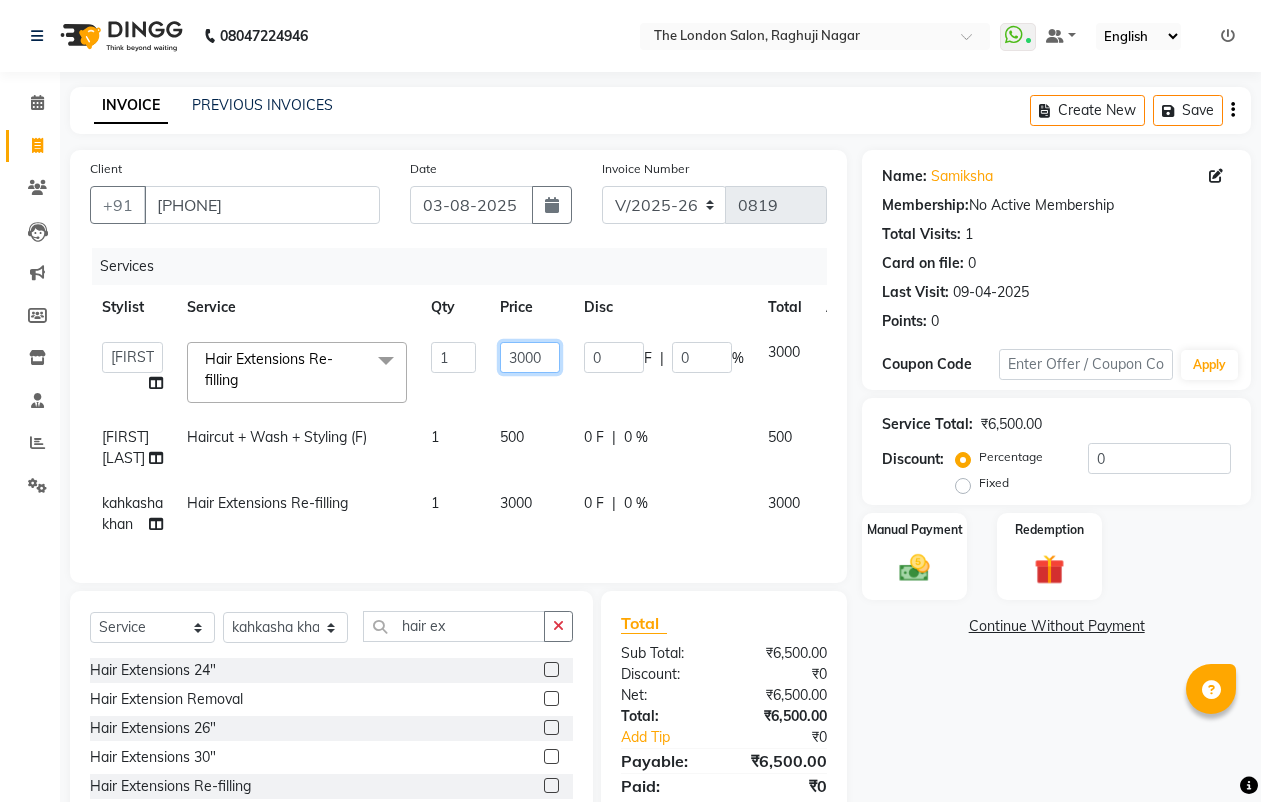 click on "3000" 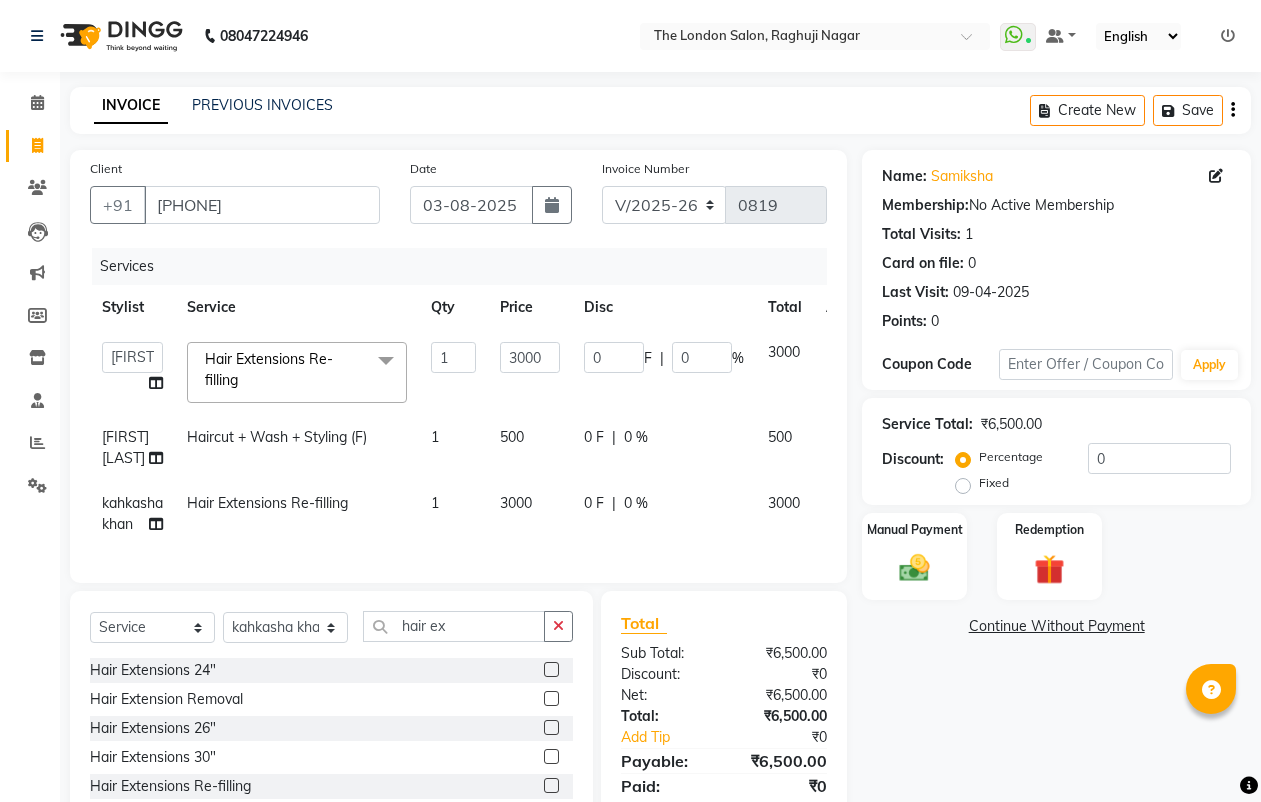 click on "3000" 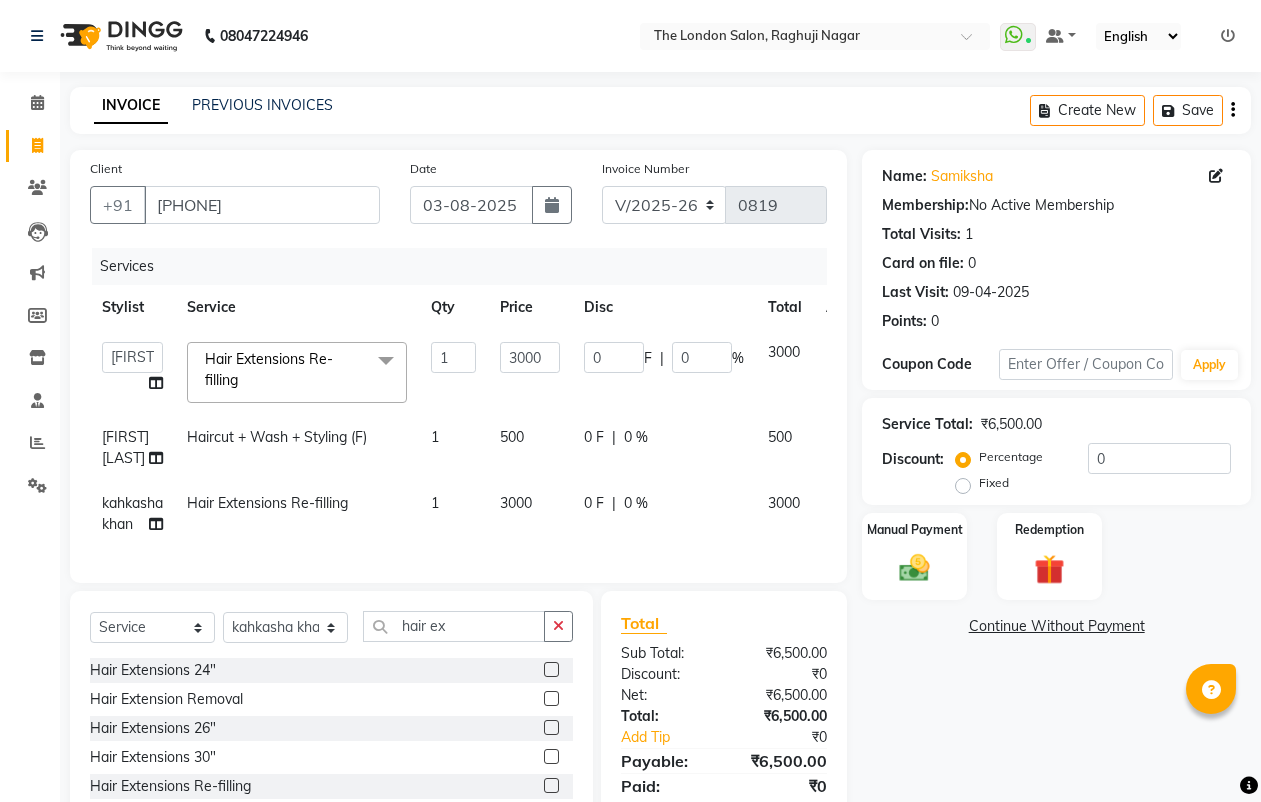 select on "83848" 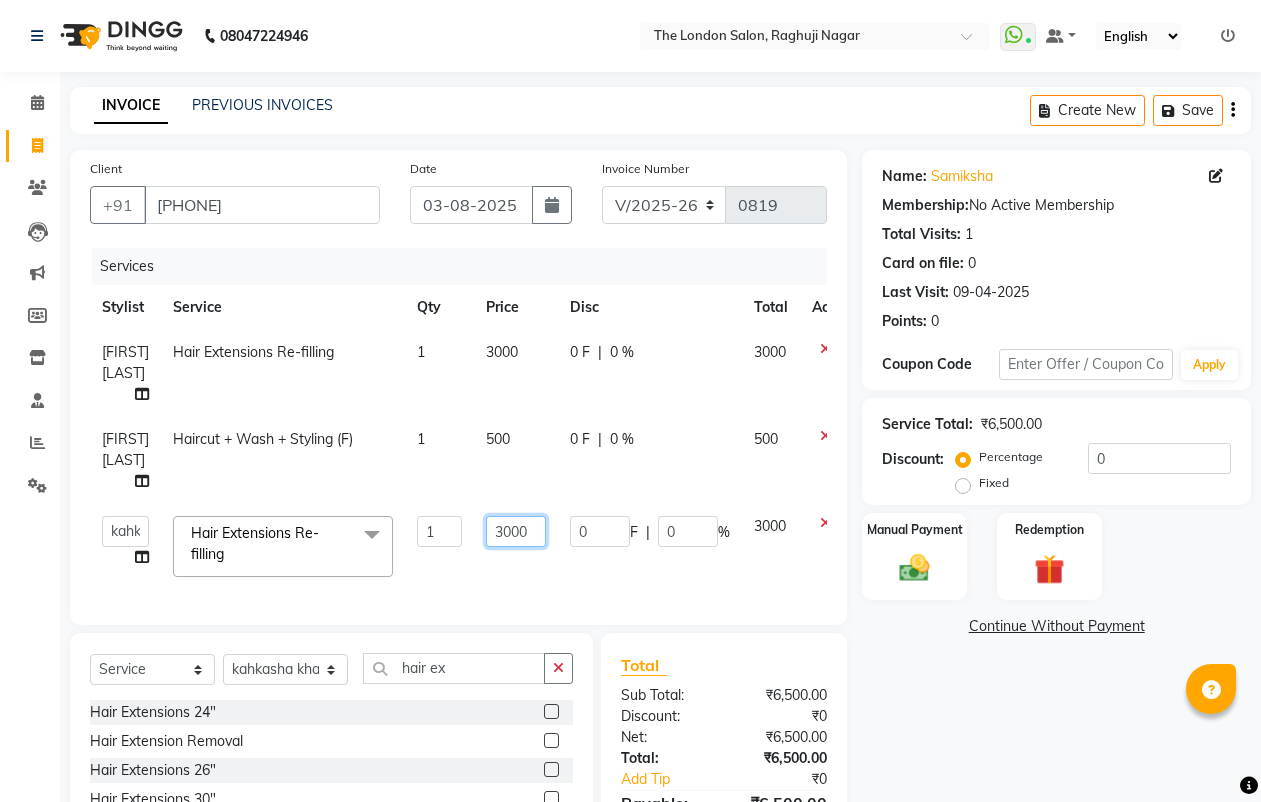 click on "3000" 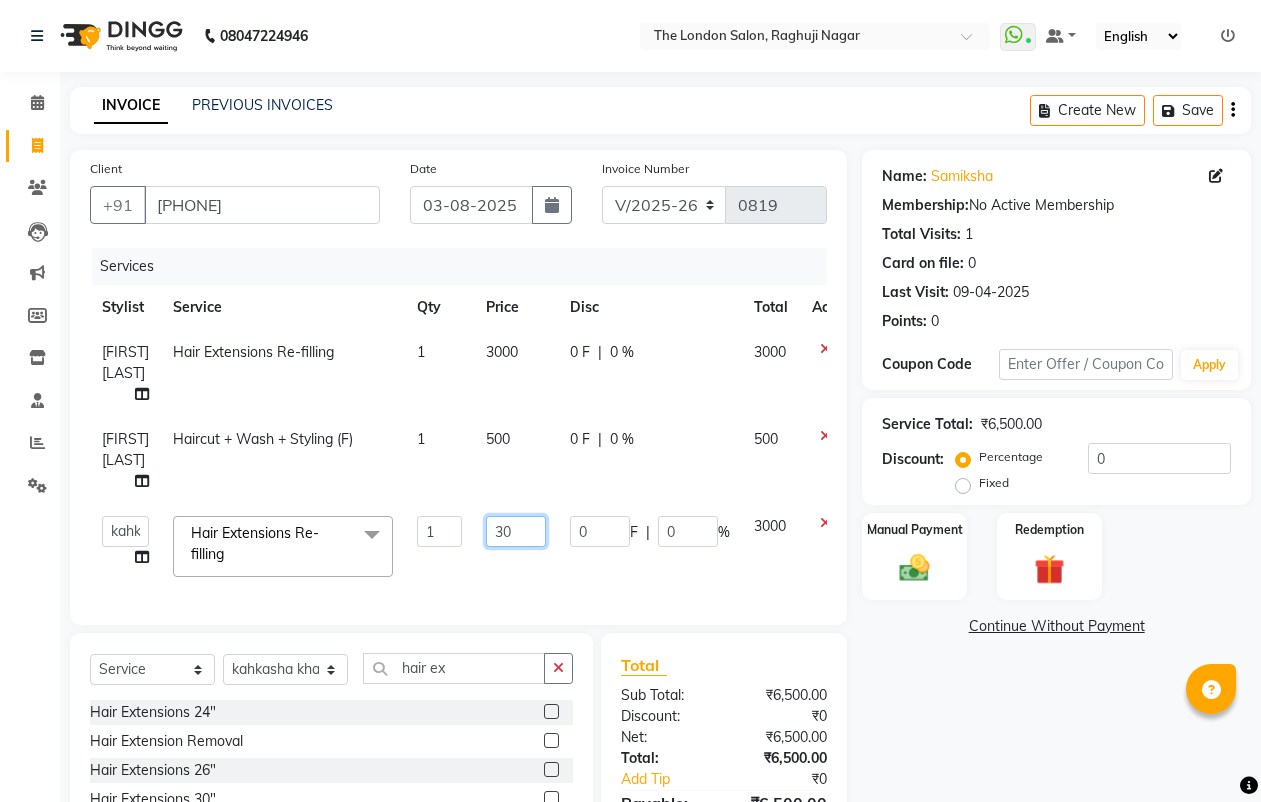 type on "3" 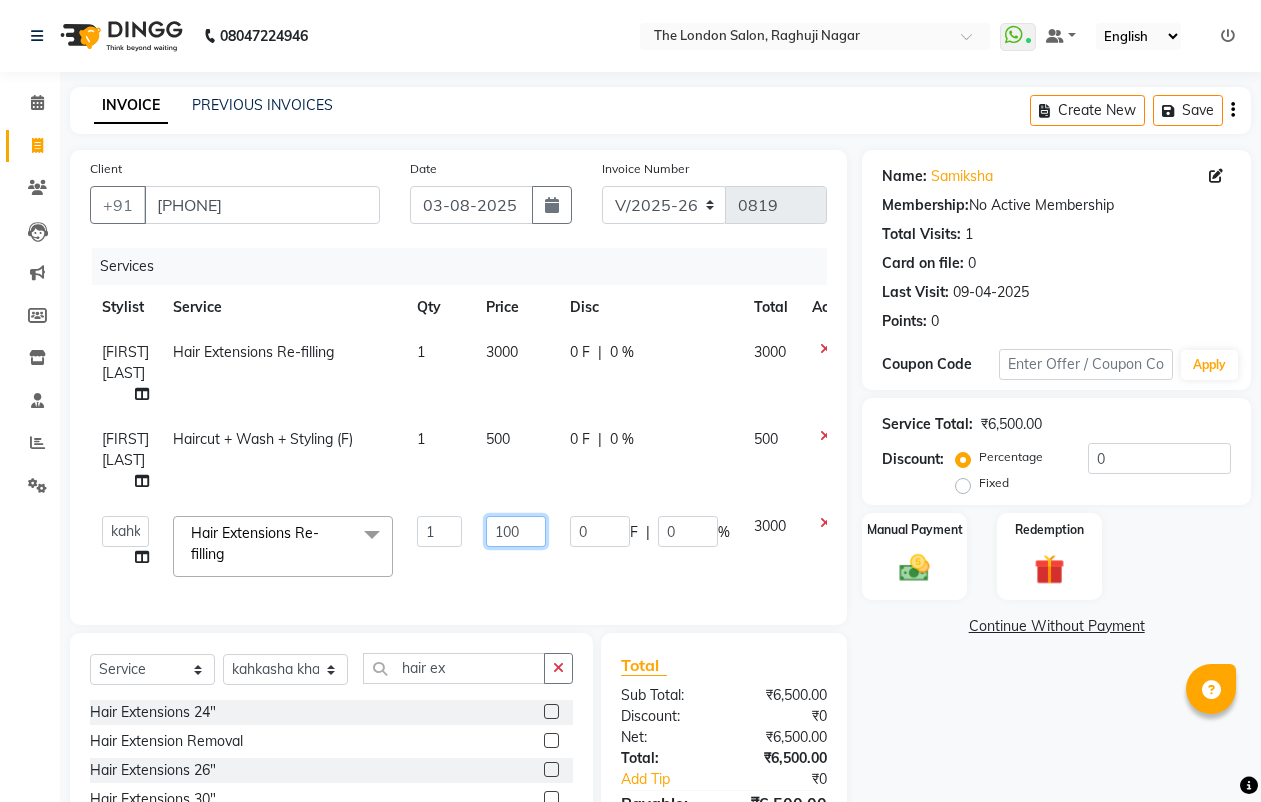 type on "1000" 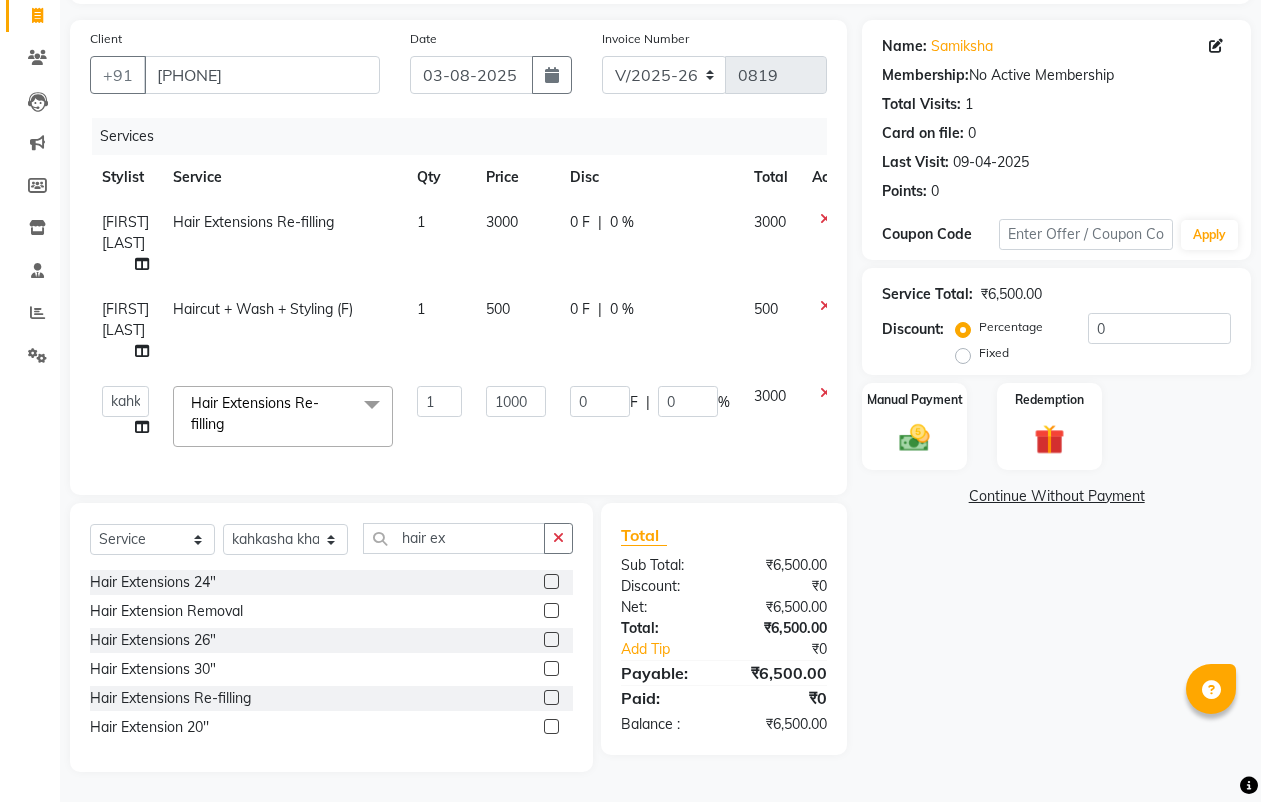 scroll, scrollTop: 109, scrollLeft: 0, axis: vertical 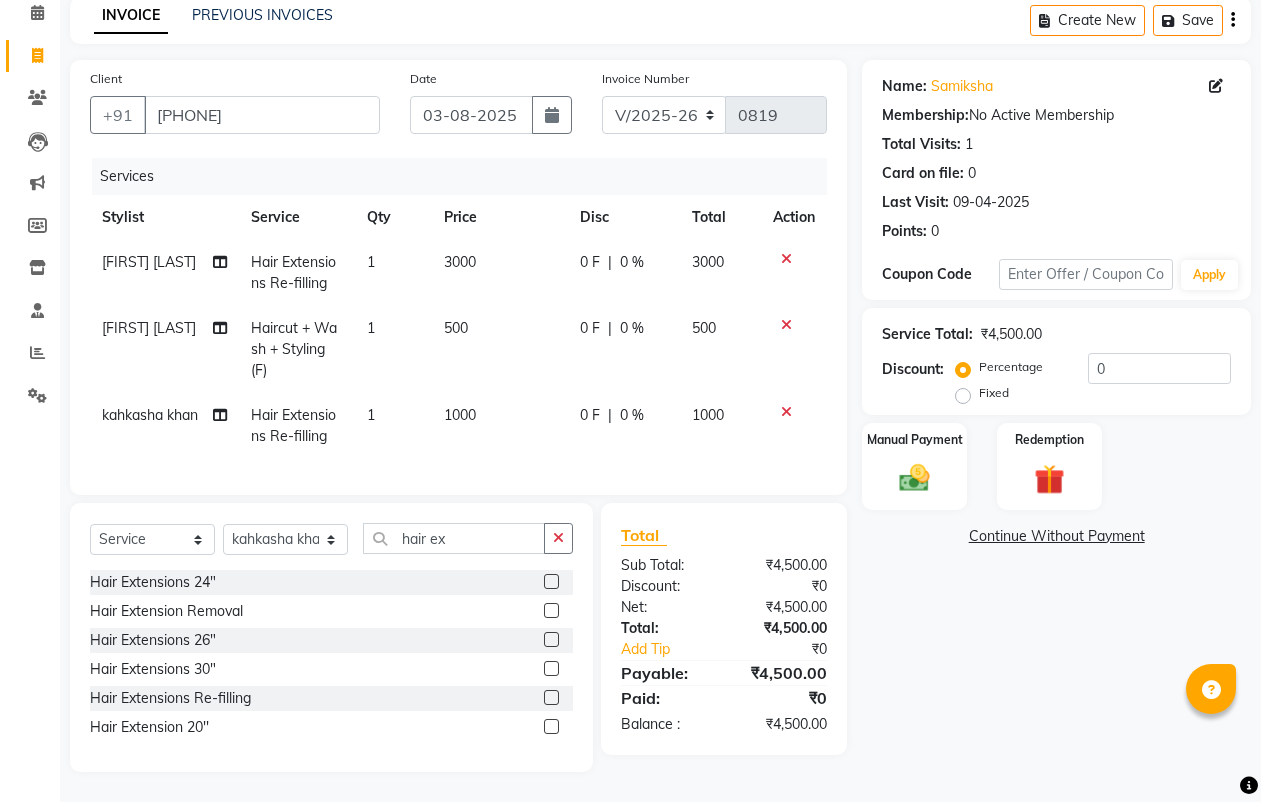 click on "Name: [FIRST]  Membership:  No Active Membership  Total Visits:  1 Card on file:  0 Last Visit:   [DATE] Points:   0  Coupon Code Apply Service Total:  ₹4,500.00  Discount:  Percentage   Fixed  0 Manual Payment Redemption  Continue Without Payment" 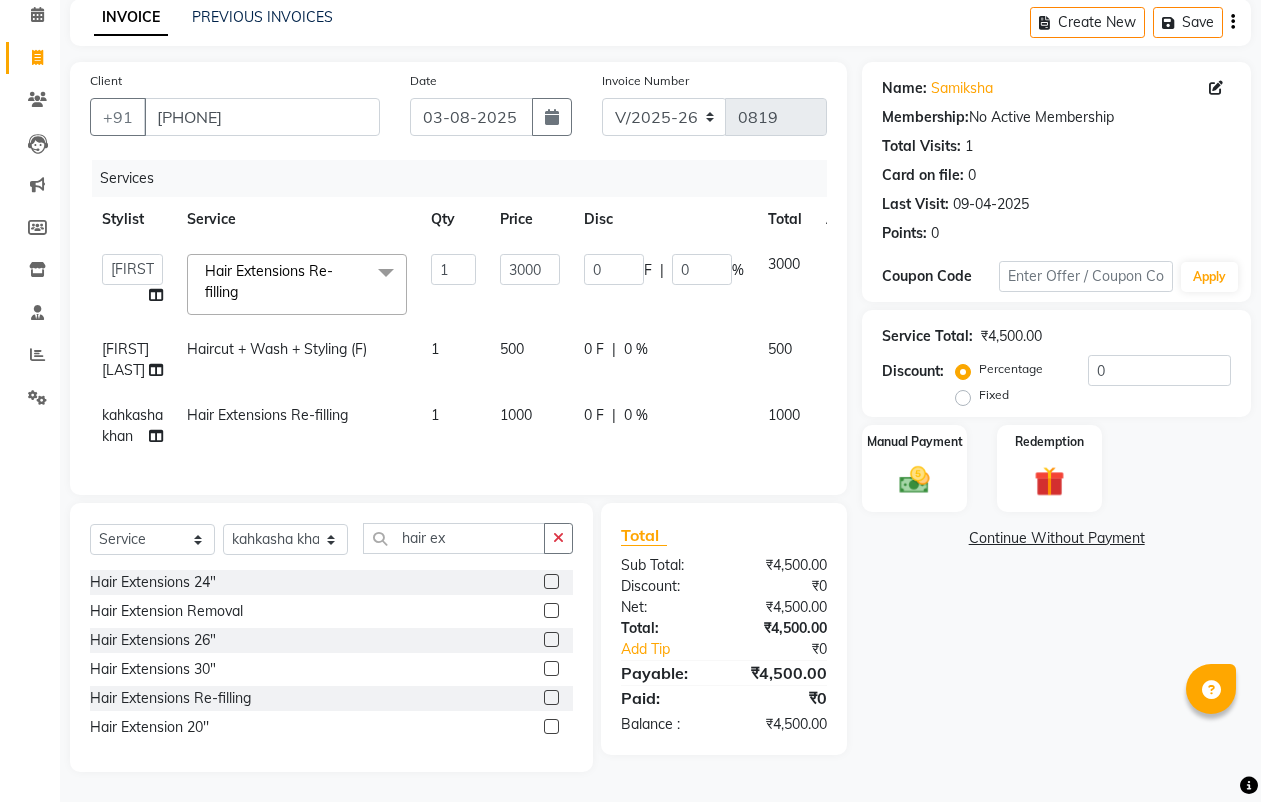 scroll, scrollTop: 107, scrollLeft: 0, axis: vertical 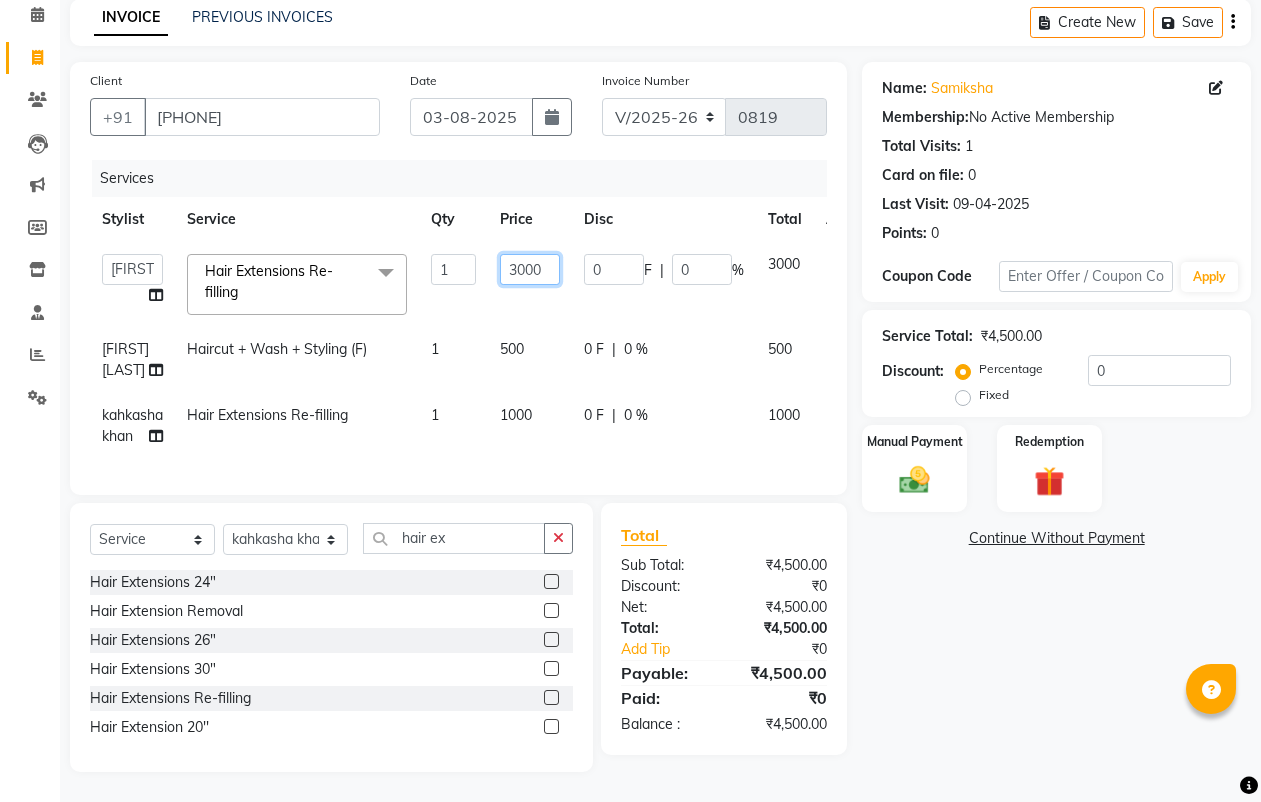 click on "3000" 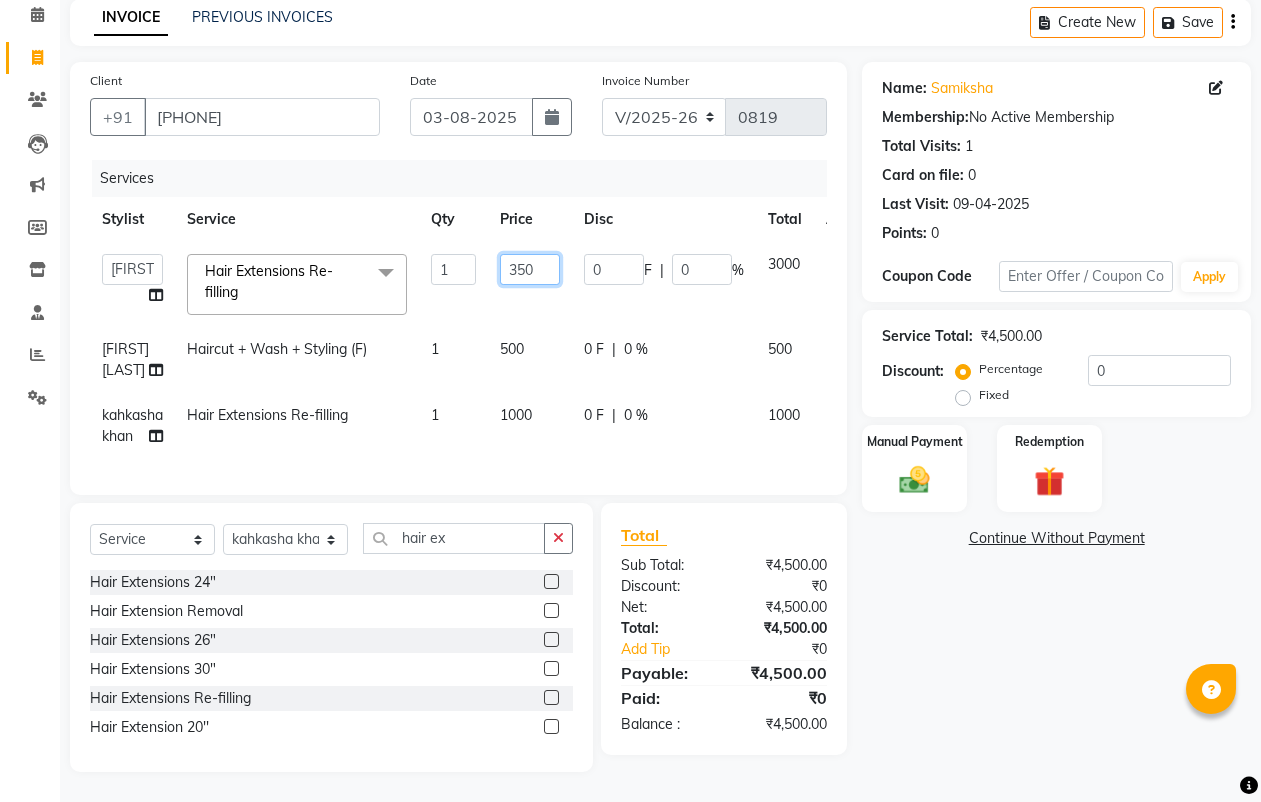 type on "3500" 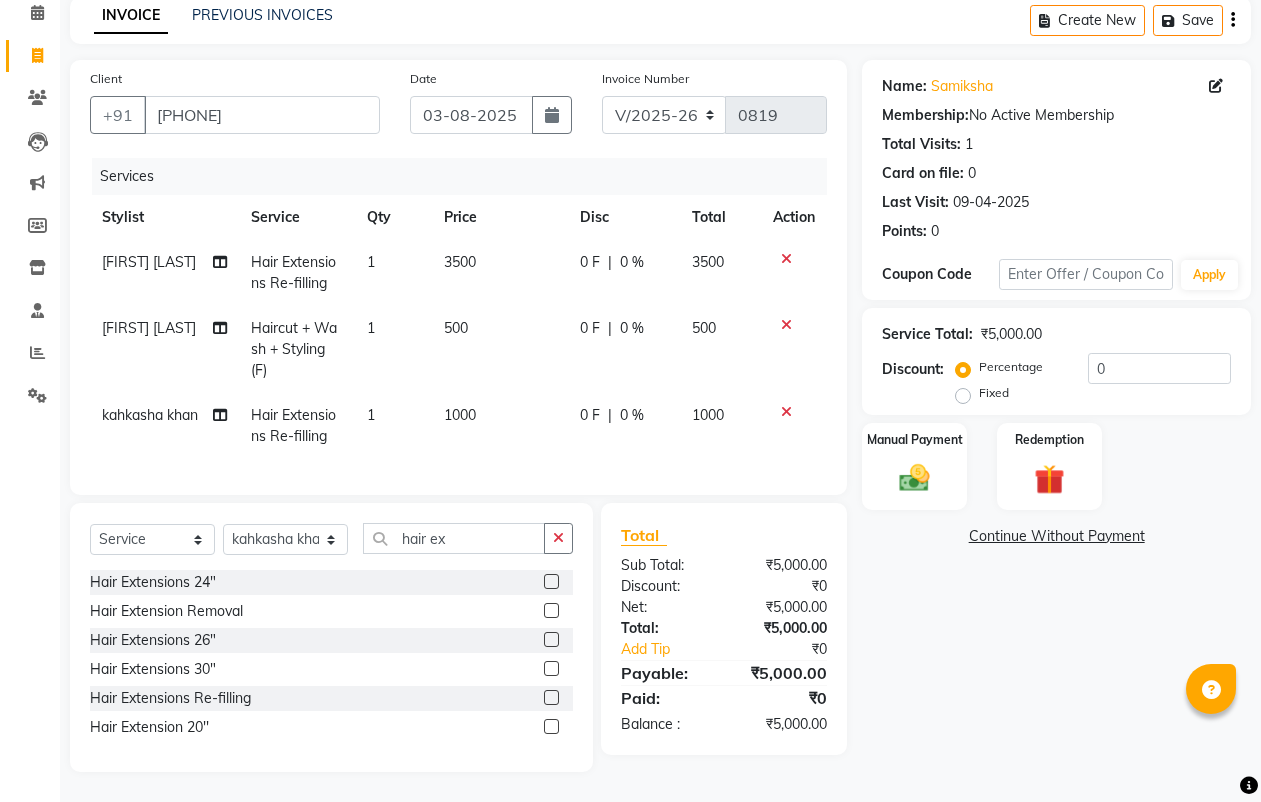 click on "Name: [FIRST]  Membership:  No Active Membership  Total Visits:  1 Card on file:  0 Last Visit:   [DATE] Points:   0  Coupon Code Apply Service Total:  ₹5,000.00  Discount:  Percentage   Fixed  0 Manual Payment Redemption  Continue Without Payment" 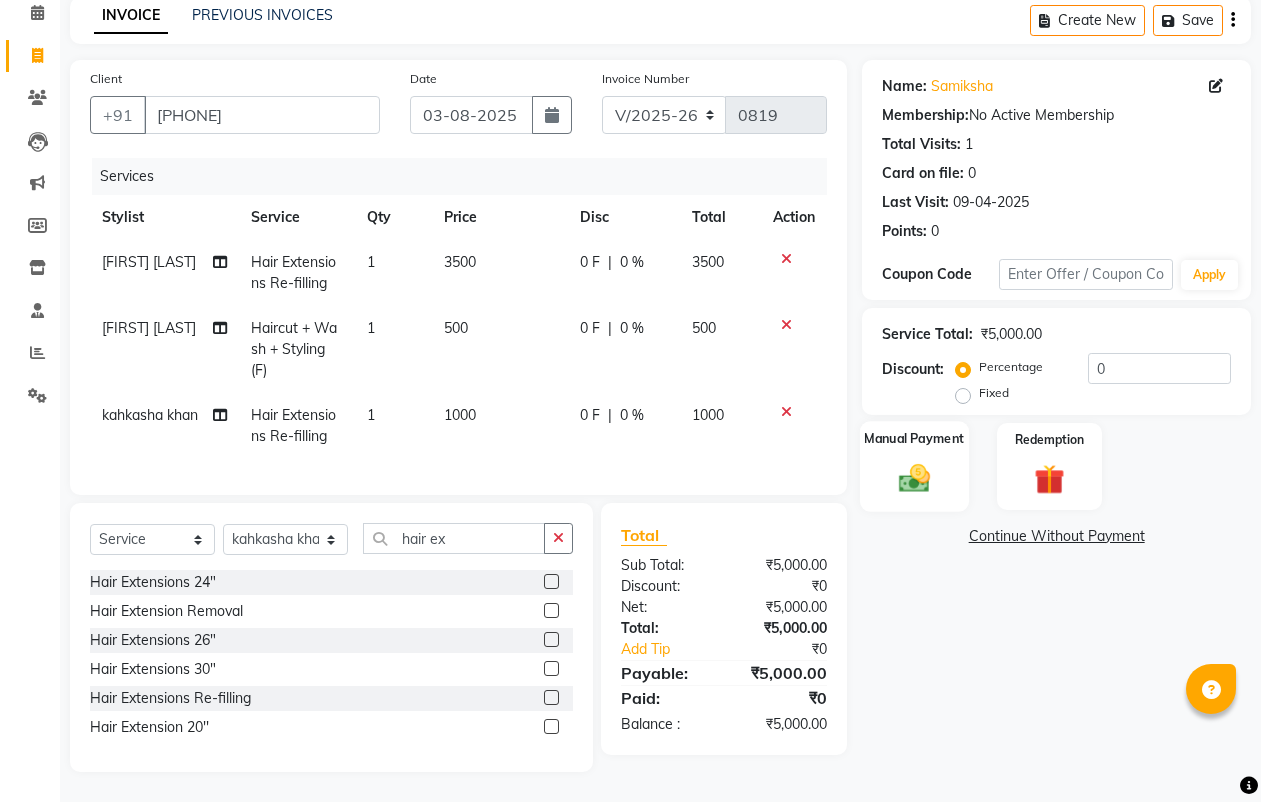 click 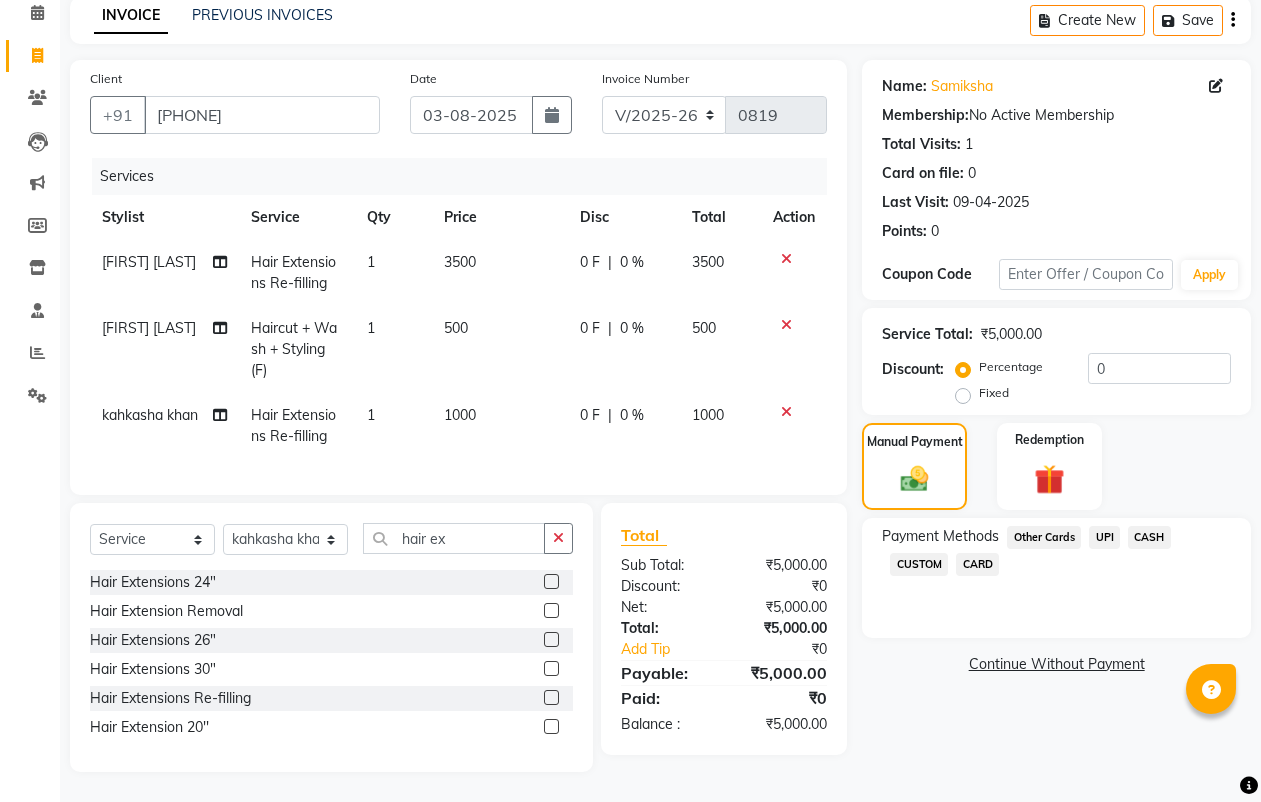click on "UPI" 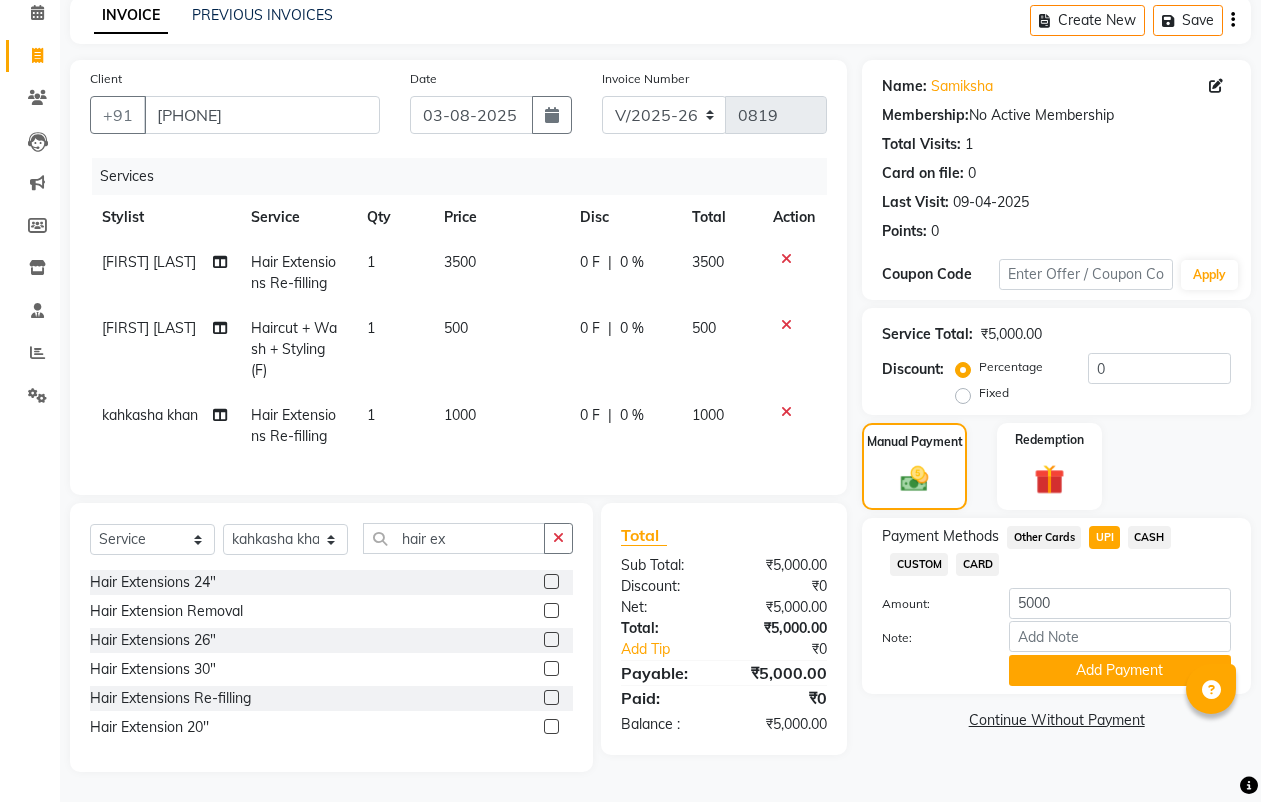 scroll, scrollTop: 109, scrollLeft: 0, axis: vertical 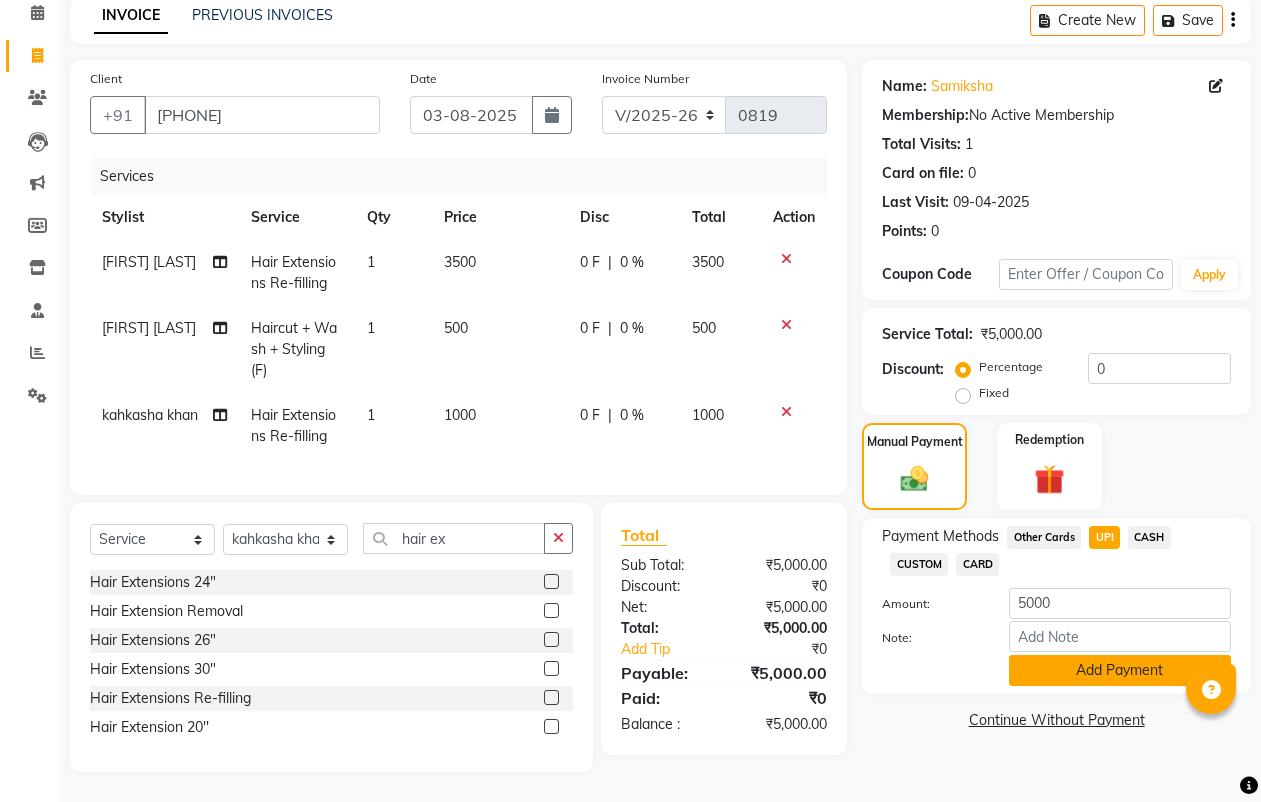 click on "Add Payment" 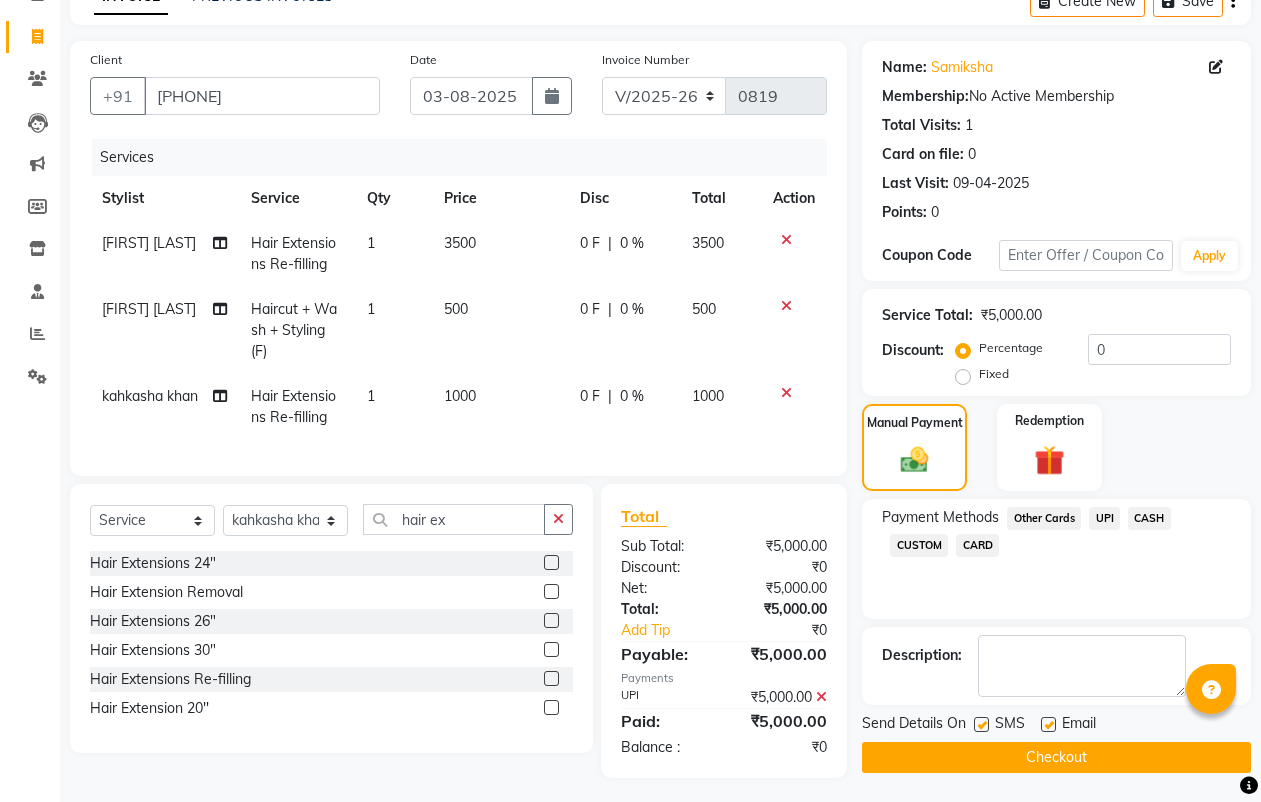 scroll, scrollTop: 134, scrollLeft: 0, axis: vertical 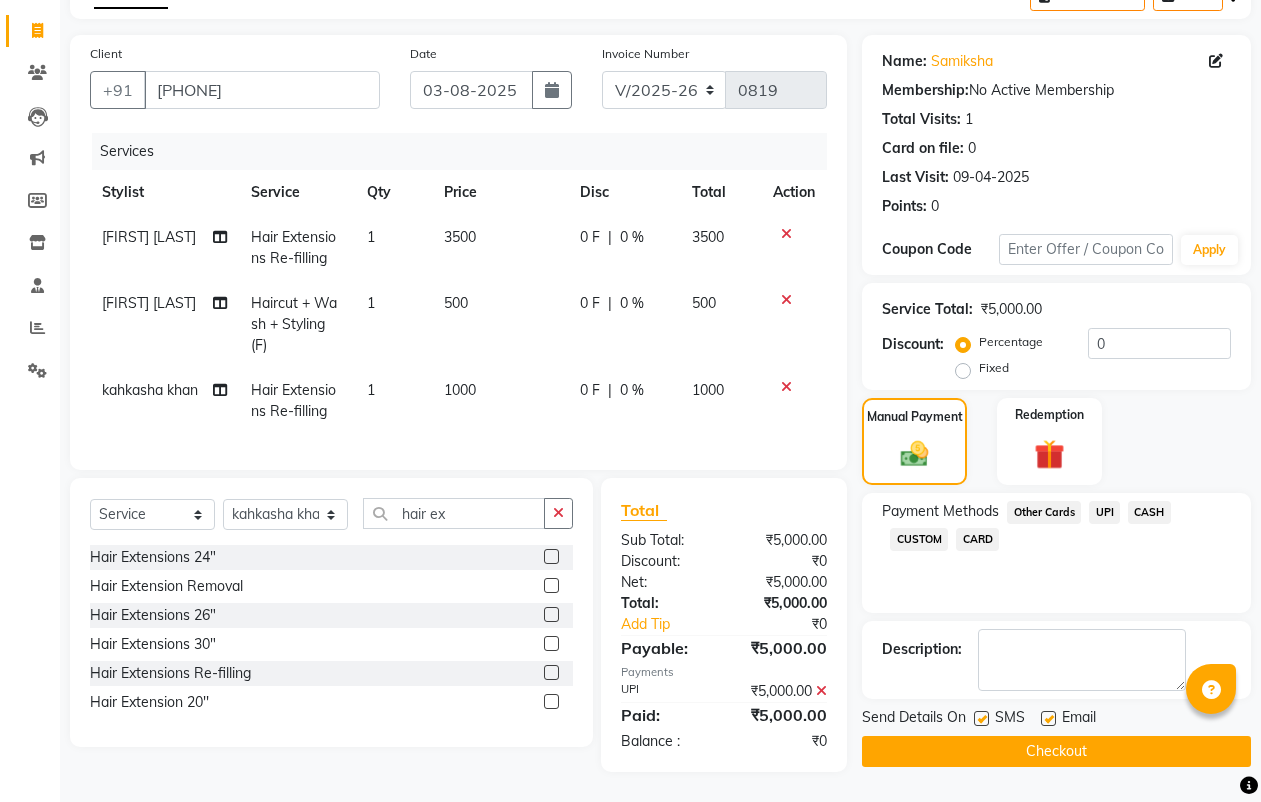 click on "Checkout" 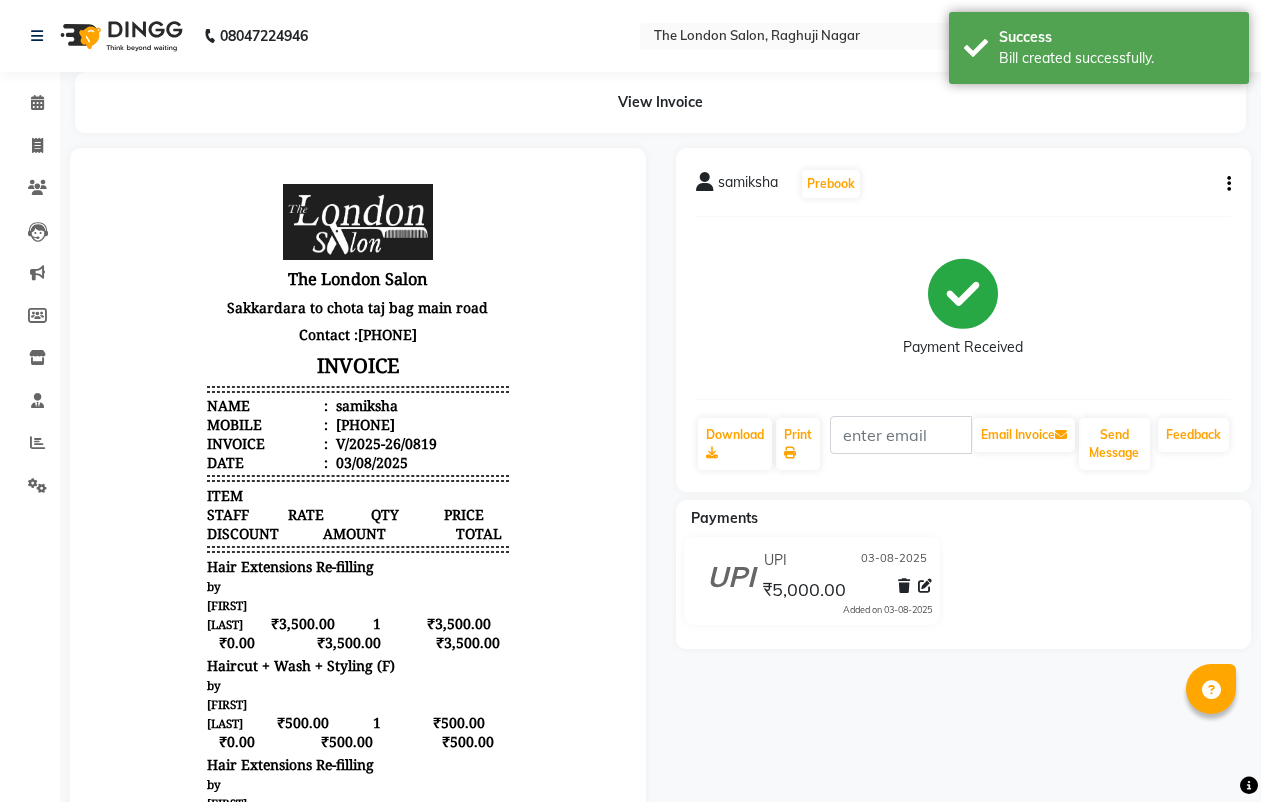 scroll, scrollTop: 0, scrollLeft: 0, axis: both 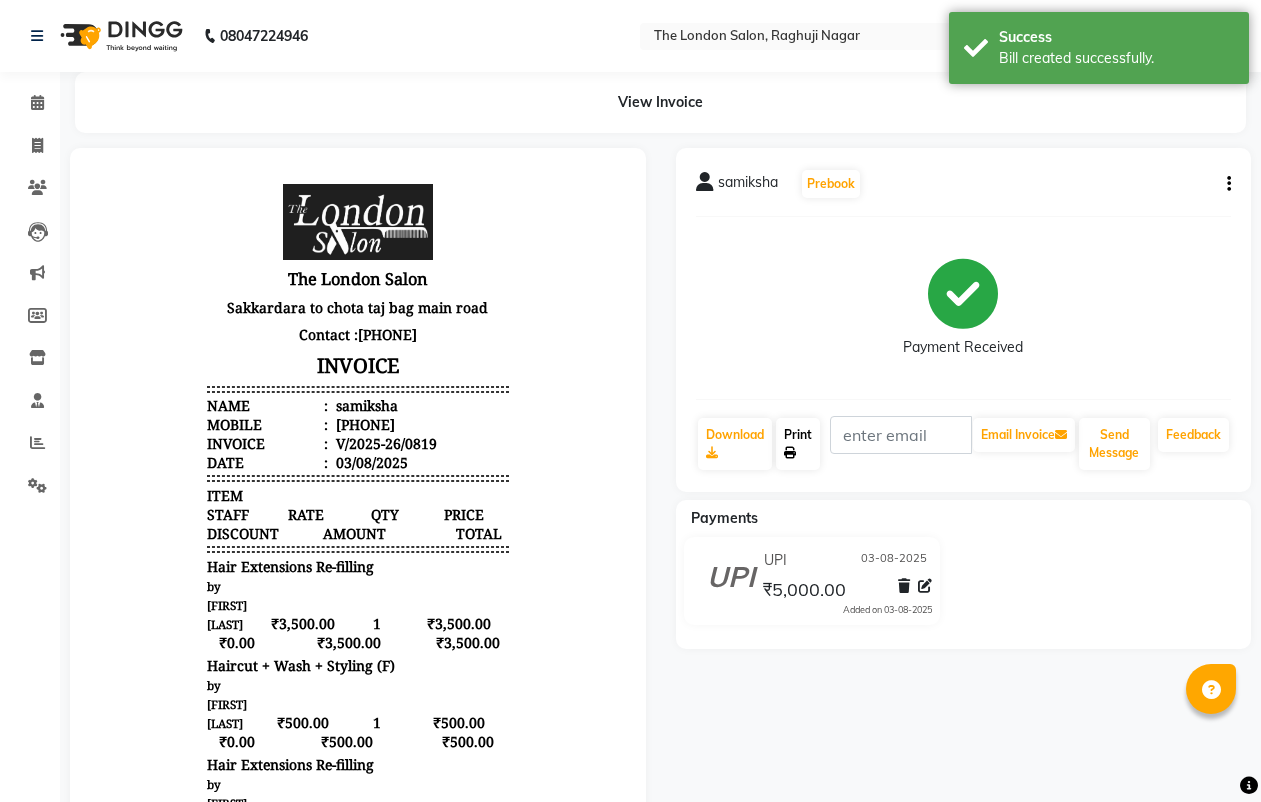 click on "Print" 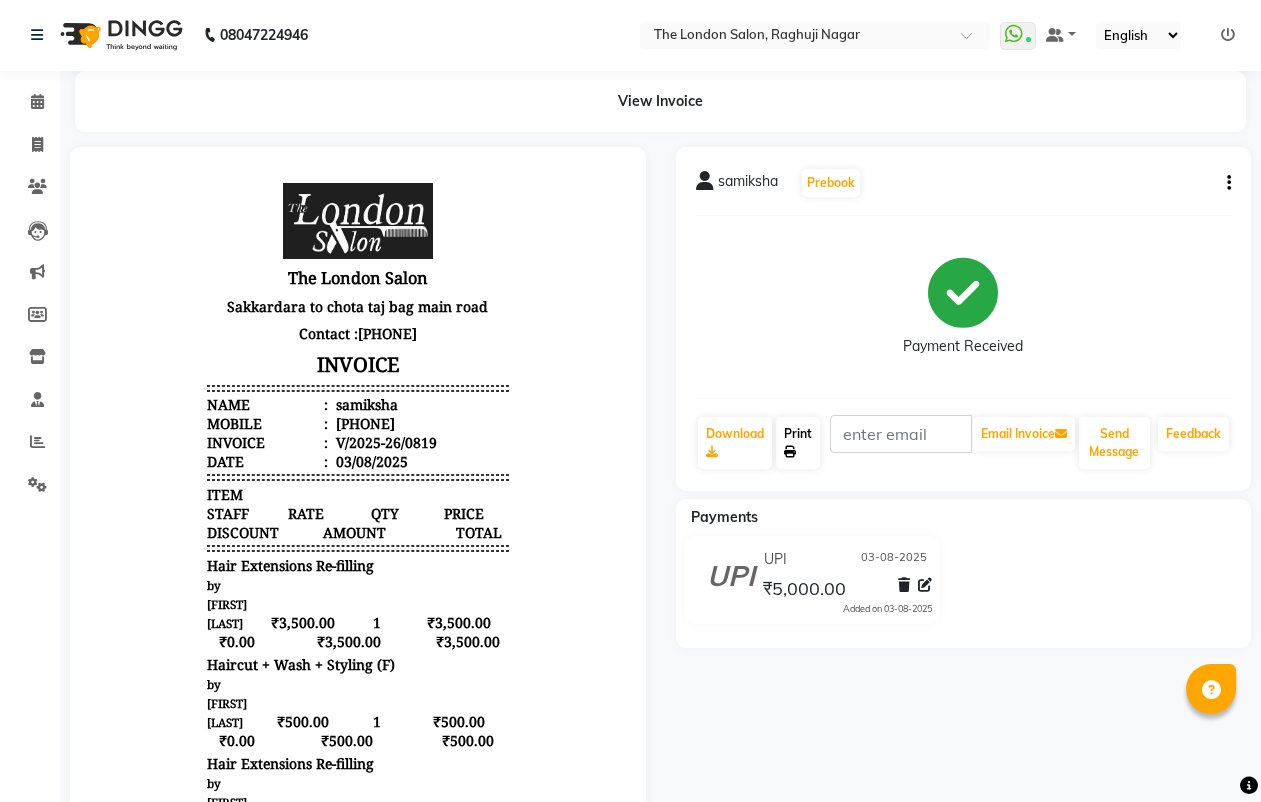 scroll, scrollTop: 0, scrollLeft: 0, axis: both 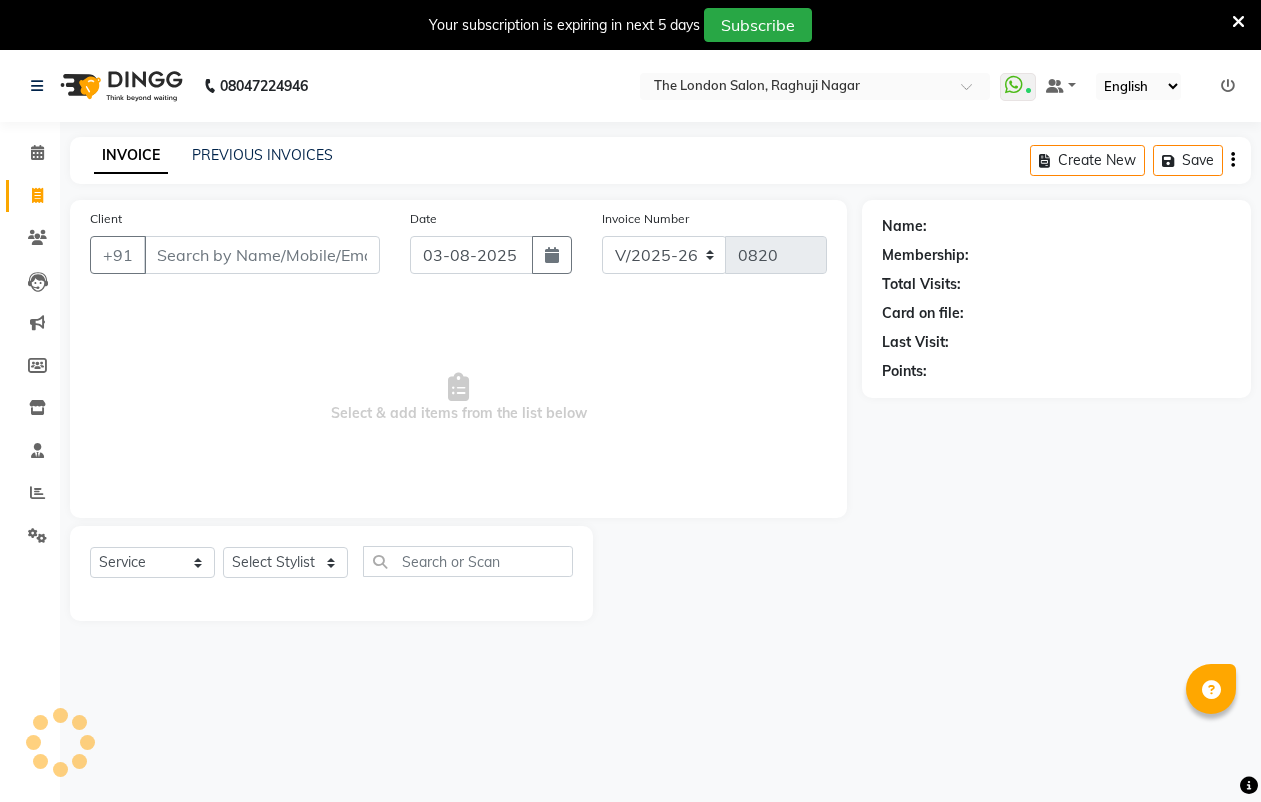 select on "4682" 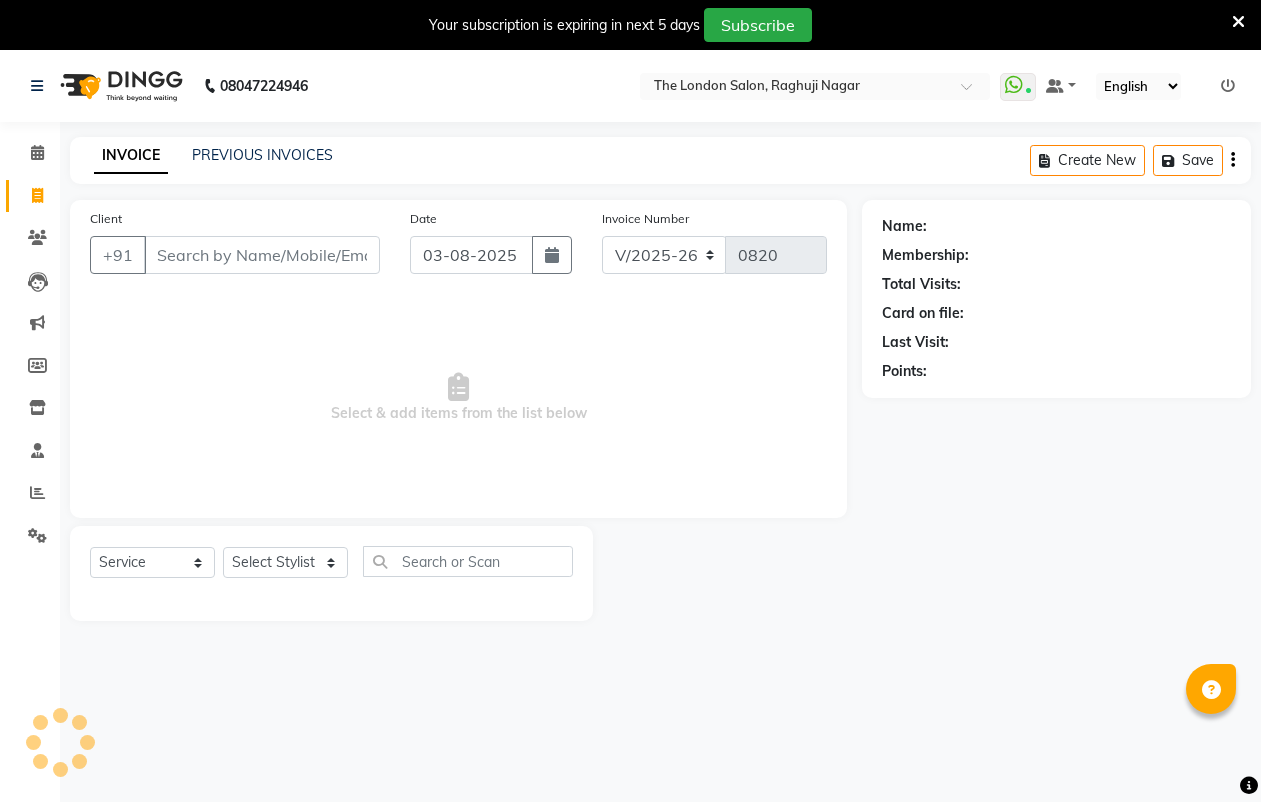 scroll, scrollTop: 50, scrollLeft: 0, axis: vertical 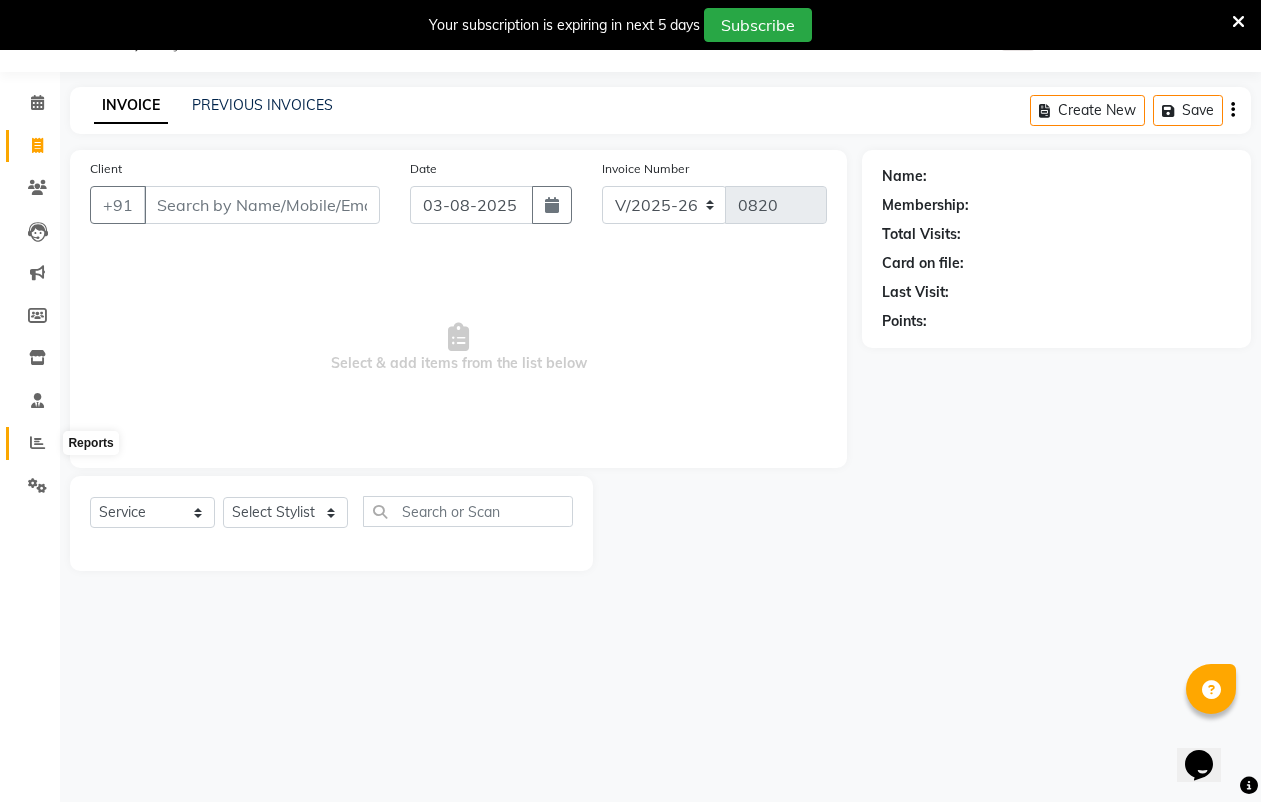 click 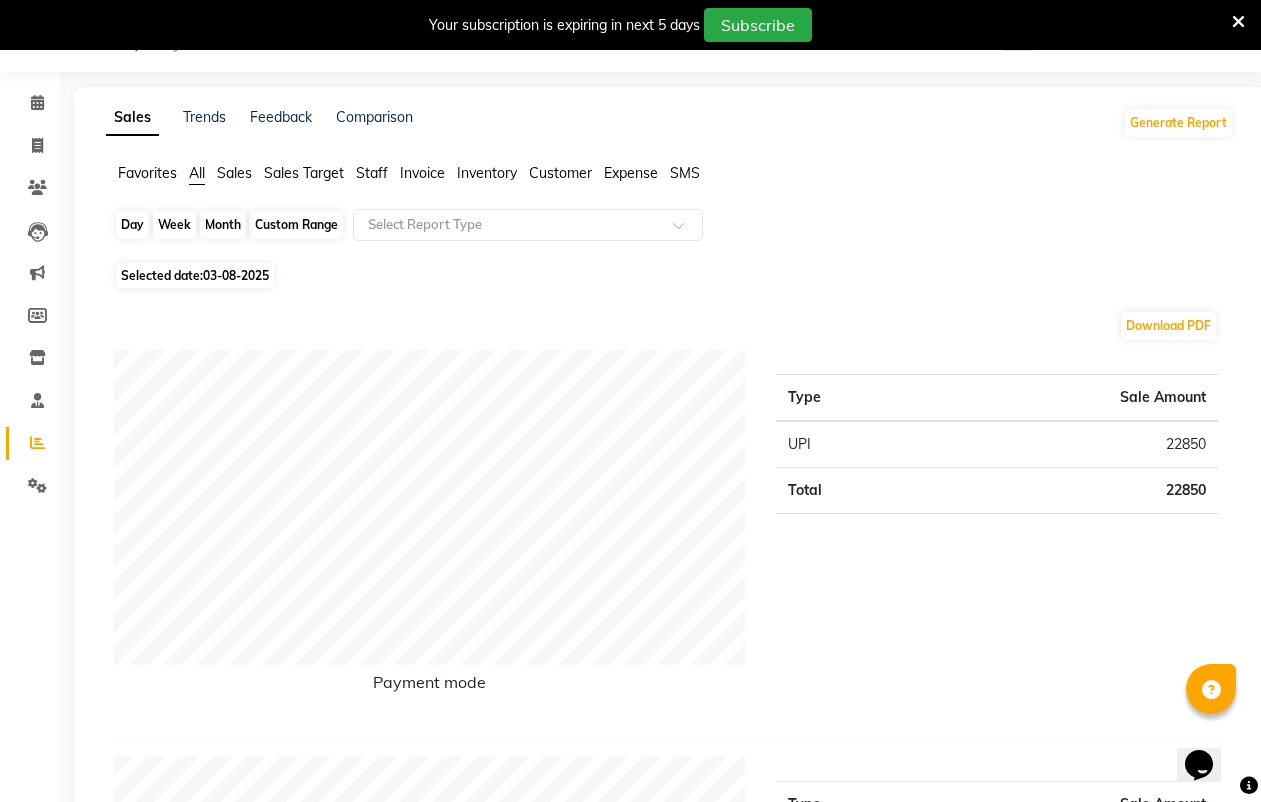 click on "Day" 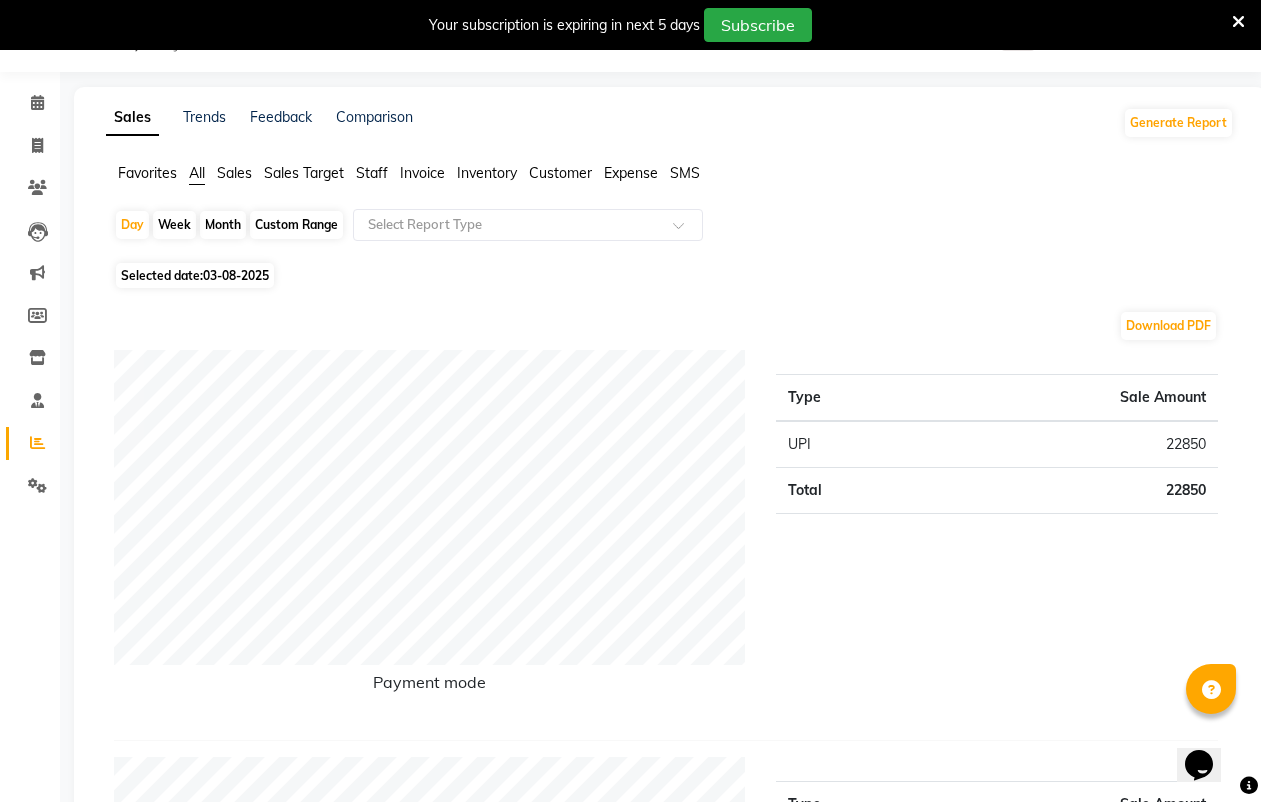 select on "8" 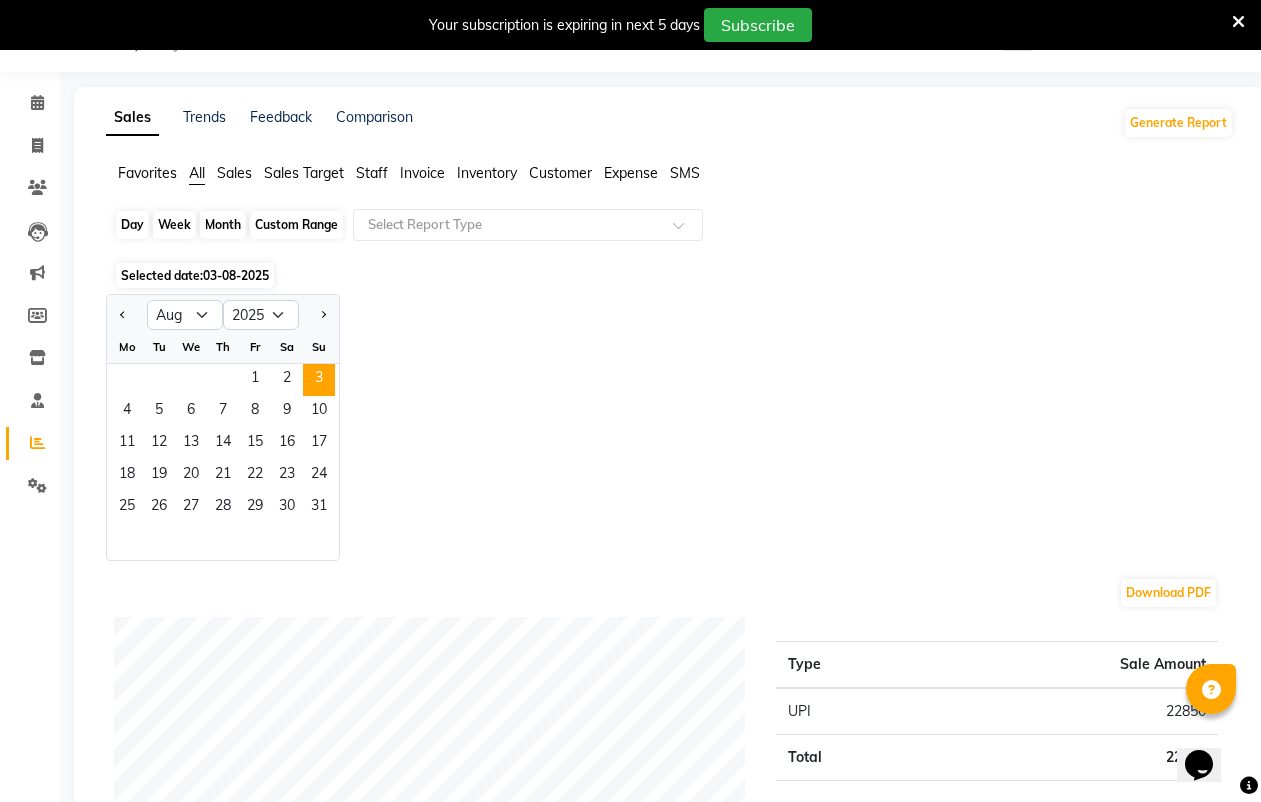 click on "Day" 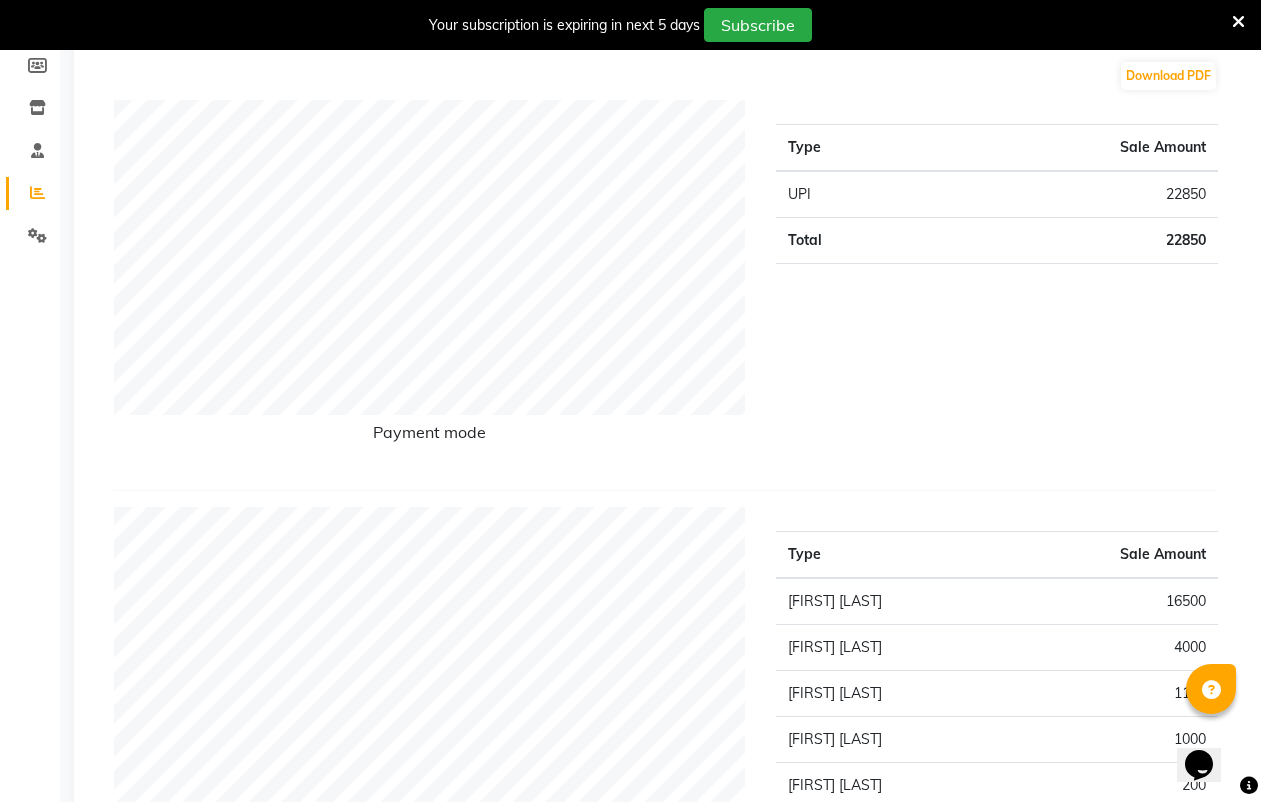 scroll, scrollTop: 0, scrollLeft: 0, axis: both 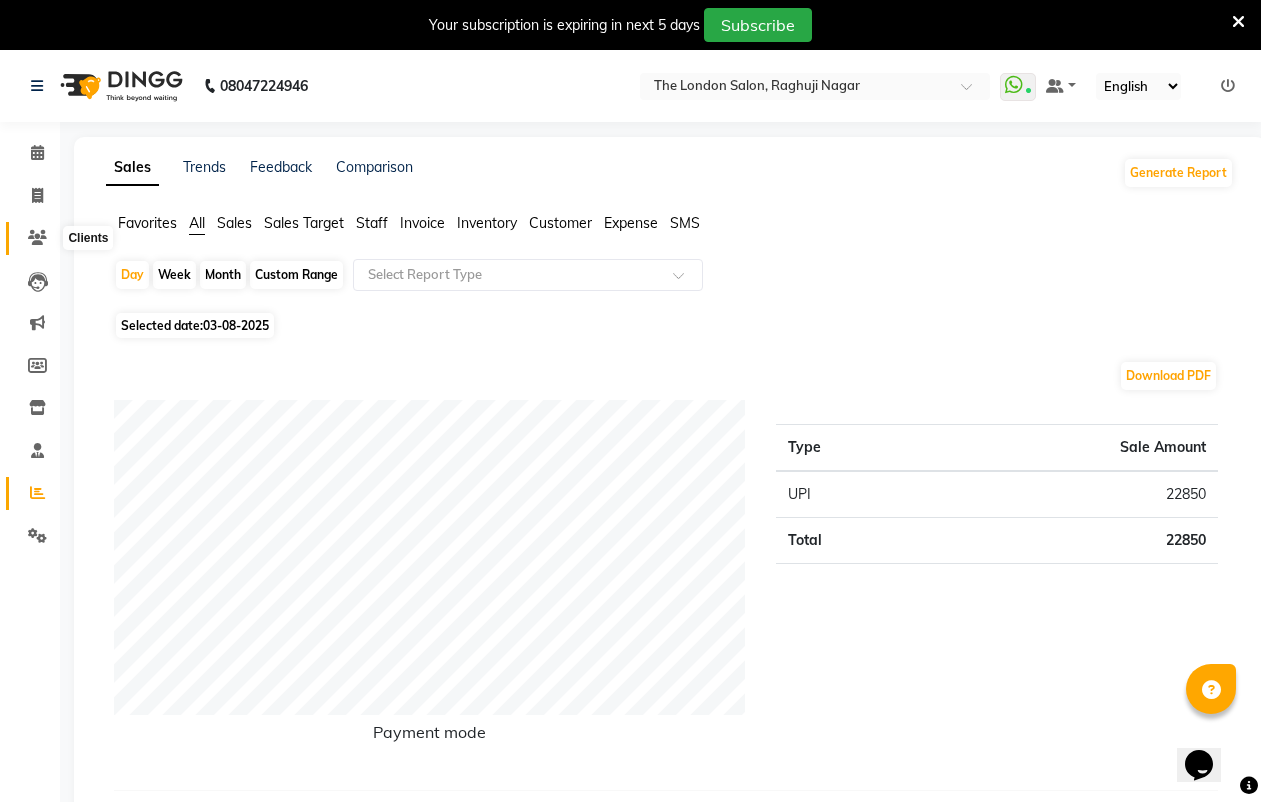 click 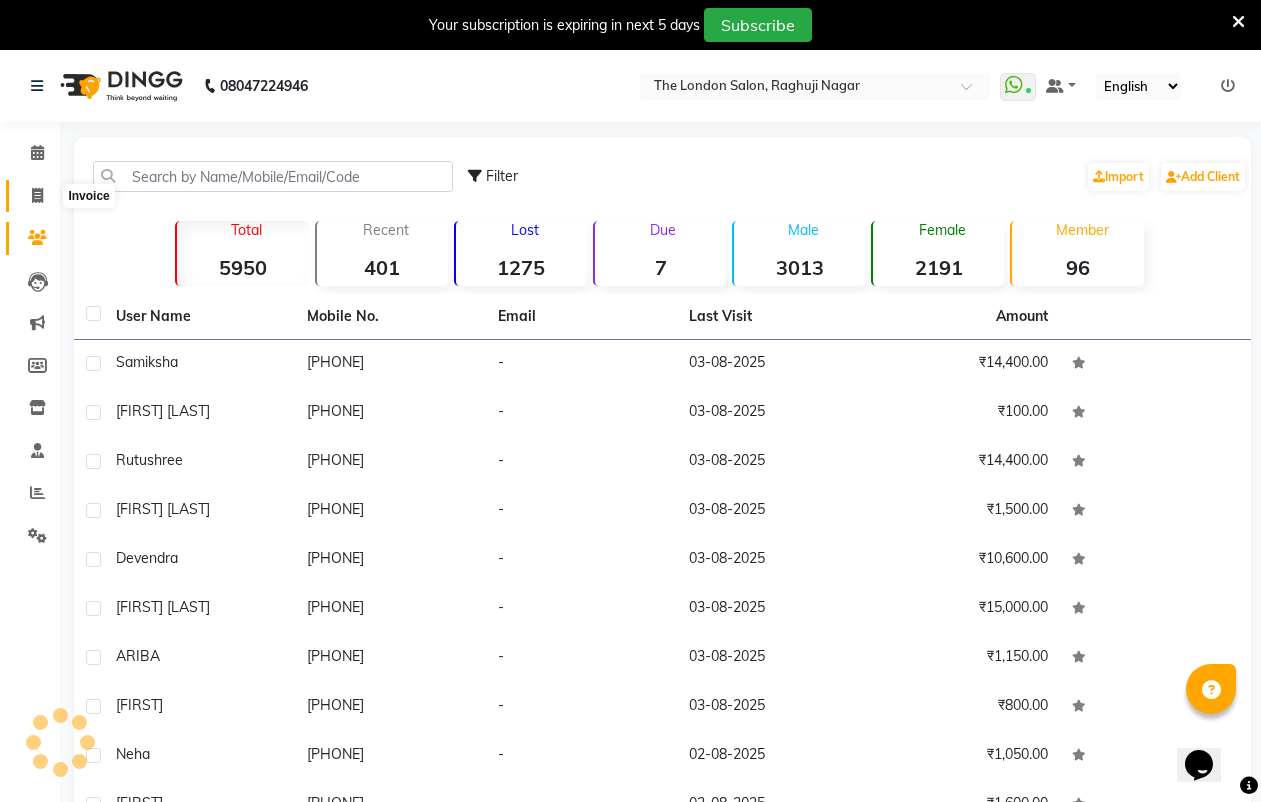 click 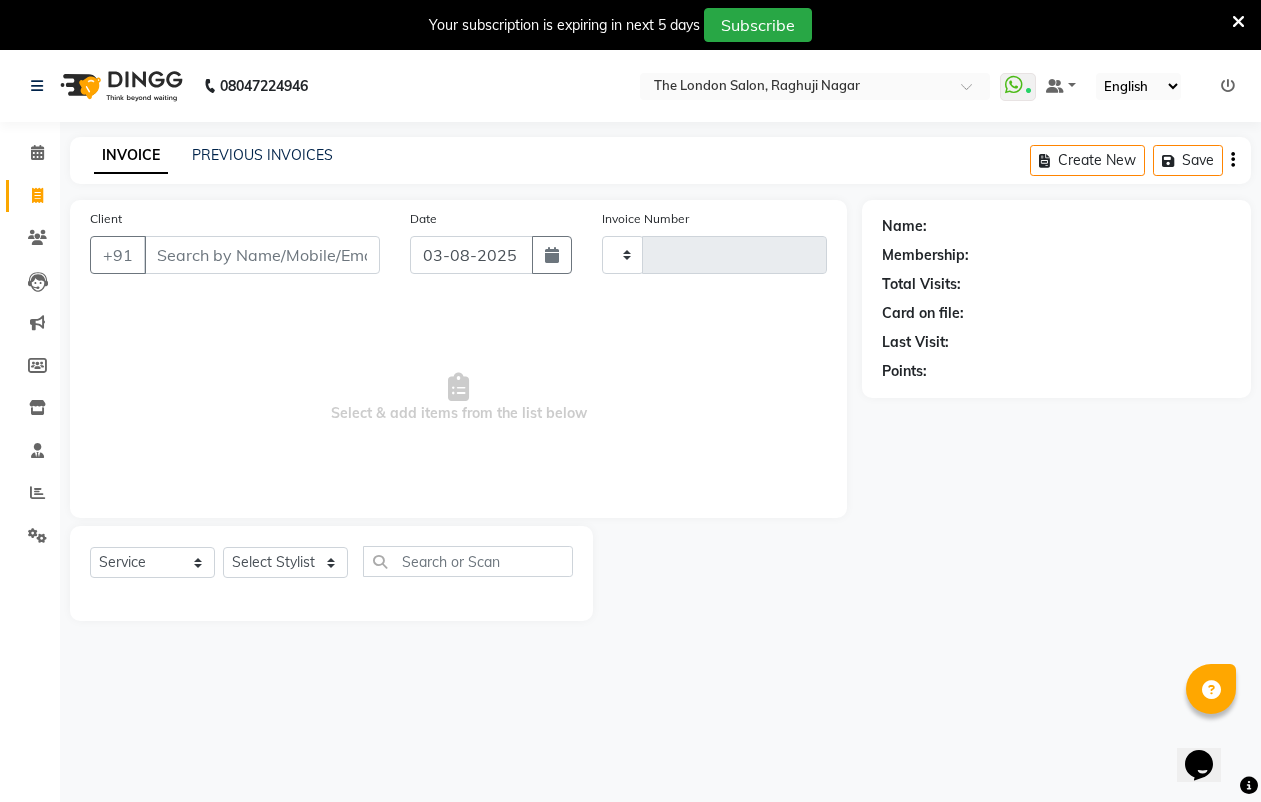 scroll, scrollTop: 50, scrollLeft: 0, axis: vertical 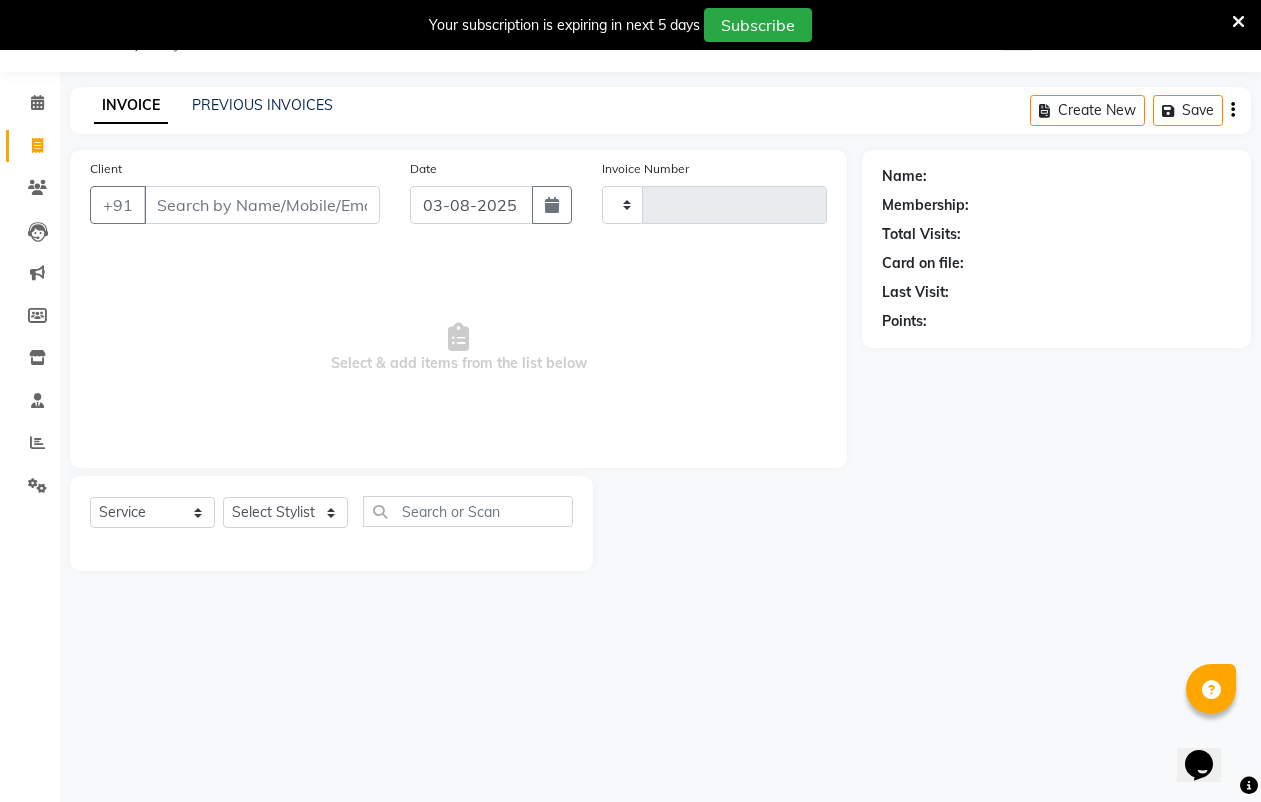 type on "0820" 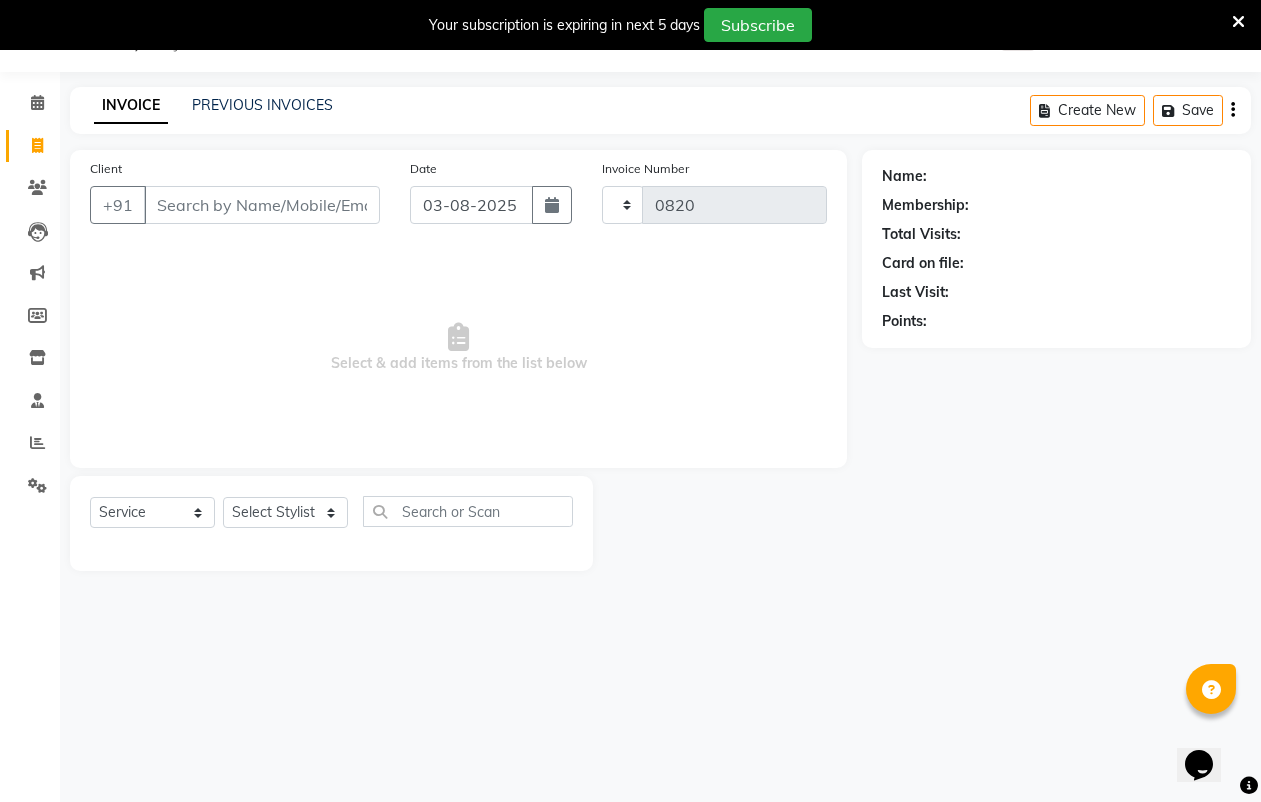 select on "4682" 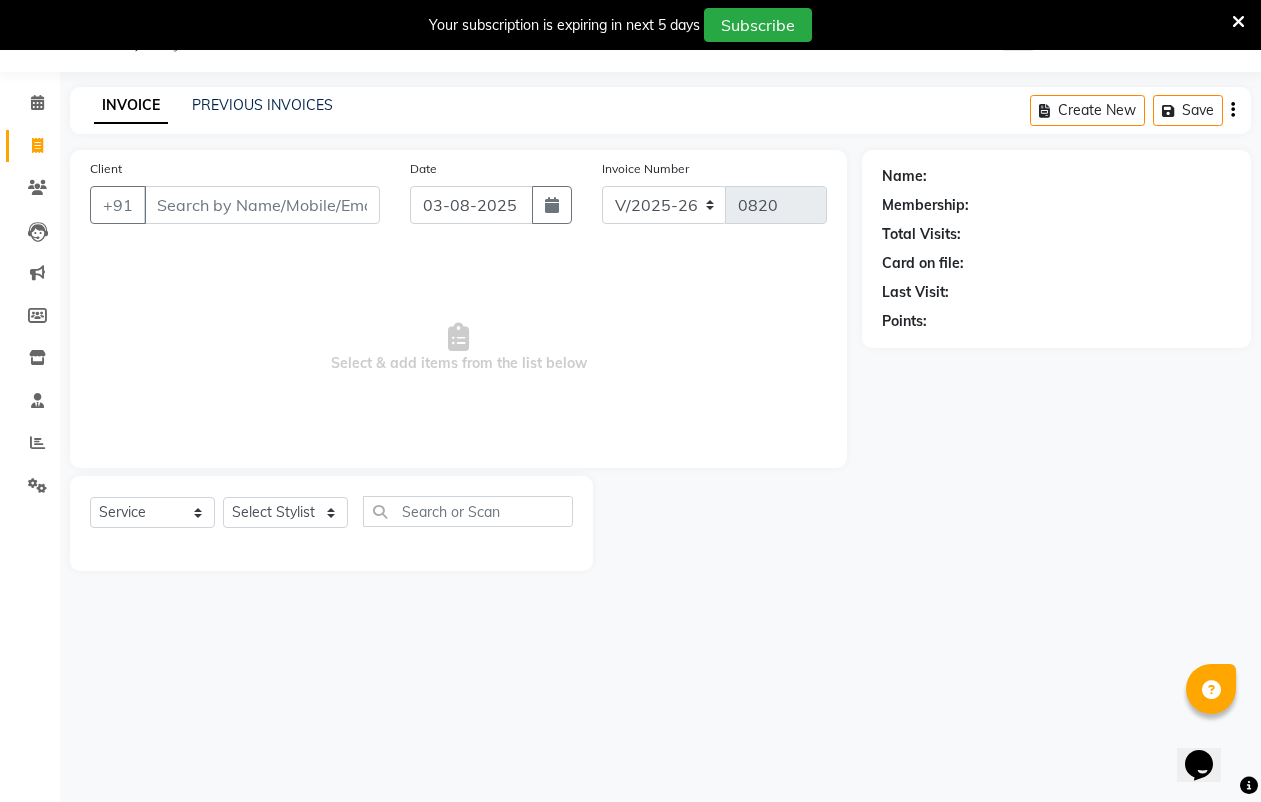 click on "Client" at bounding box center [262, 205] 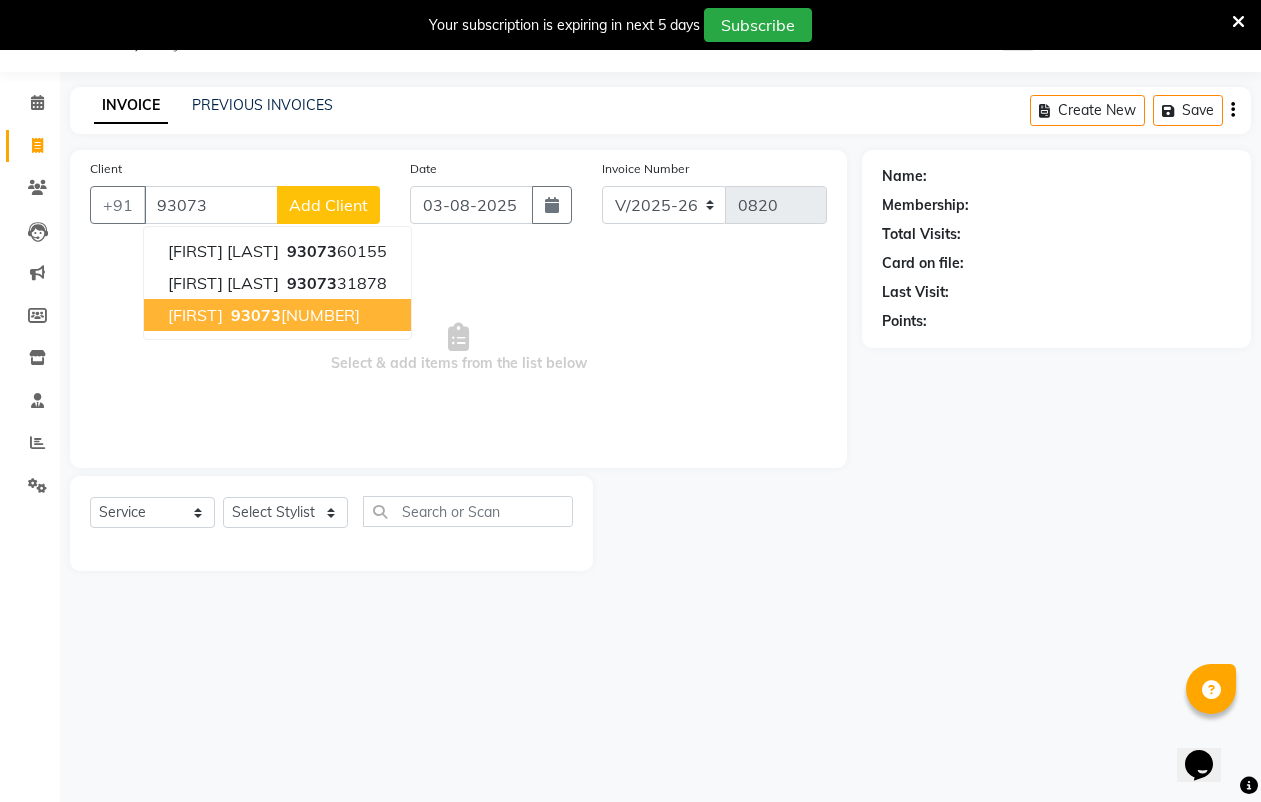 click on "rishika" at bounding box center [195, 315] 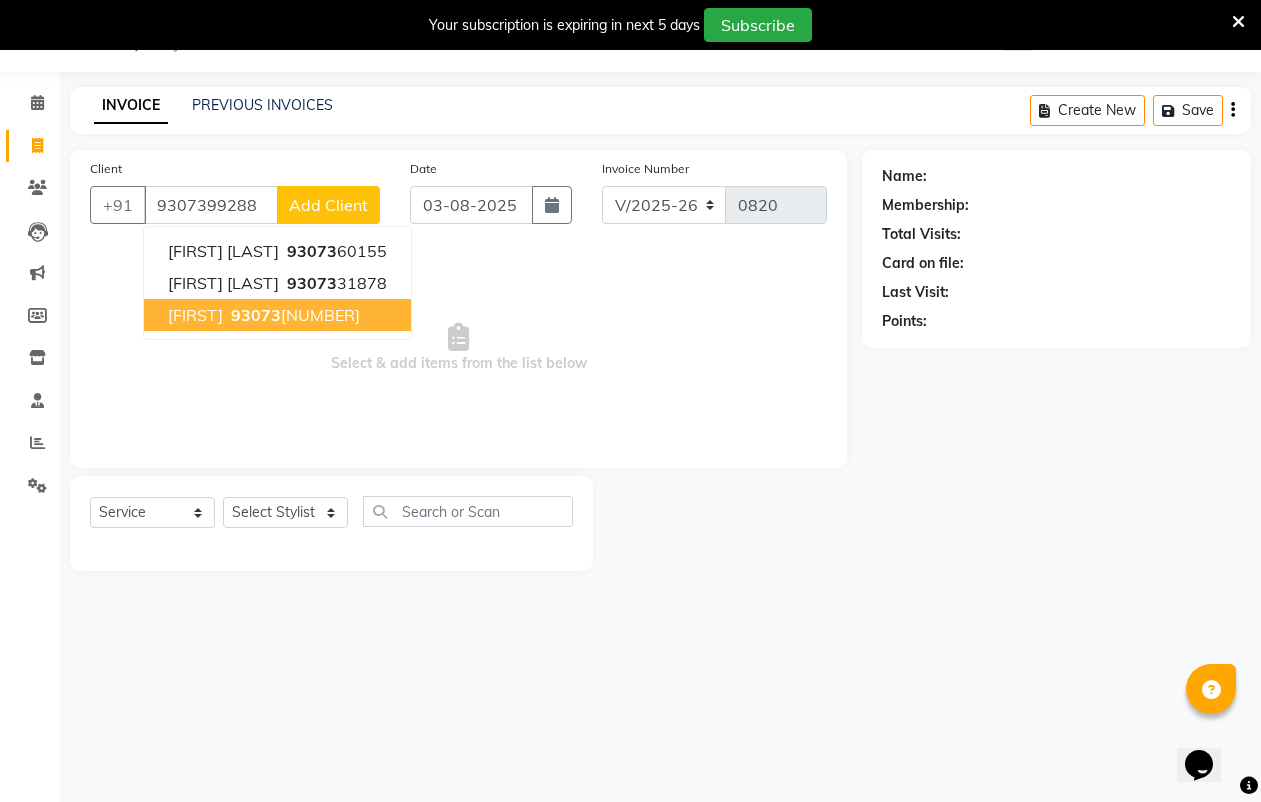 type on "9307399288" 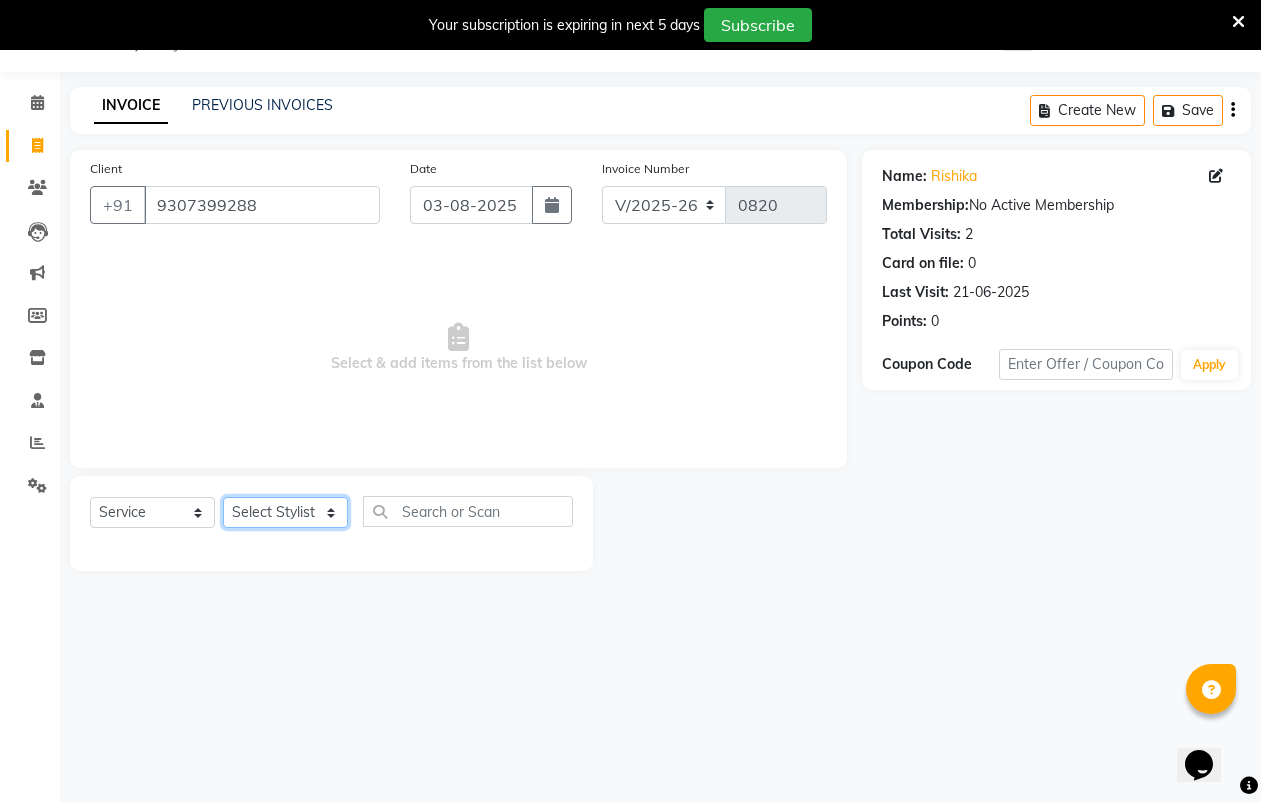 click on "Select Stylist [FIRST] [LAST] [FIRST] [LAST] [FIRST] [LAST] [FIRST] [LAST] [FIRST] [LAST] [FIRST] [LAST] [FIRST] [LAST] [FIRST] [LAST]" 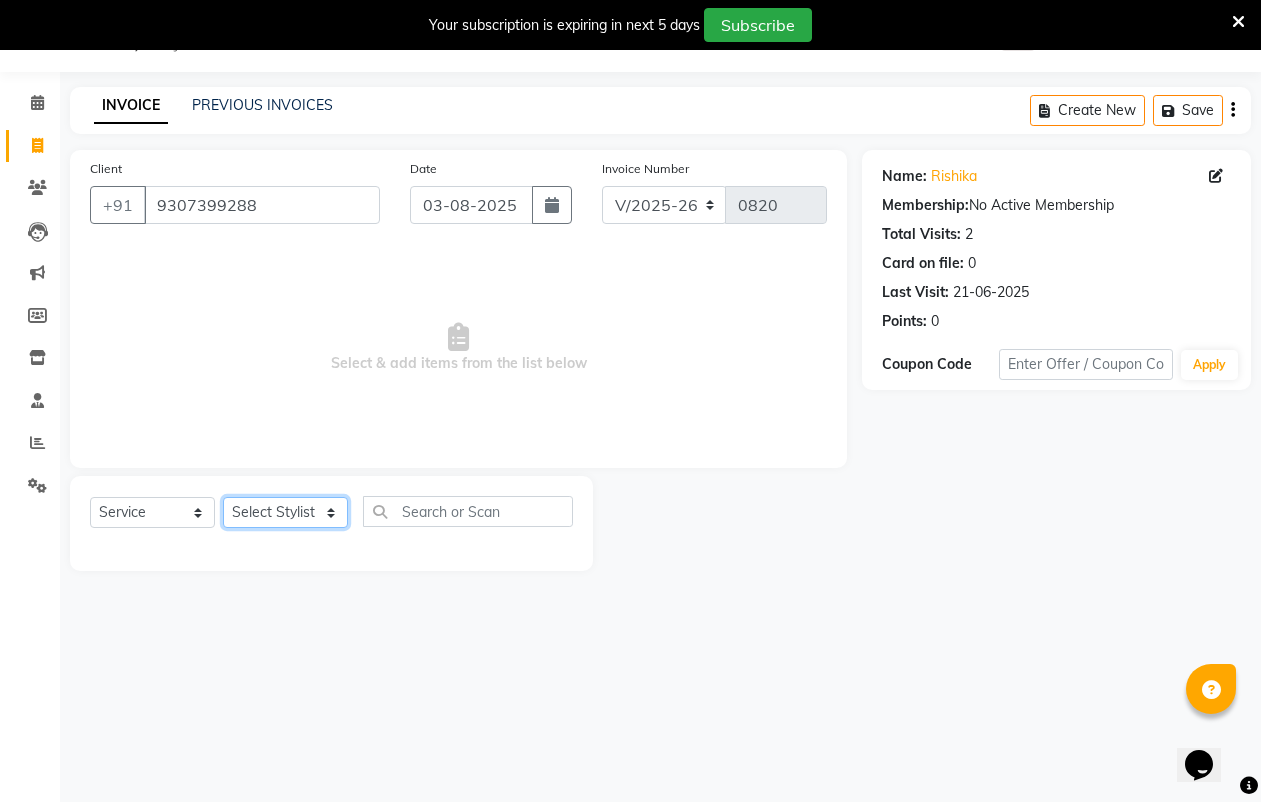 select on "49569" 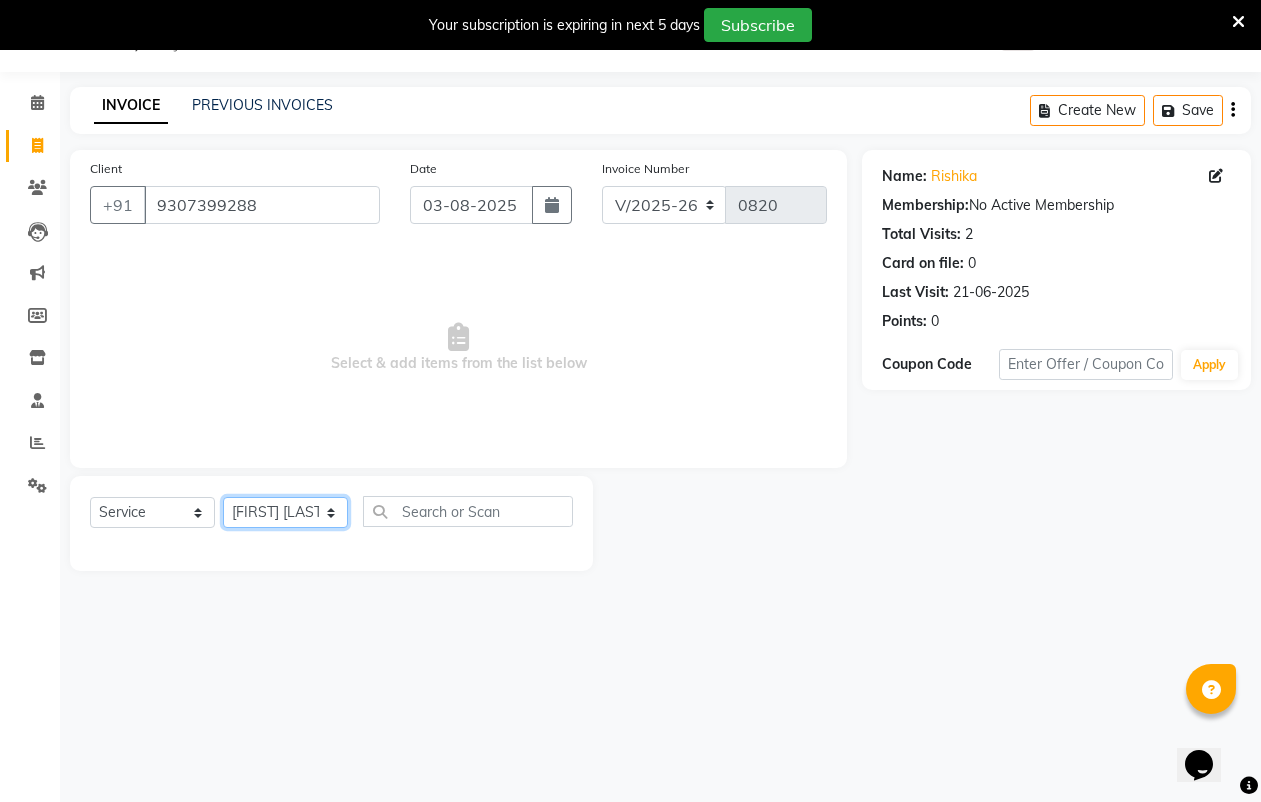 click on "Select Stylist [FIRST] [LAST] [FIRST] [LAST] [FIRST] [LAST] [FIRST] [LAST] [FIRST] [LAST] [FIRST] [LAST] [FIRST] [LAST] [FIRST] [LAST]" 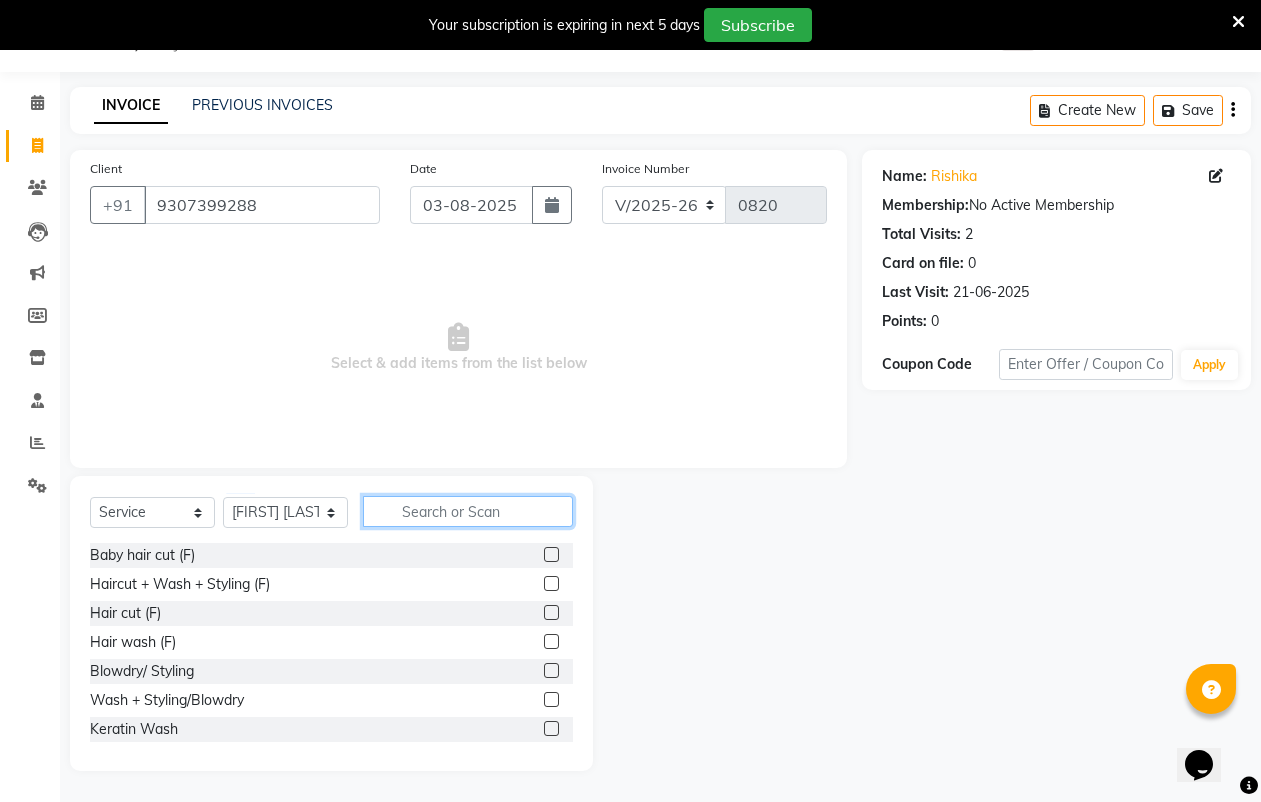click 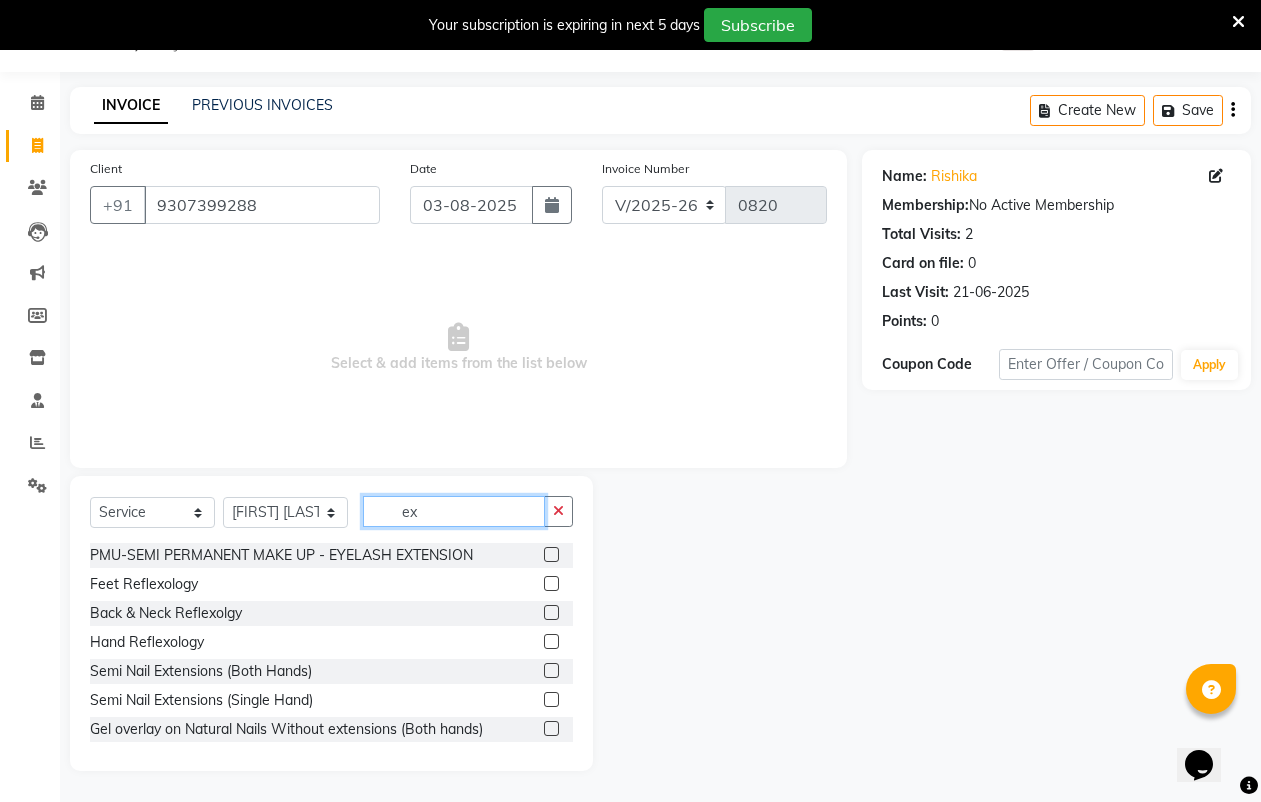 type on "e" 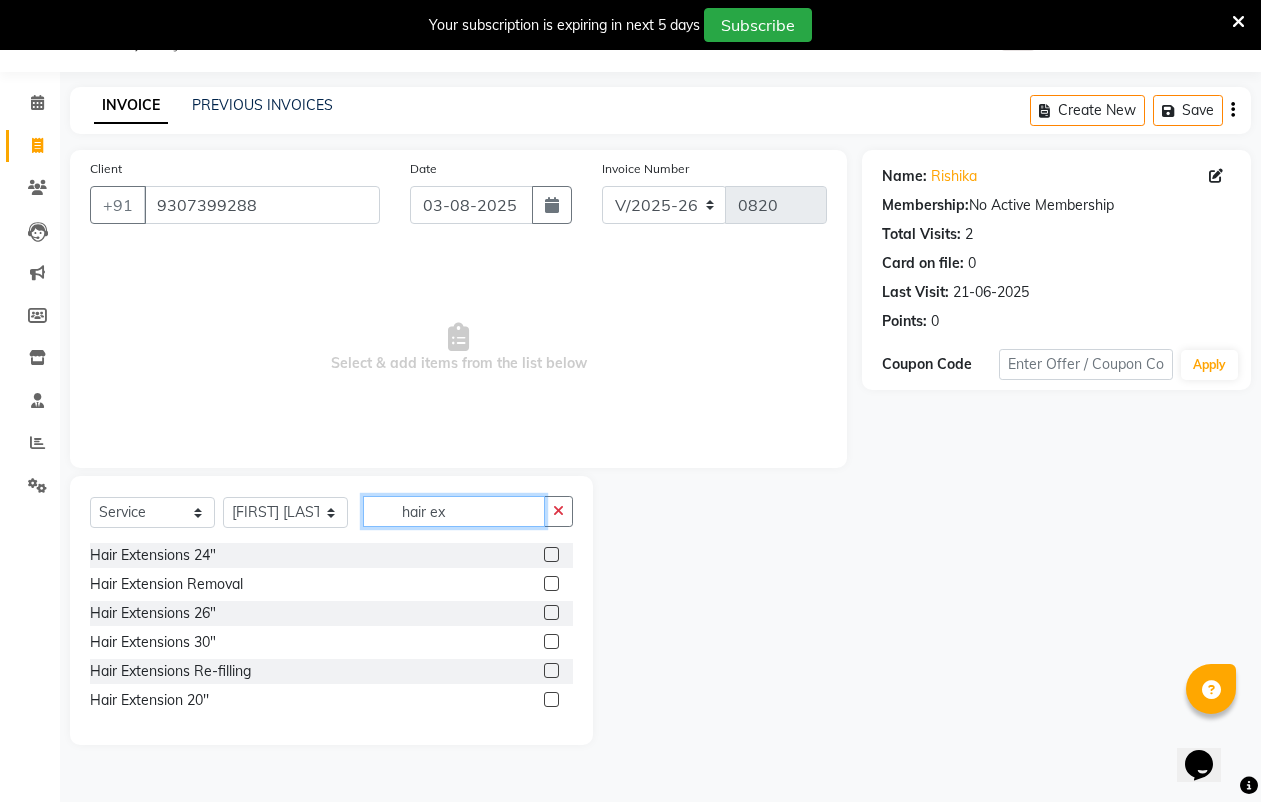 type on "hair ex" 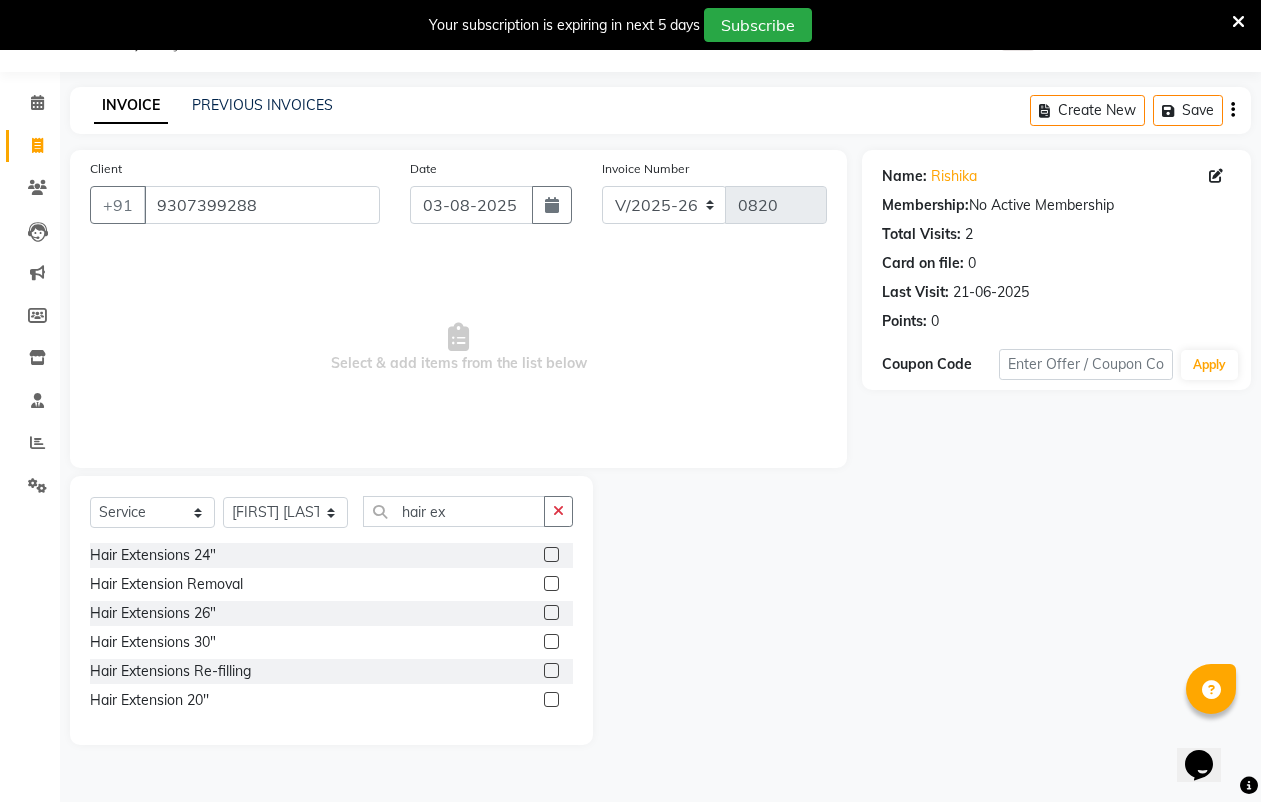 click 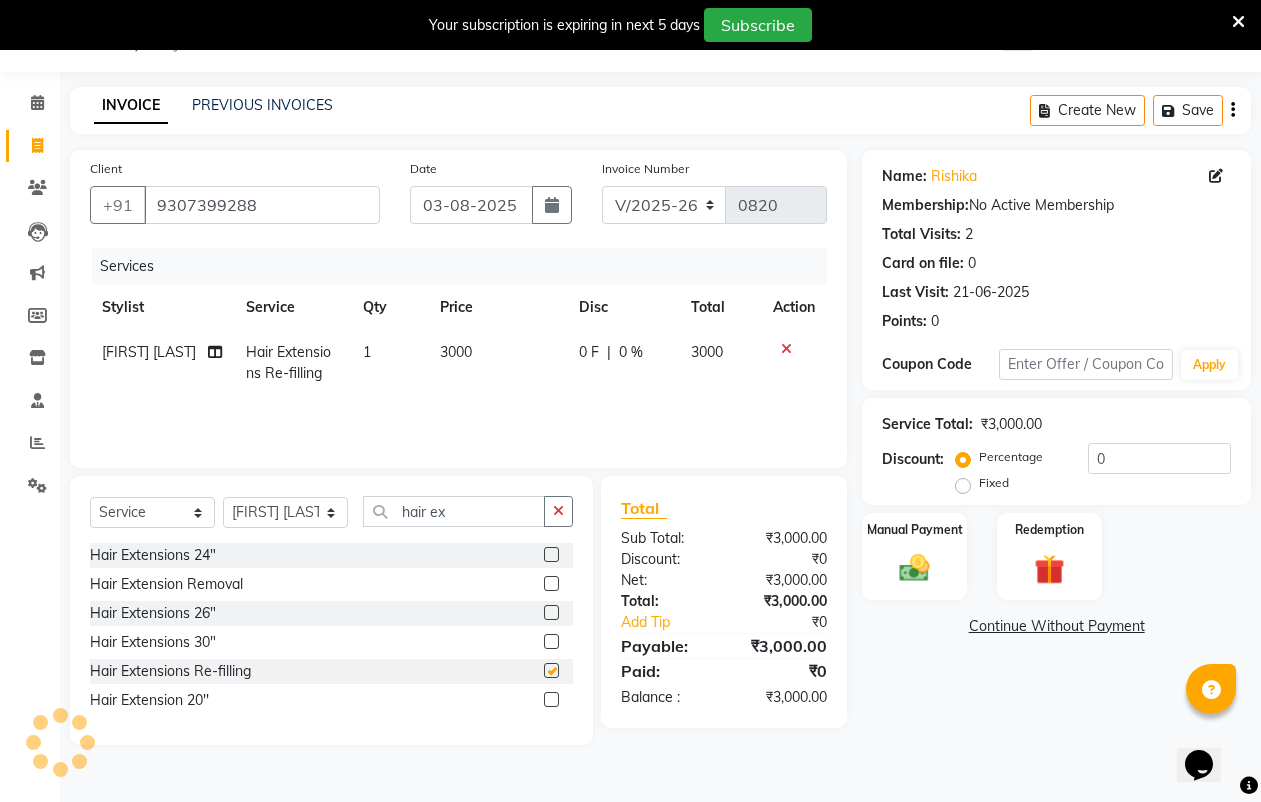 checkbox on "false" 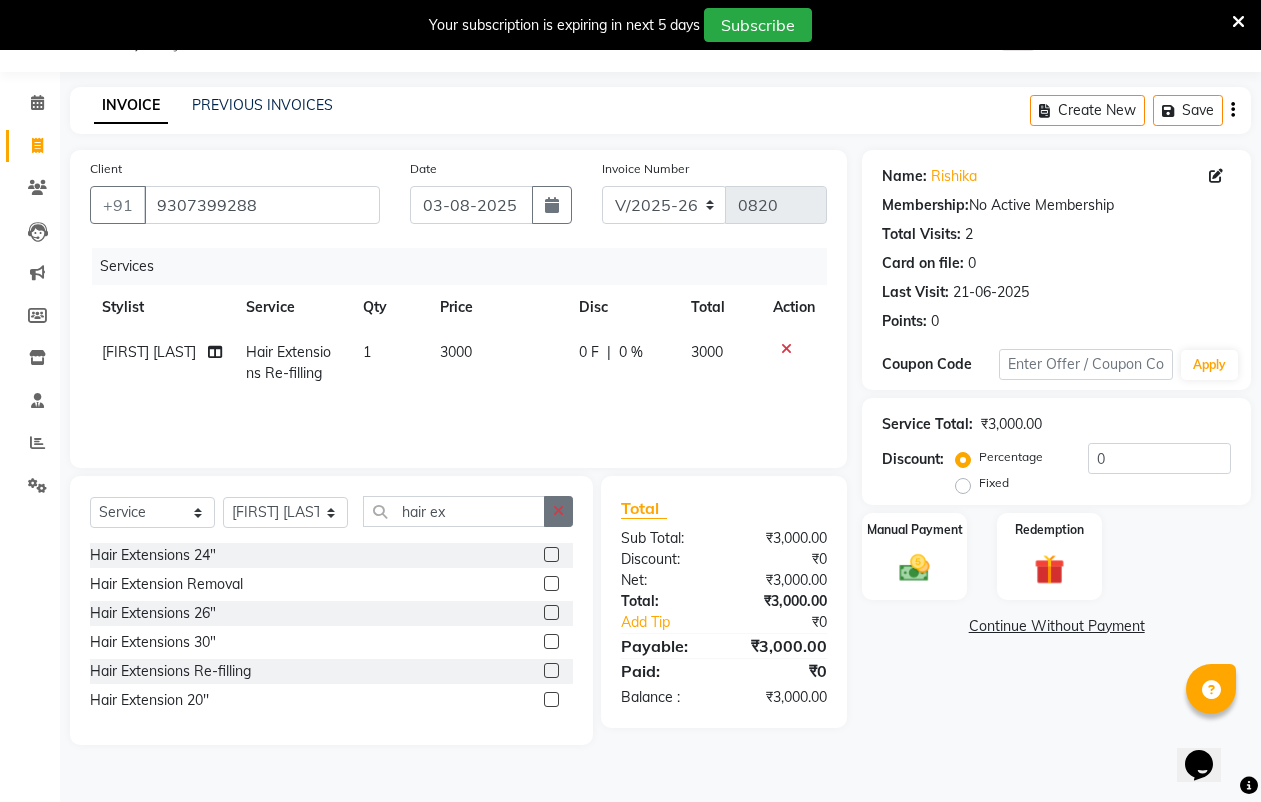 click 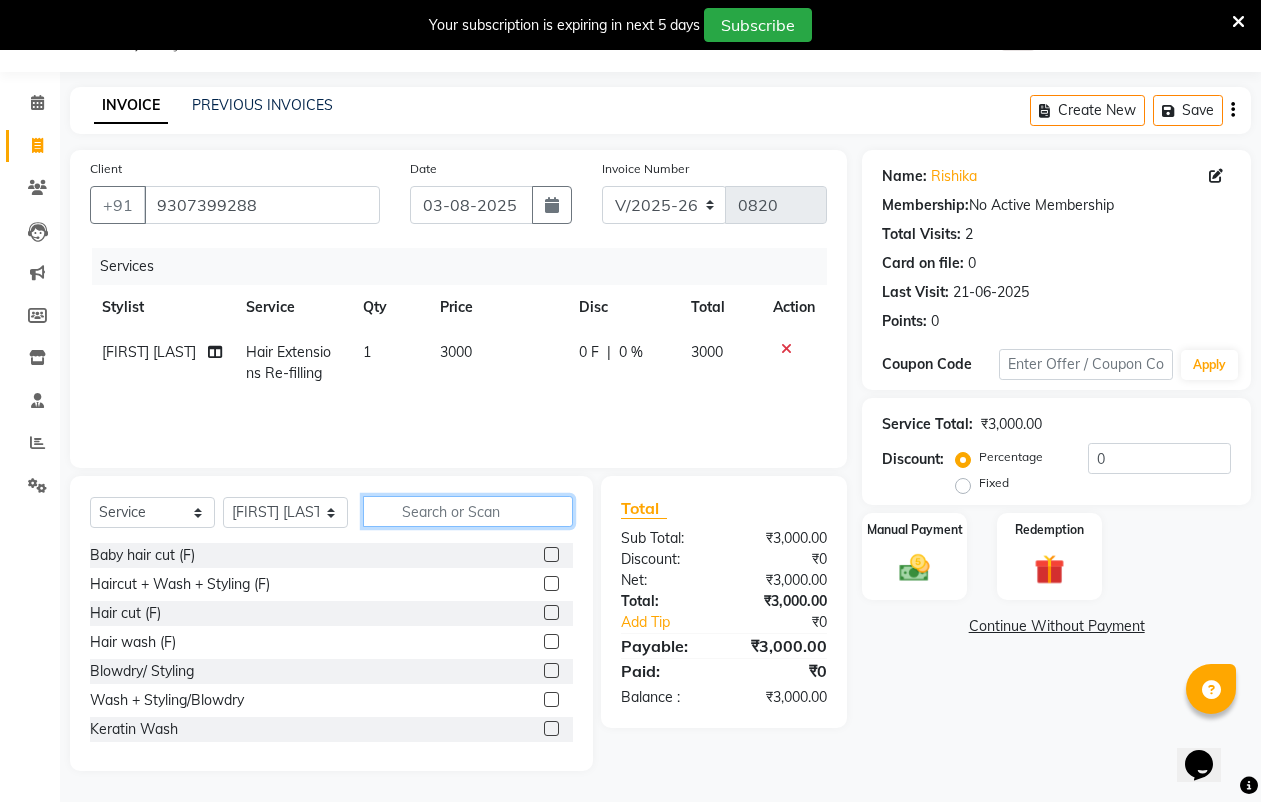 click 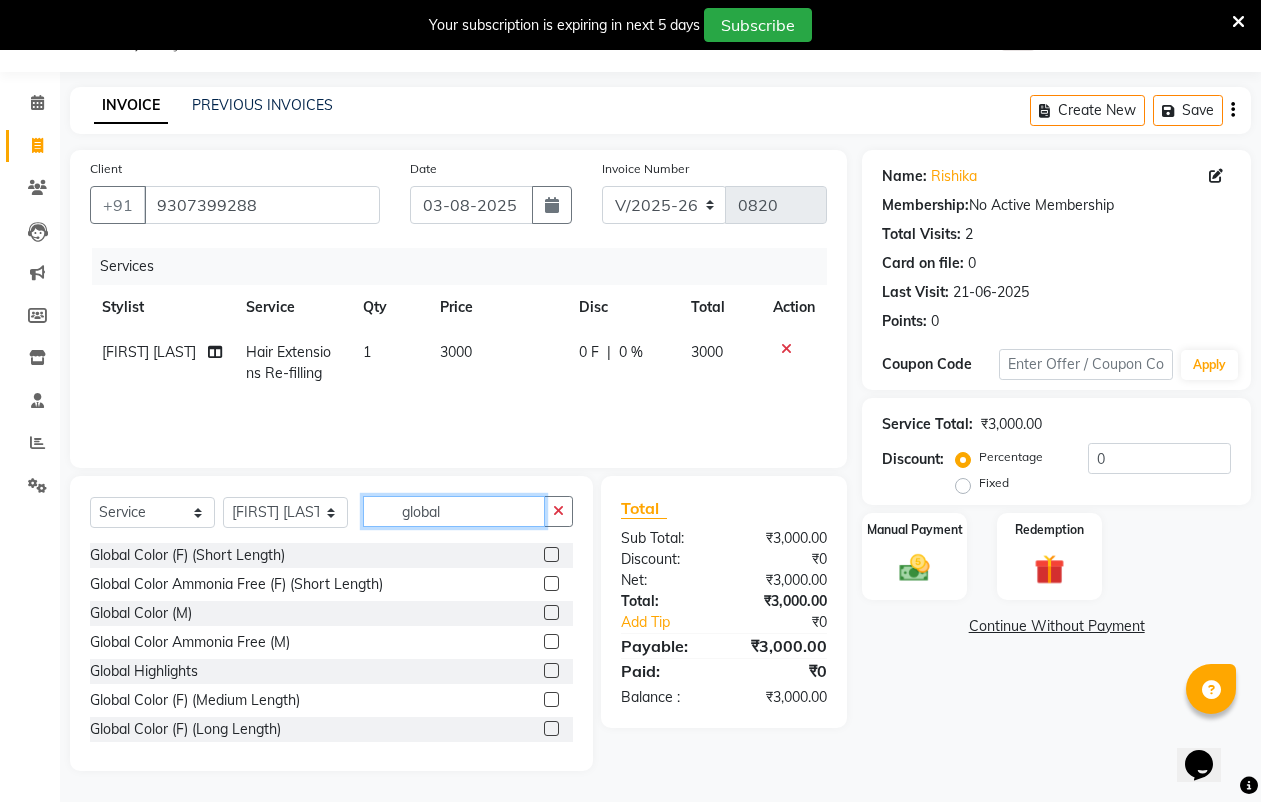 type on "global" 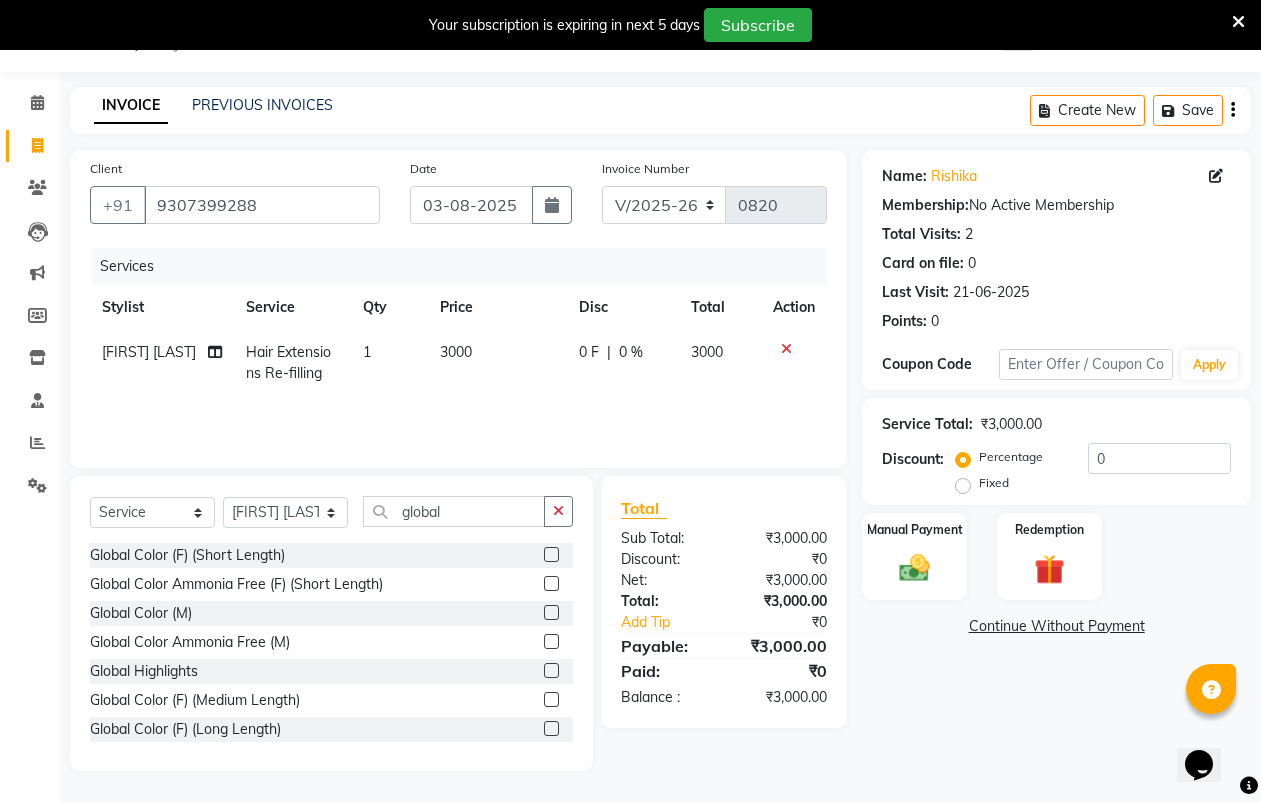 click 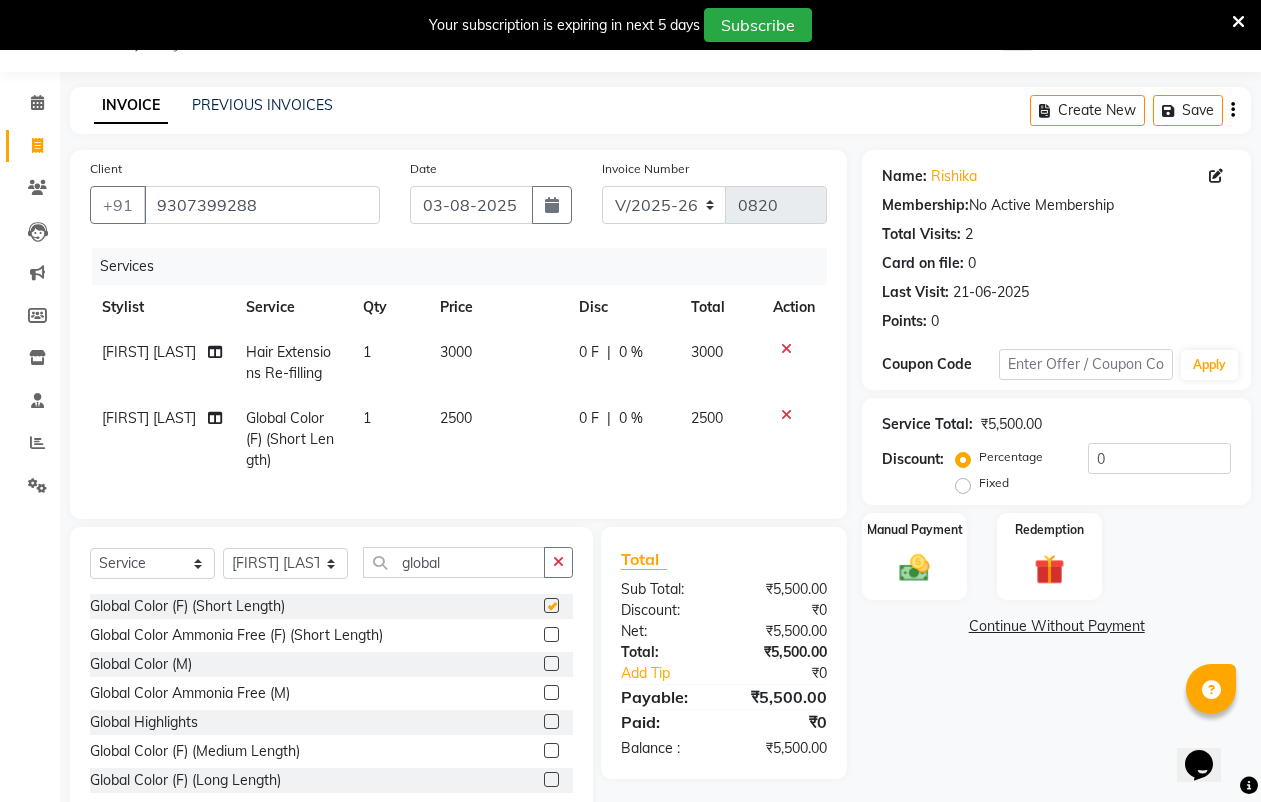 checkbox on "false" 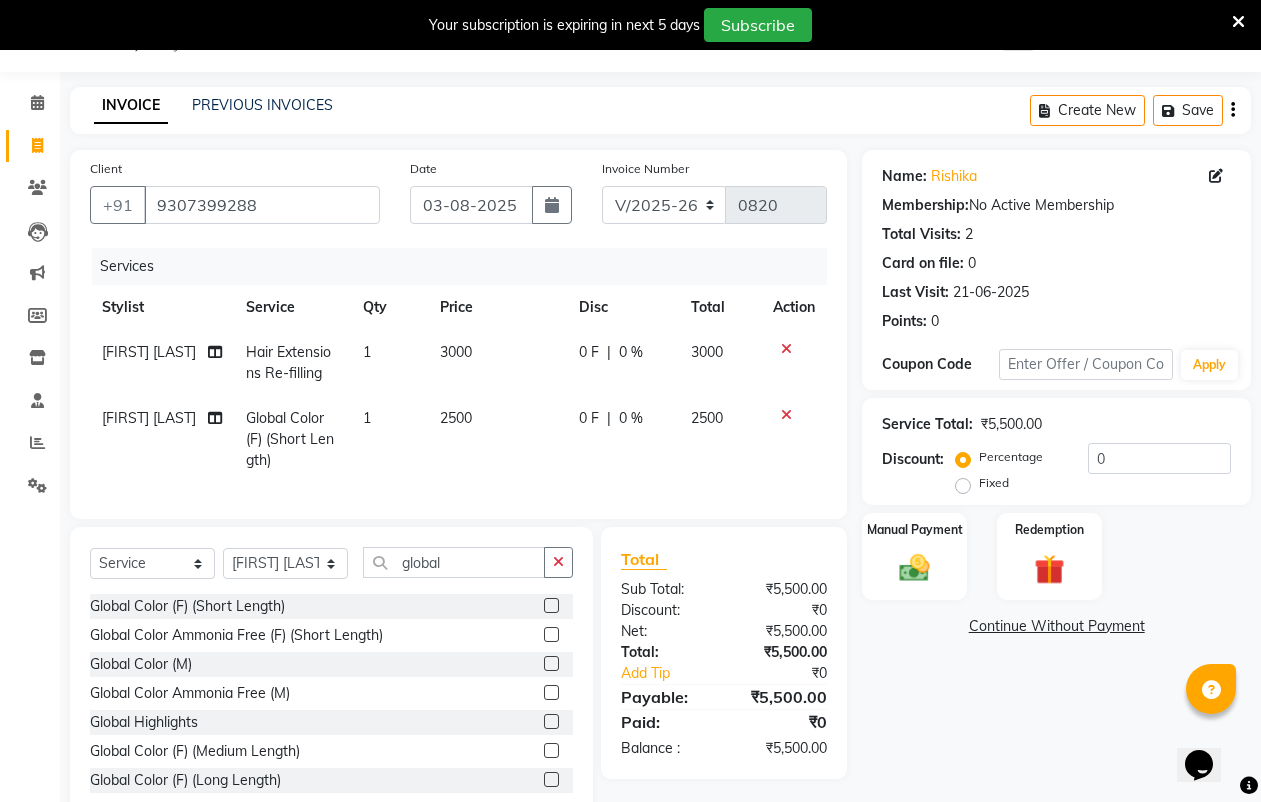 click on "2500" 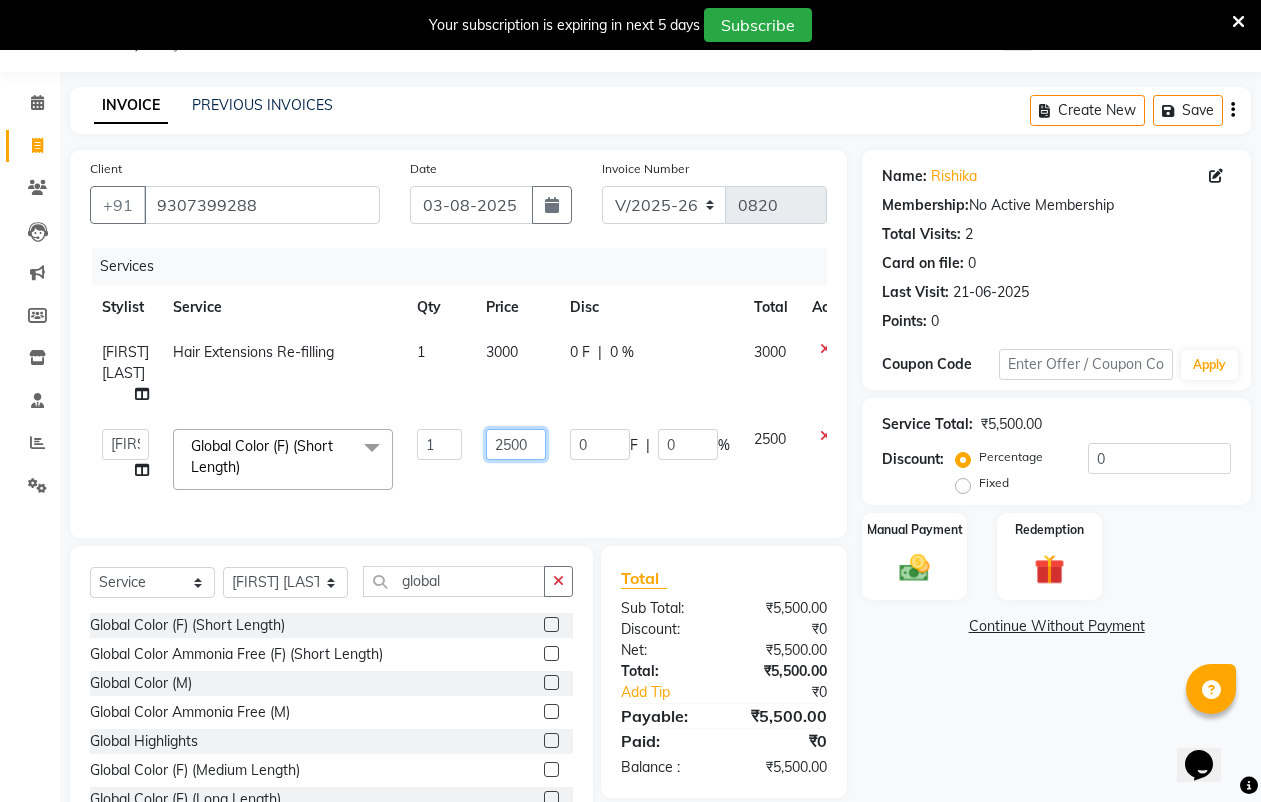 click on "2500" 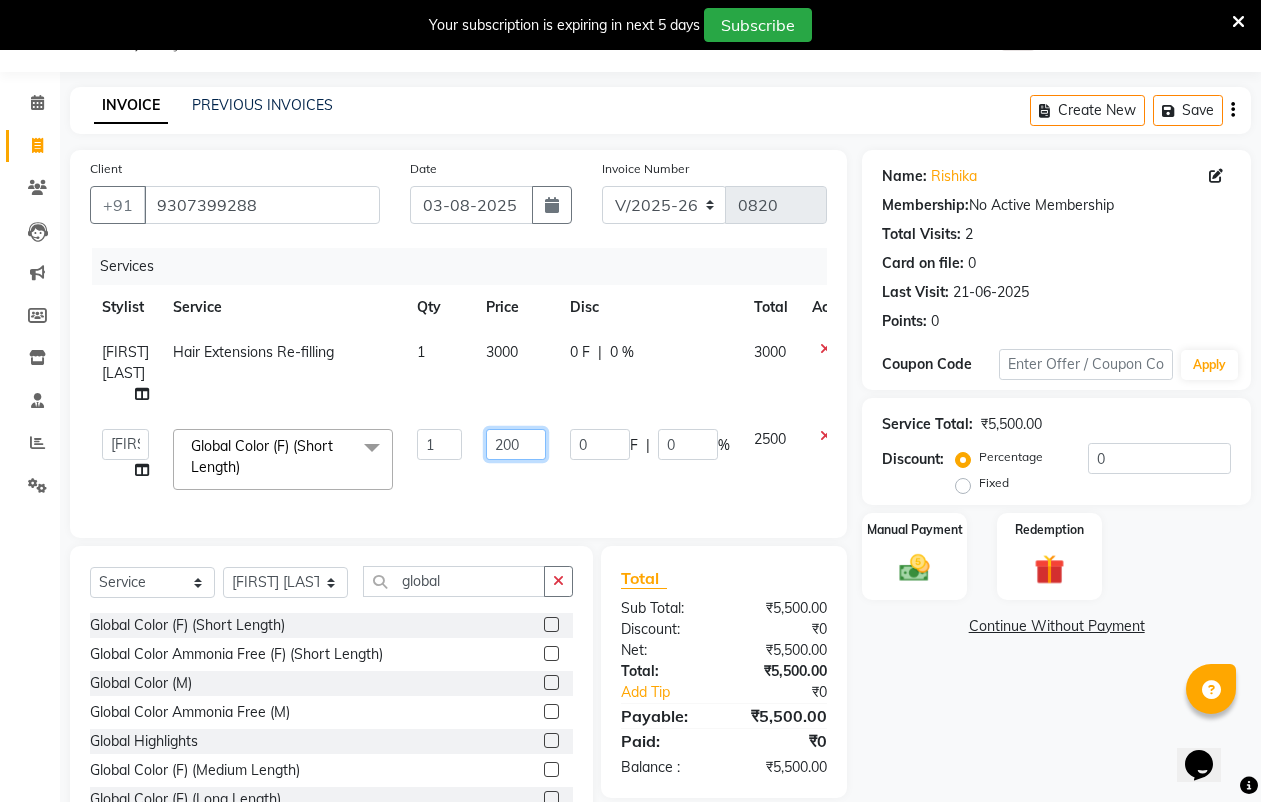 type on "2000" 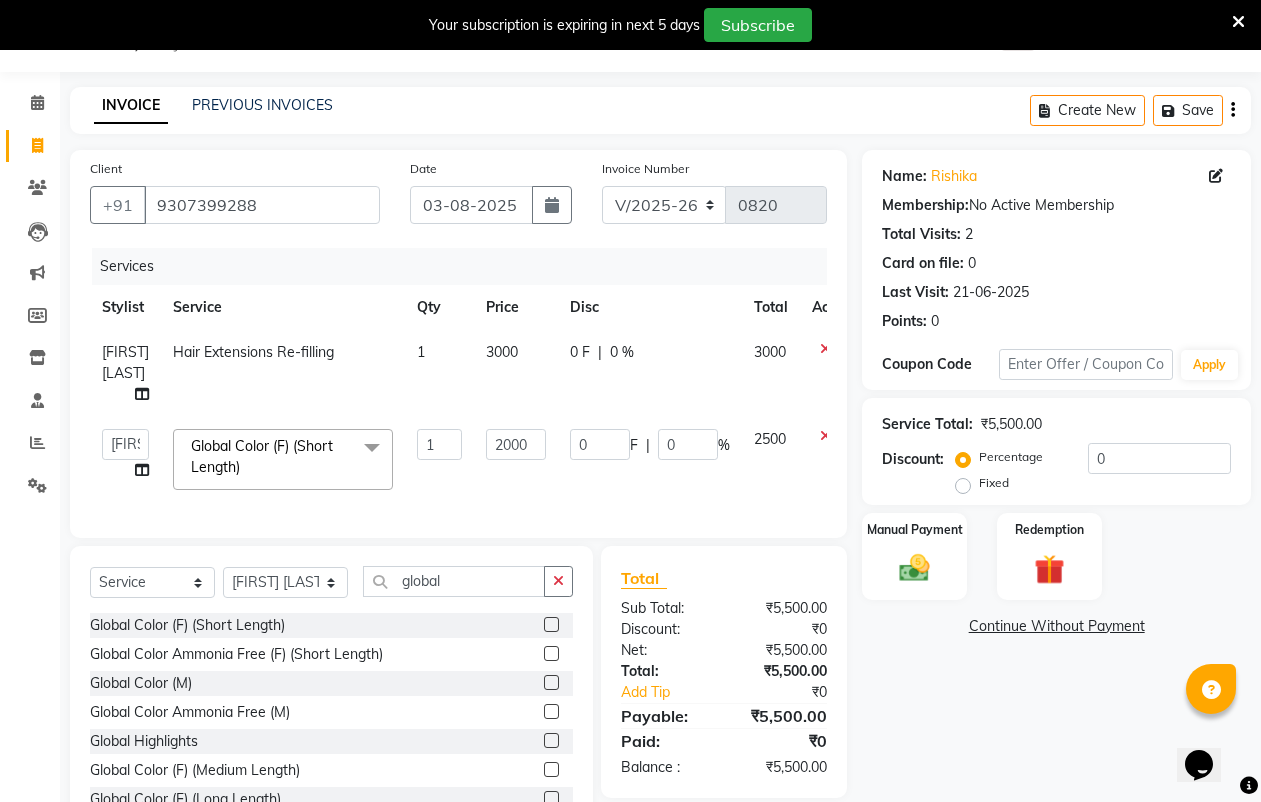 click on "3000" 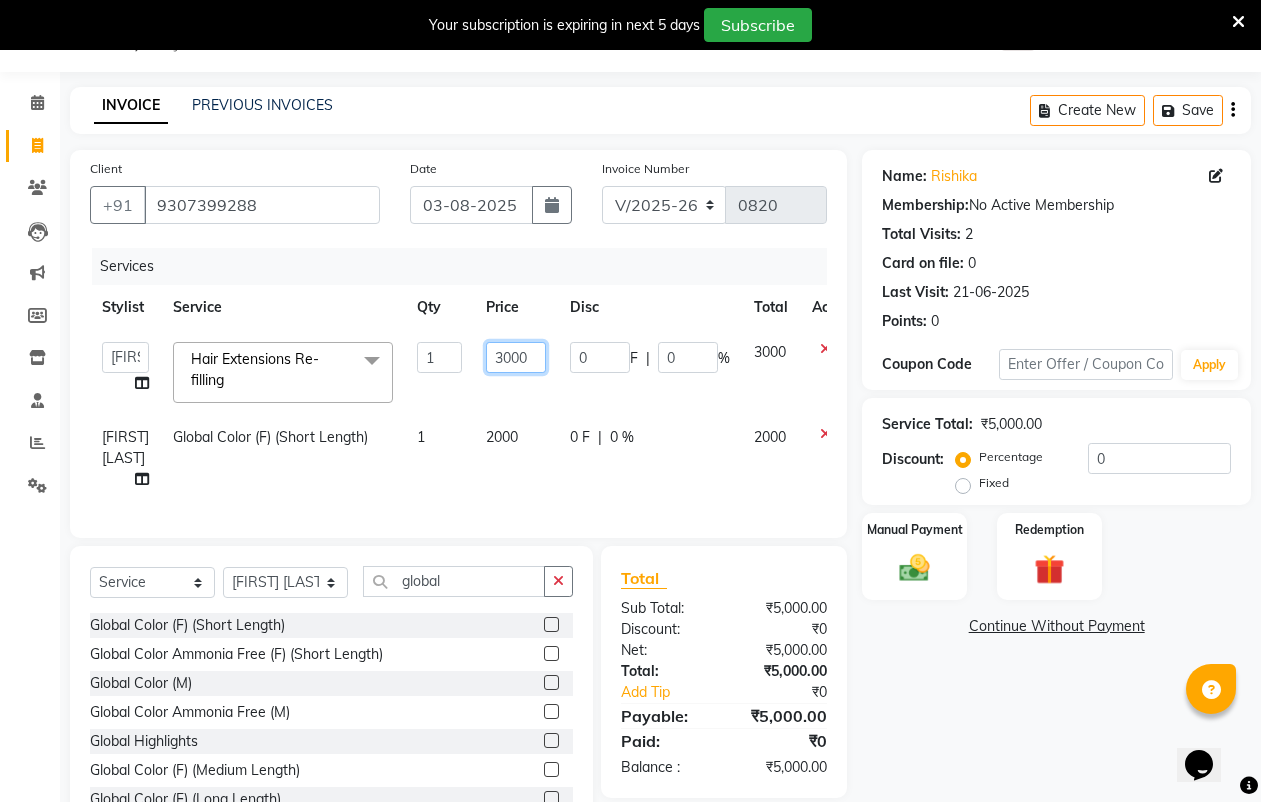 click on "3000" 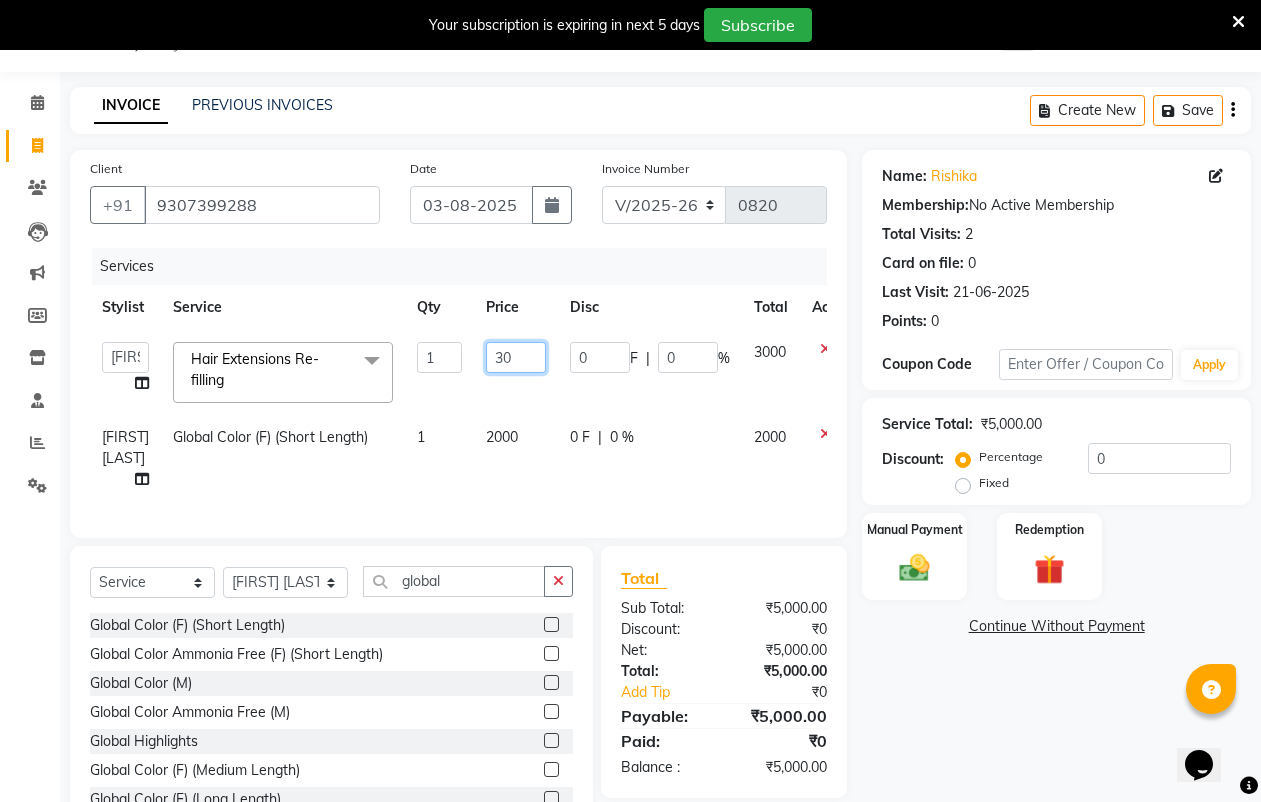 type on "3" 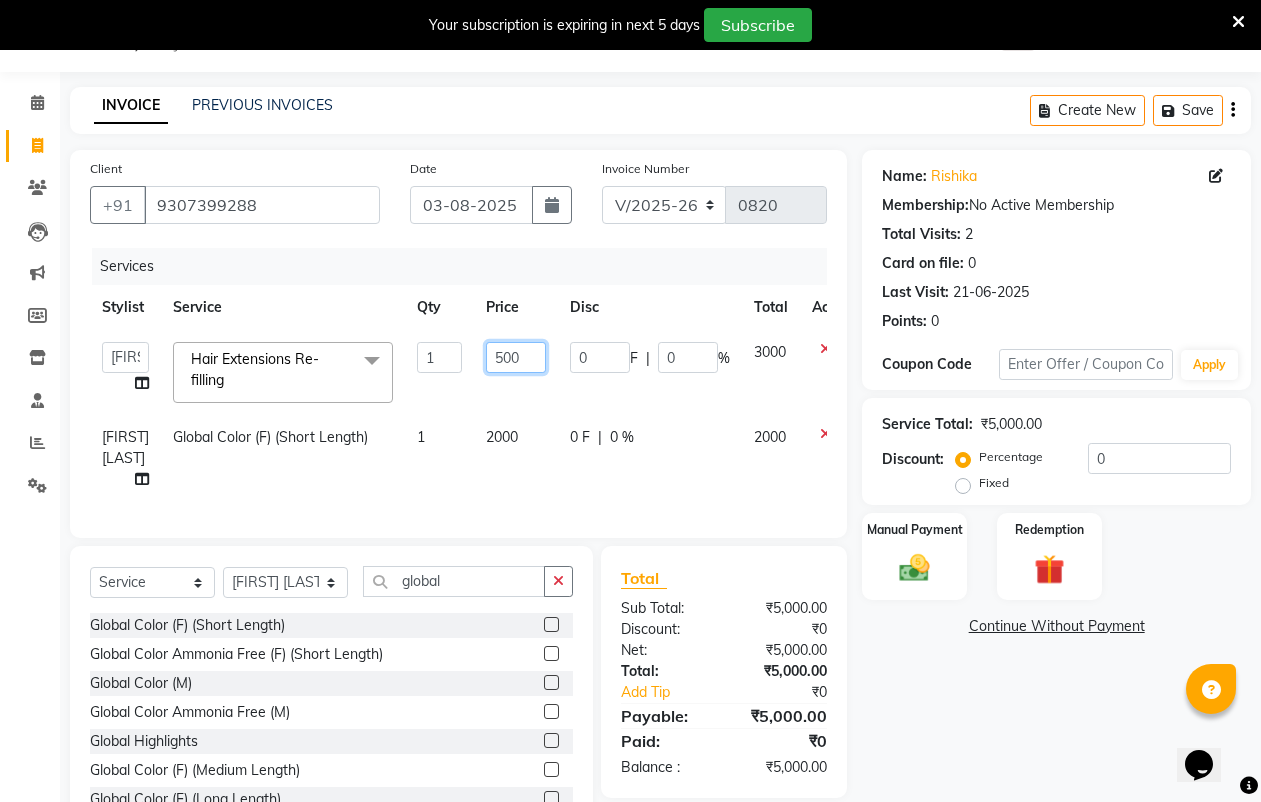 type on "5000" 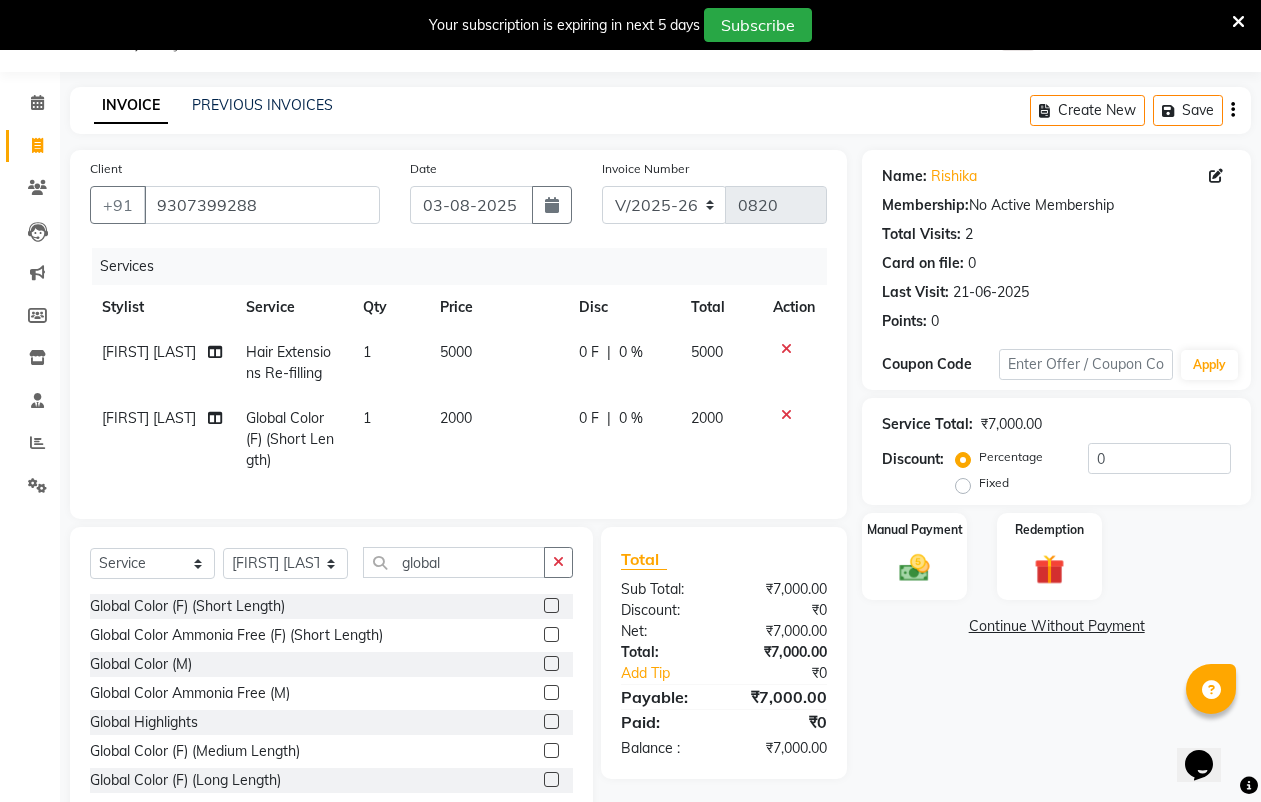 click on "Name: Rishika  Membership:  No Active Membership  Total Visits:  2 Card on file:  0 Last Visit:   21-06-2025 Points:   0  Coupon Code Apply Service Total:  ₹7,000.00  Discount:  Percentage   Fixed  0 Manual Payment Redemption  Continue Without Payment" 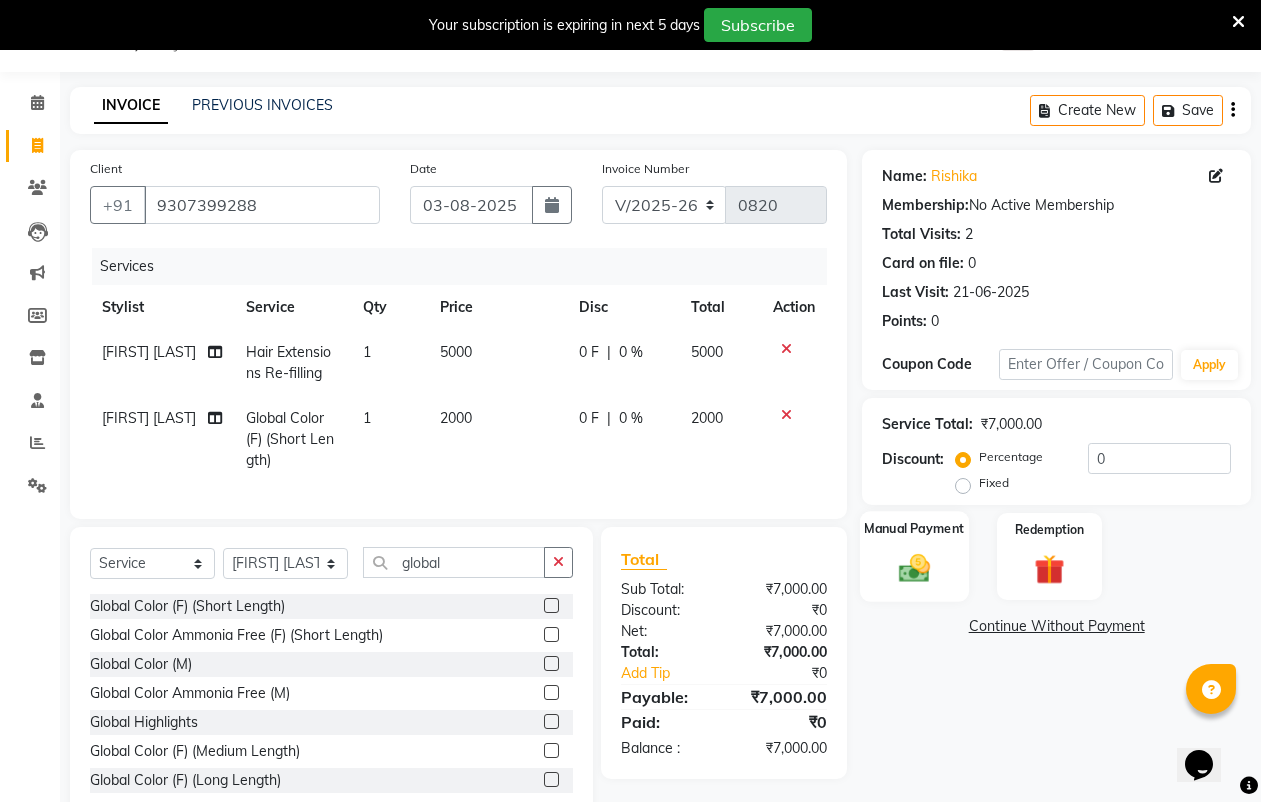 click on "Manual Payment" 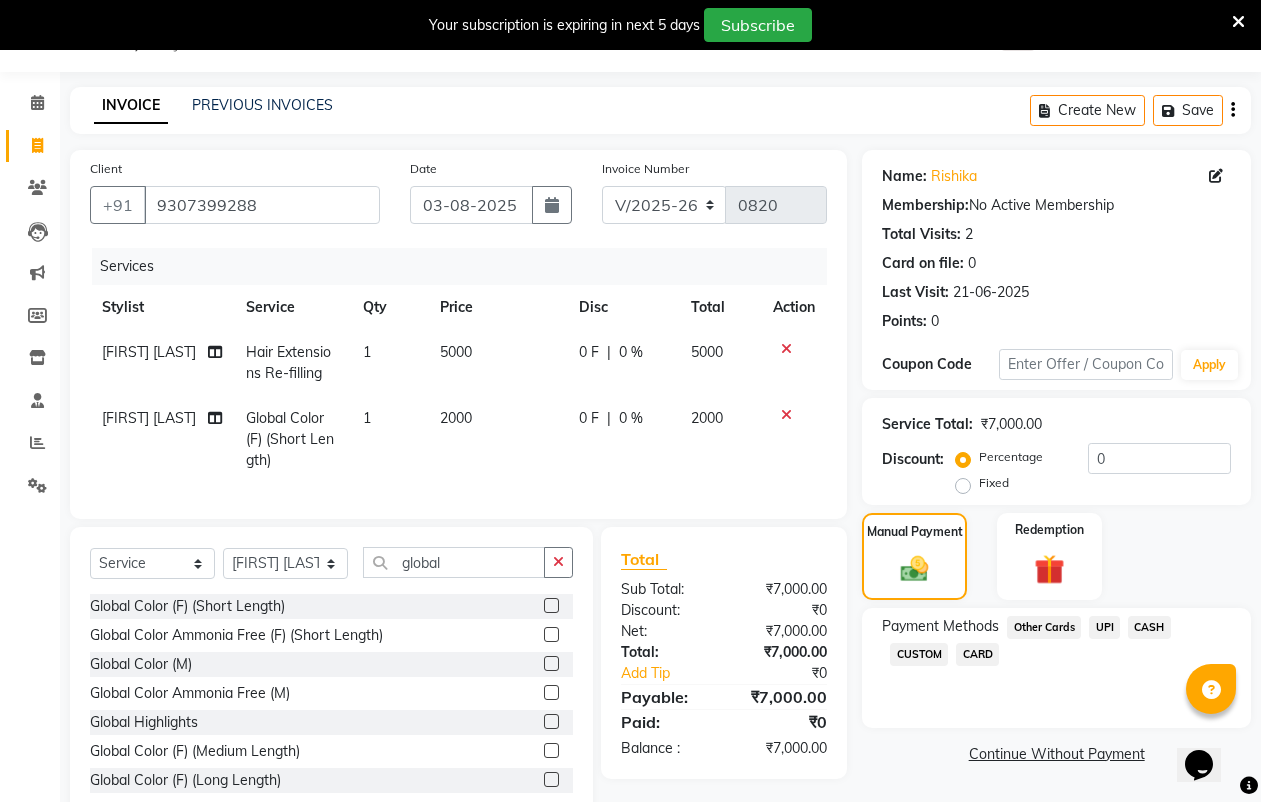 drag, startPoint x: 1108, startPoint y: 620, endPoint x: 1108, endPoint y: 651, distance: 31 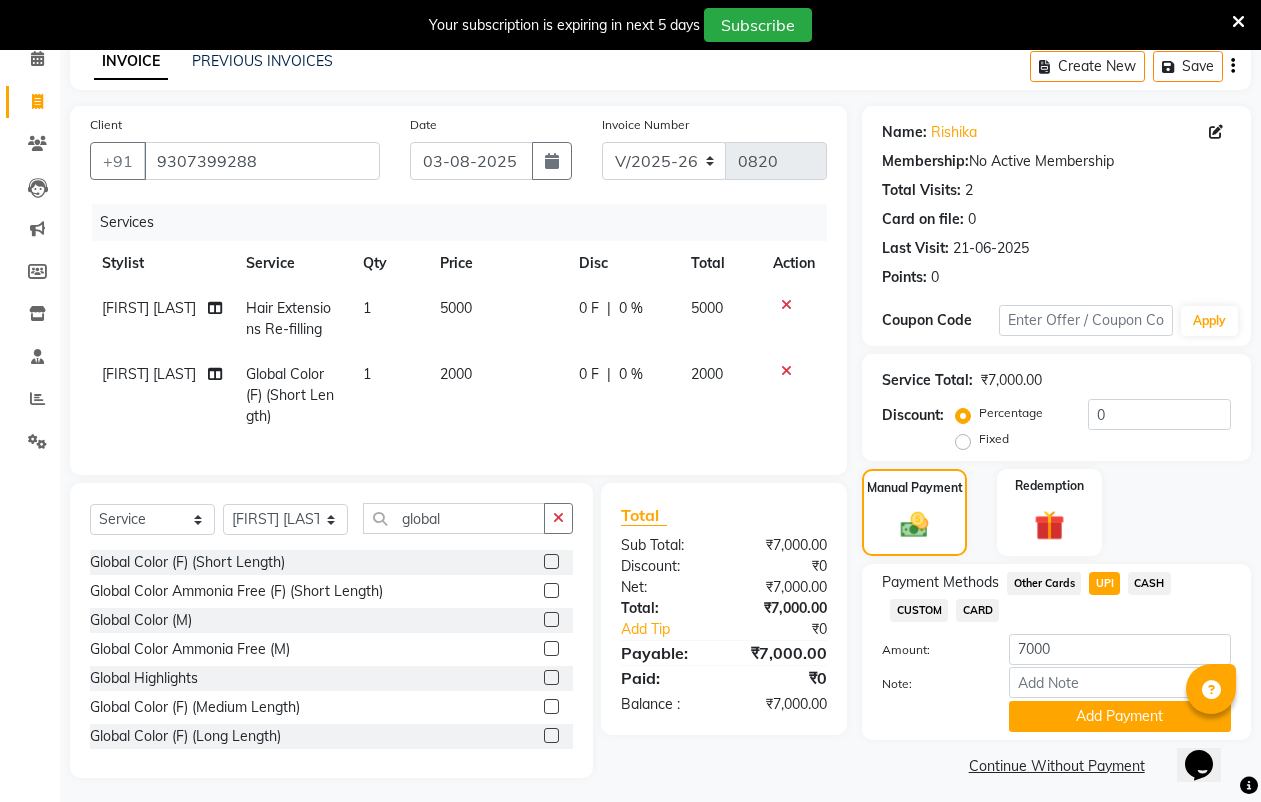 scroll, scrollTop: 119, scrollLeft: 0, axis: vertical 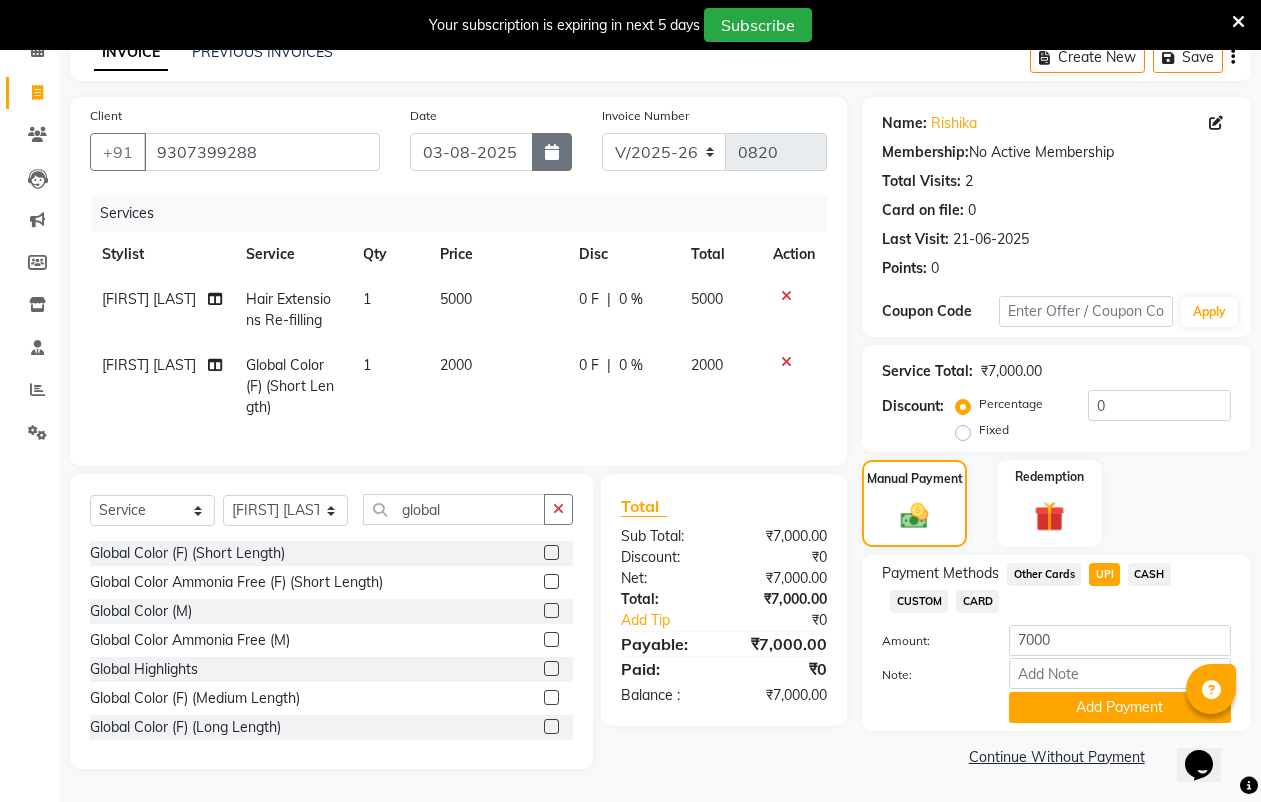click 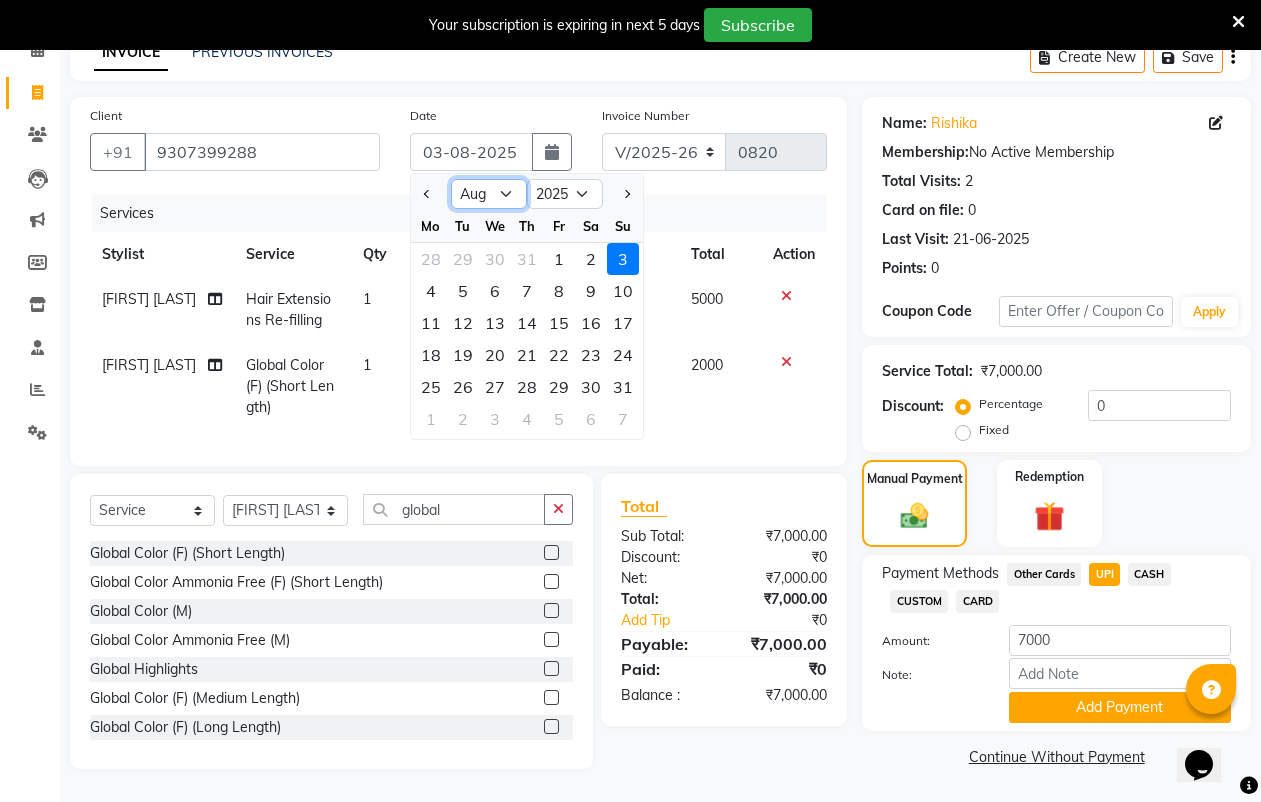 click on "Jan Feb Mar Apr May Jun Jul Aug Sep Oct Nov Dec" 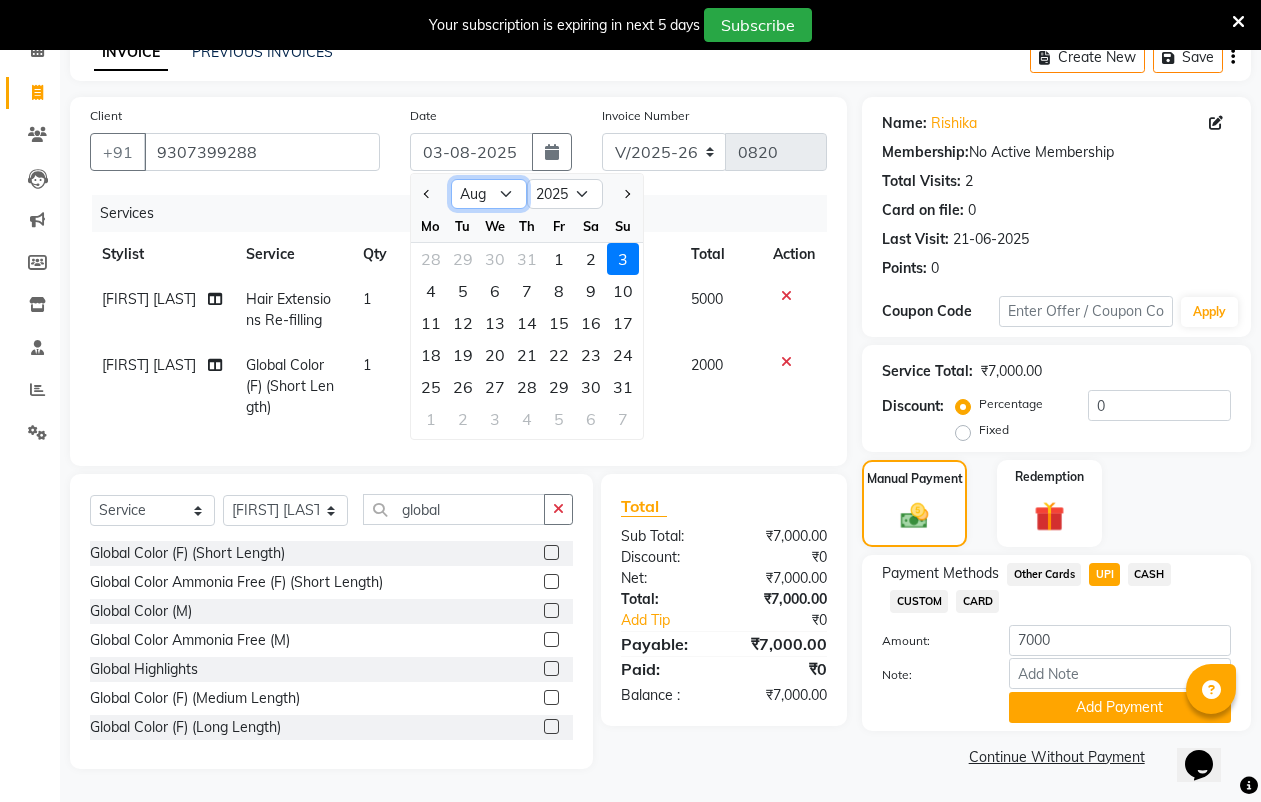 select on "7" 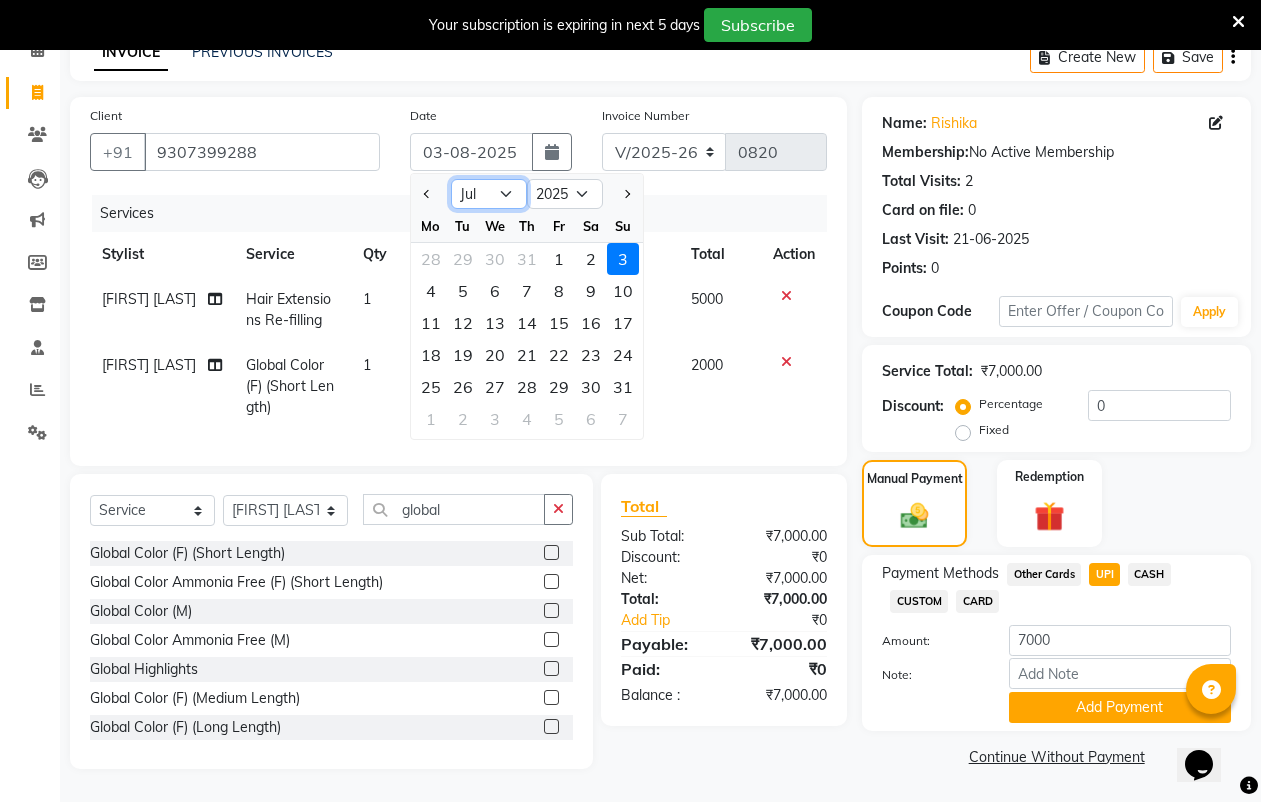 click on "Jan Feb Mar Apr May Jun Jul Aug Sep Oct Nov Dec" 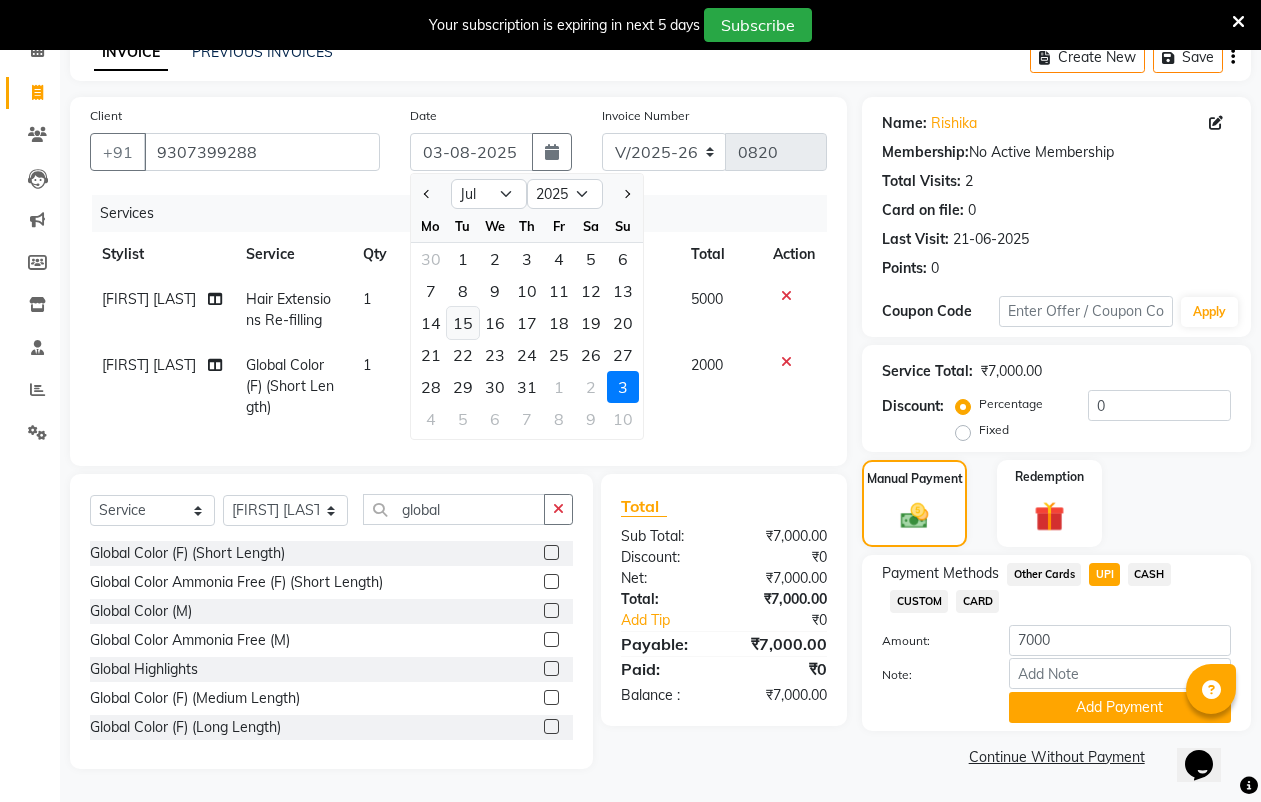 click on "15" 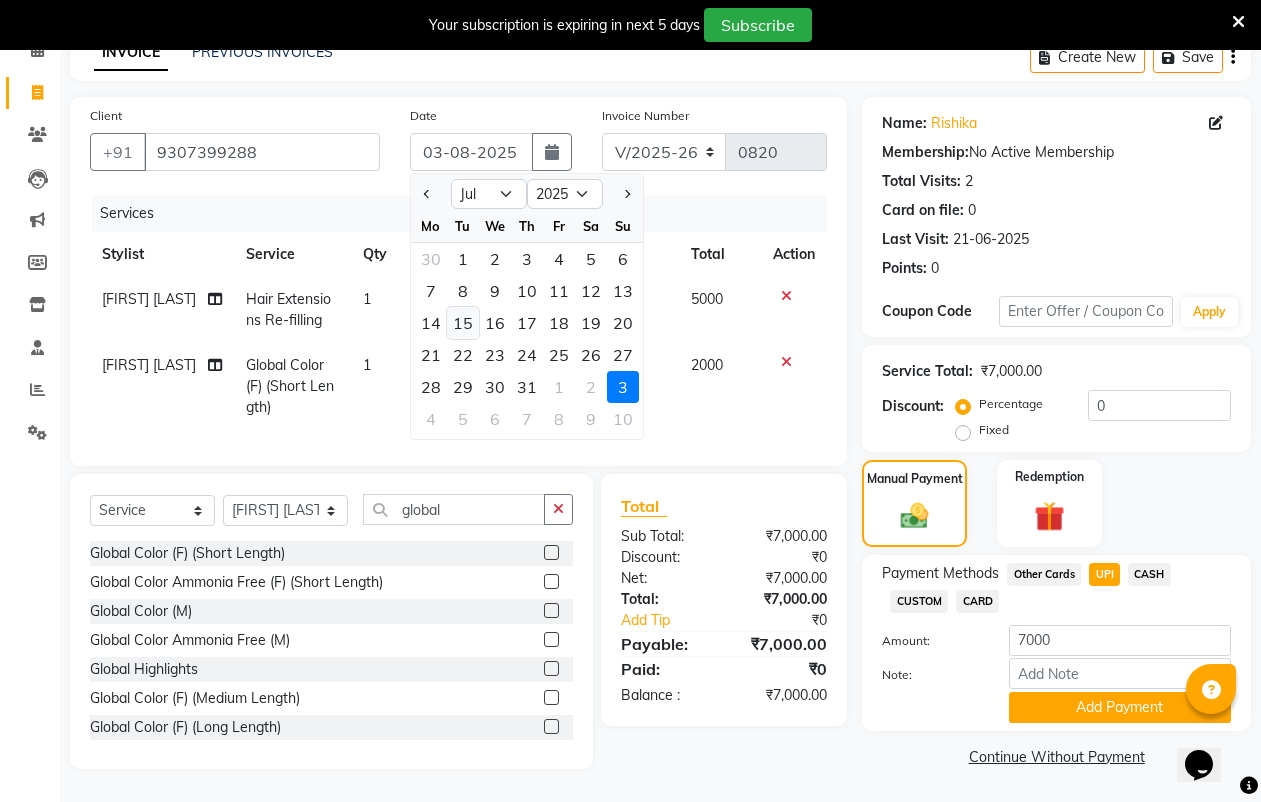 type on "15-07-2025" 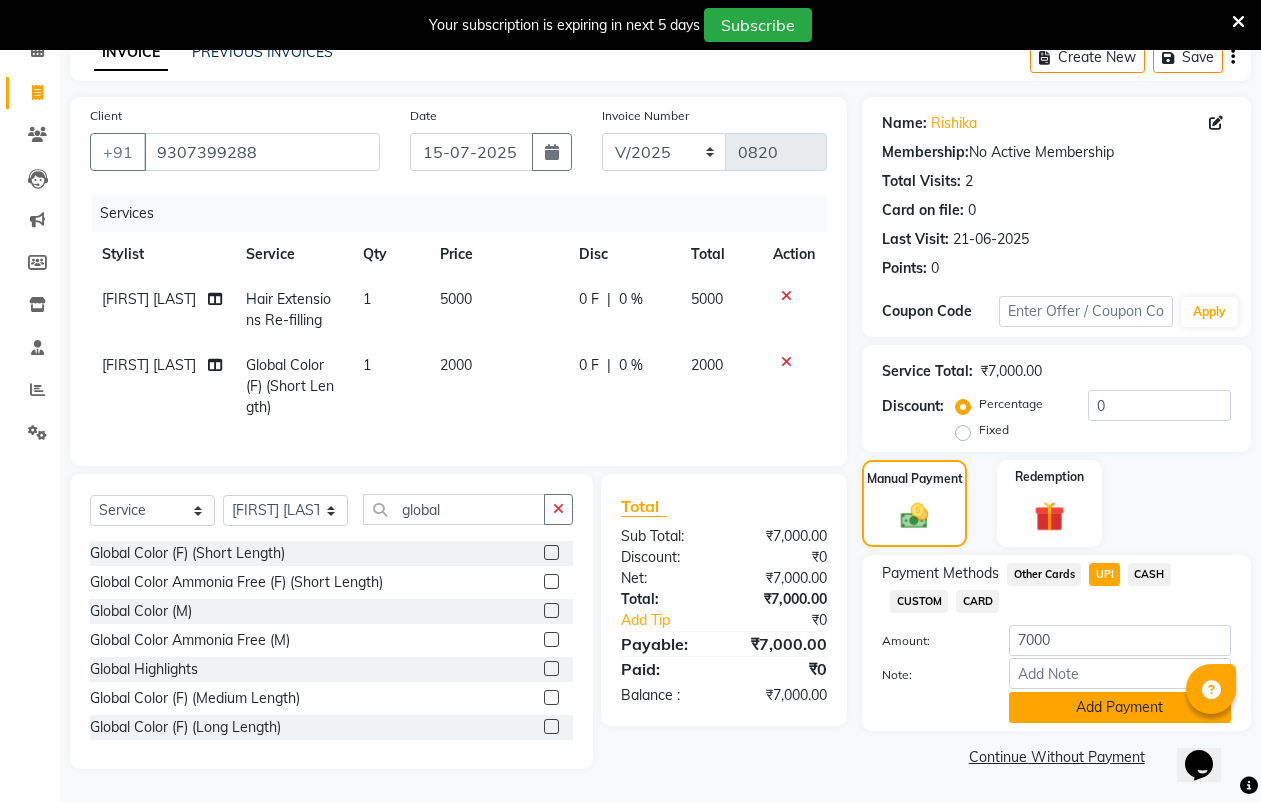 click on "Add Payment" 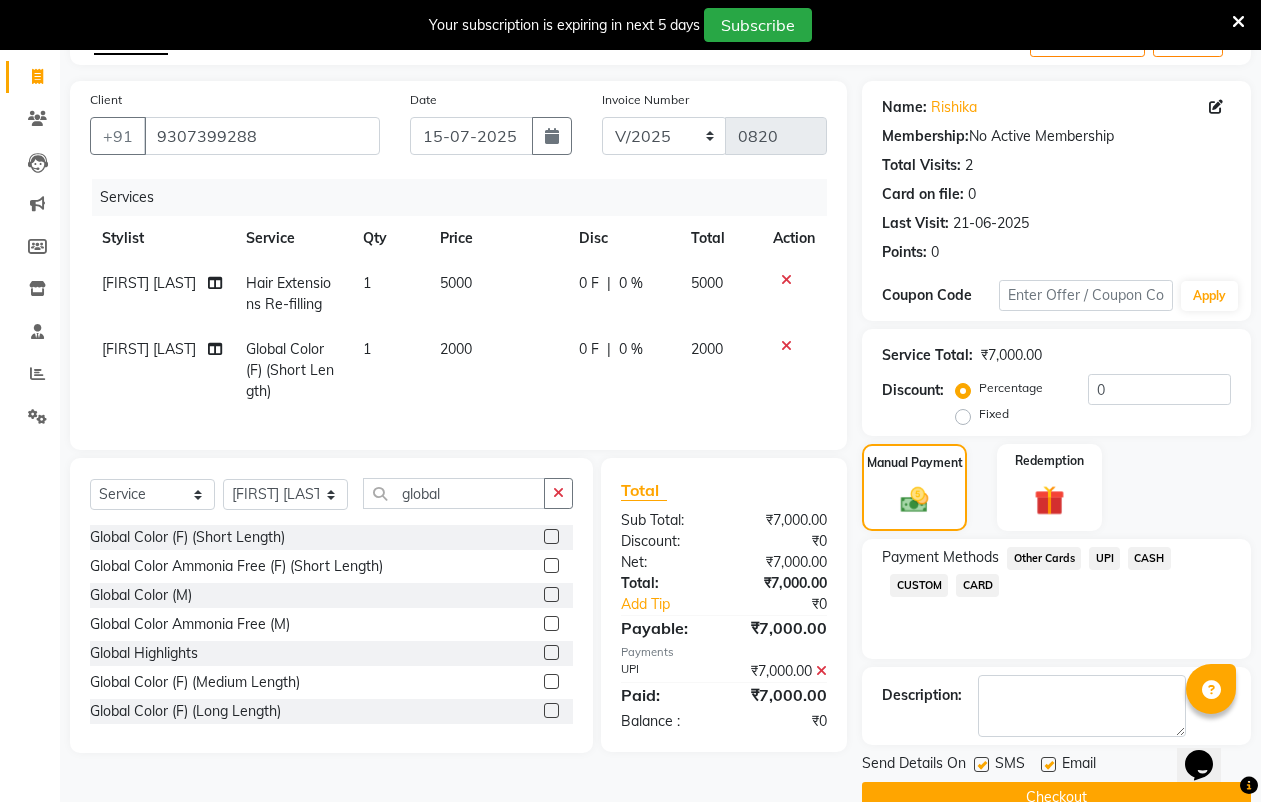 scroll, scrollTop: 160, scrollLeft: 0, axis: vertical 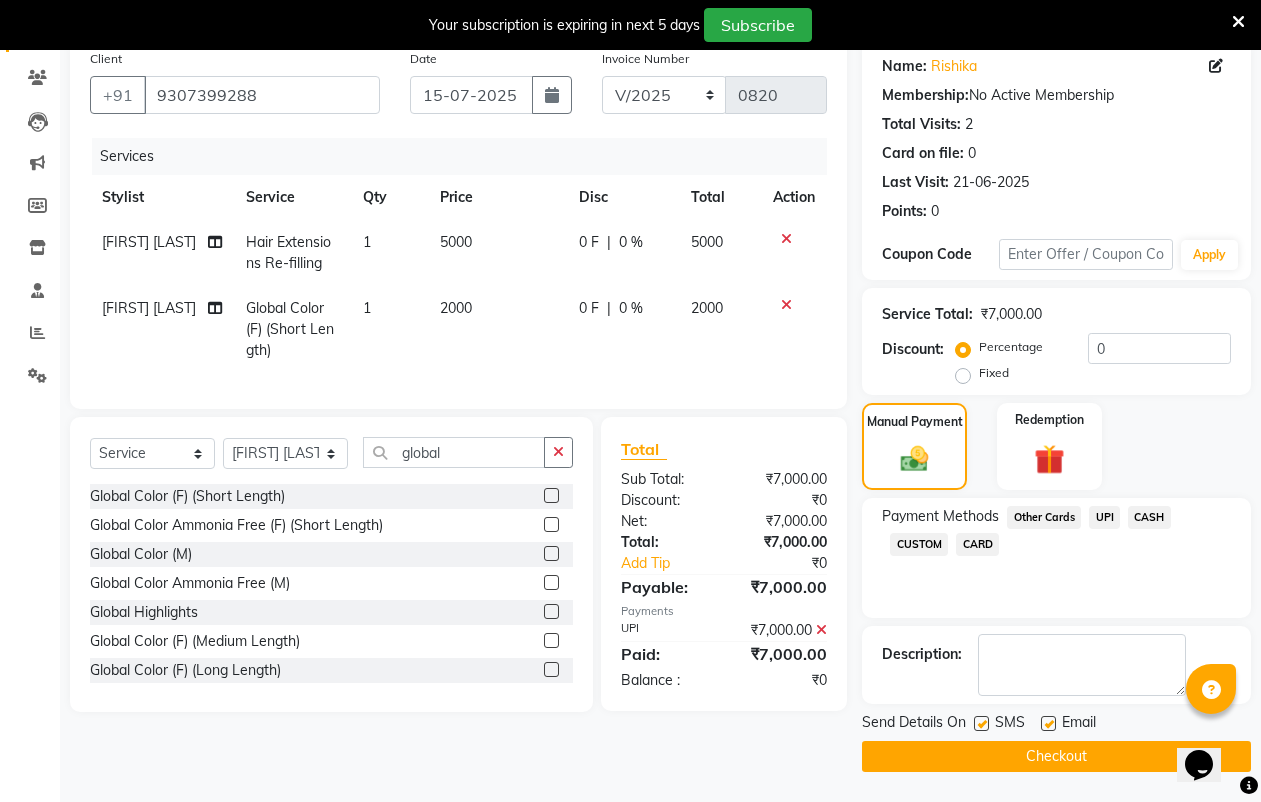 click on "Checkout" 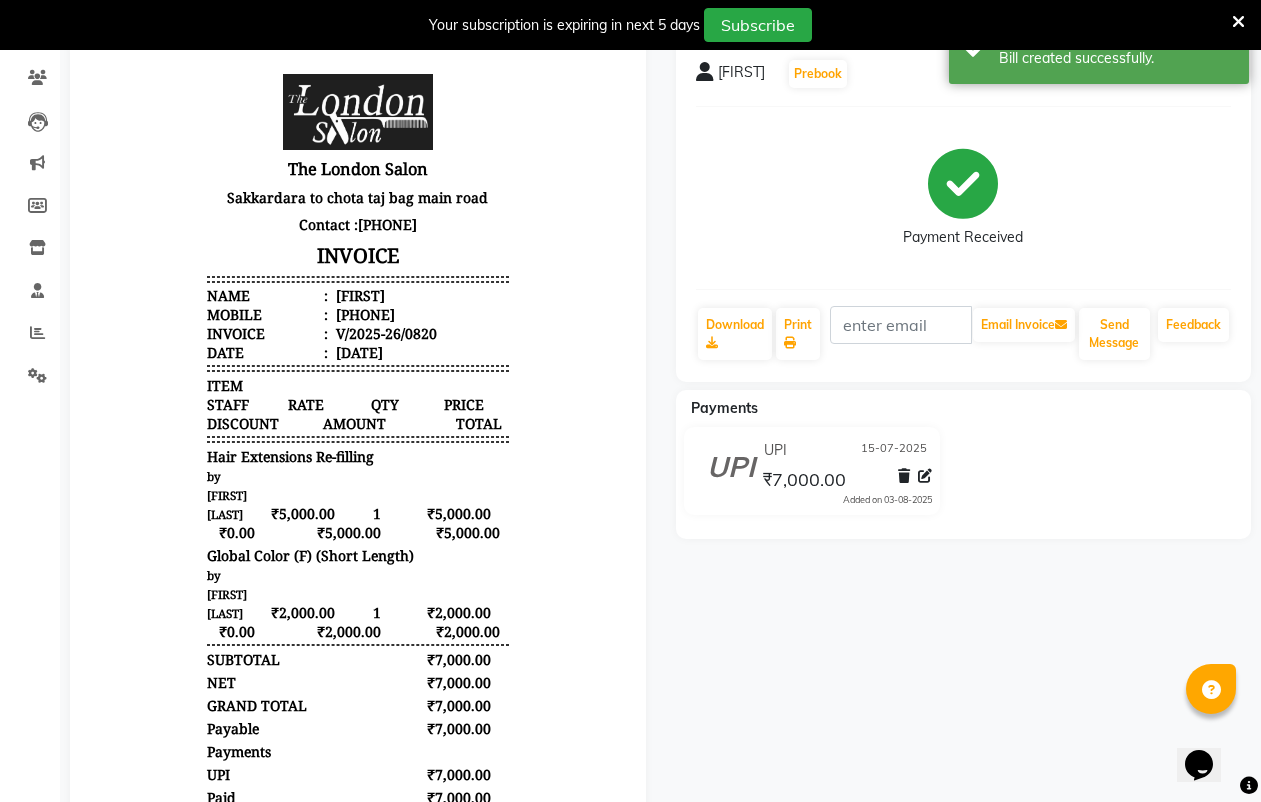 scroll, scrollTop: 0, scrollLeft: 0, axis: both 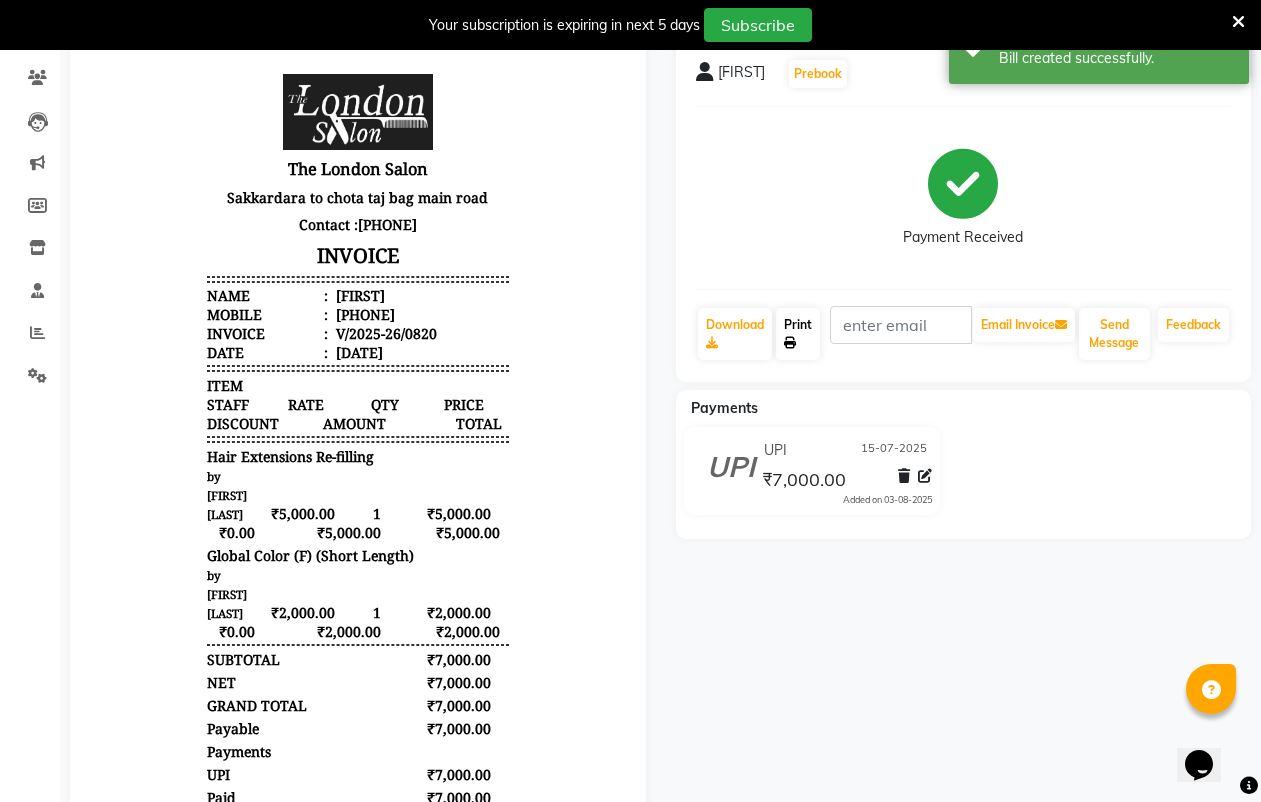 click on "Print" 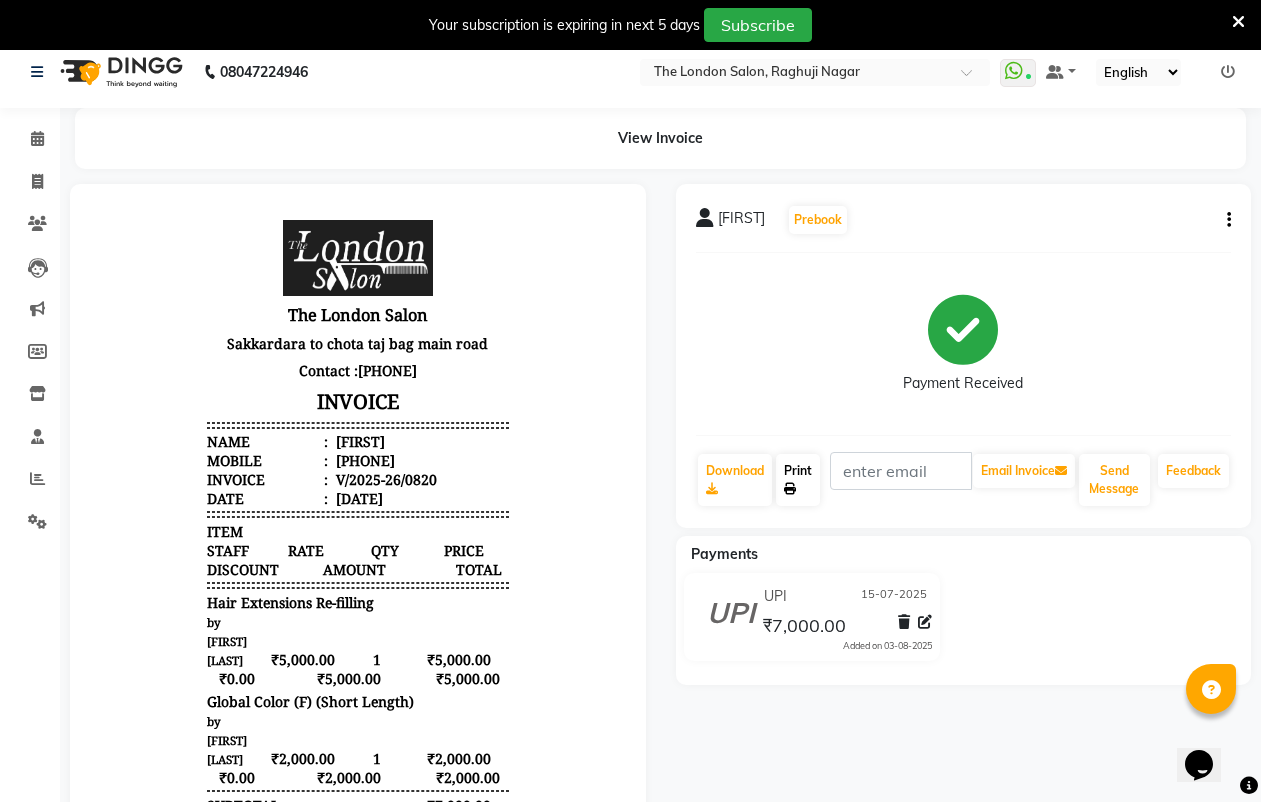 scroll, scrollTop: 0, scrollLeft: 0, axis: both 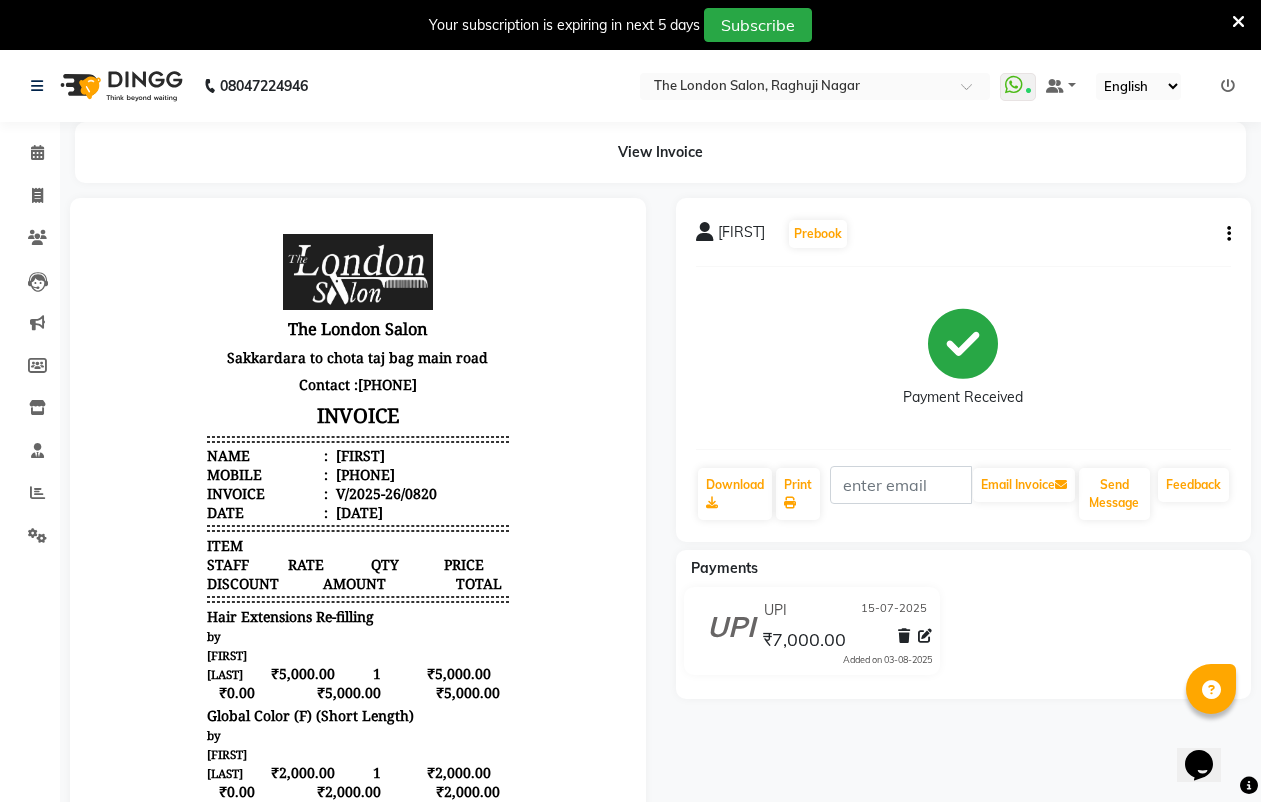 click on "Clients" 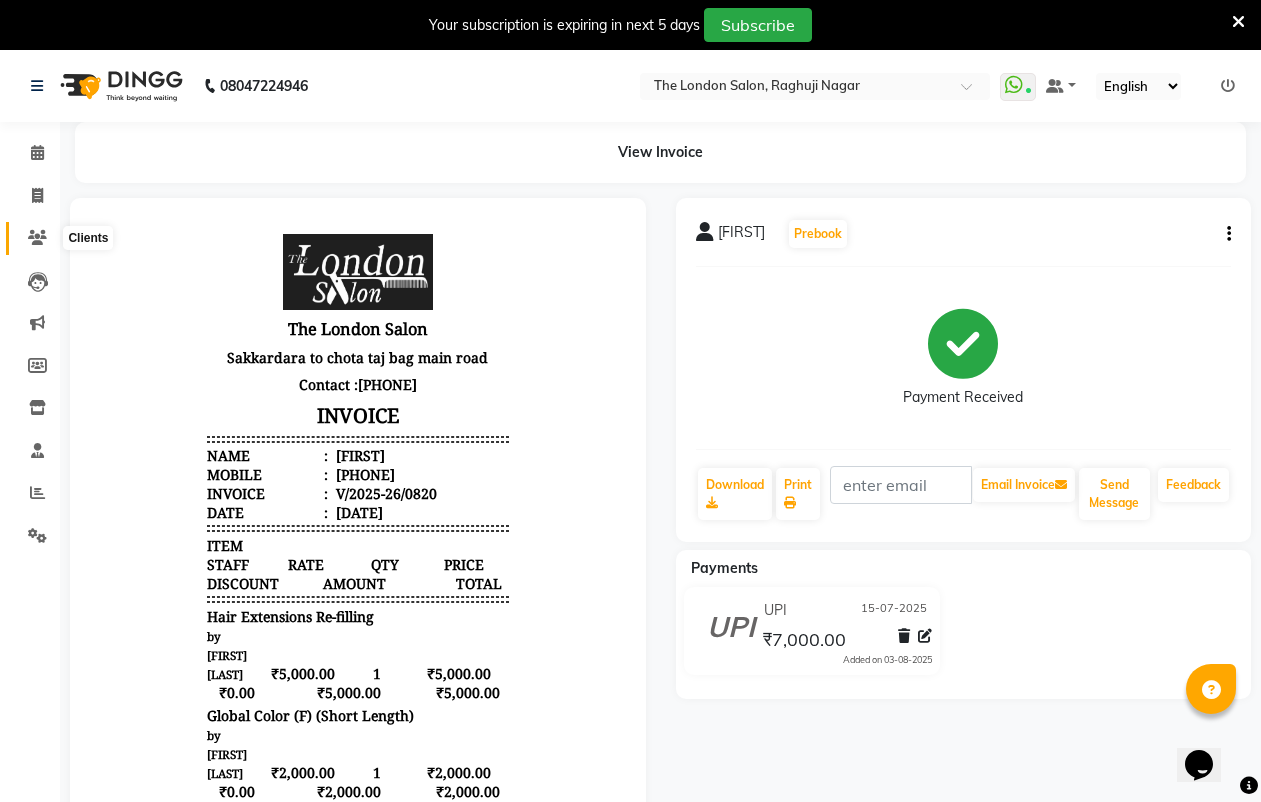 click 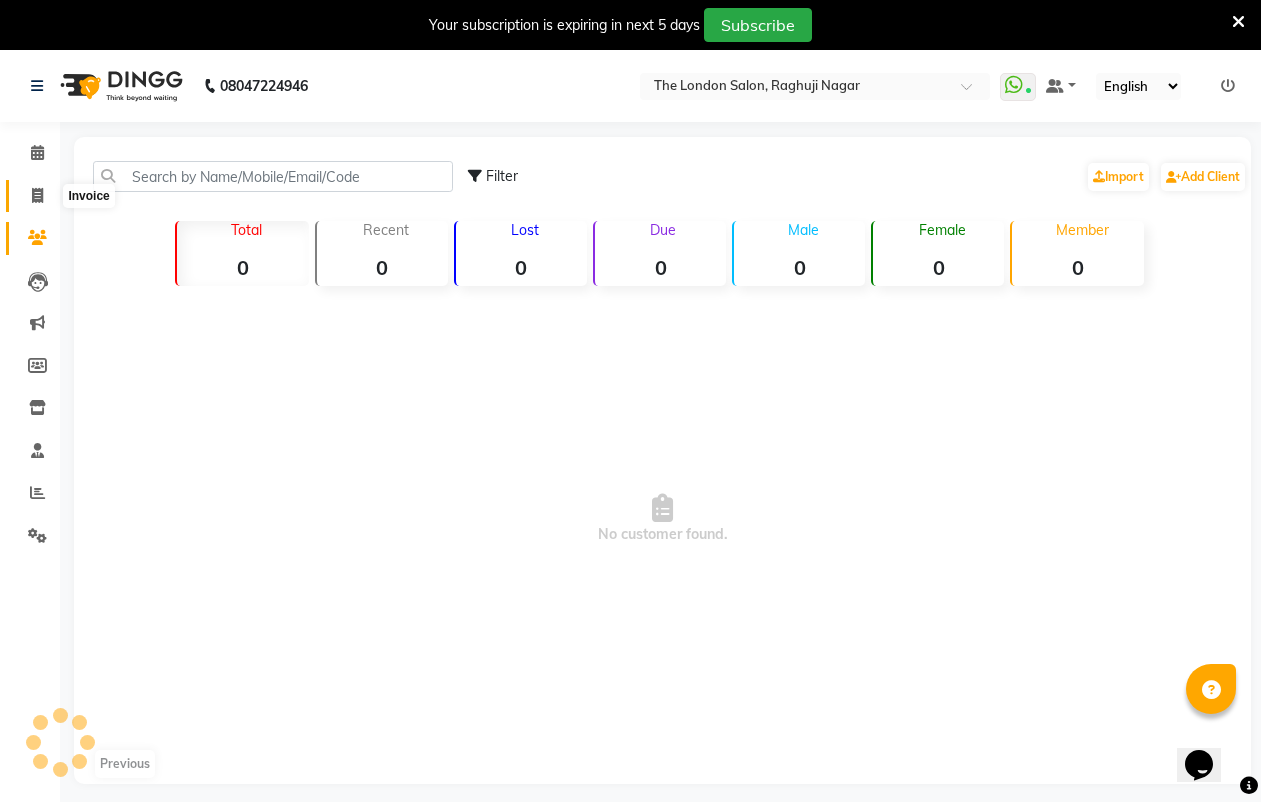 click 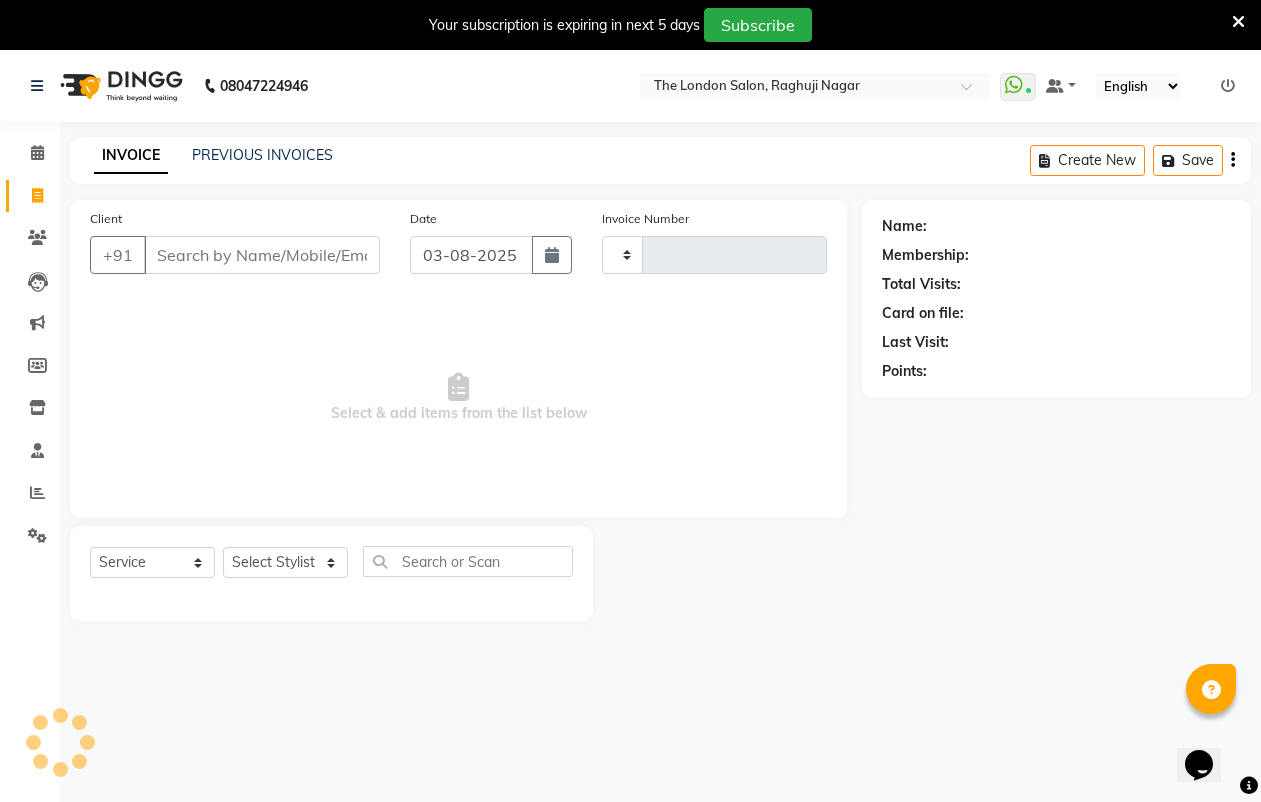 scroll, scrollTop: 50, scrollLeft: 0, axis: vertical 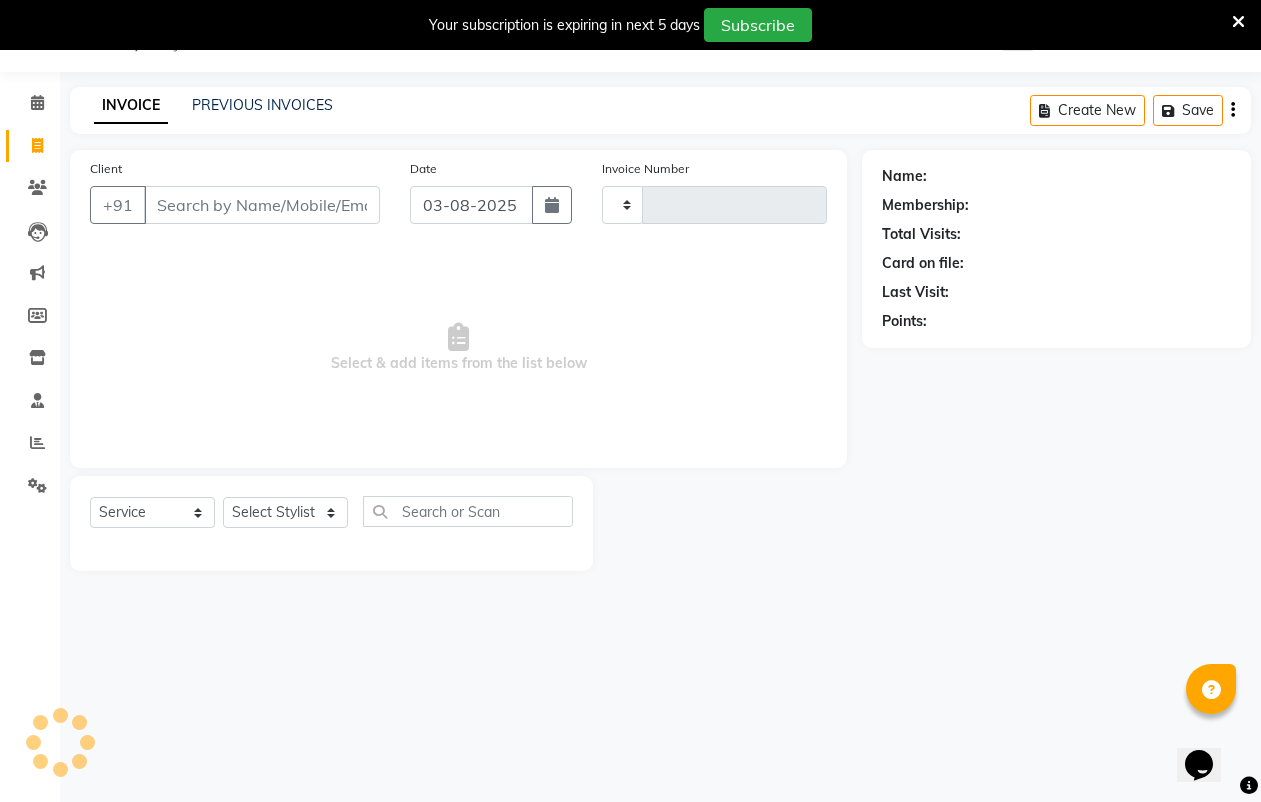type on "0821" 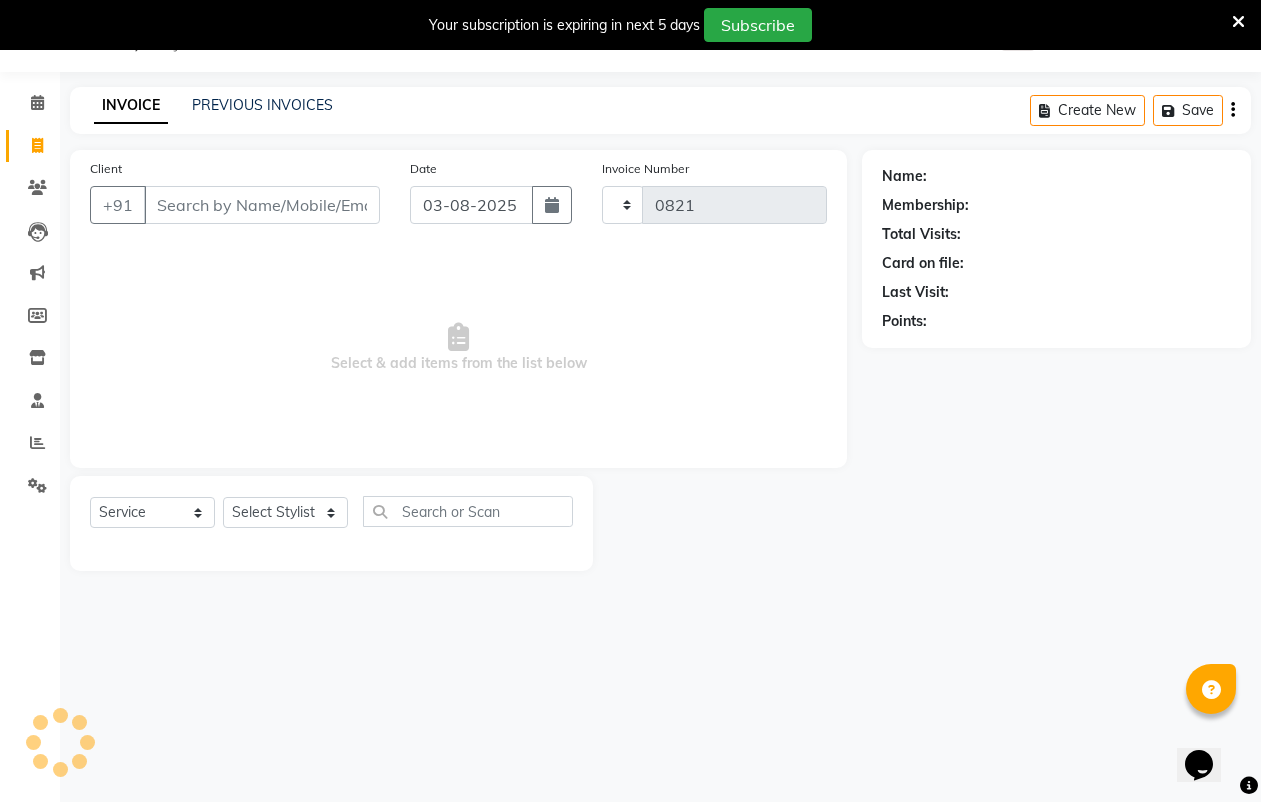select on "4682" 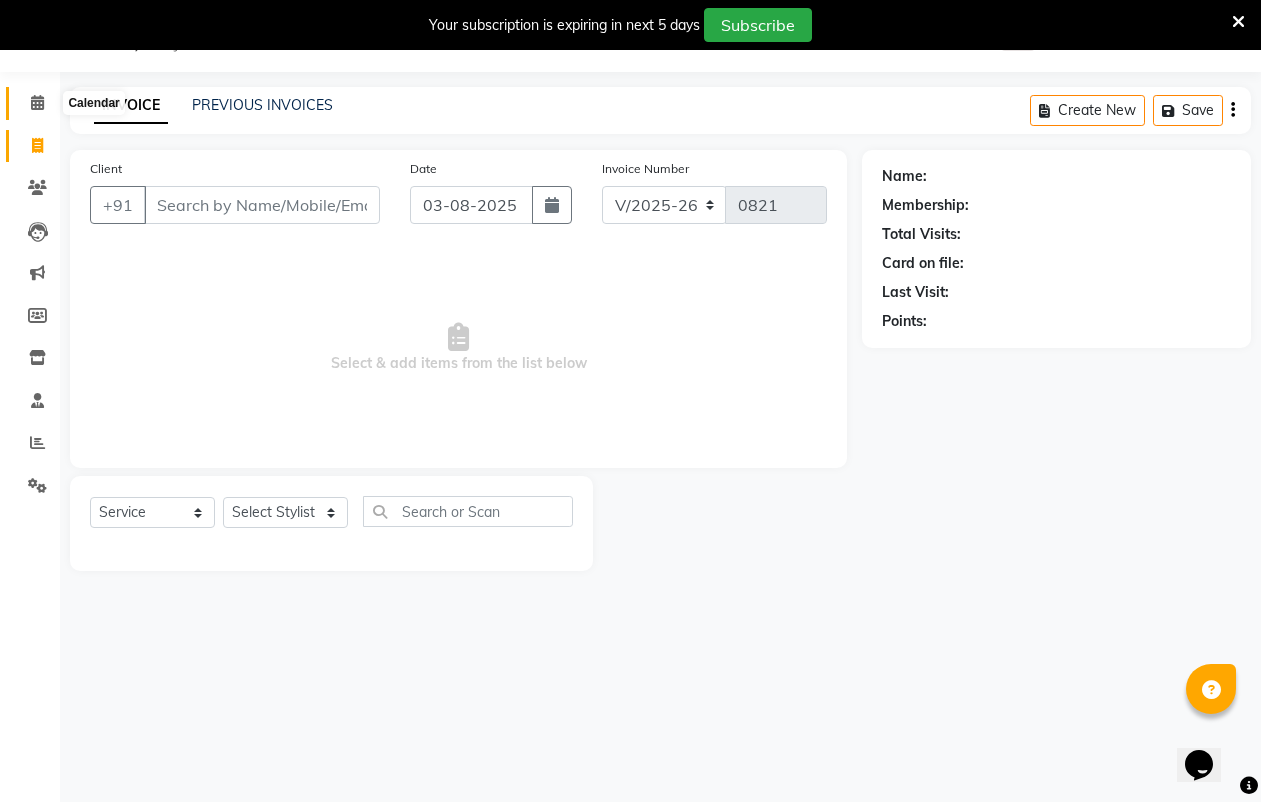click 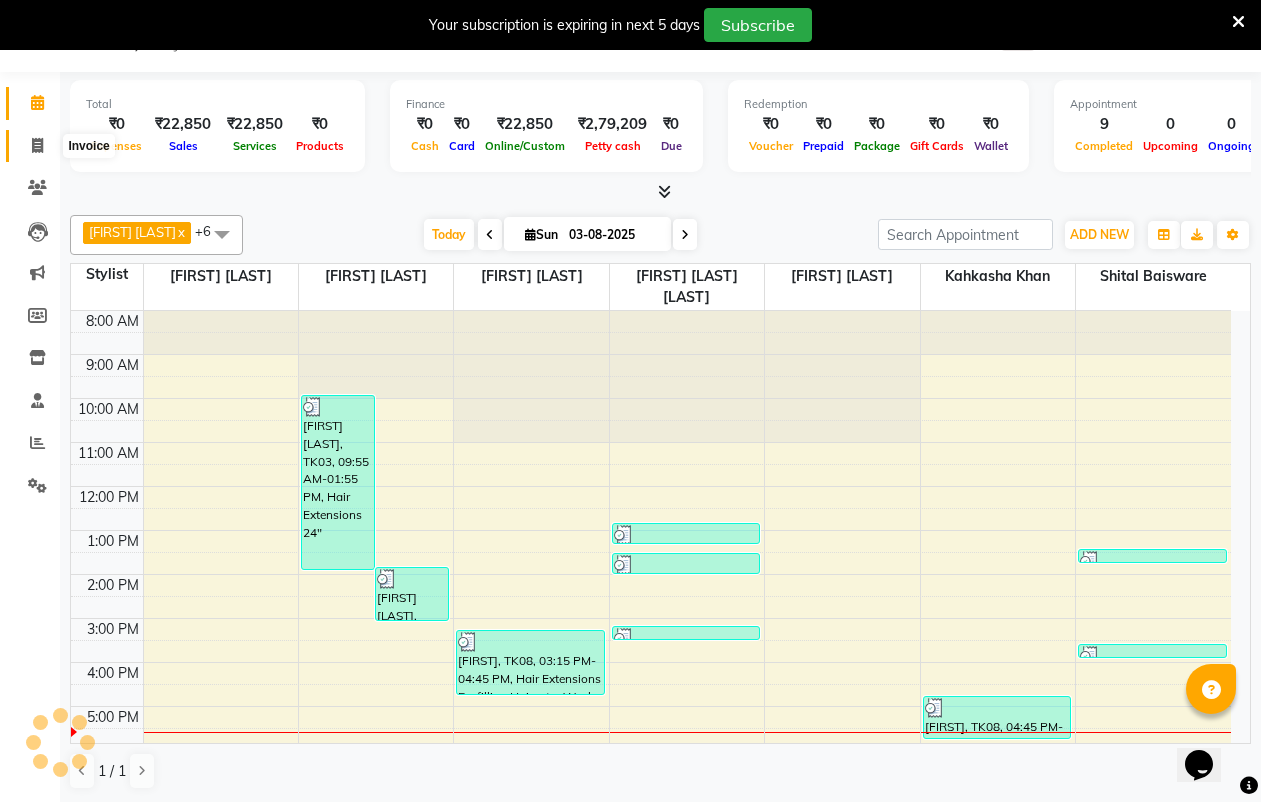 scroll, scrollTop: 0, scrollLeft: 0, axis: both 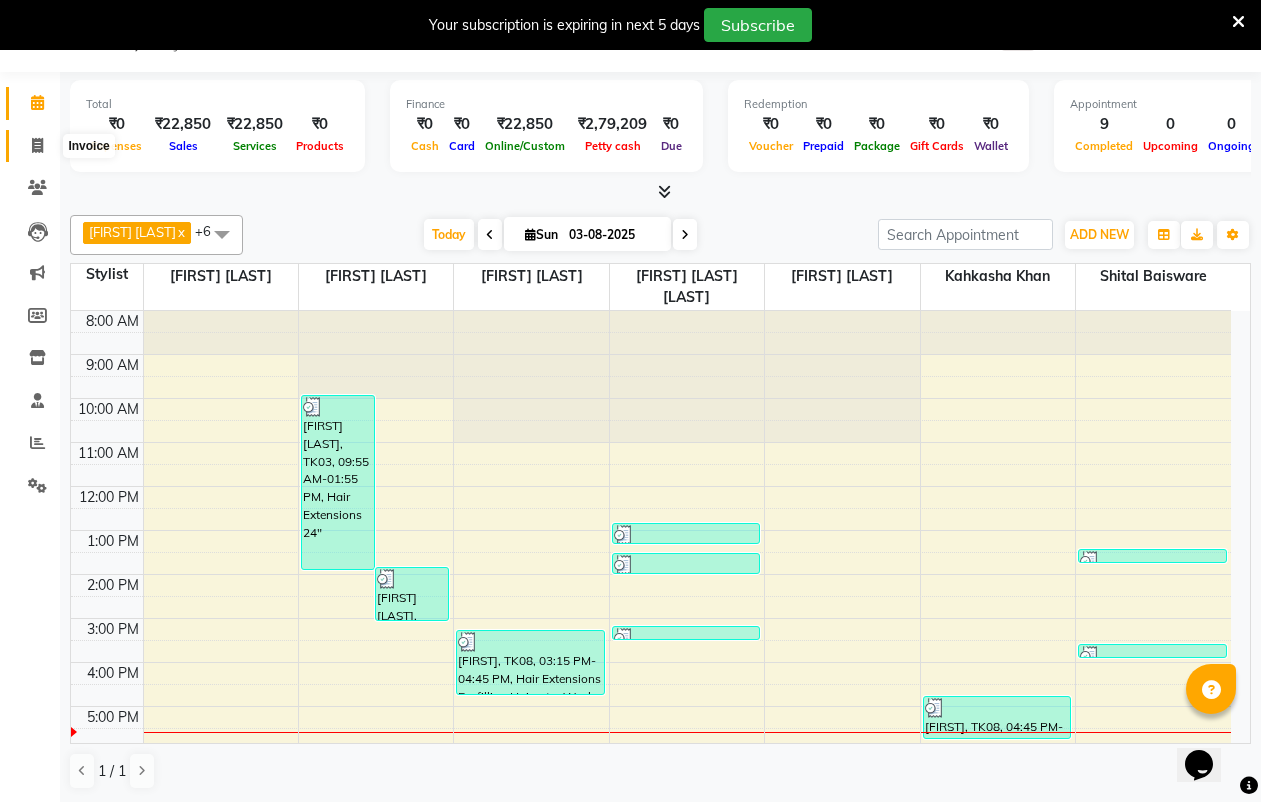 click 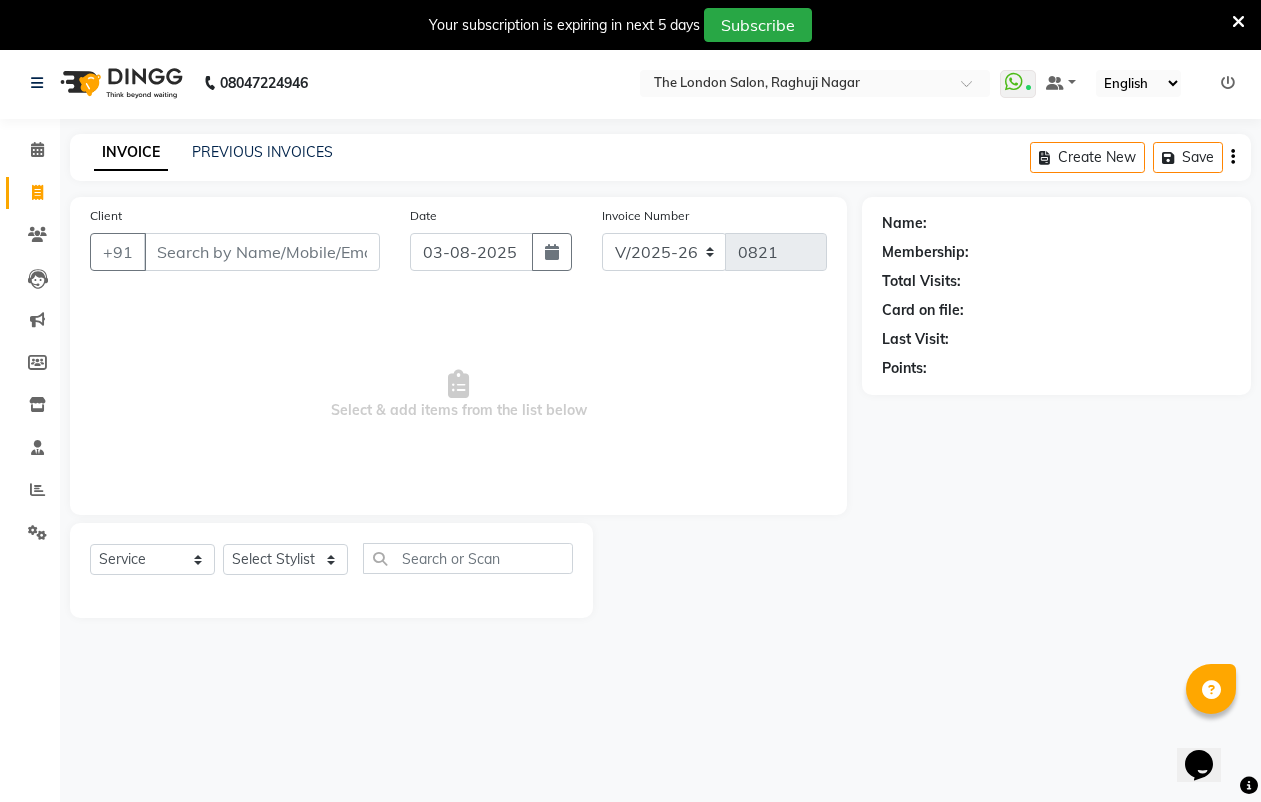 scroll, scrollTop: 0, scrollLeft: 0, axis: both 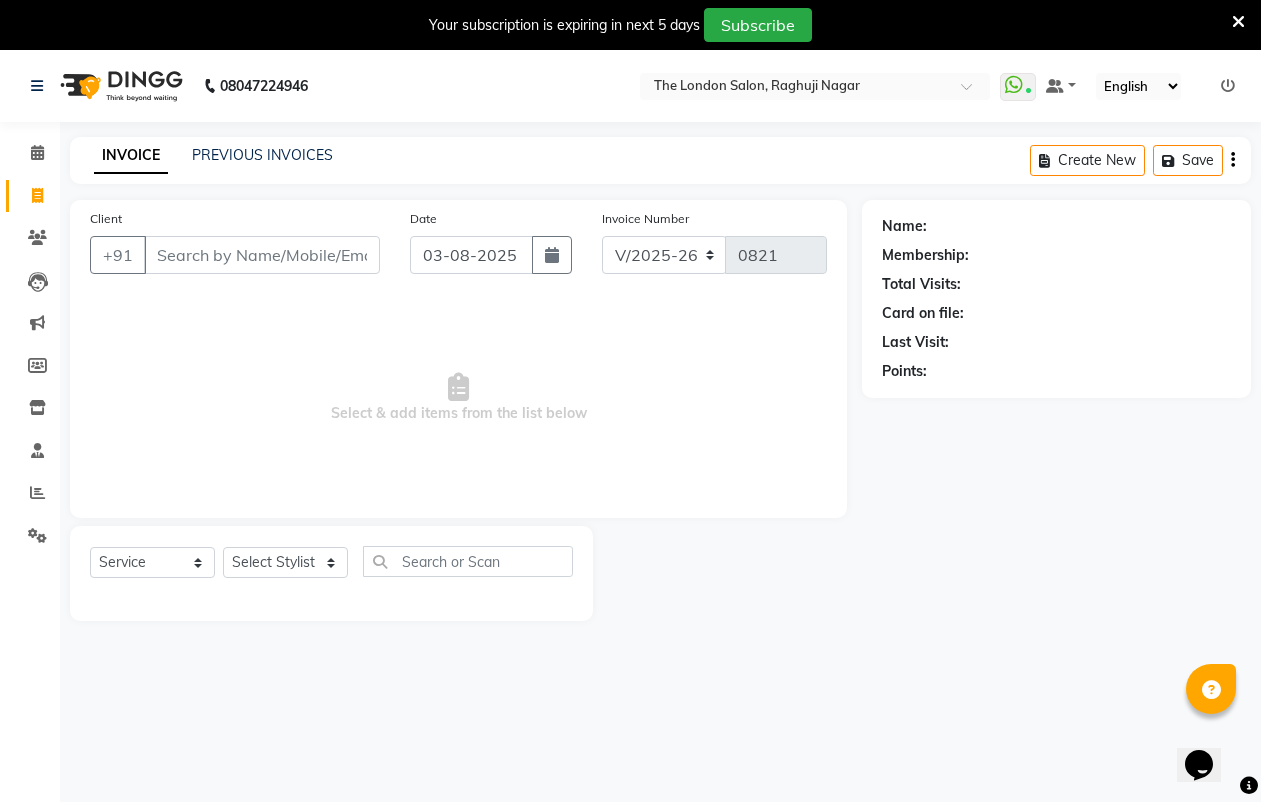 click at bounding box center [1238, 22] 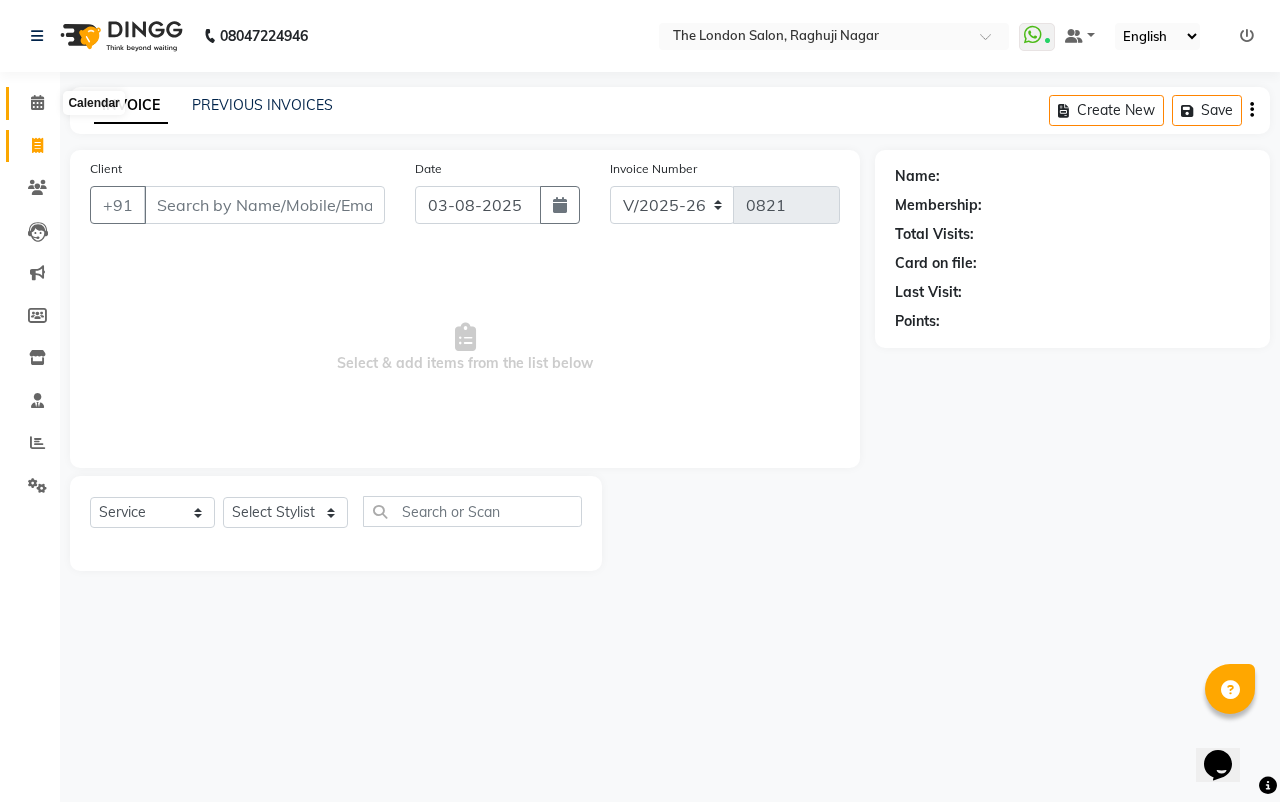 click 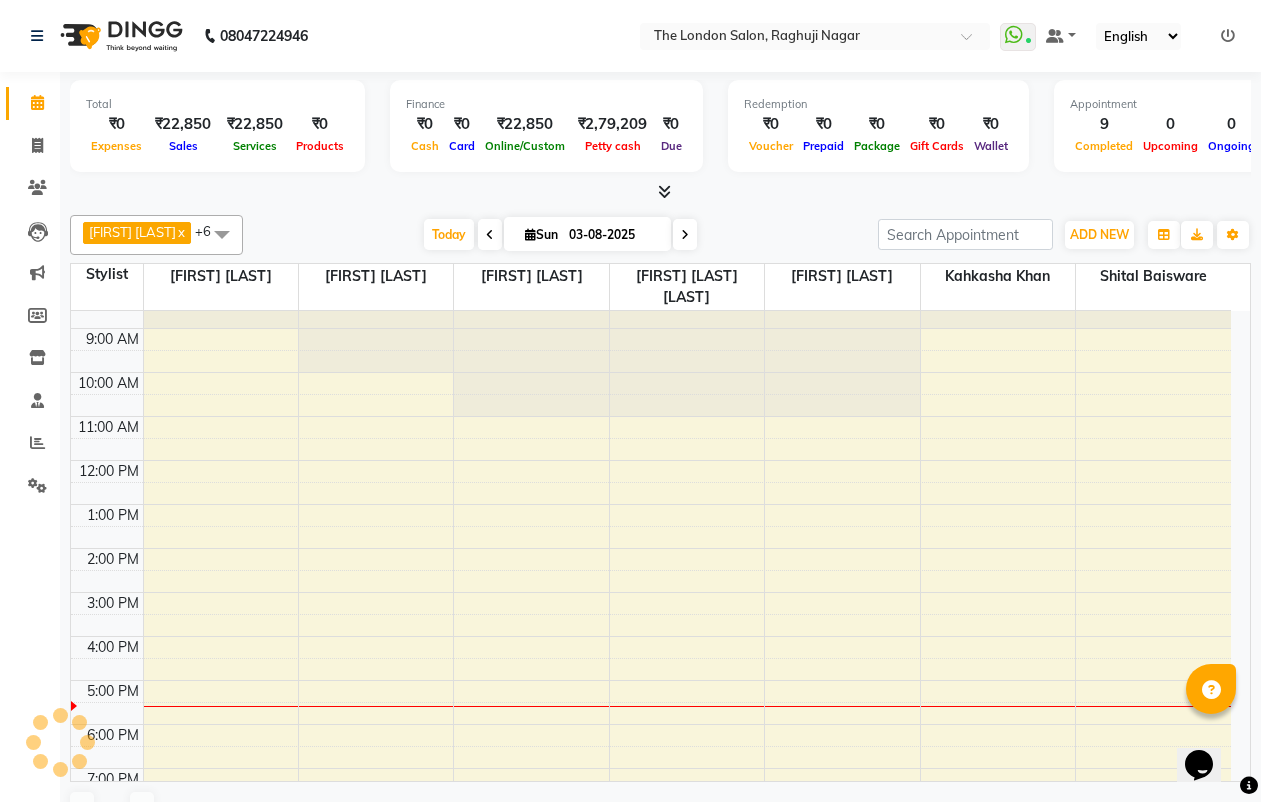 scroll, scrollTop: 0, scrollLeft: 0, axis: both 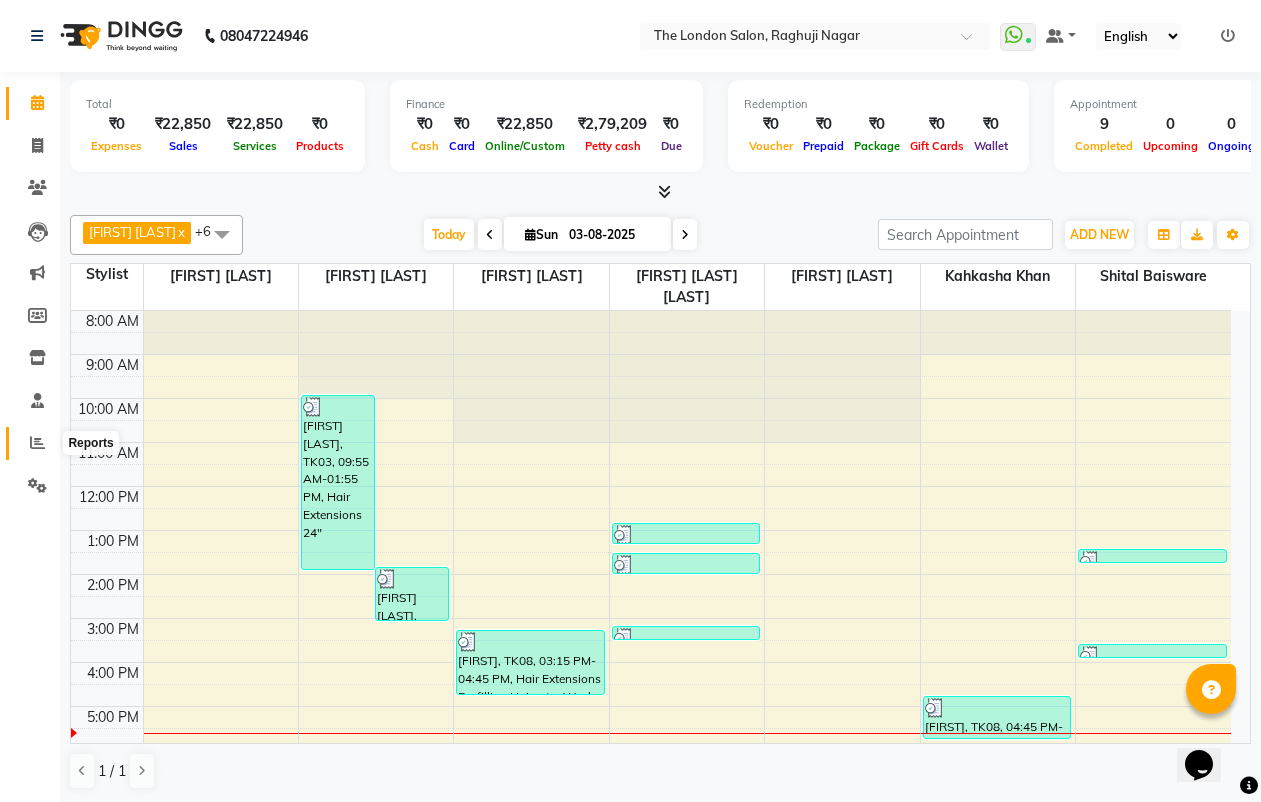 click 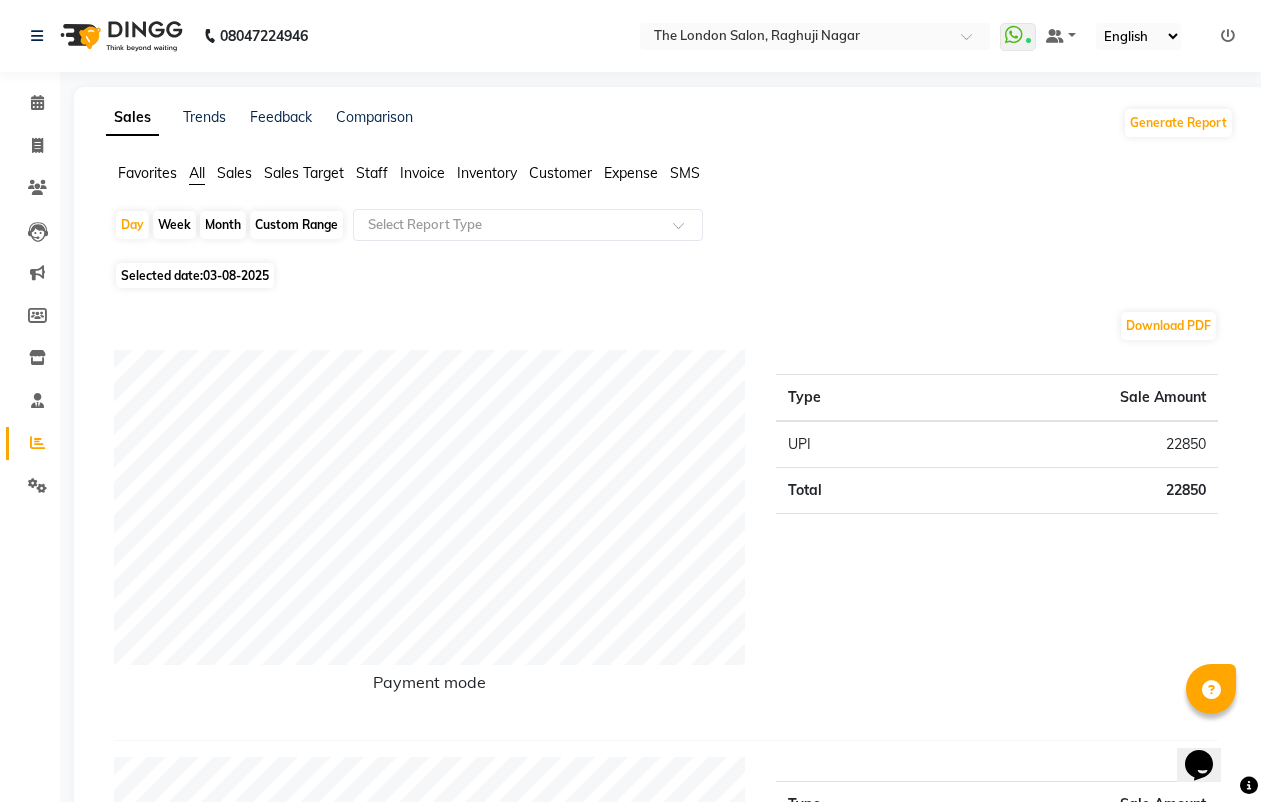 click on "Month" 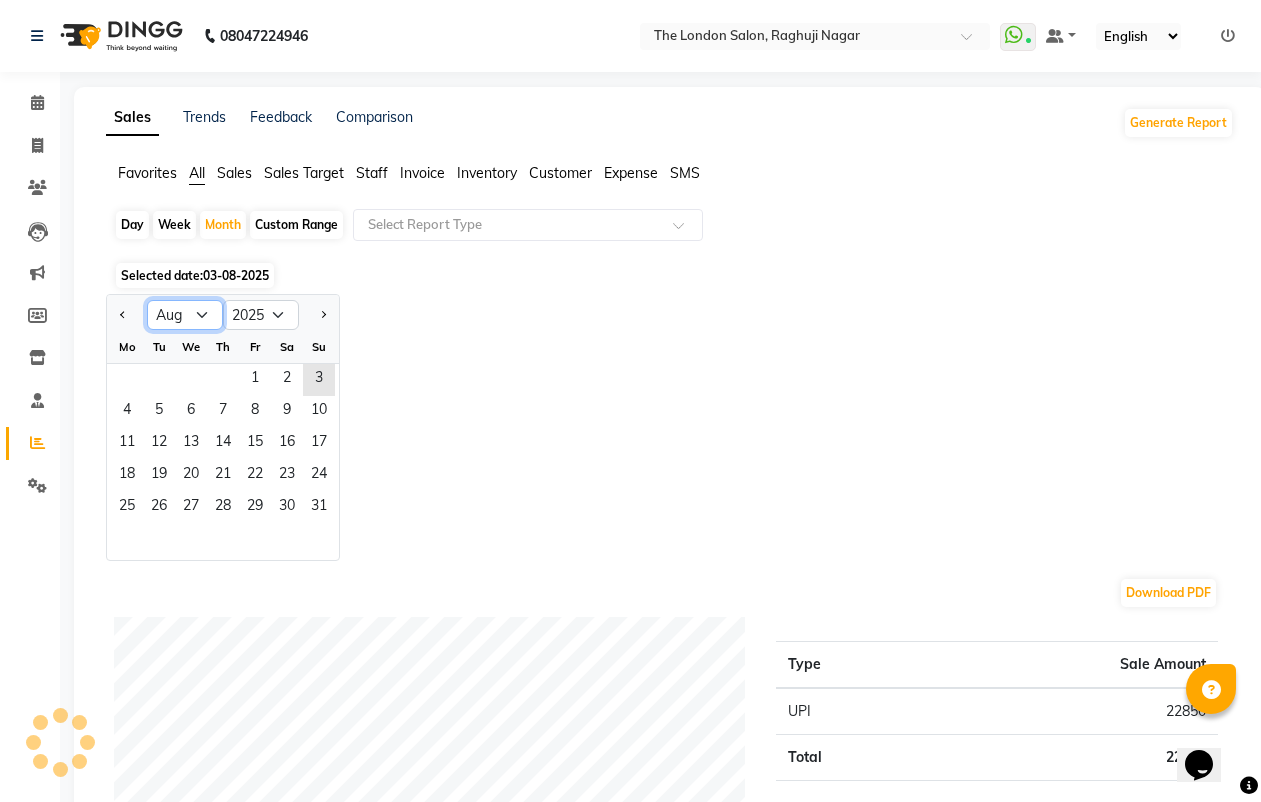 click on "Jan Feb Mar Apr May Jun Jul Aug Sep Oct Nov Dec" 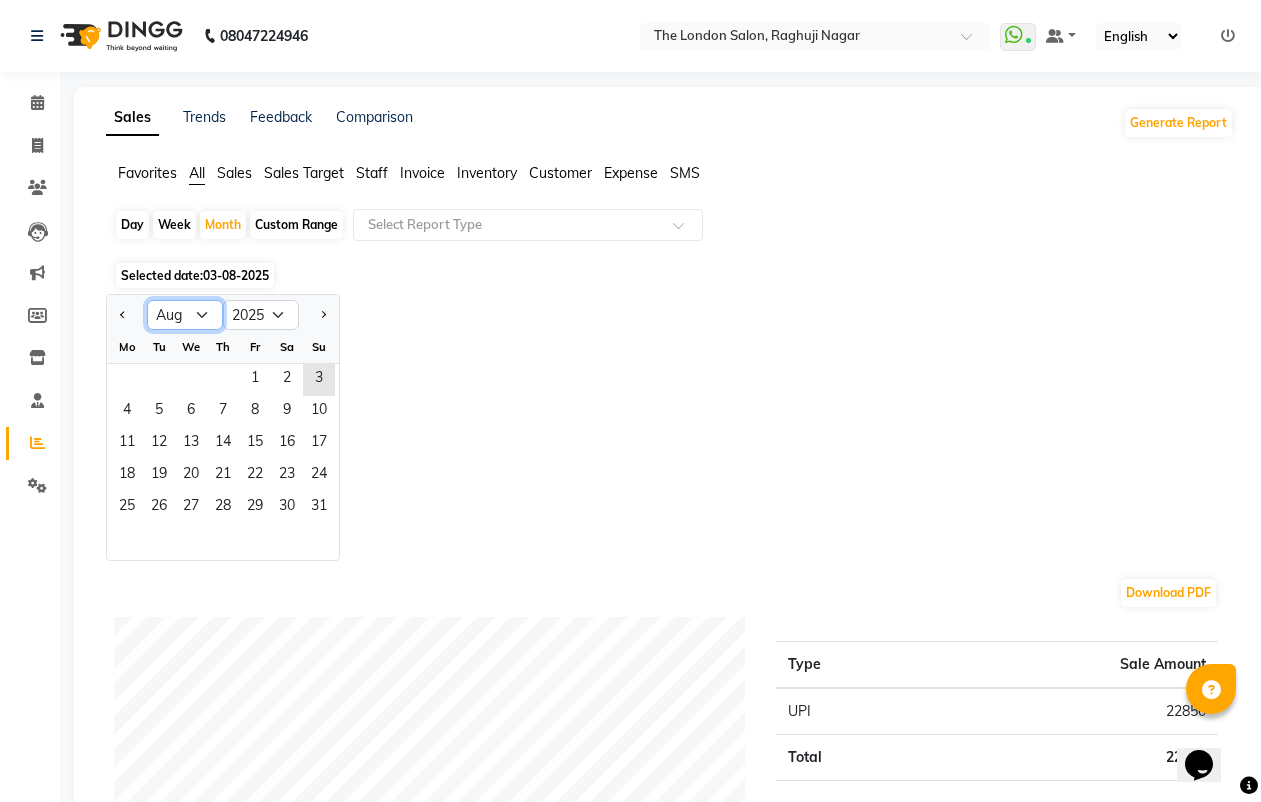 select on "7" 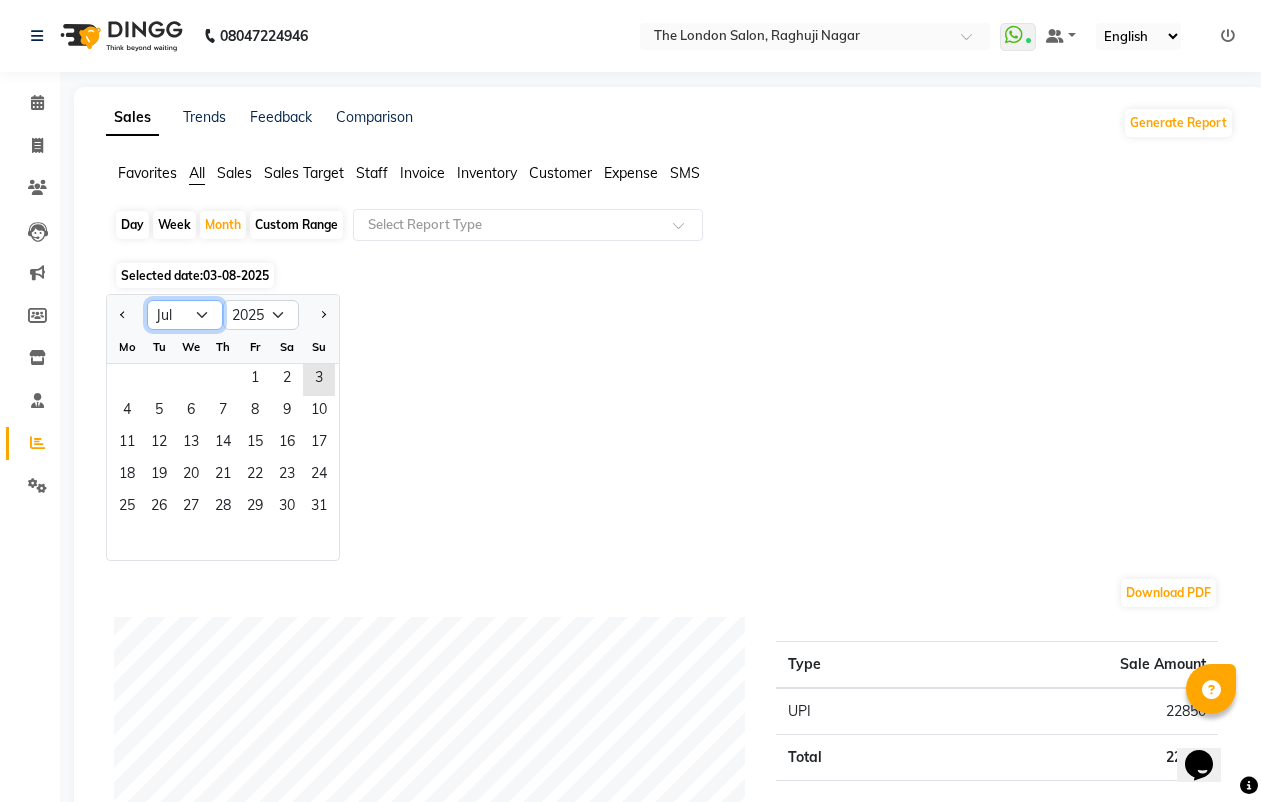 click on "Jan Feb Mar Apr May Jun Jul Aug Sep Oct Nov Dec" 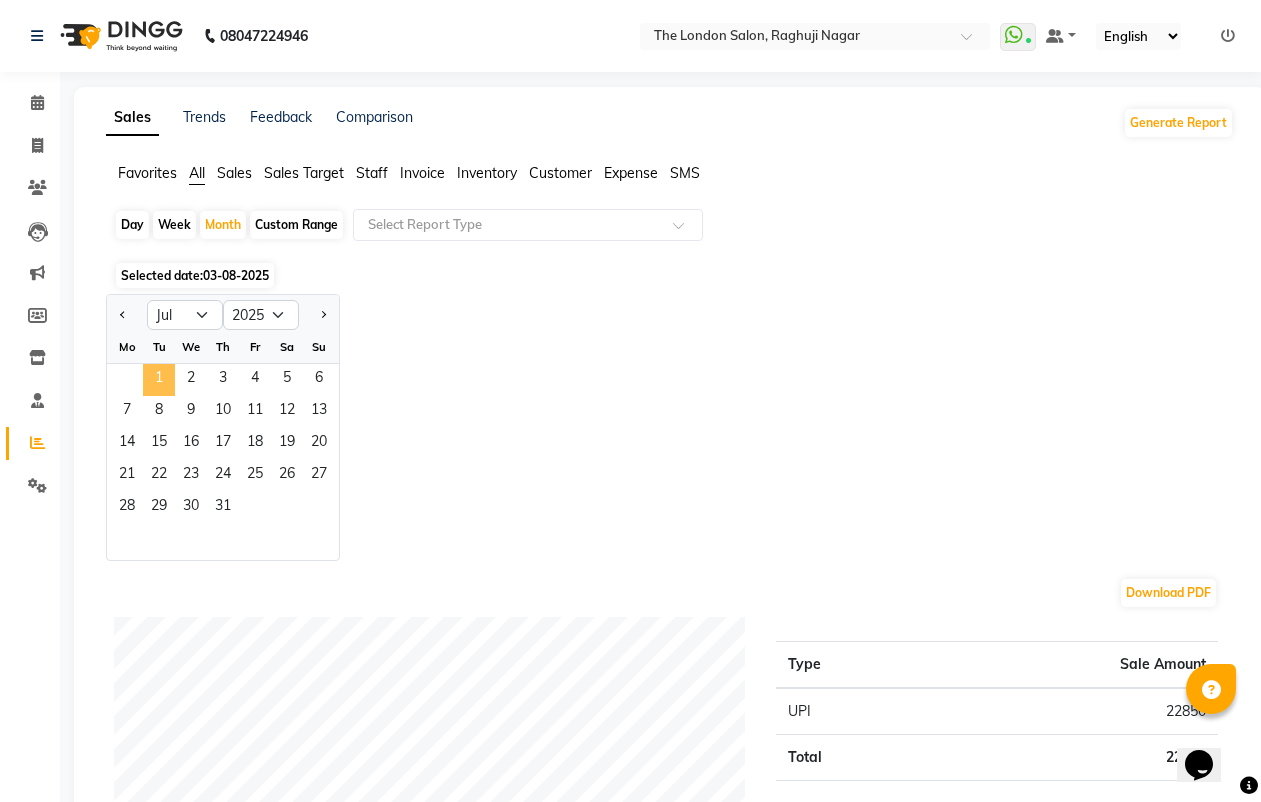 click on "1" 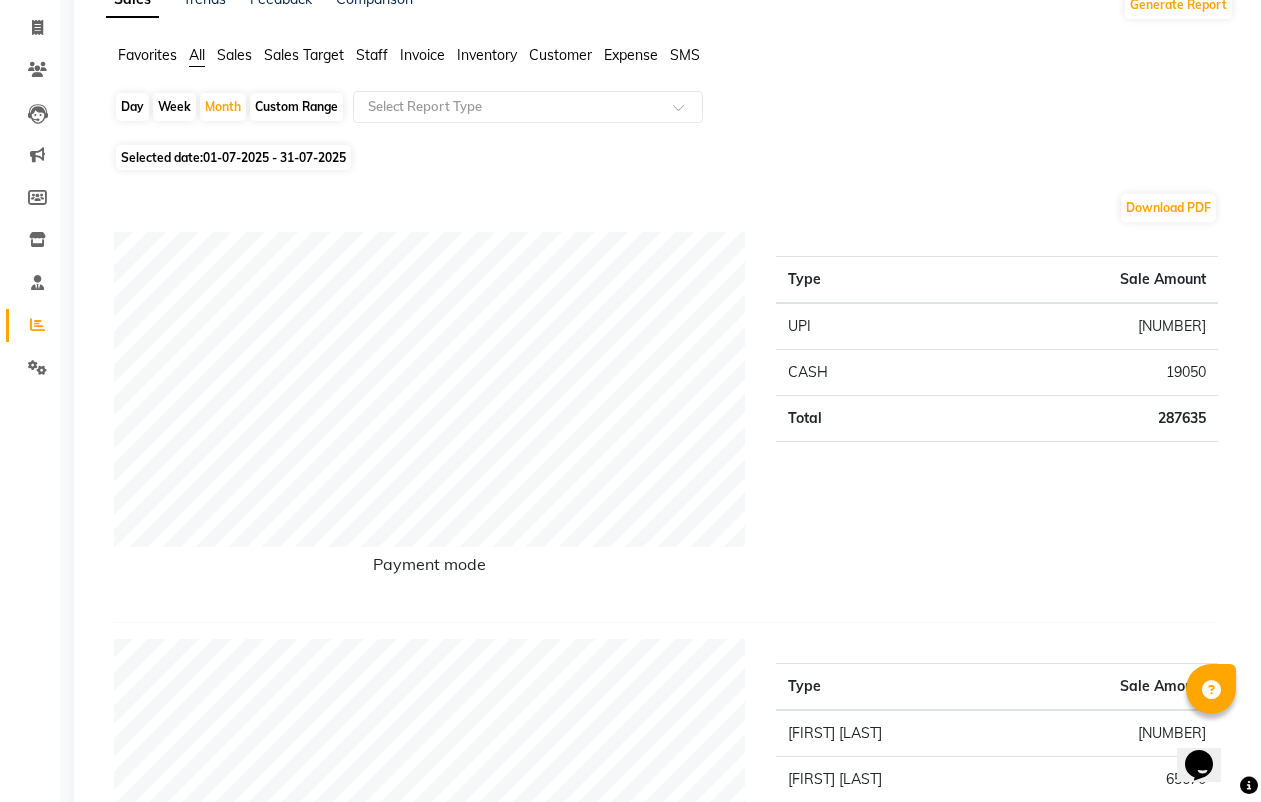 scroll, scrollTop: 375, scrollLeft: 0, axis: vertical 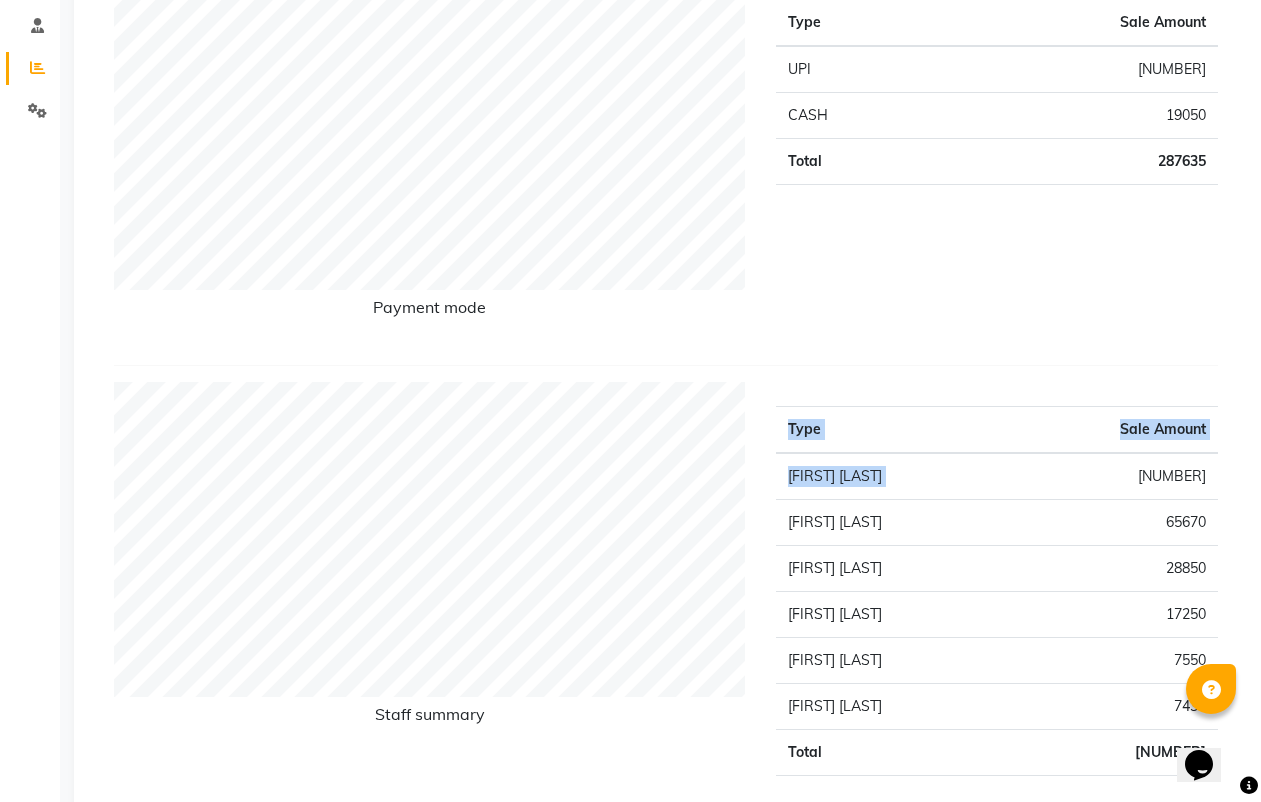 drag, startPoint x: 1150, startPoint y: 483, endPoint x: 1251, endPoint y: 489, distance: 101.17806 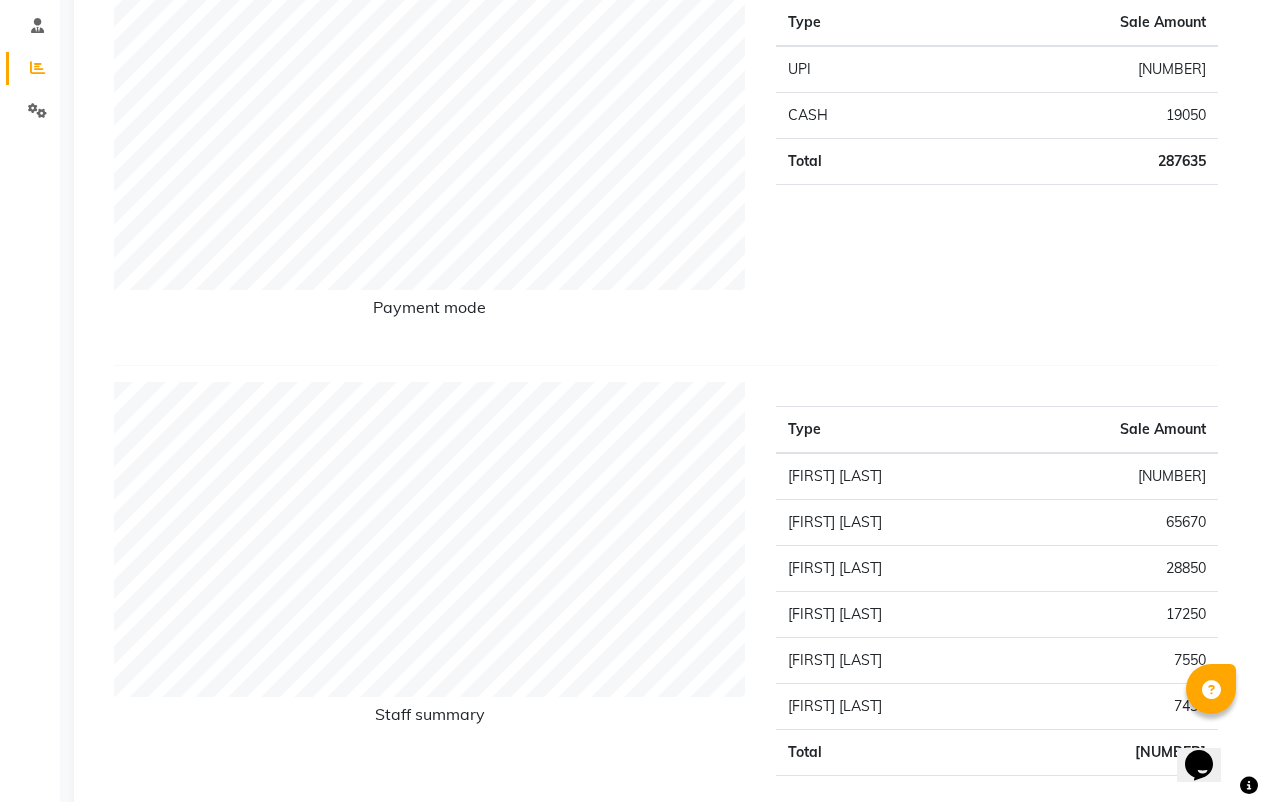 click on "Type Sale Amount UPI 268585 CASH 19050 Total 287635" 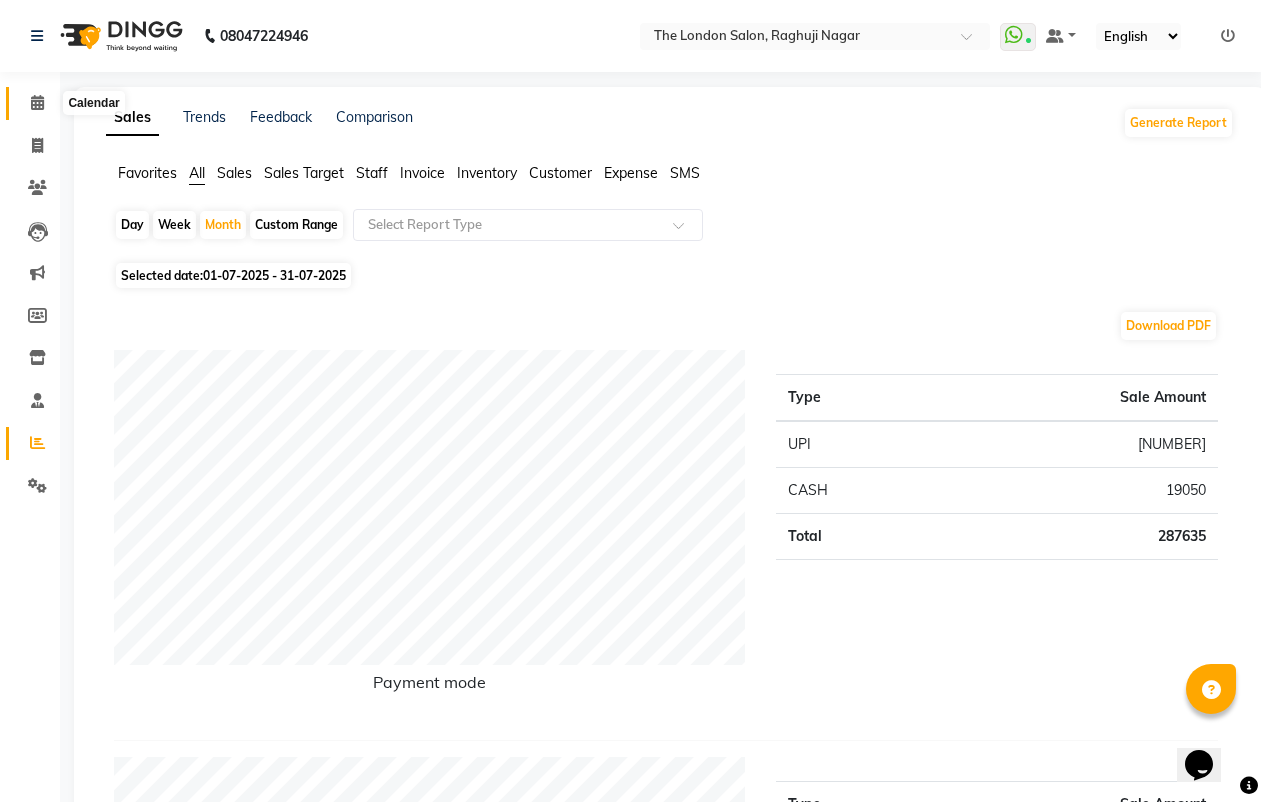 click 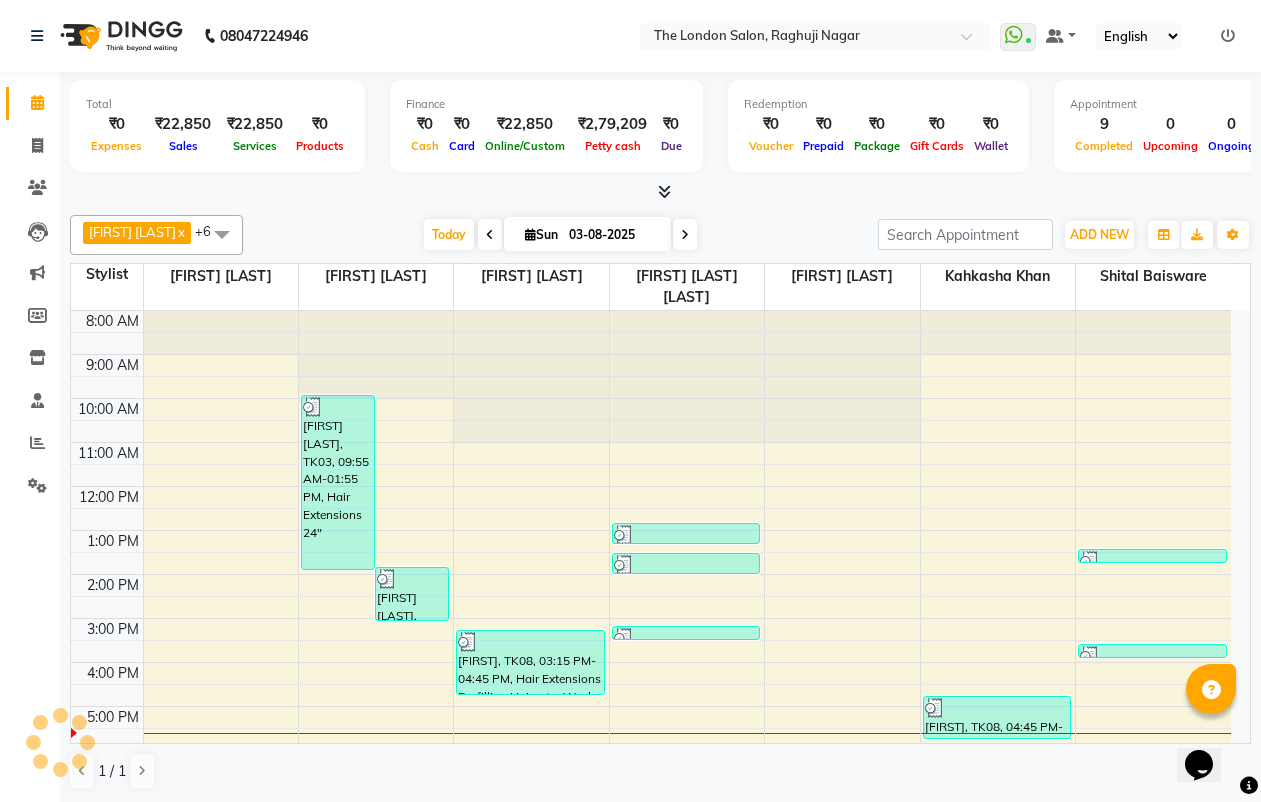 scroll, scrollTop: 0, scrollLeft: 0, axis: both 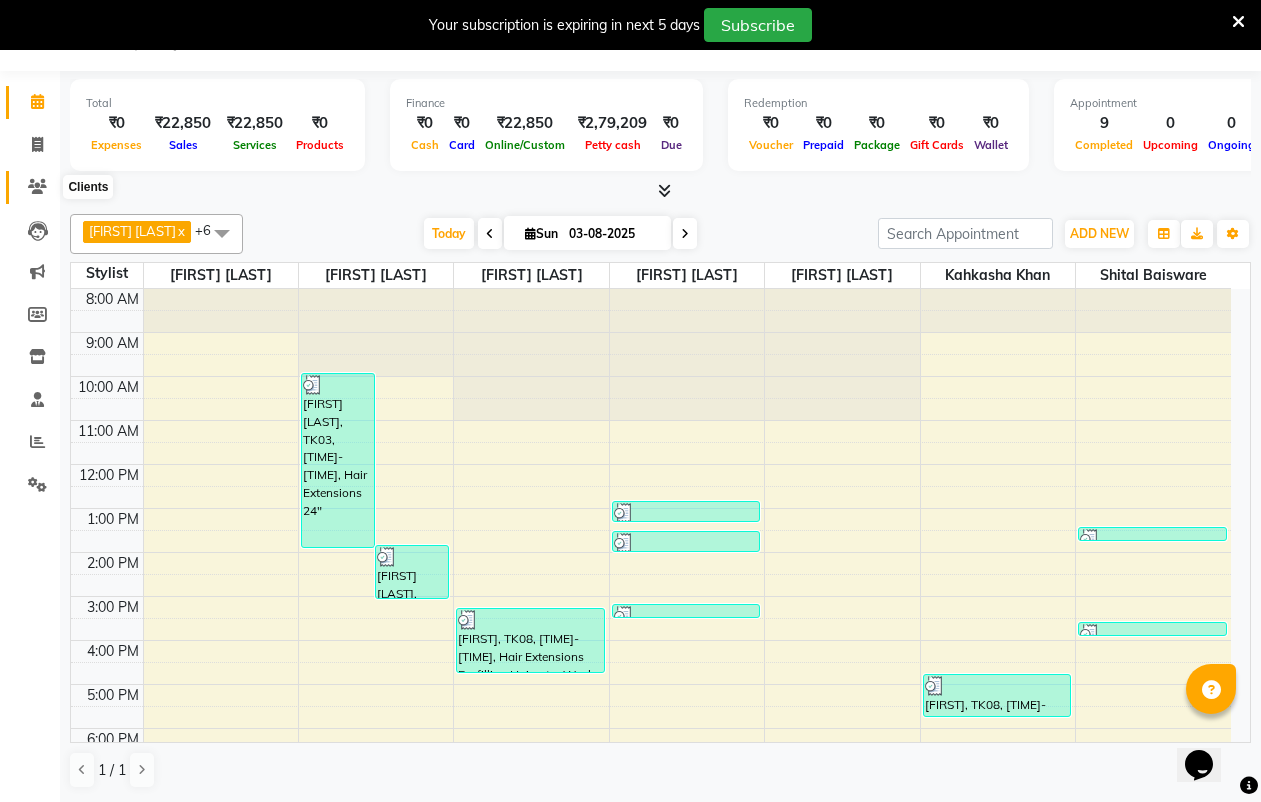 click 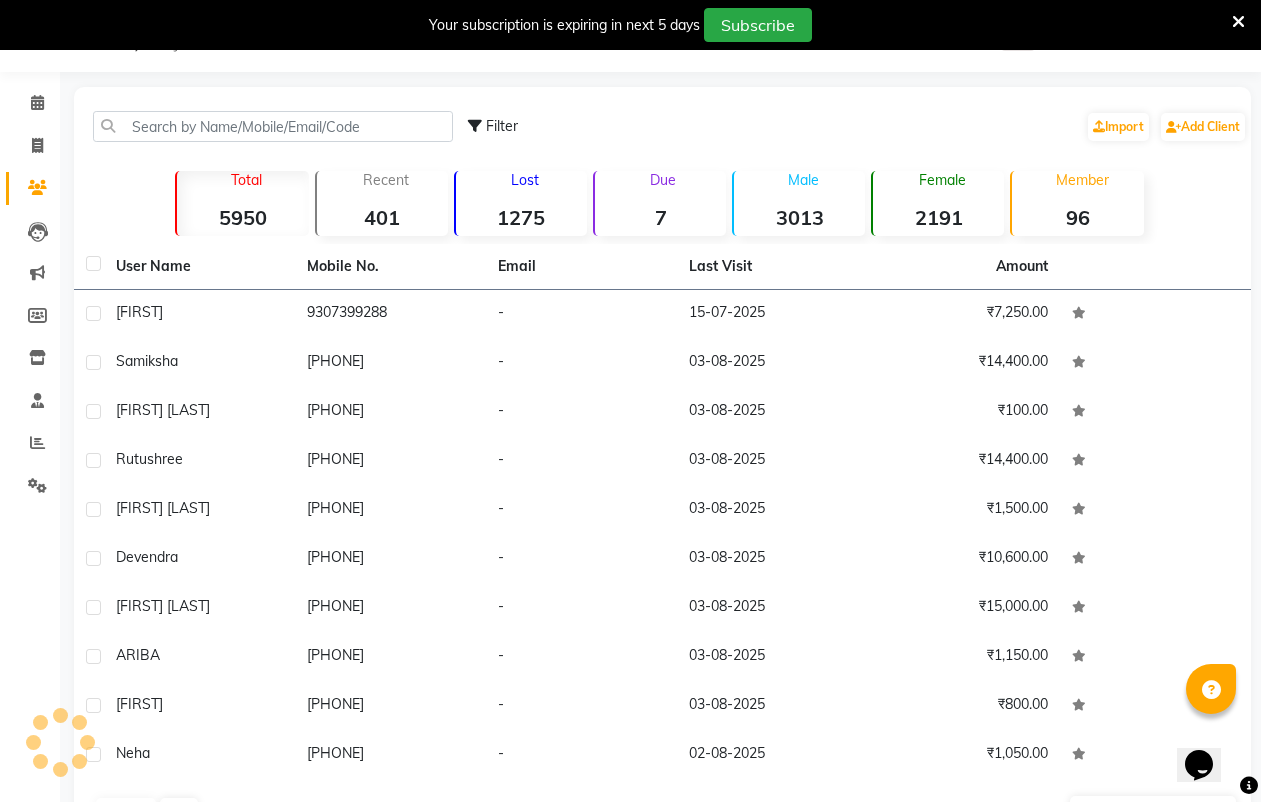 scroll, scrollTop: 51, scrollLeft: 0, axis: vertical 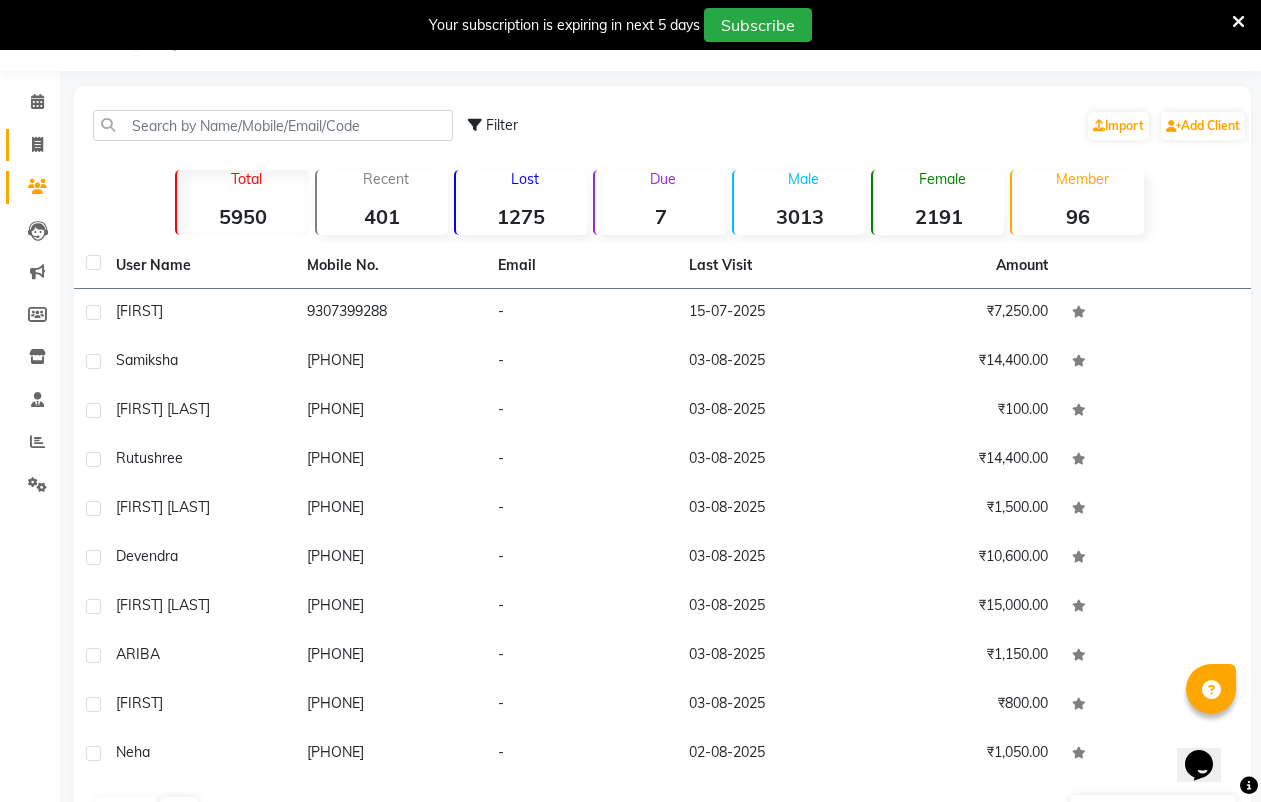 click on "Invoice" 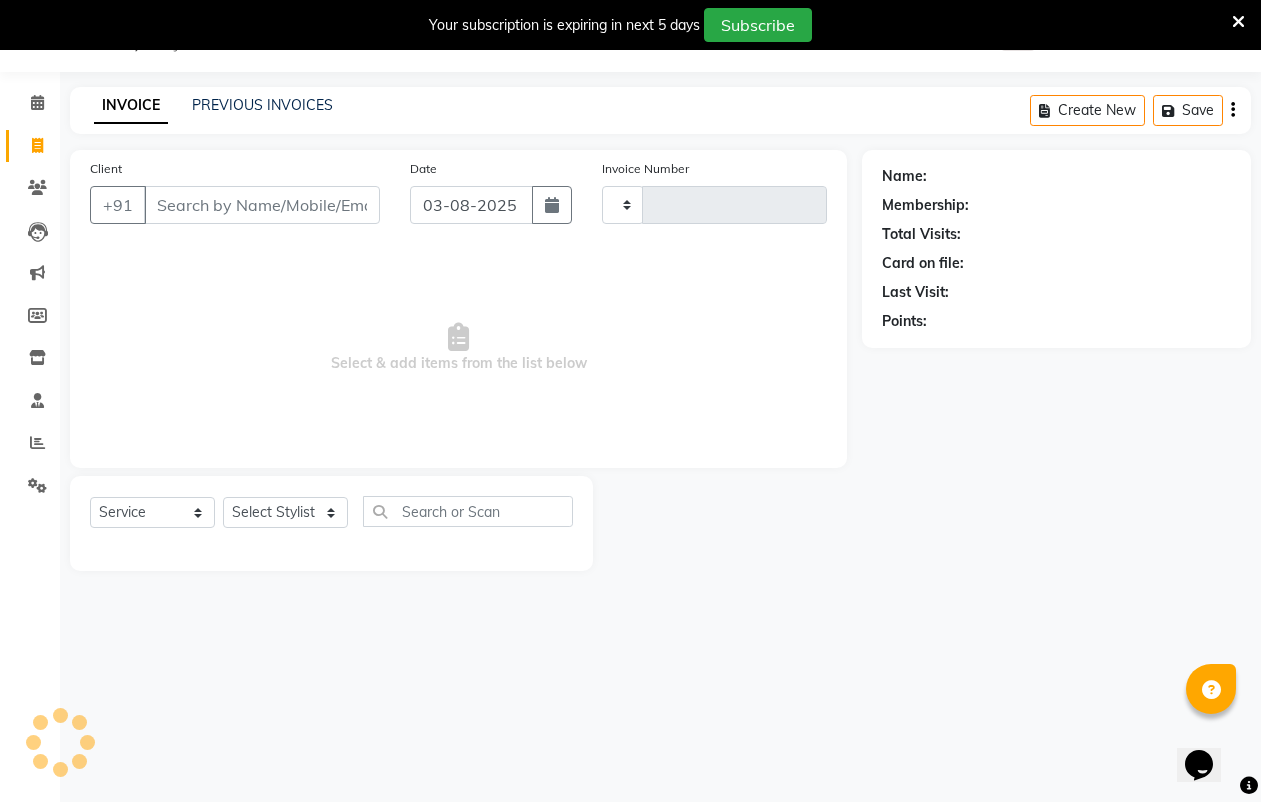 scroll, scrollTop: 50, scrollLeft: 0, axis: vertical 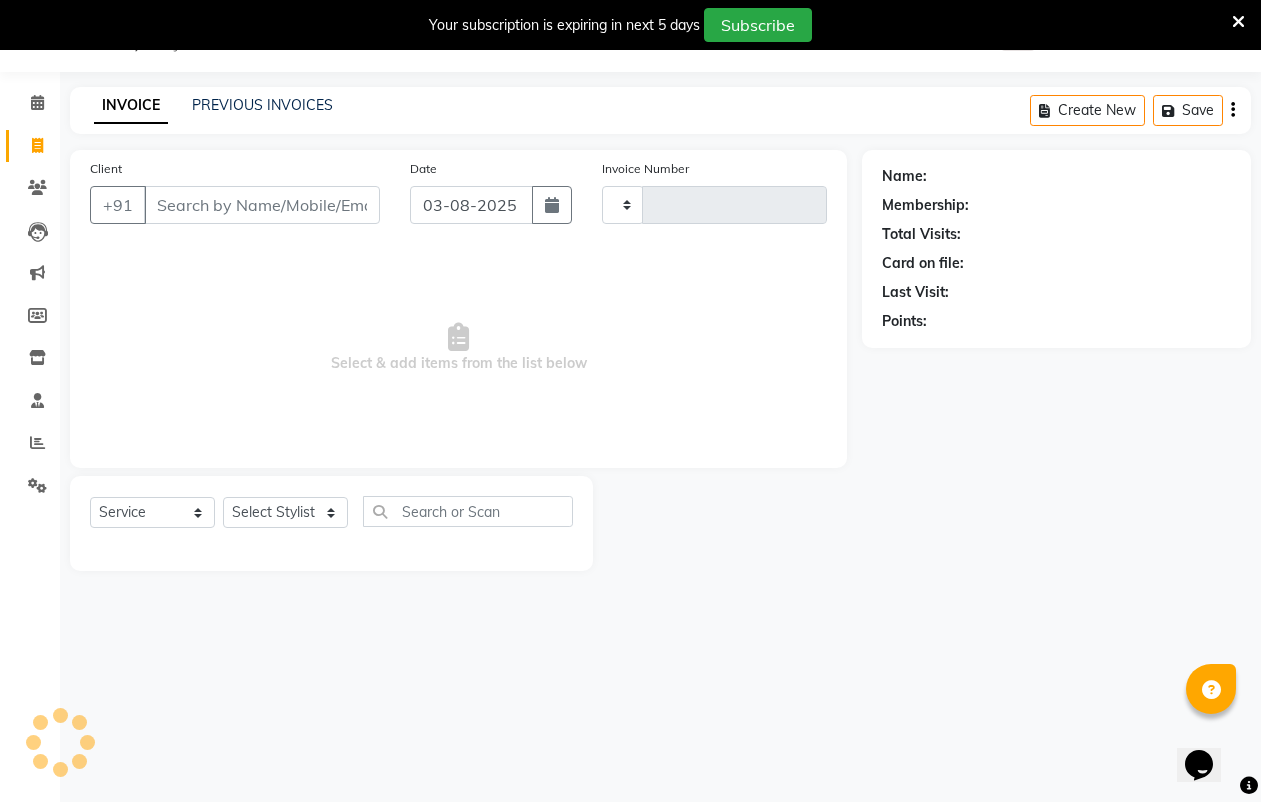 type on "0821" 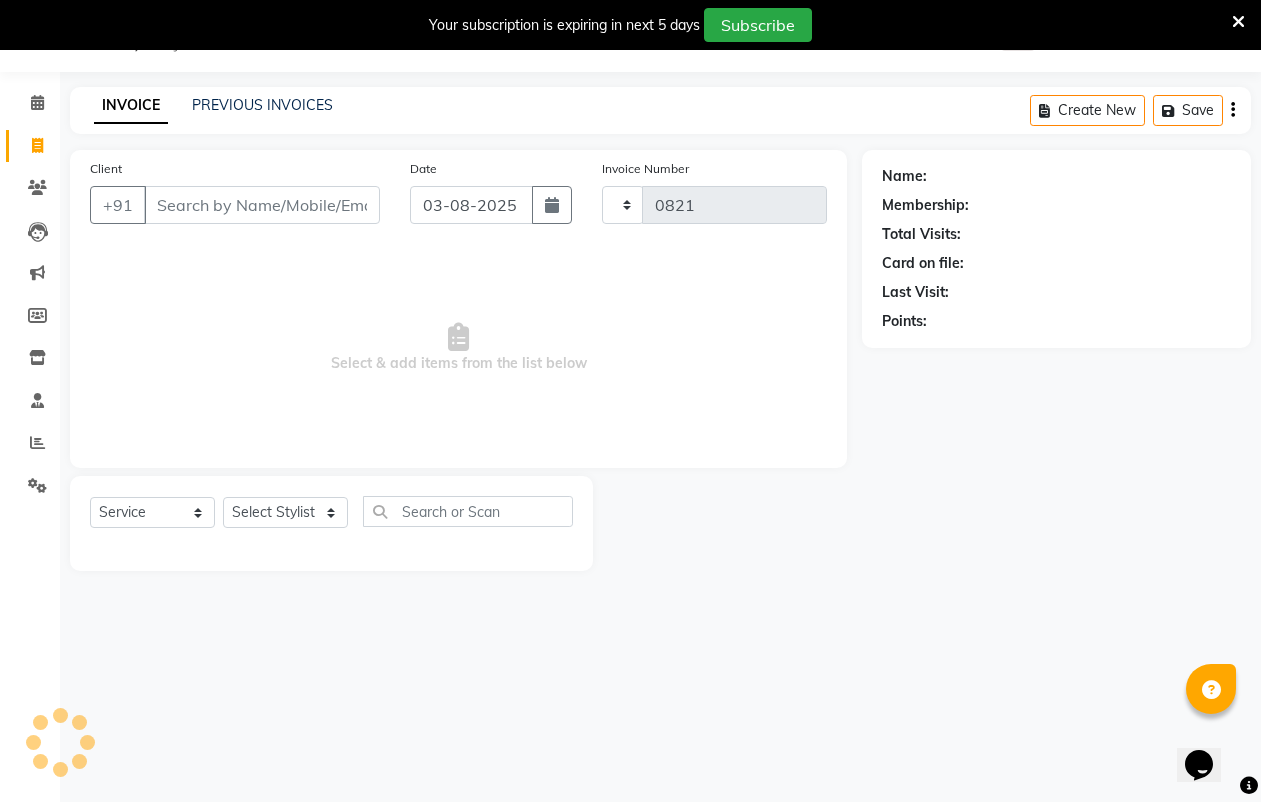 select on "4682" 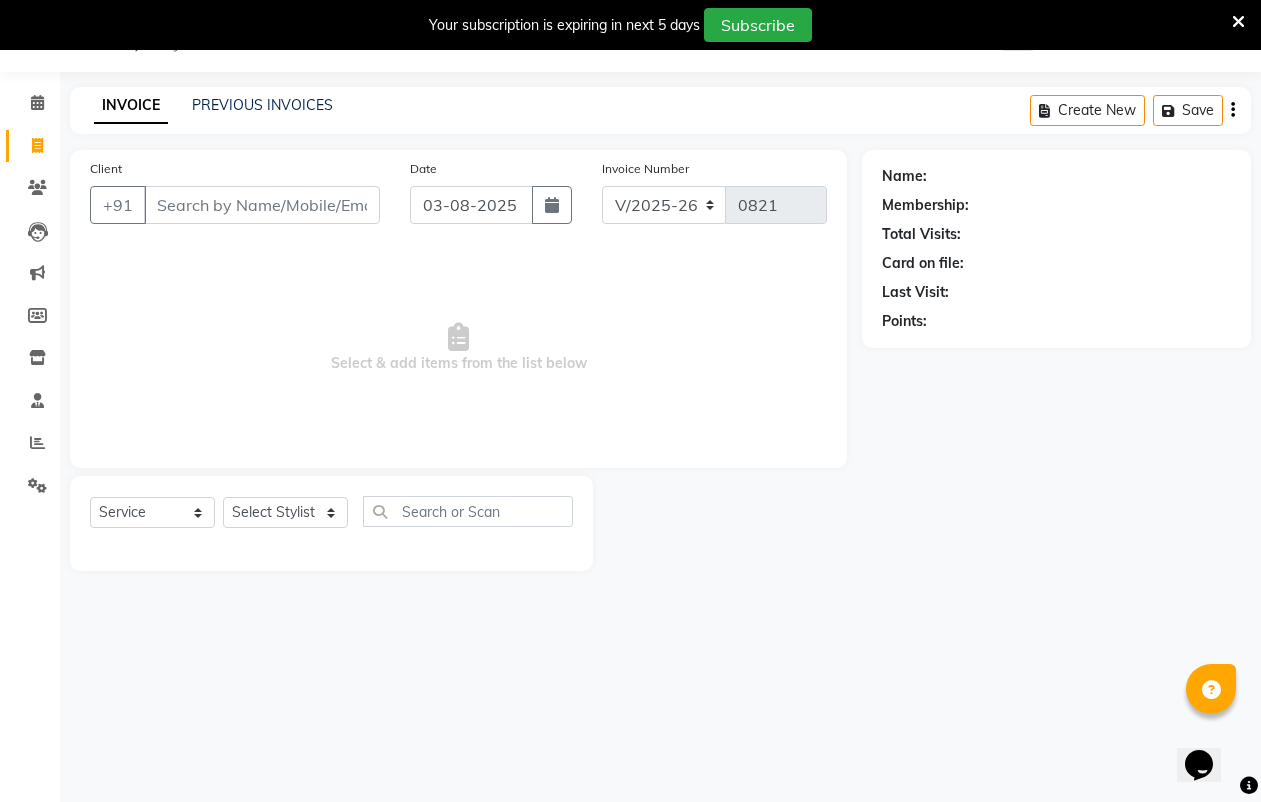 click on "Client" at bounding box center [262, 205] 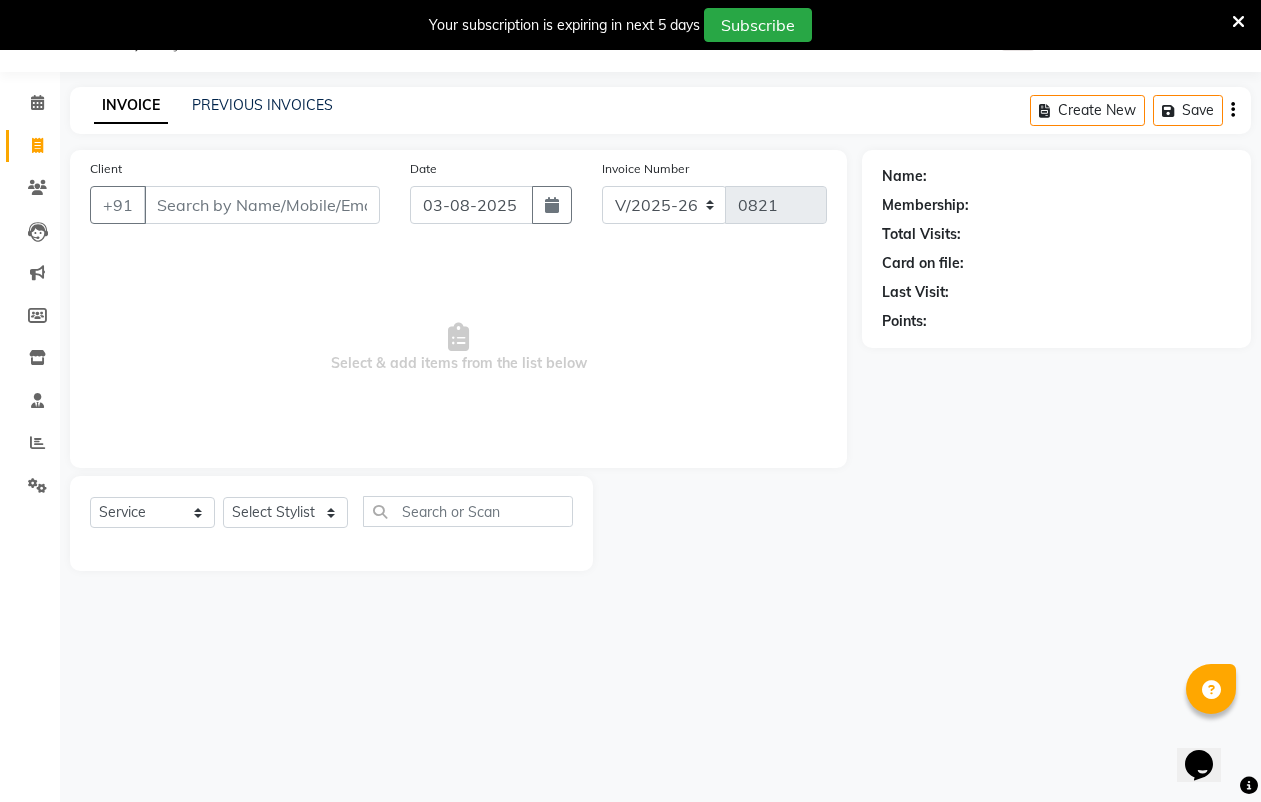 click on "Client" at bounding box center [262, 205] 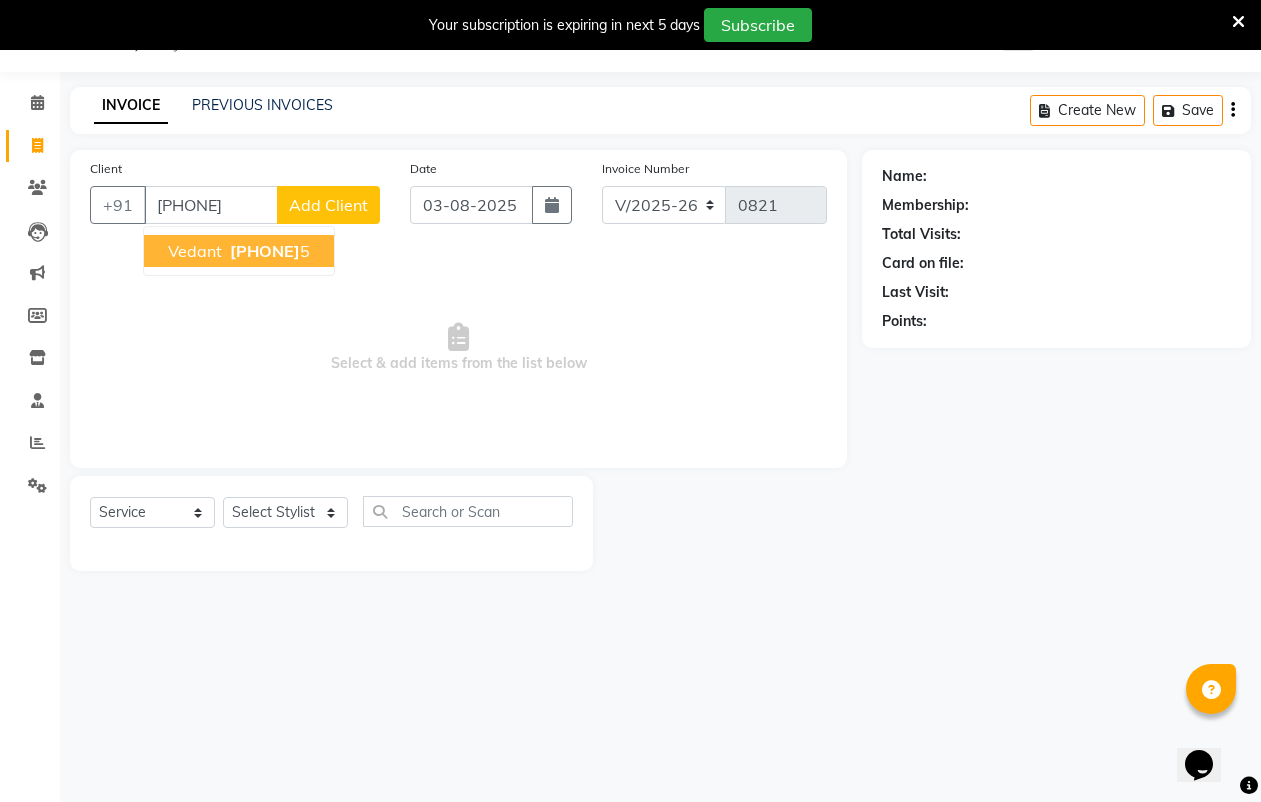 click on "727612063" at bounding box center (265, 251) 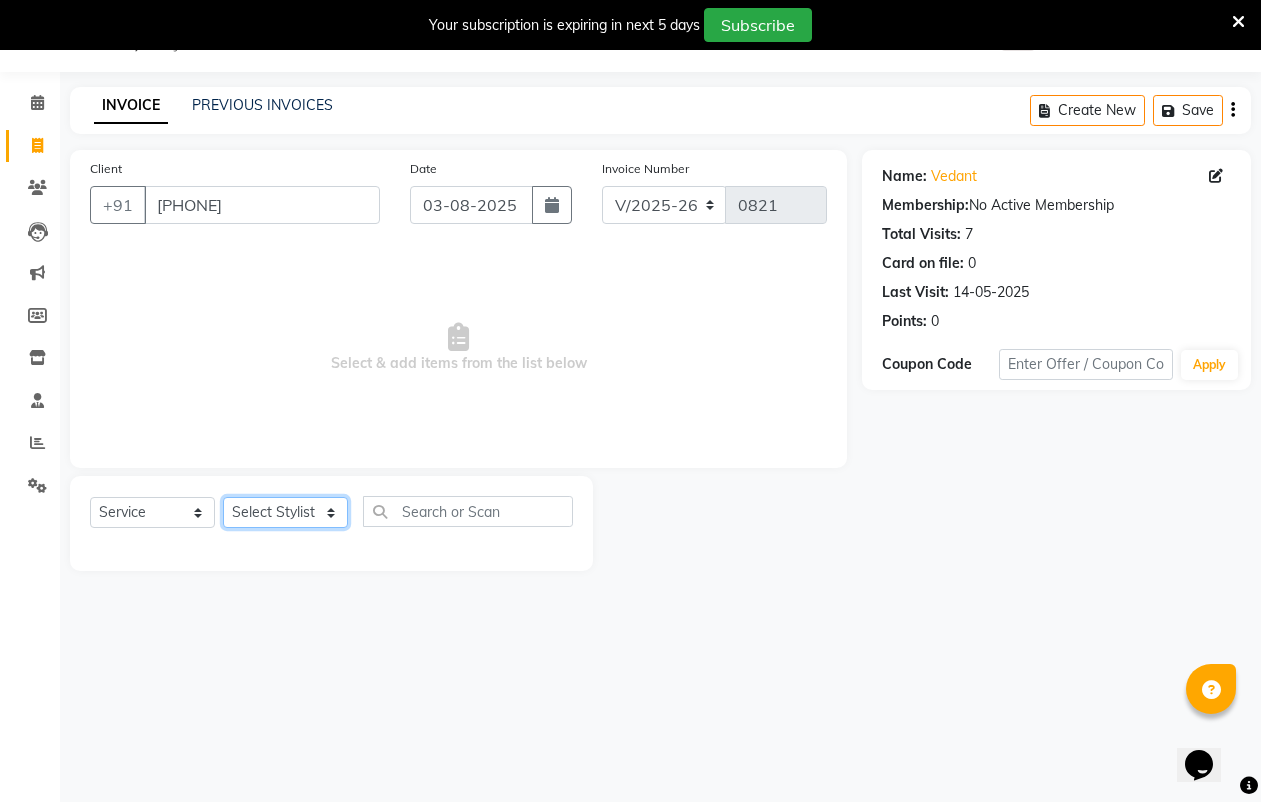 click on "Select Stylist [FIRST] [LAST] [FIRST] [LAST] [FIRST] [LAST] [FIRST] [LAST] [FIRST] [LAST] [FIRST] [LAST] [FIRST] [LAST] [FIRST] [LAST]" 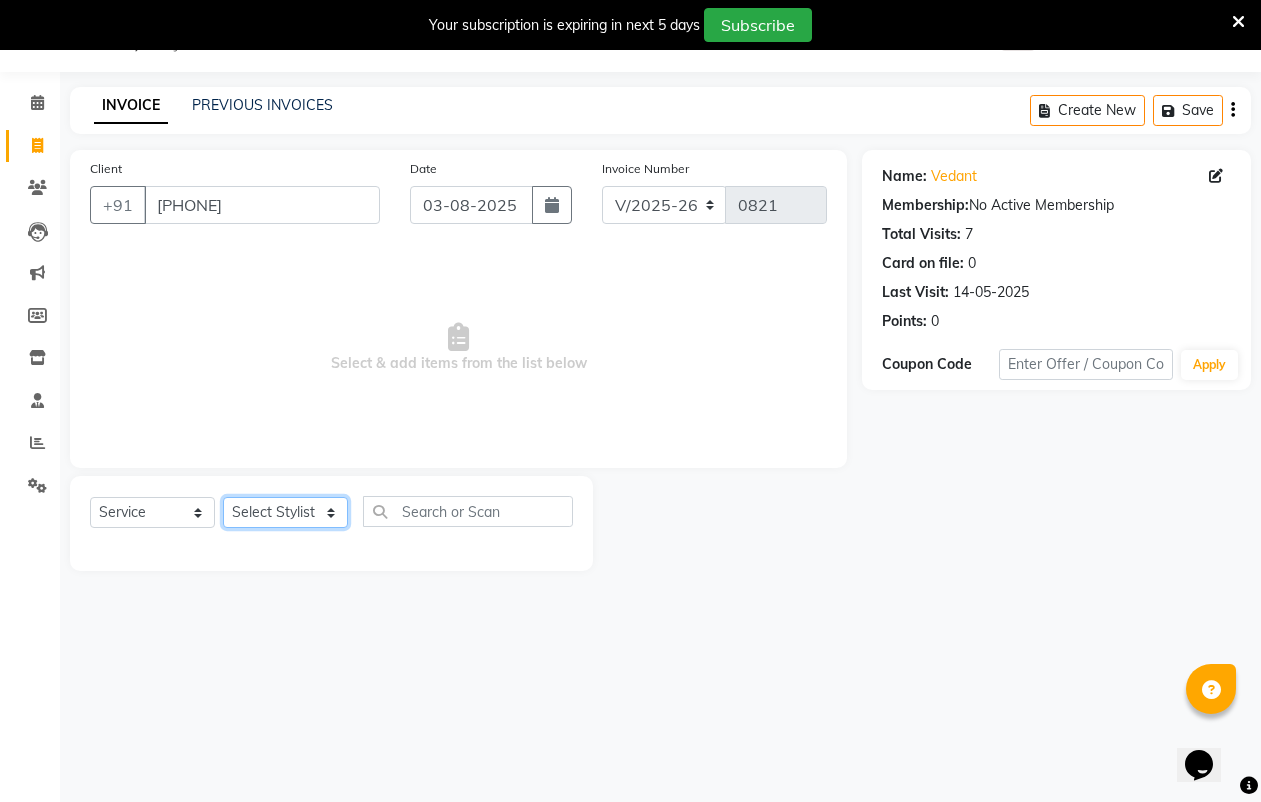 select on "44005" 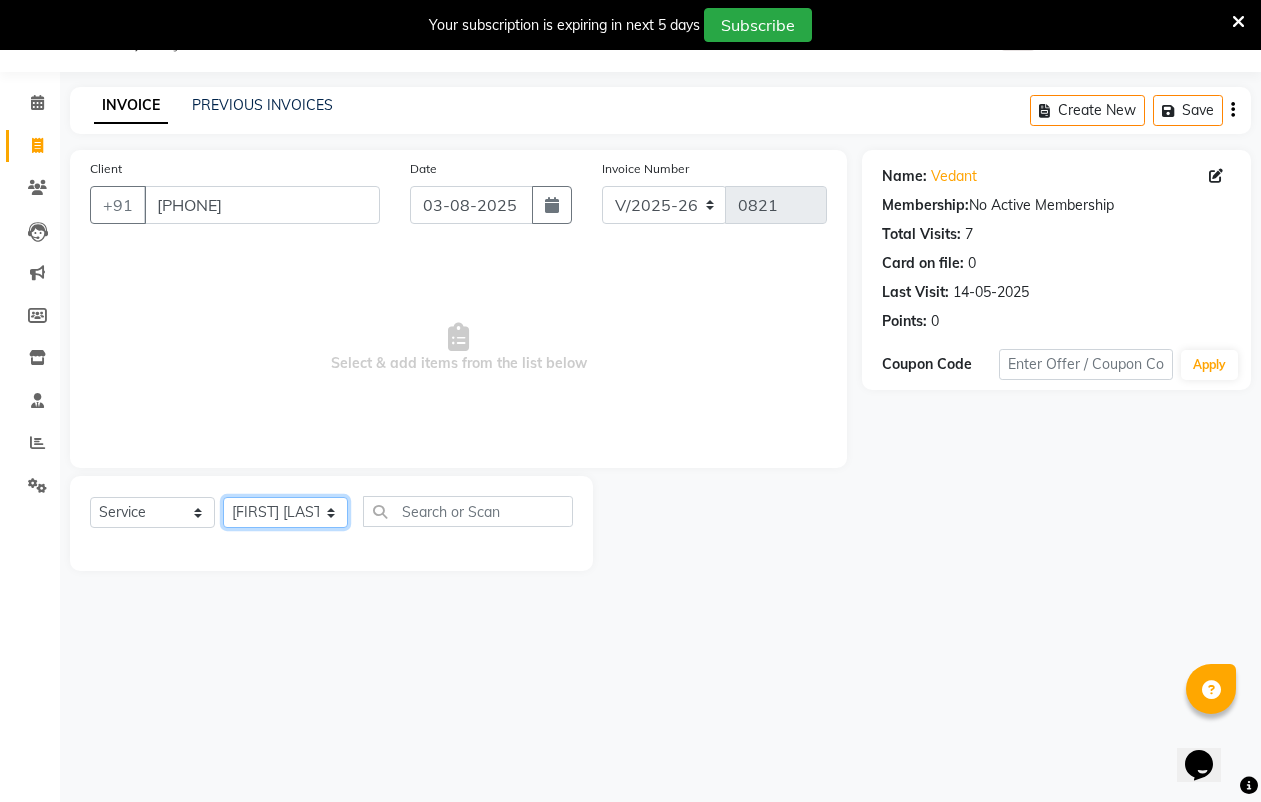 click on "Select Stylist [FIRST] [LAST] [FIRST] [LAST] [FIRST] [LAST] [FIRST] [LAST] [FIRST] [LAST] [FIRST] [LAST] [FIRST] [LAST] [FIRST] [LAST]" 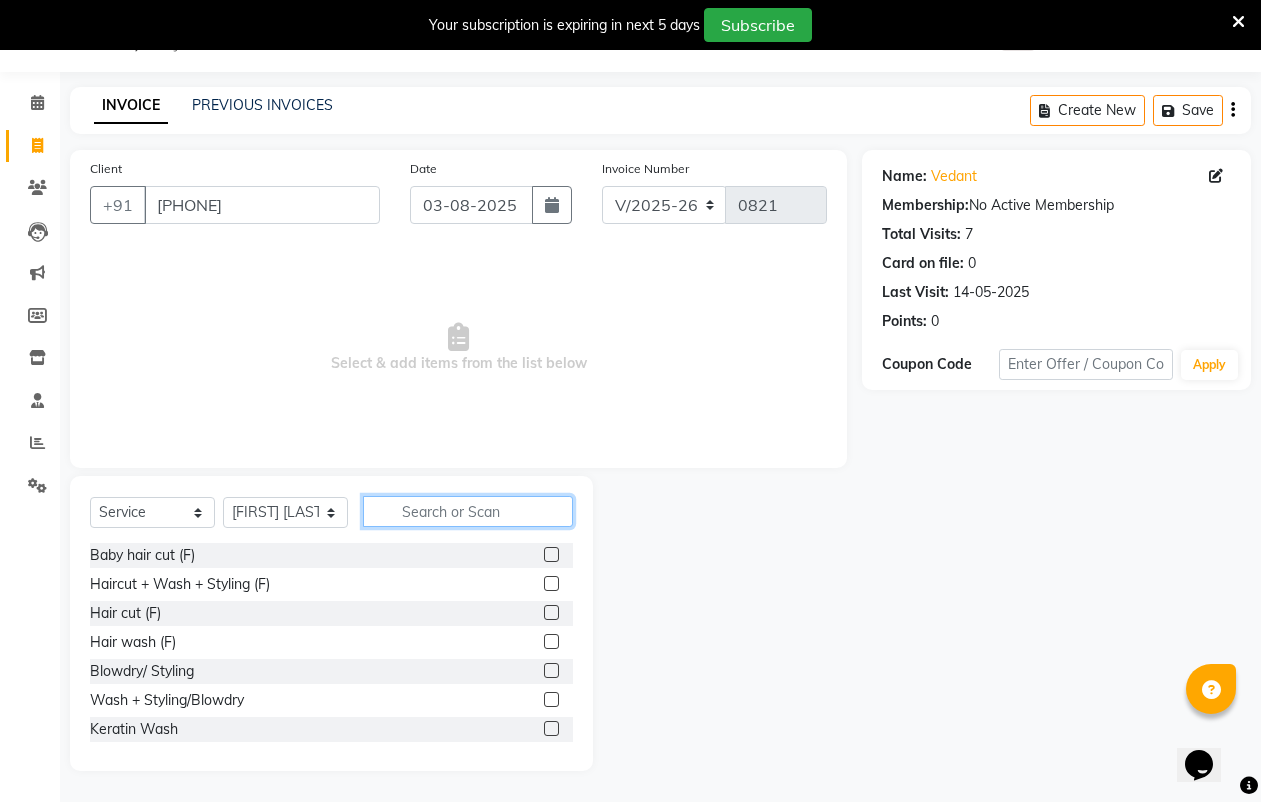 click 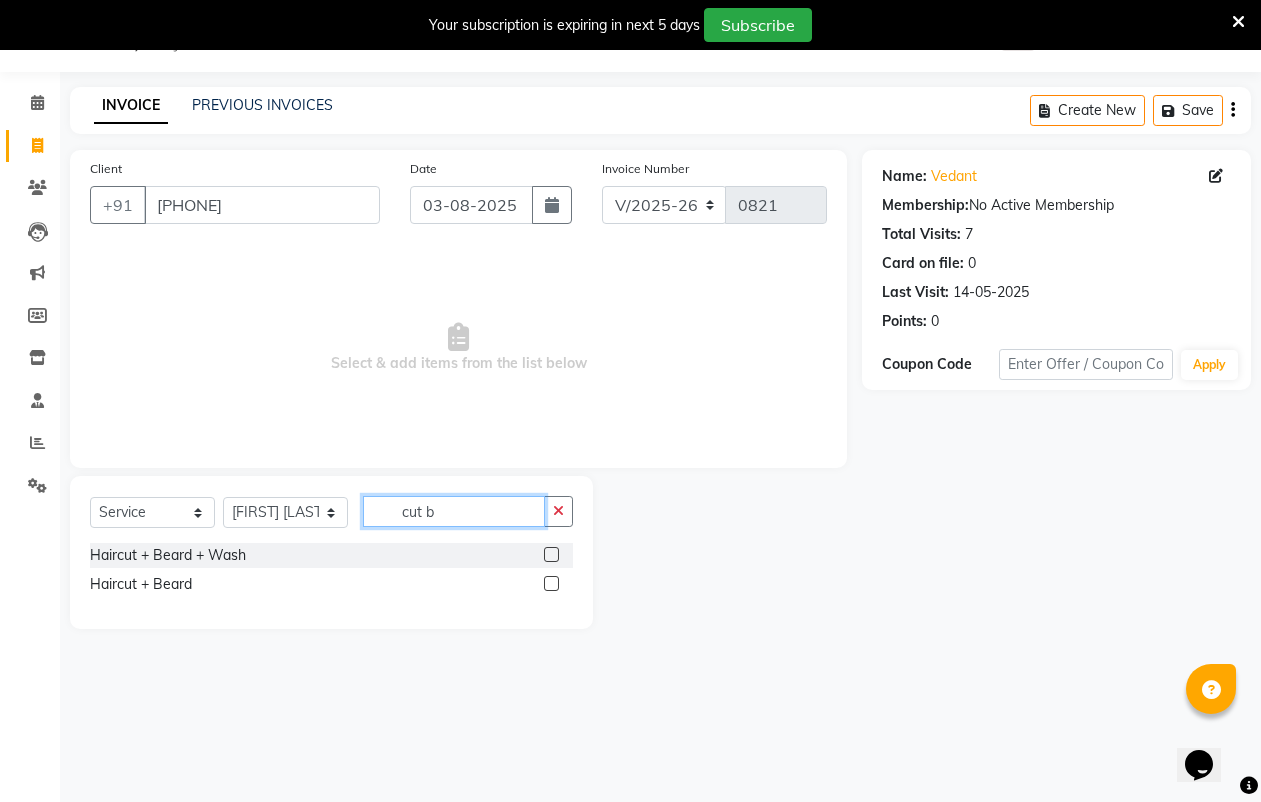 type on "cut b" 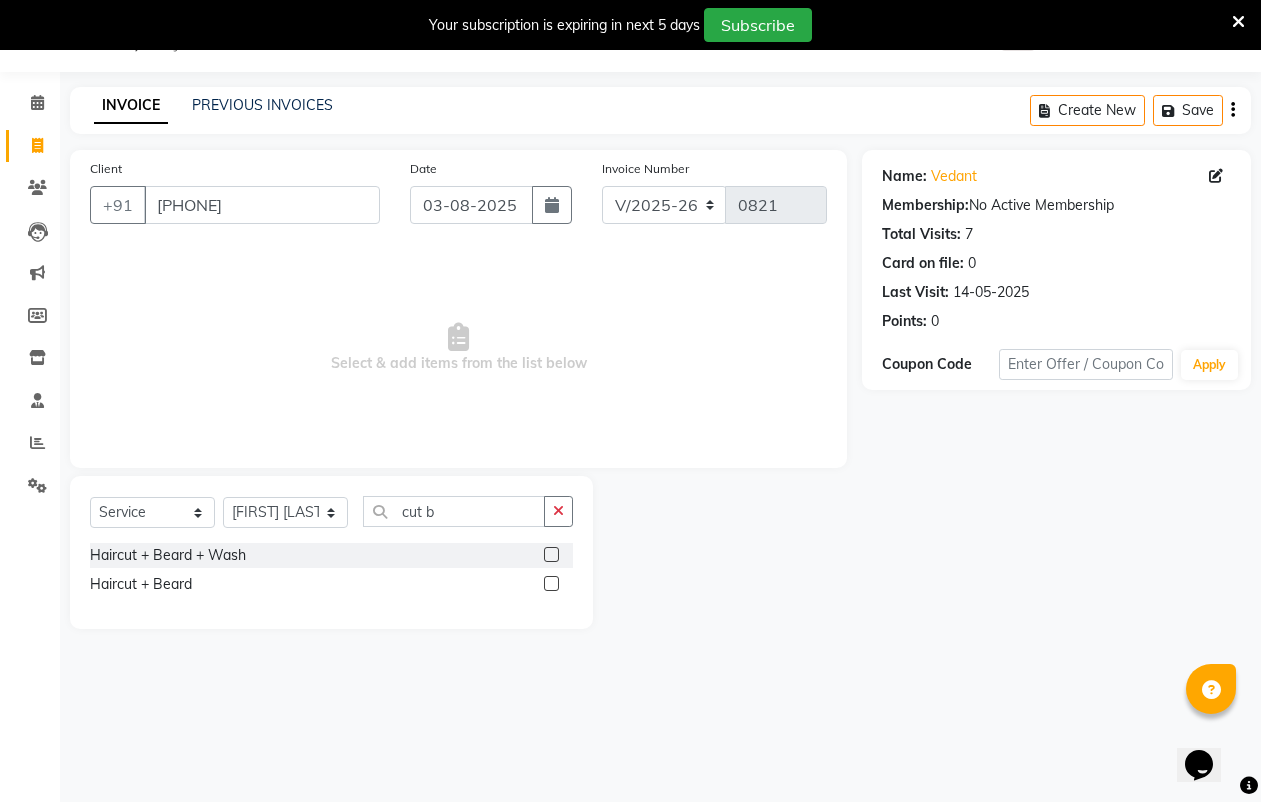 click 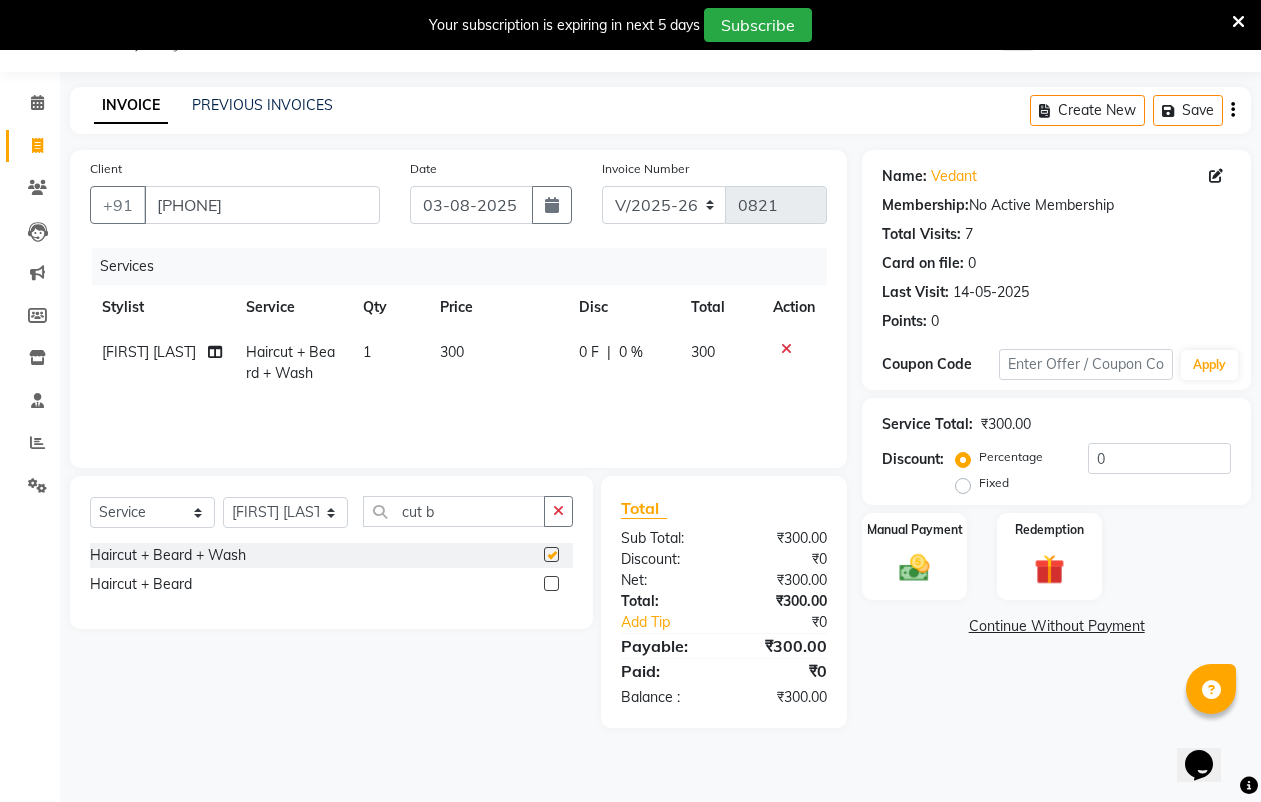 checkbox on "false" 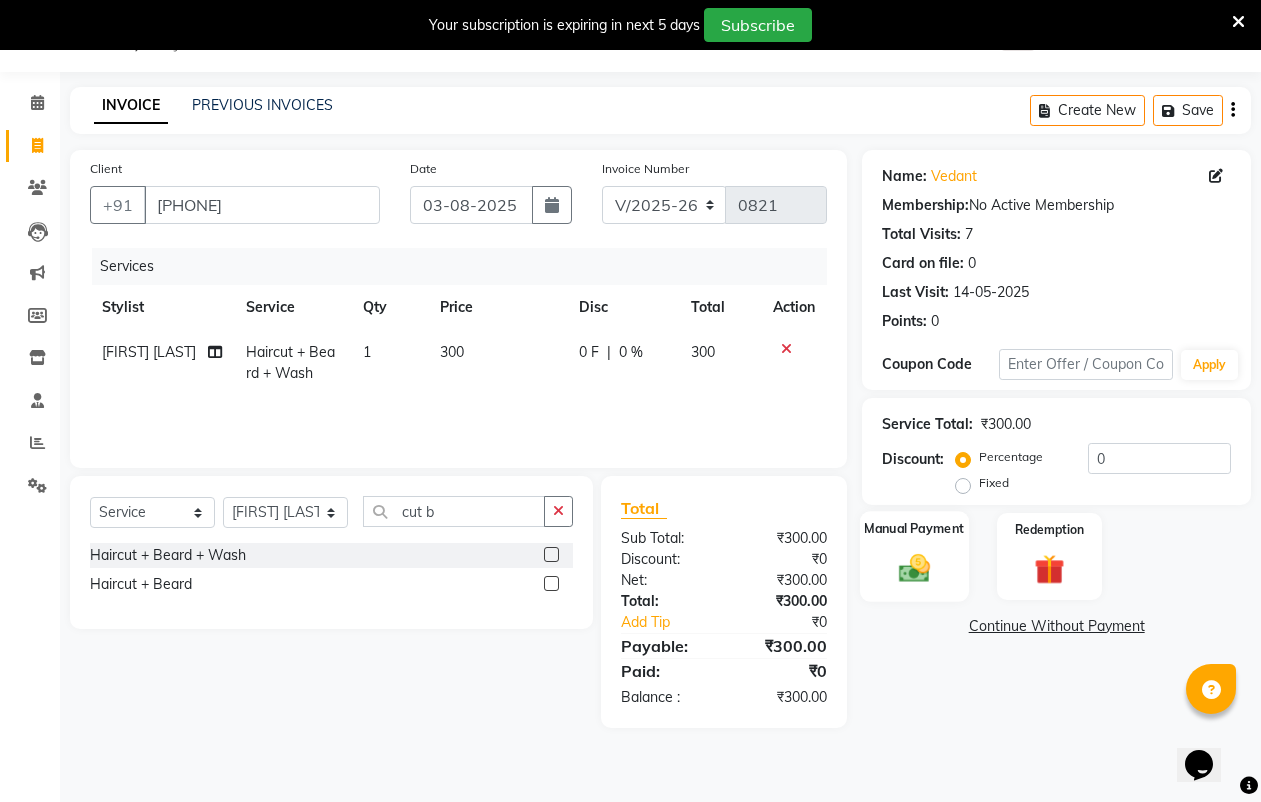 click 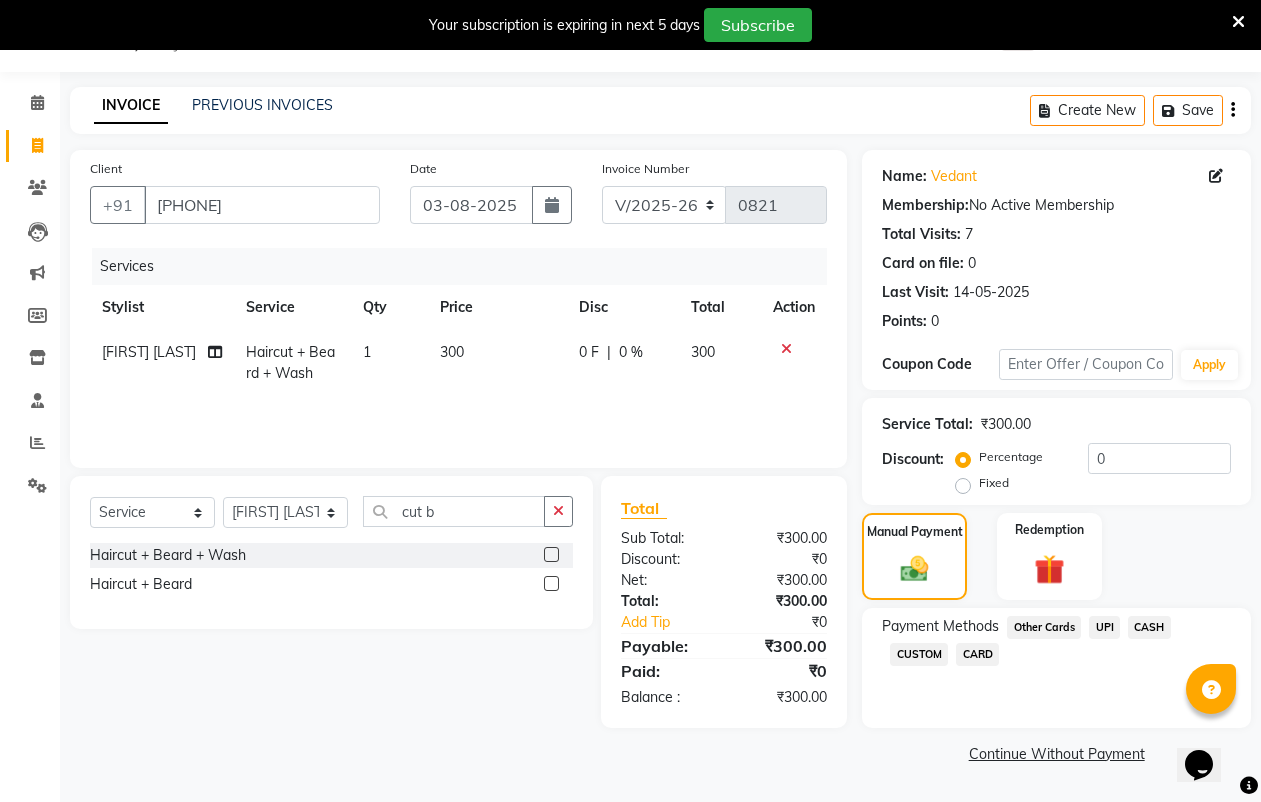 click on "UPI" 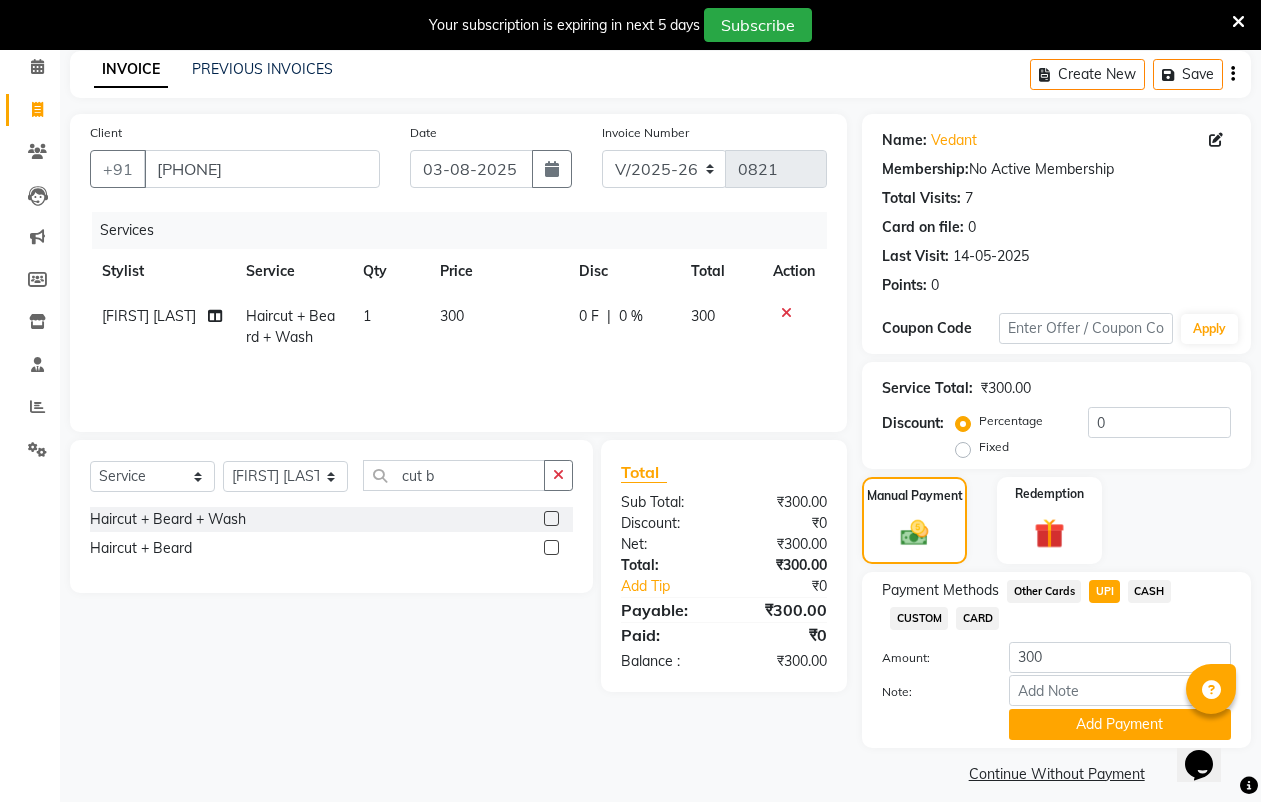 scroll, scrollTop: 103, scrollLeft: 0, axis: vertical 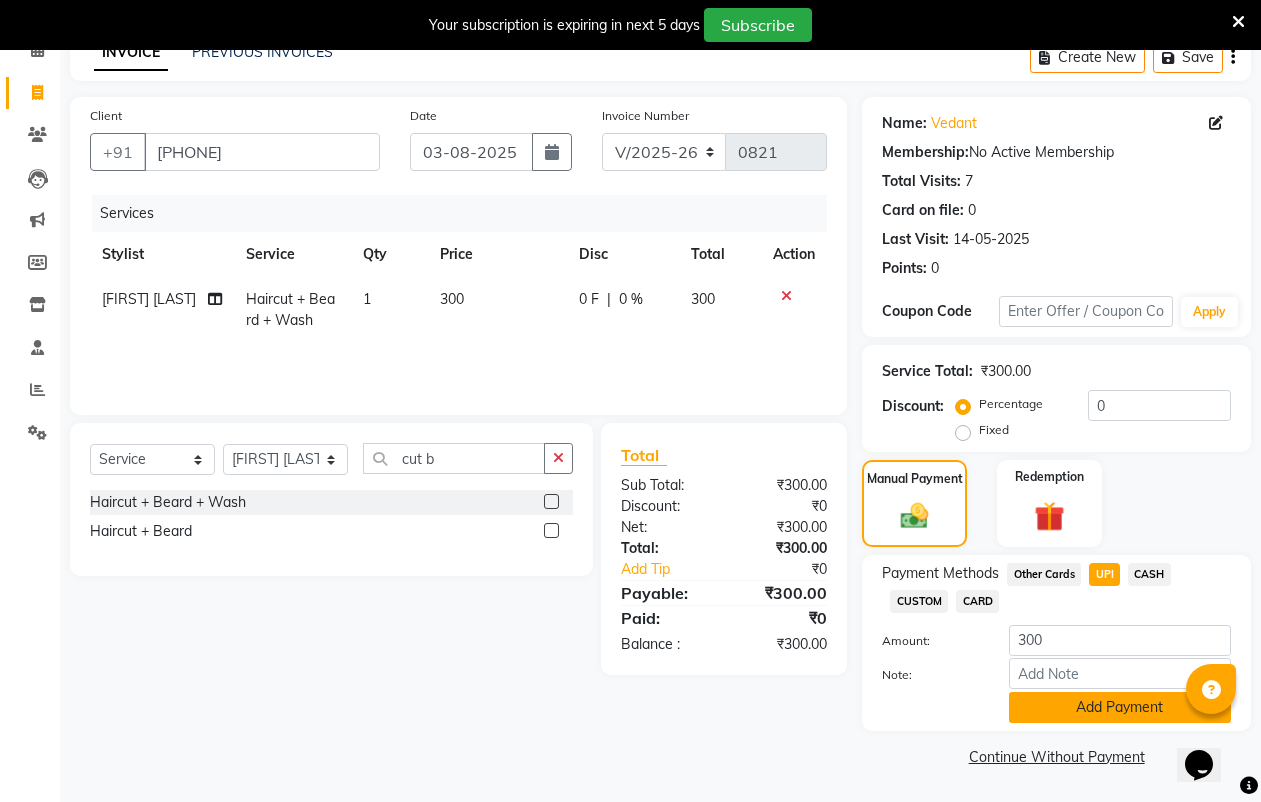 click on "Add Payment" 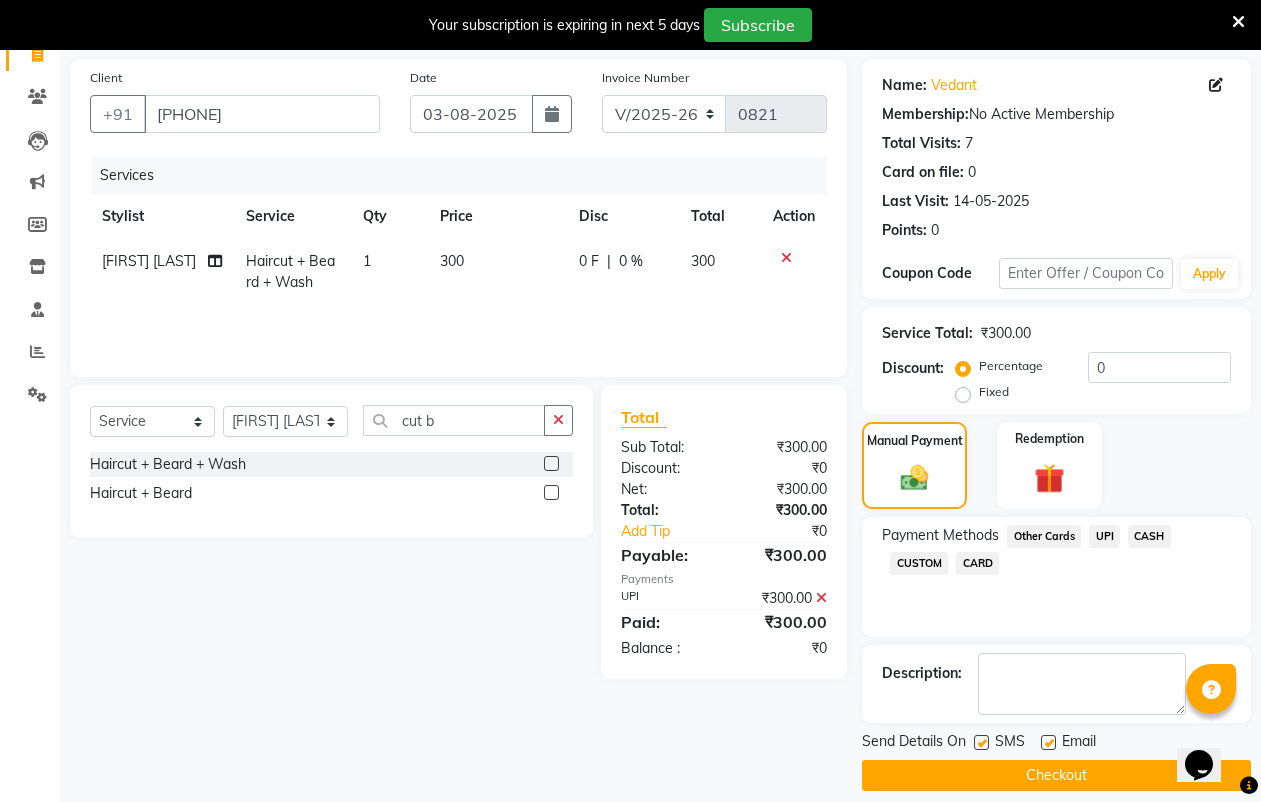 scroll, scrollTop: 160, scrollLeft: 0, axis: vertical 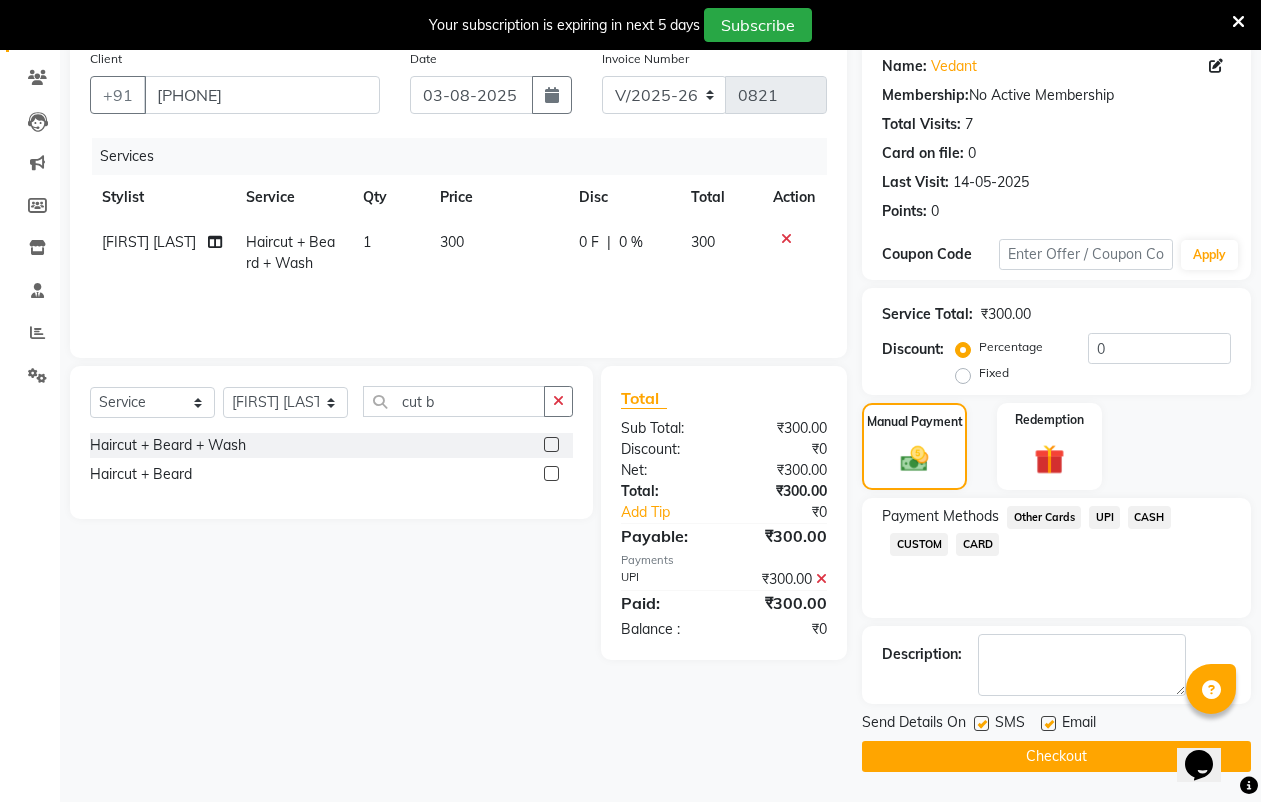 click on "Checkout" 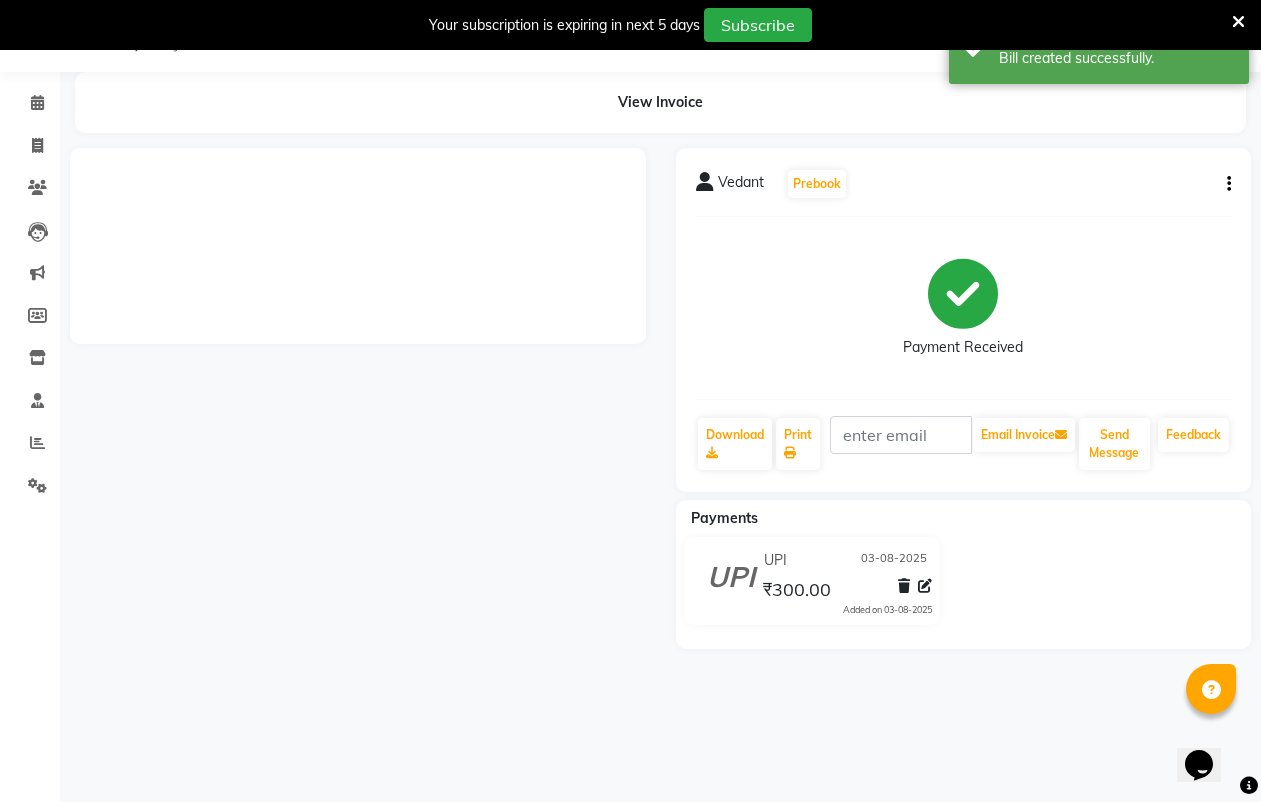 scroll, scrollTop: 160, scrollLeft: 0, axis: vertical 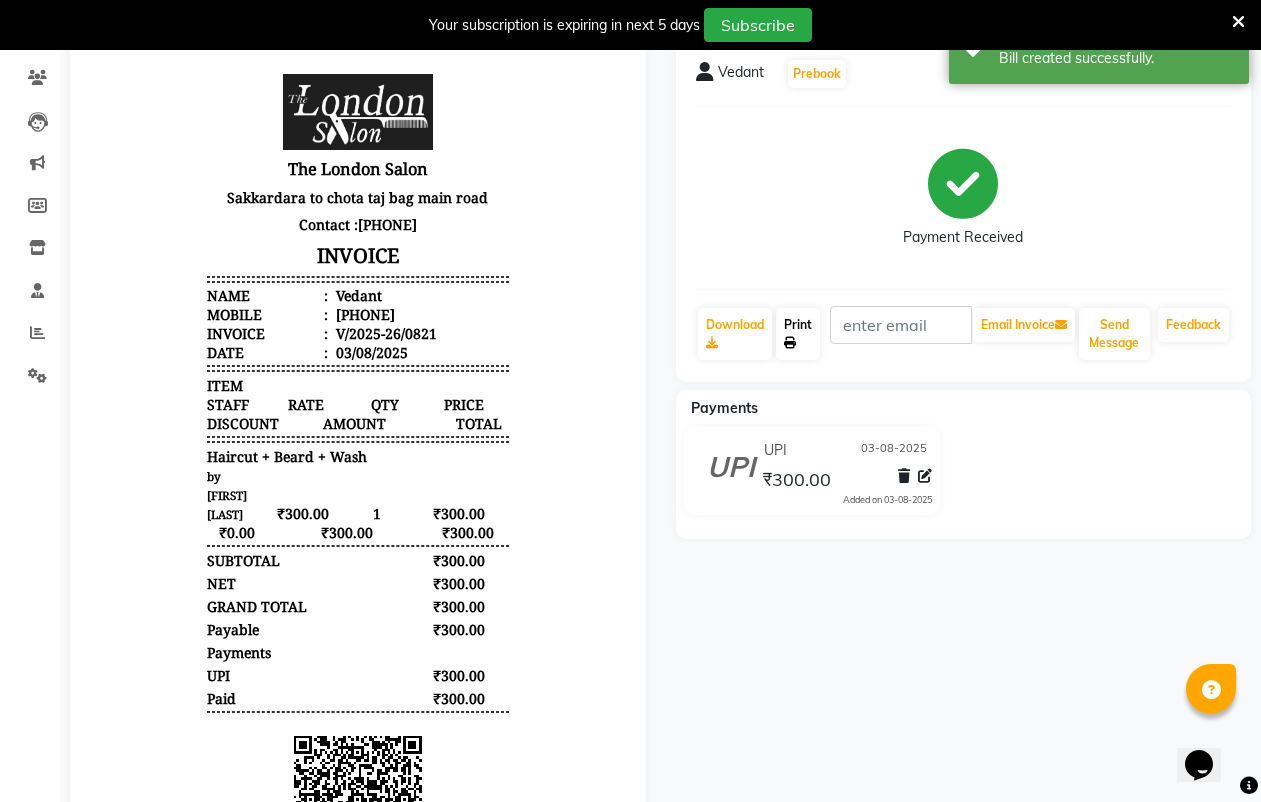 click on "Print" 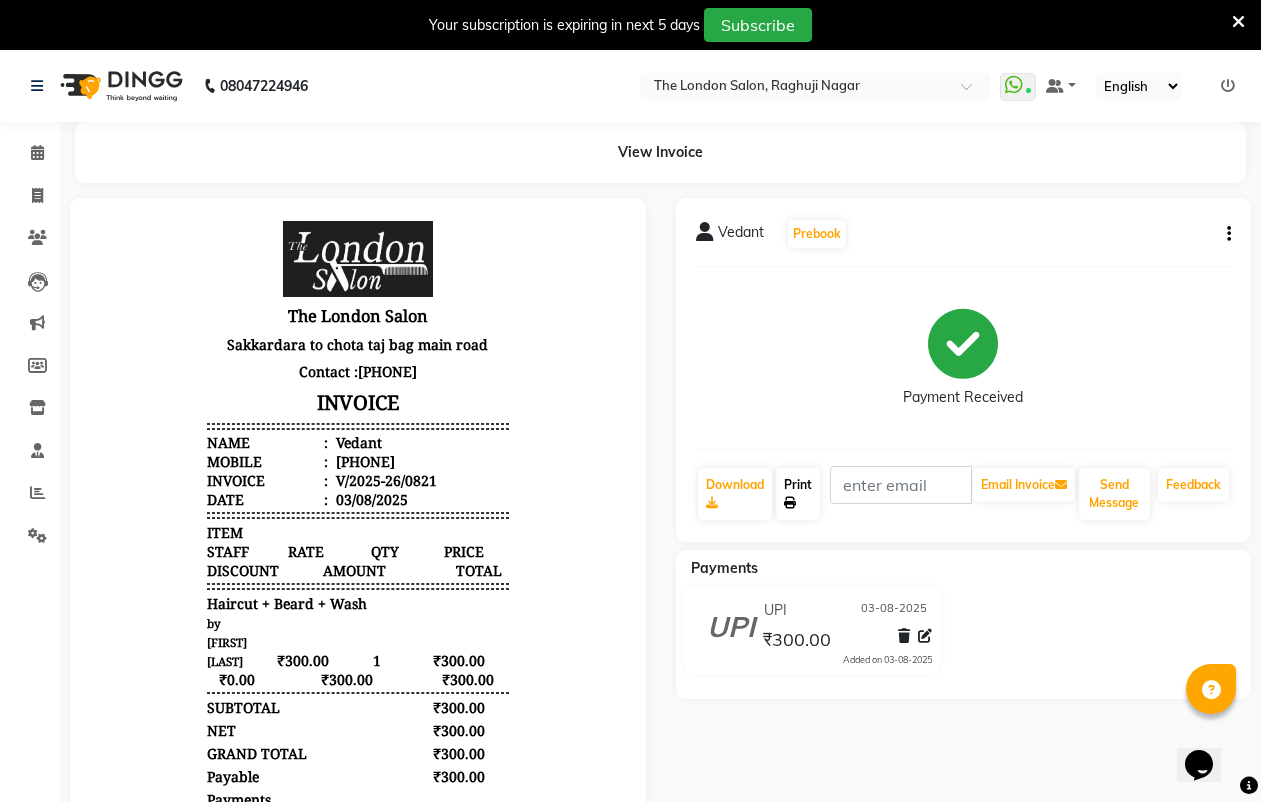 scroll, scrollTop: 16, scrollLeft: 0, axis: vertical 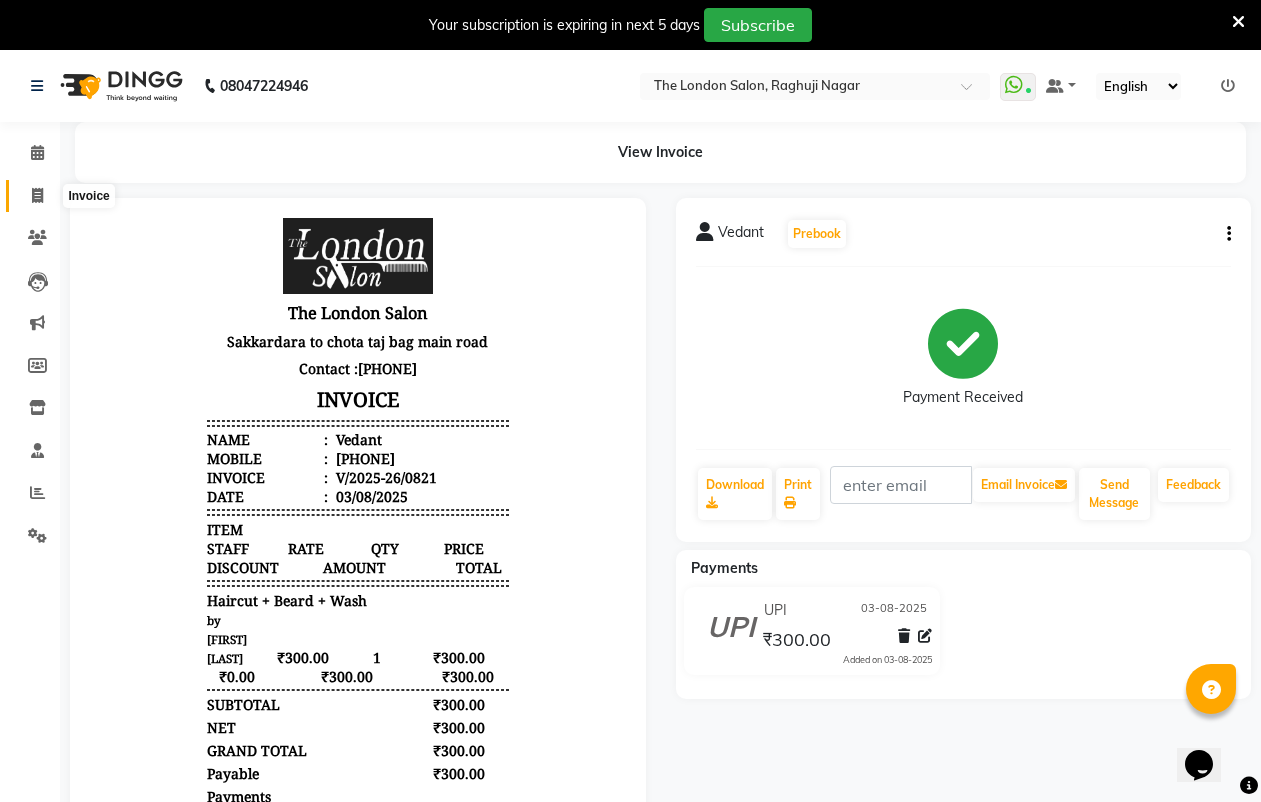 click 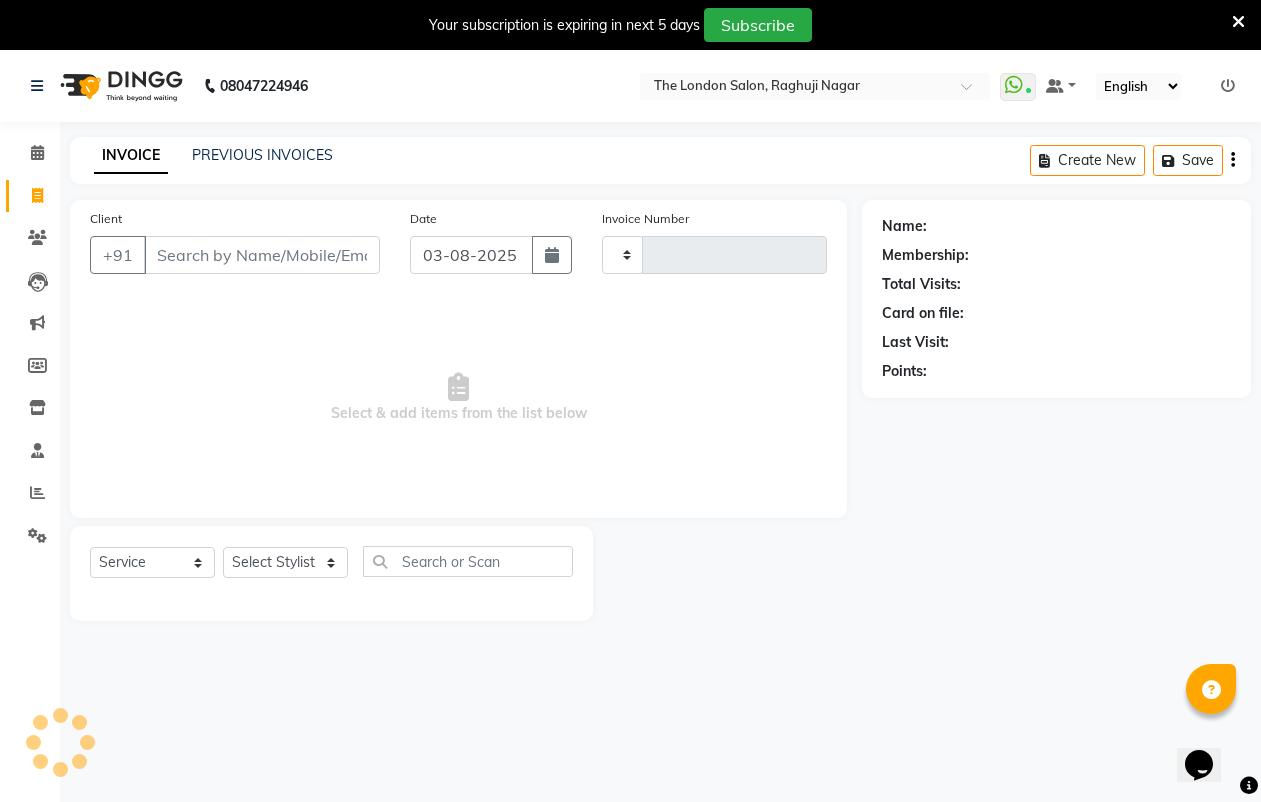 scroll, scrollTop: 50, scrollLeft: 0, axis: vertical 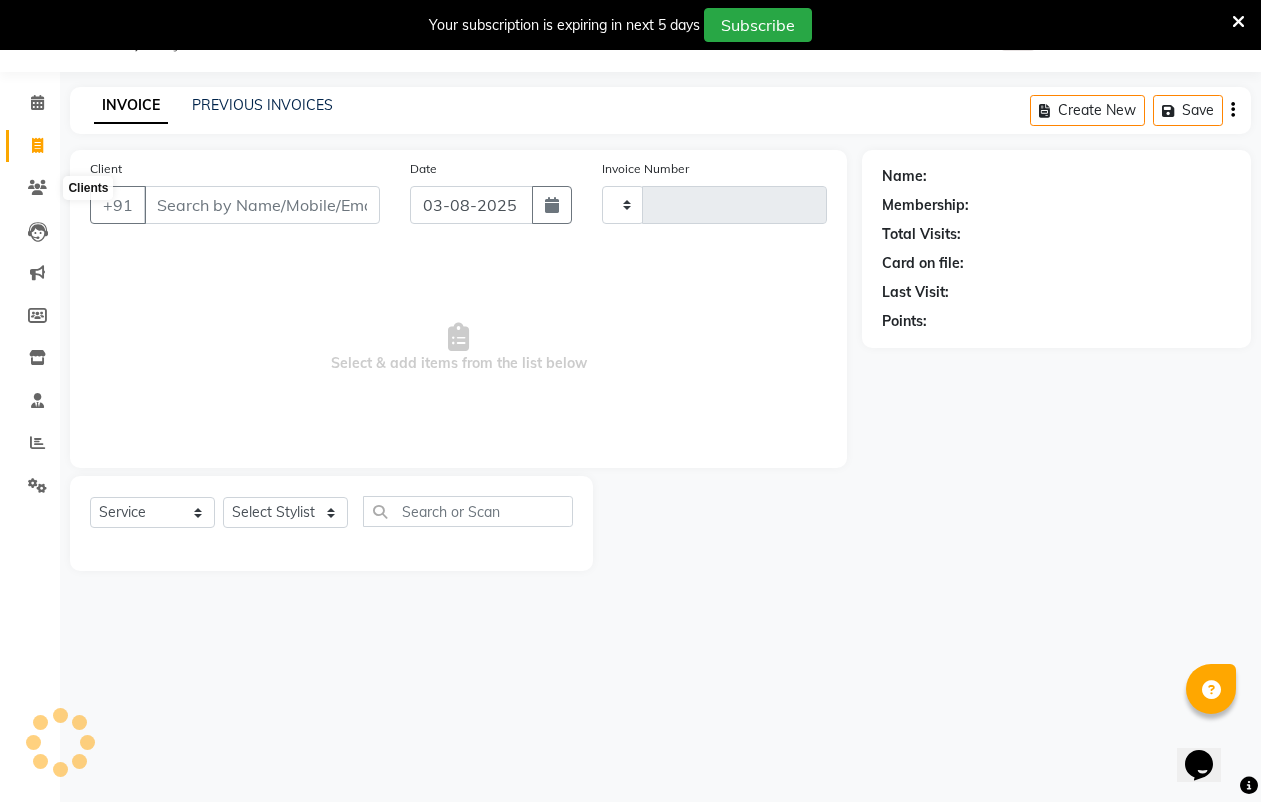 type on "0822" 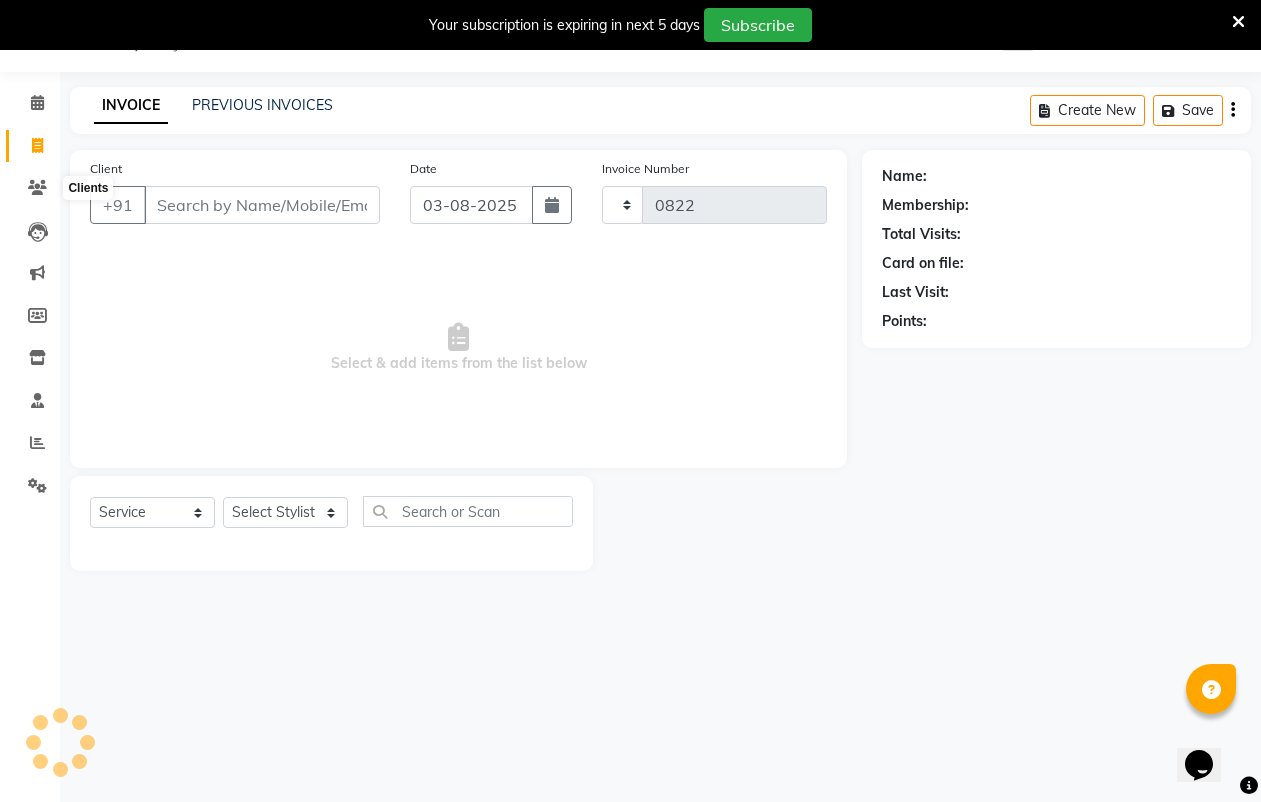 select on "4682" 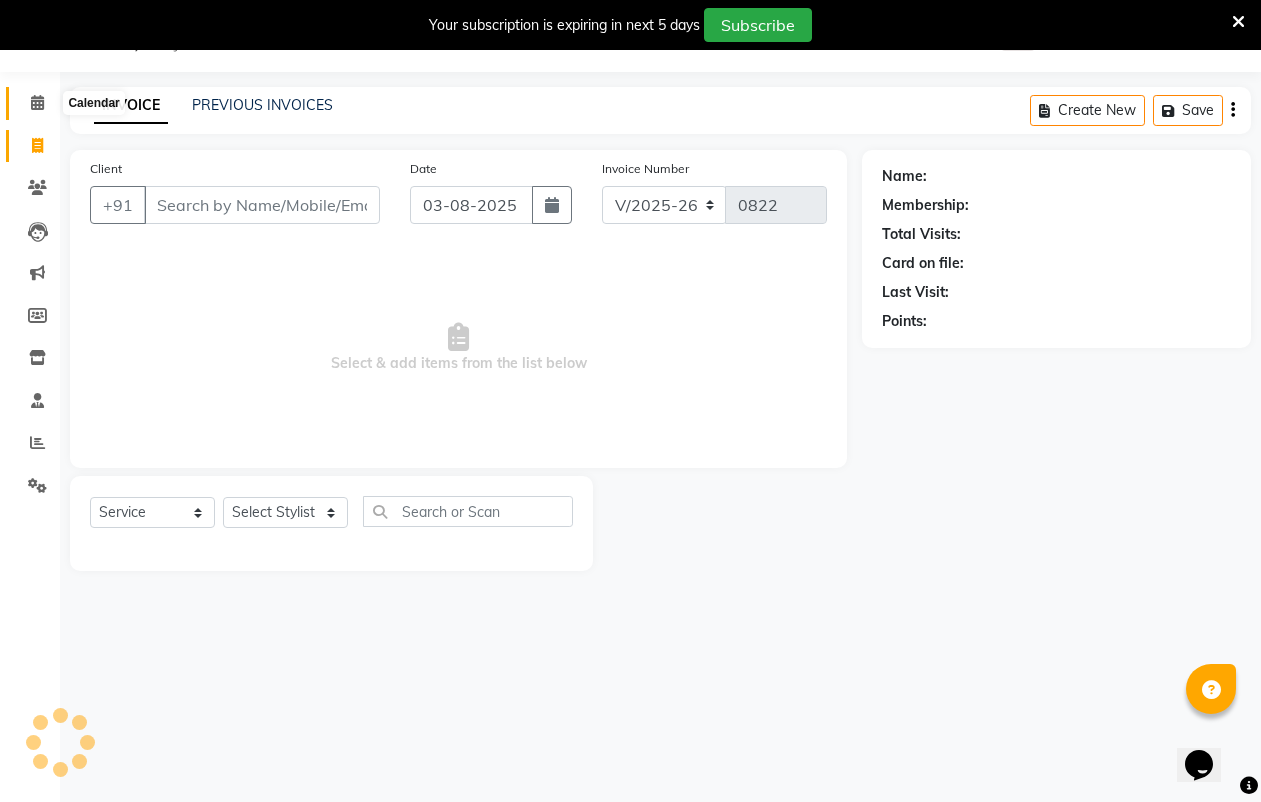 click 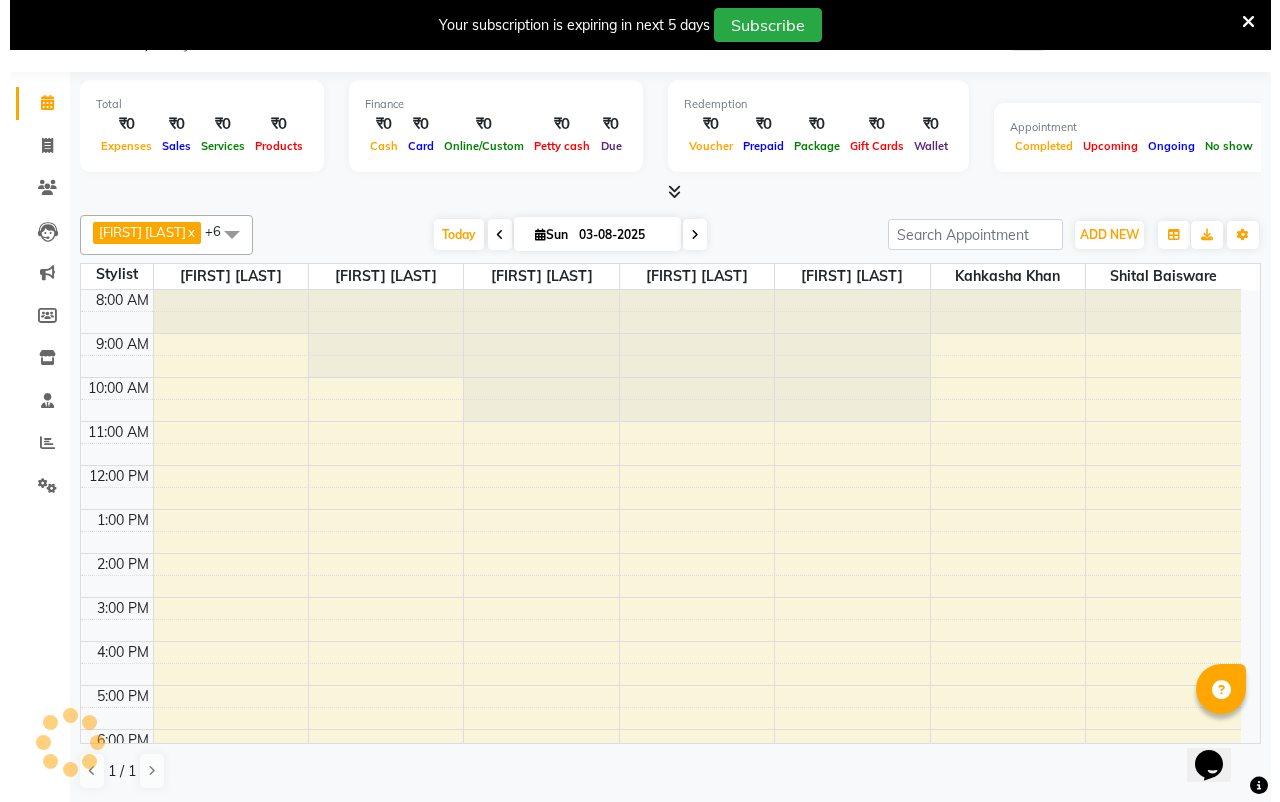 scroll, scrollTop: 0, scrollLeft: 0, axis: both 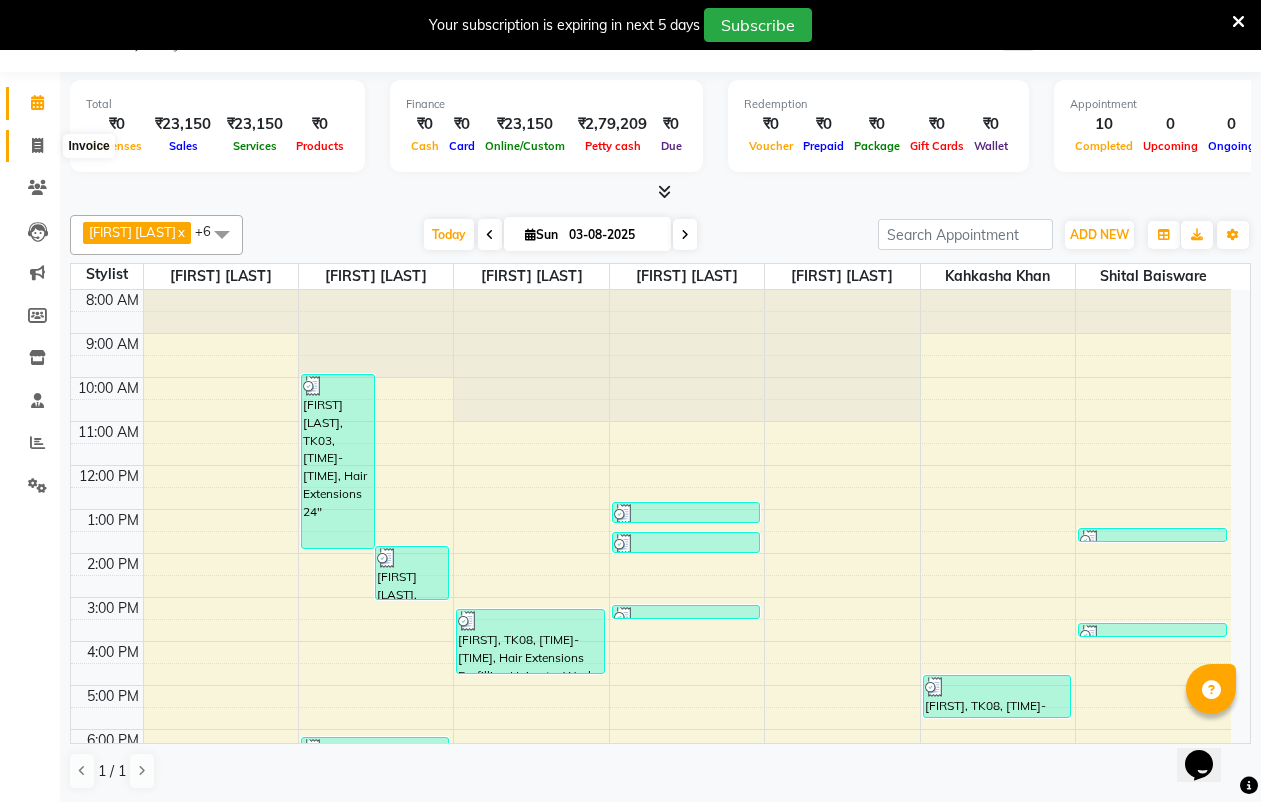 click 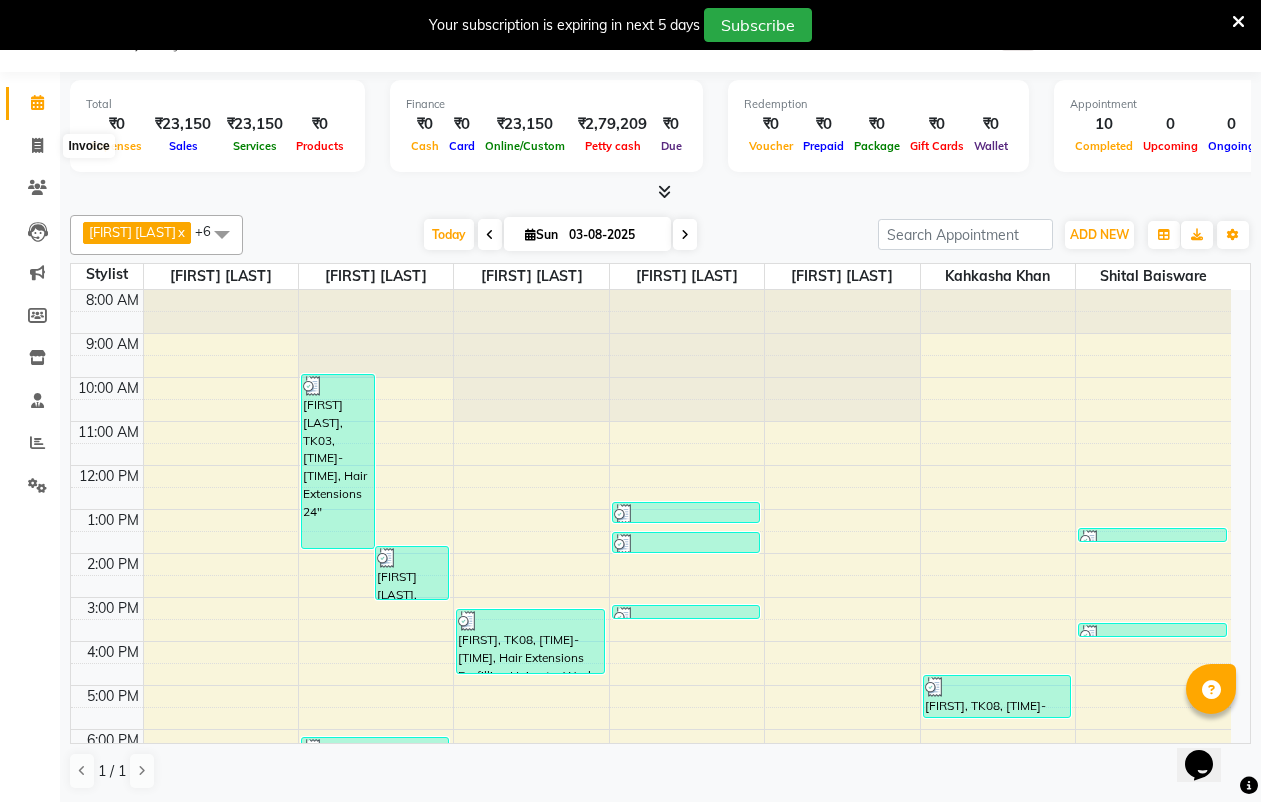 select on "4682" 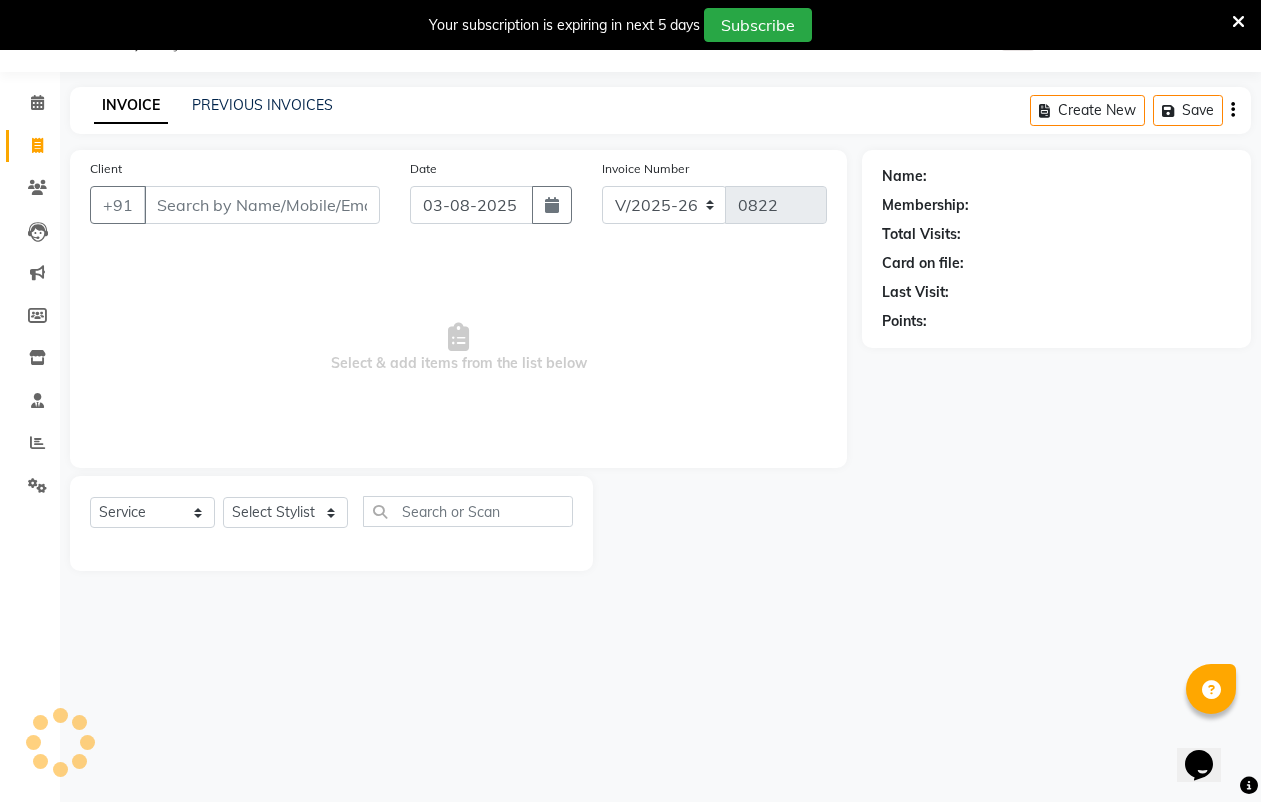 click on "Client" at bounding box center (262, 205) 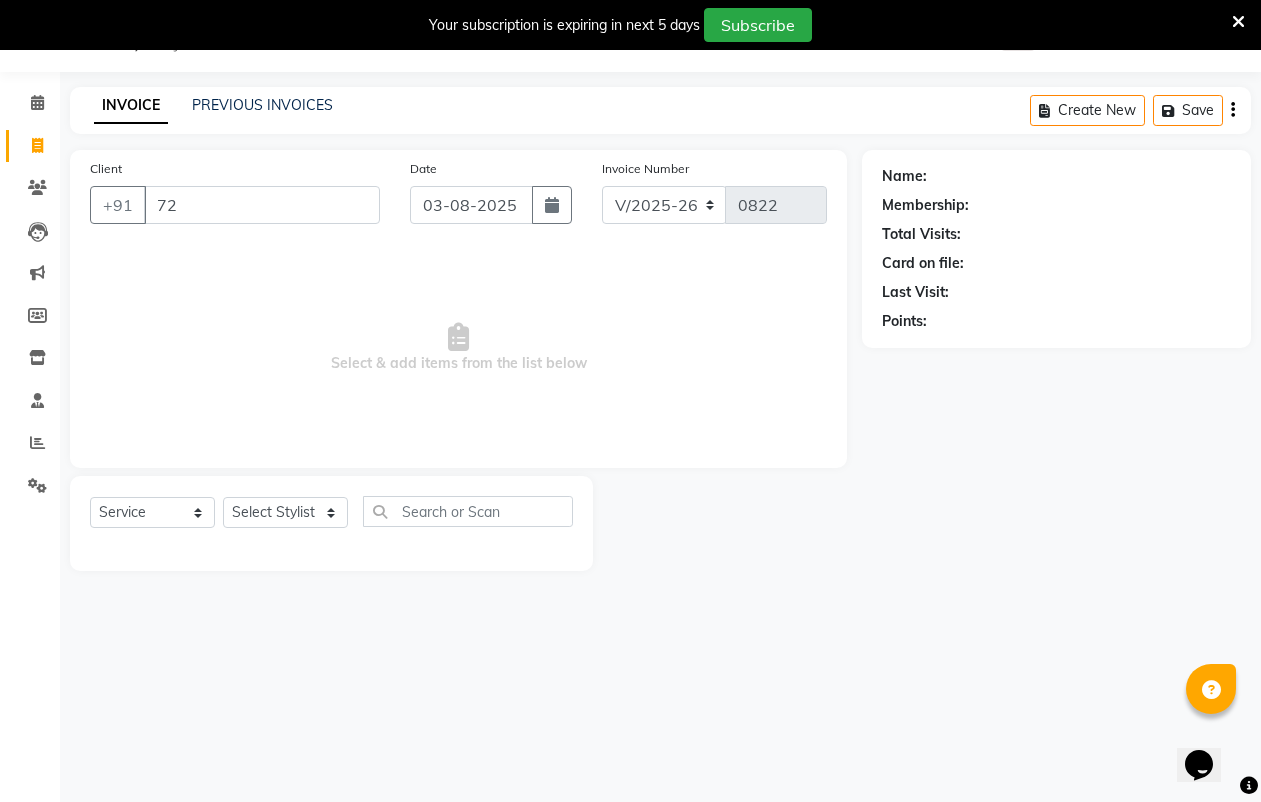 type on "7" 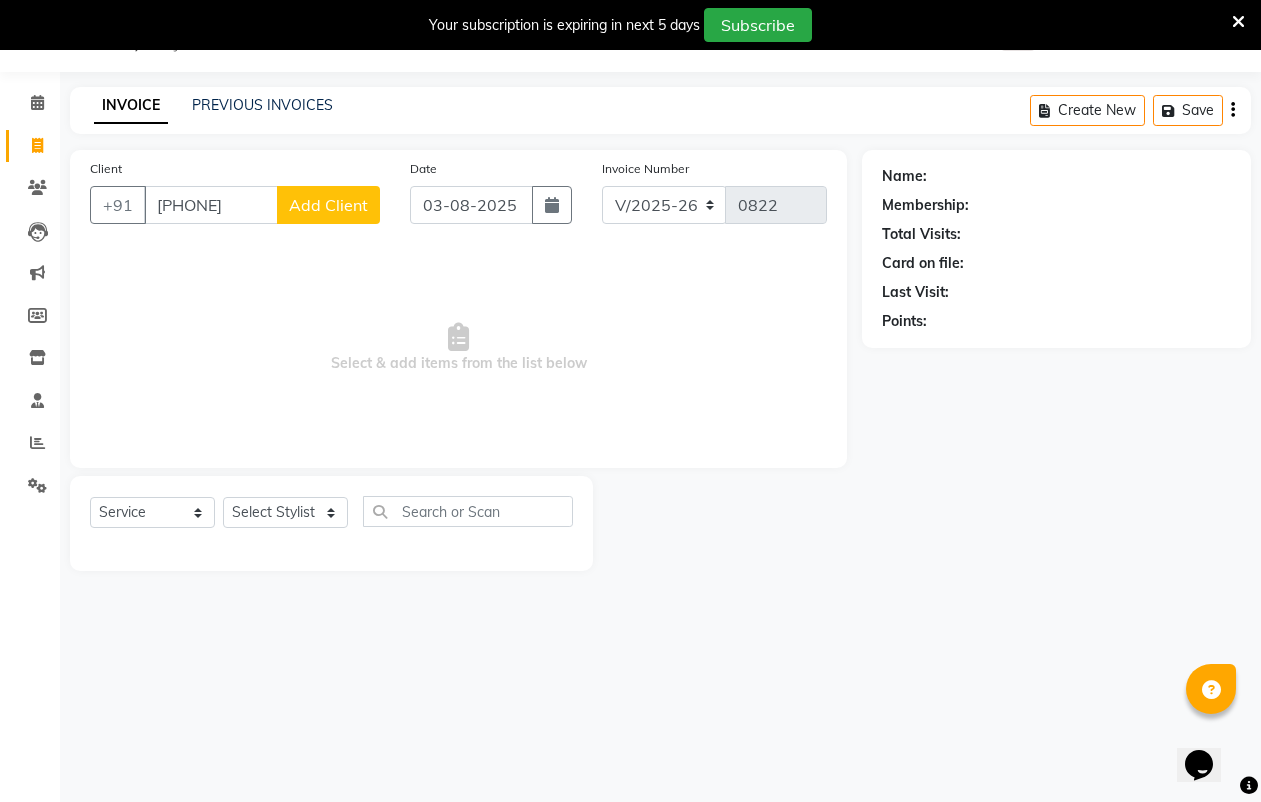 type on "7620890481" 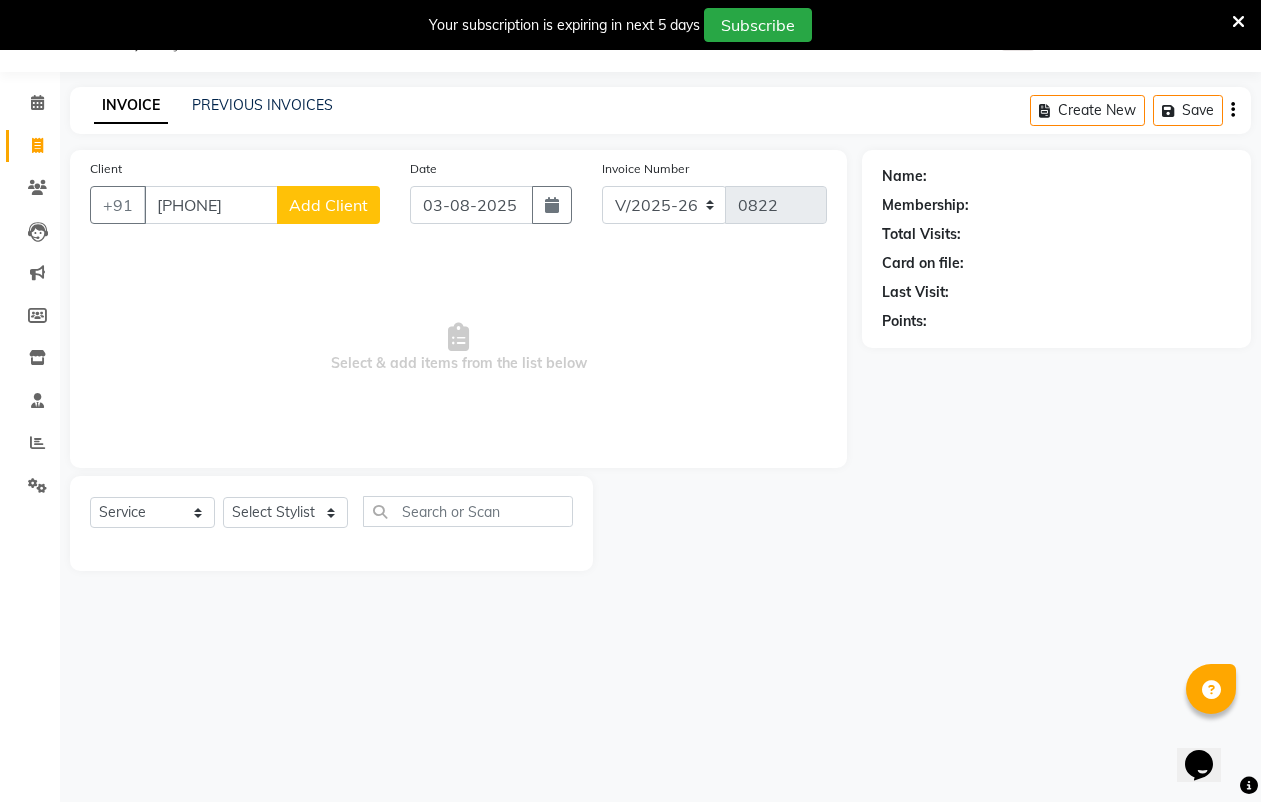 click on "Add Client" 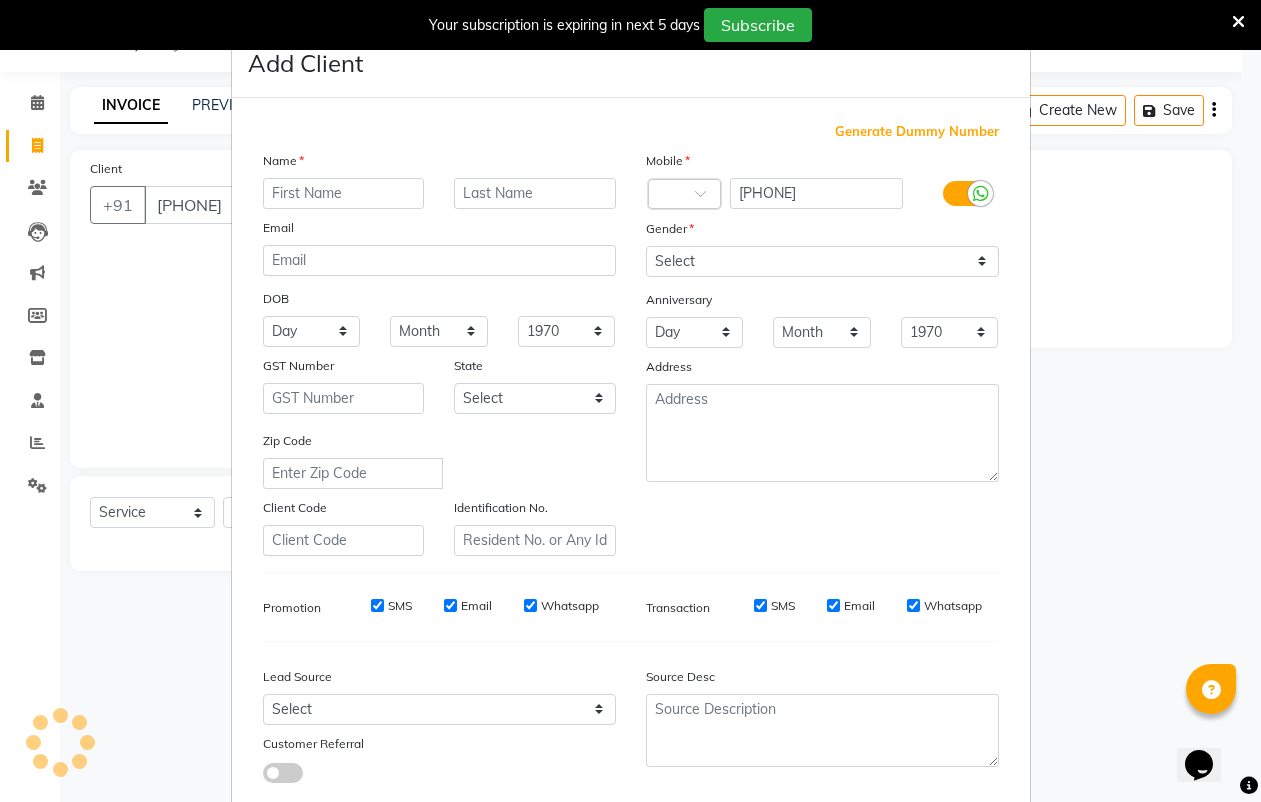 click at bounding box center [439, 260] 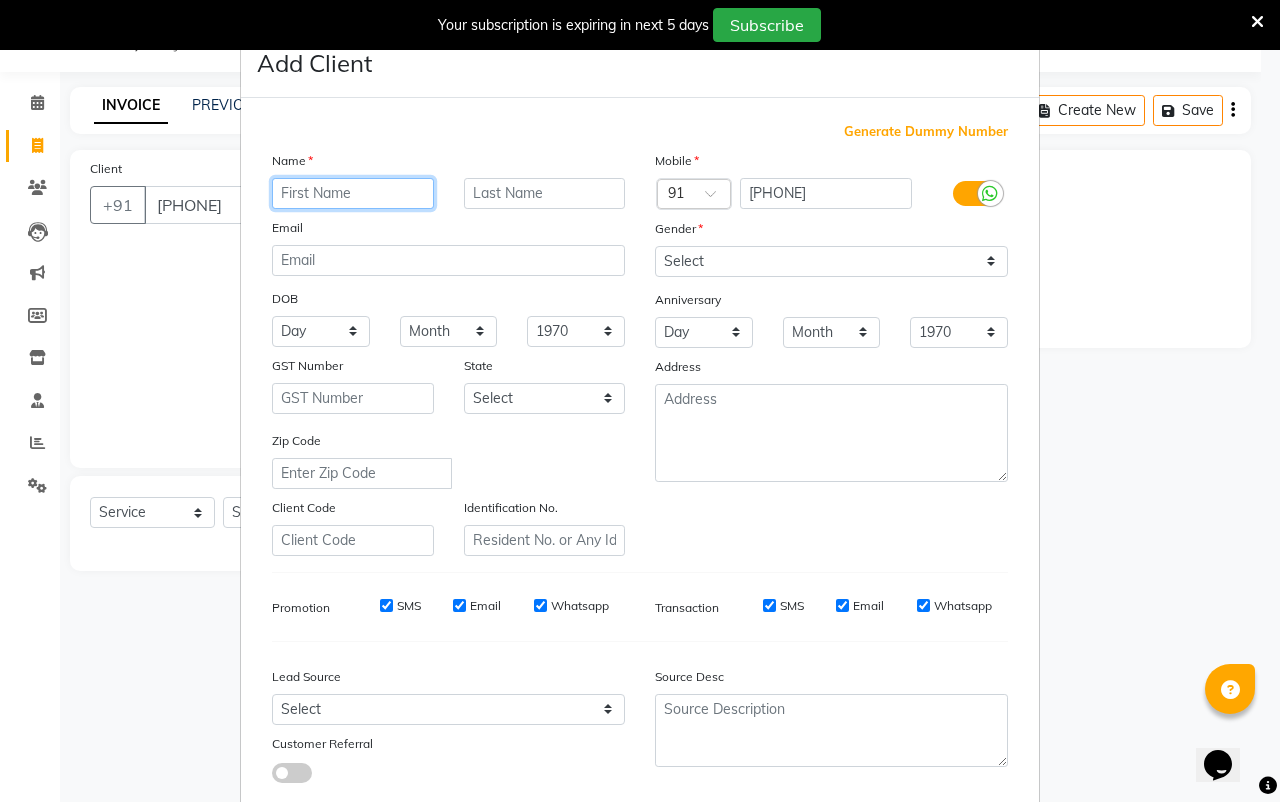 click at bounding box center [353, 193] 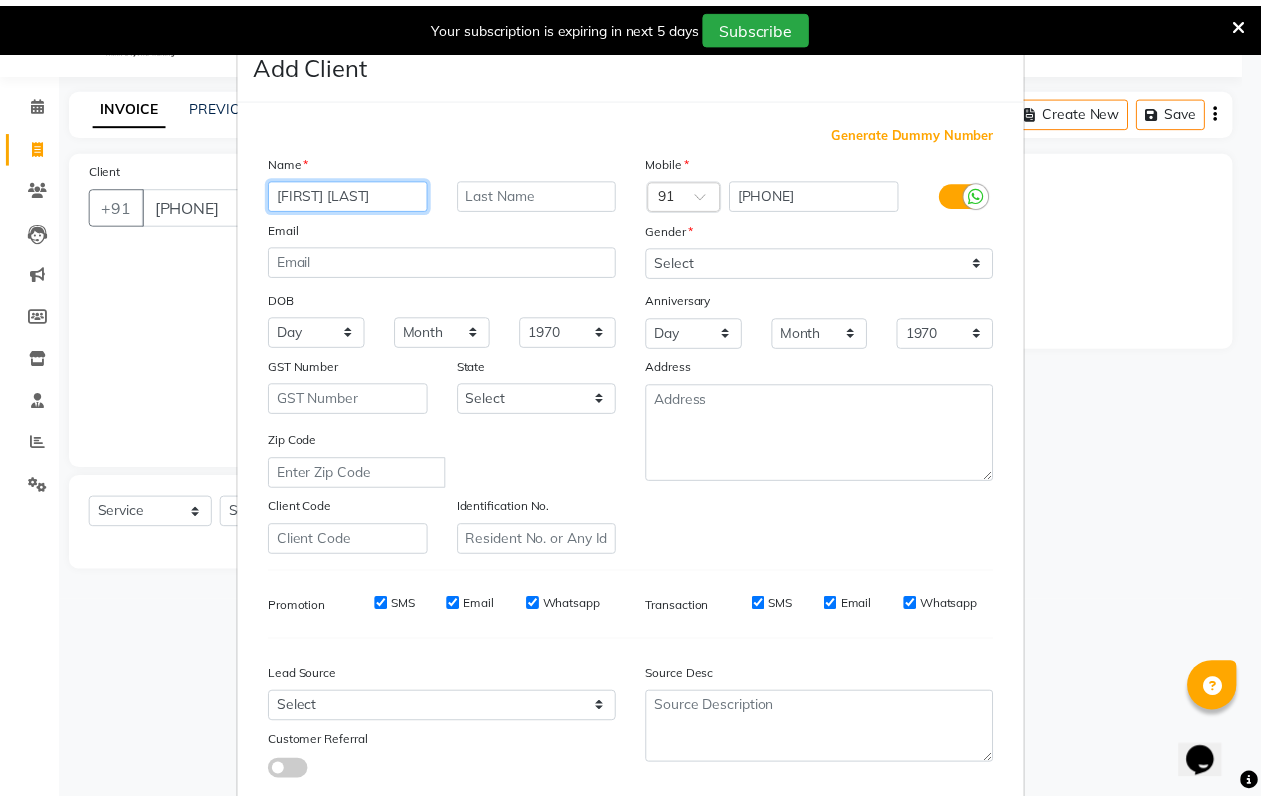 scroll, scrollTop: 121, scrollLeft: 0, axis: vertical 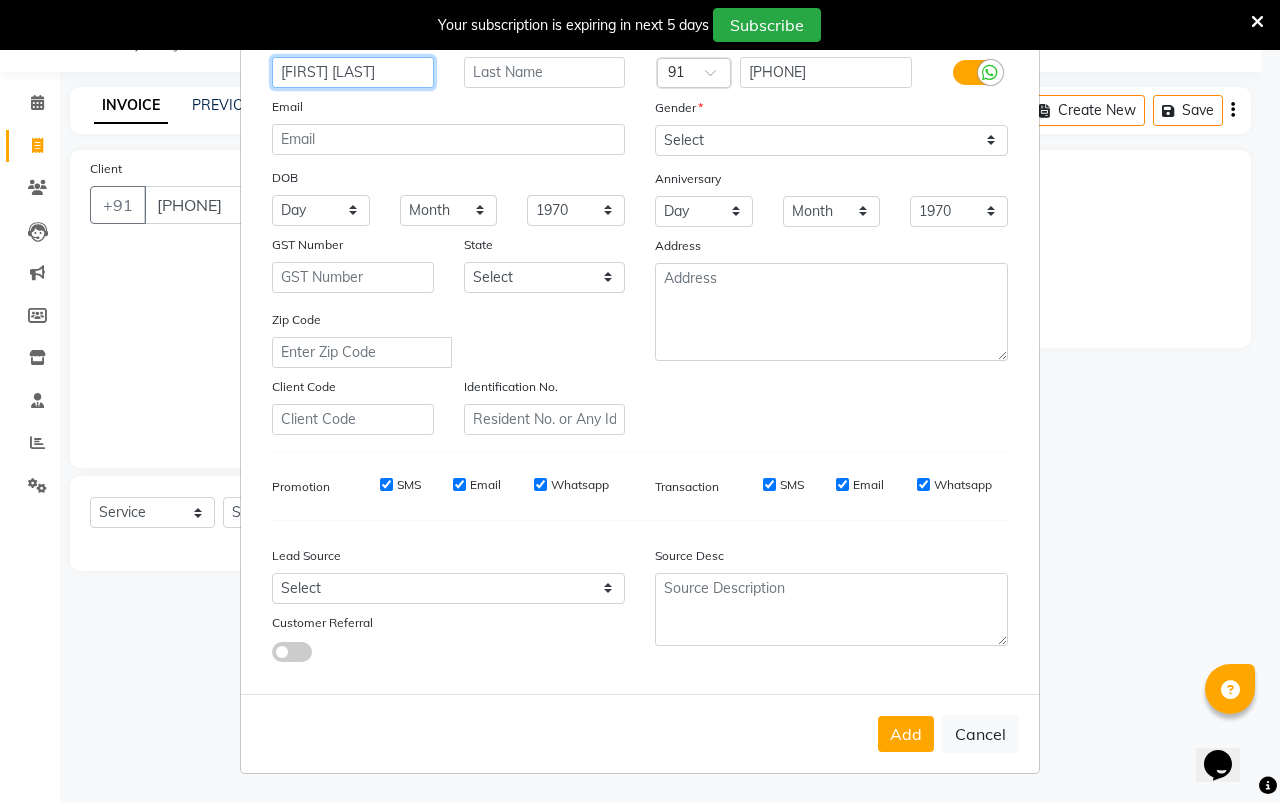type on "sabrina saiyyad" 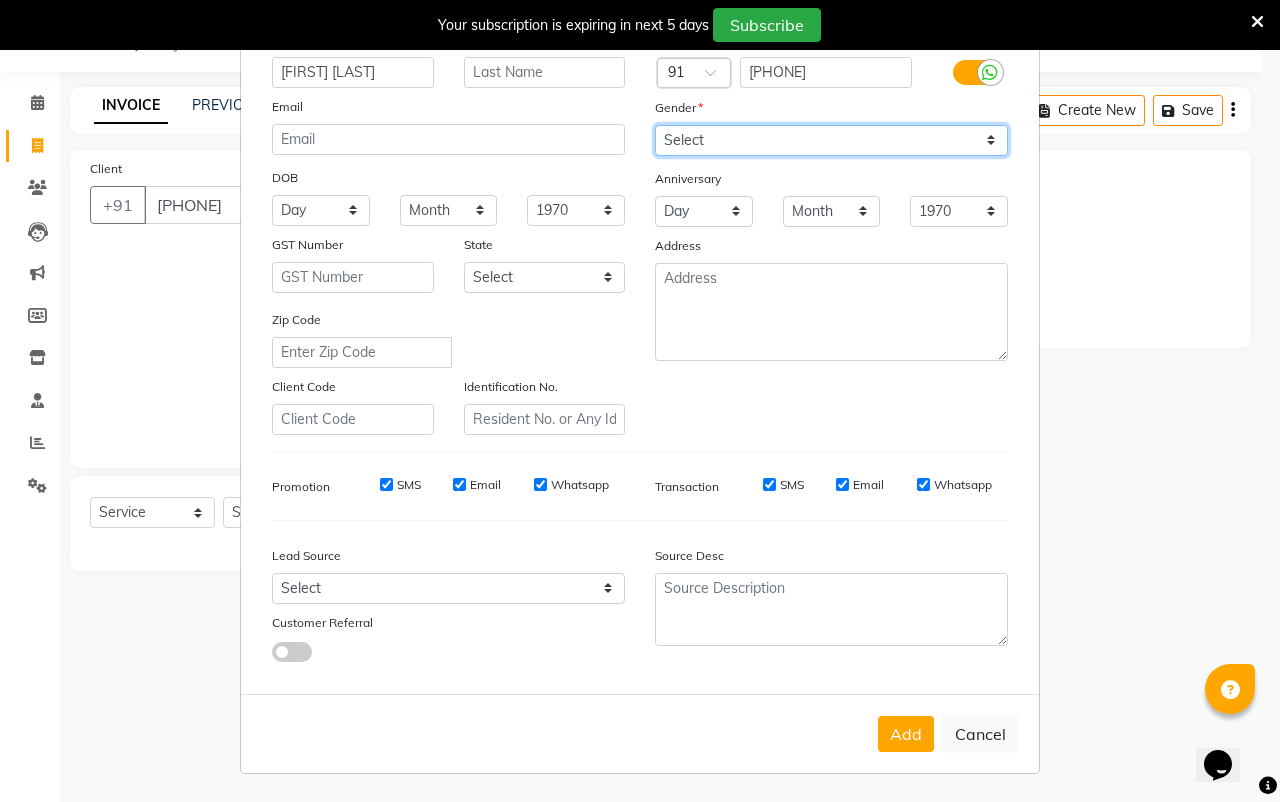 click on "Select Male Female Other Prefer Not To Say" at bounding box center [831, 140] 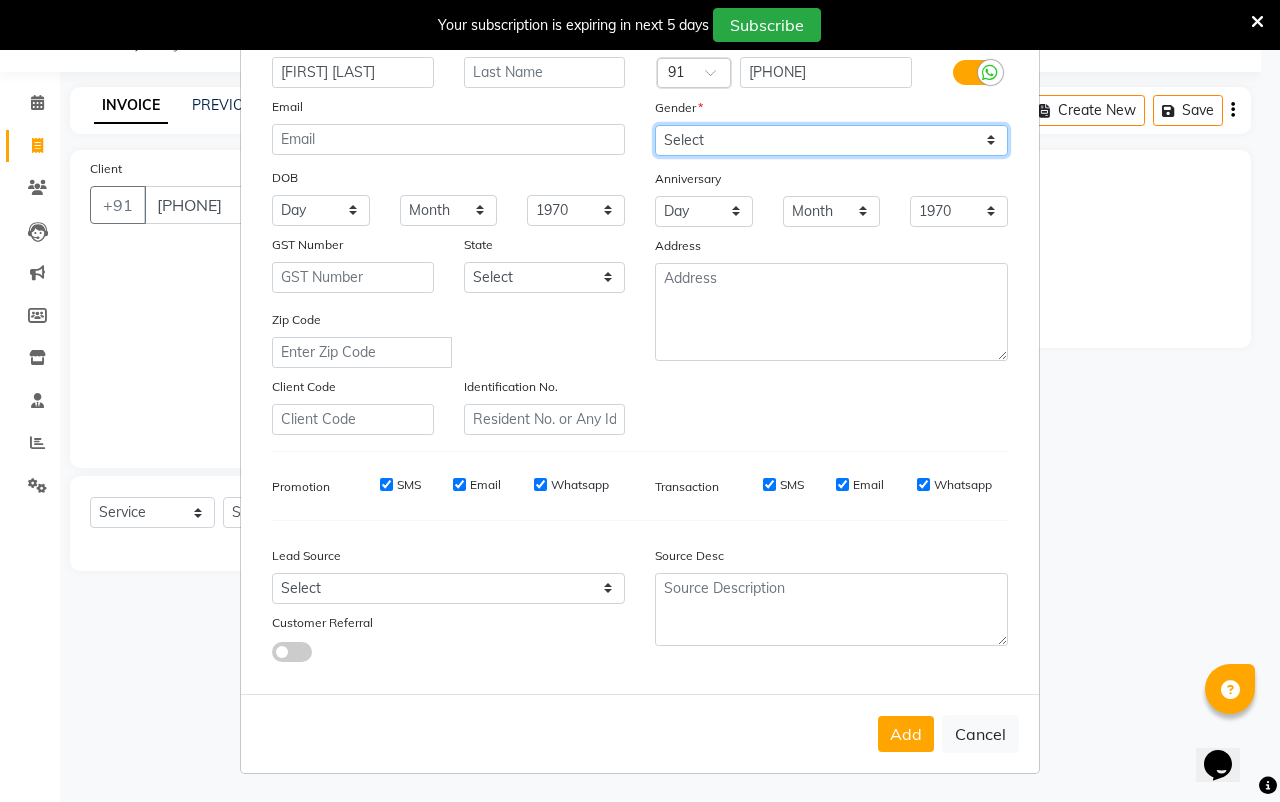 select on "female" 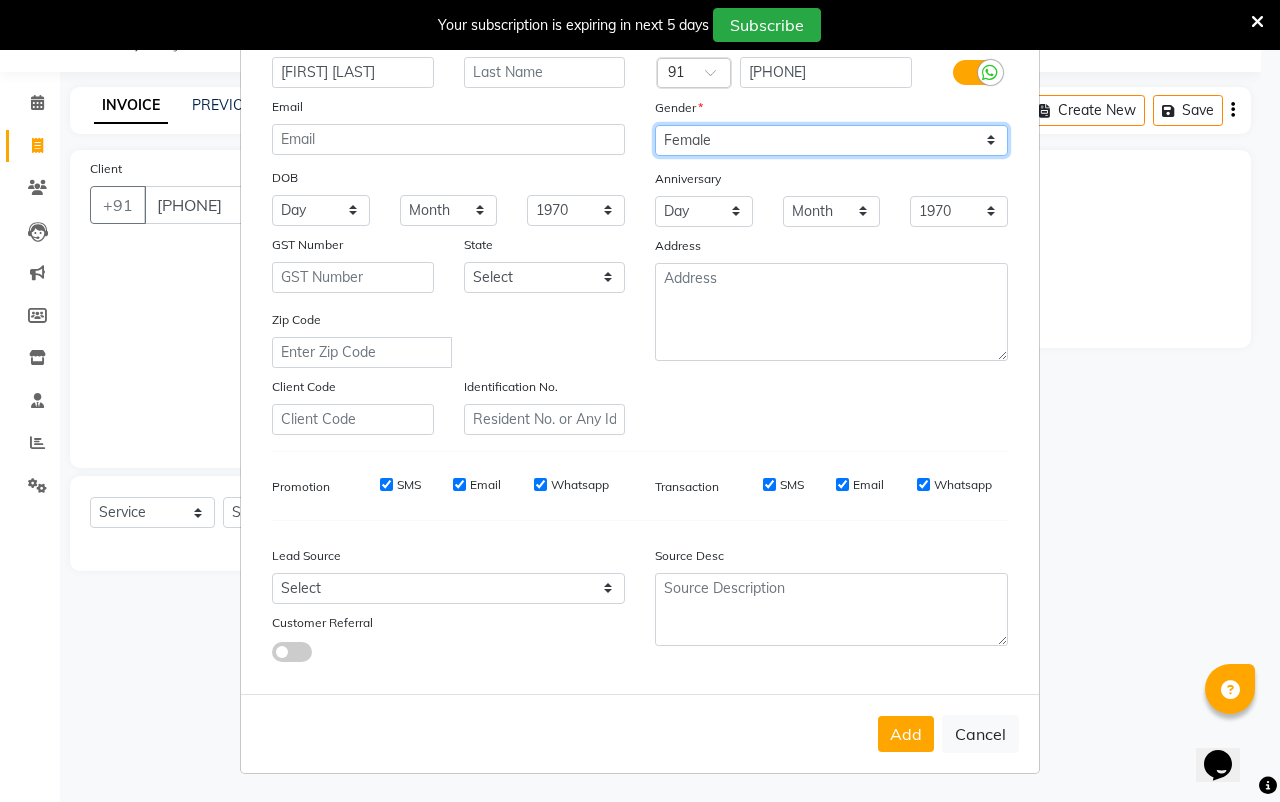 click on "Select Male Female Other Prefer Not To Say" at bounding box center (831, 140) 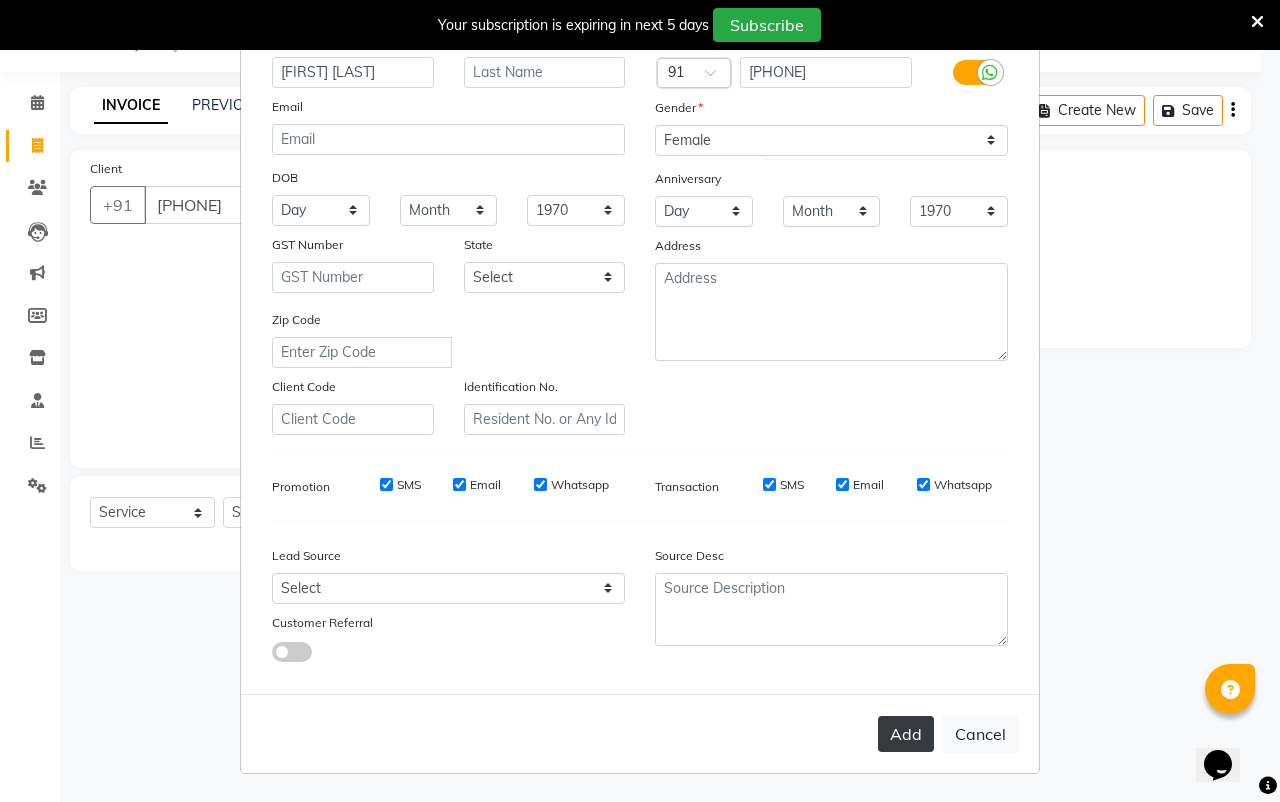 click on "Add" at bounding box center (906, 734) 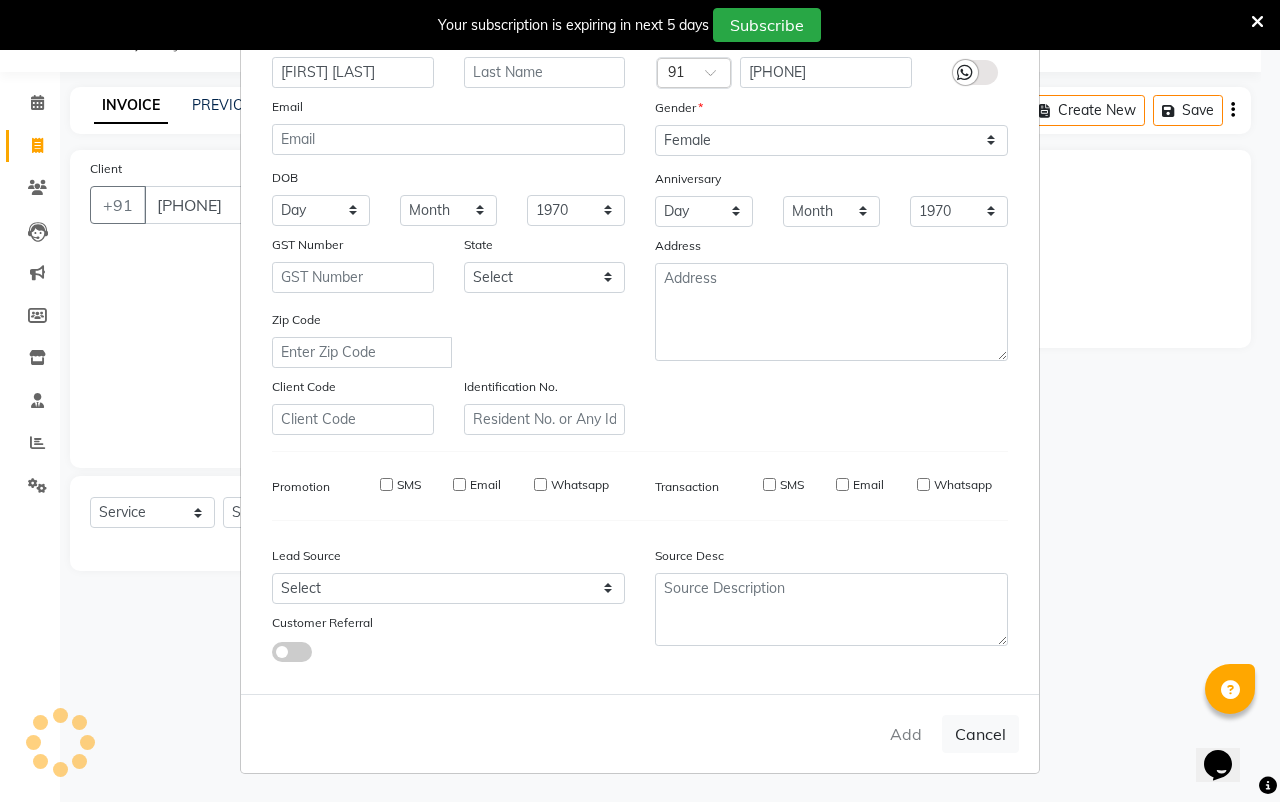 type 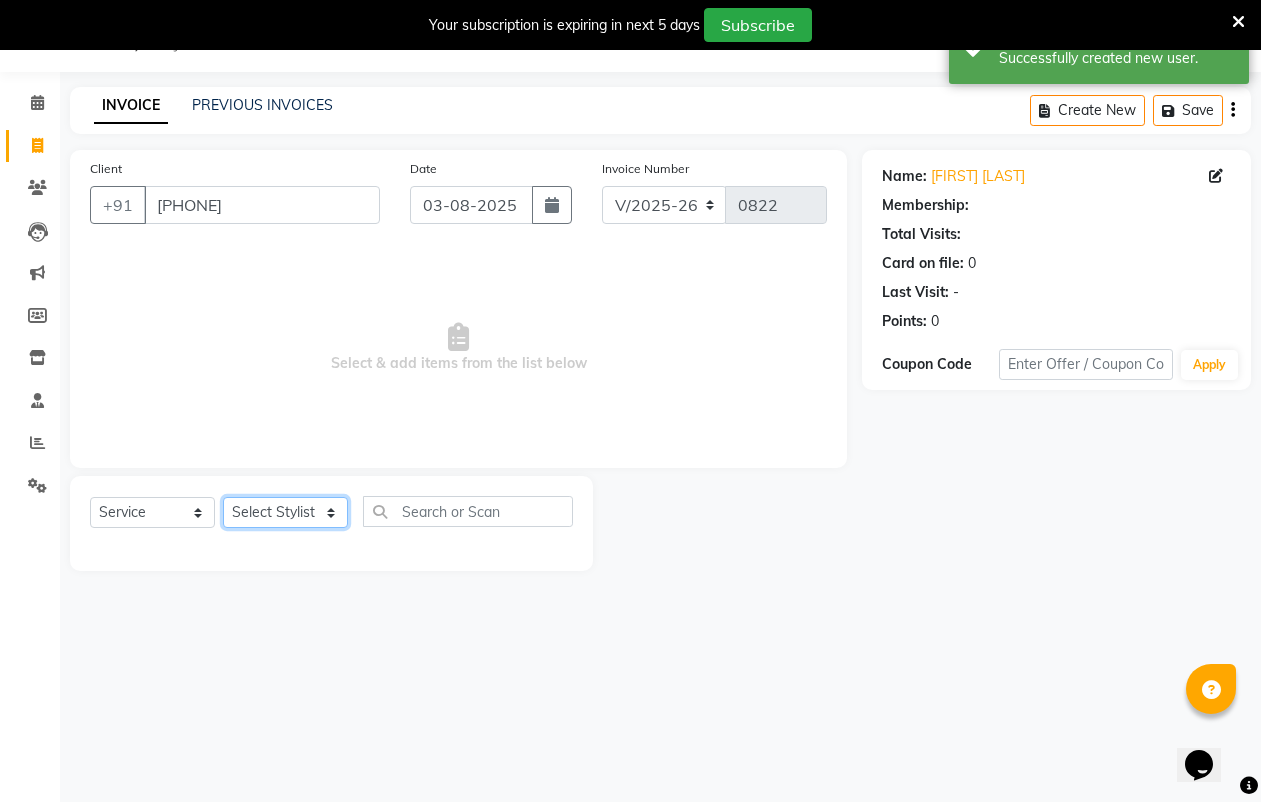 click on "Select Stylist [FIRST] [LAST] [FIRST] [LAST] [FIRST] [LAST] [FIRST] [LAST] [FIRST] [LAST] [FIRST] [LAST] [FIRST] [LAST] [FIRST] [LAST]" 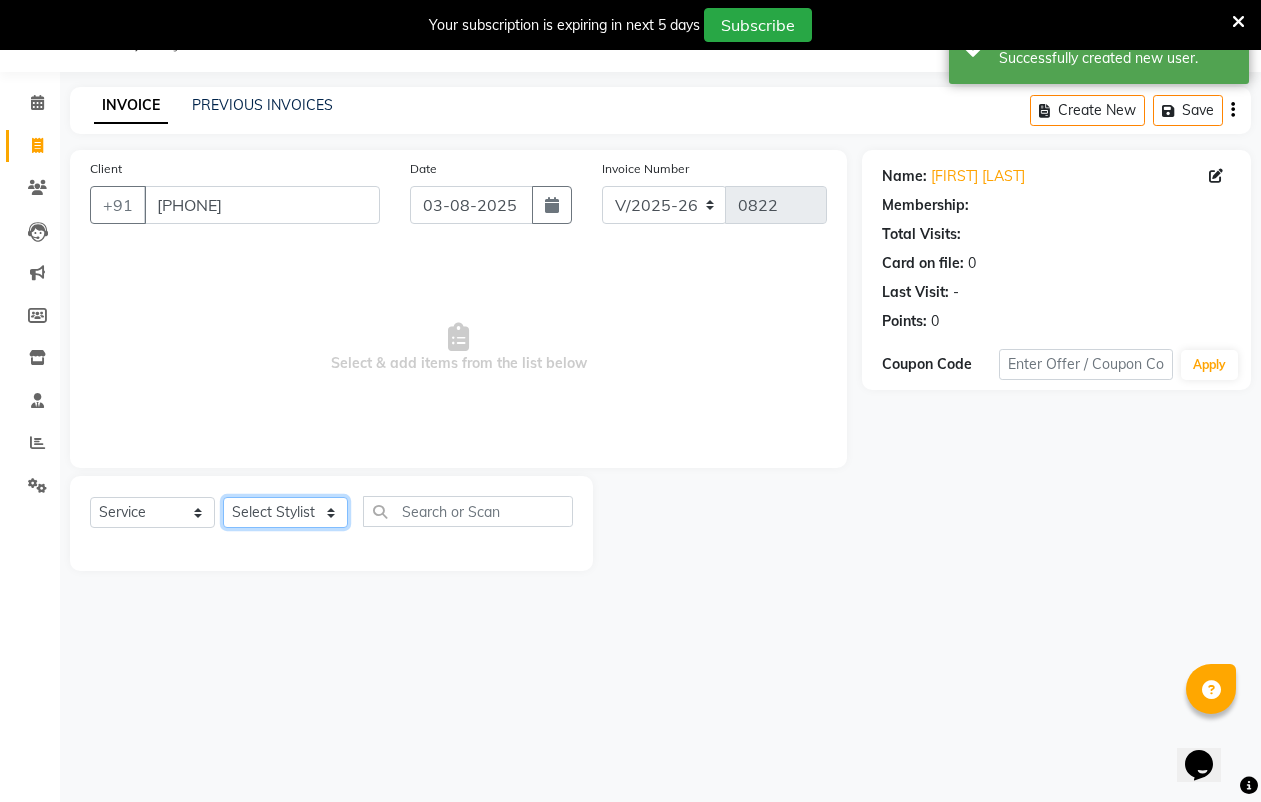 select on "66755" 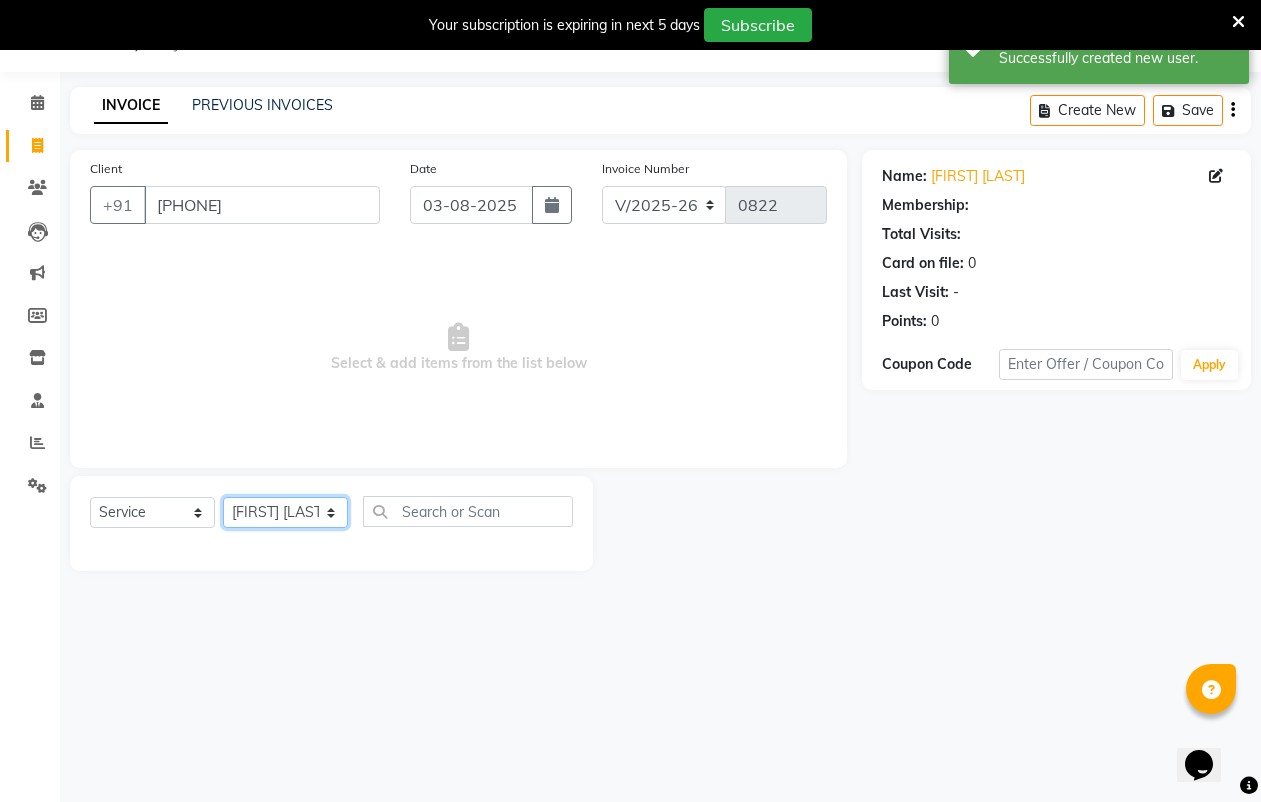 click on "Select Stylist [FIRST] [LAST] [FIRST] [LAST] [FIRST] [LAST] [FIRST] [LAST] [FIRST] [LAST] [FIRST] [LAST] [FIRST] [LAST] [FIRST] [LAST]" 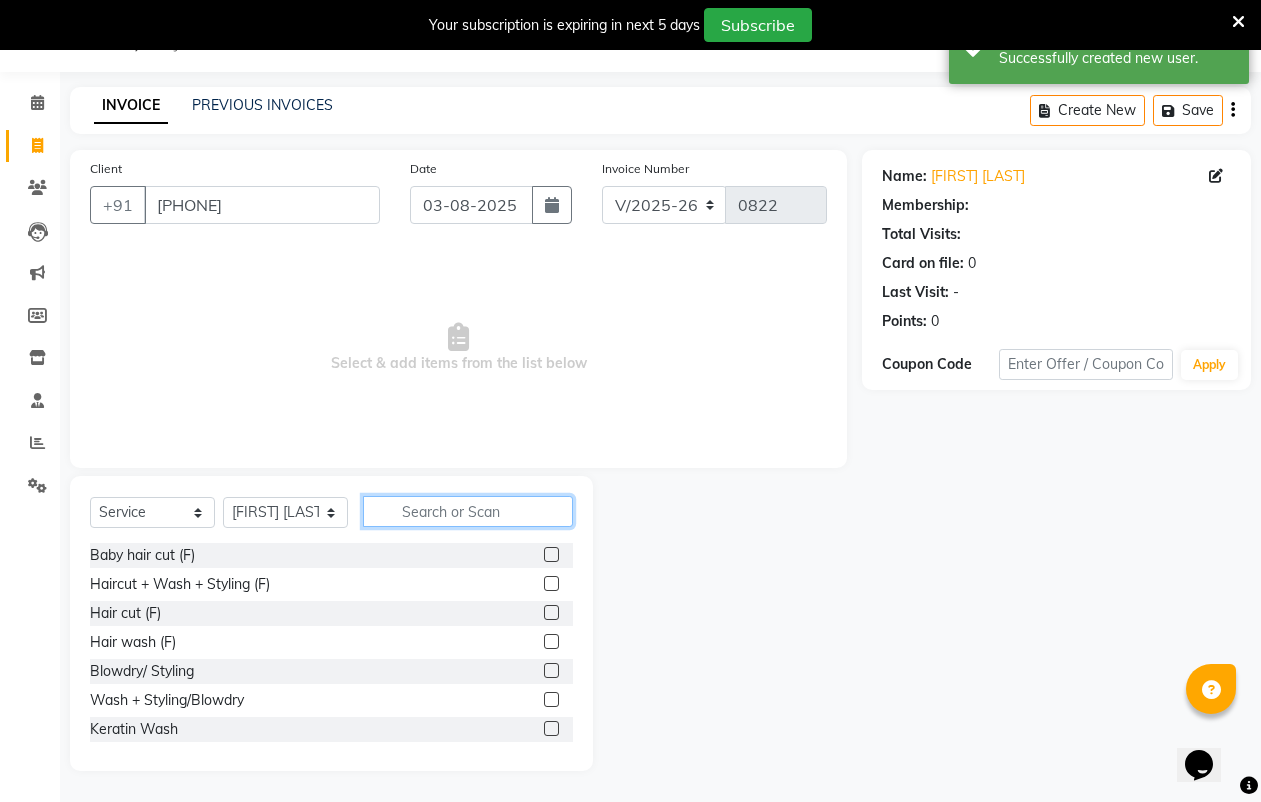 click 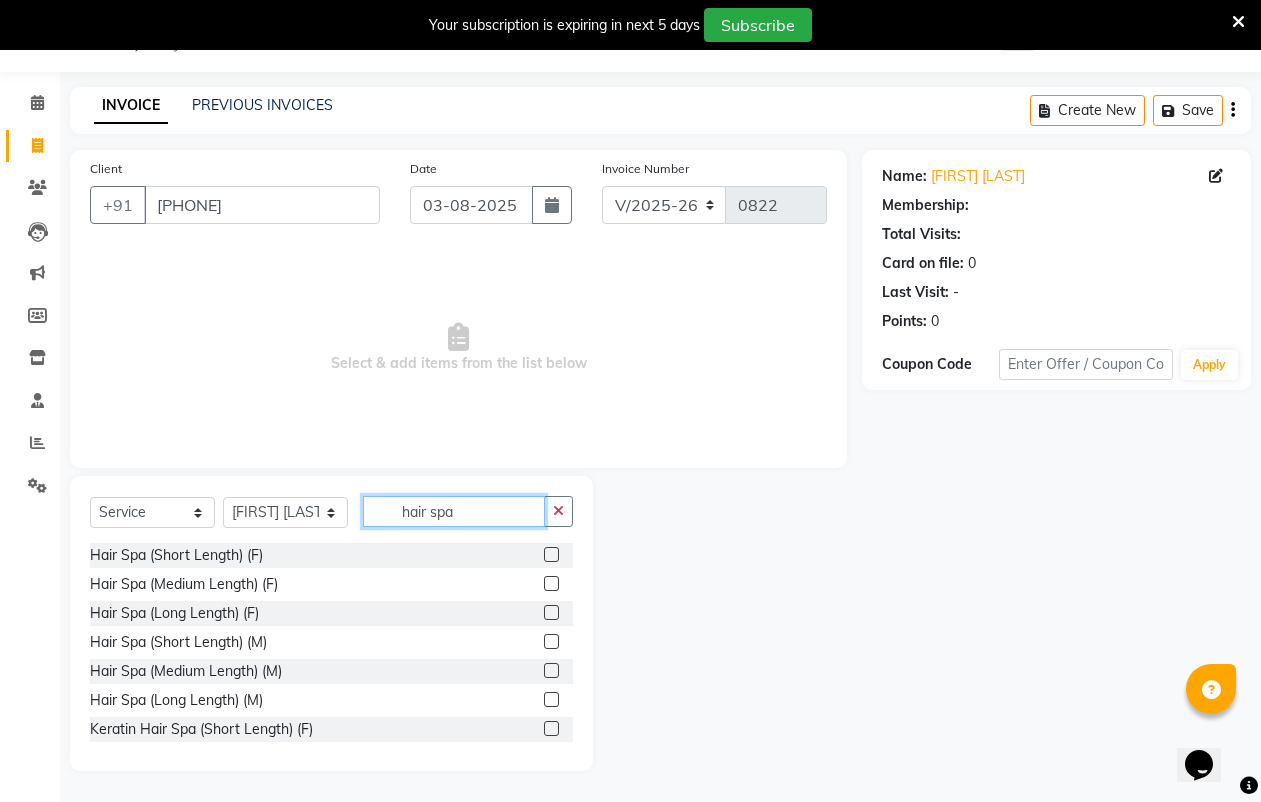 type on "hair spa" 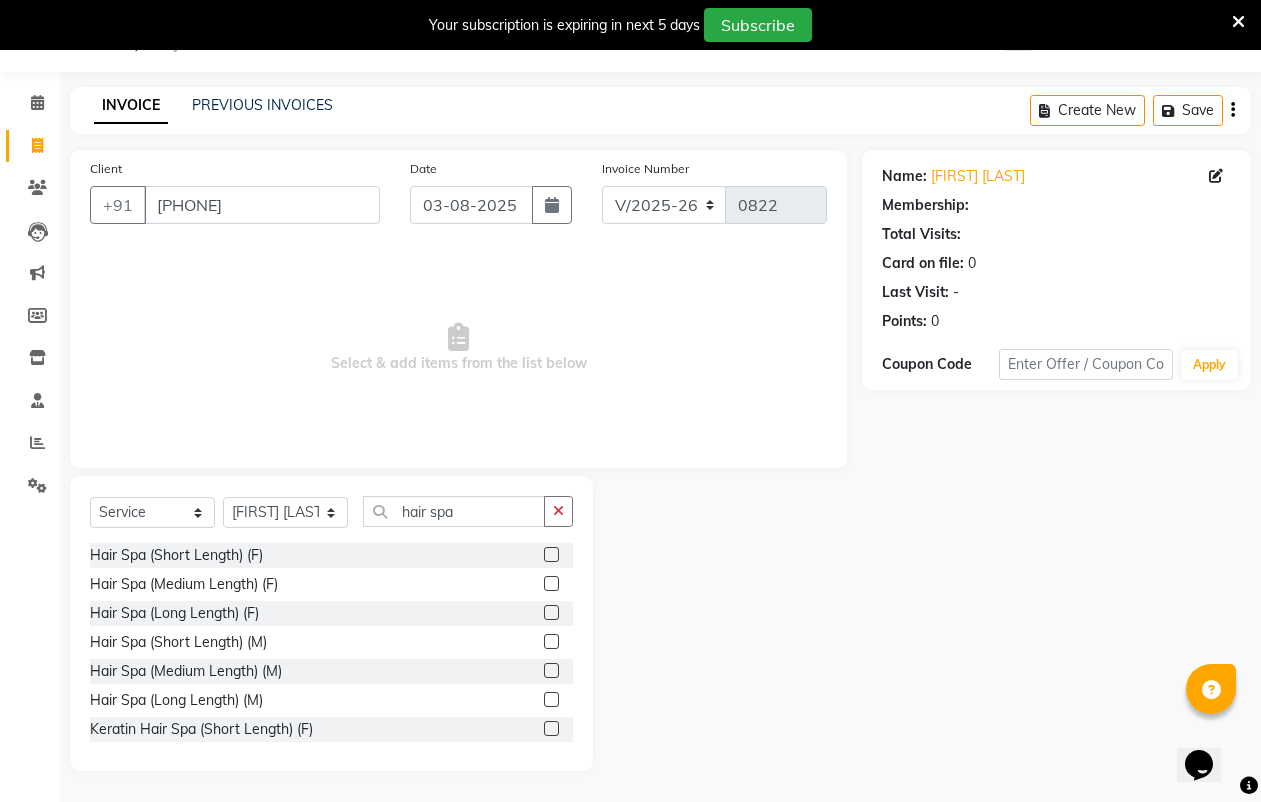 click 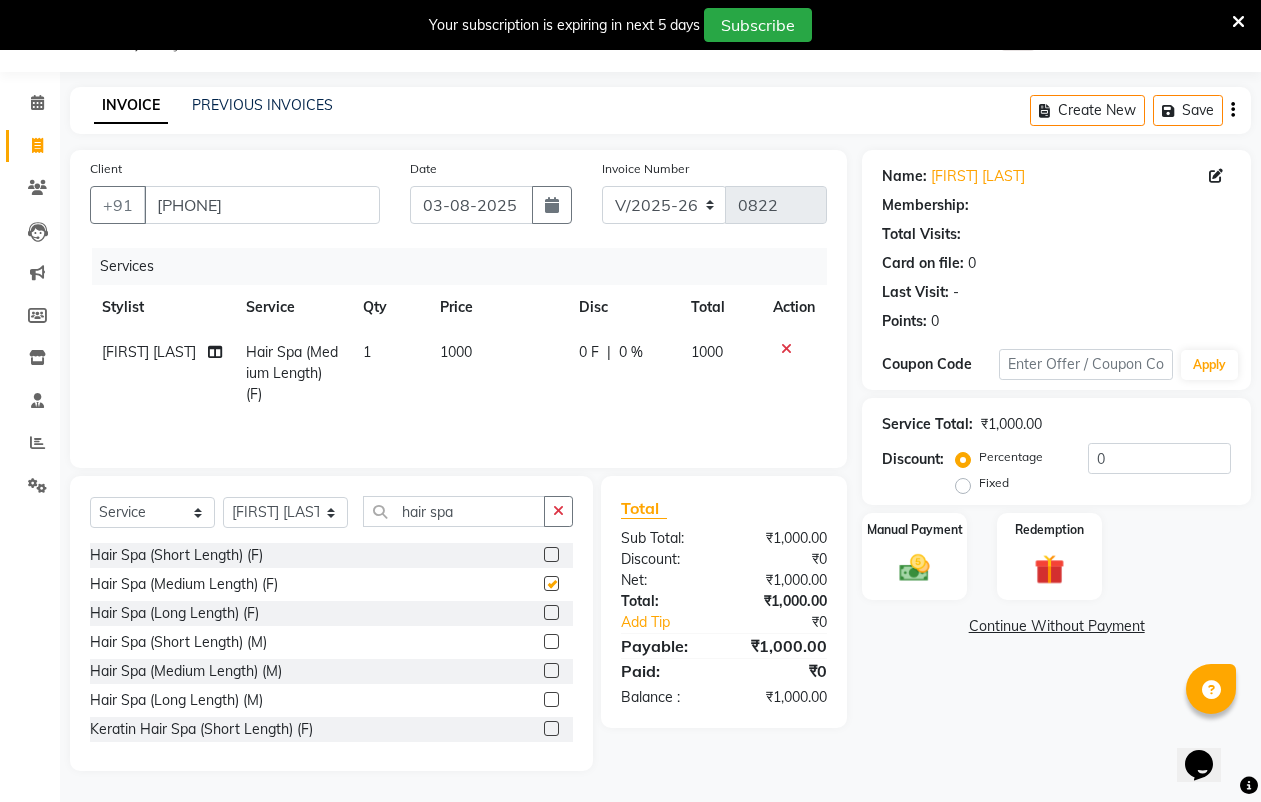 checkbox on "false" 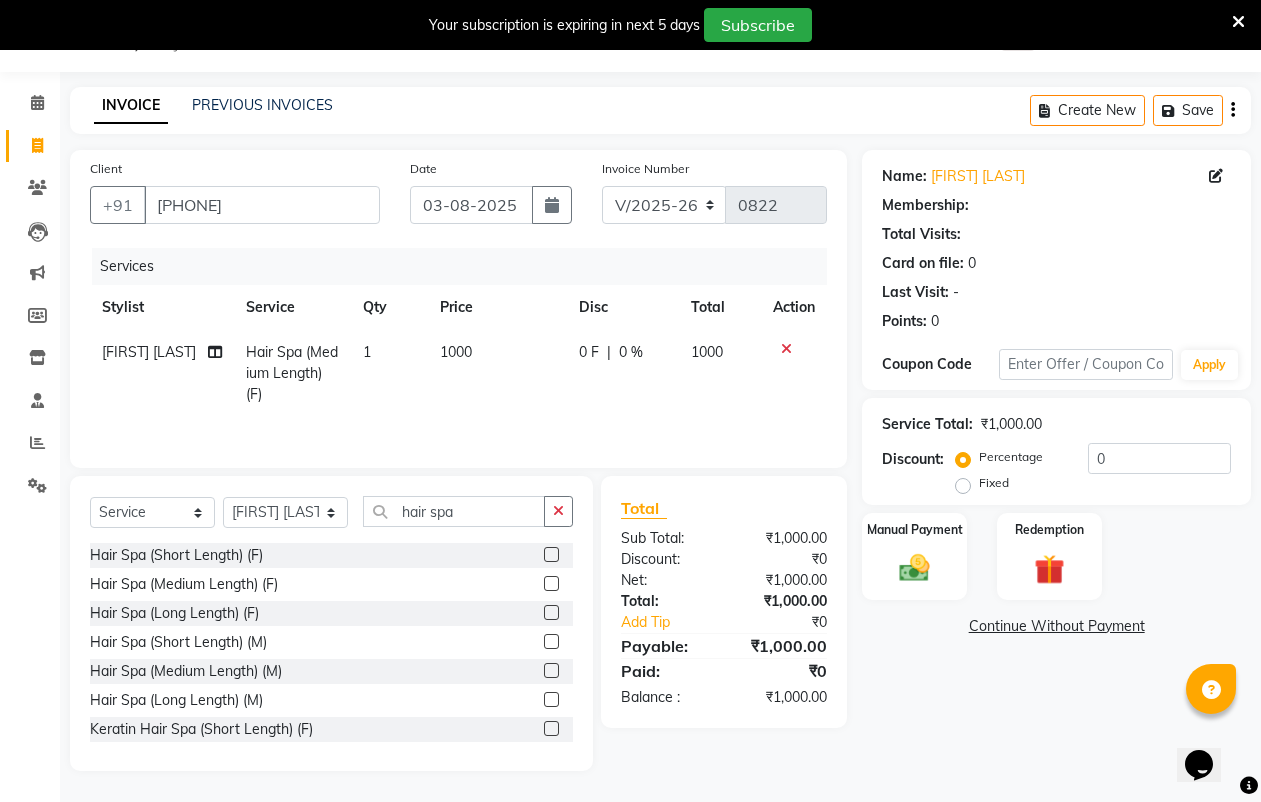 click on "1000" 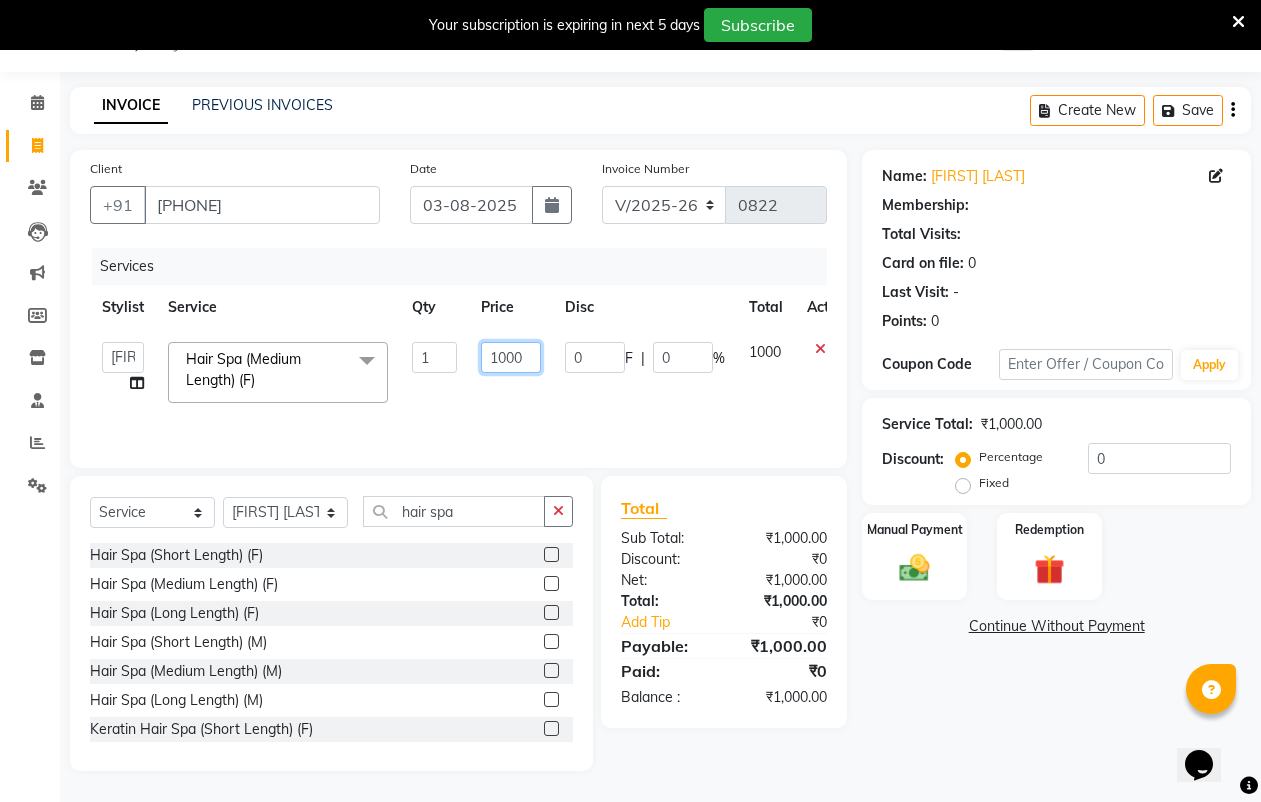 click on "1000" 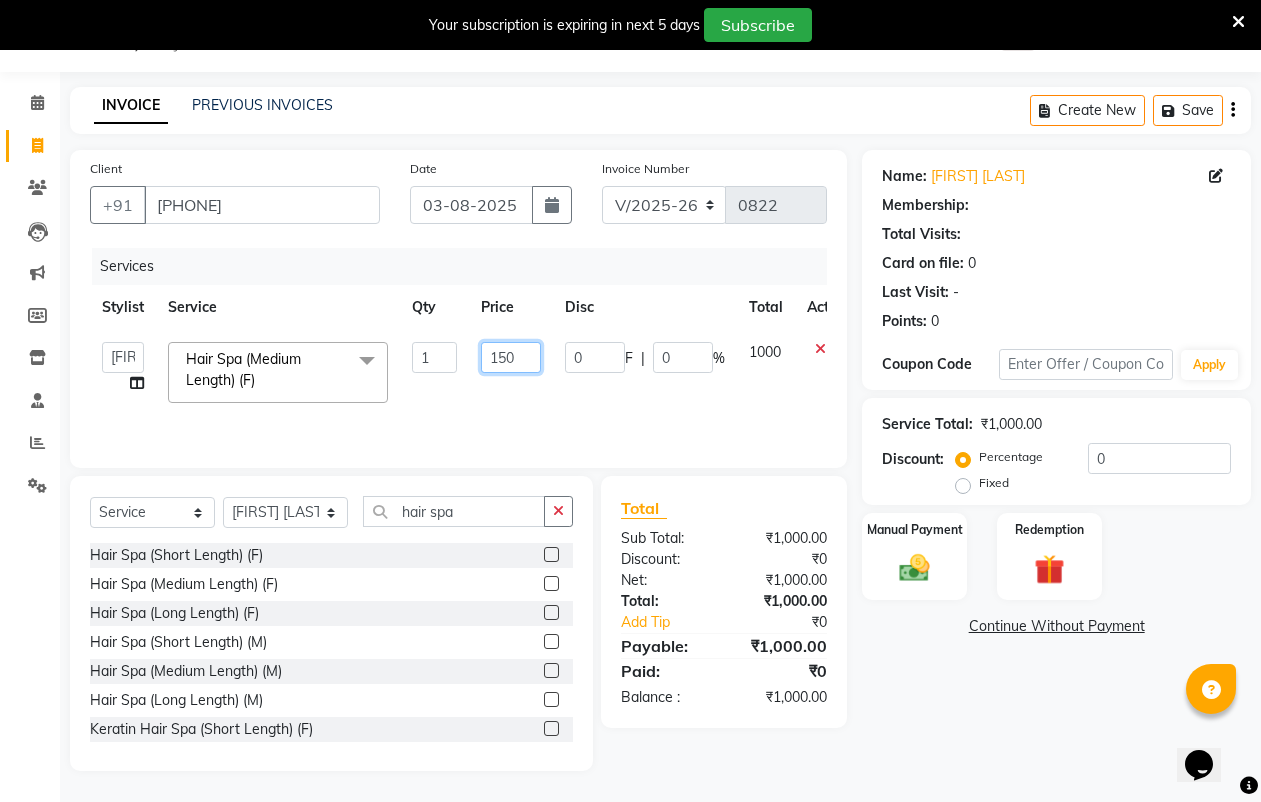 type on "1500" 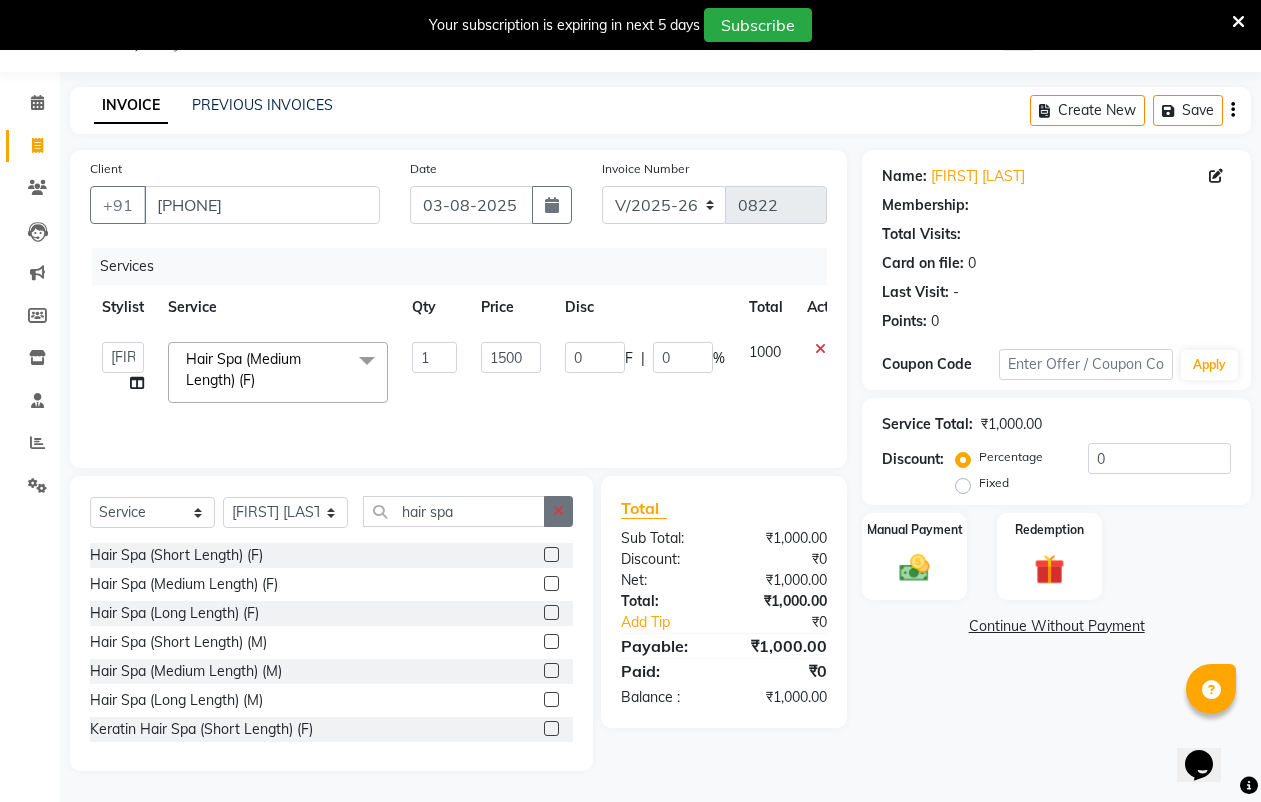 click 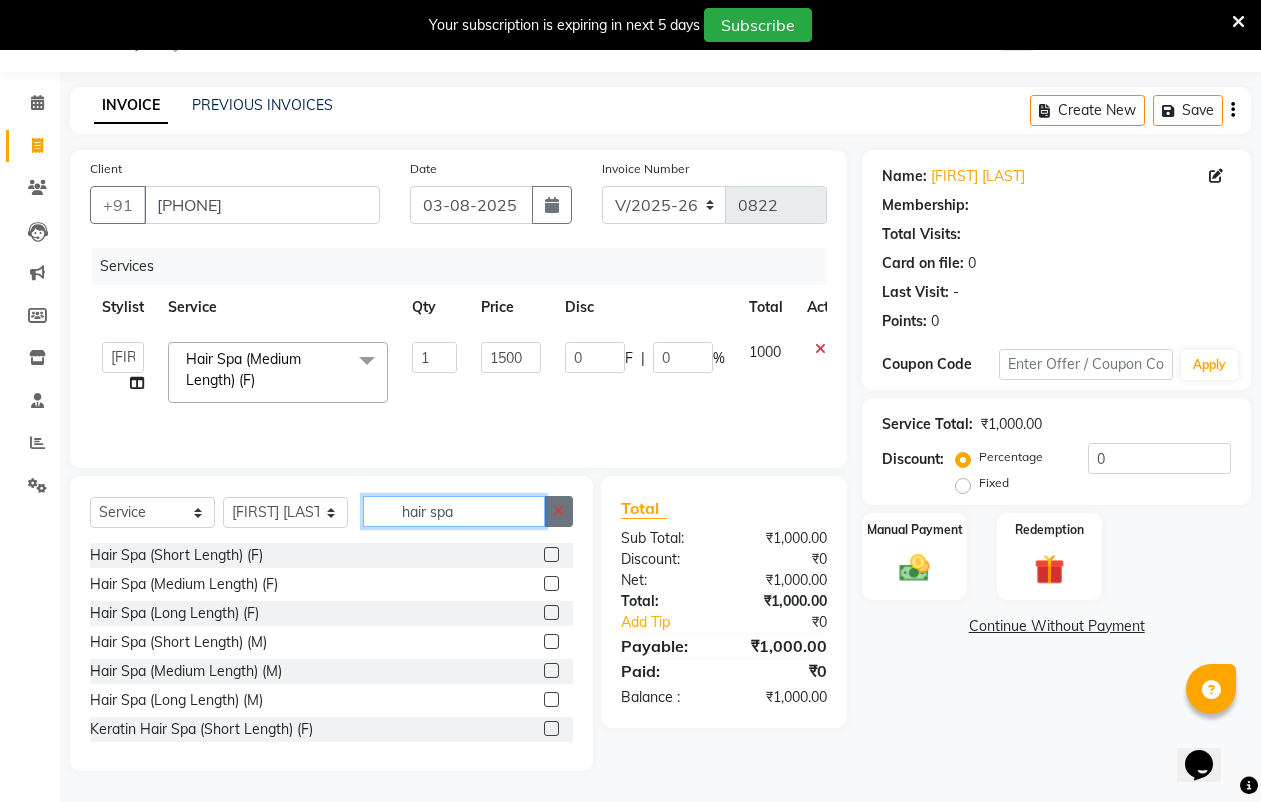 type 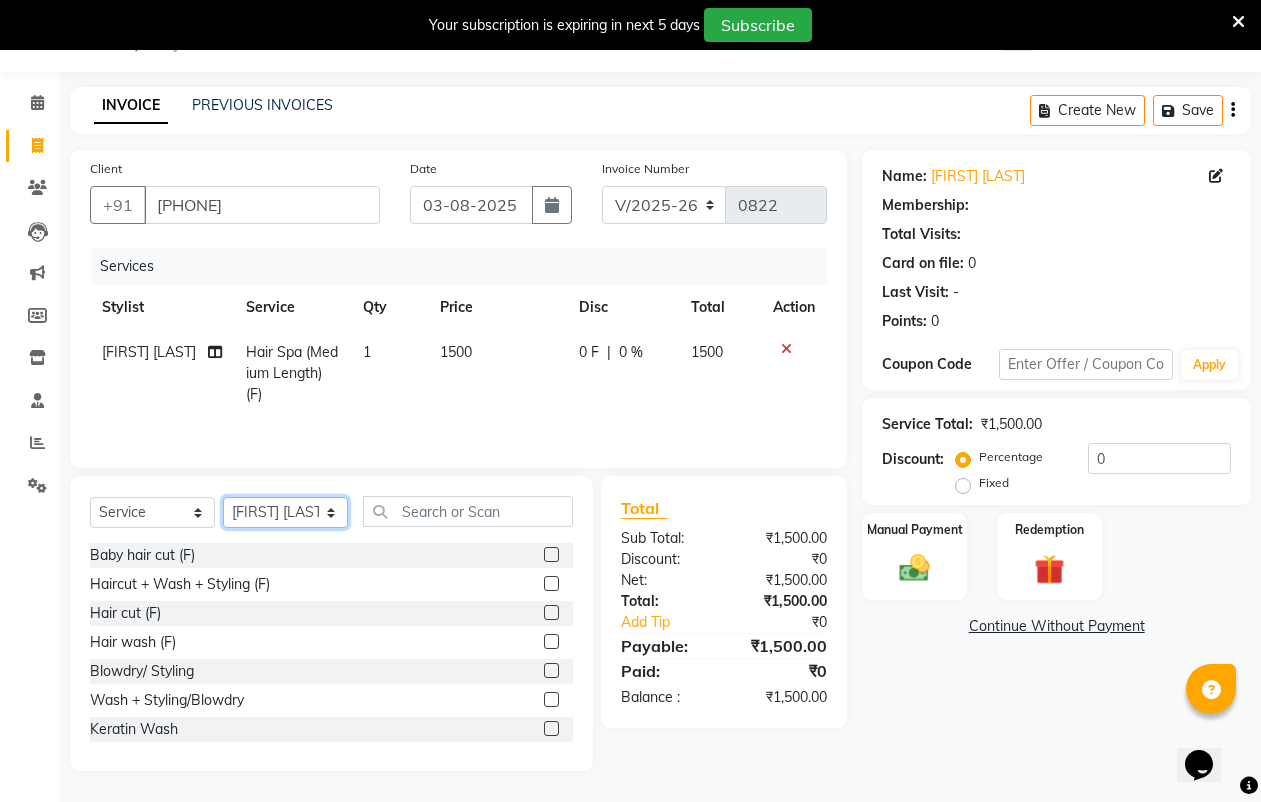click on "Select Stylist [FIRST] [LAST] [FIRST] [LAST] [FIRST] [LAST] [FIRST] [LAST] [FIRST] [LAST] [FIRST] [LAST] [FIRST] [LAST] [FIRST] [LAST]" 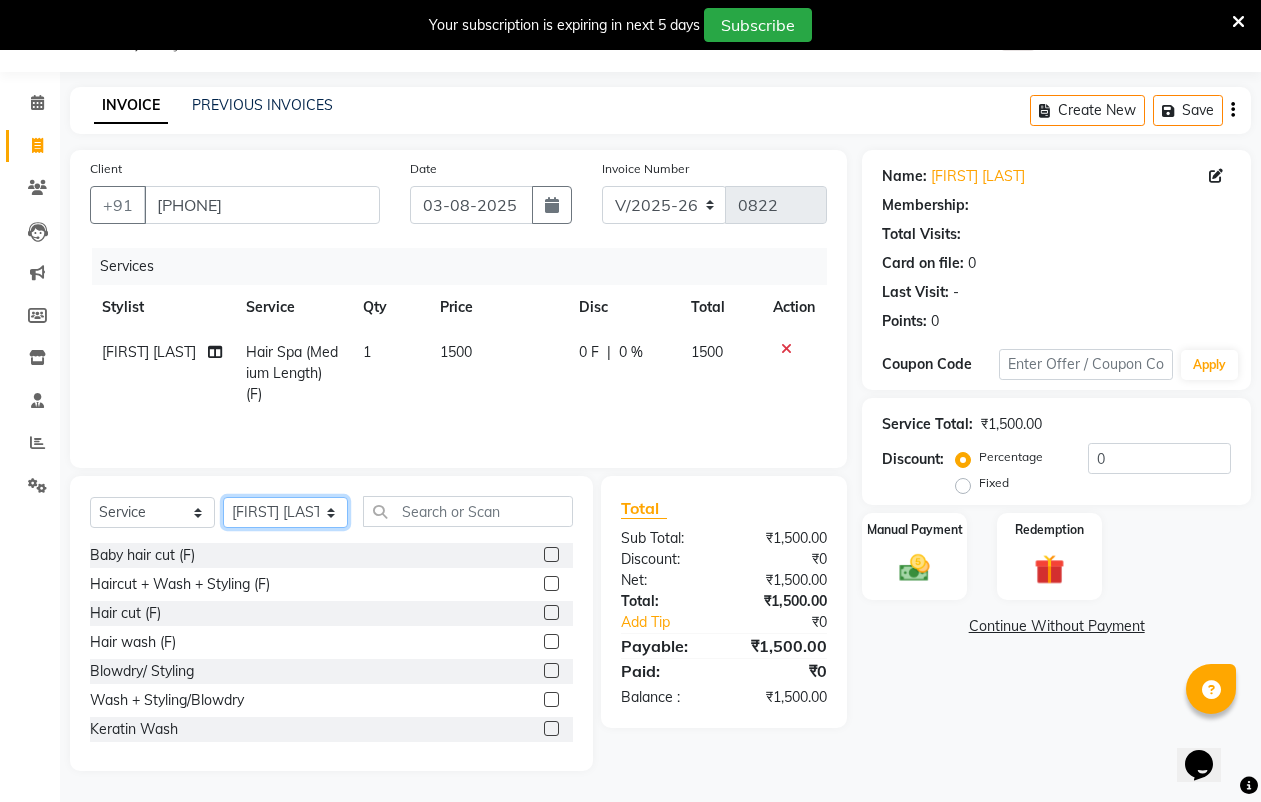 select on "83848" 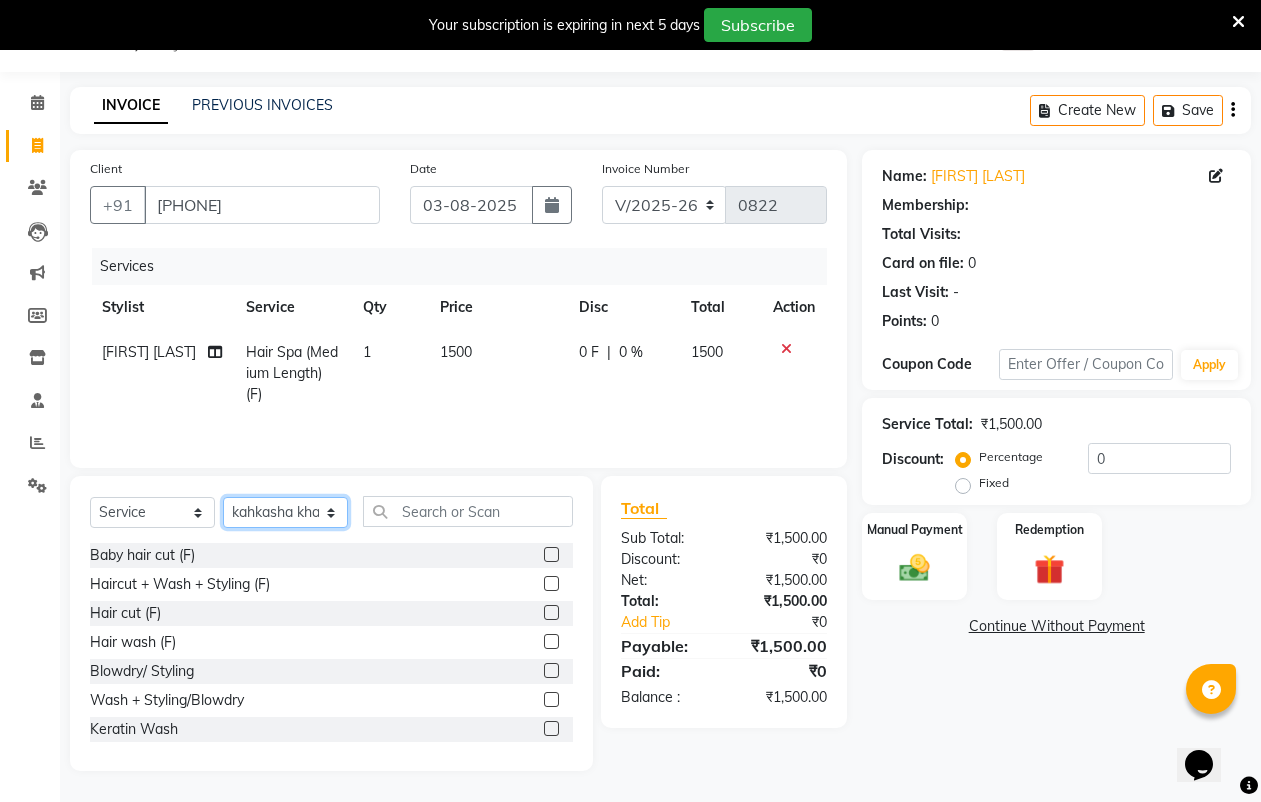 click on "Select Stylist [FIRST] [LAST] [FIRST] [LAST] [FIRST] [LAST] [FIRST] [LAST] [FIRST] [LAST] [FIRST] [LAST] [FIRST] [LAST] [FIRST] [LAST]" 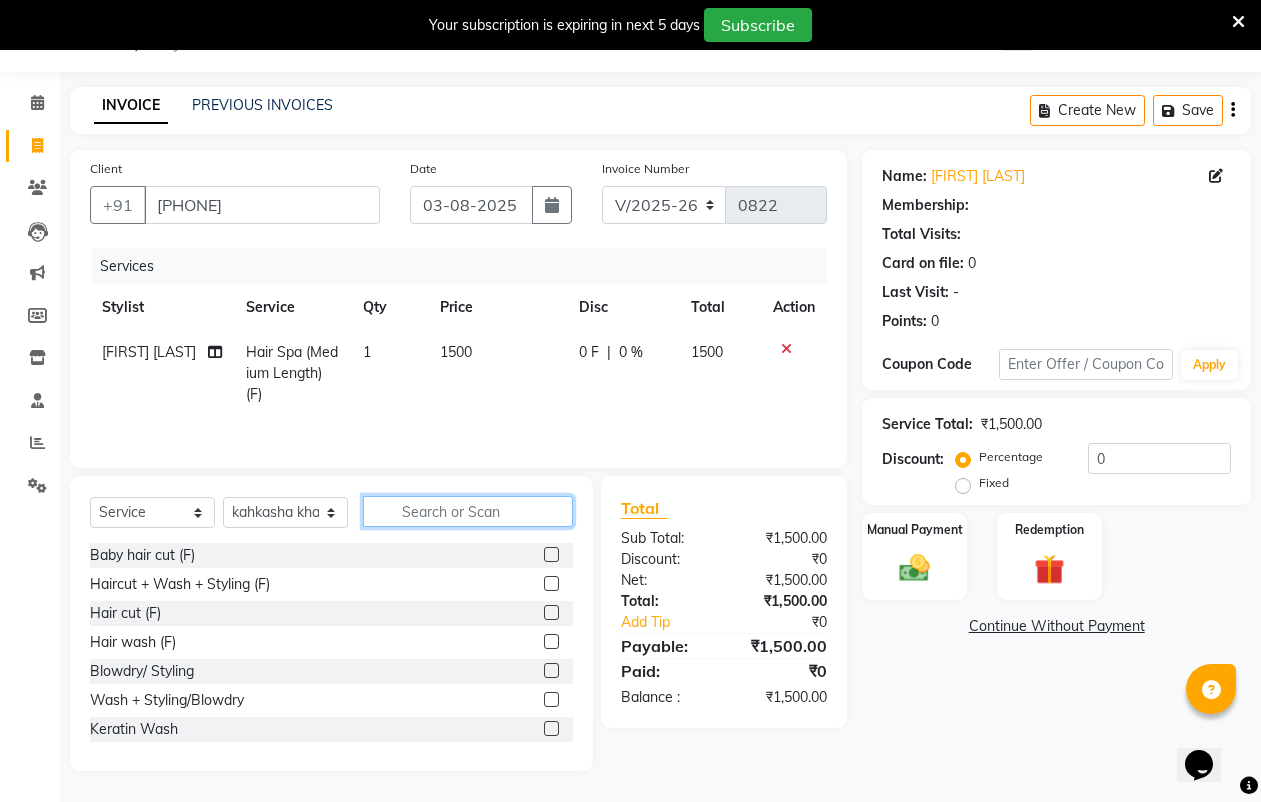 click 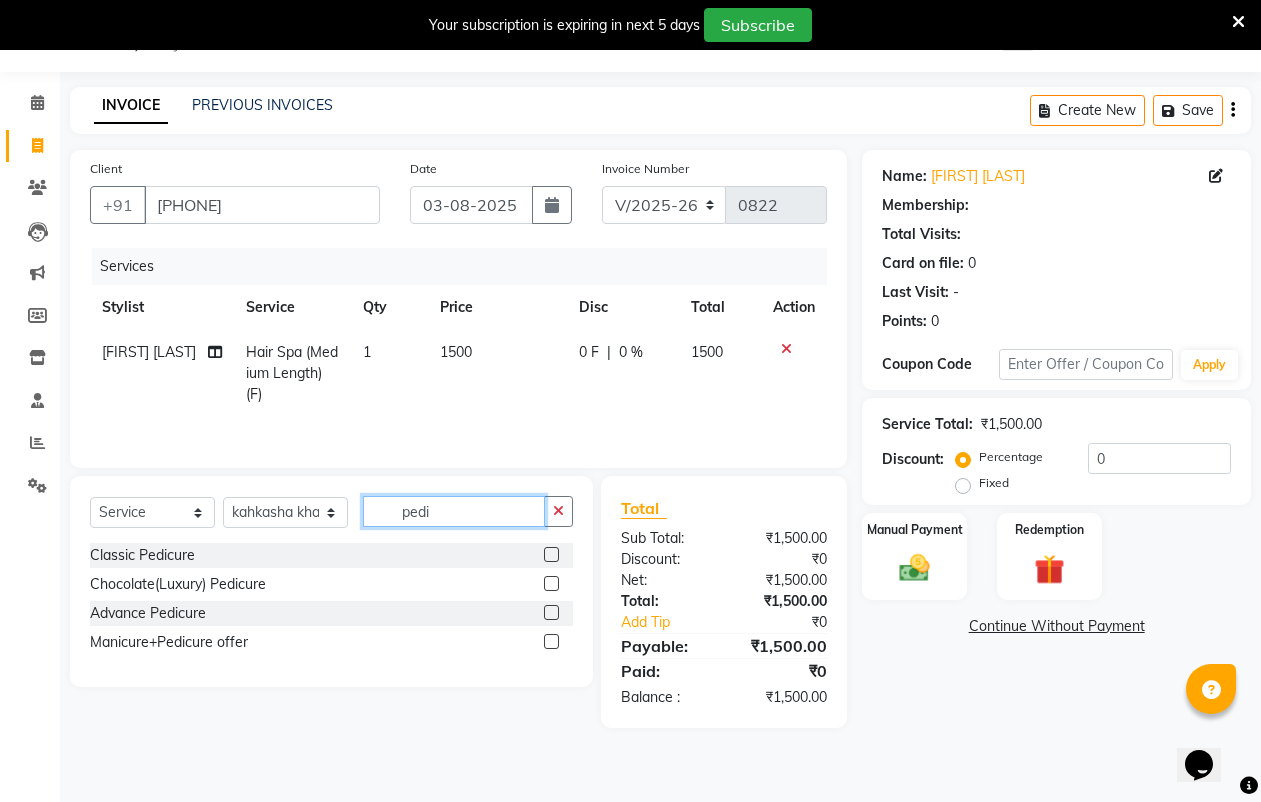 type on "pedi" 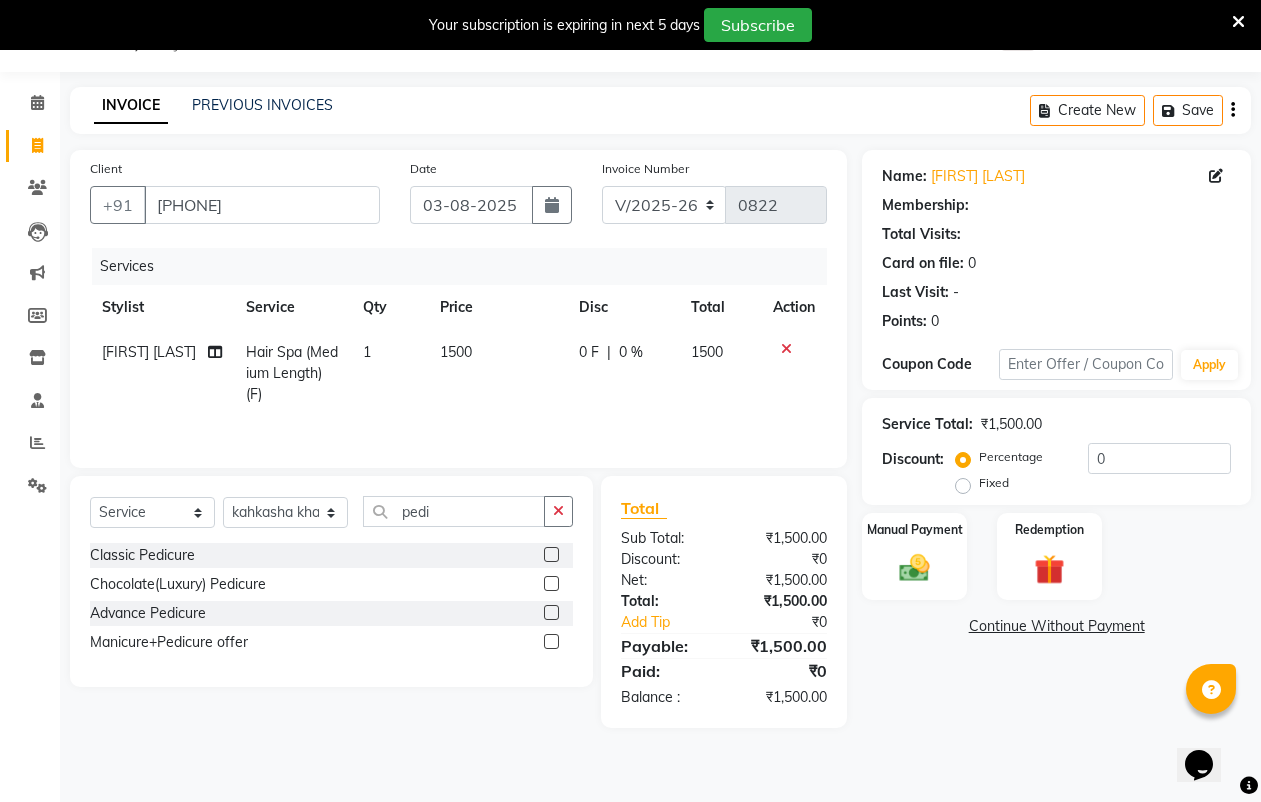 click 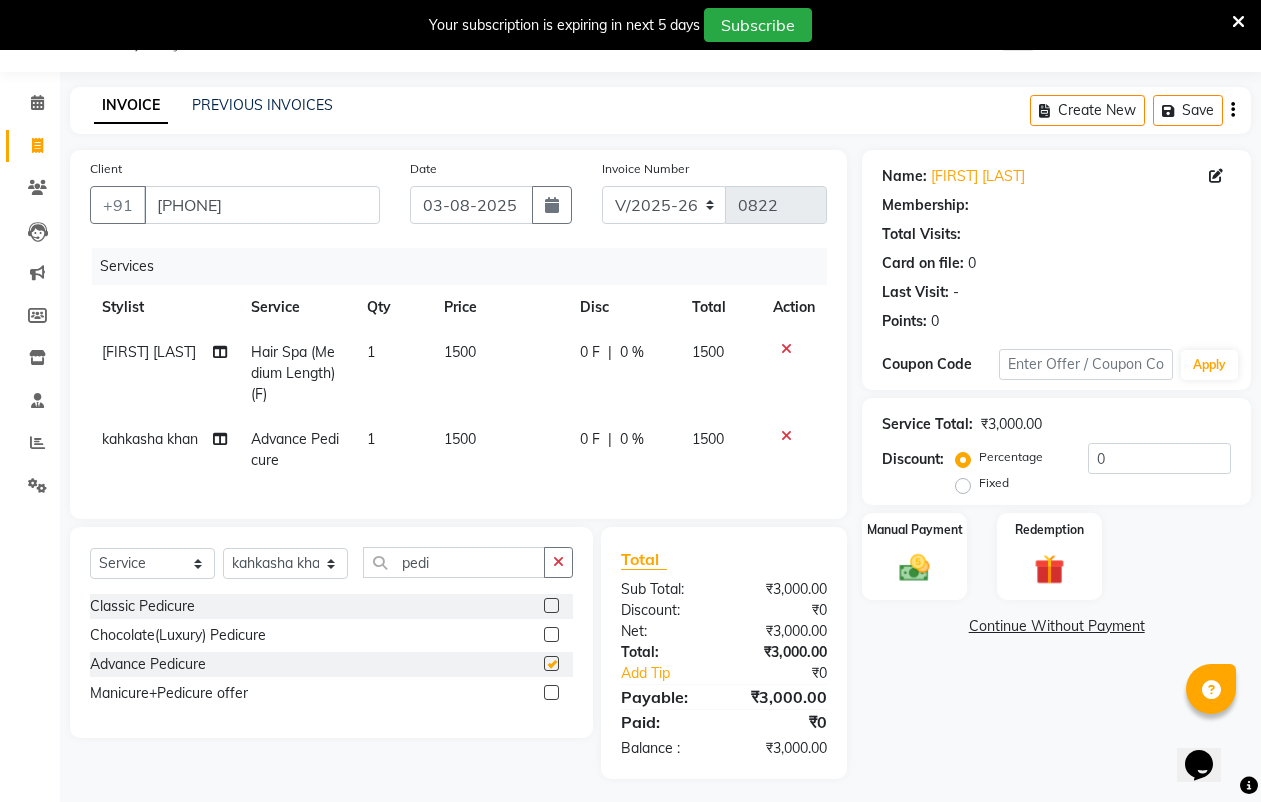 checkbox on "false" 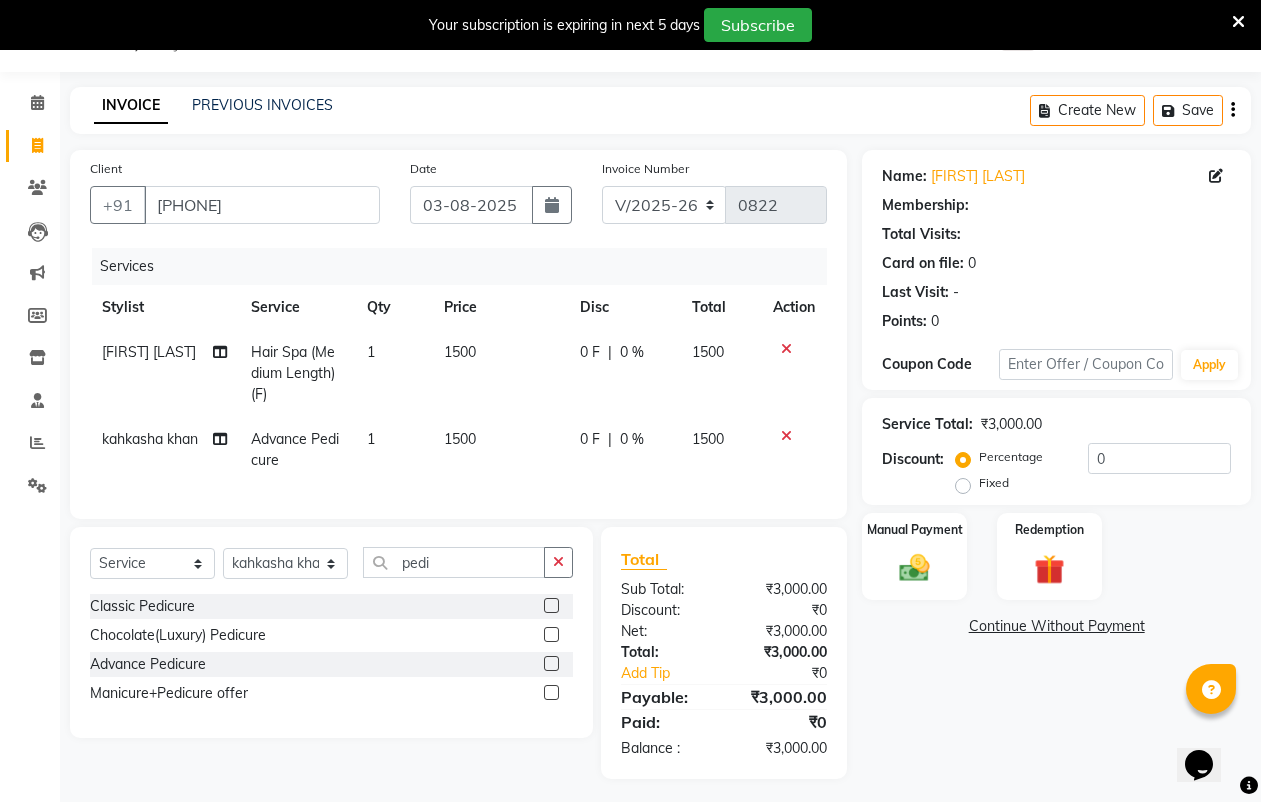 click 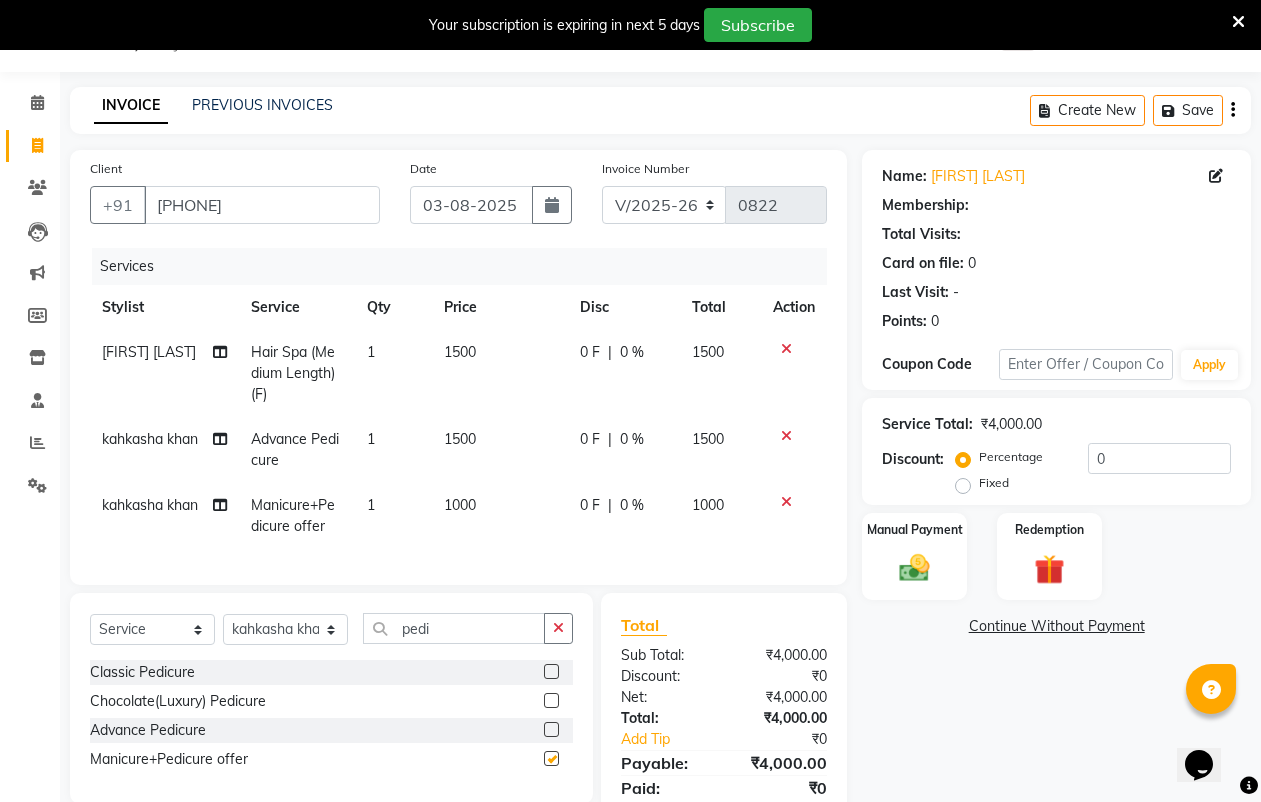 checkbox on "false" 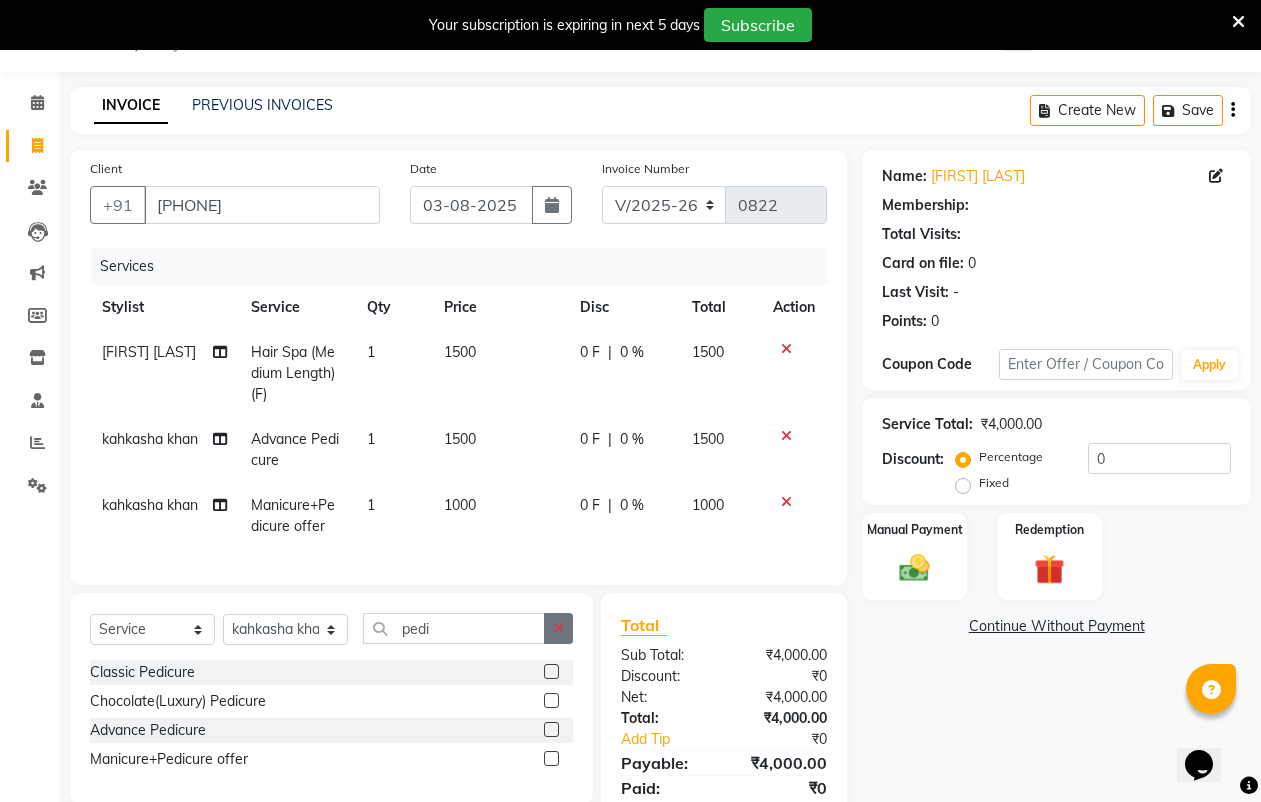 click 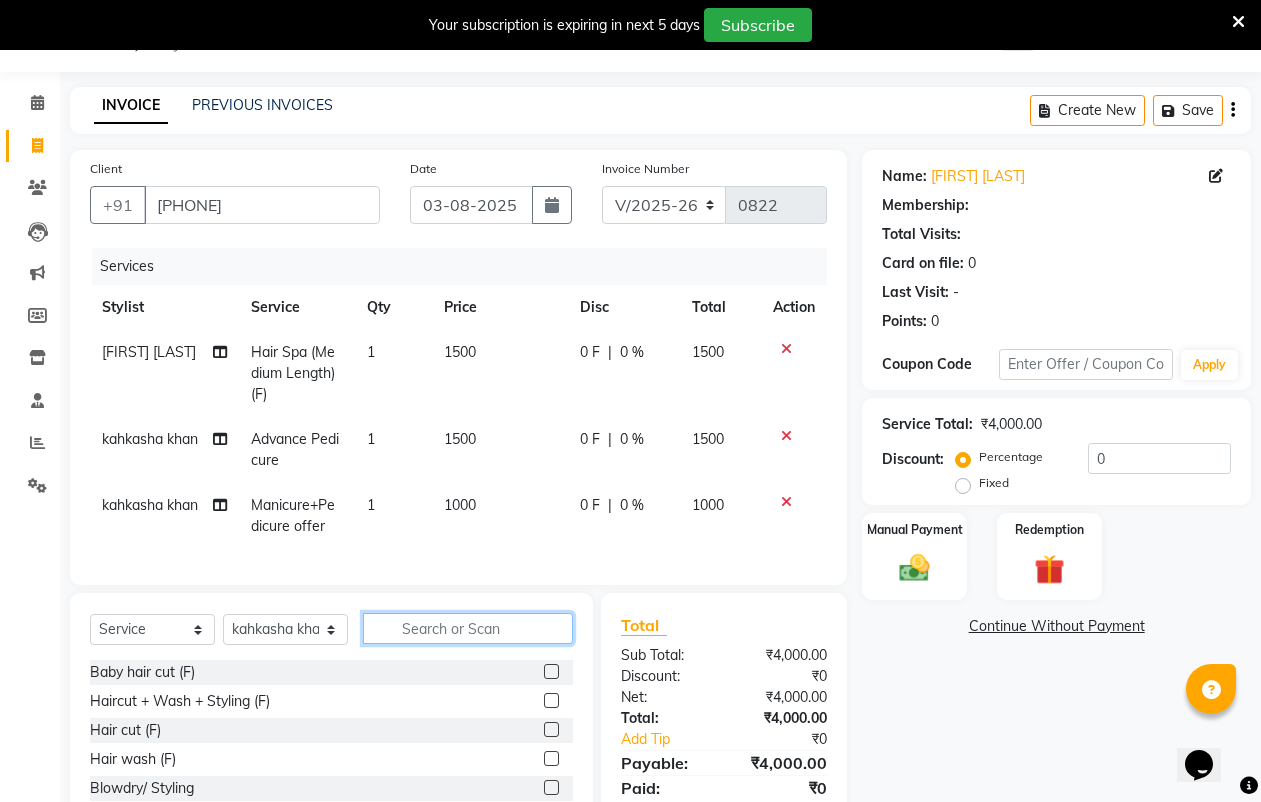 click 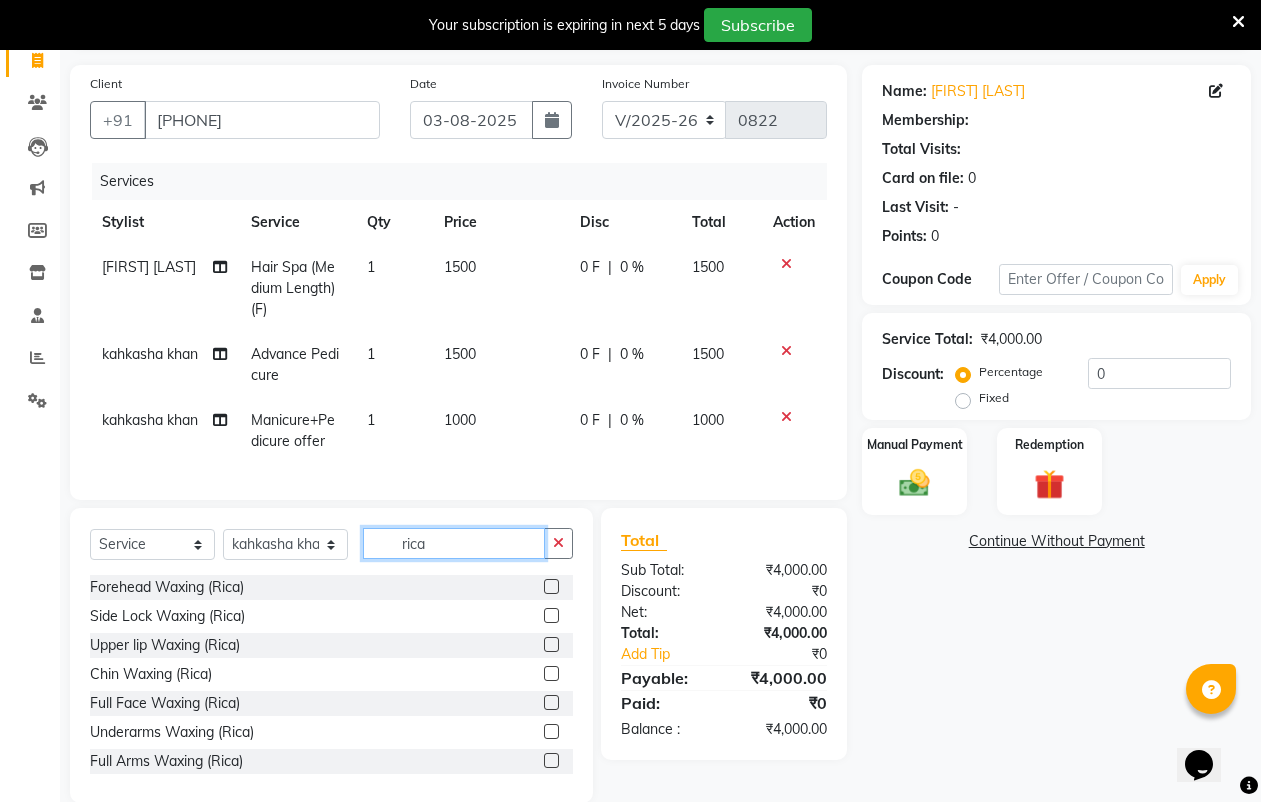 scroll, scrollTop: 185, scrollLeft: 0, axis: vertical 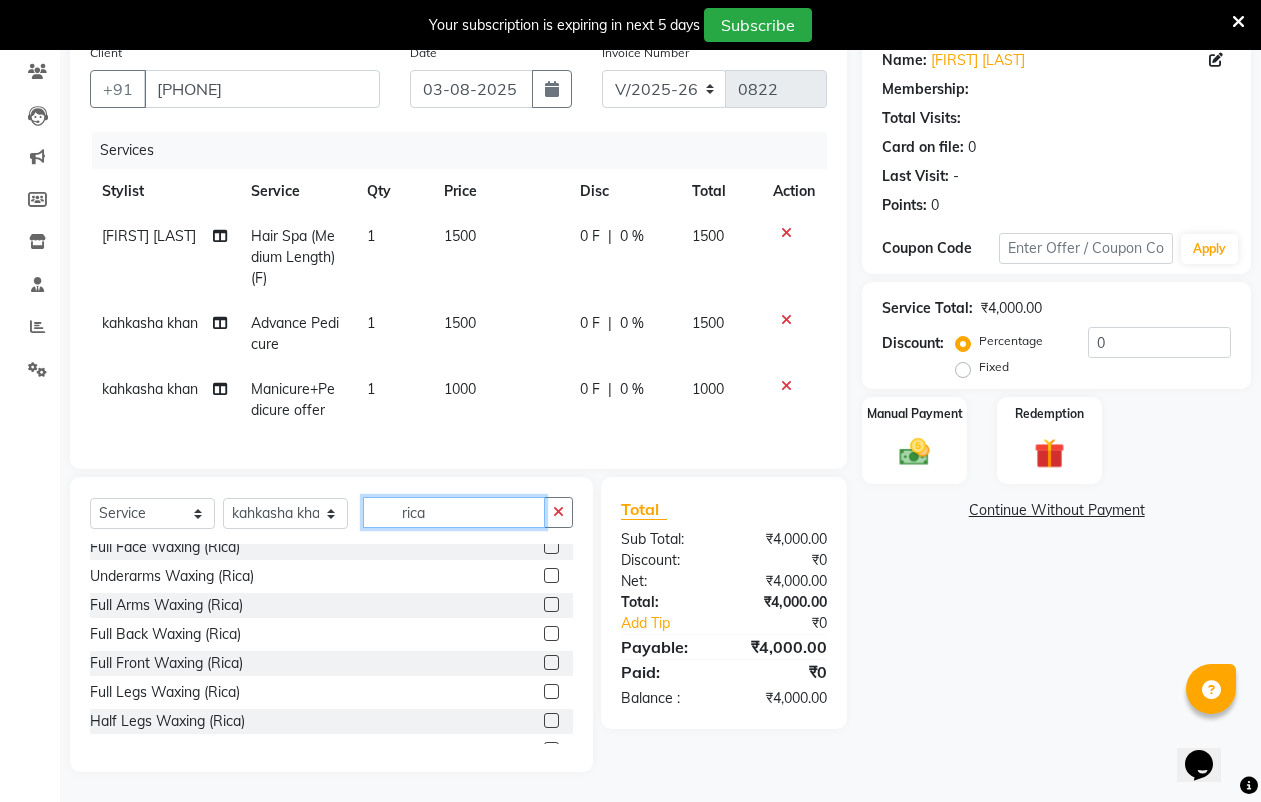 type on "rica" 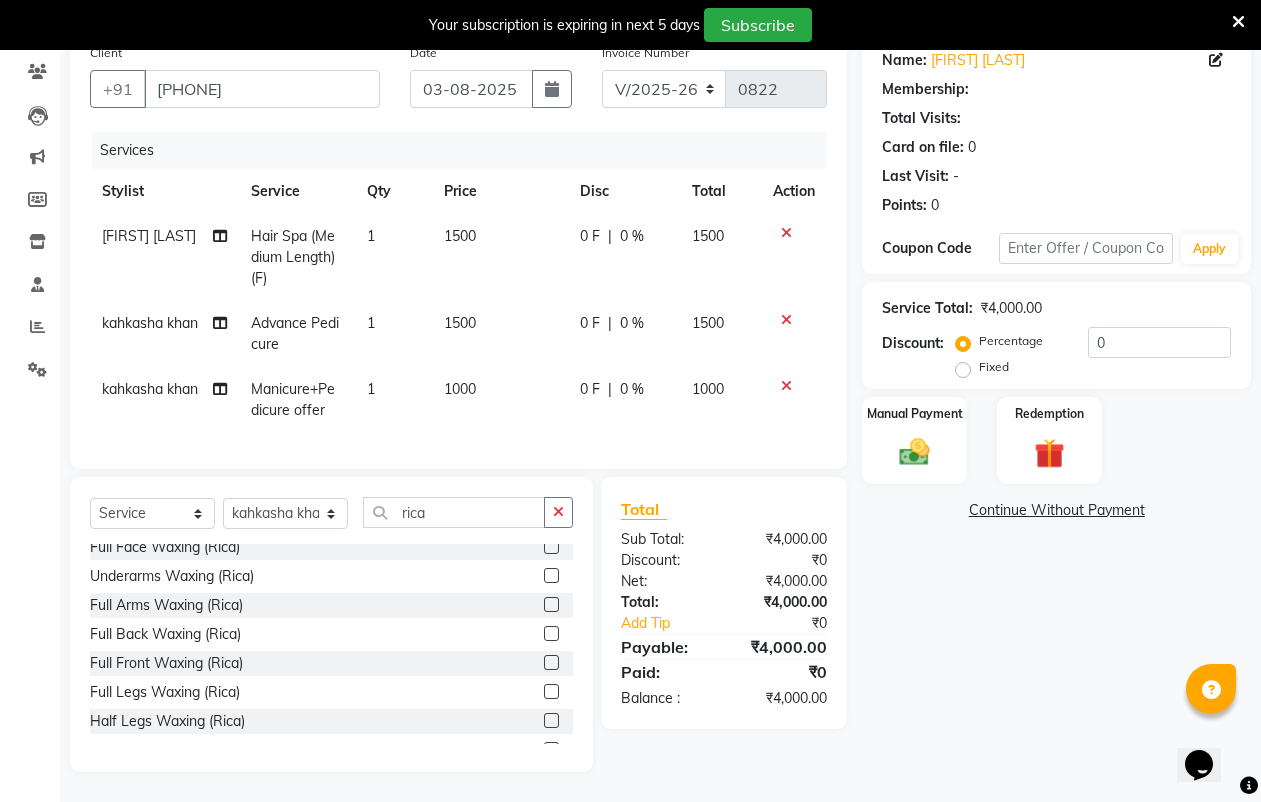 click 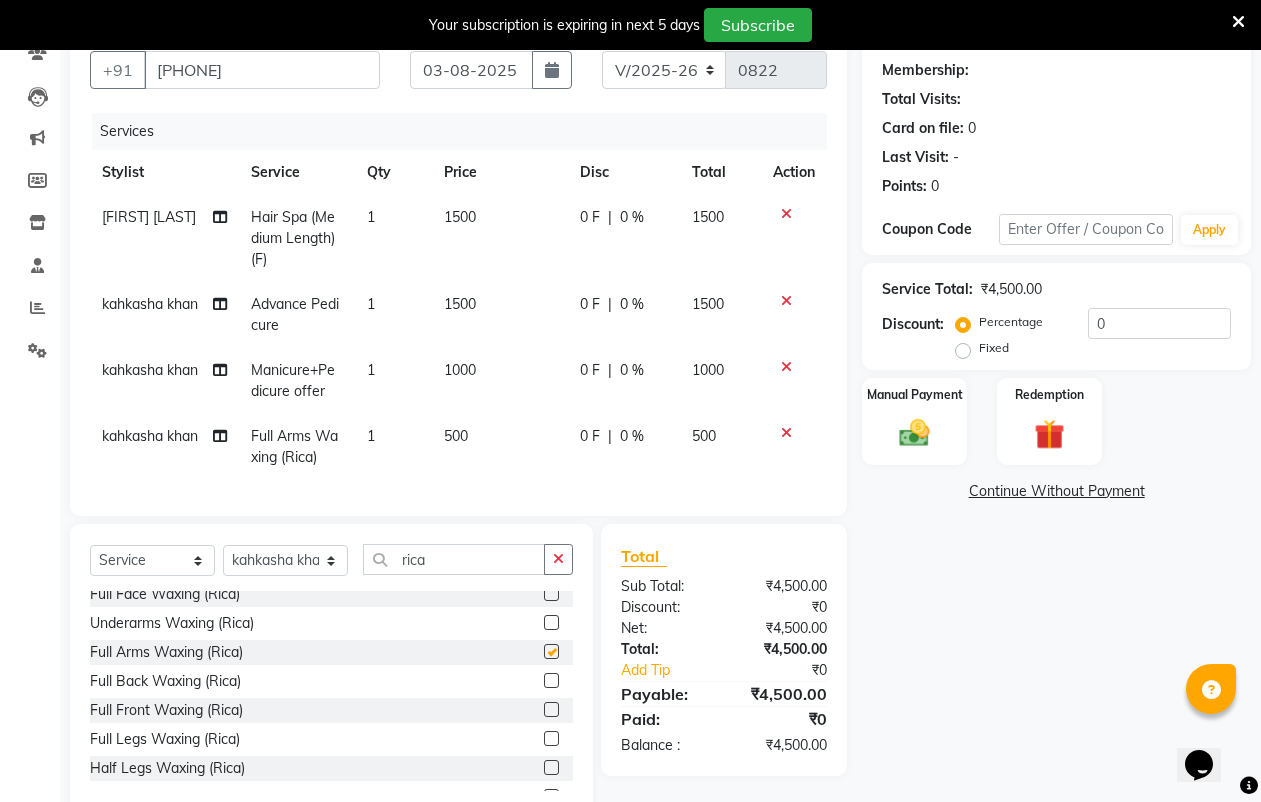 checkbox on "false" 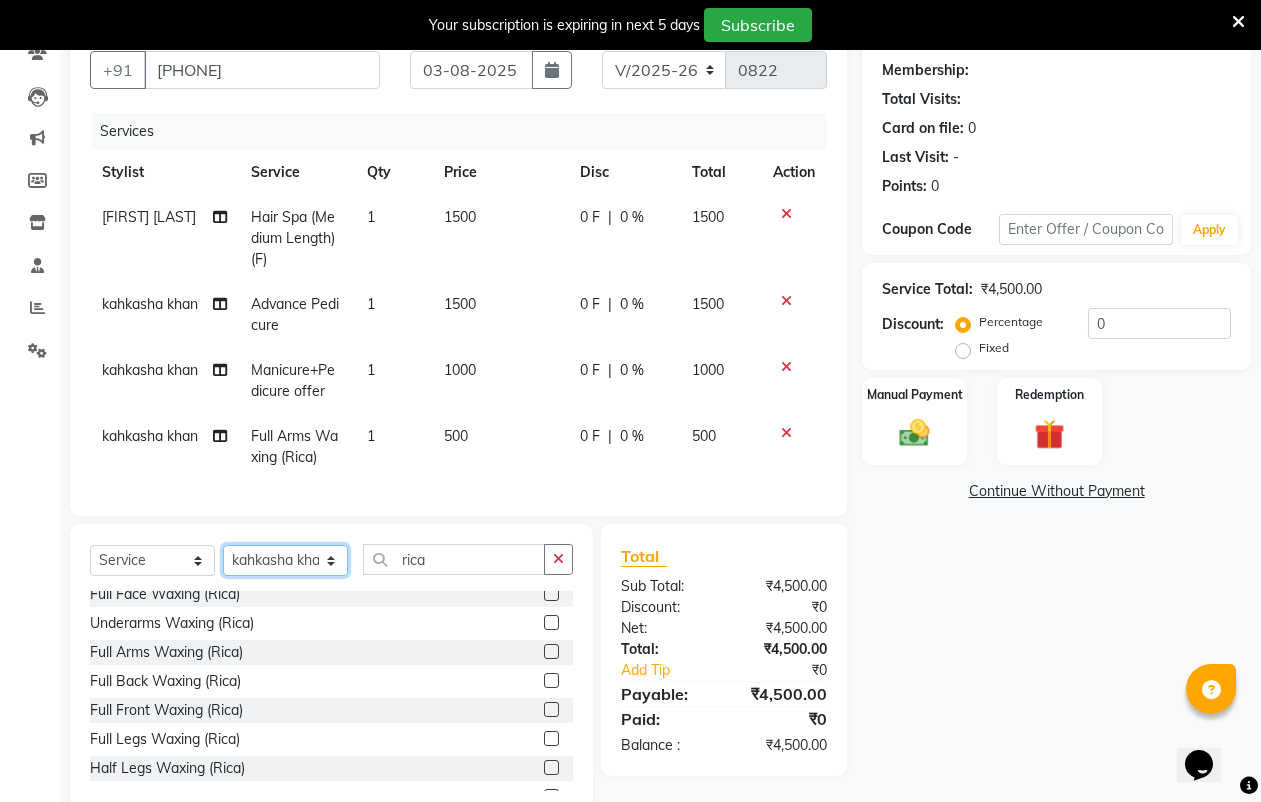 click on "Select Stylist [FIRST] [LAST] [FIRST] [LAST] [FIRST] [LAST] [FIRST] [LAST] [FIRST] [LAST] [FIRST] [LAST] [FIRST] [LAST] [FIRST] [LAST]" 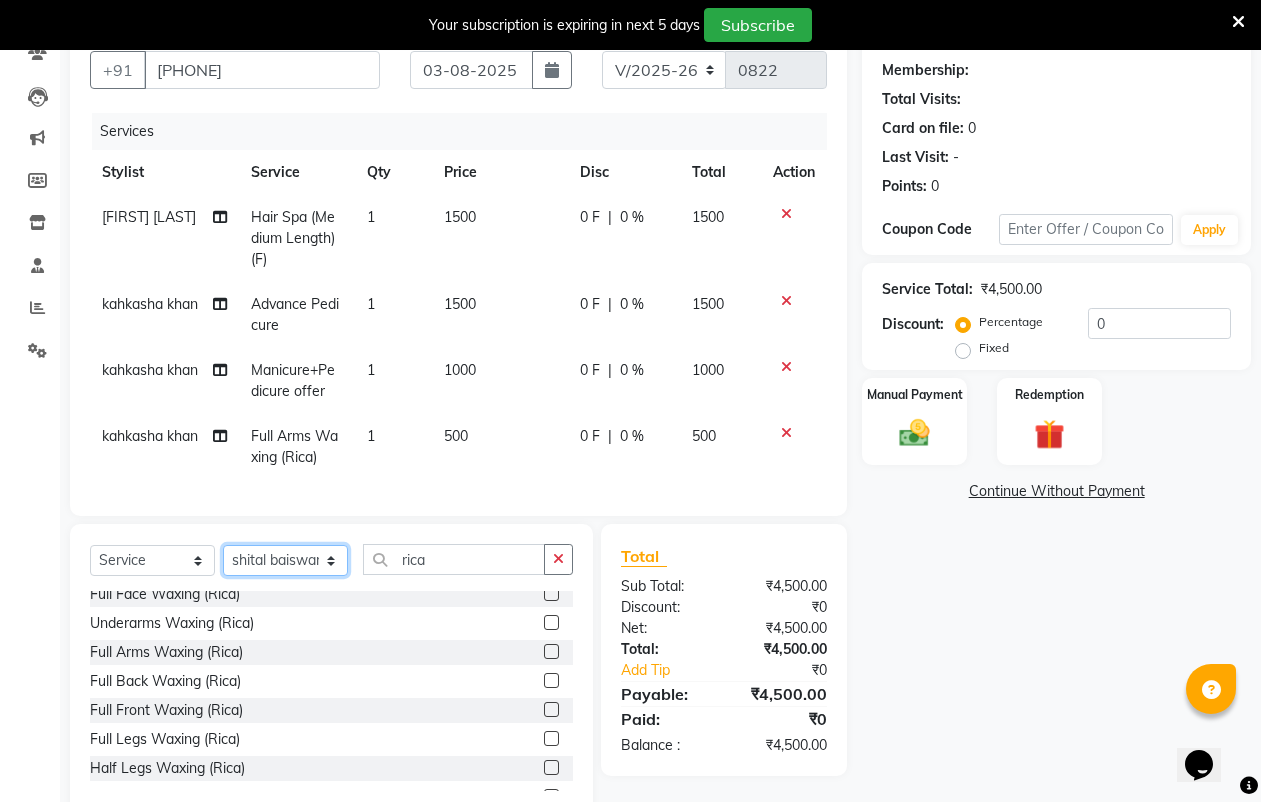 click on "Select Stylist [FIRST] [LAST] [FIRST] [LAST] [FIRST] [LAST] [FIRST] [LAST] [FIRST] [LAST] [FIRST] [LAST] [FIRST] [LAST] [FIRST] [LAST]" 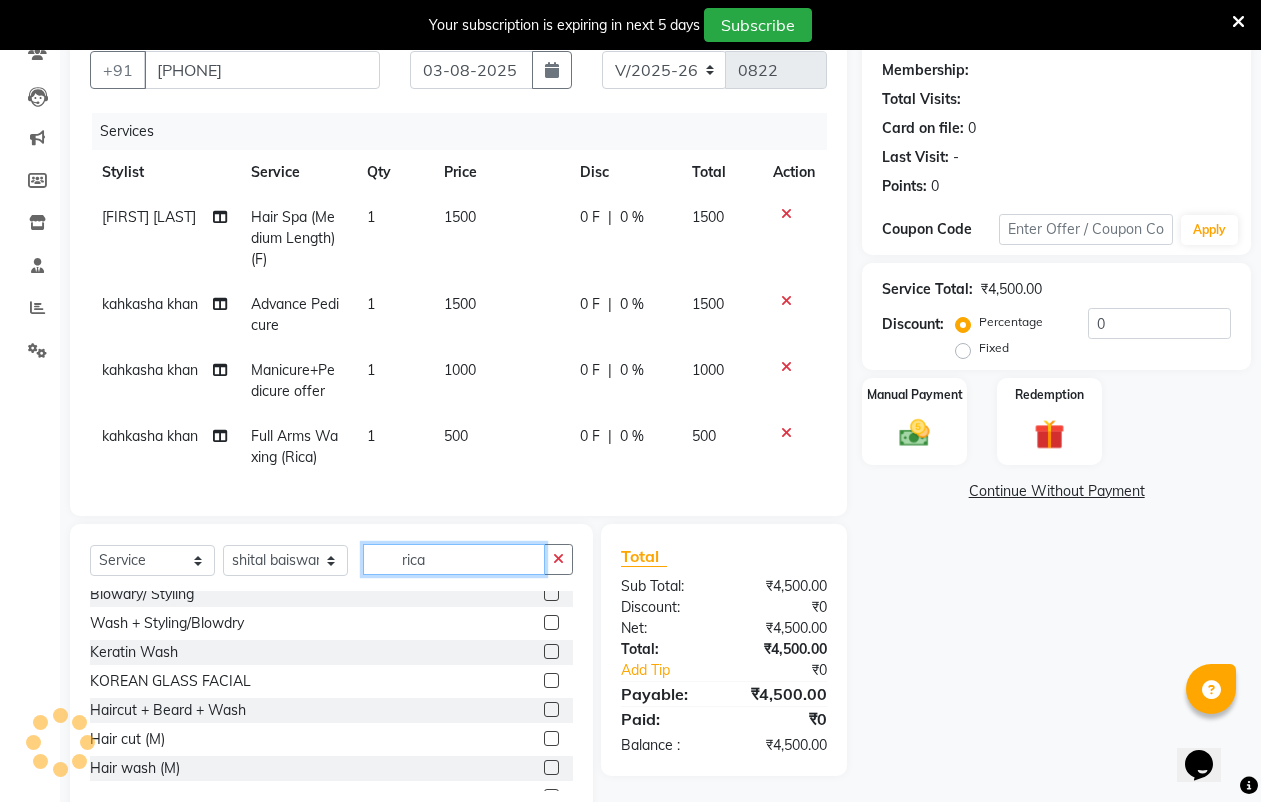 click on "rica" 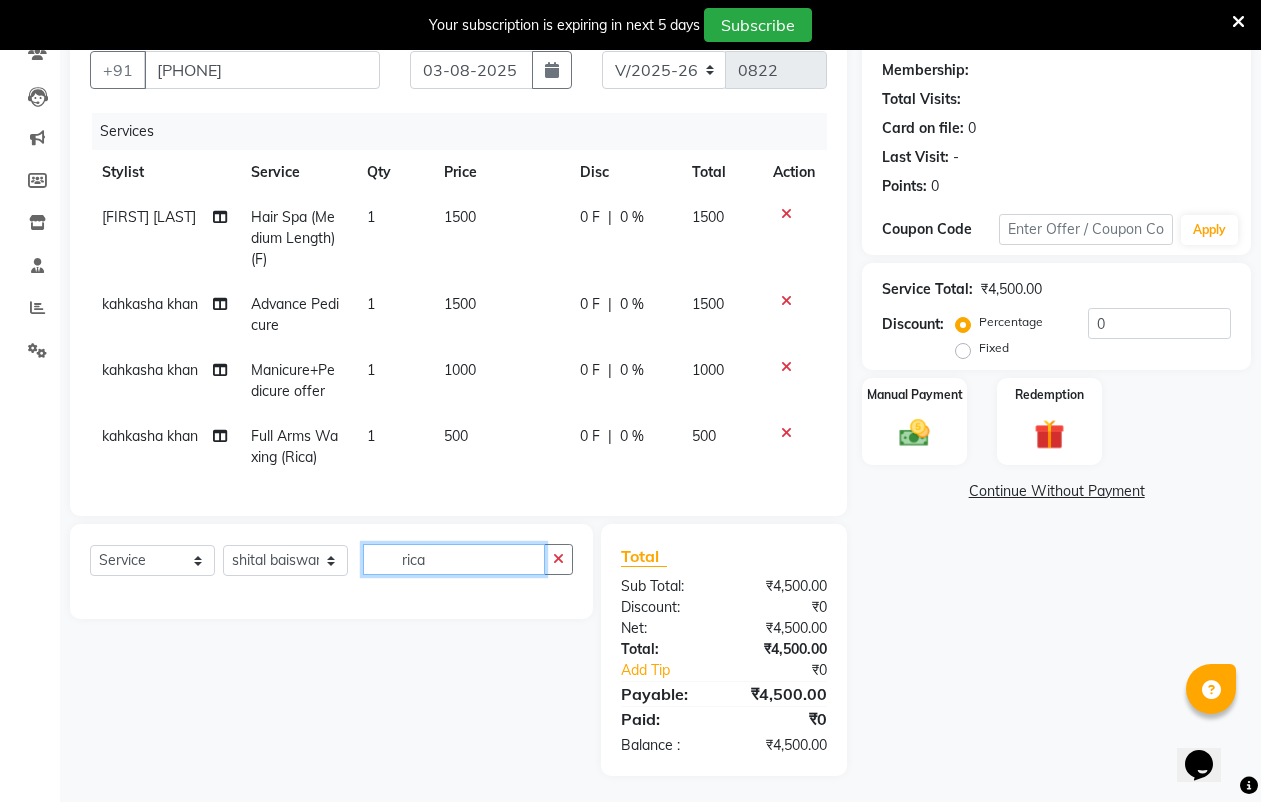 scroll, scrollTop: 0, scrollLeft: 0, axis: both 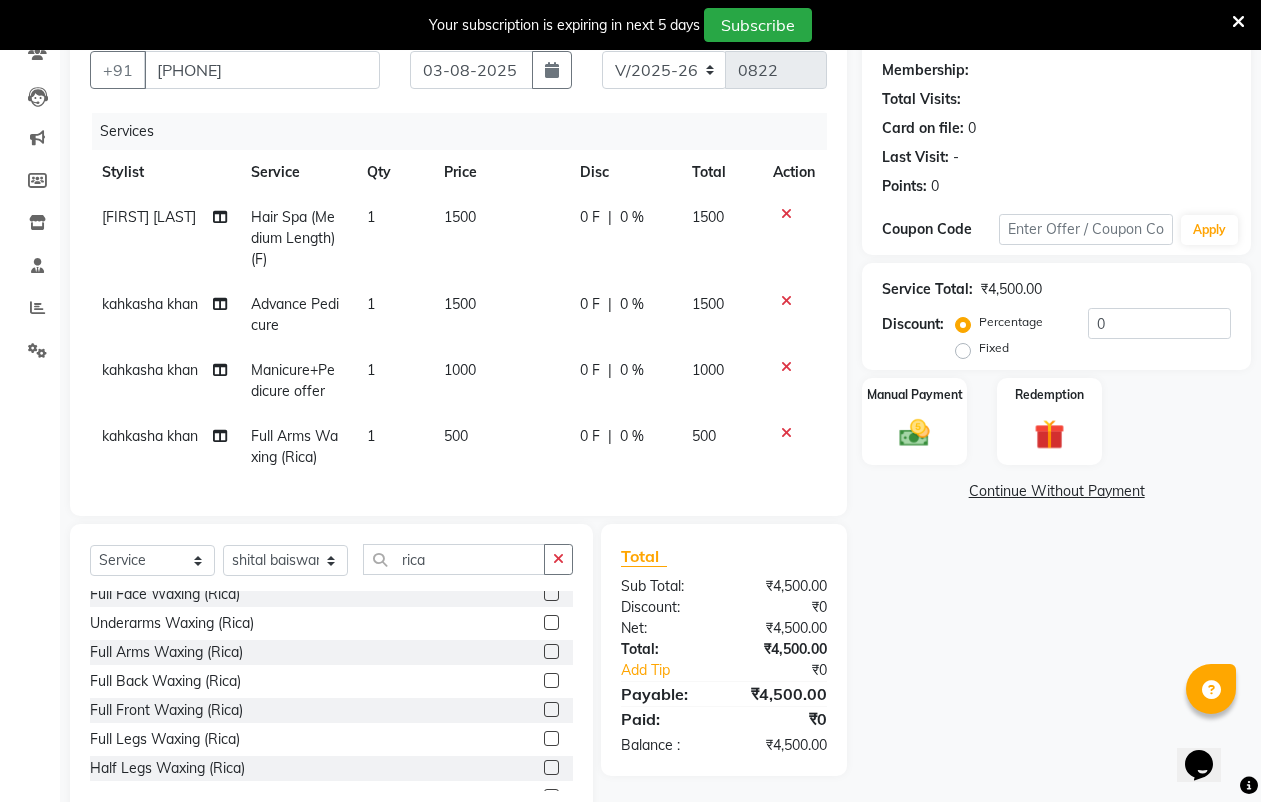 click 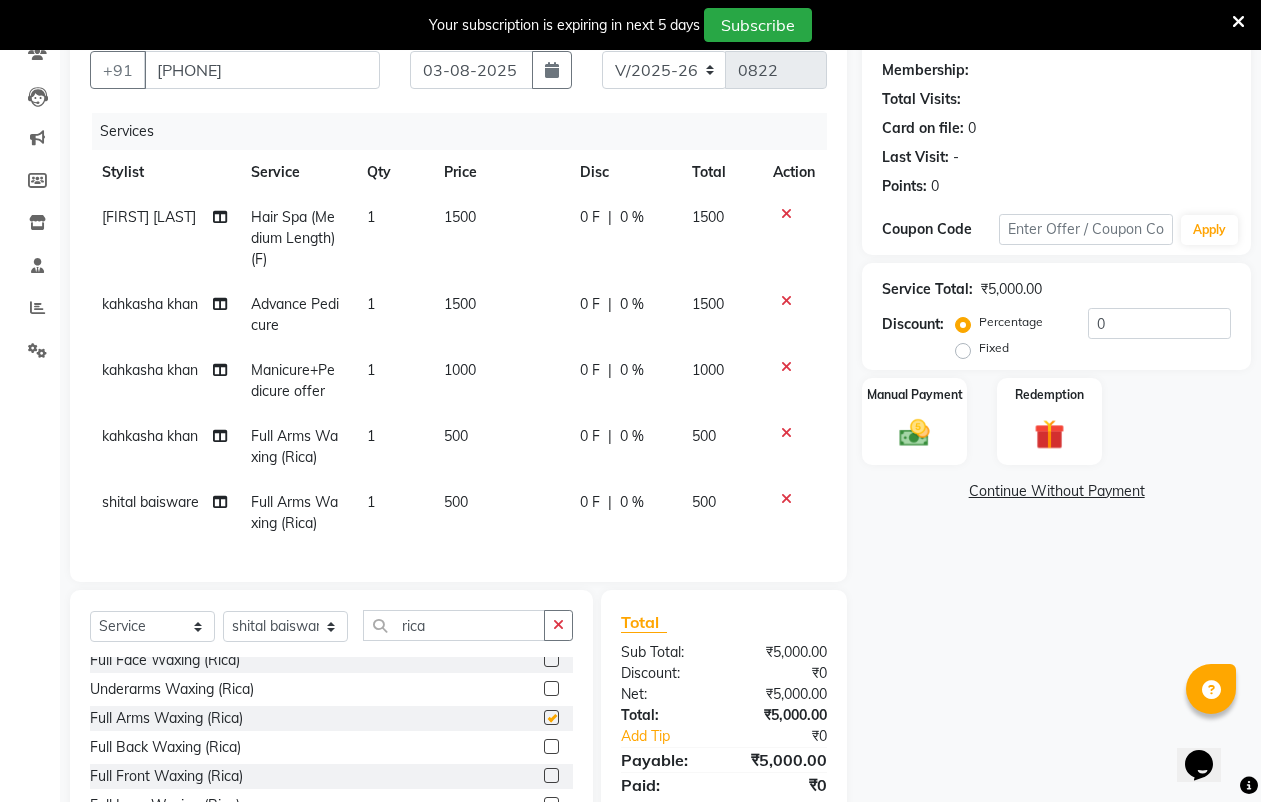 checkbox on "false" 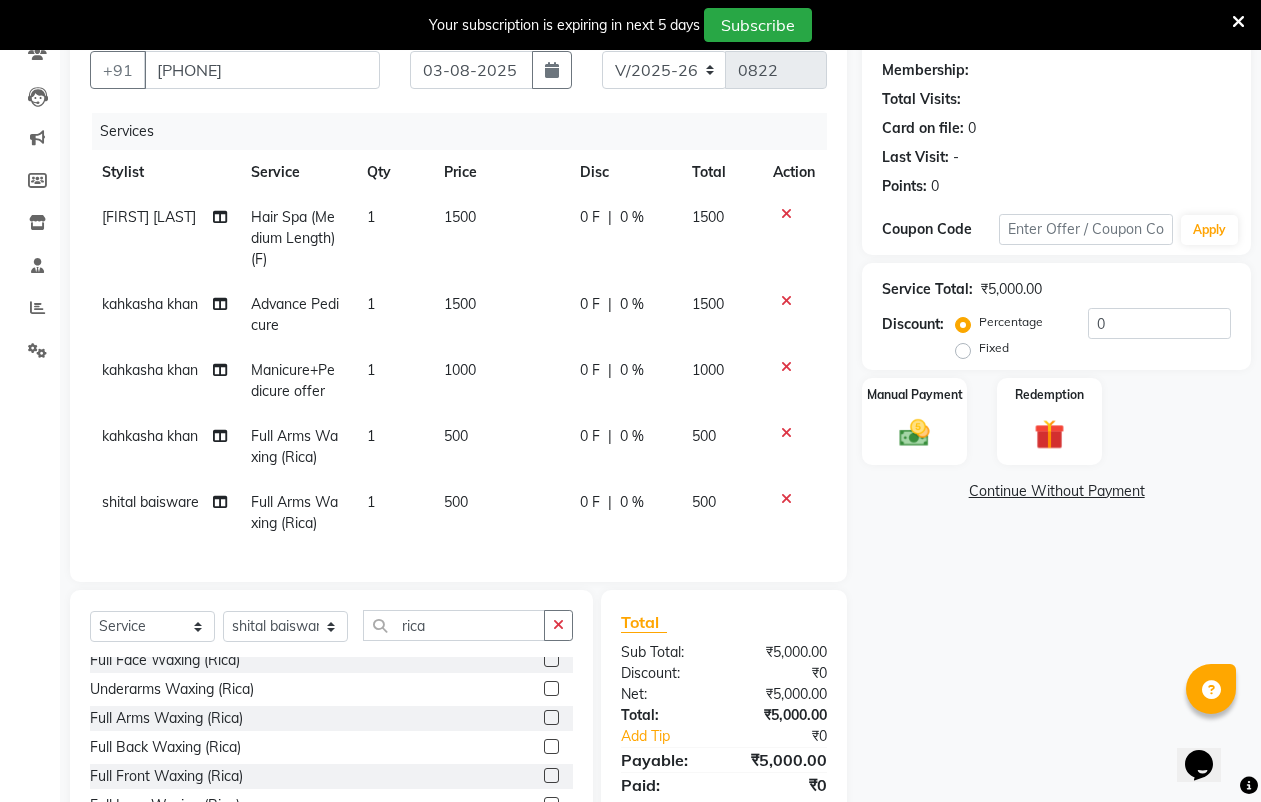 click on "500" 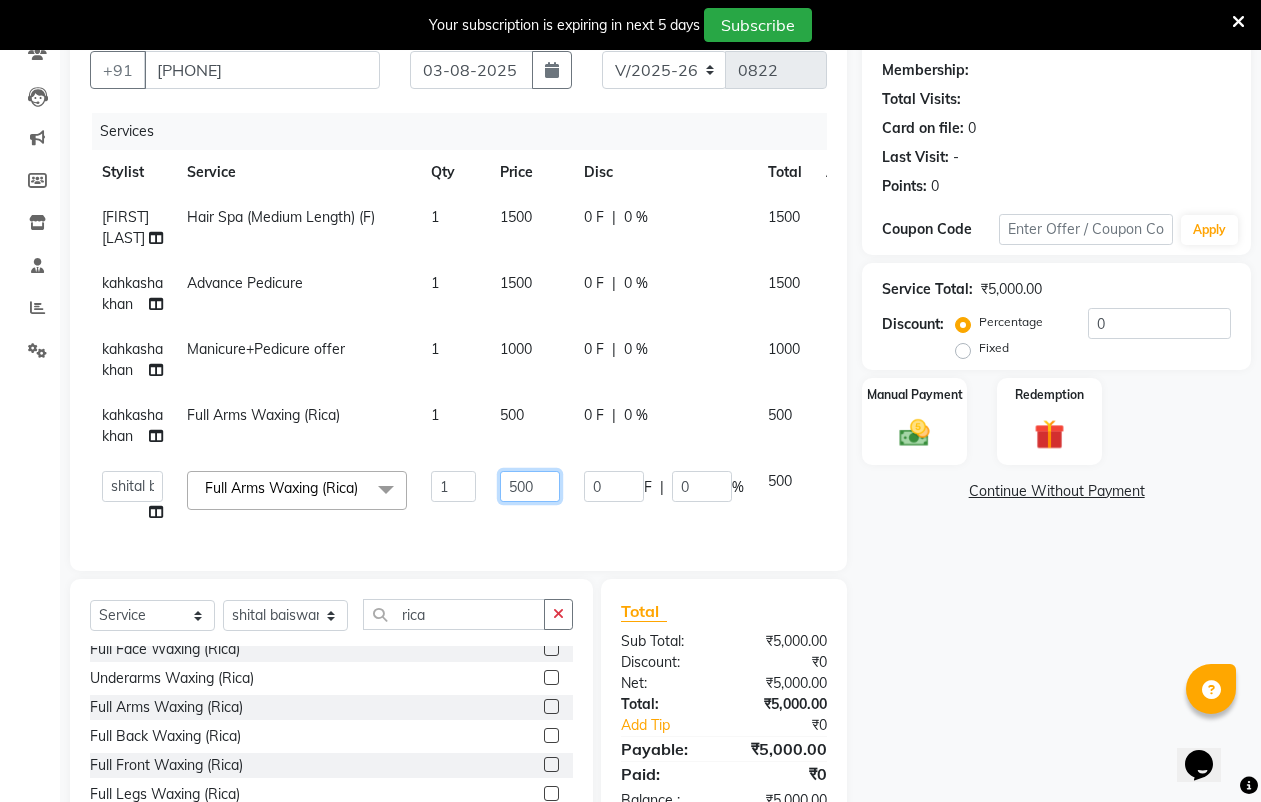 click on "500" 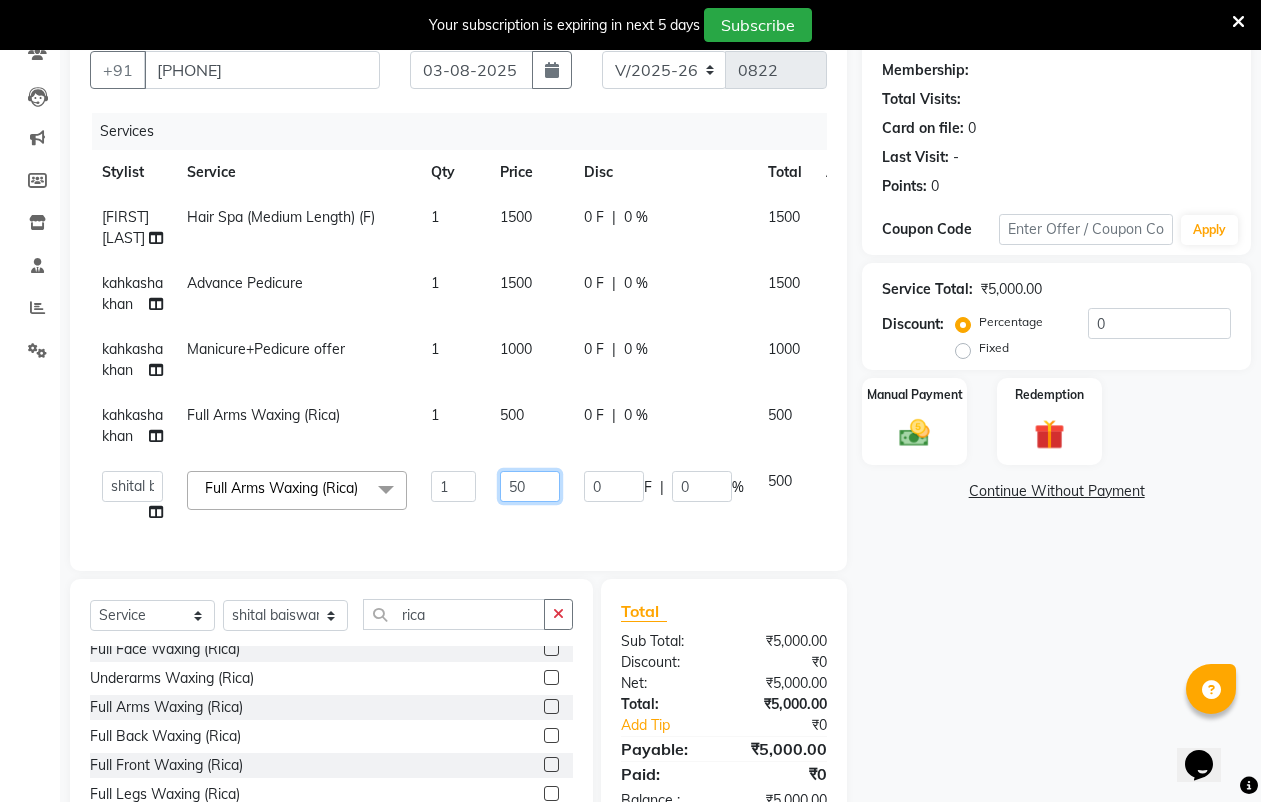 type on "5" 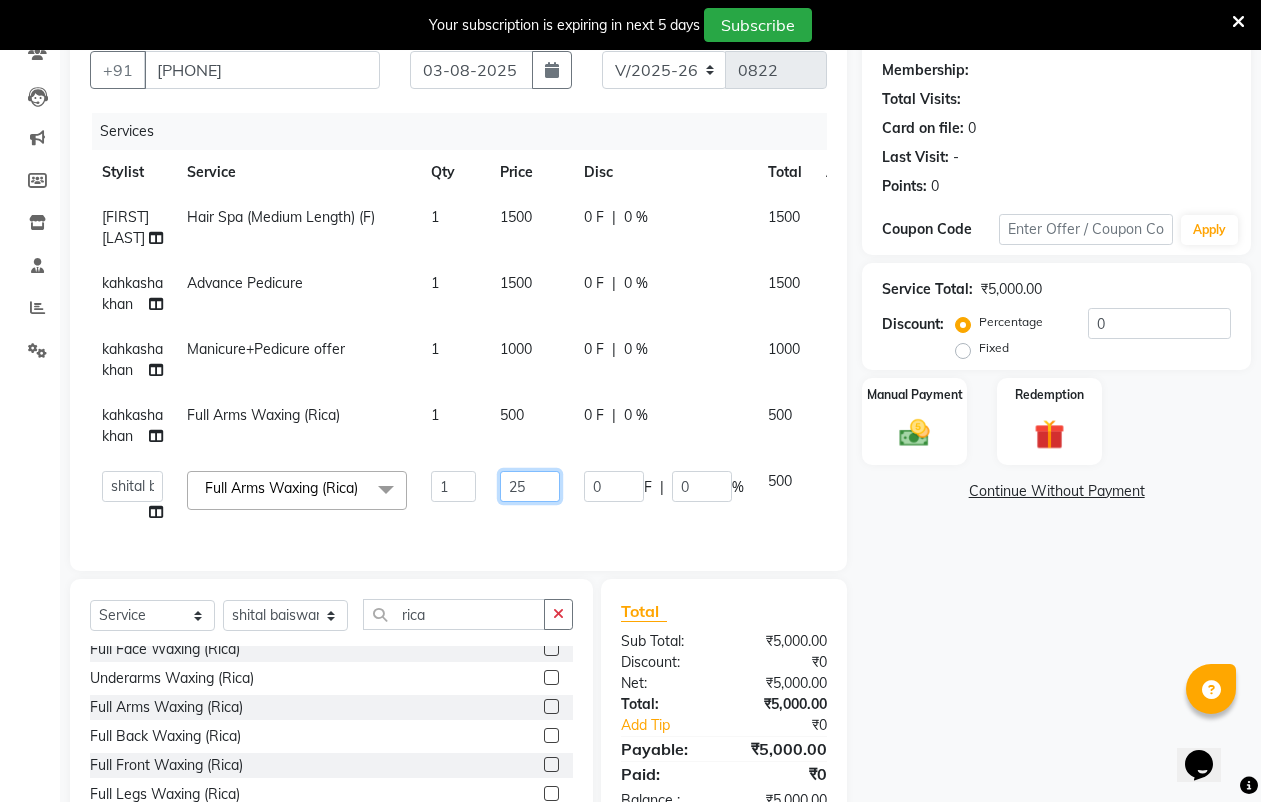 type on "250" 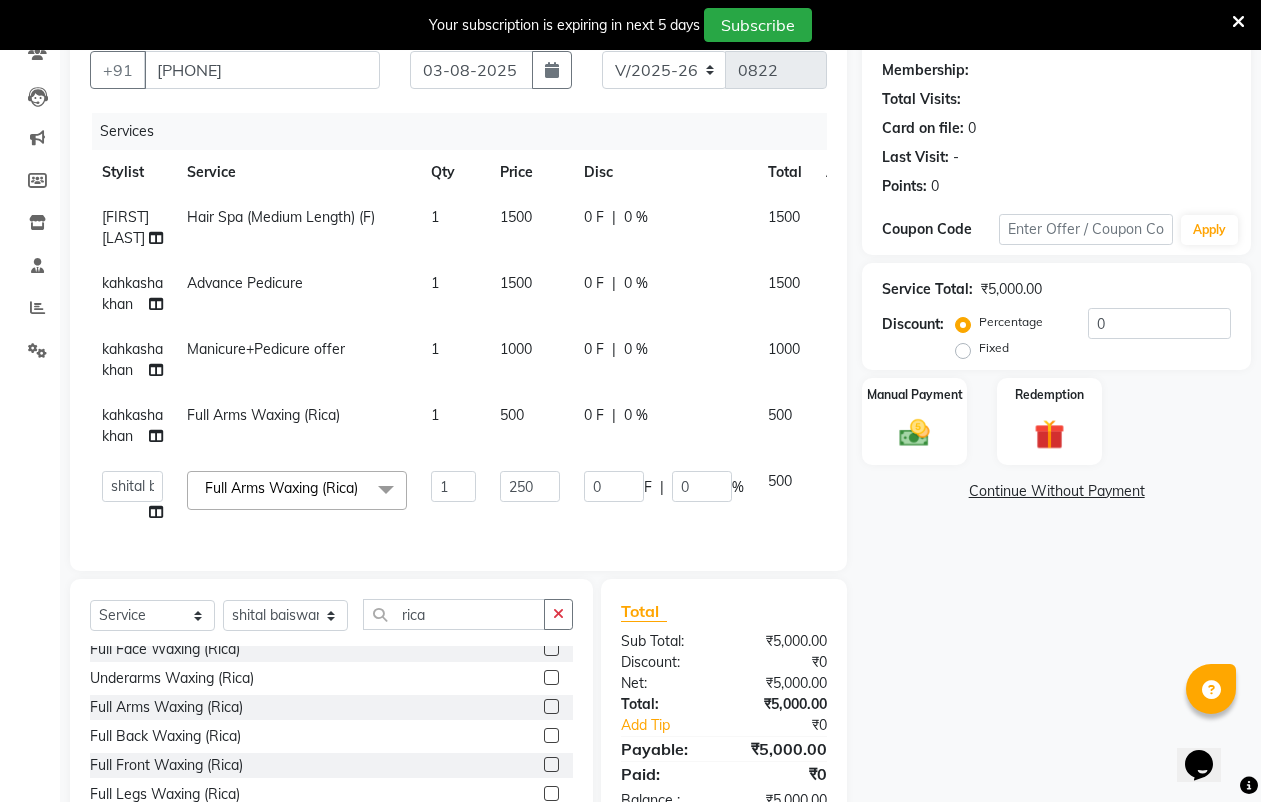 click on "500" 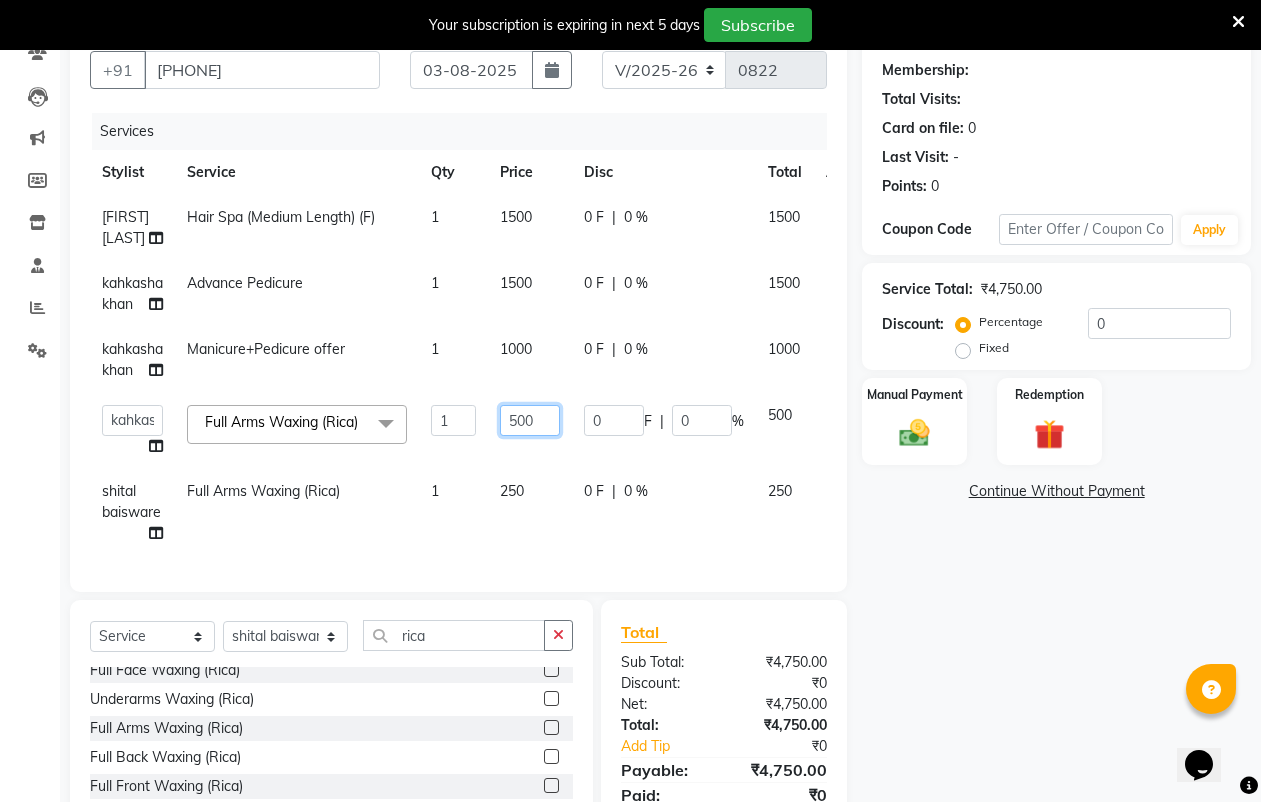 click on "500" 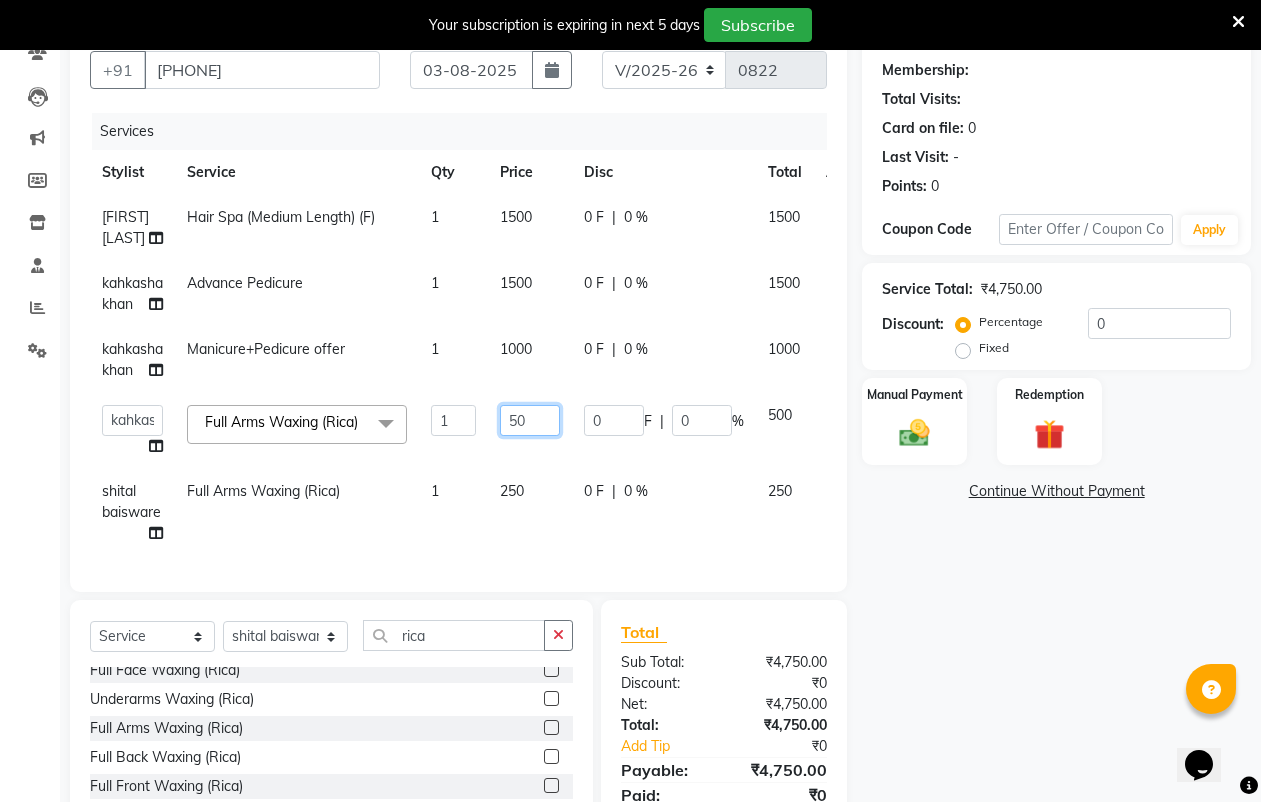 type on "5" 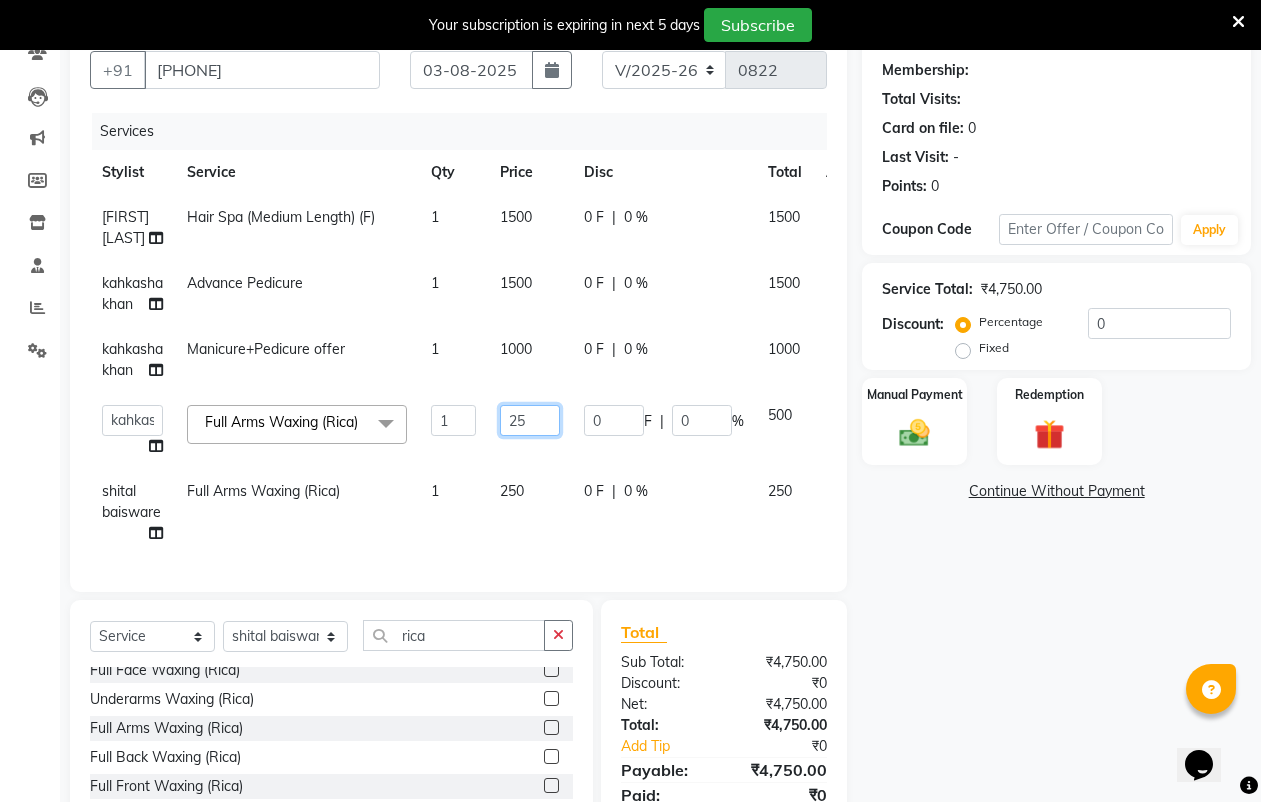 type on "250" 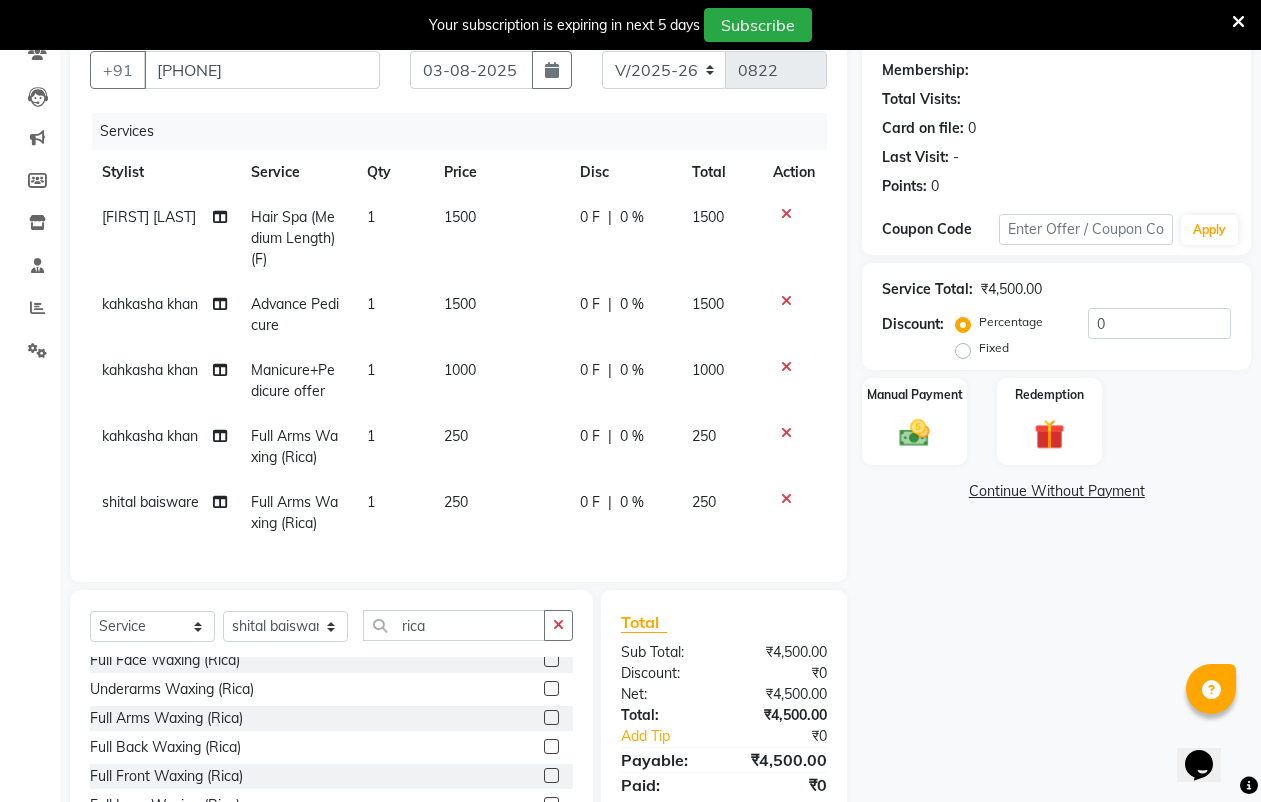 click on "Name: Sabrina Saiyyad  Membership: Total Visits:   Card on file:  0 Last Visit:   - Points:   0  Coupon Code Apply Service Total:  ₹4,500.00  Discount:  Percentage   Fixed  0 Manual Payment Redemption  Continue Without Payment" 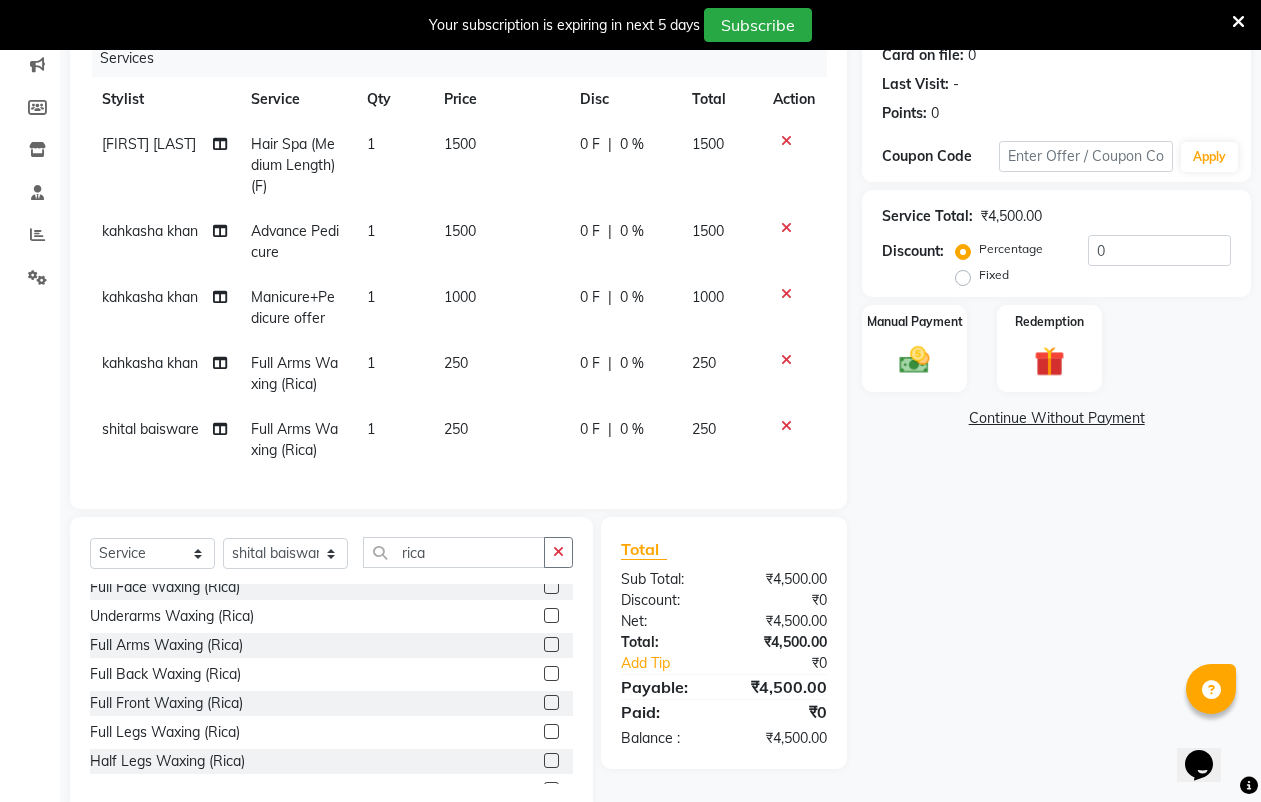 scroll, scrollTop: 298, scrollLeft: 0, axis: vertical 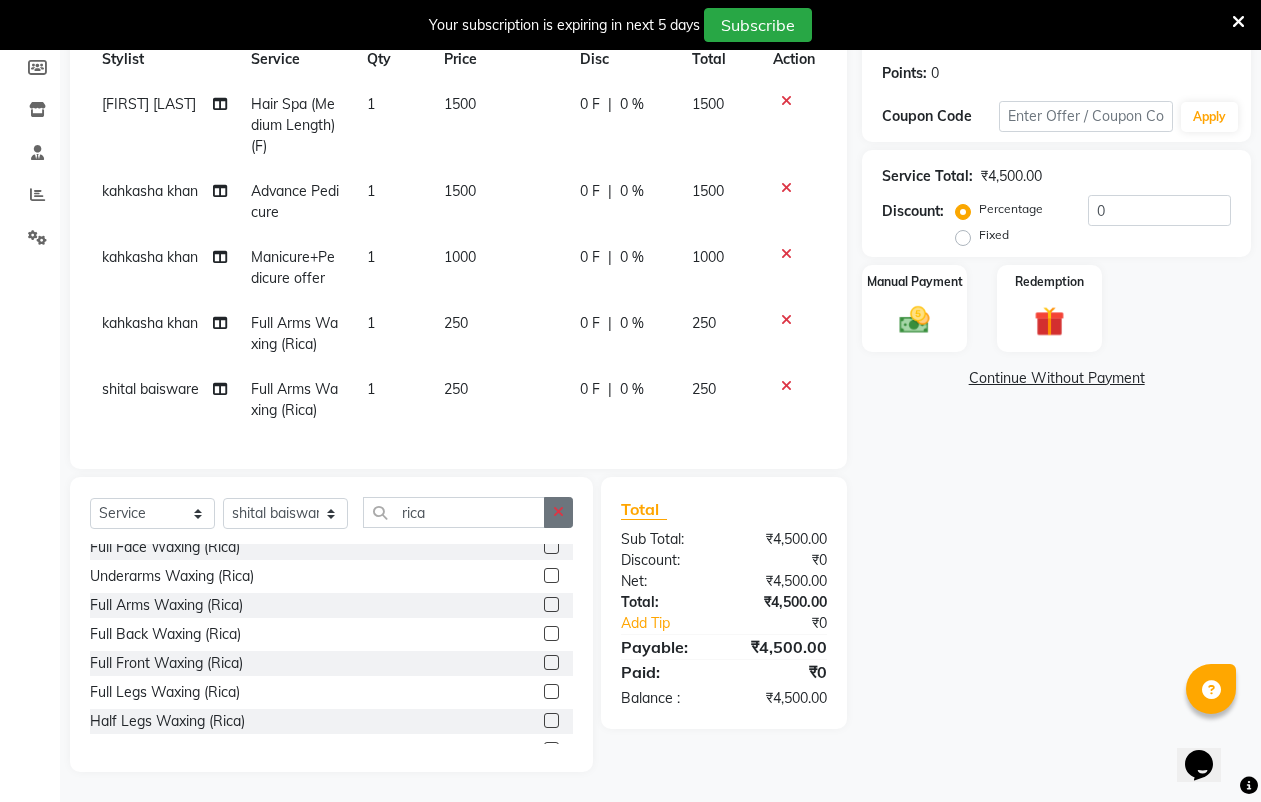 click 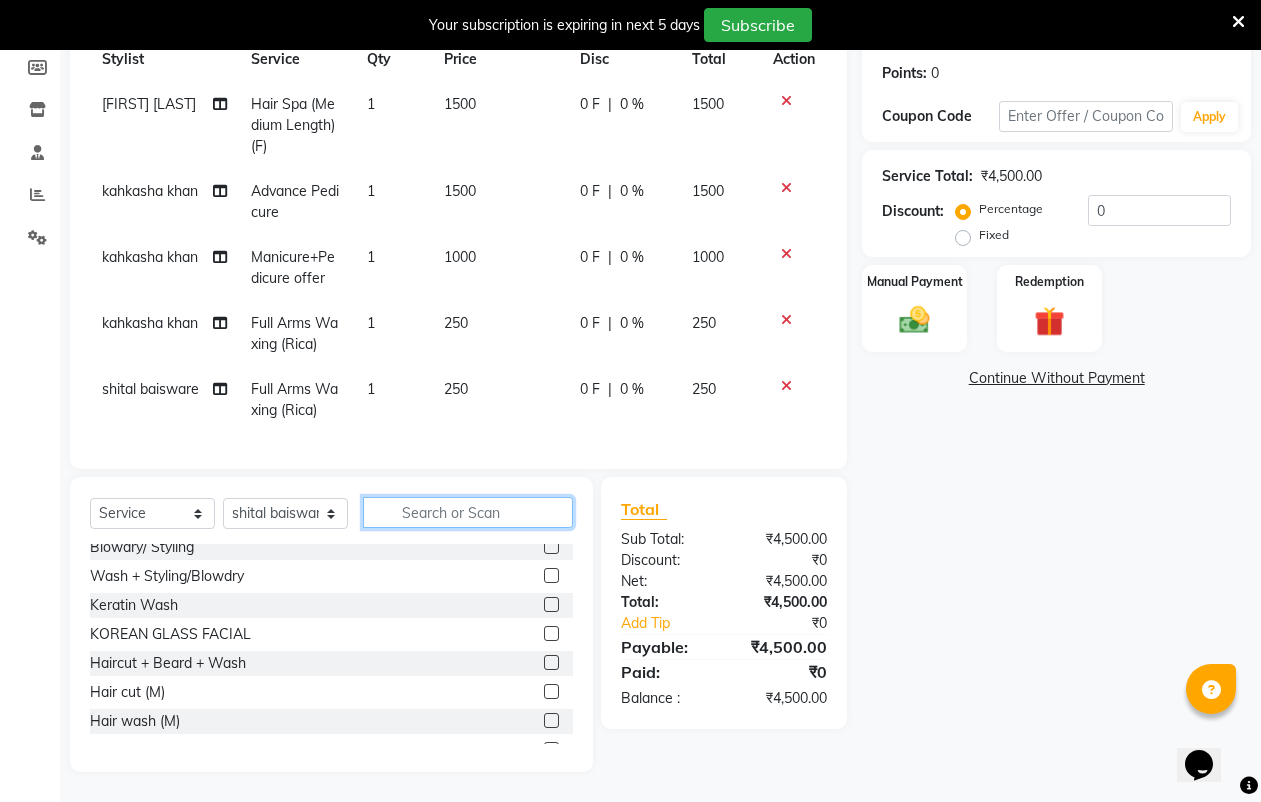 click 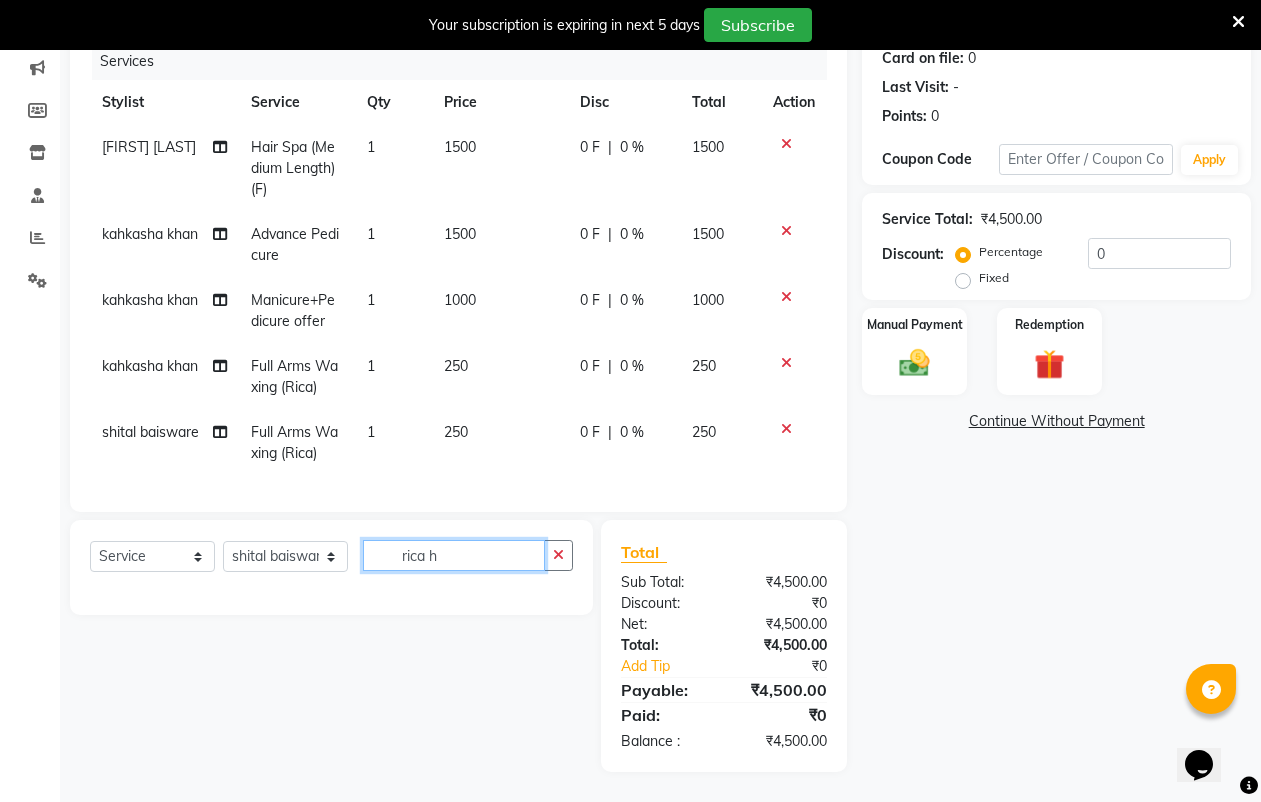 scroll, scrollTop: 0, scrollLeft: 0, axis: both 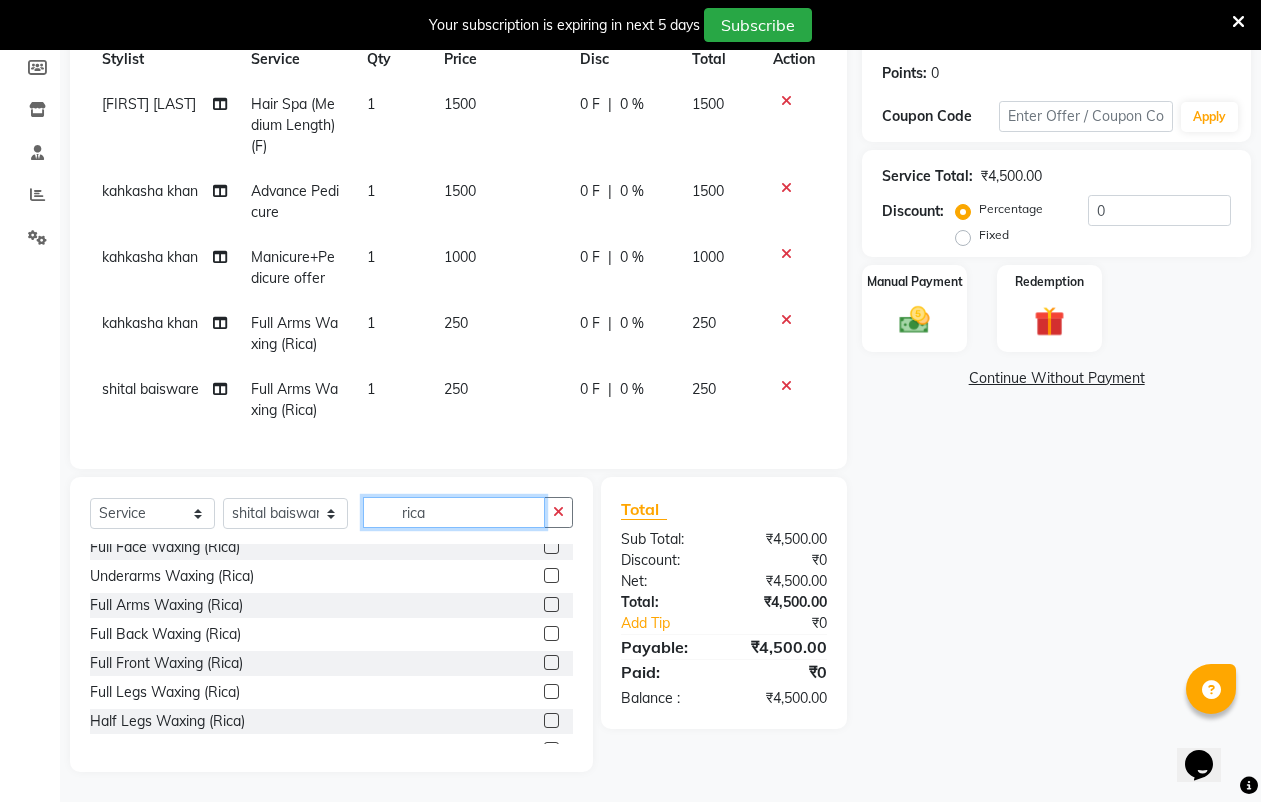 type on "rica" 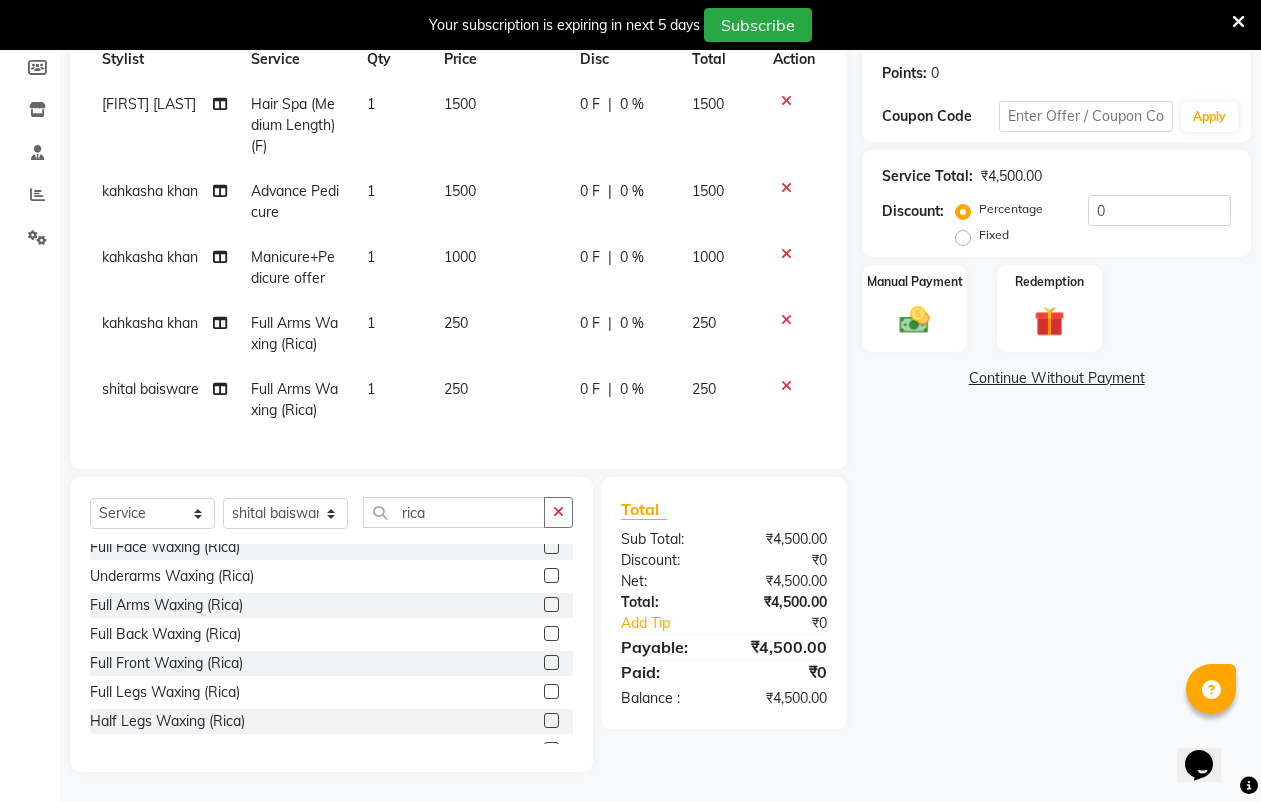 click 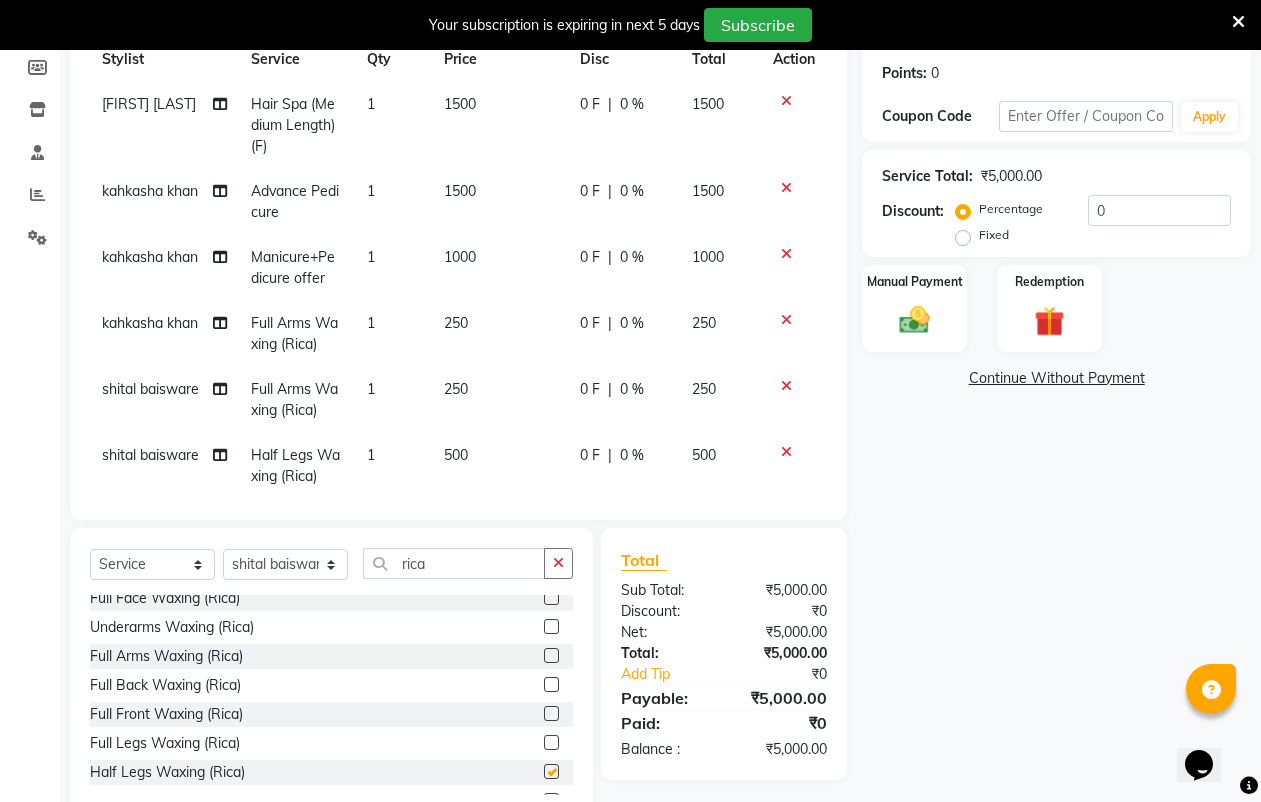 checkbox on "false" 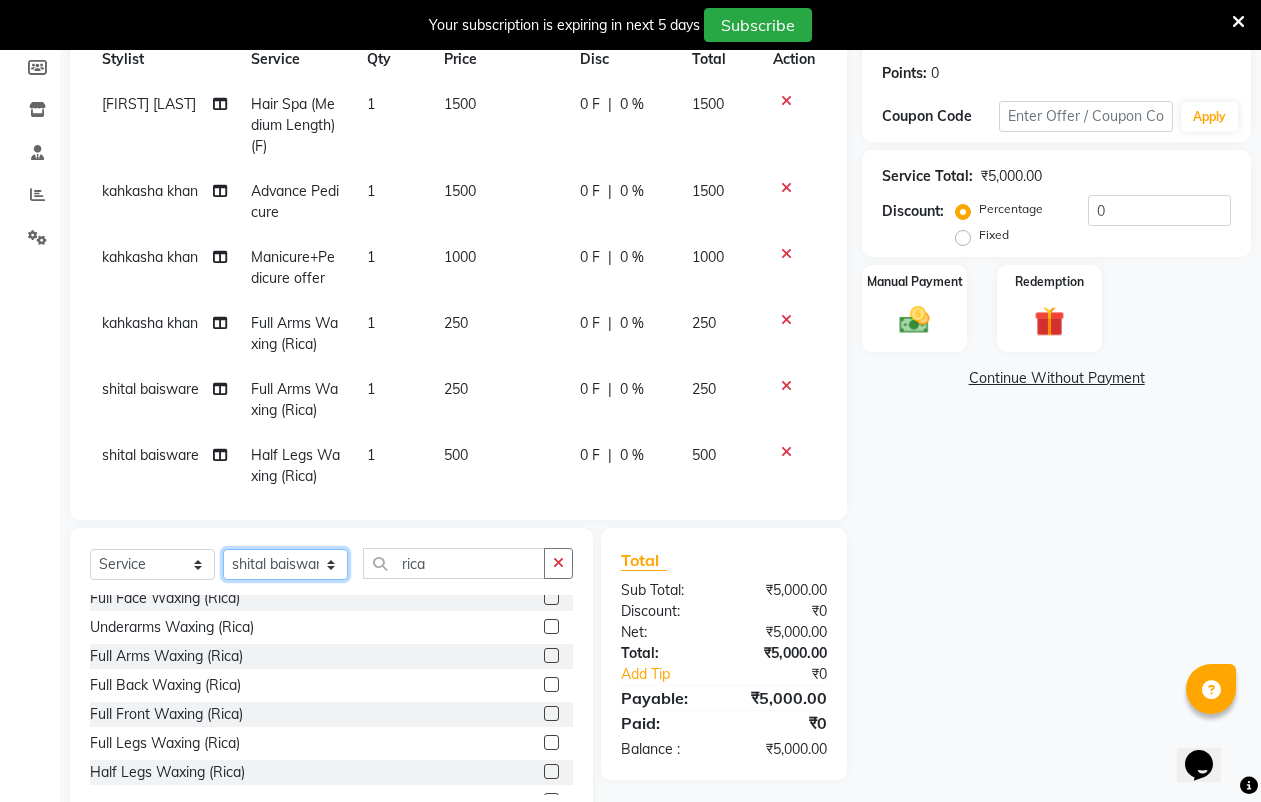 click on "Select Stylist [FIRST] [LAST] [FIRST] [LAST] [FIRST] [LAST] [FIRST] [LAST] [FIRST] [LAST] [FIRST] [LAST] [FIRST] [LAST] [FIRST] [LAST]" 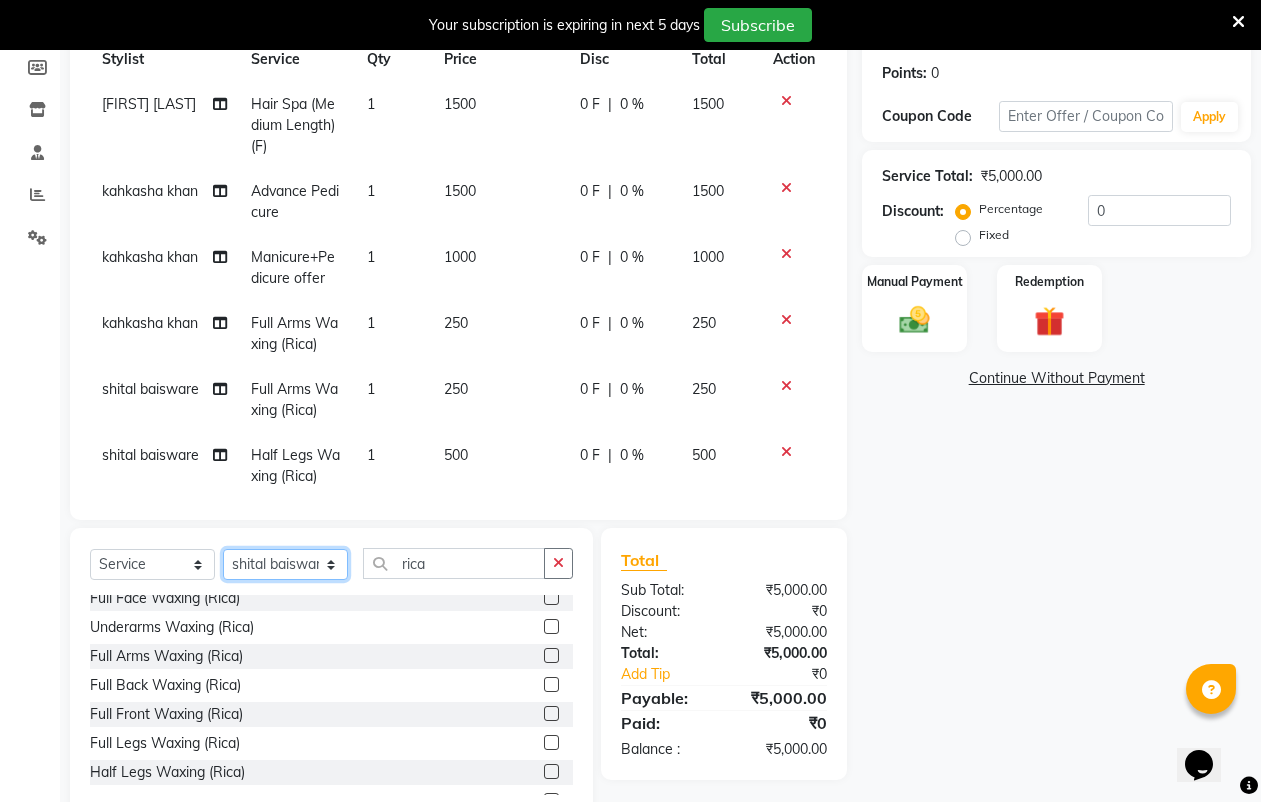 select on "83848" 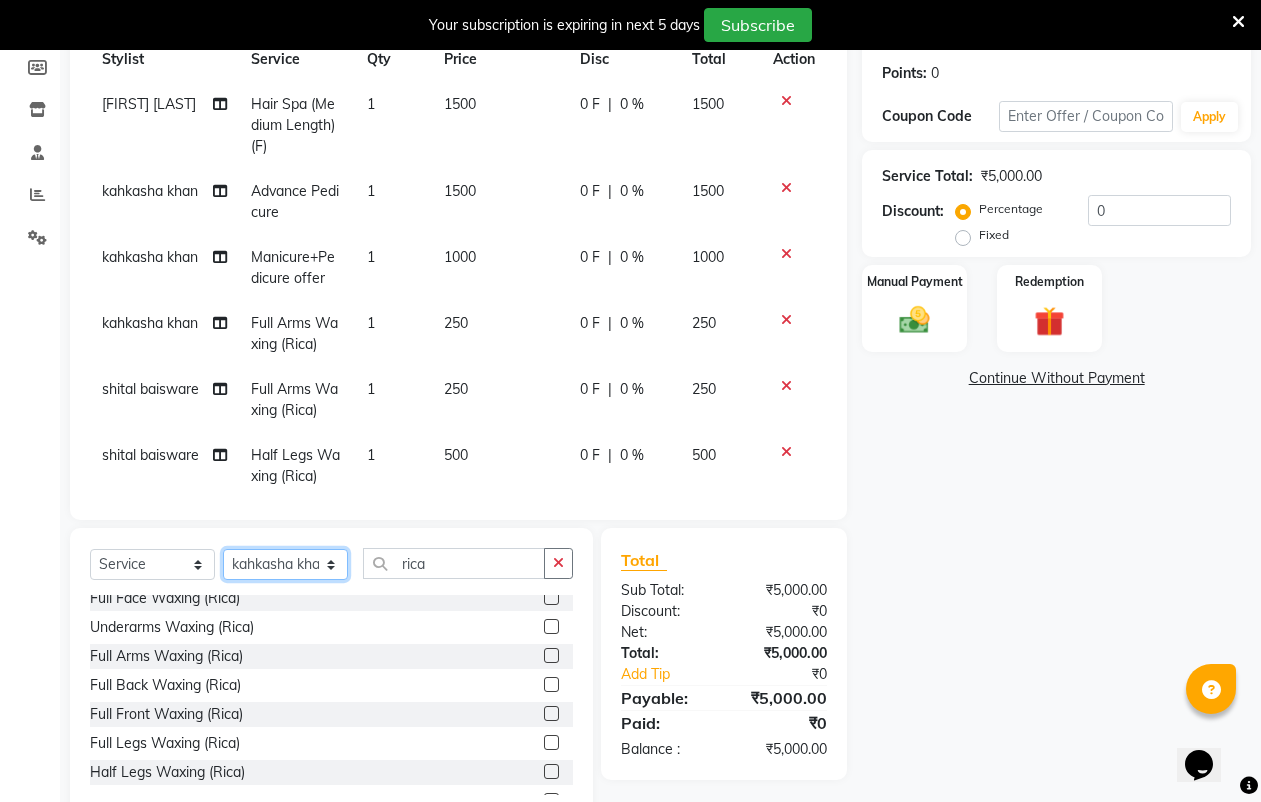 click on "Select Stylist [FIRST] [LAST] [FIRST] [LAST] [FIRST] [LAST] [FIRST] [LAST] [FIRST] [LAST] [FIRST] [LAST] [FIRST] [LAST] [FIRST] [LAST]" 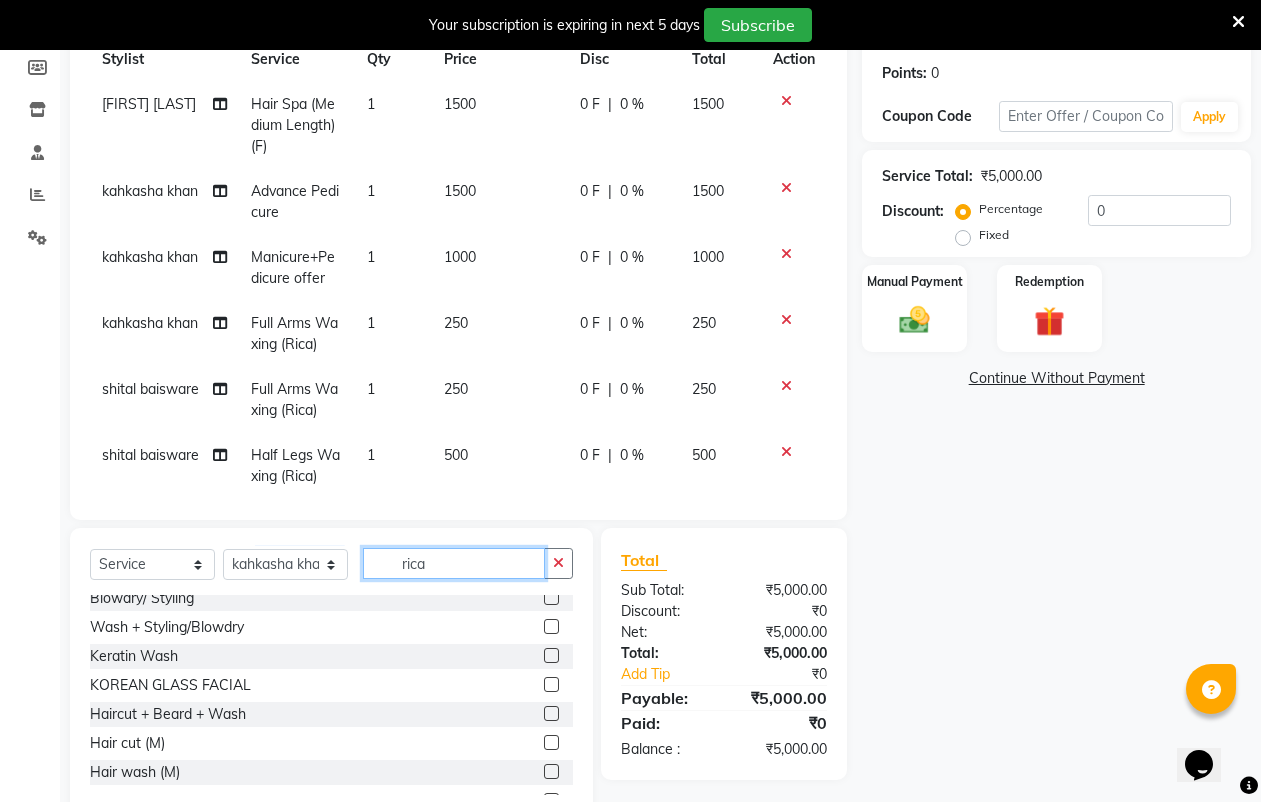 click on "rica" 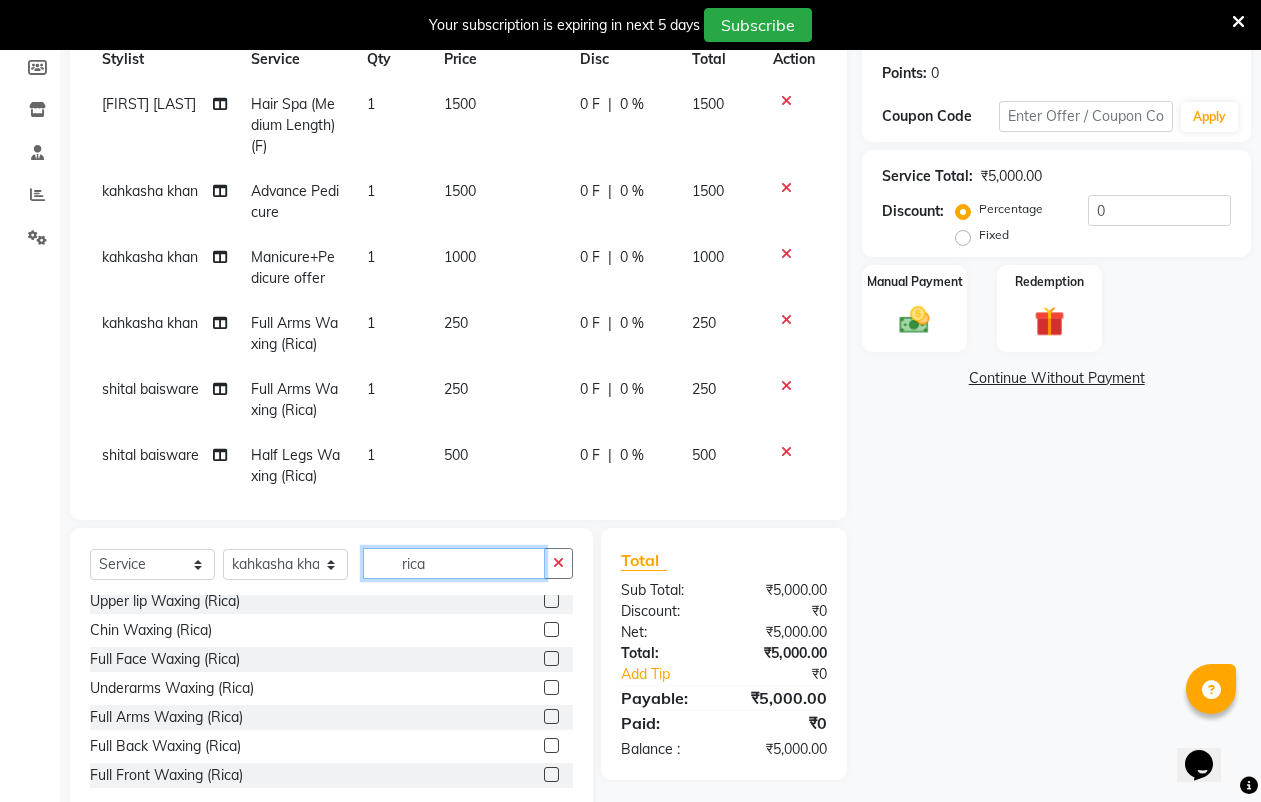 scroll, scrollTop: 125, scrollLeft: 0, axis: vertical 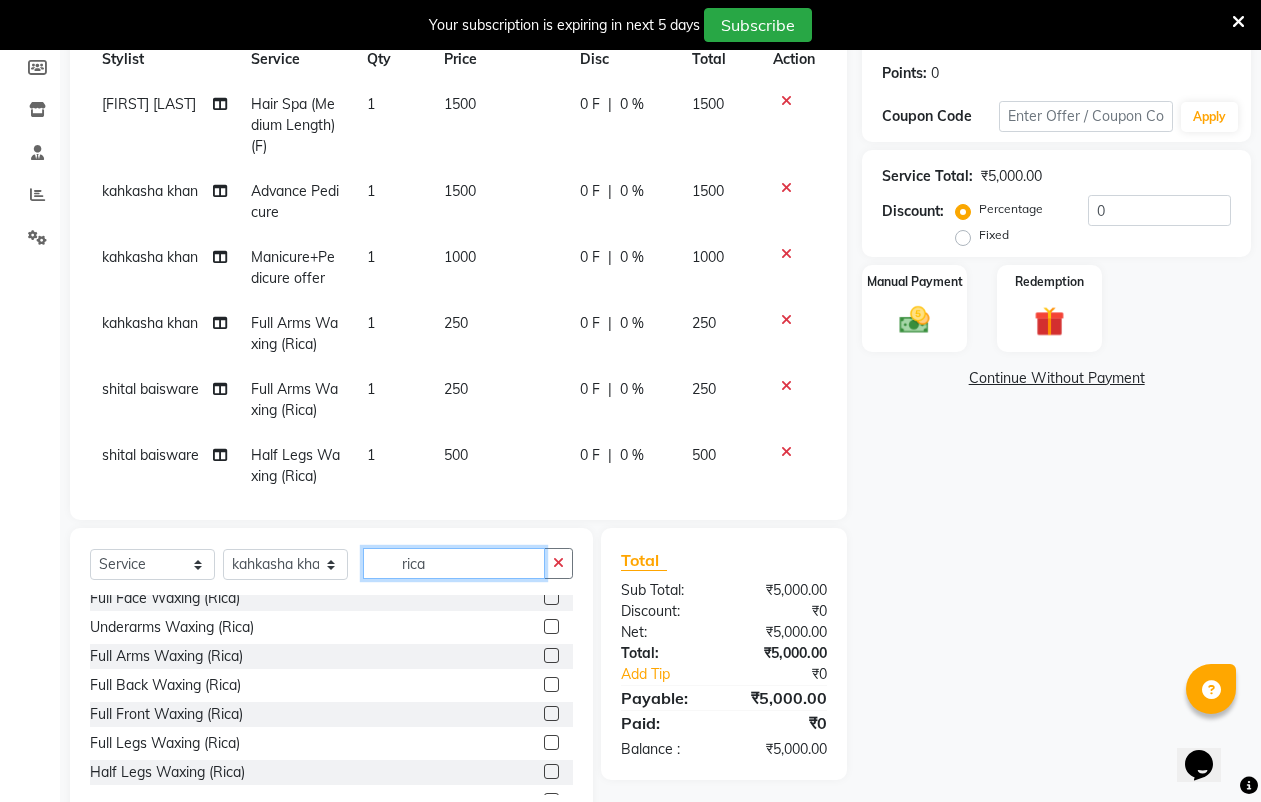 type on "rica" 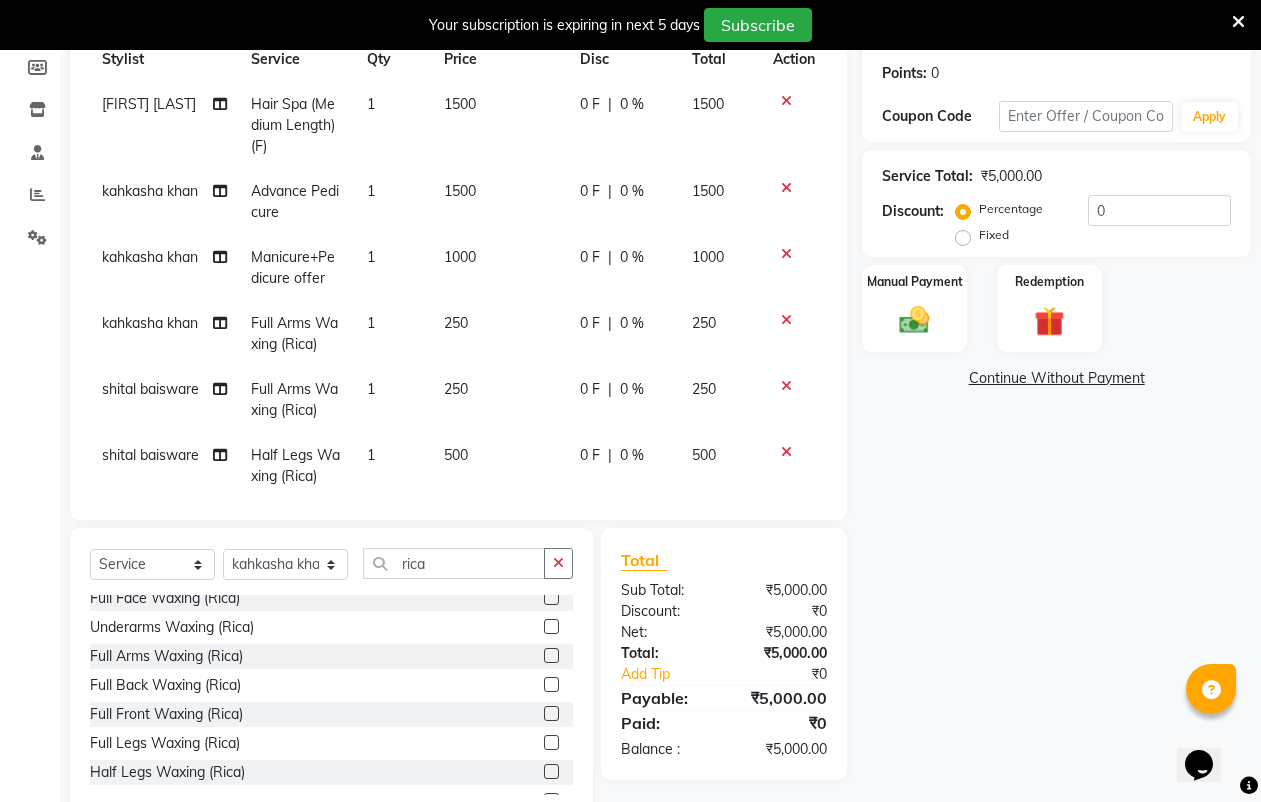 click 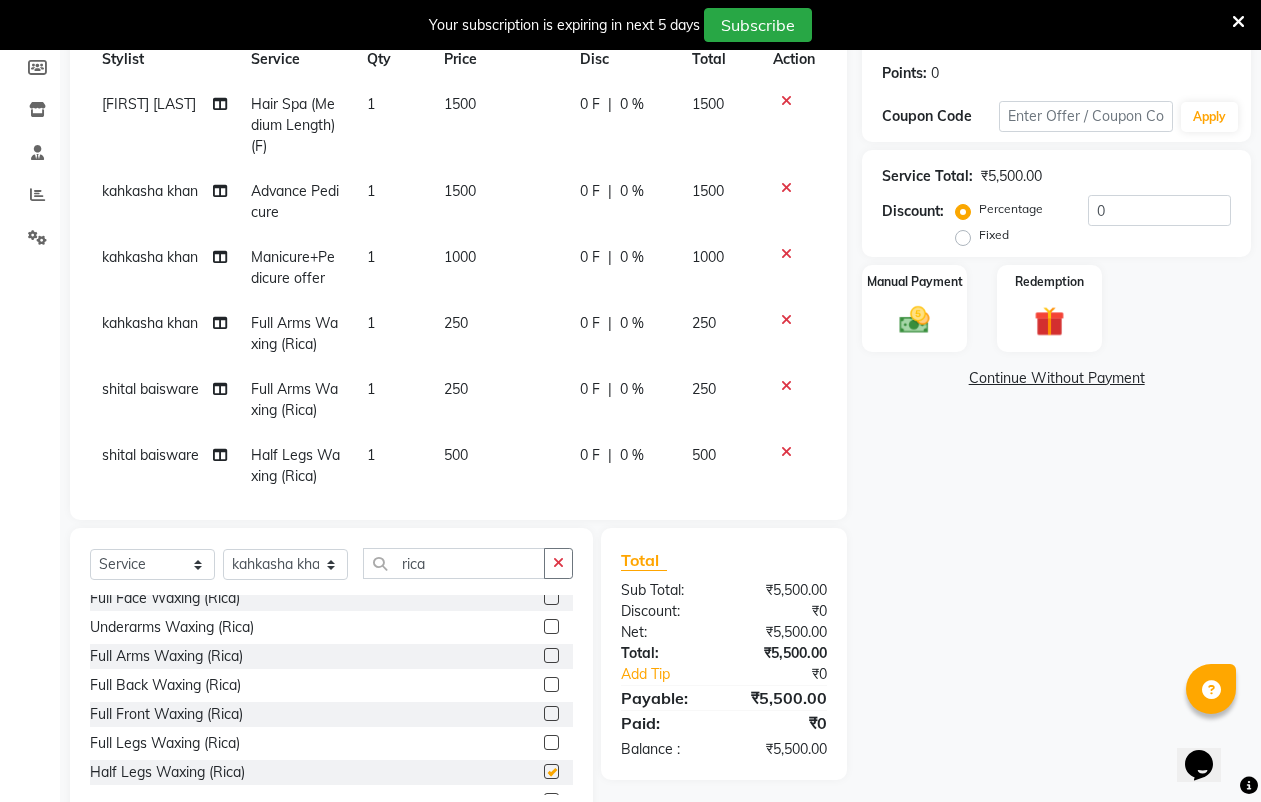 checkbox on "false" 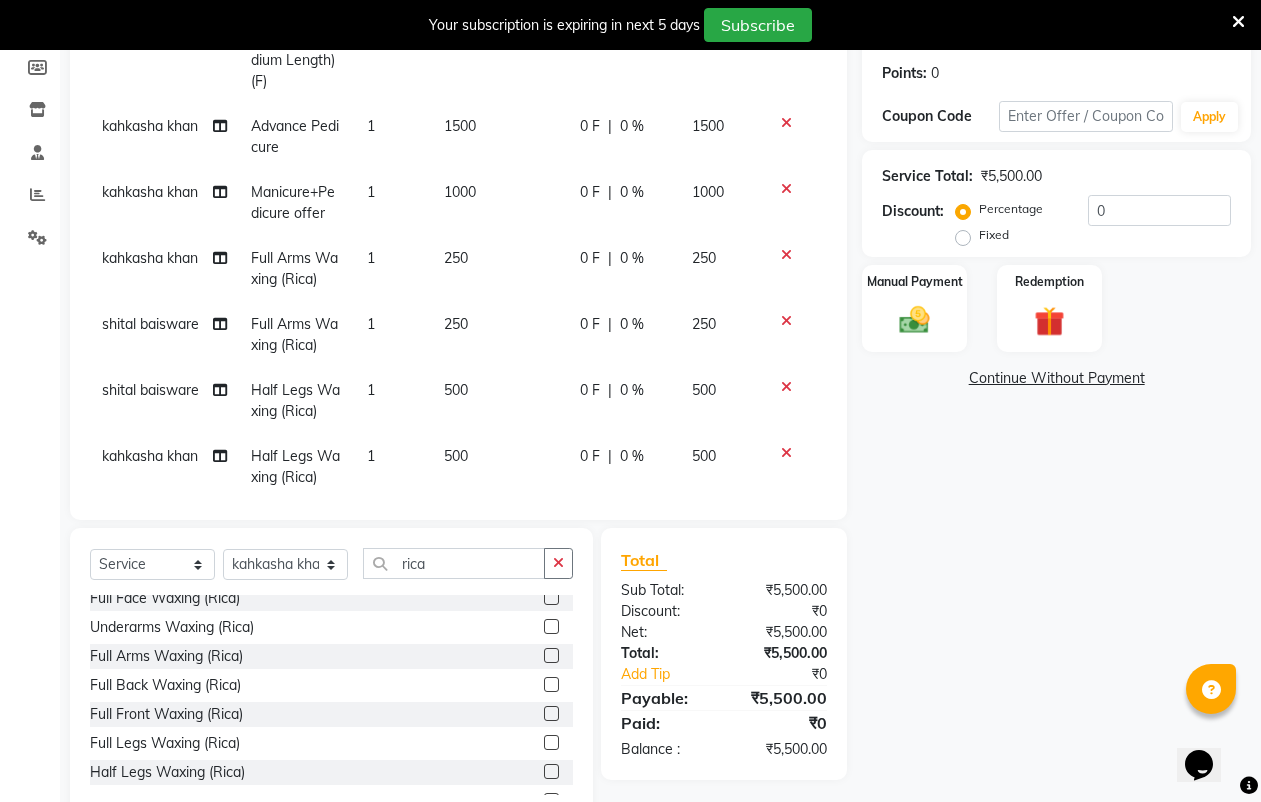 scroll, scrollTop: 100, scrollLeft: 0, axis: vertical 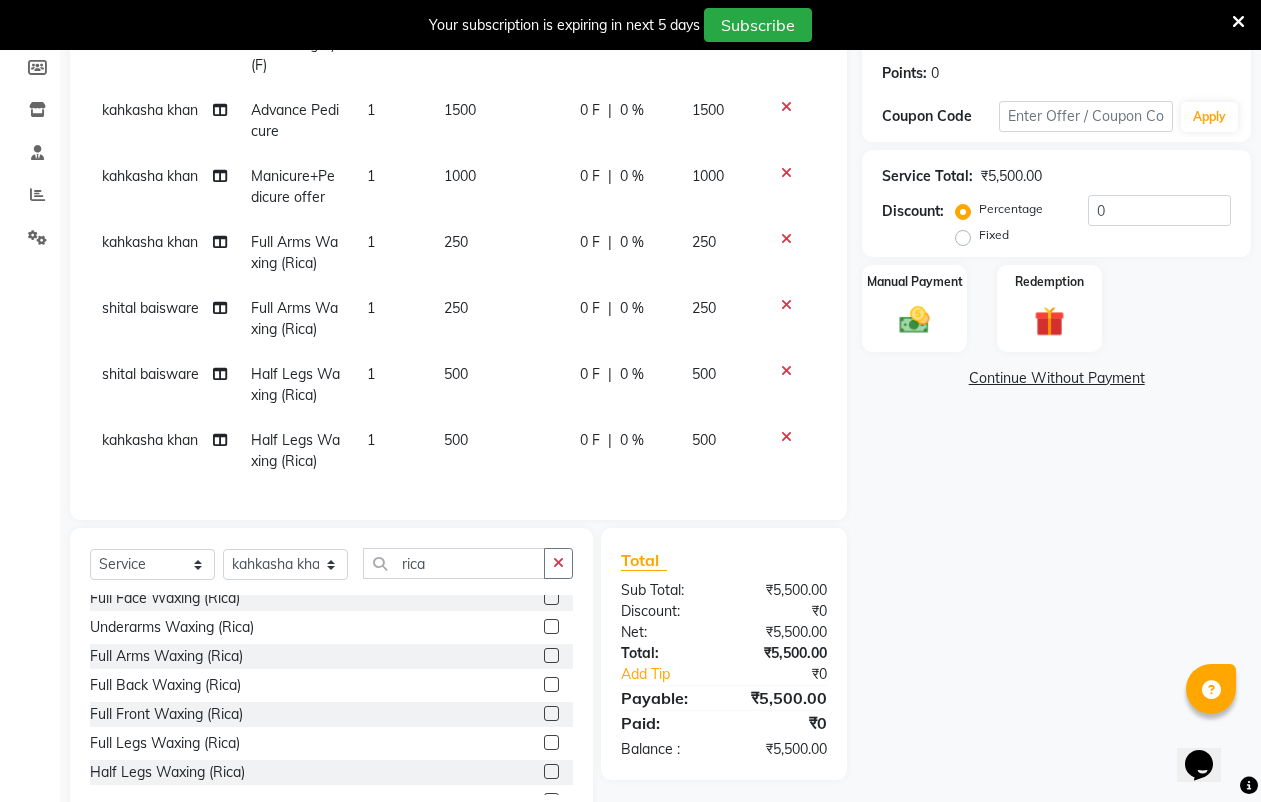 click on "500" 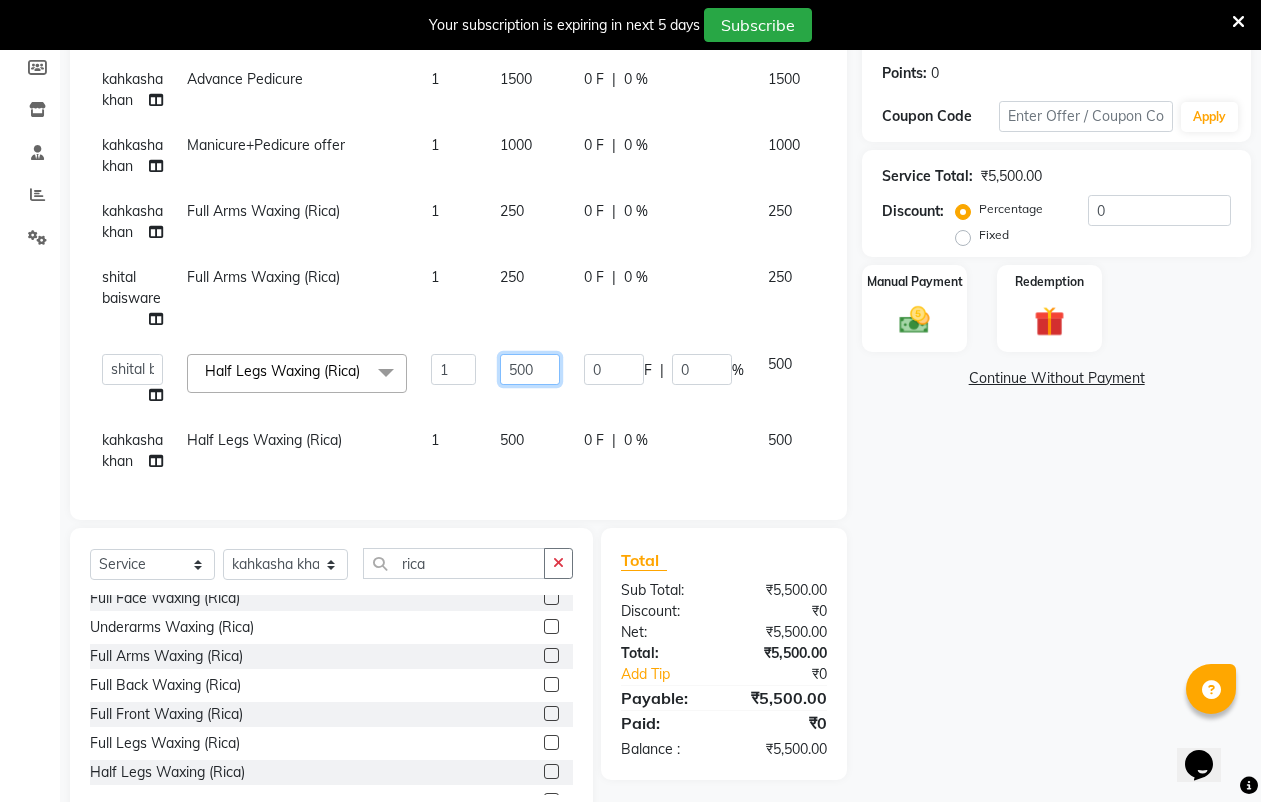 click on "500" 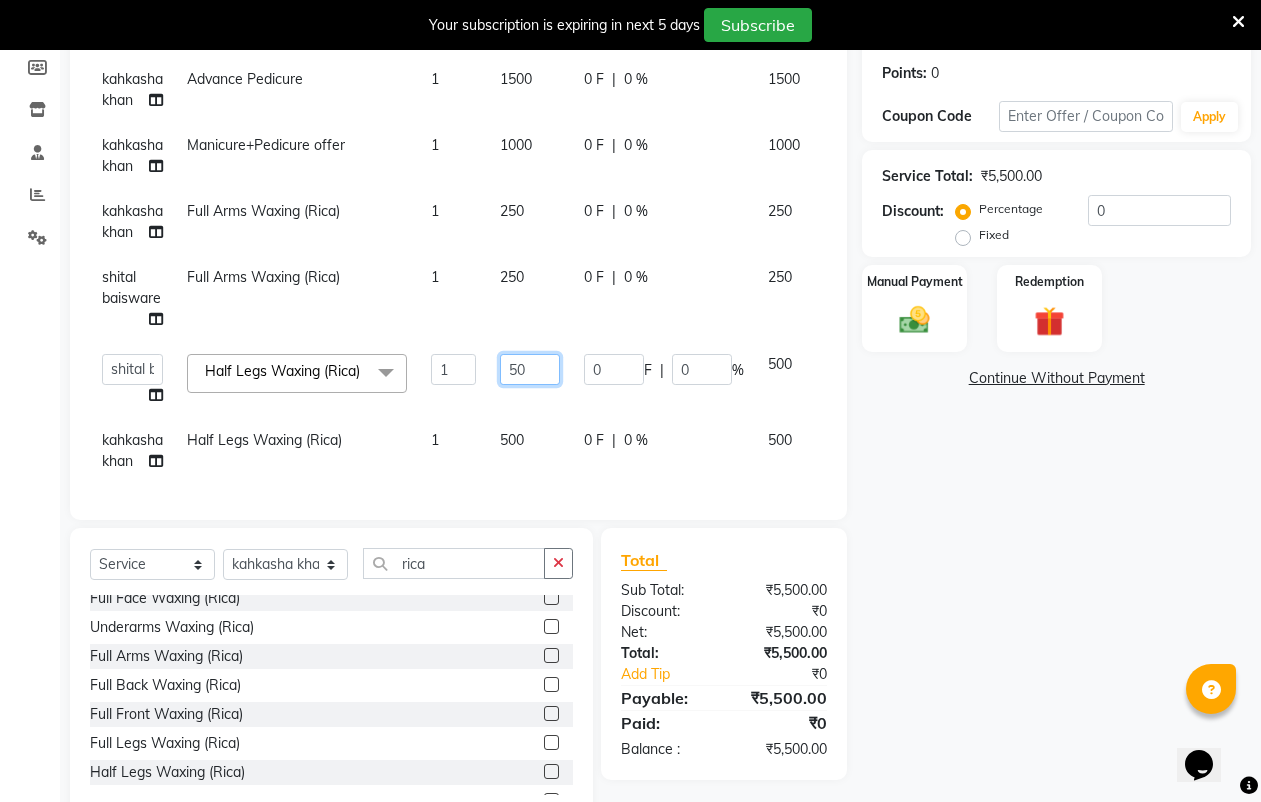 type on "5" 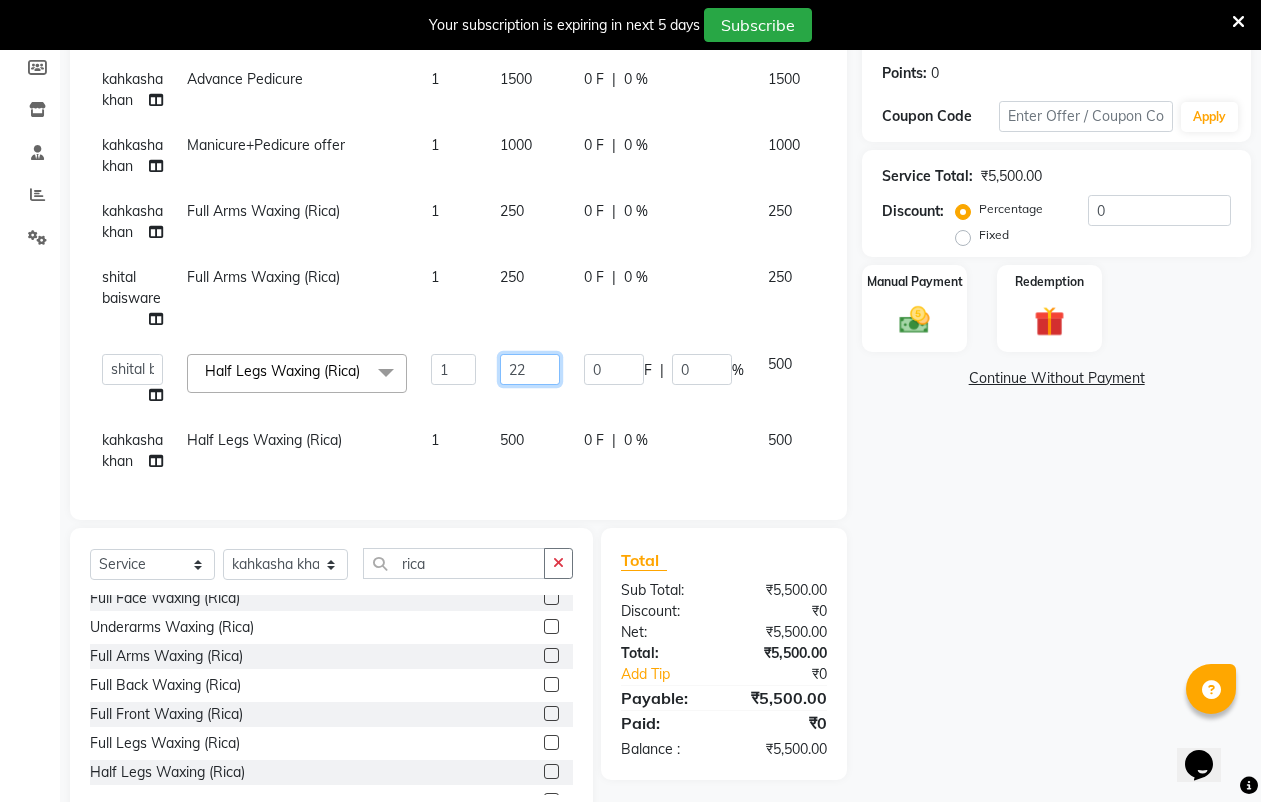 type on "225" 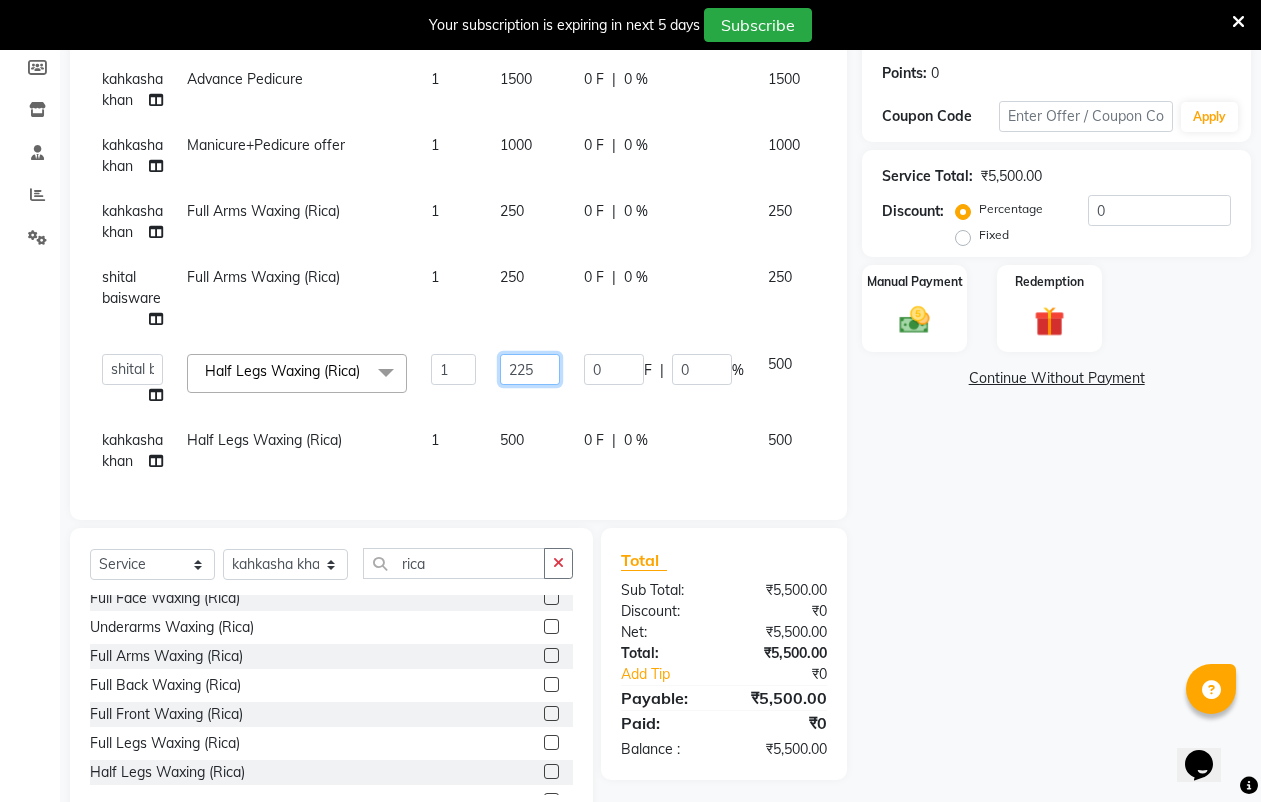 scroll, scrollTop: 161, scrollLeft: 0, axis: vertical 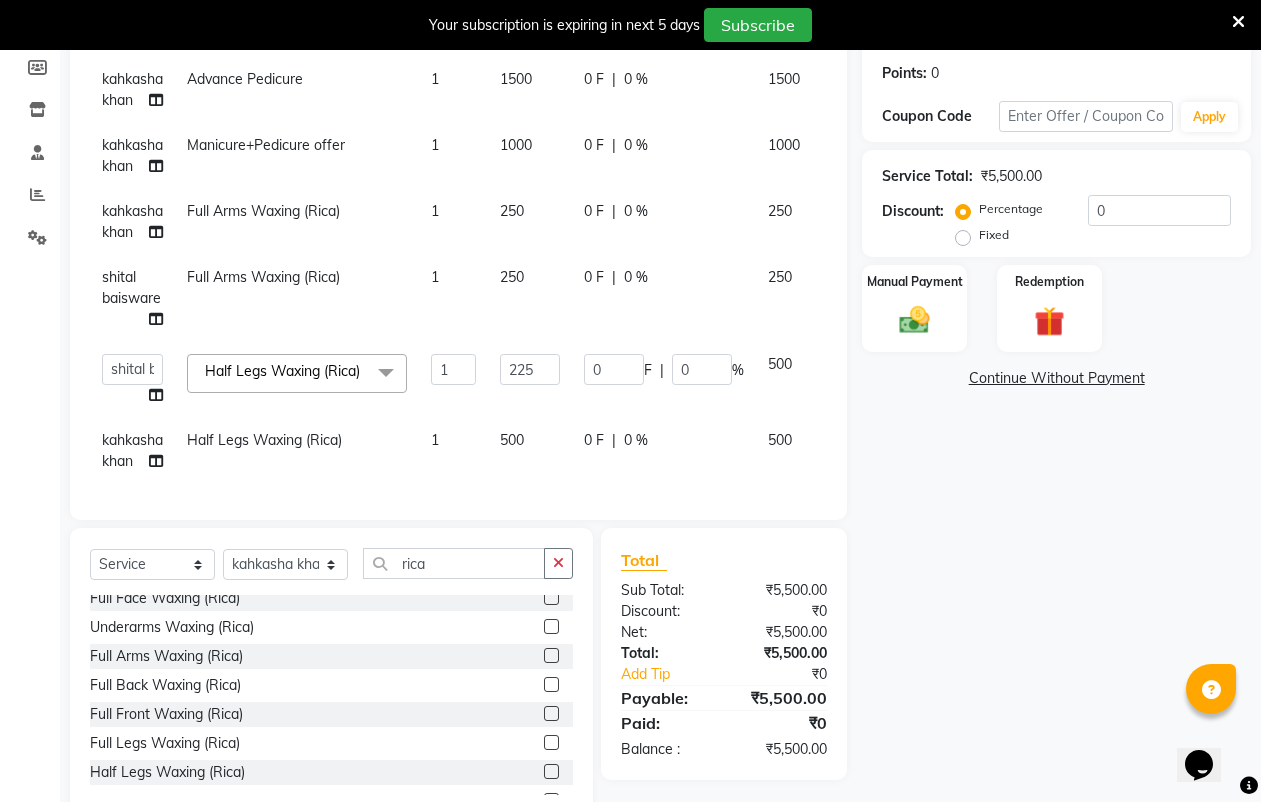 click on "500" 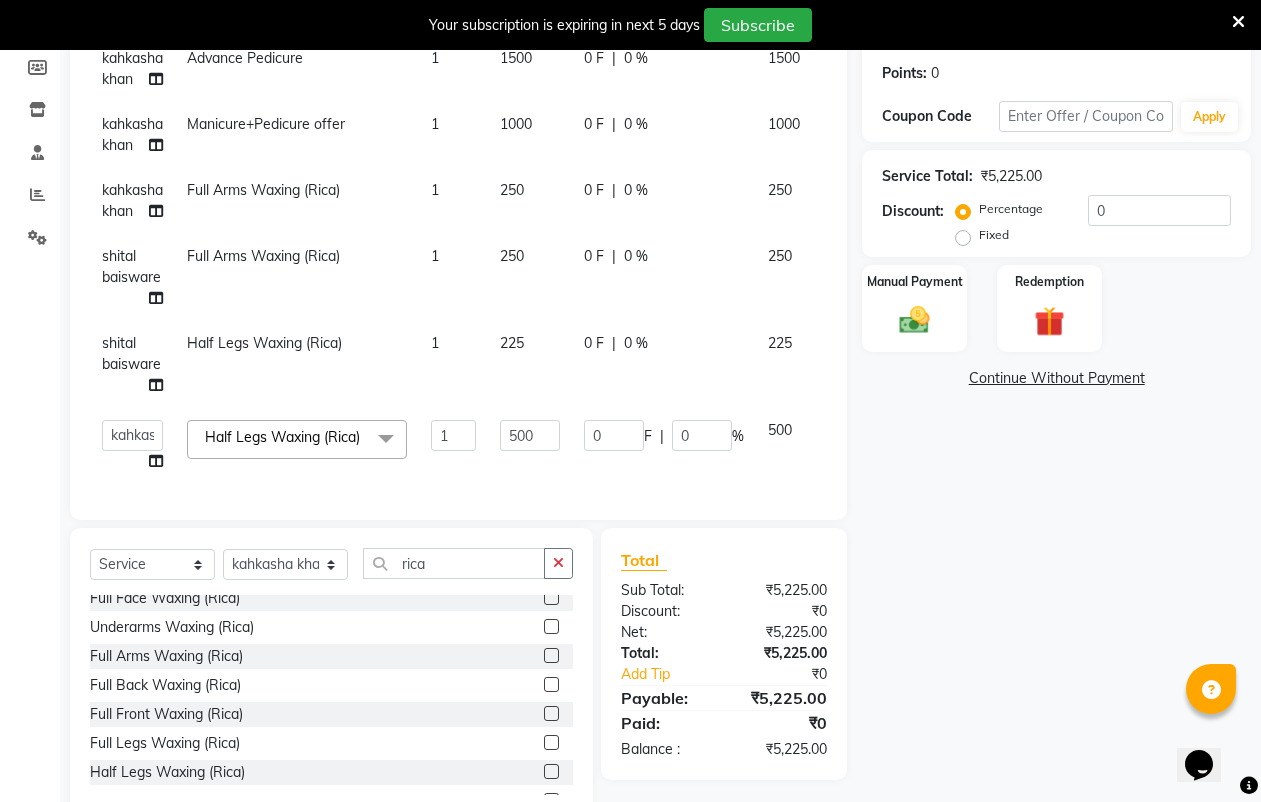 click on "500" 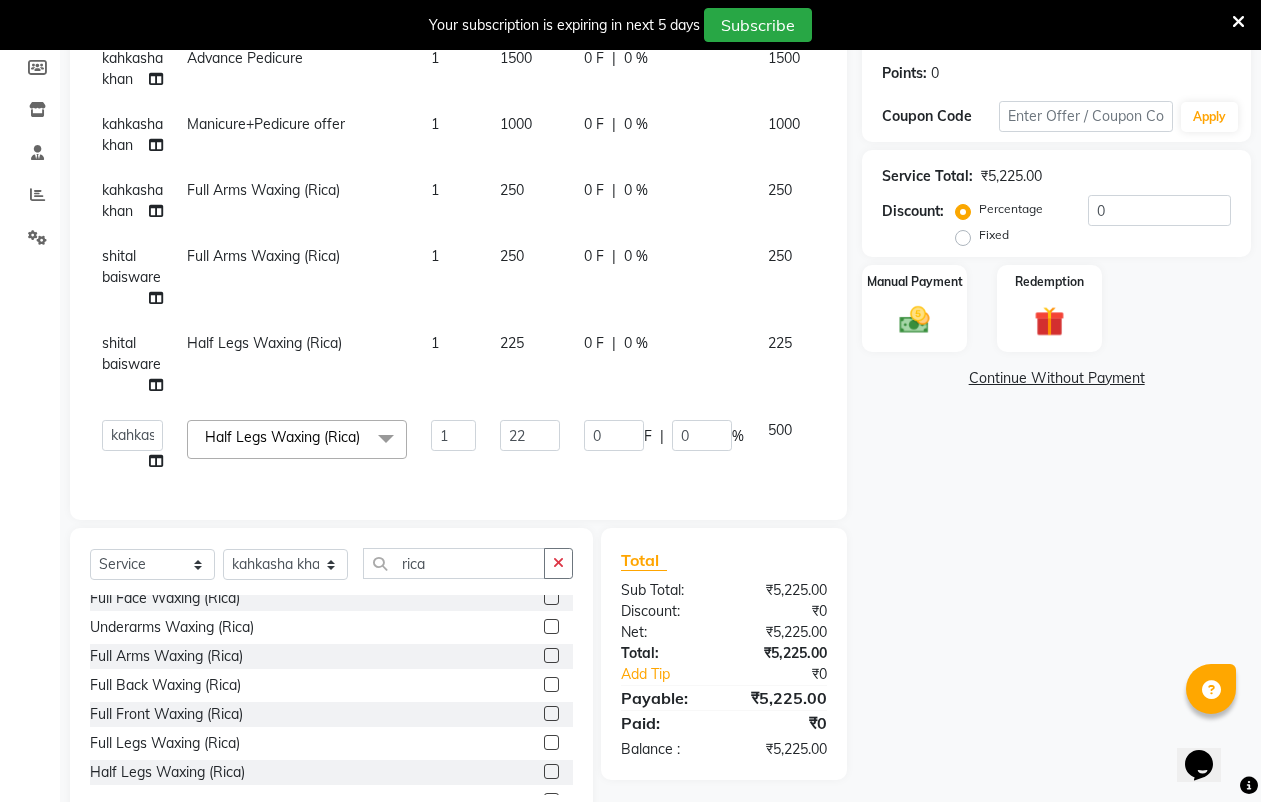 type on "225" 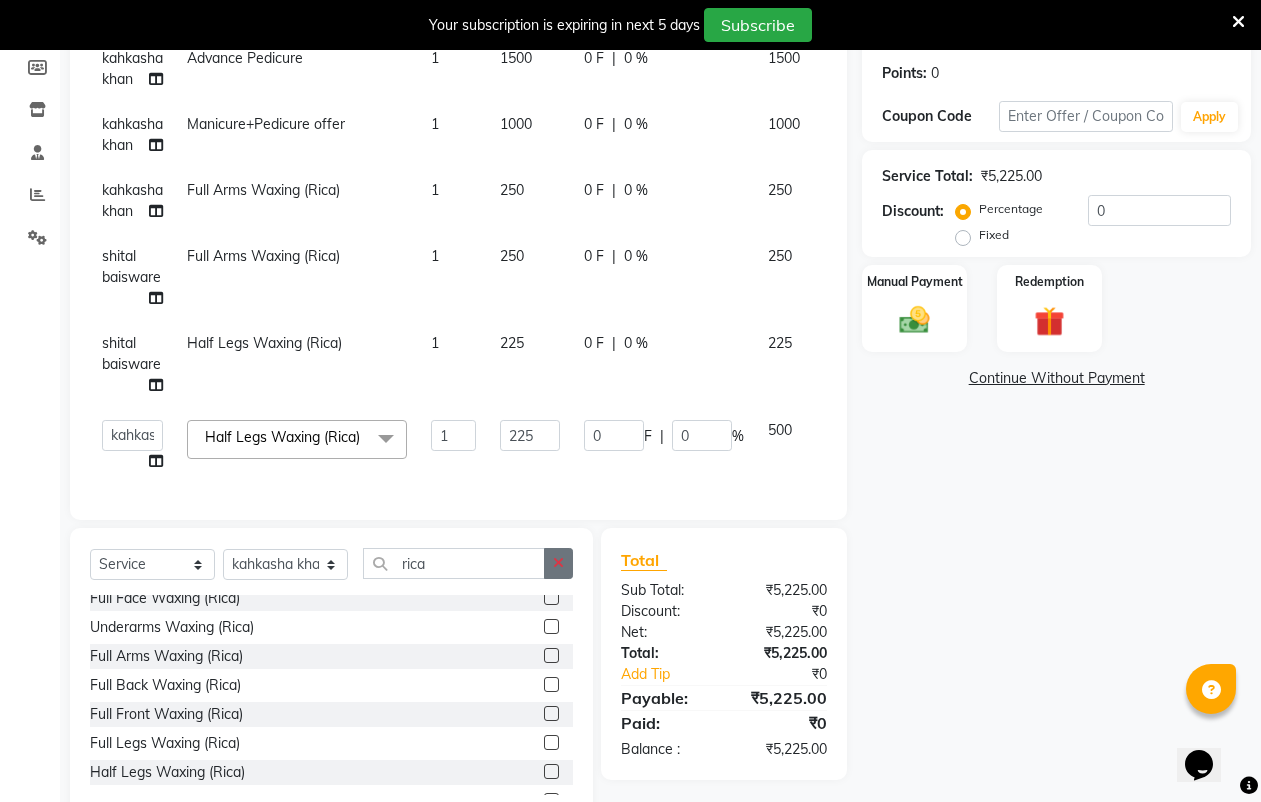 scroll, scrollTop: 100, scrollLeft: 0, axis: vertical 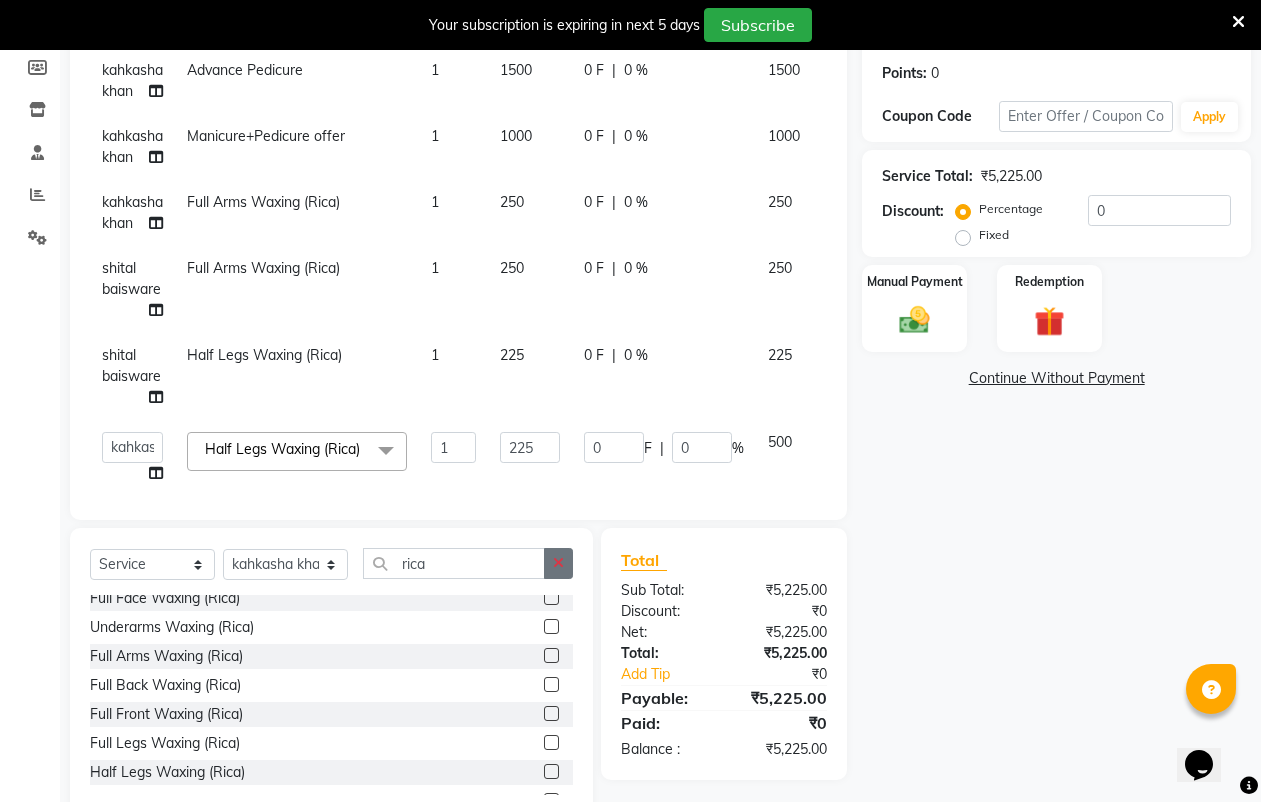 click 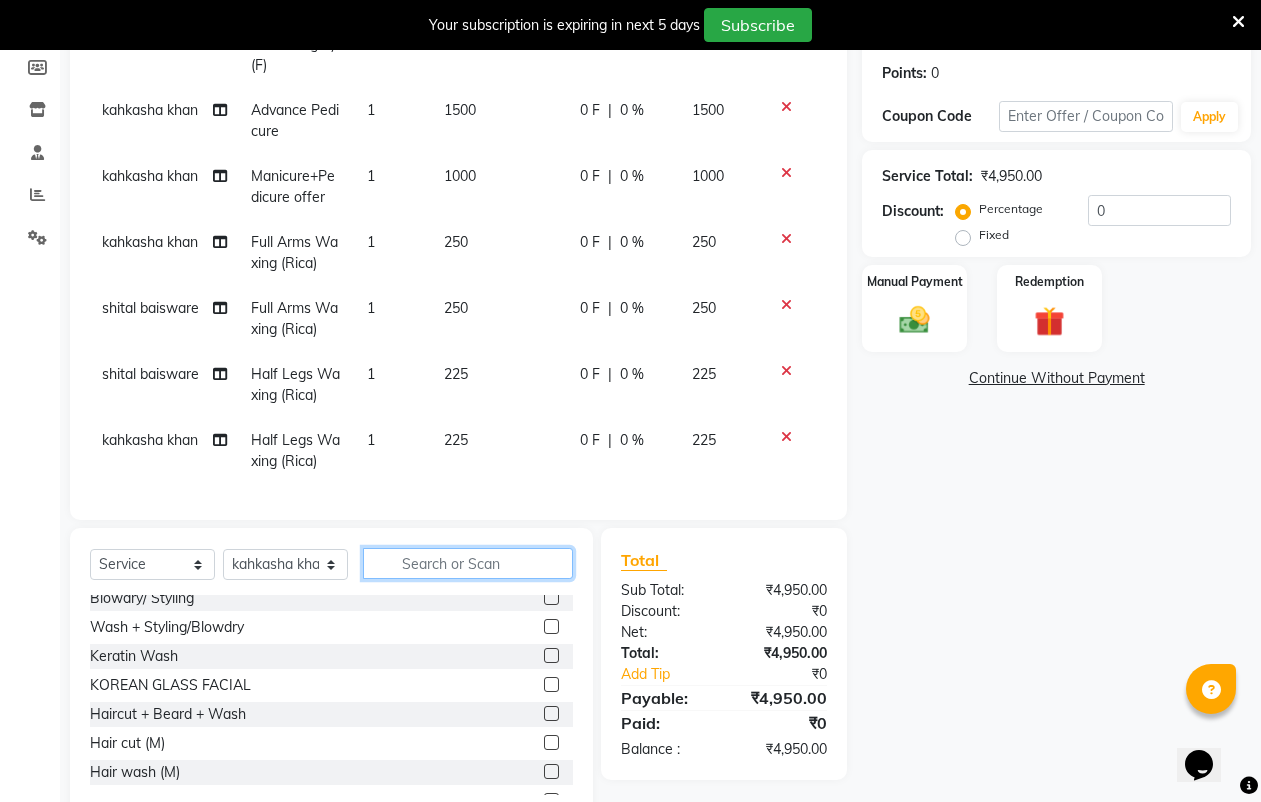 click 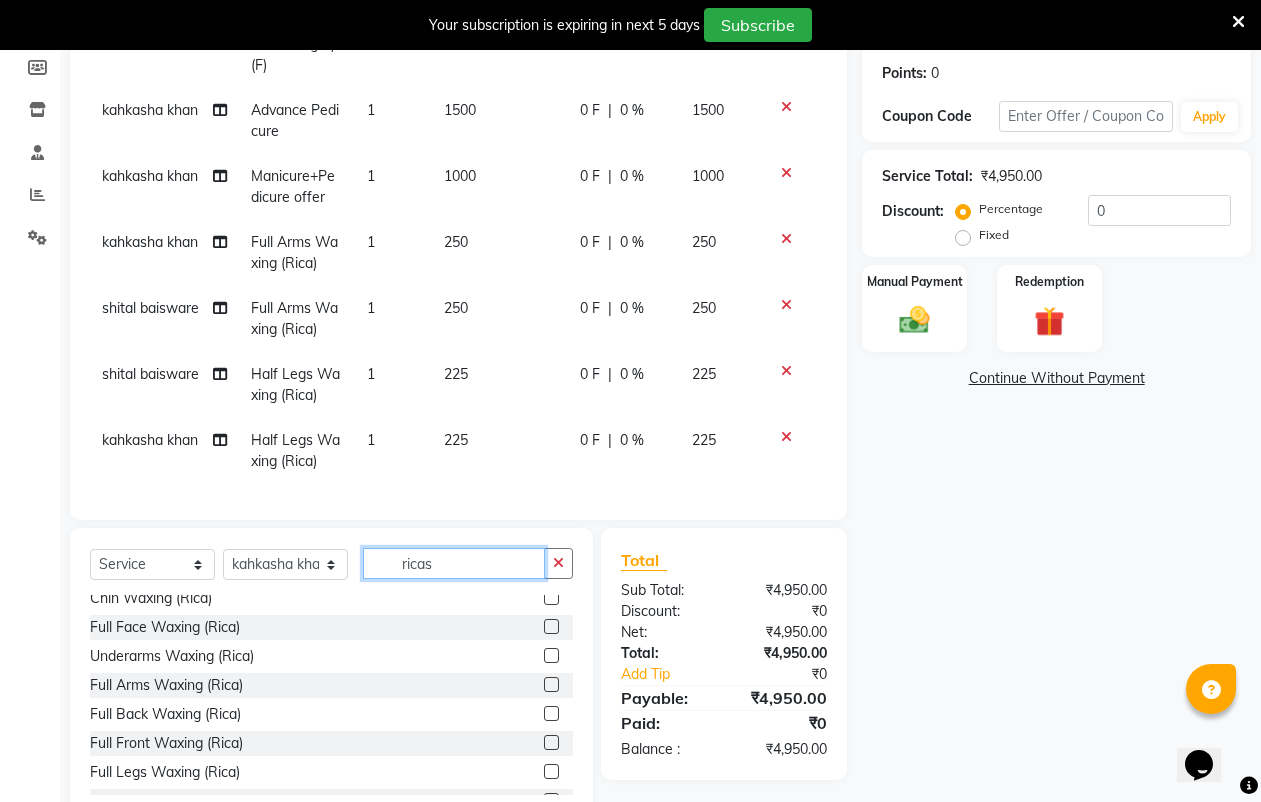 scroll, scrollTop: 0, scrollLeft: 0, axis: both 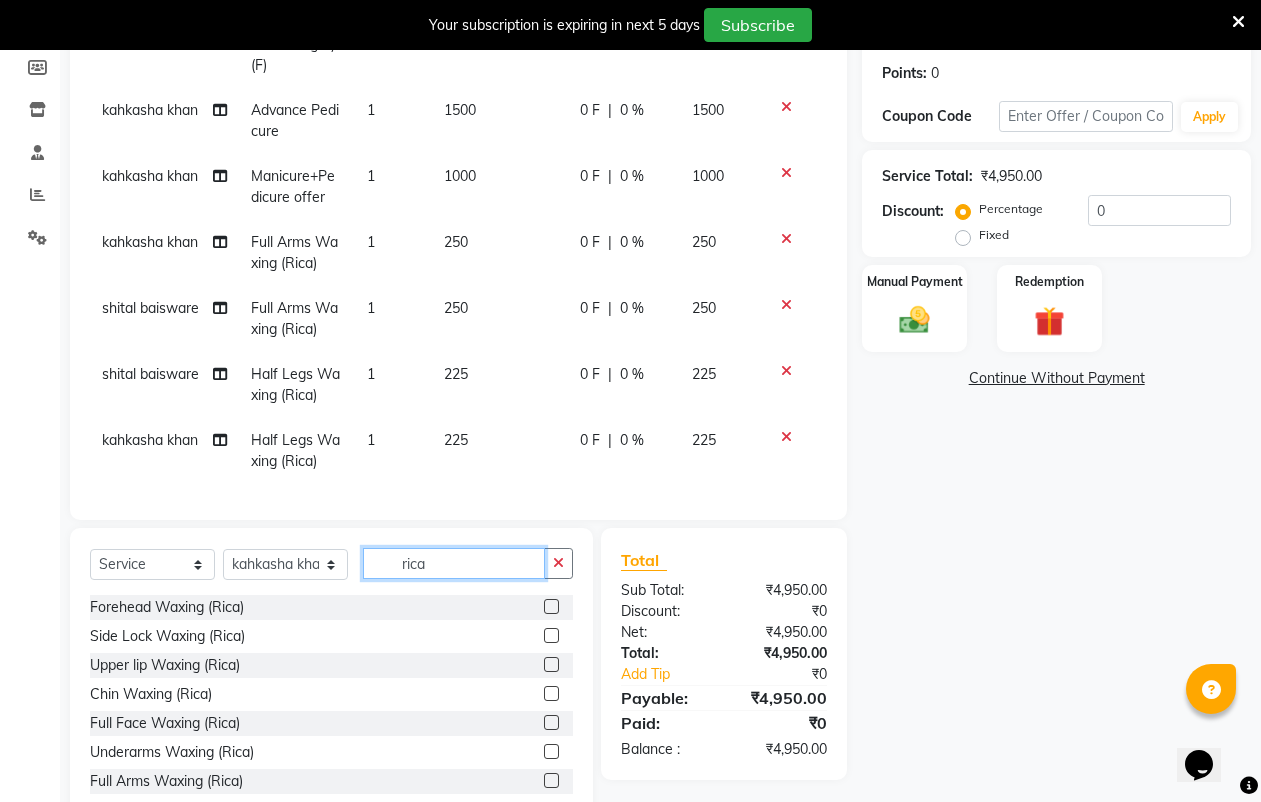 type on "rica" 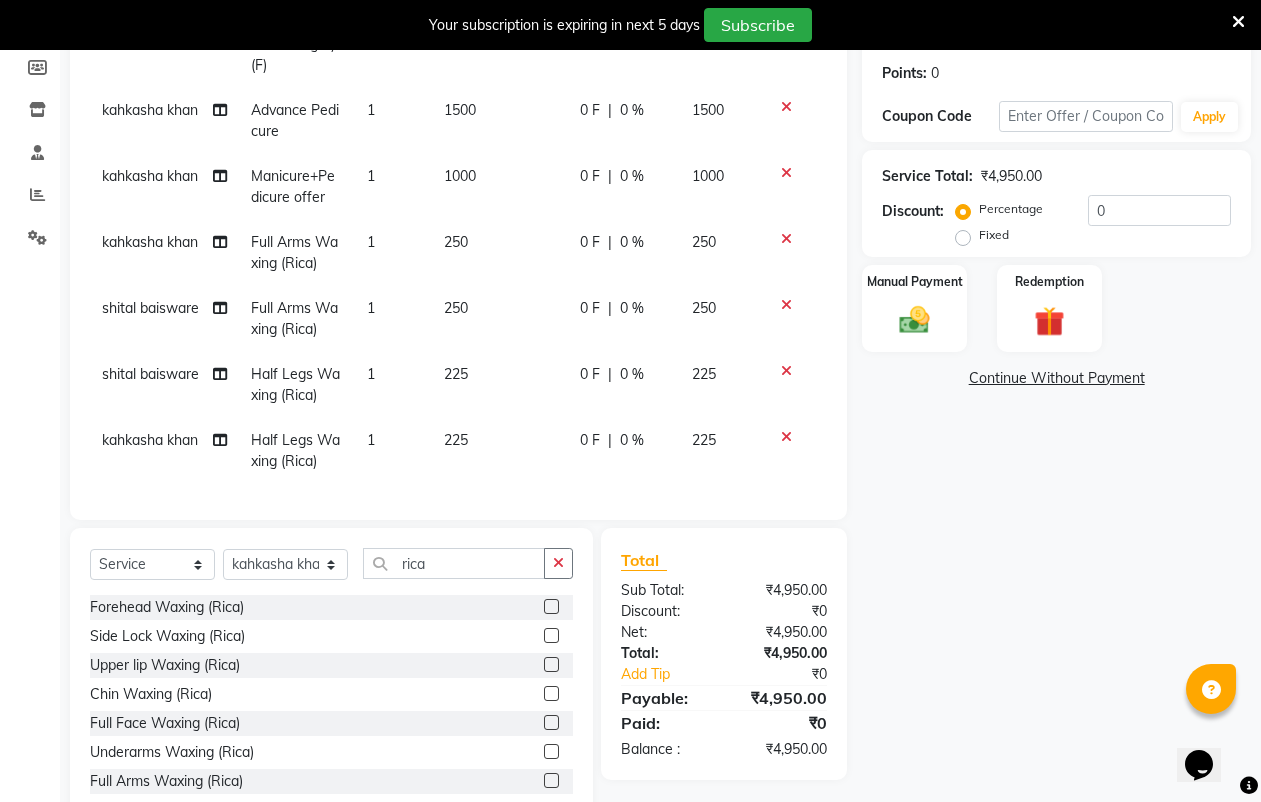 click 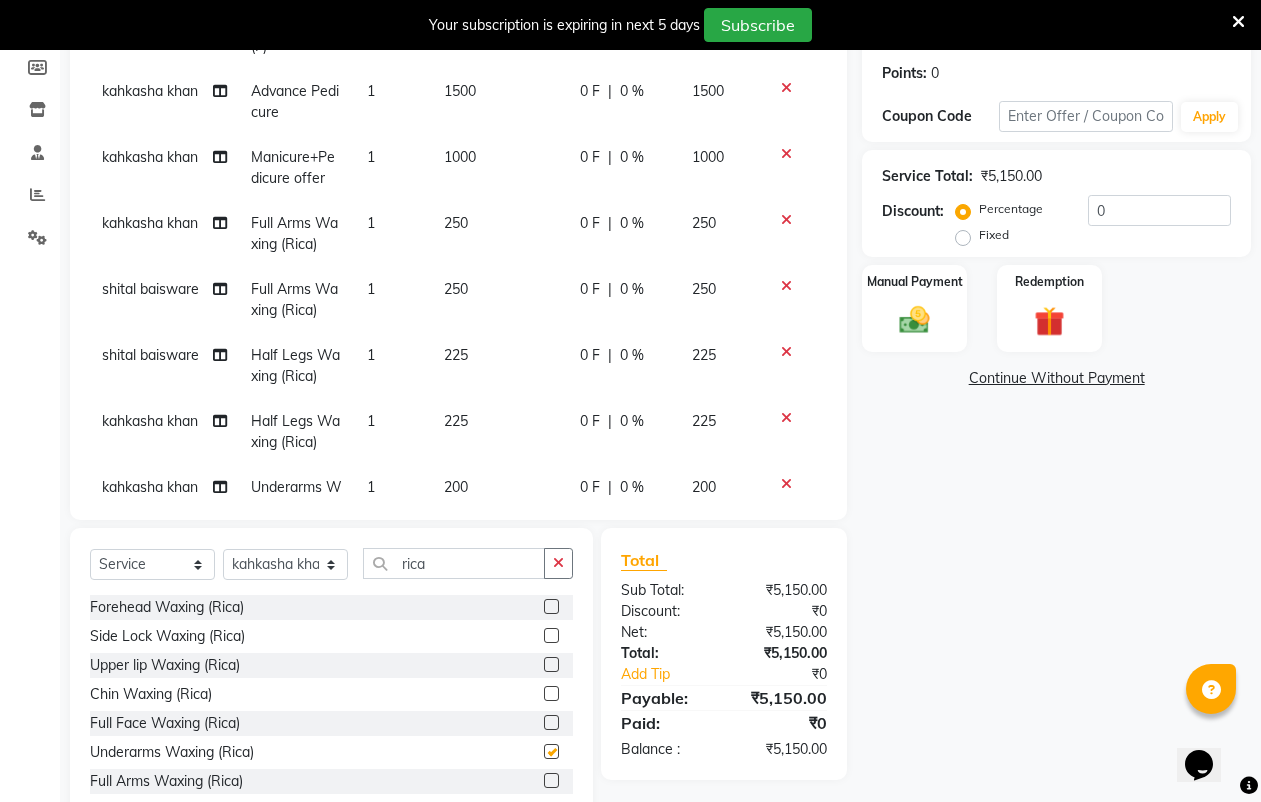 scroll, scrollTop: 119, scrollLeft: 0, axis: vertical 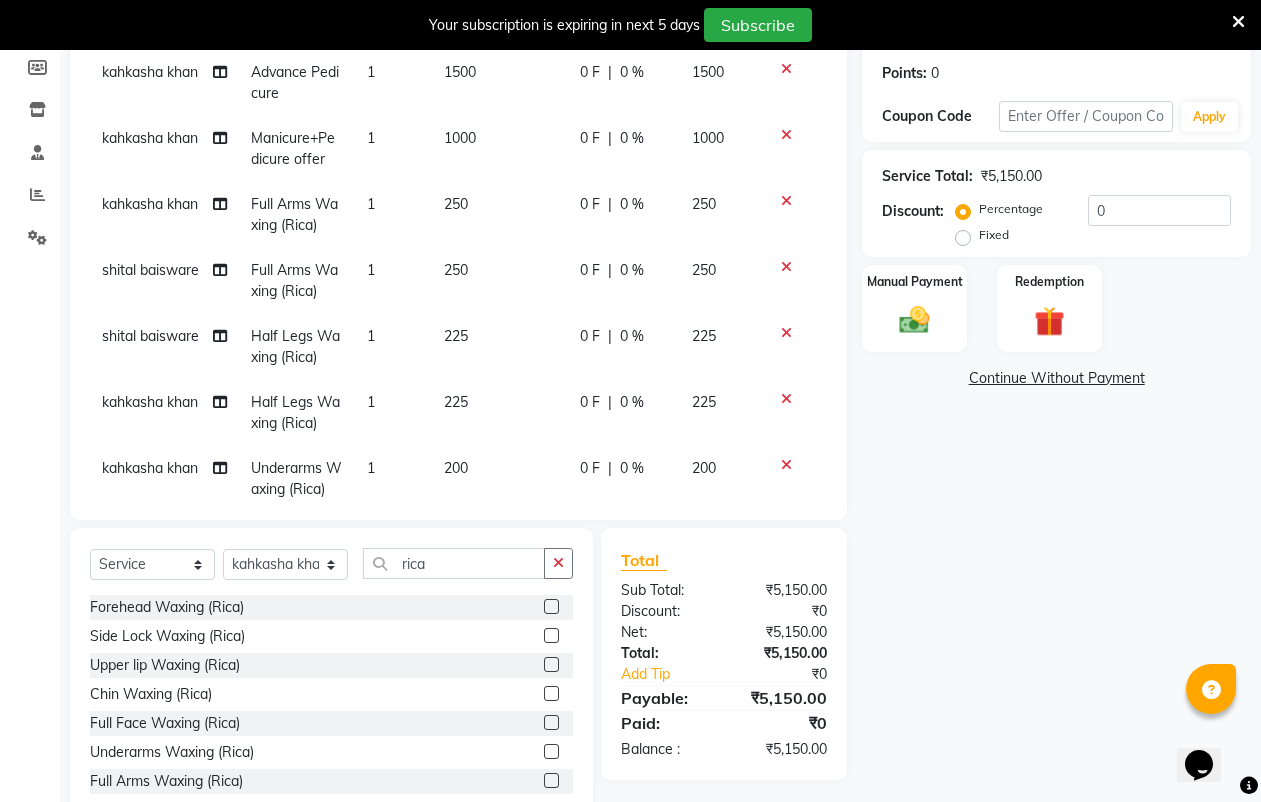 checkbox on "false" 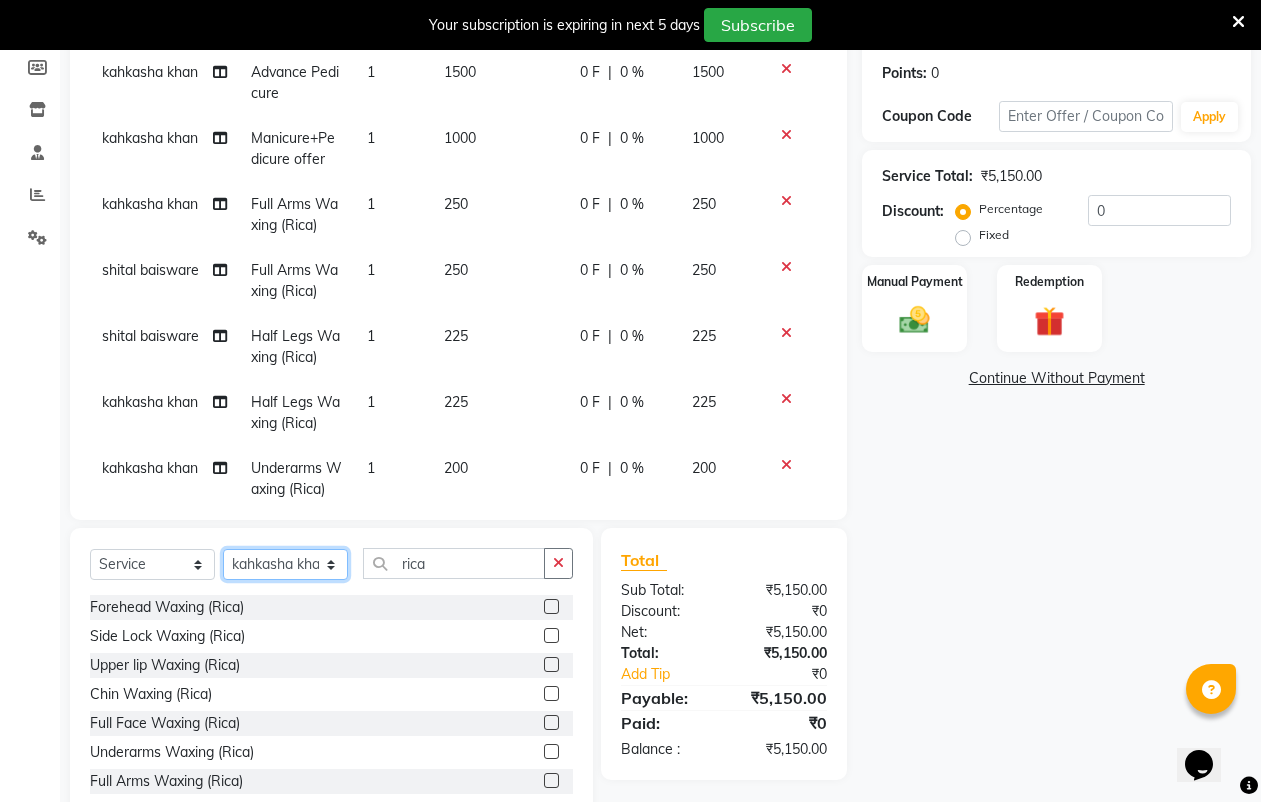click on "Select Stylist [FIRST] [LAST] [FIRST] [LAST] [FIRST] [LAST] [FIRST] [LAST] [FIRST] [LAST] [FIRST] [LAST] [FIRST] [LAST] [FIRST] [LAST]" 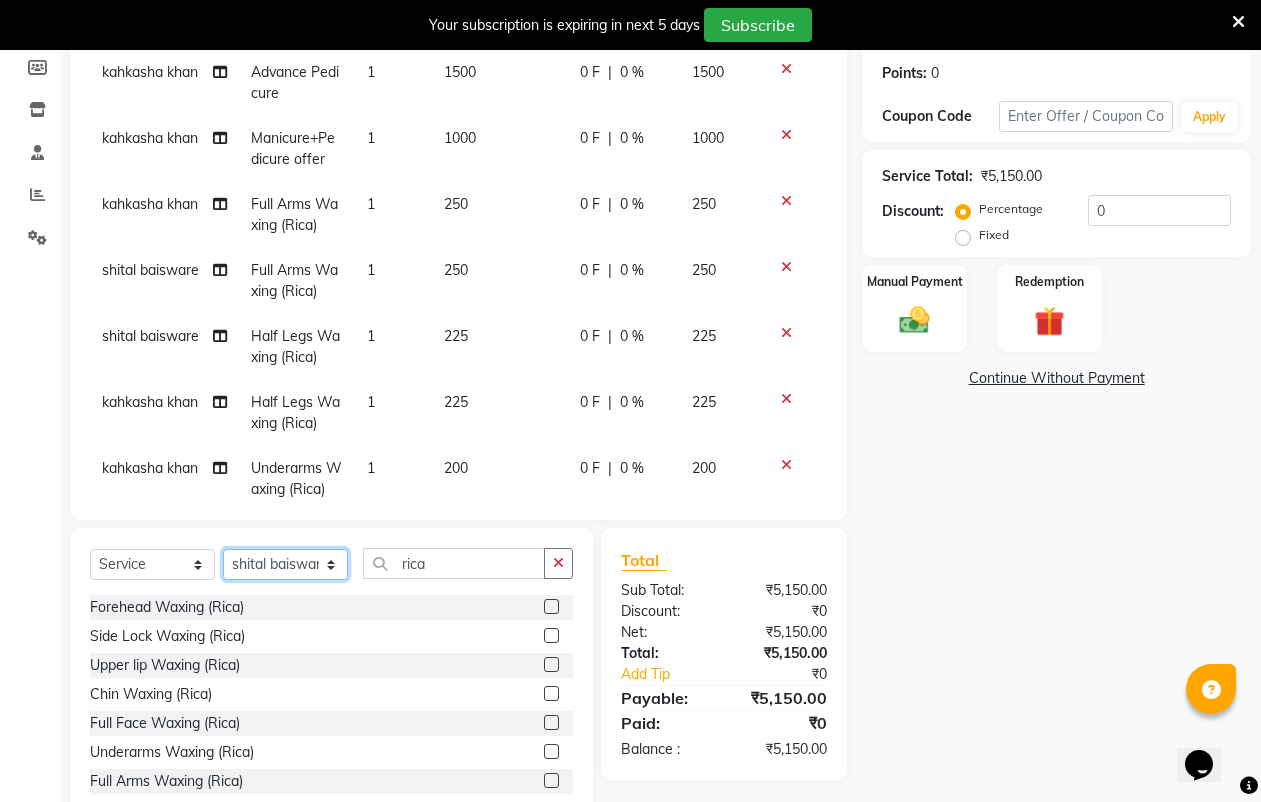 click on "Select Stylist [FIRST] [LAST] [FIRST] [LAST] [FIRST] [LAST] [FIRST] [LAST] [FIRST] [LAST] [FIRST] [LAST] [FIRST] [LAST] [FIRST] [LAST]" 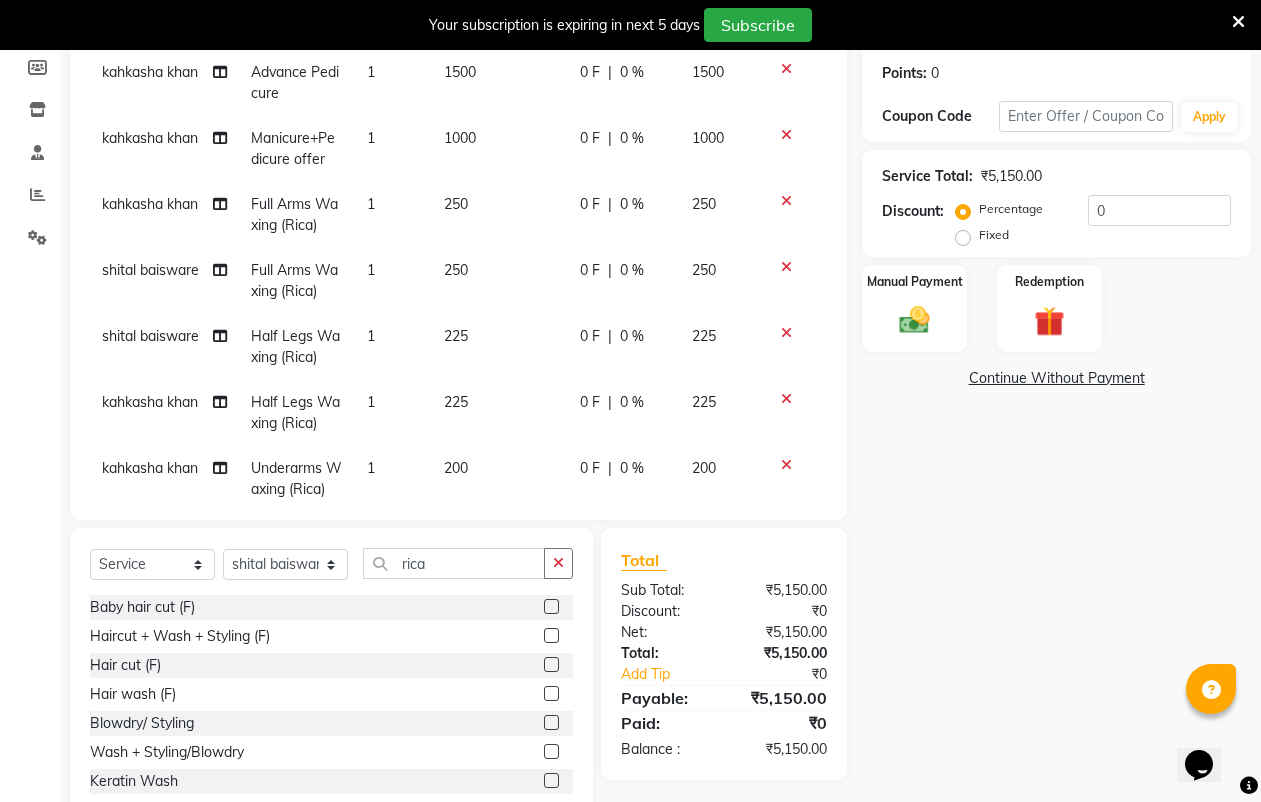 click on "Select  Service  Product  Membership  Package Voucher Prepaid Gift Card  Select Stylist ABHISHEK JAISWAL Akash Raut Dhanesh Sen kahkasha khan megha madavi  PRAVIN ARJUN DAKAHA  rishika sanwane shital baisware  rica Baby hair cut (F)  Haircut + Wash + Styling (F)  Hair cut (F)   Hair wash (F)  Blowdry/ Styling   Wash + Styling/Blowdry  Keratin Wash   KOREAN GLASS FACIAL  Haircut + Beard + Wash  Hair cut (M)   Hair wash (M)  Hair Setting (M)  Haircut + Beard  Haircut + Wash (M)  Beard Trim/ Shave  Baby Hair cut (M)  Up styles  Ironing  Ironing Curls   Tong Curls  HEAD MASSAGE (F) - OIL MASSAGE  HEAD MASSAGE (F) - MOROCCAN OIL  HEAD MASSAGE (m) - OIL MASSAGE  HEAD MASSAGE (m) - MOROCCAN OIL  Hair Spa (Short Length) (F)  Hair Spa (Medium Length) (F)  Hair Spa (Long Length) (F)  Hair Spa (Short Length) (M)  Hair Spa (Medium Length) (M)  Hair Spa (Long Length) (M)  Keratin Hair Spa (Short Length) (F)  Keratin Hair Spa (Medium Length) (F)  Keratin Hair Spa (Long Length) (F)  Keratin Hair Spa (Short Length) (M)" 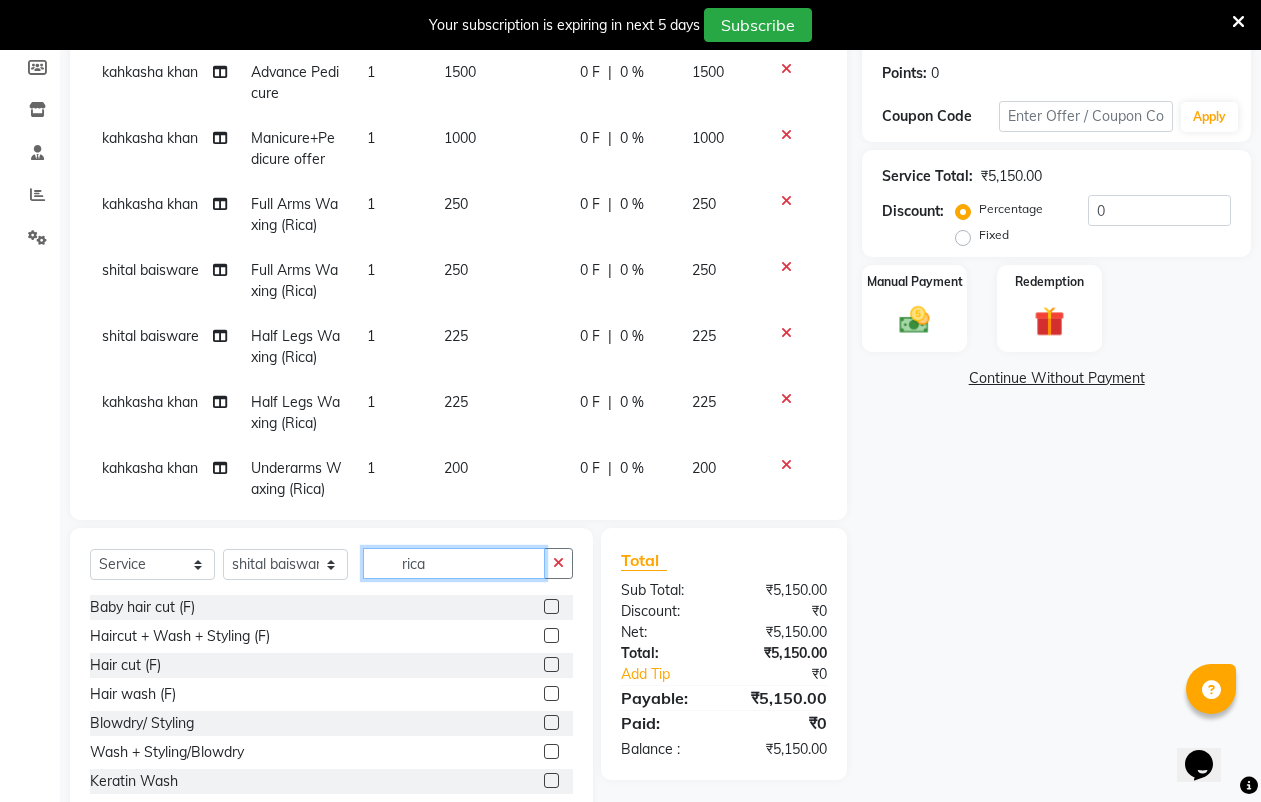 click on "rica" 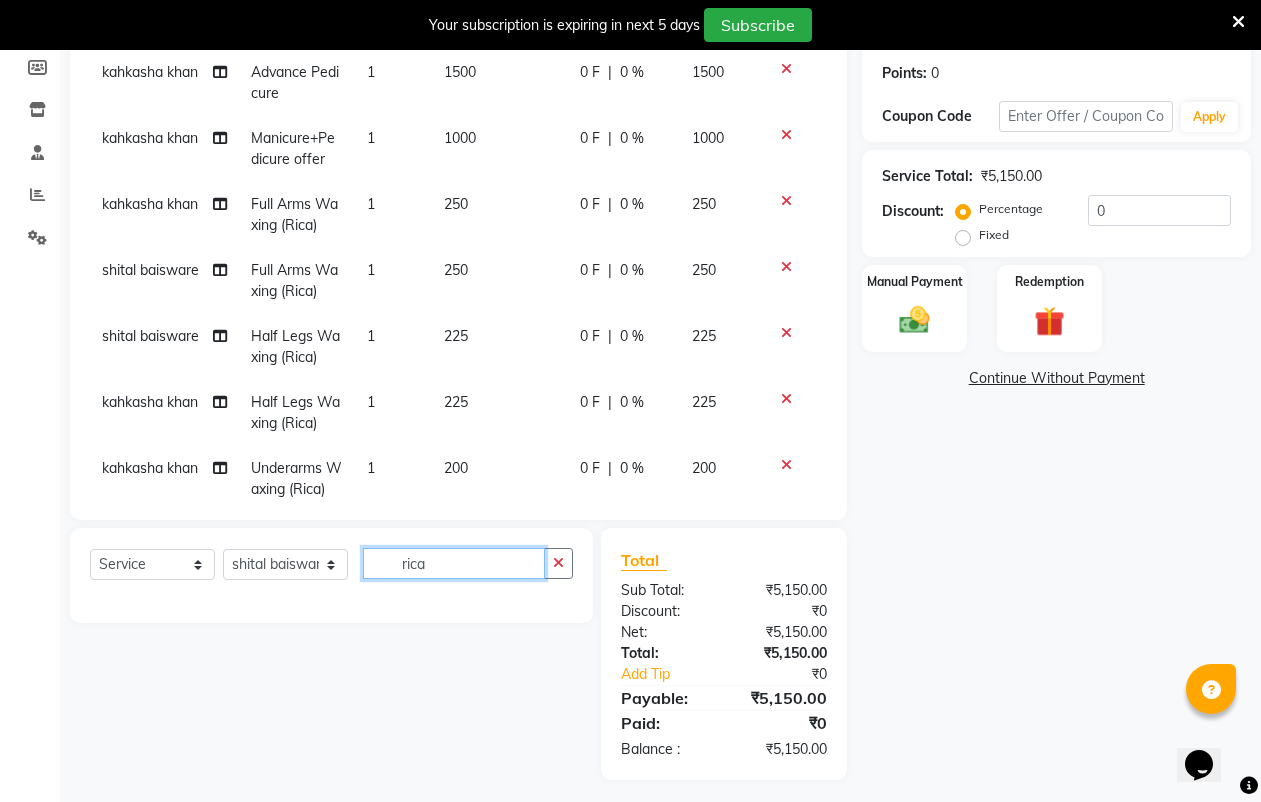 type on "rica" 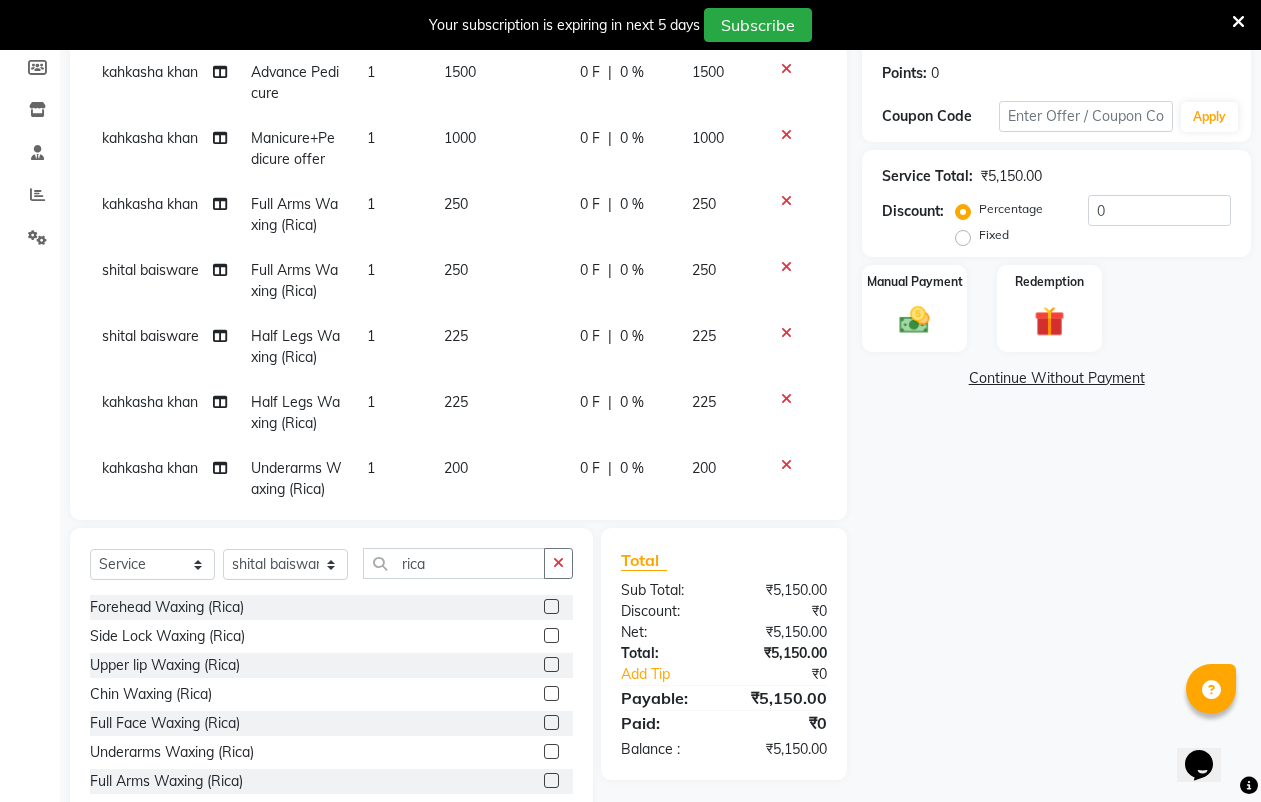 drag, startPoint x: 535, startPoint y: 750, endPoint x: 525, endPoint y: 742, distance: 12.806249 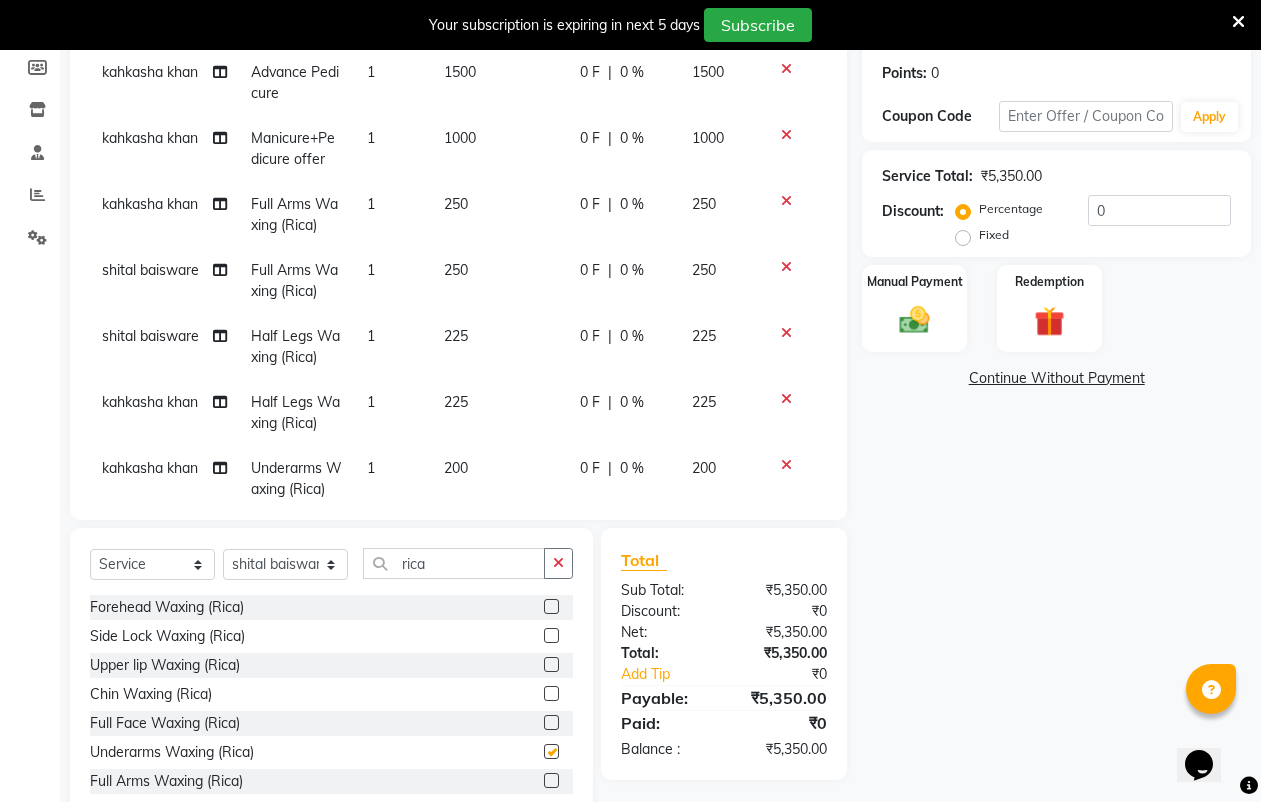 checkbox on "false" 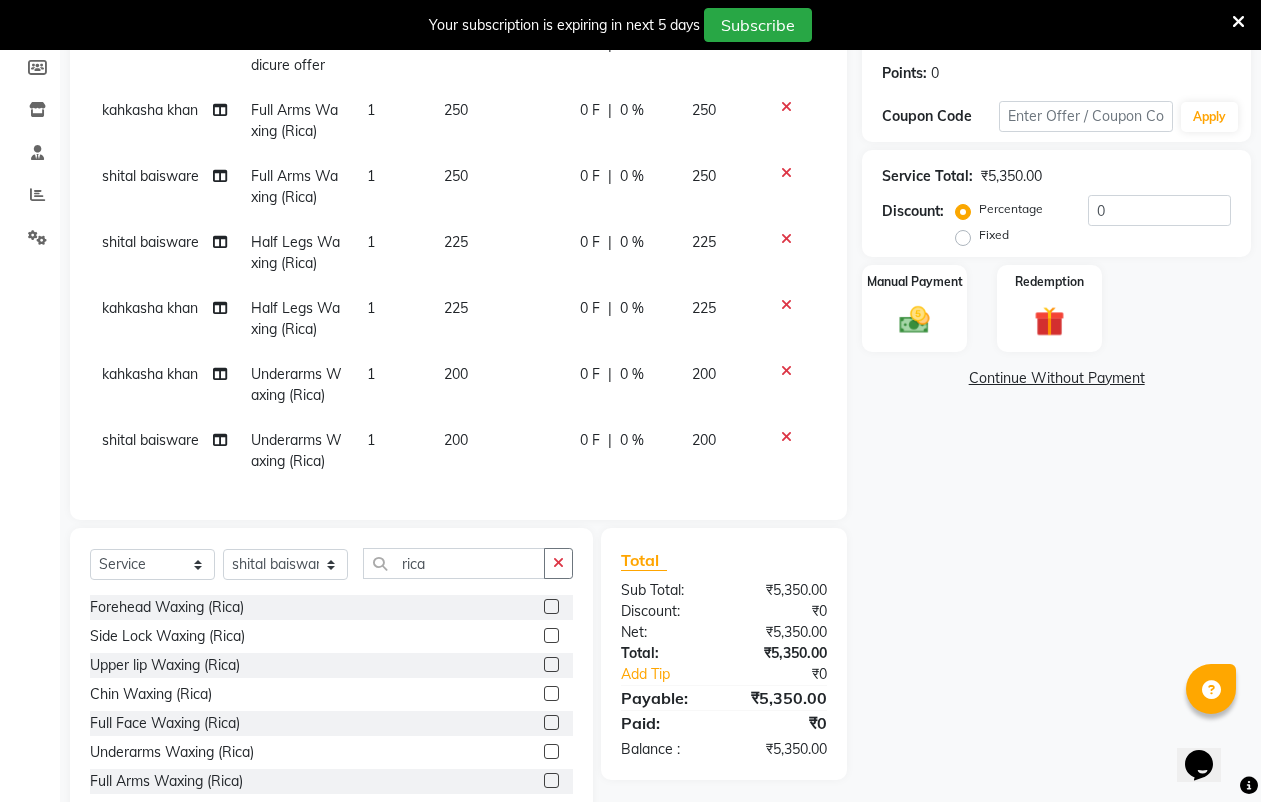 click on "200" 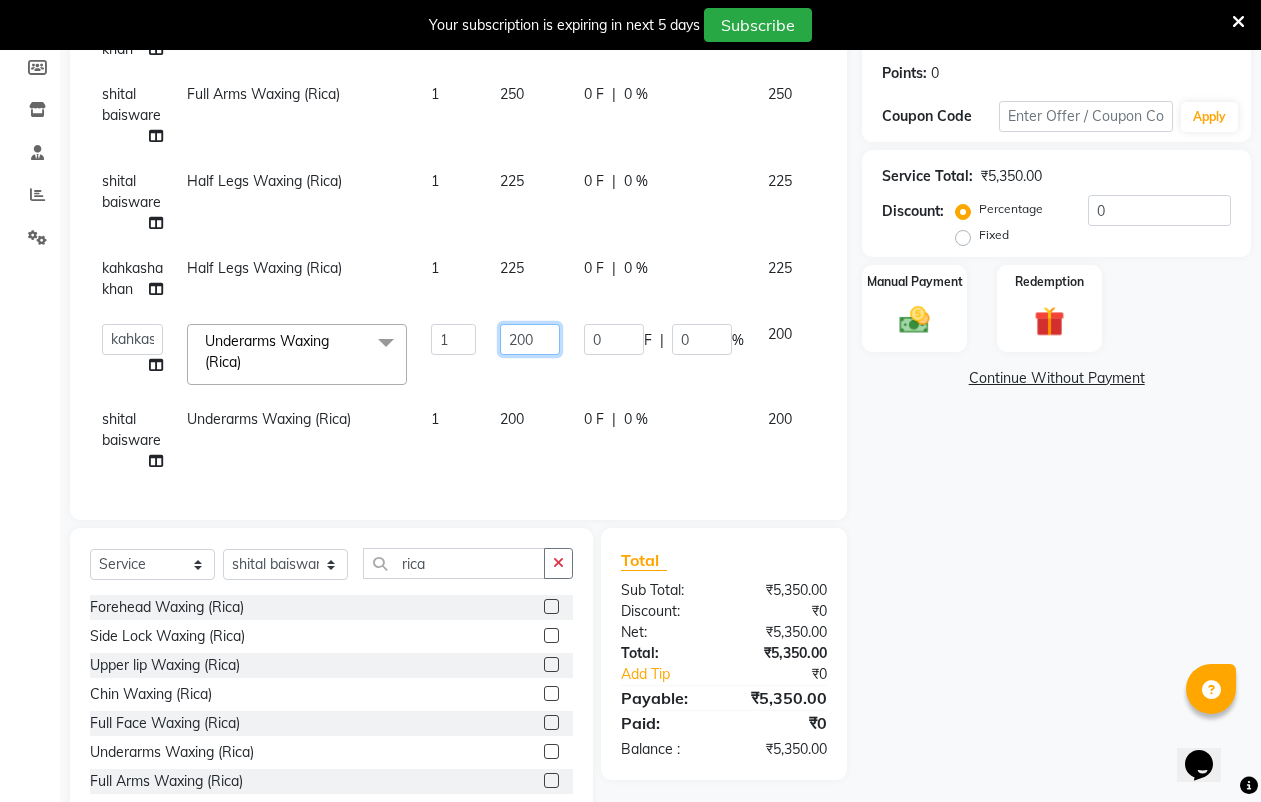 click on "200" 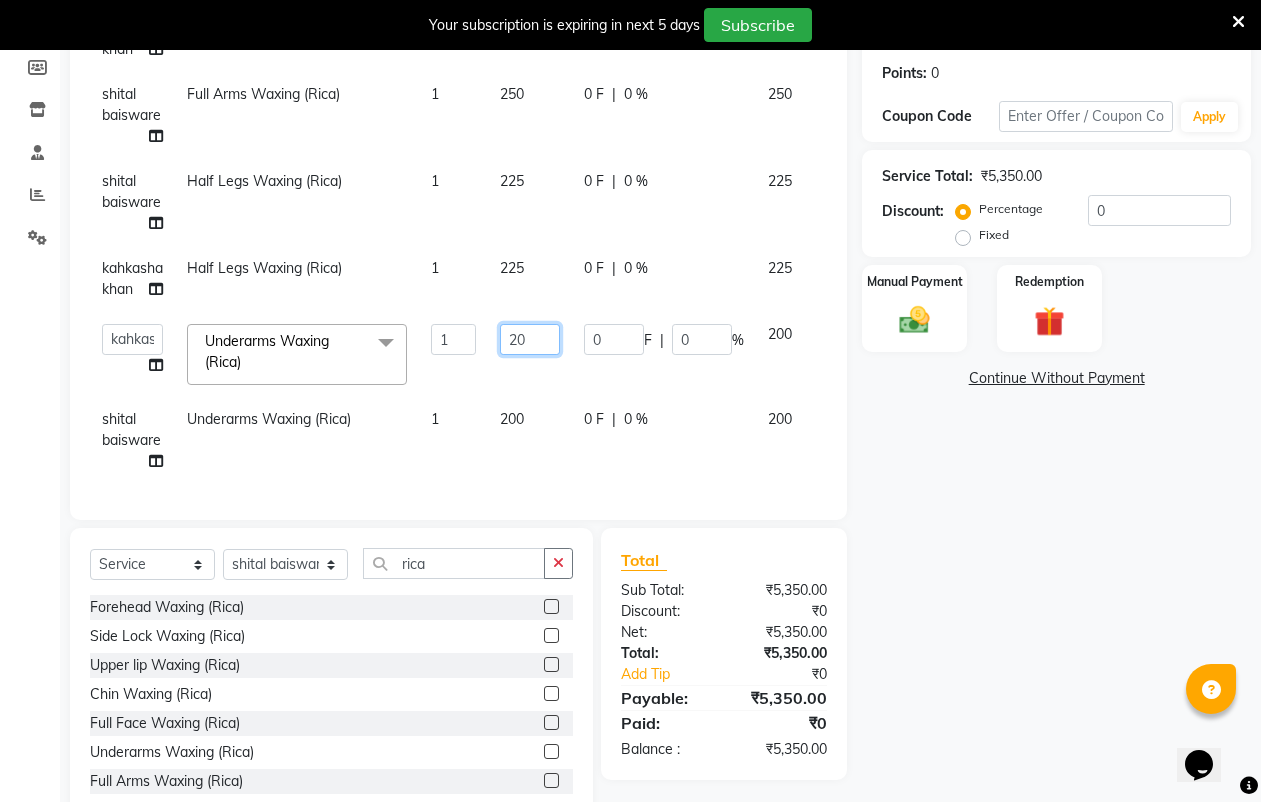 type on "2" 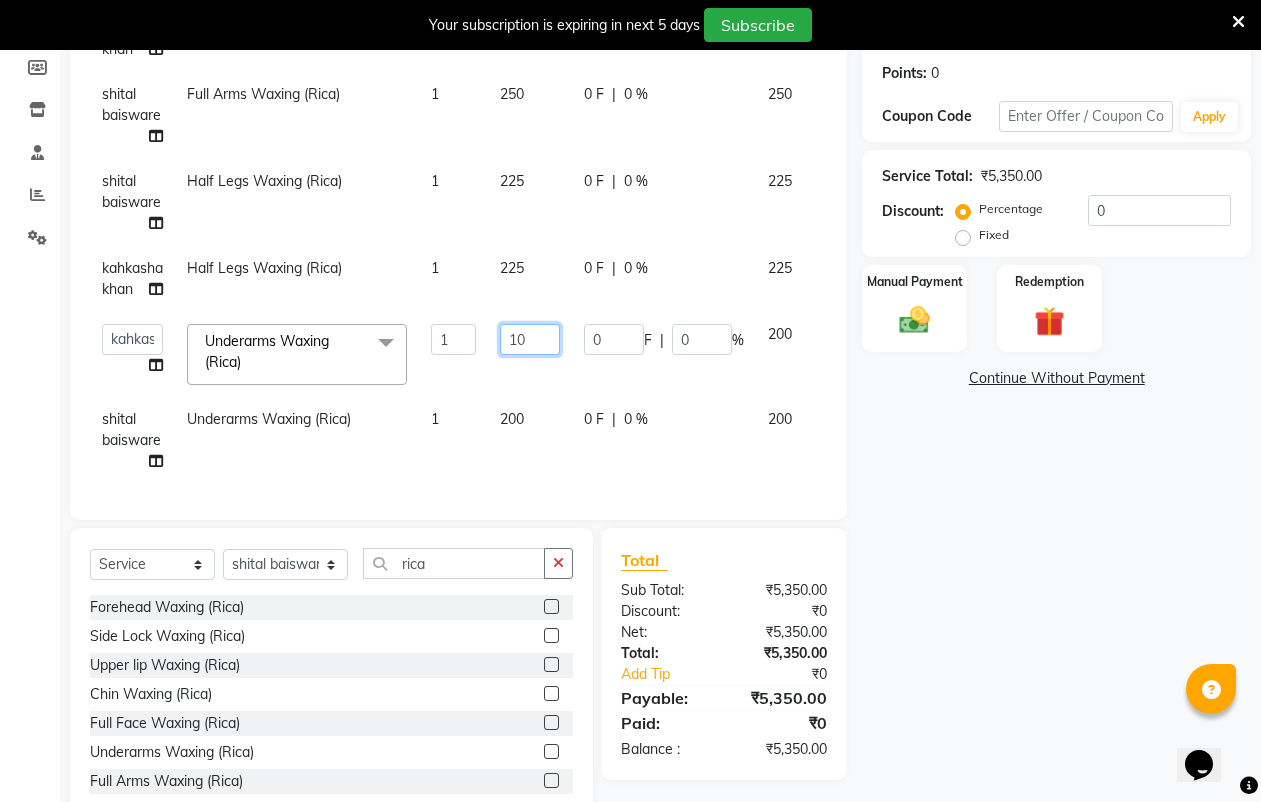 type on "100" 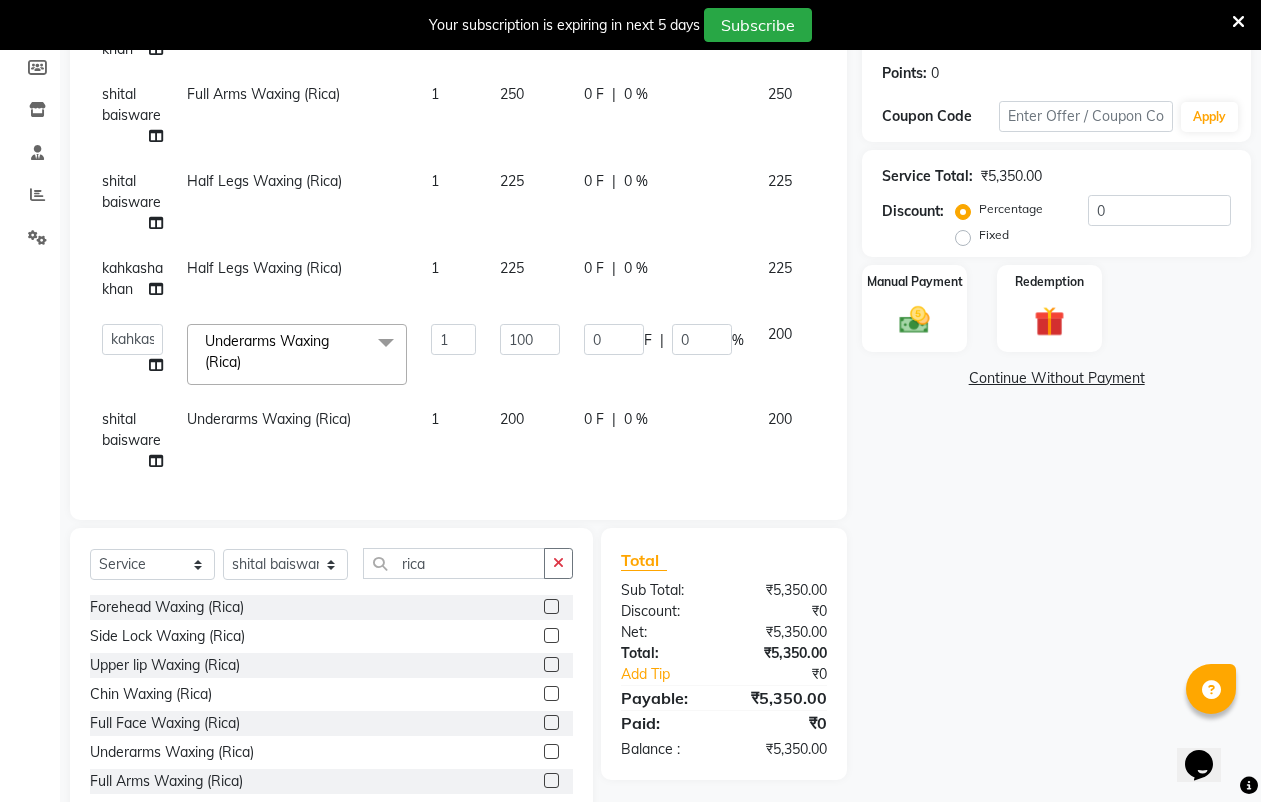 click on "200" 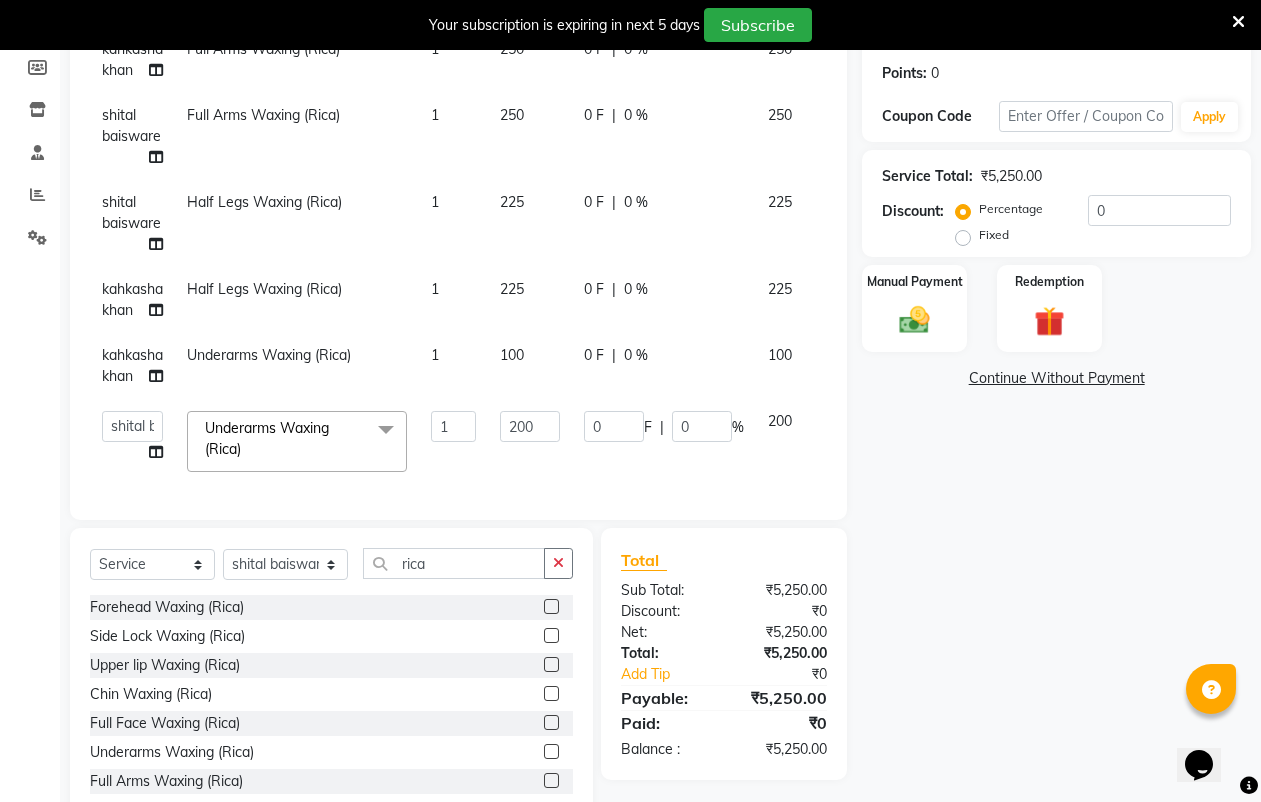 scroll, scrollTop: 295, scrollLeft: 0, axis: vertical 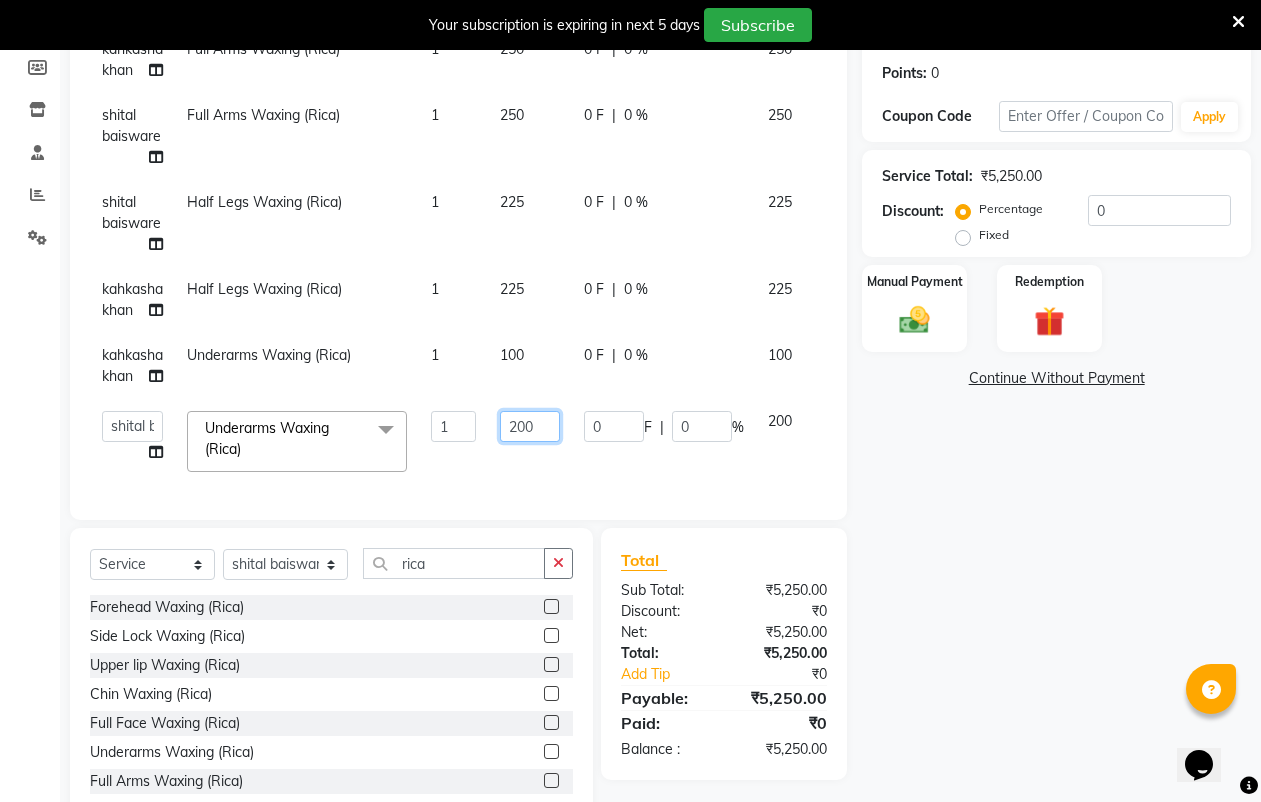 click on "200" 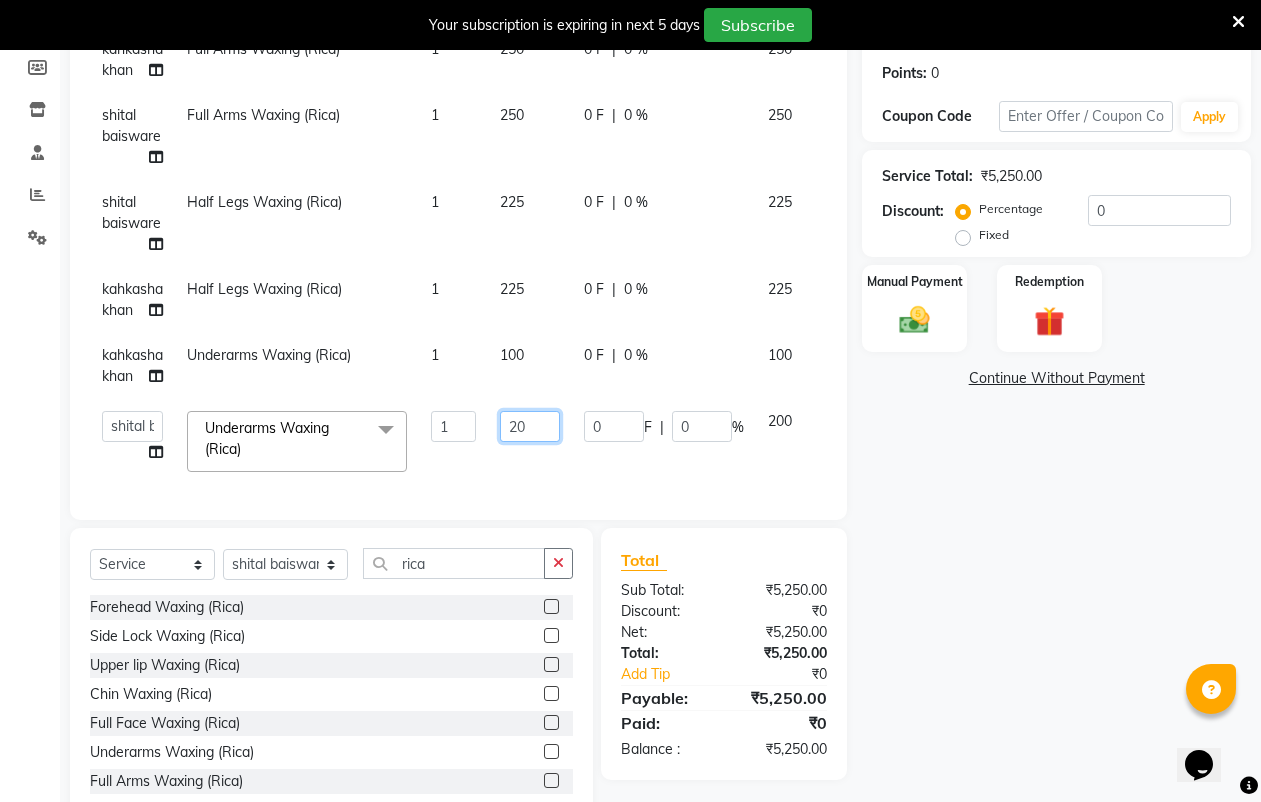 type on "2" 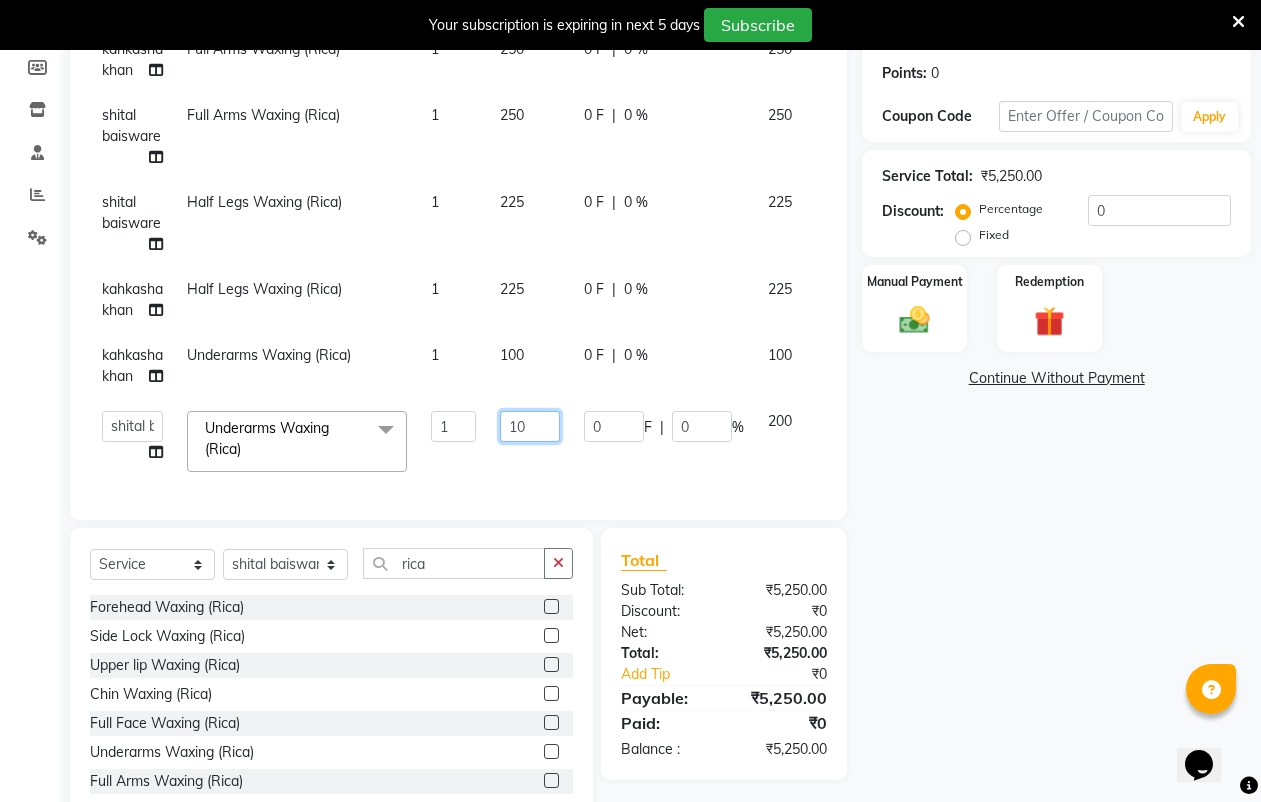 type on "100" 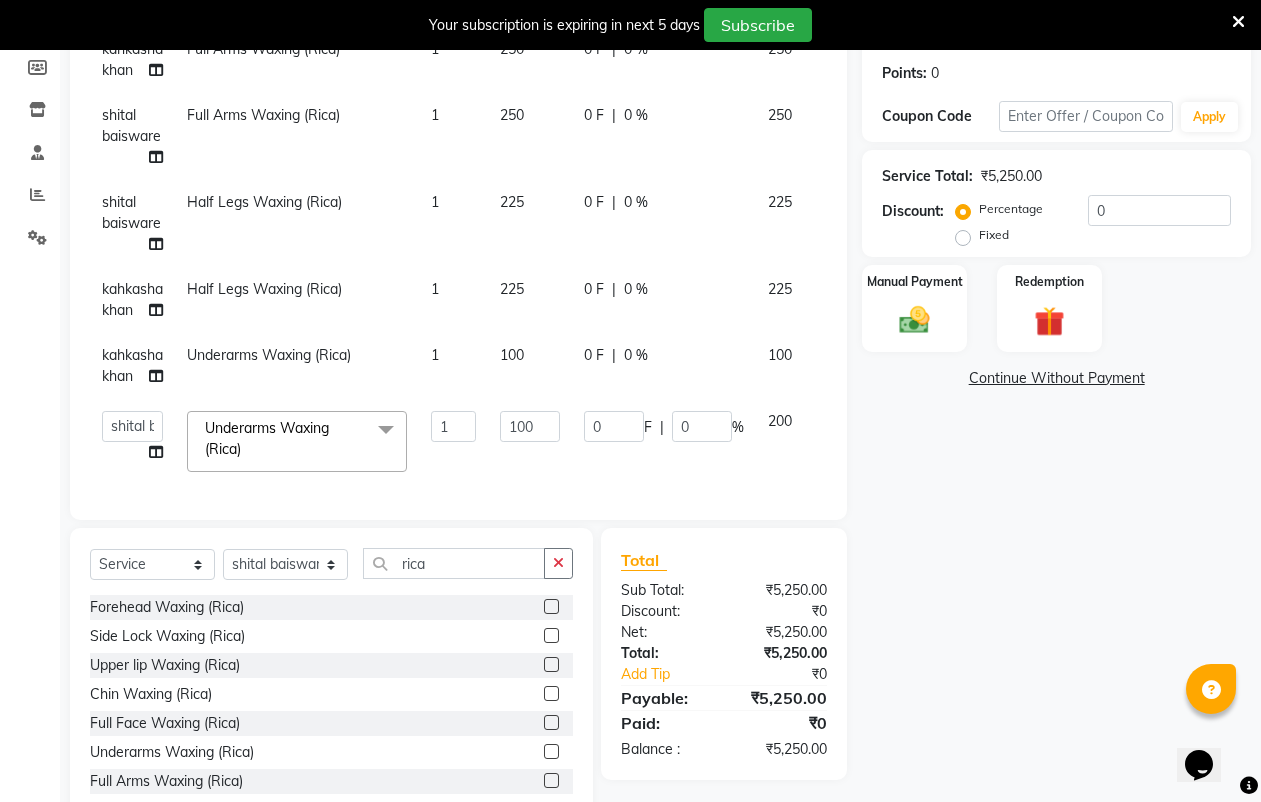 scroll, scrollTop: 274, scrollLeft: 0, axis: vertical 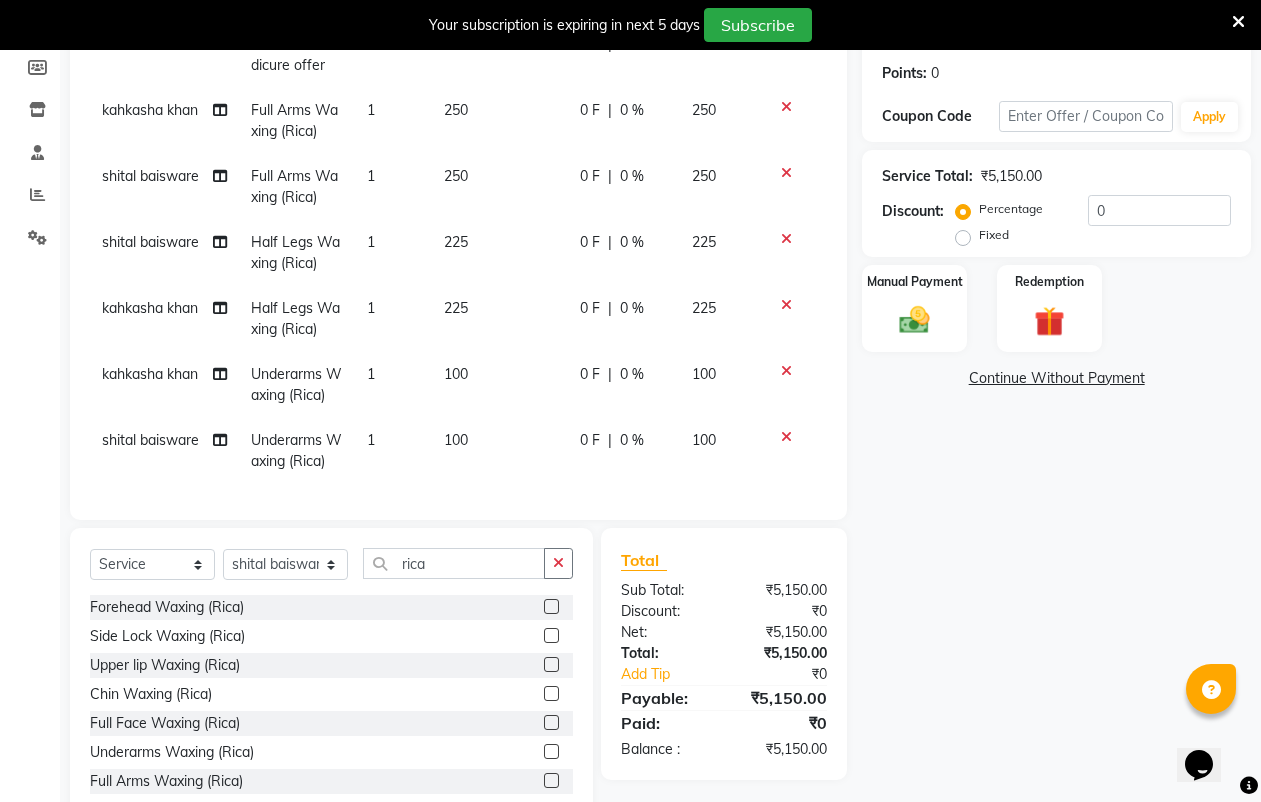 drag, startPoint x: 557, startPoint y: 571, endPoint x: 543, endPoint y: 566, distance: 14.866069 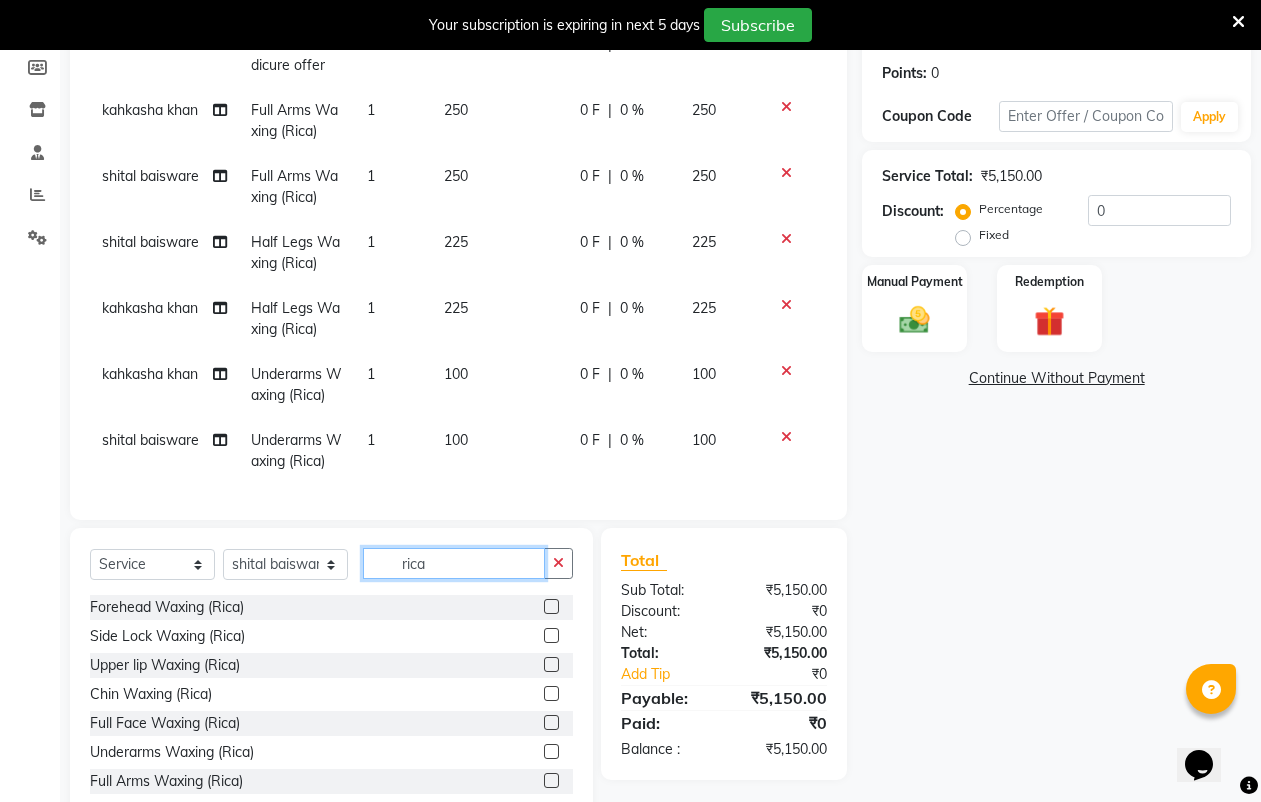 type 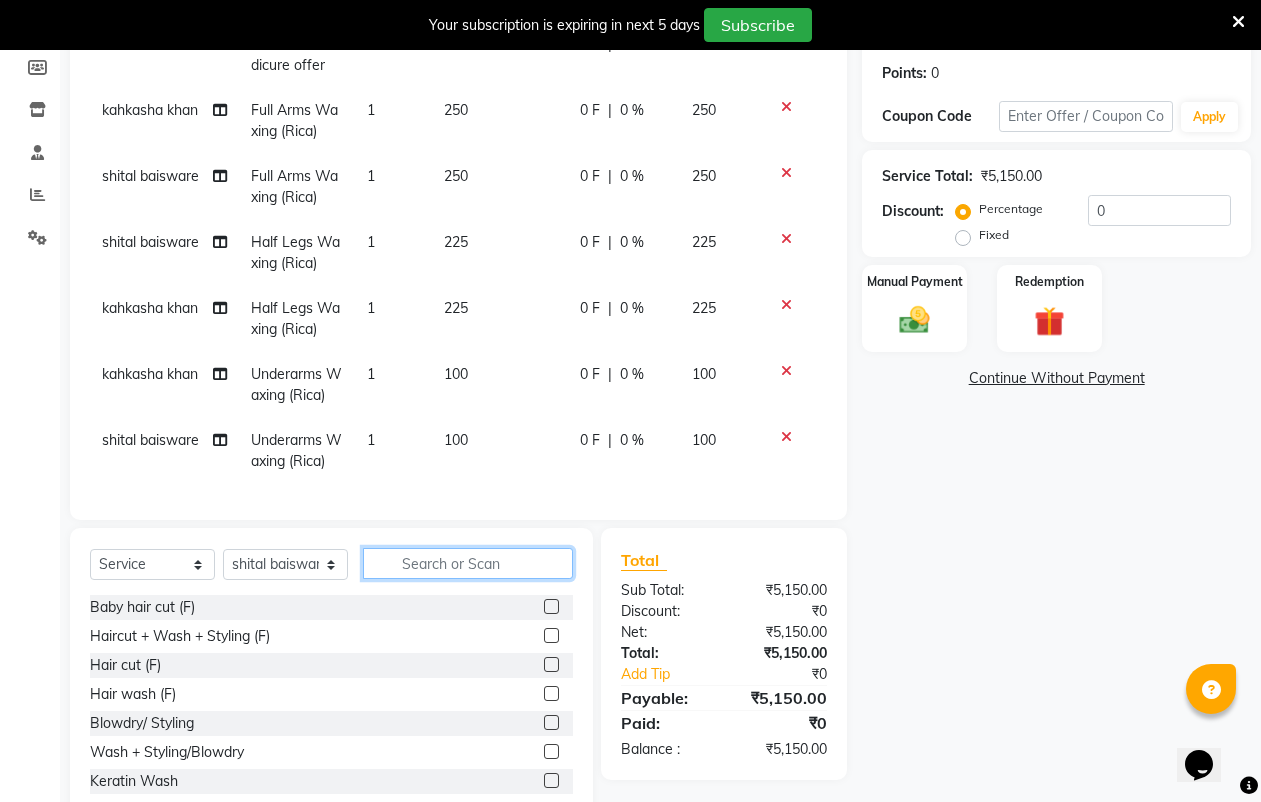 click 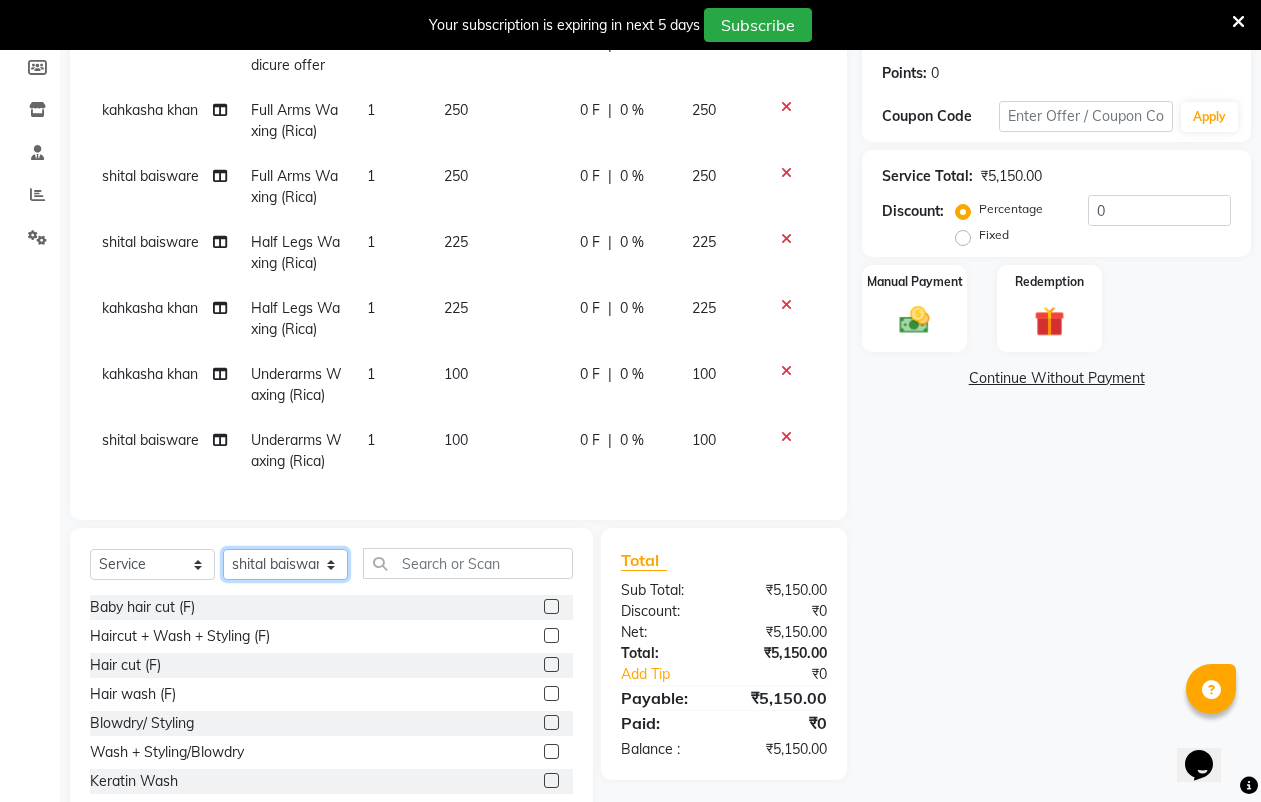 click on "Select Stylist [FIRST] [LAST] [FIRST] [LAST] [FIRST] [LAST] [FIRST] [LAST] [FIRST] [LAST] [FIRST] [LAST] [FIRST] [LAST] [FIRST] [LAST]" 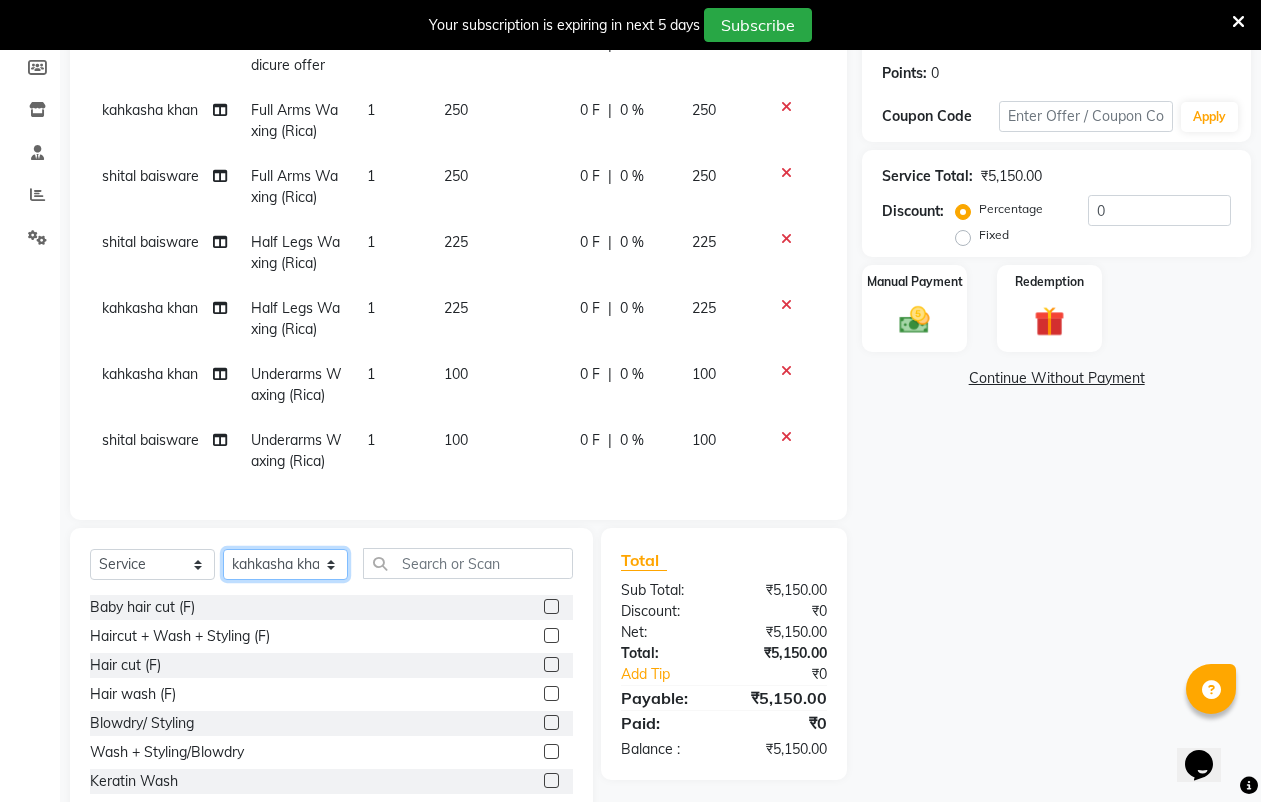 click on "Select Stylist [FIRST] [LAST] [FIRST] [LAST] [FIRST] [LAST] [FIRST] [LAST] [FIRST] [LAST] [FIRST] [LAST] [FIRST] [LAST] [FIRST] [LAST]" 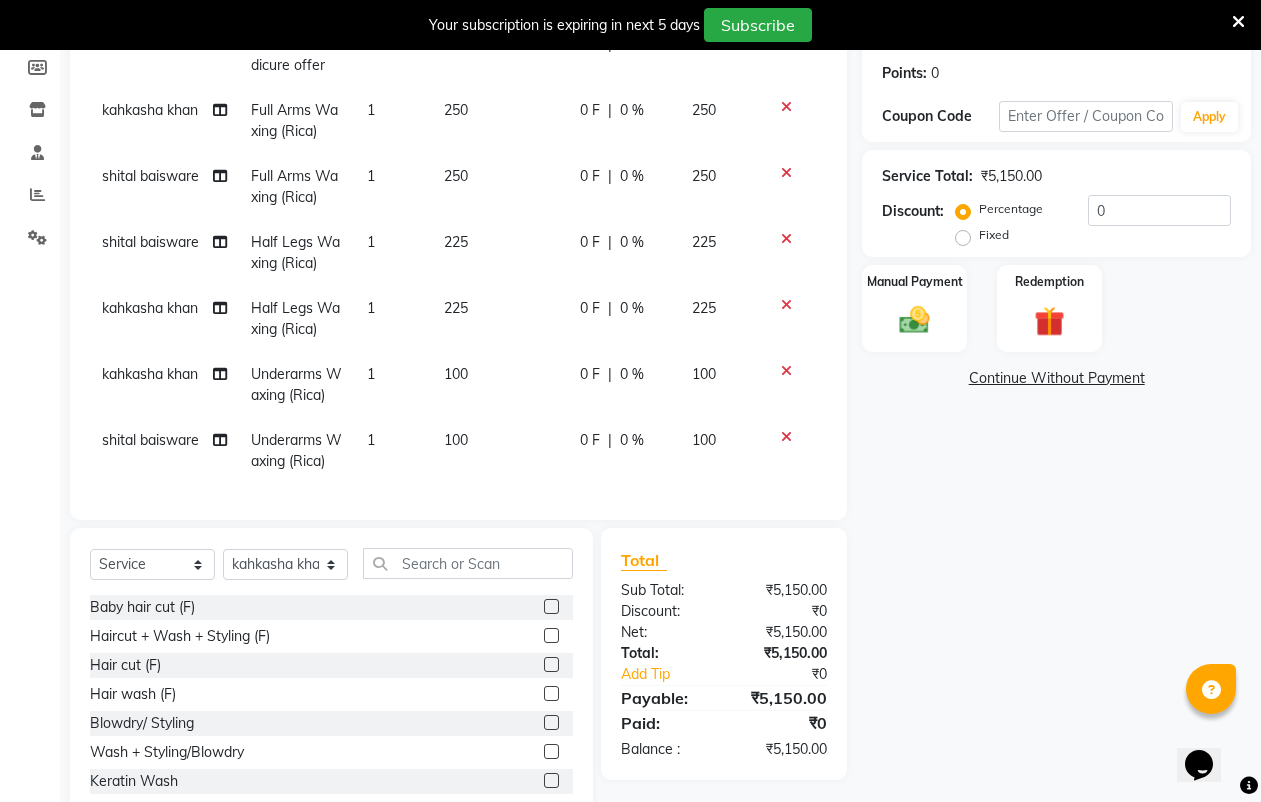 click on "Underarms Waxing (Rica)" 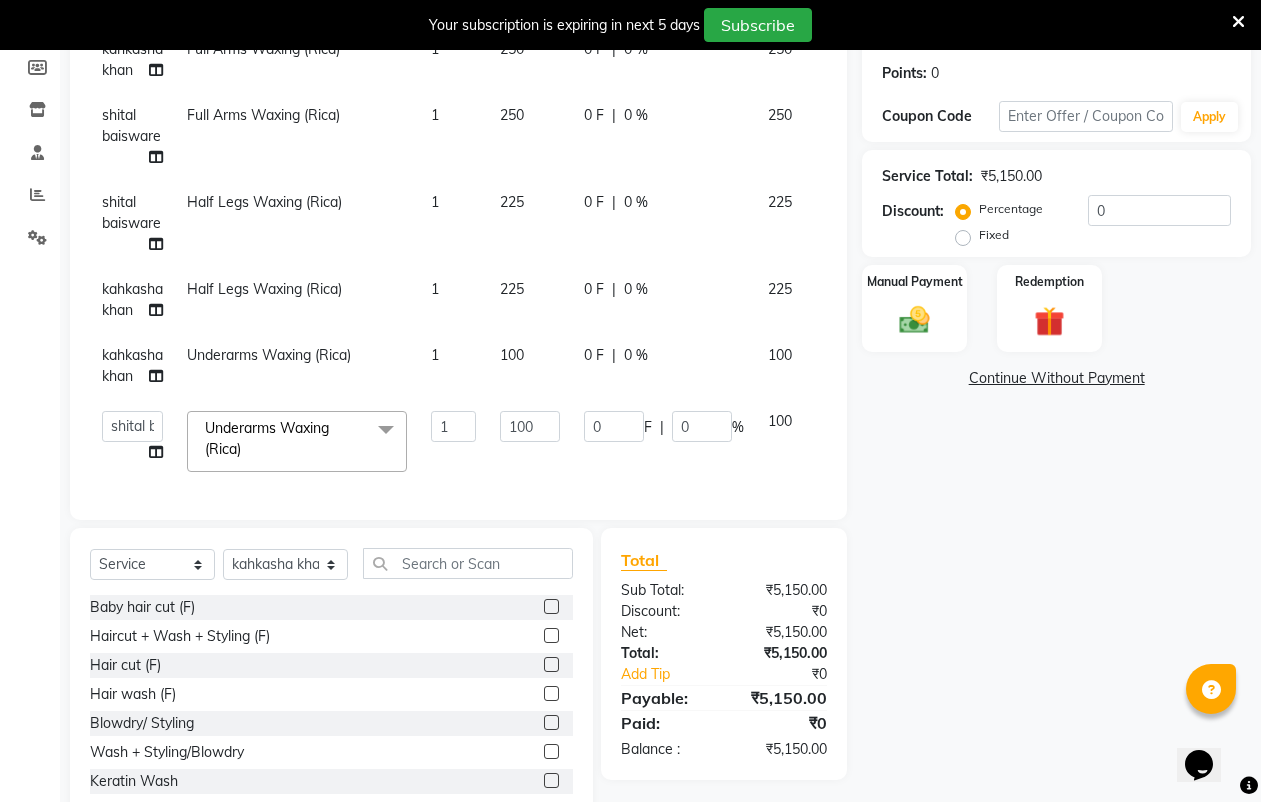 scroll, scrollTop: 314, scrollLeft: 0, axis: vertical 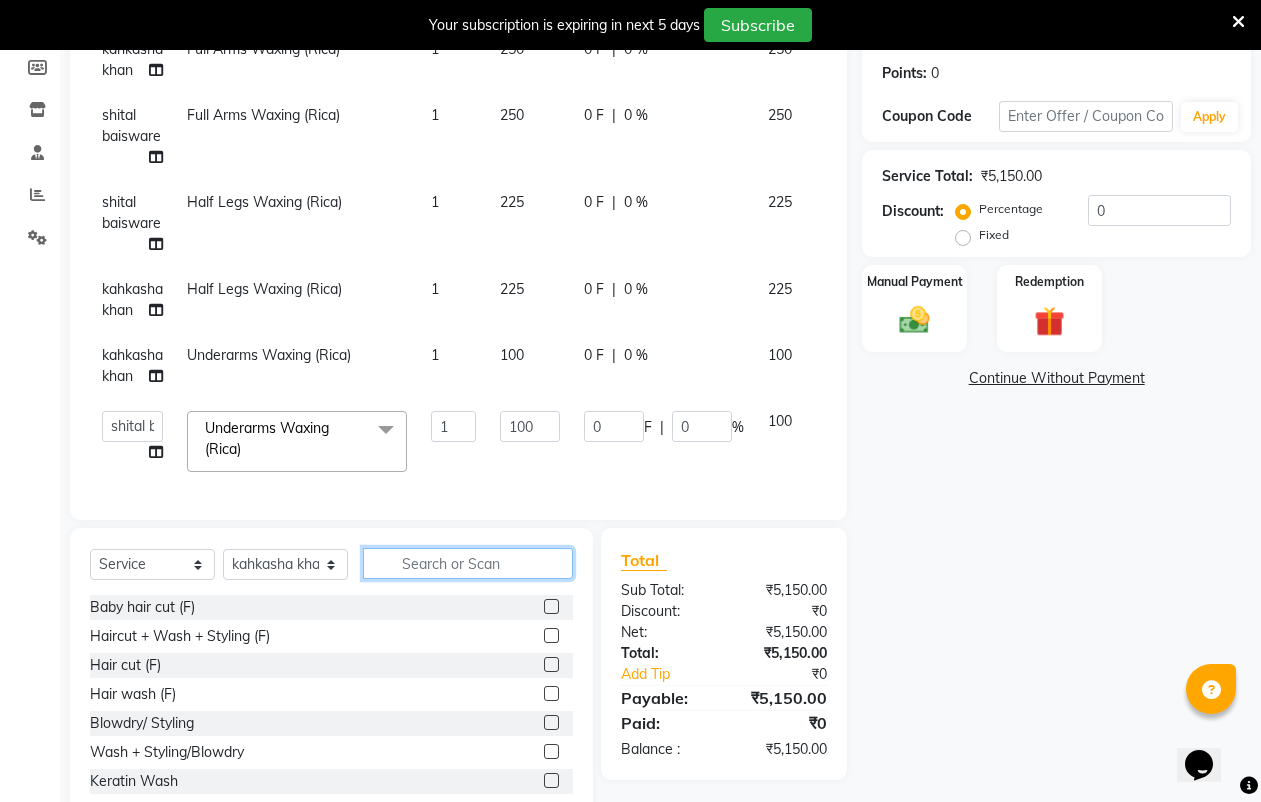click 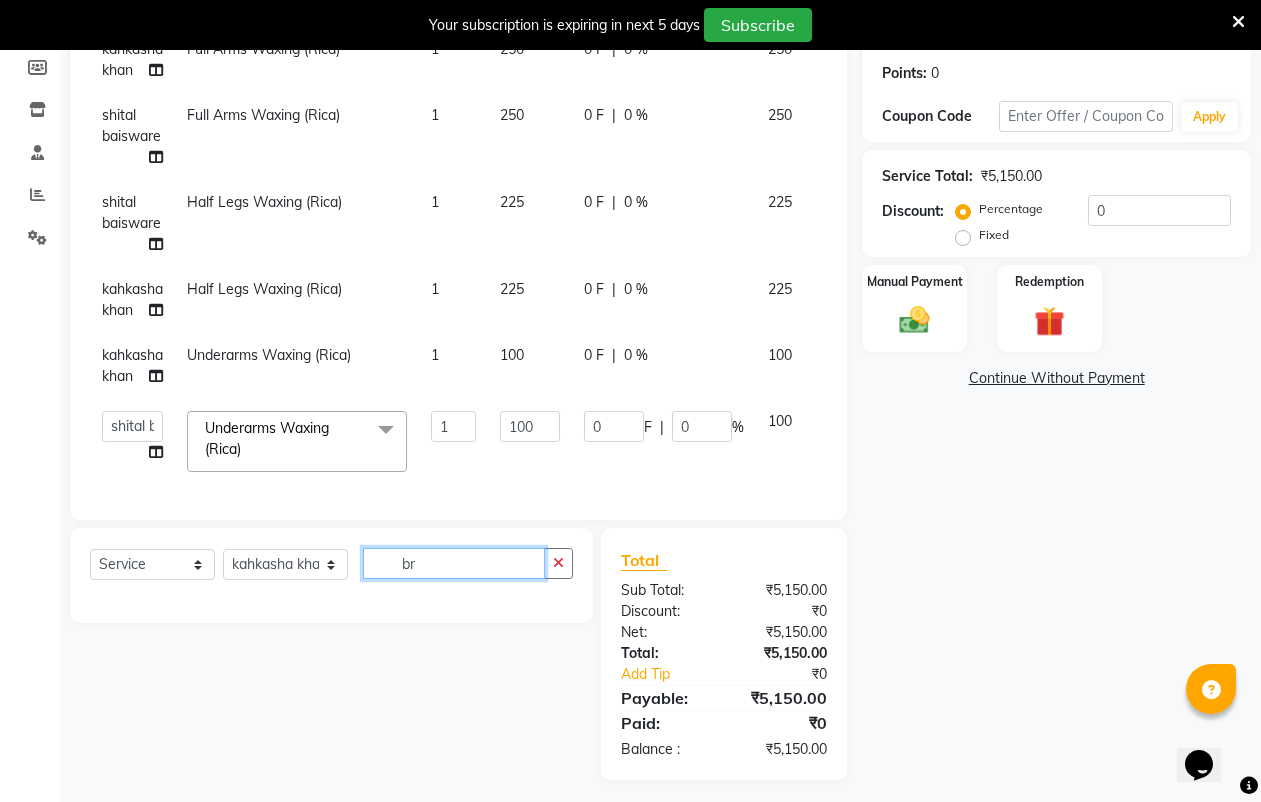 type on "b" 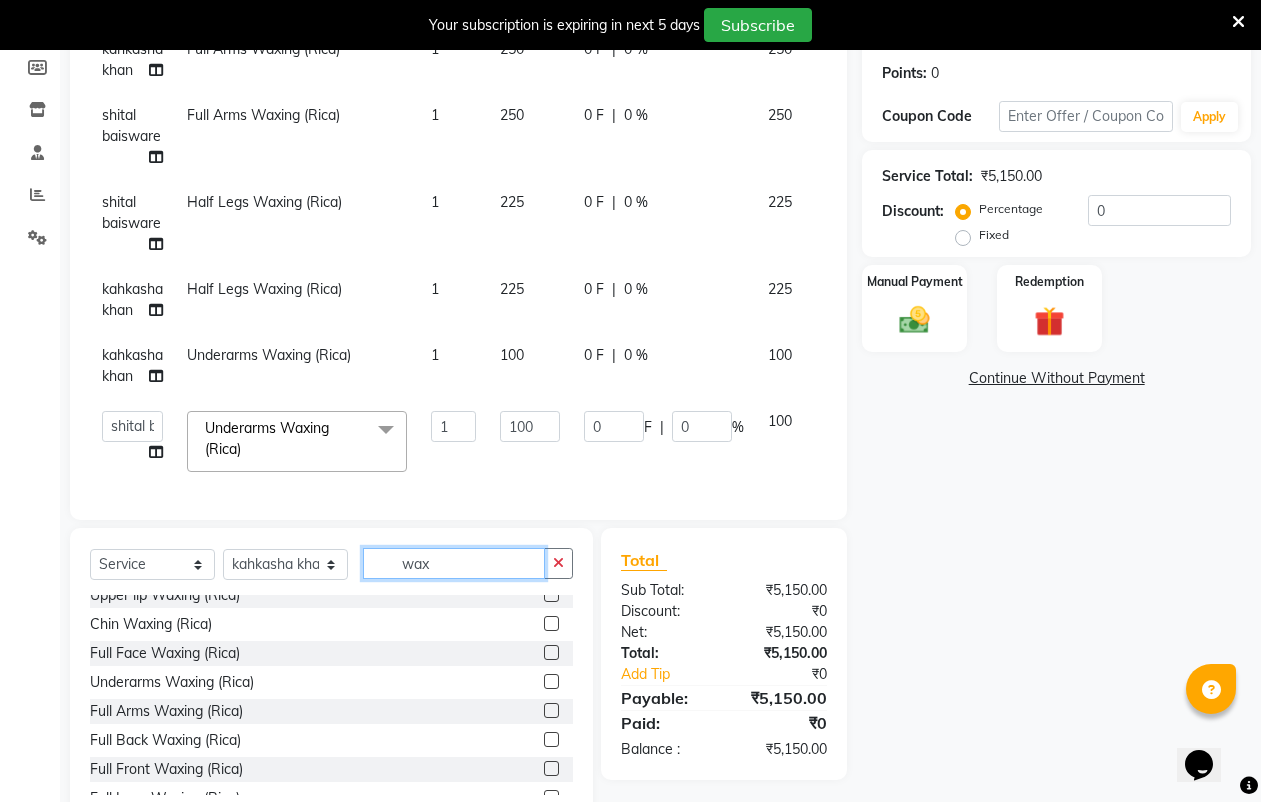 scroll, scrollTop: 375, scrollLeft: 0, axis: vertical 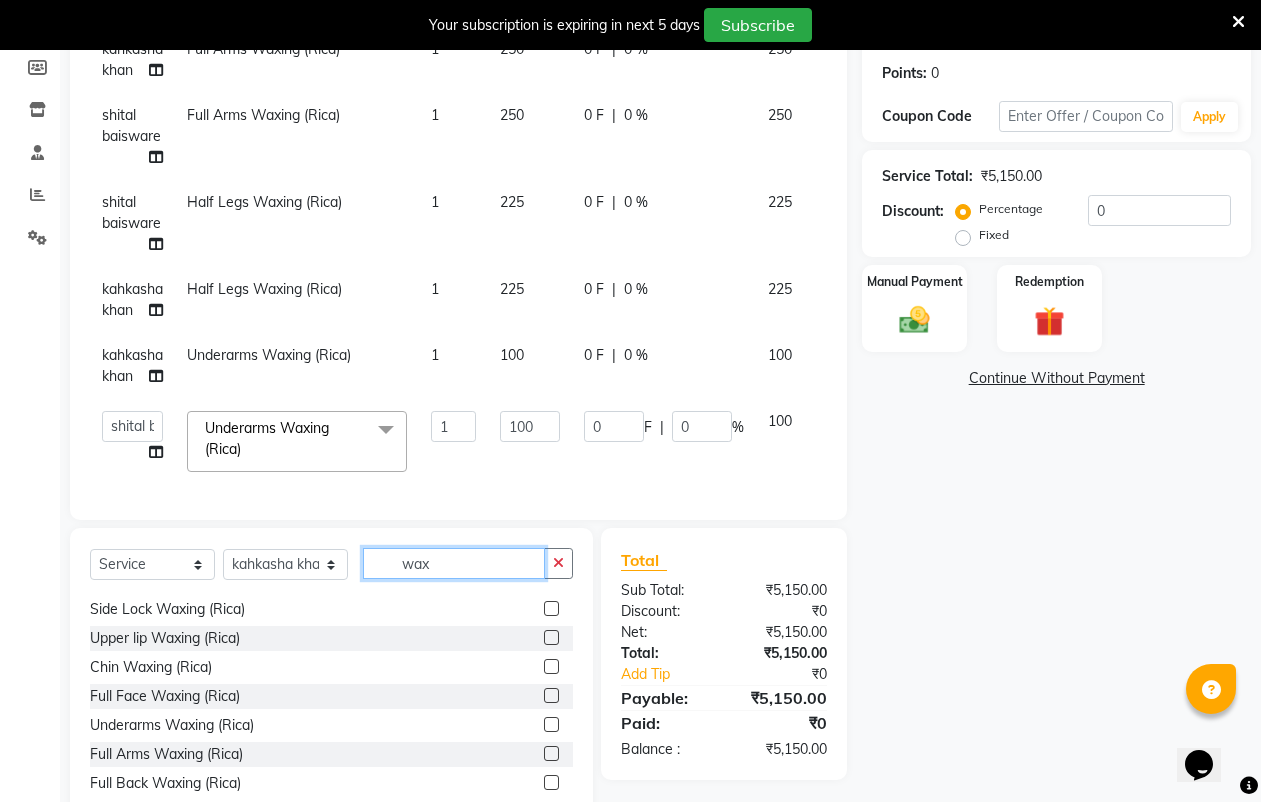 type on "wax" 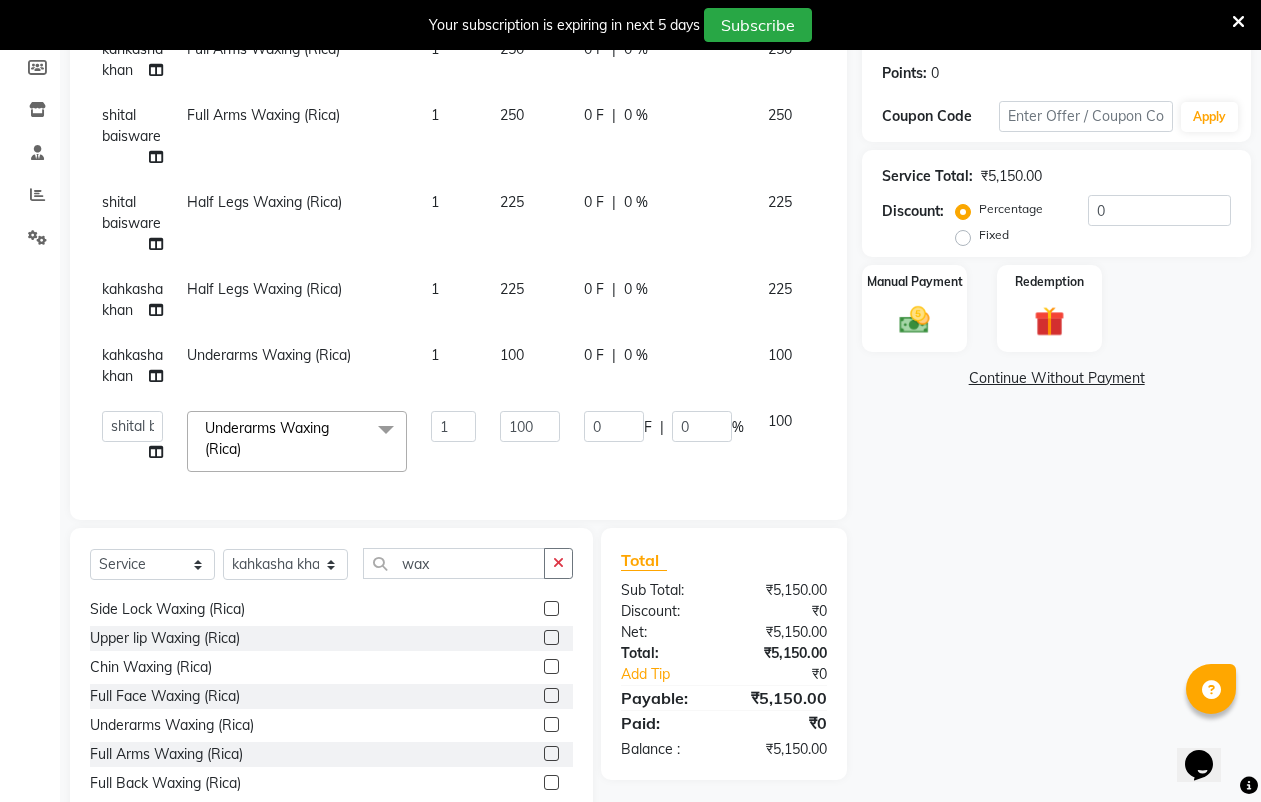 click 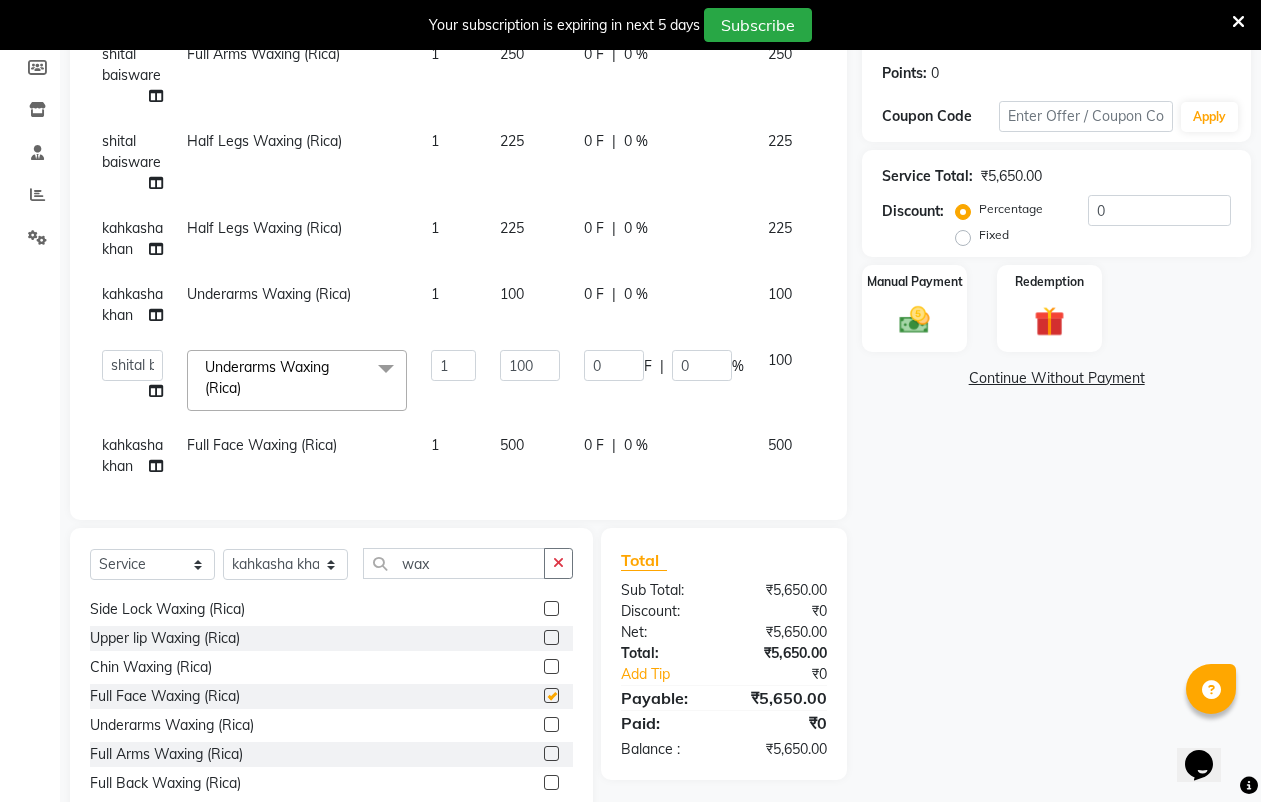 checkbox on "false" 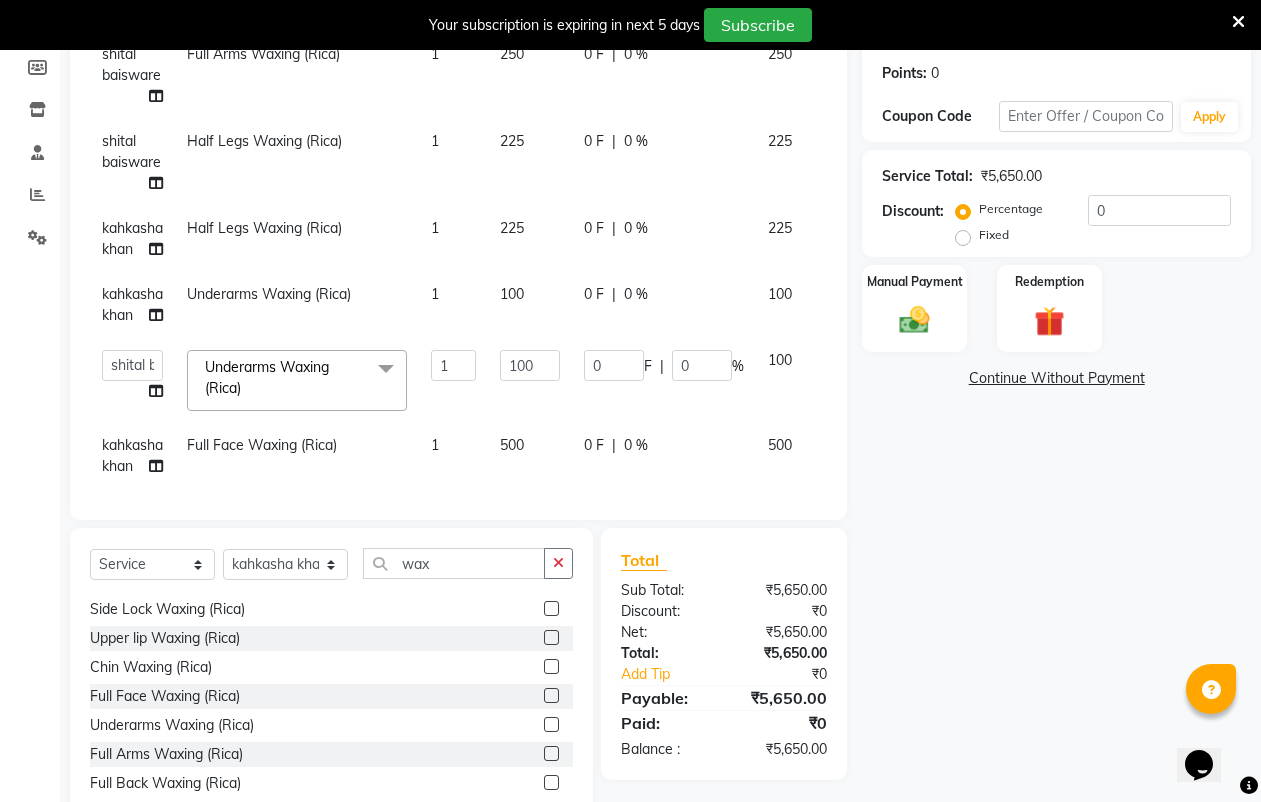 scroll, scrollTop: 380, scrollLeft: 0, axis: vertical 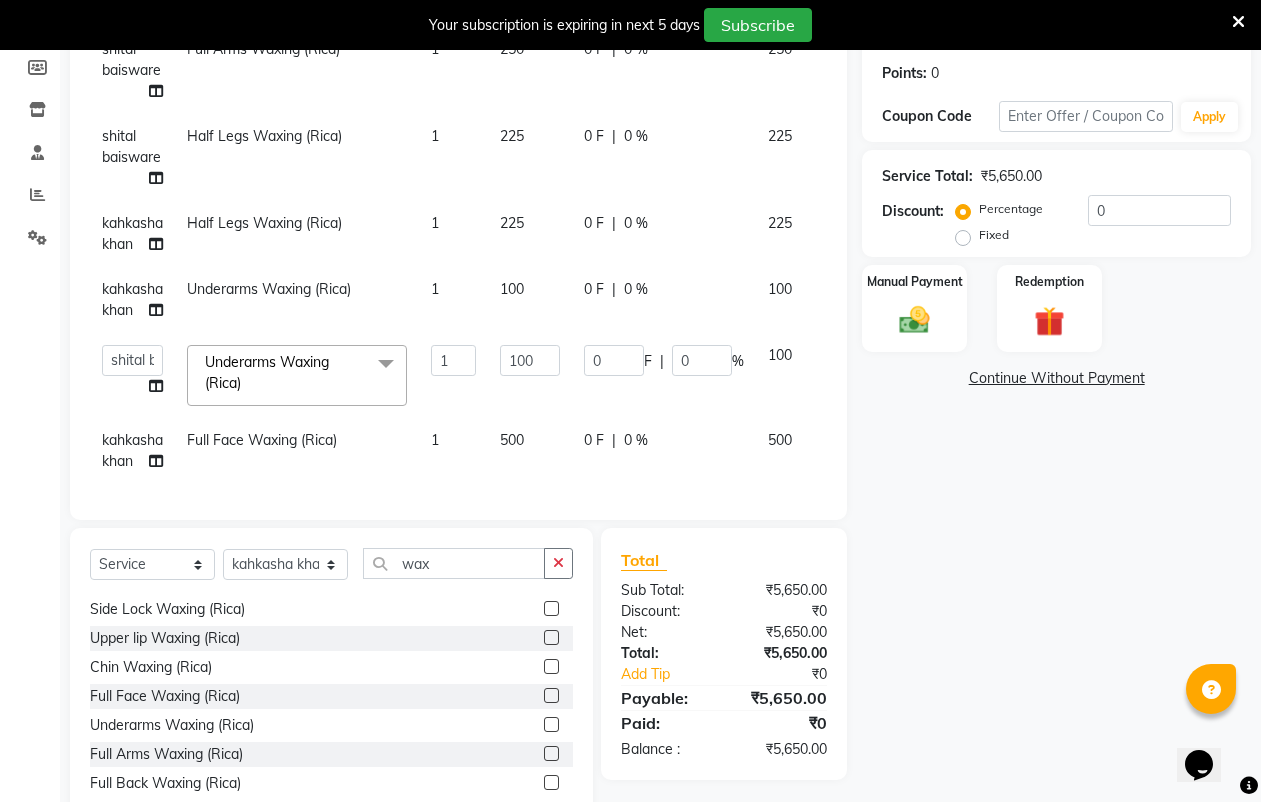 click on "Name: Sabrina Saiyyad  Membership: Total Visits:   Card on file:  0 Last Visit:   - Points:   0  Coupon Code Apply Service Total:  ₹5,650.00  Discount:  Percentage   Fixed  0 Manual Payment Redemption  Continue Without Payment" 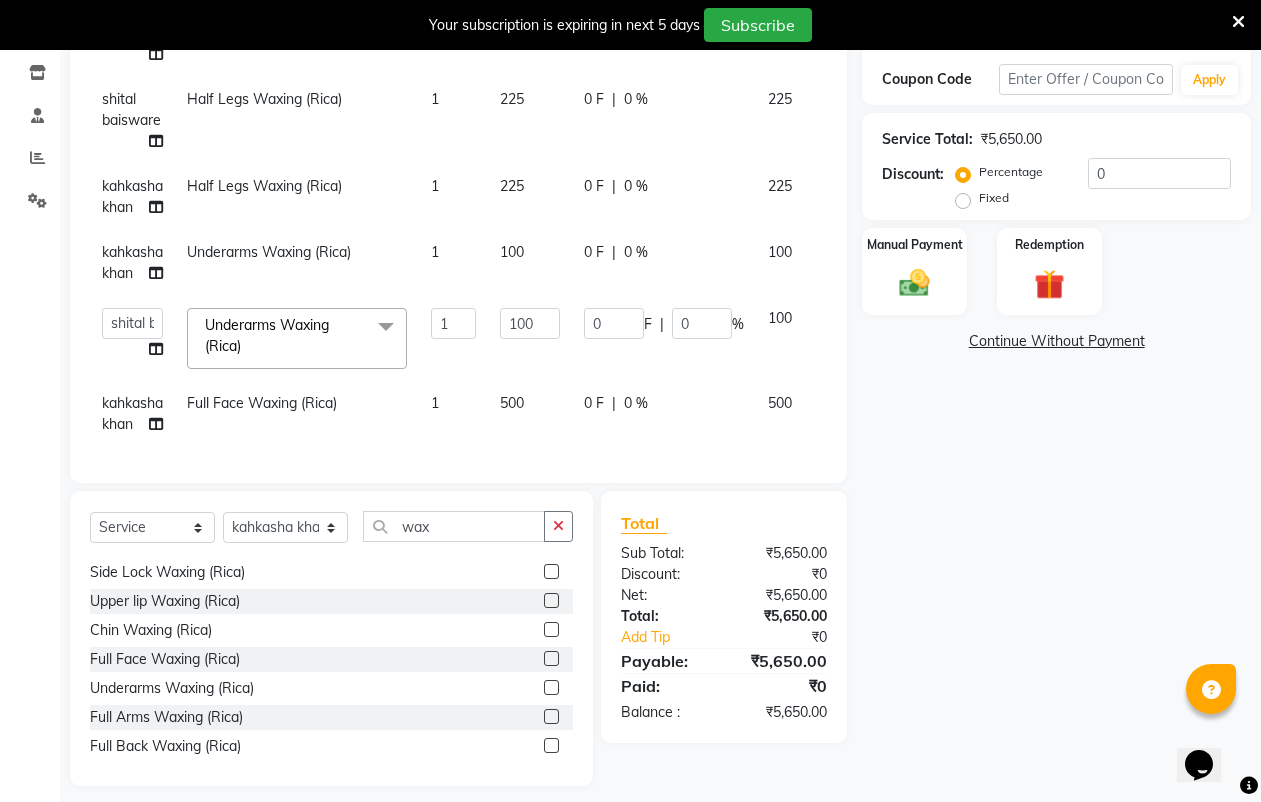 scroll, scrollTop: 349, scrollLeft: 0, axis: vertical 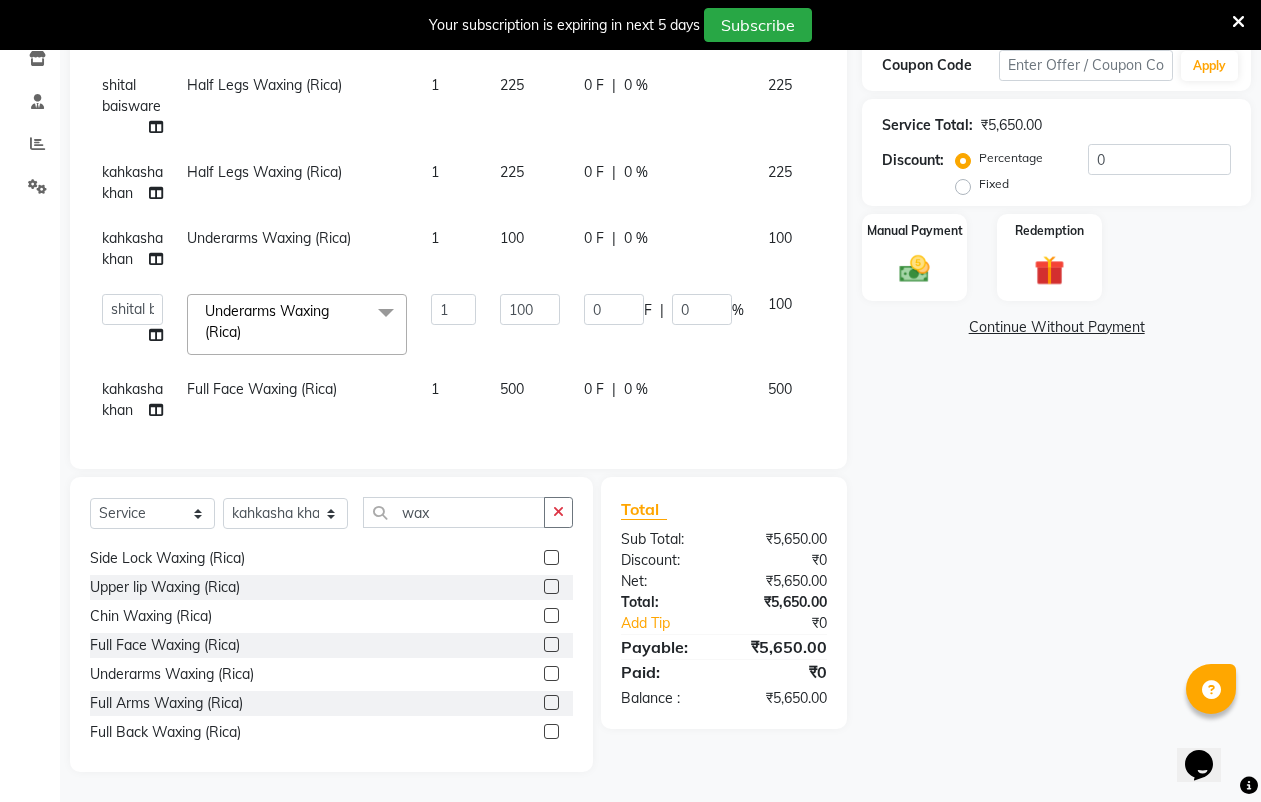 click on "500" 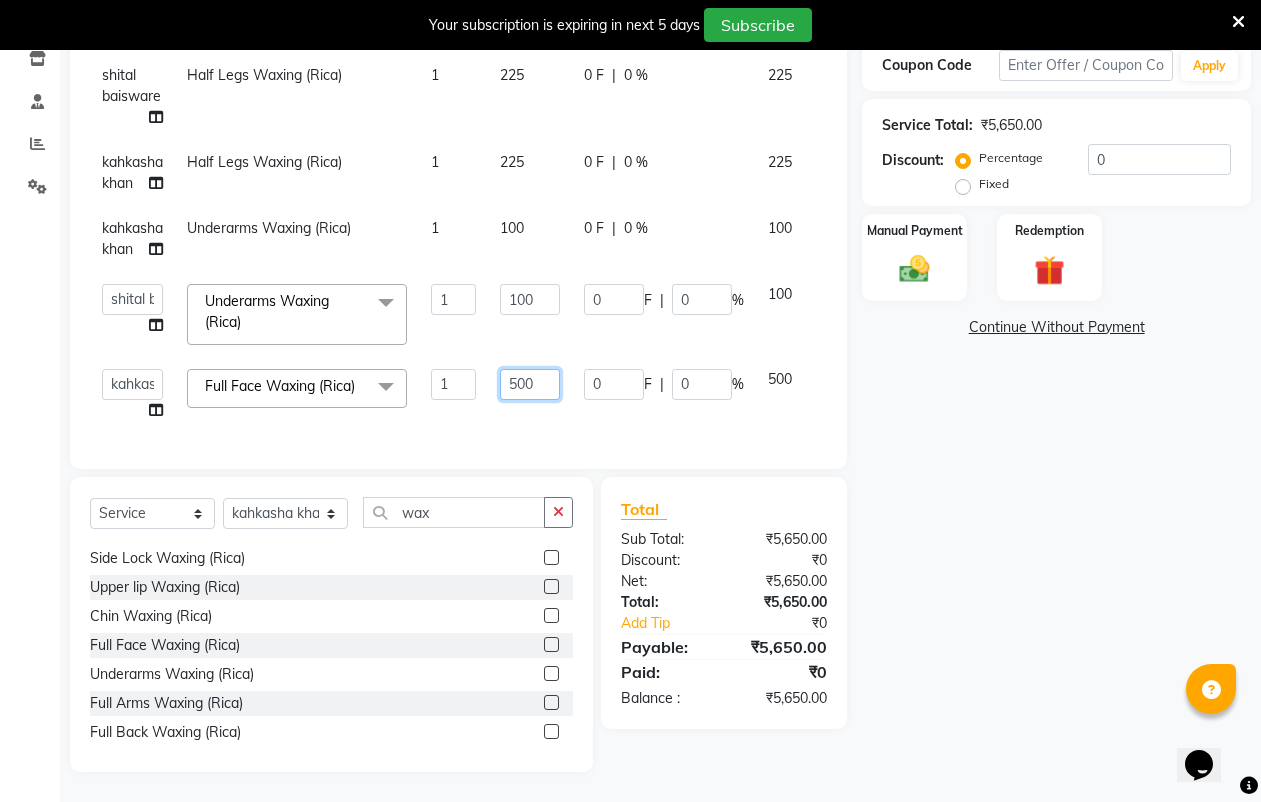 click on "500" 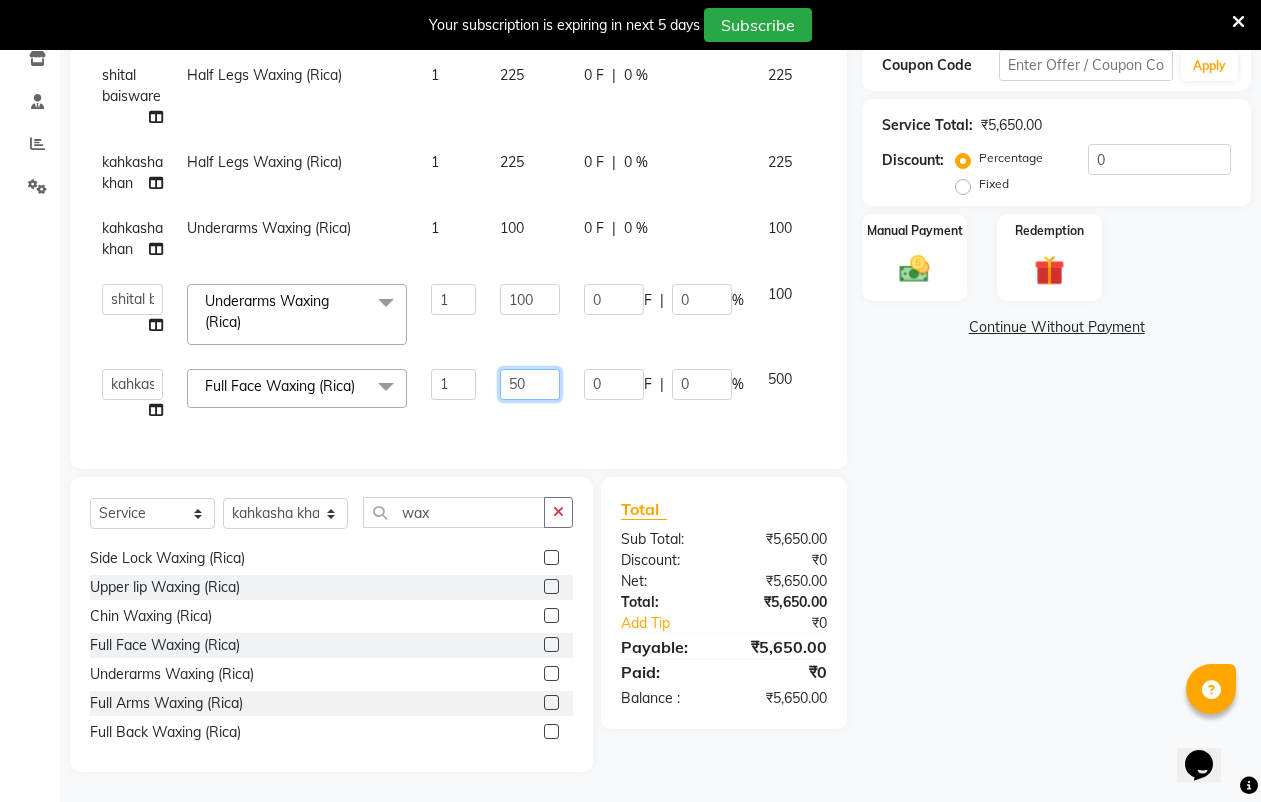 type on "5" 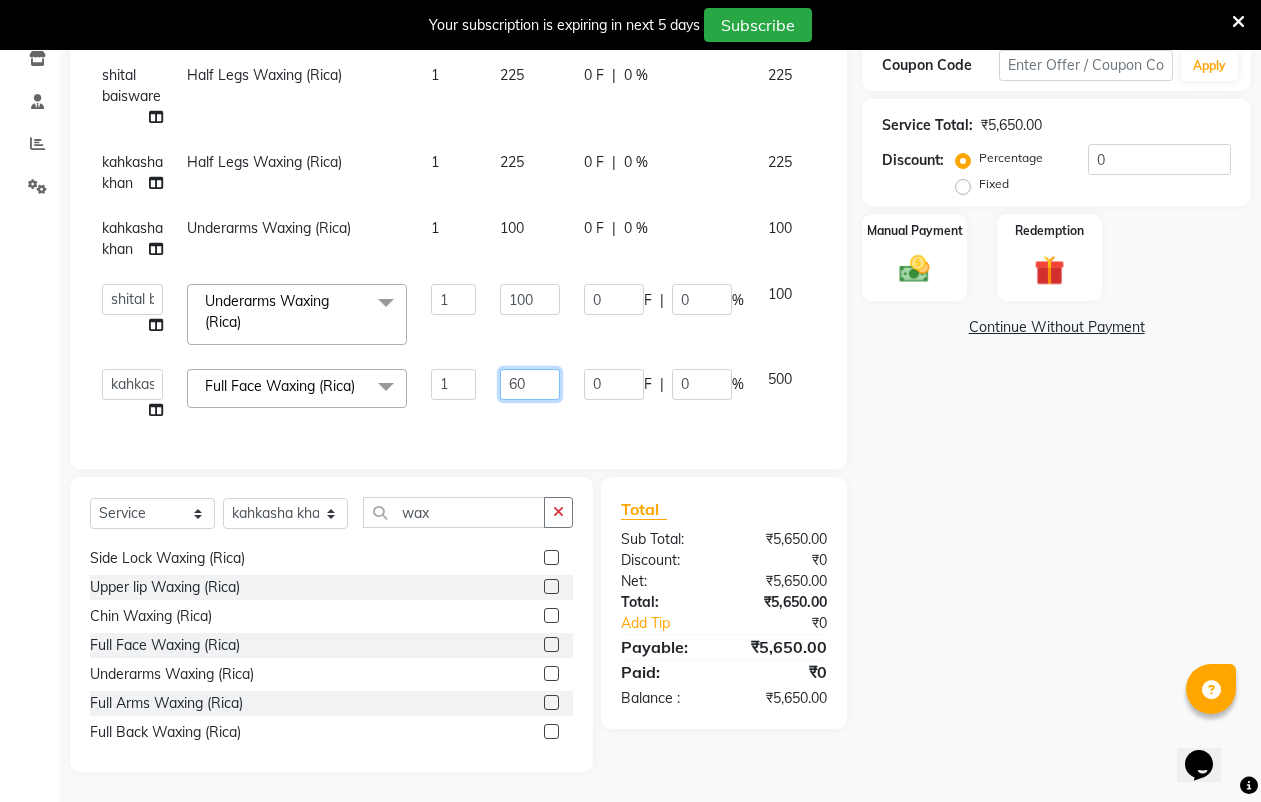 type on "600" 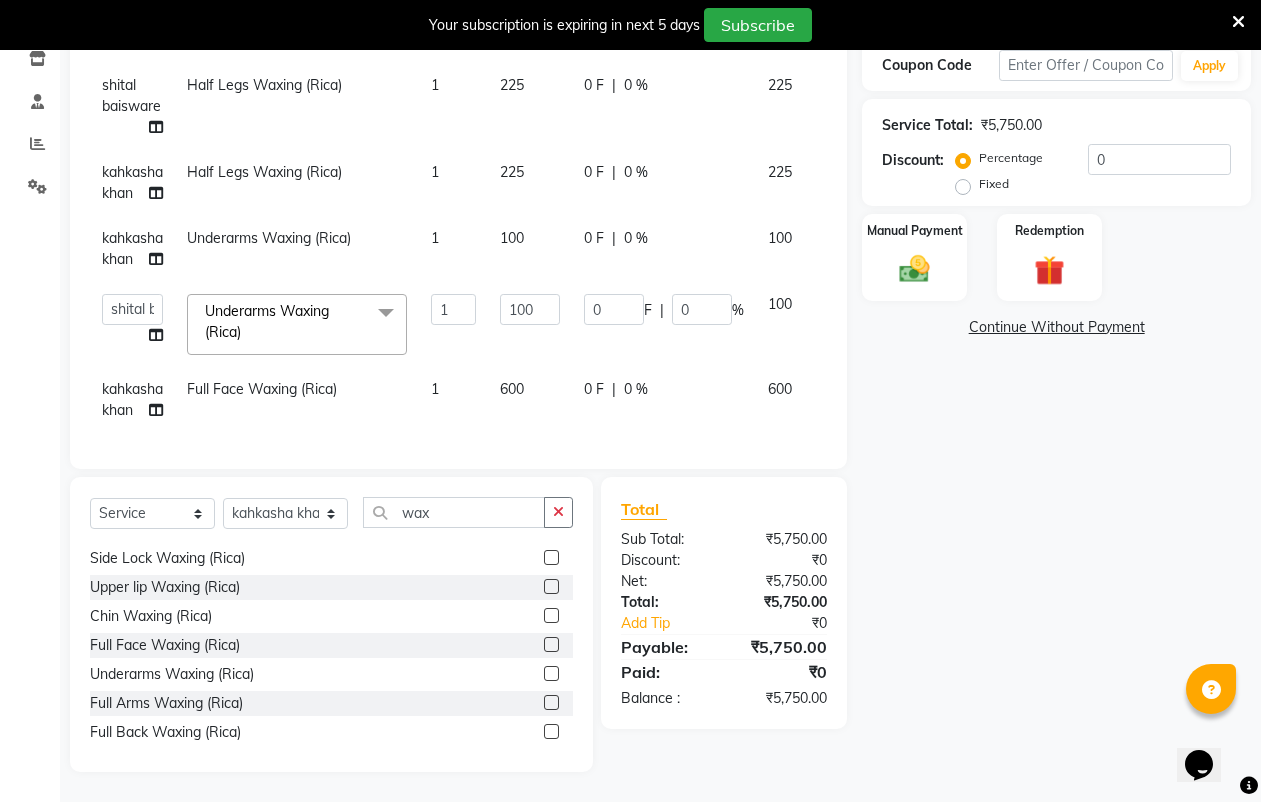 click on "Name: Sabrina Saiyyad  Membership: Total Visits:   Card on file:  0 Last Visit:   - Points:   0  Coupon Code Apply Service Total:  ₹5,750.00  Discount:  Percentage   Fixed  0 Manual Payment Redemption  Continue Without Payment" 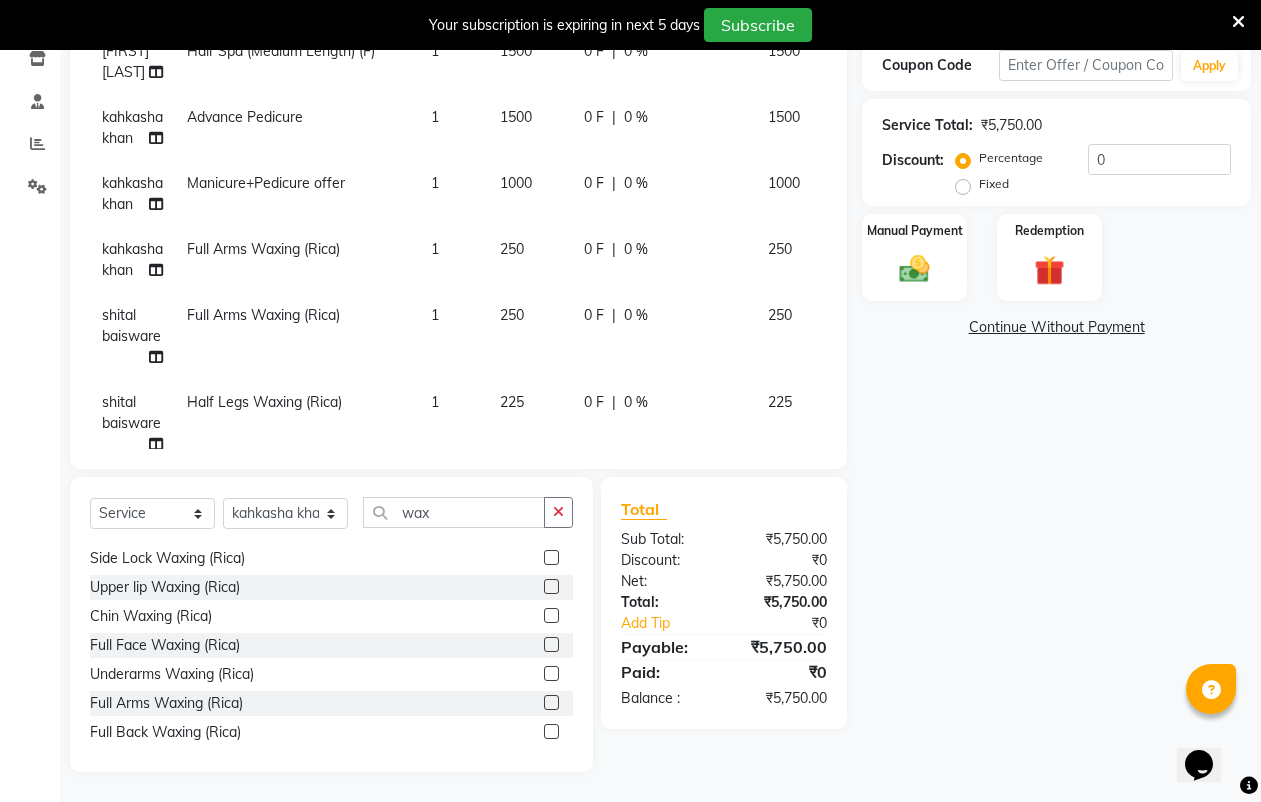 scroll, scrollTop: 0, scrollLeft: 0, axis: both 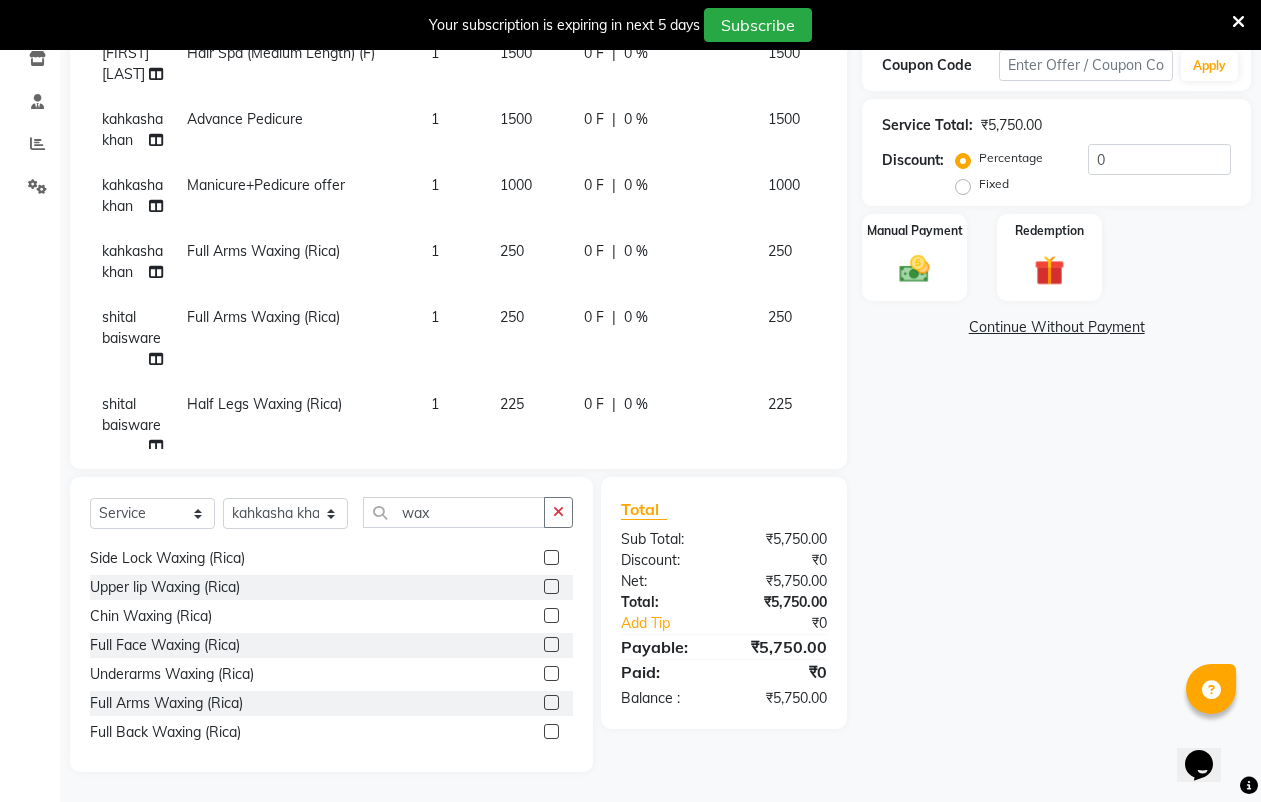 click on "1500" 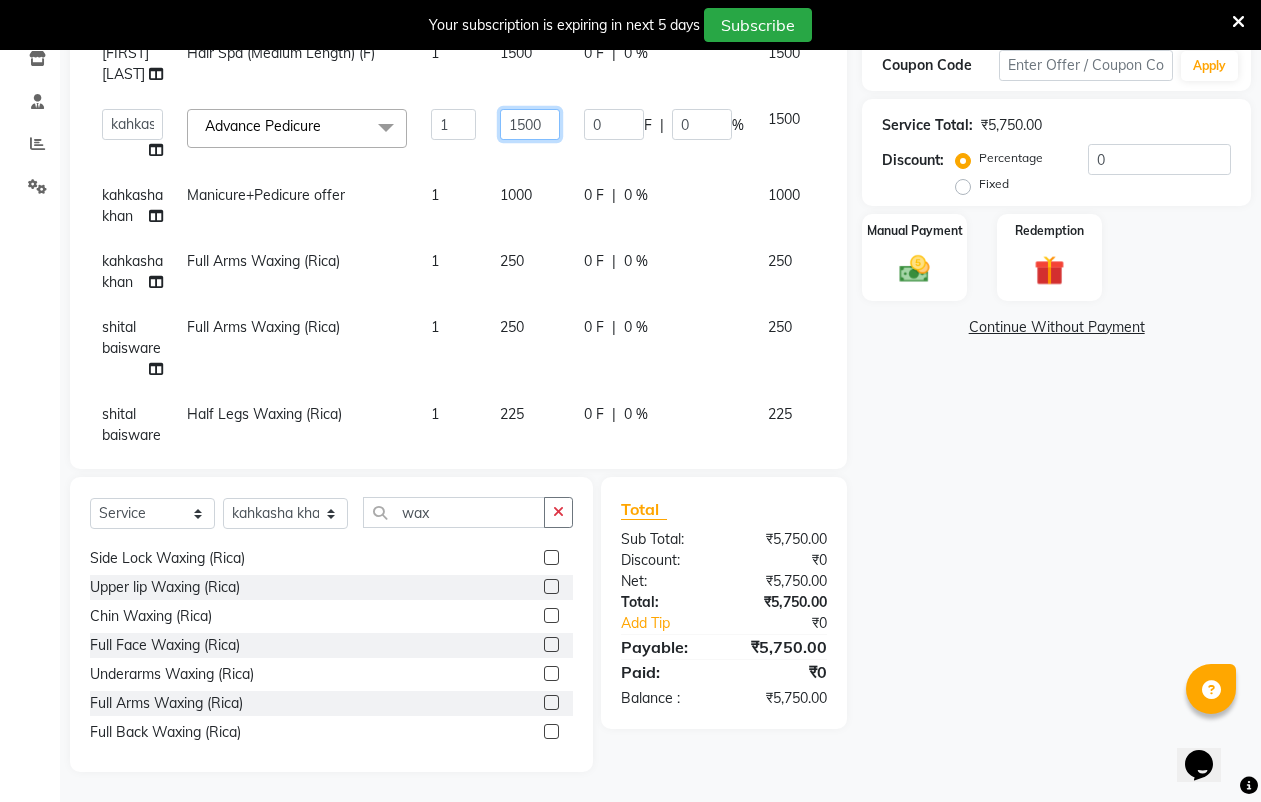 click on "1500" 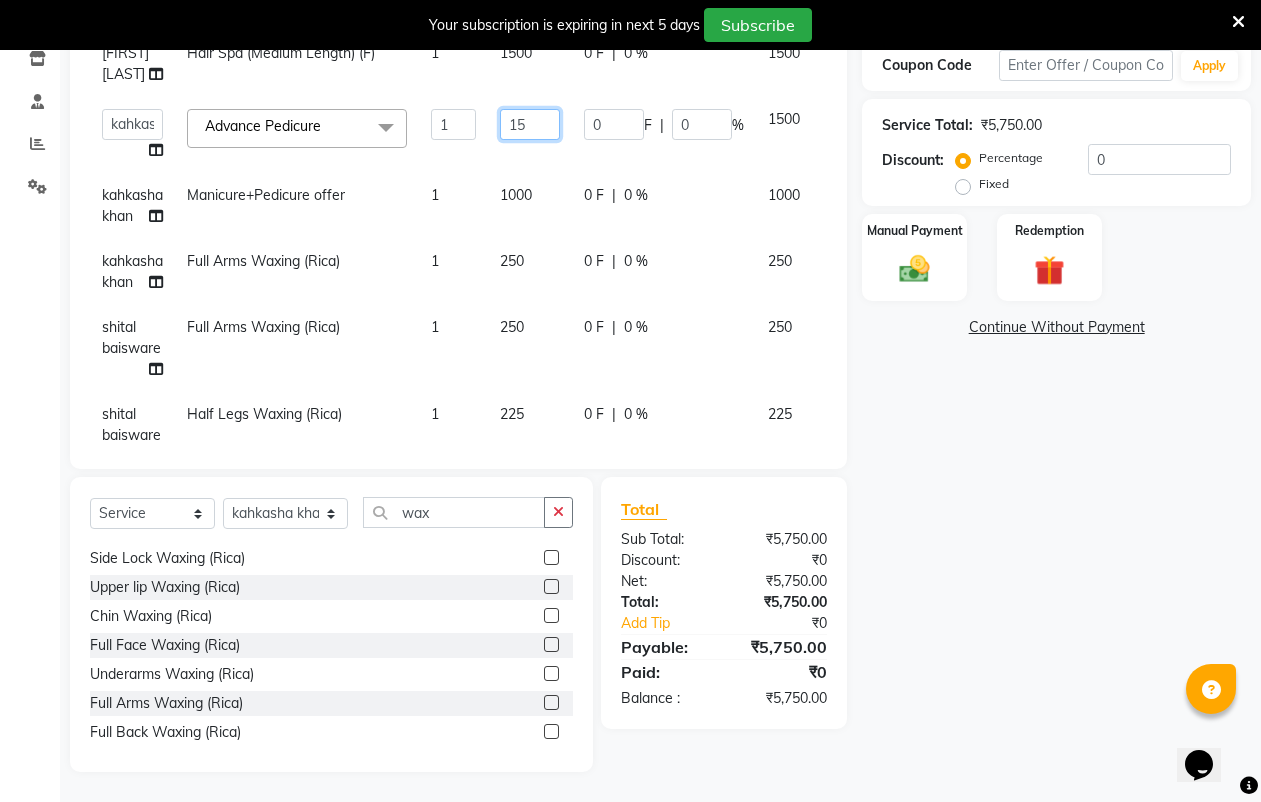 type on "1" 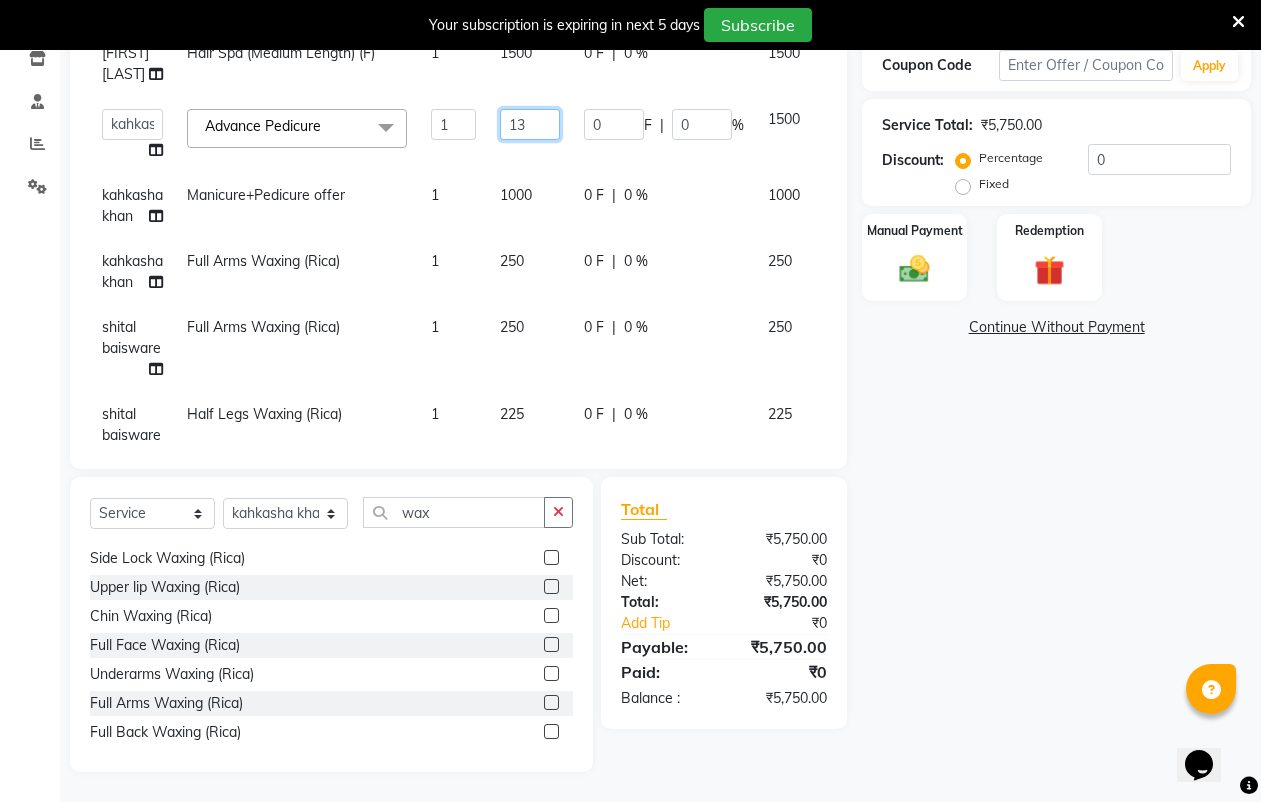 type on "1" 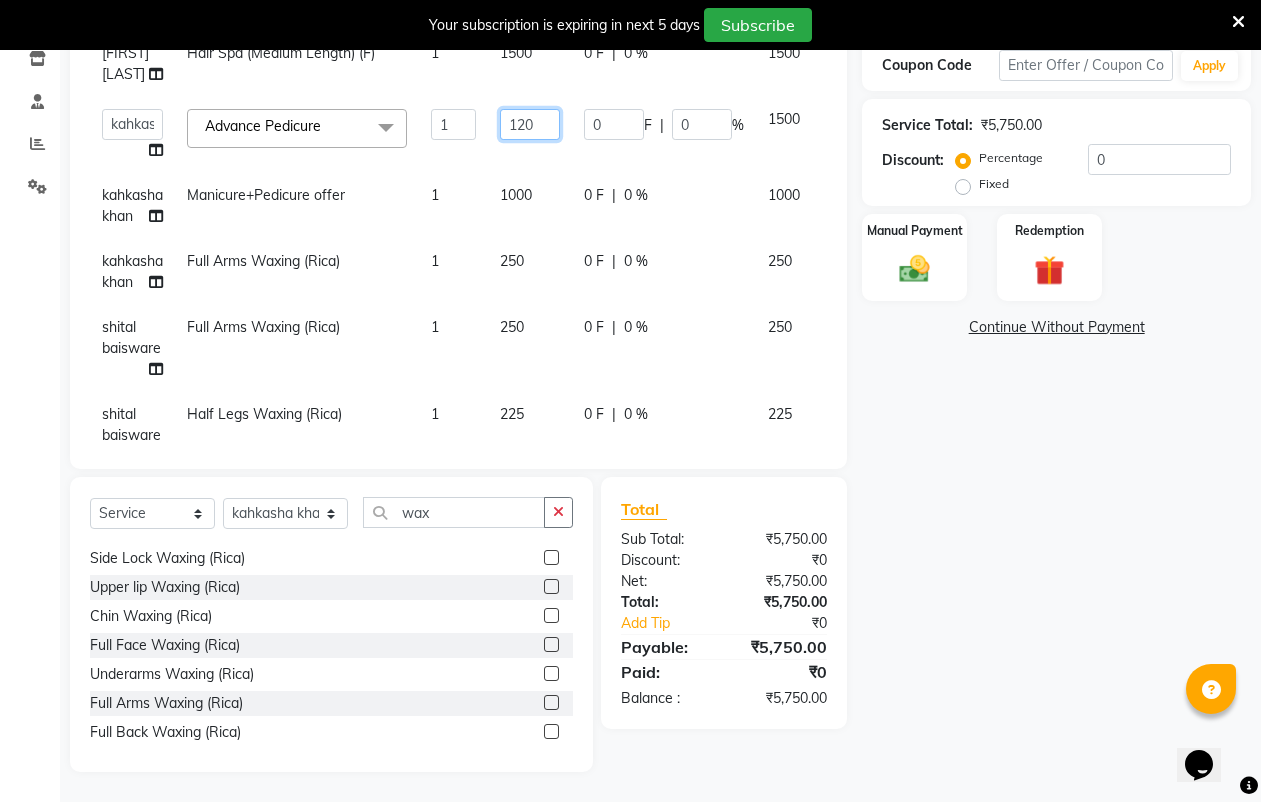 type on "1200" 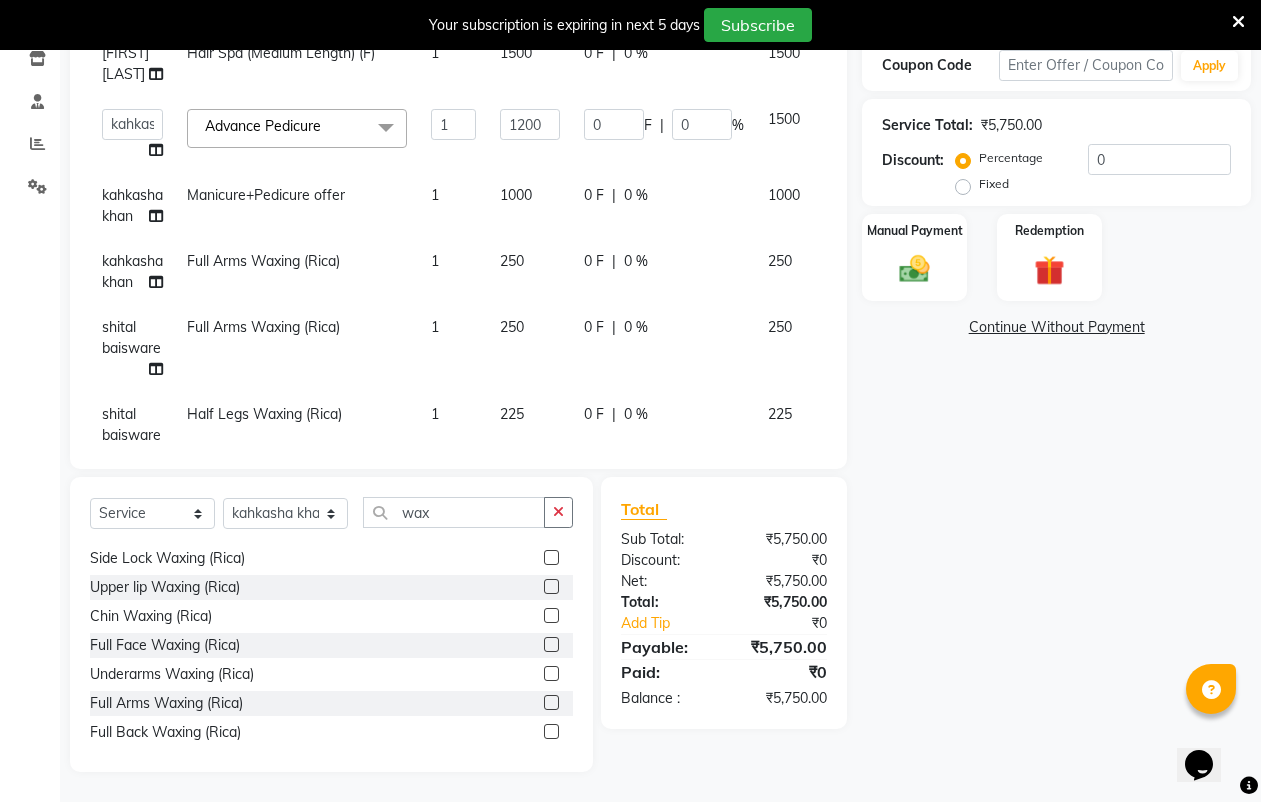 click on "1000" 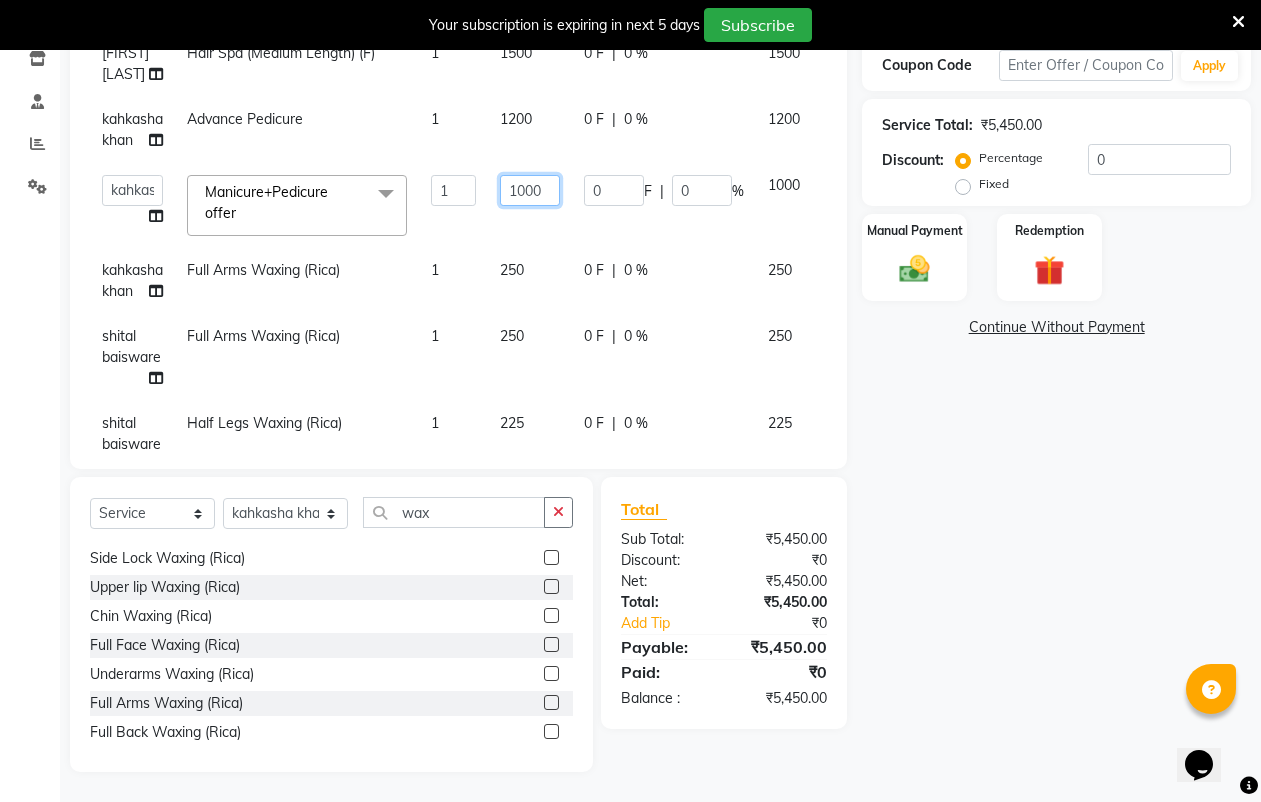 click on "1000" 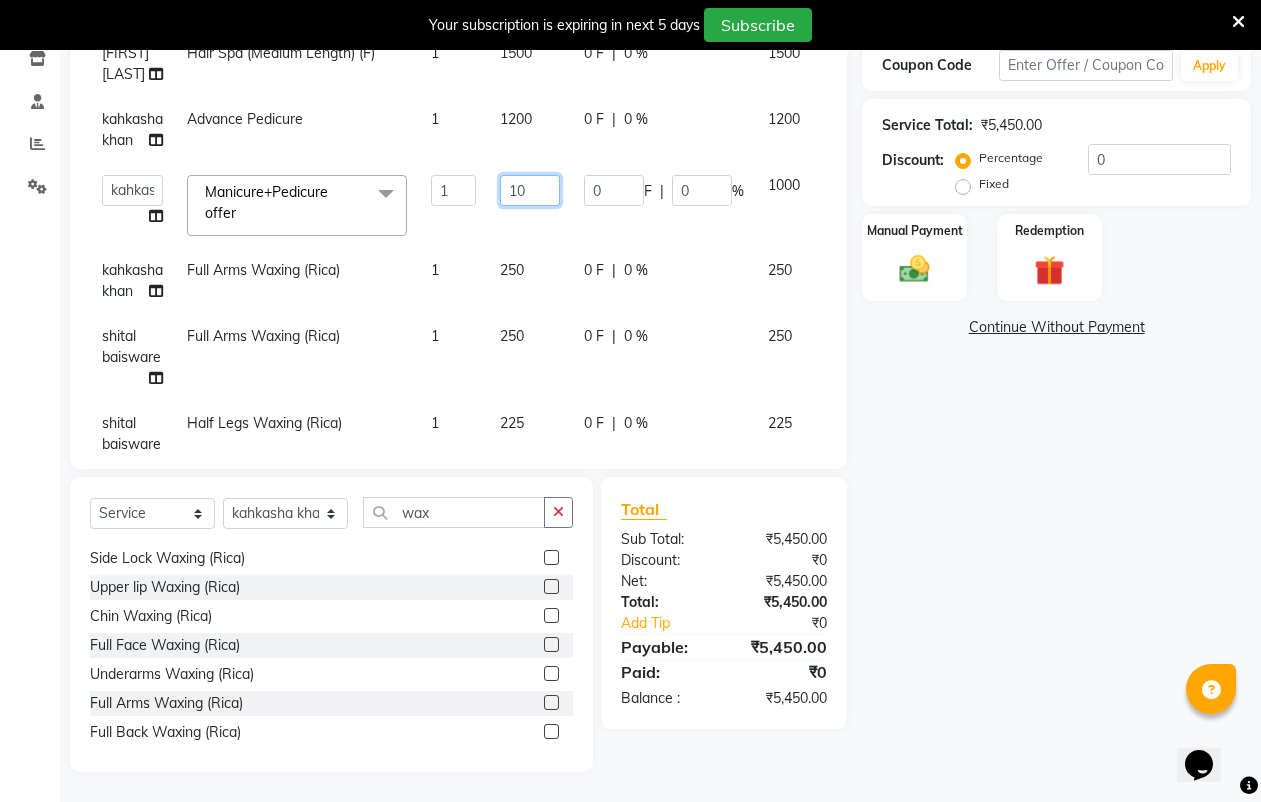 type on "1" 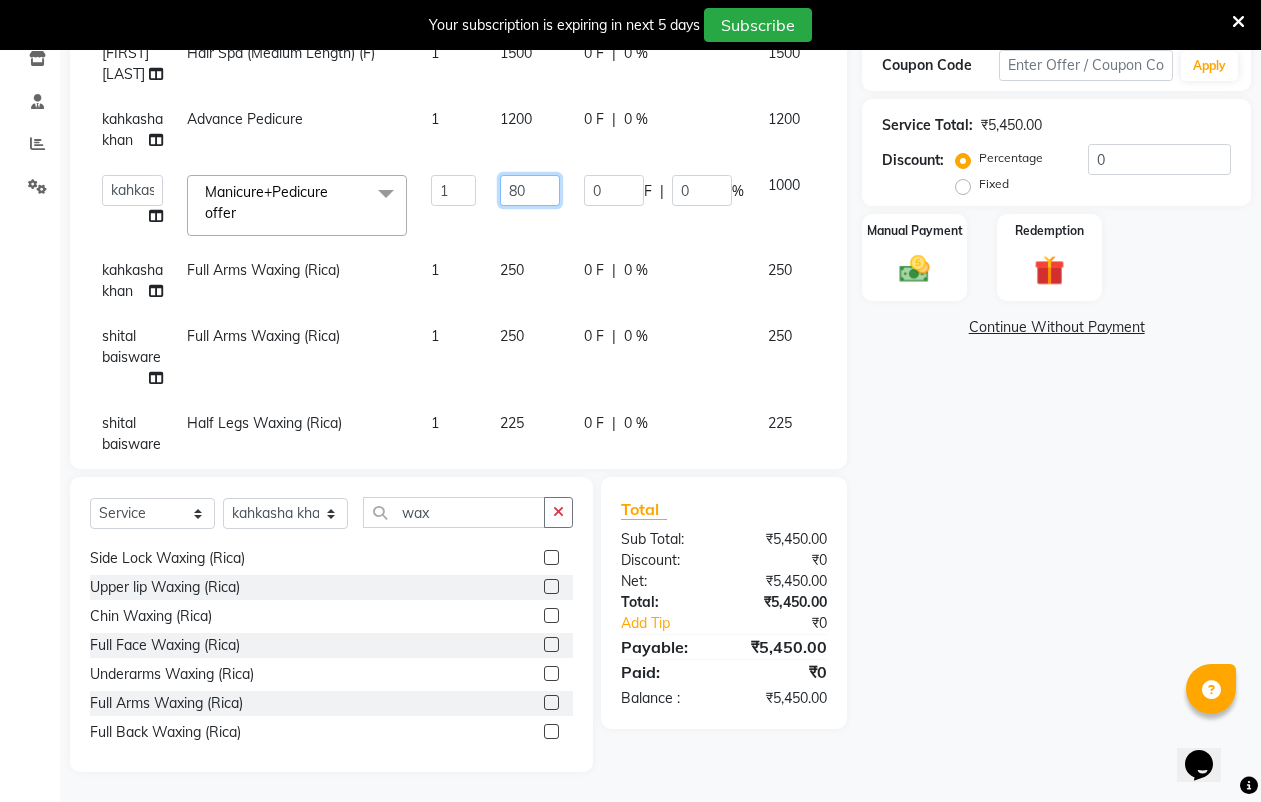 type on "800" 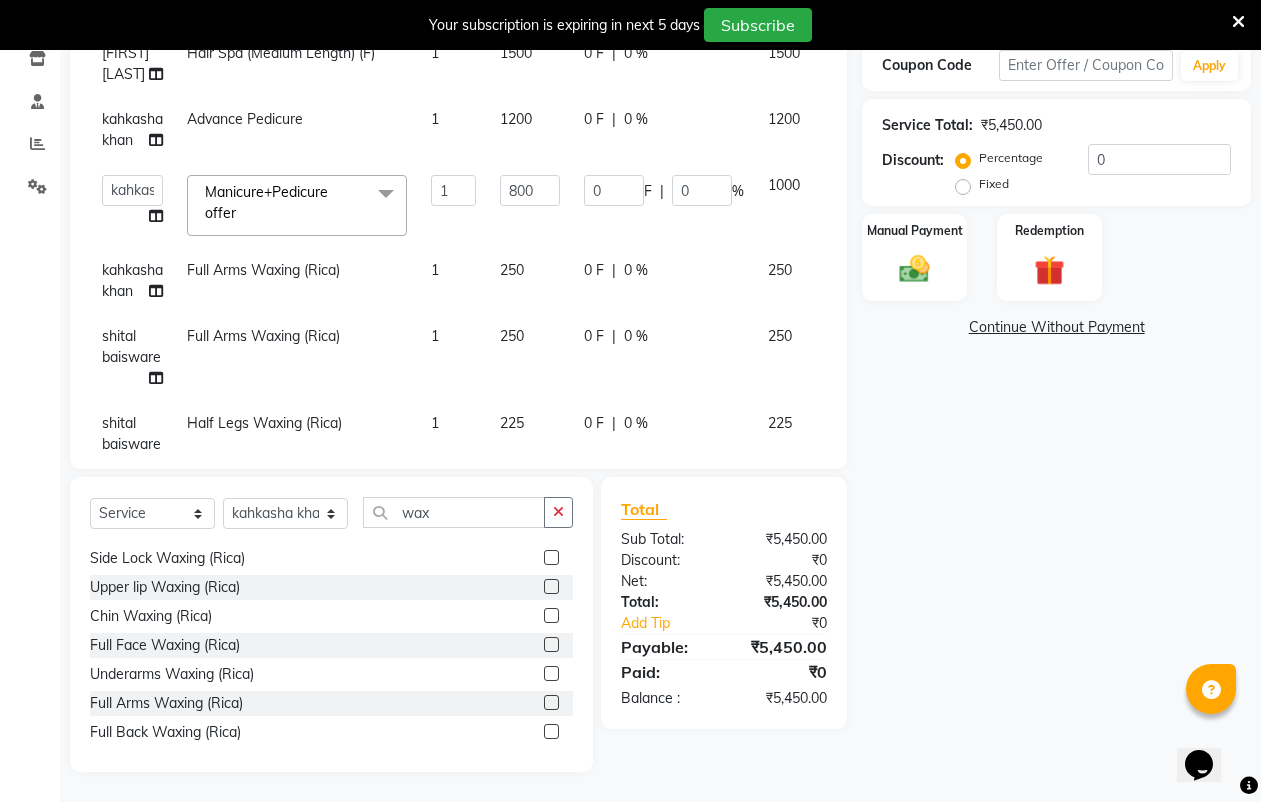 click on "Name: Sabrina Saiyyad  Membership: Total Visits:   Card on file:  0 Last Visit:   - Points:   0  Coupon Code Apply Service Total:  ₹5,450.00  Discount:  Percentage   Fixed  0 Manual Payment Redemption  Continue Without Payment" 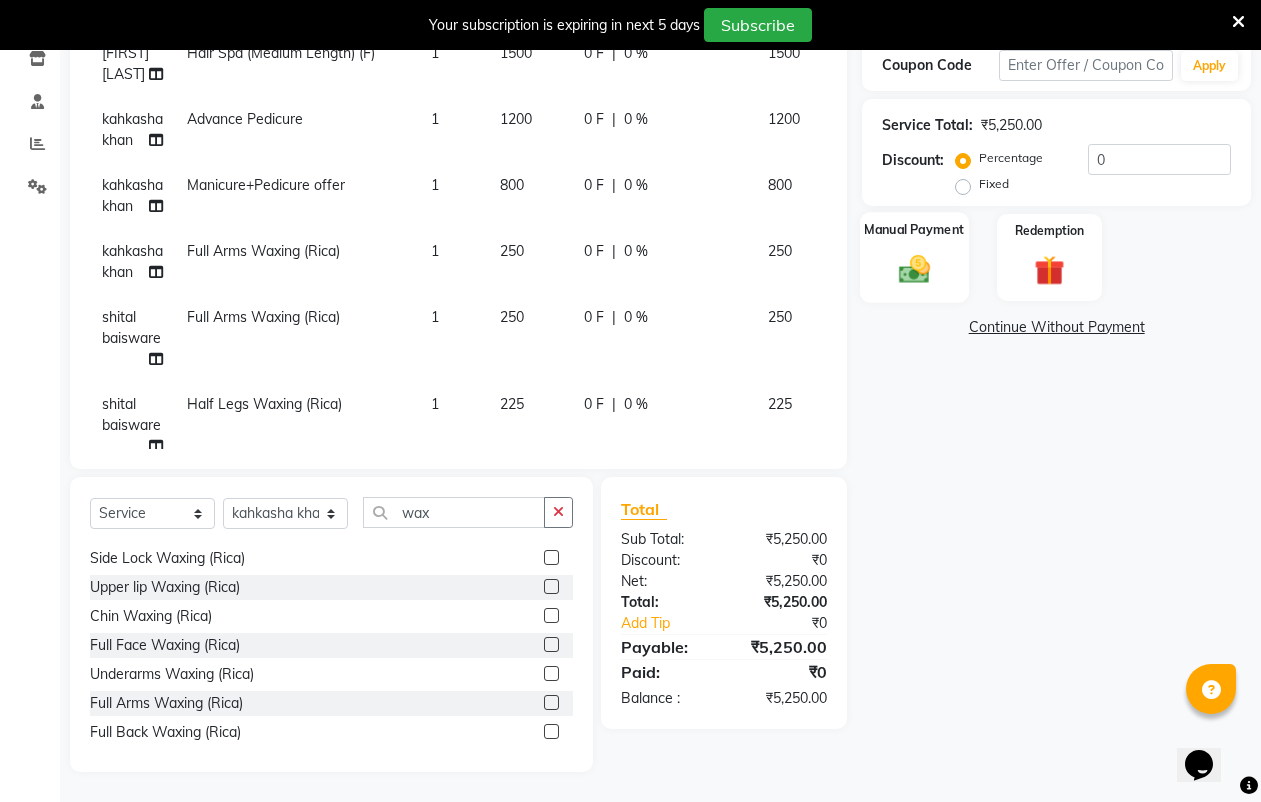 click 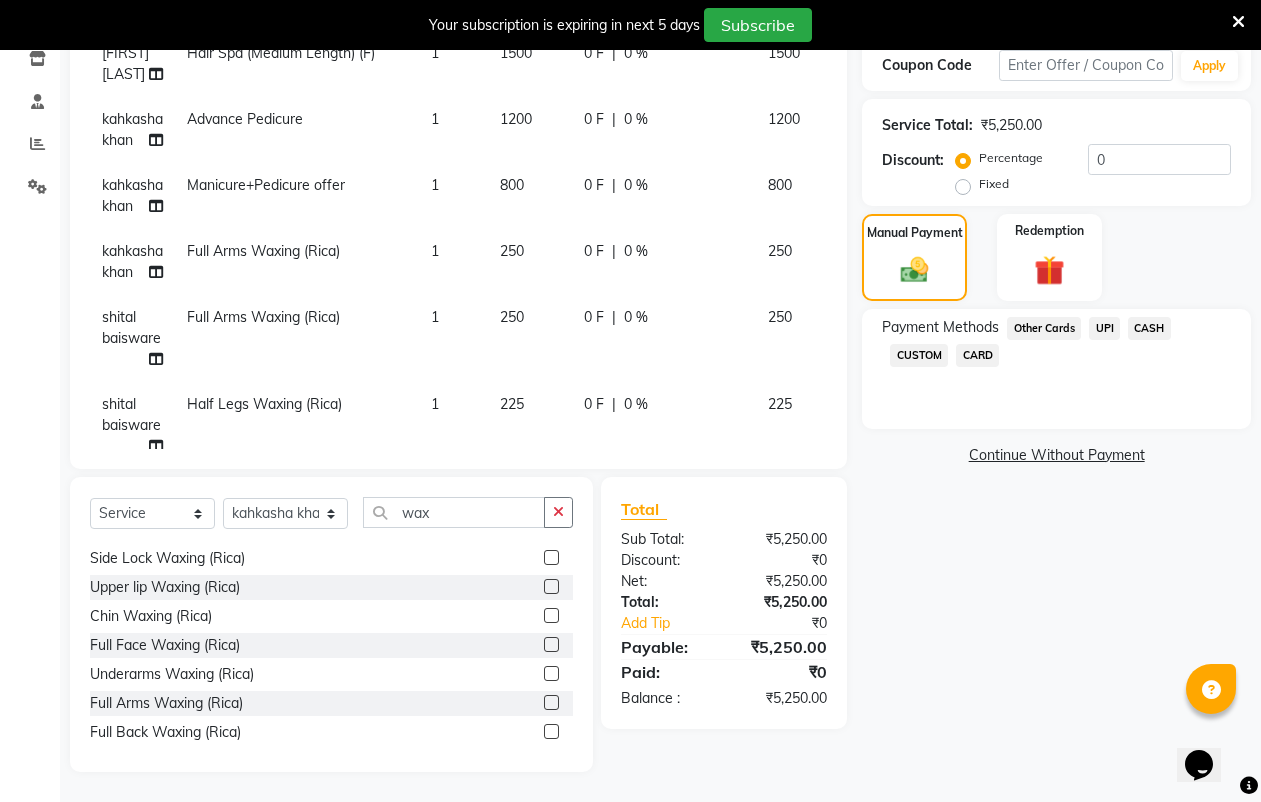 click on "CASH" 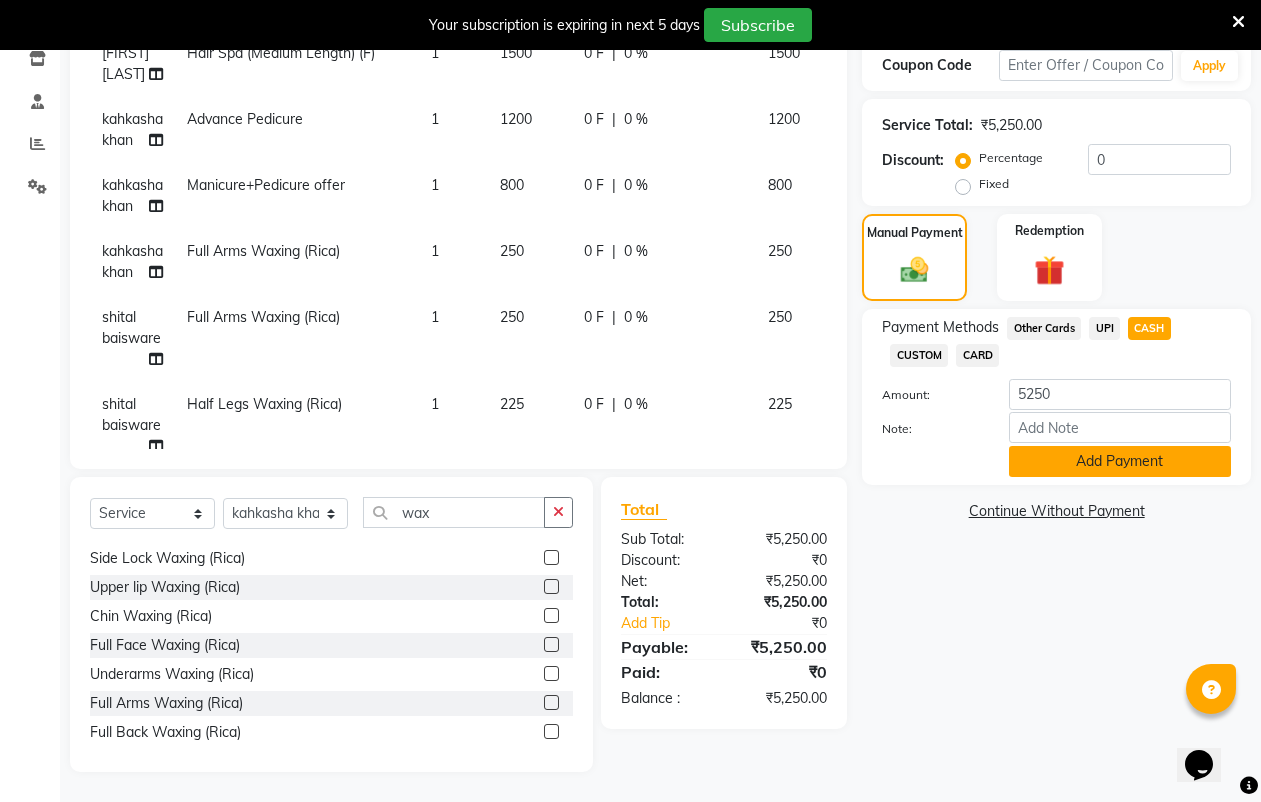 click on "Add Payment" 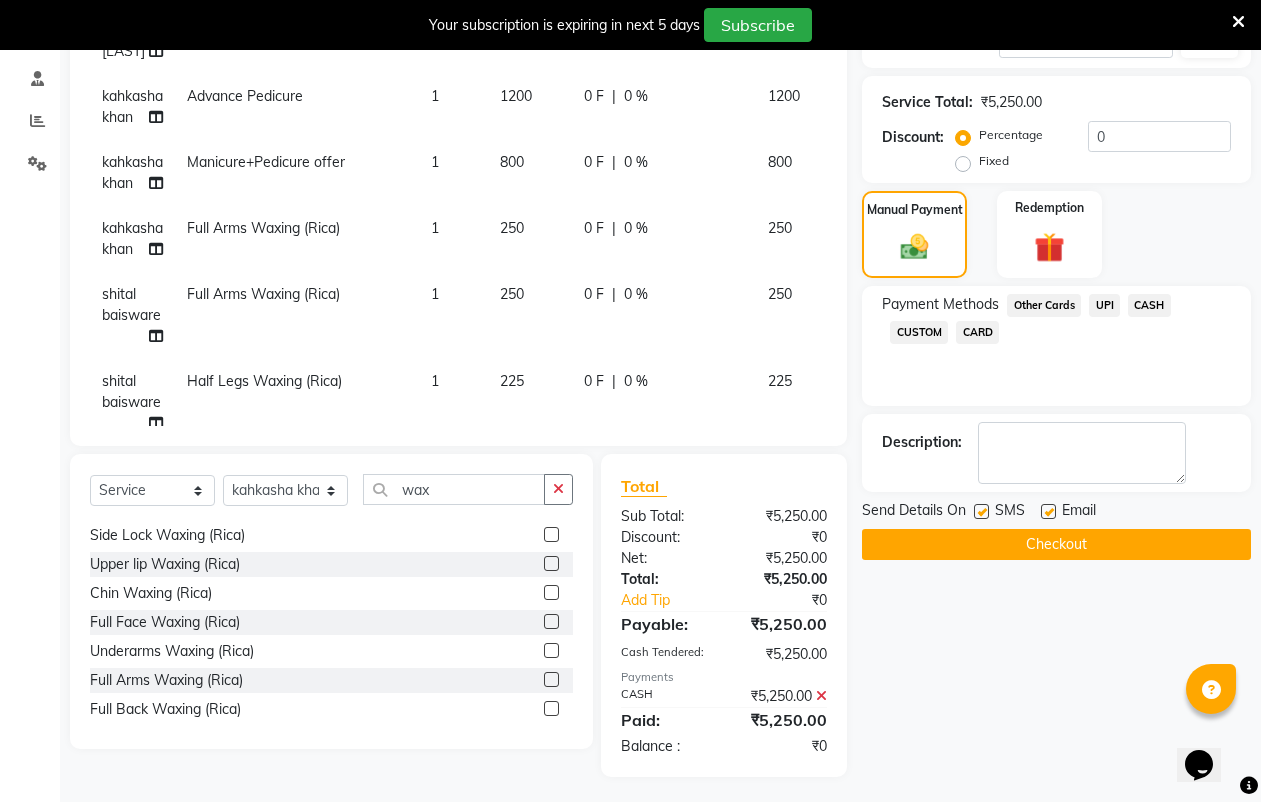 scroll, scrollTop: 377, scrollLeft: 0, axis: vertical 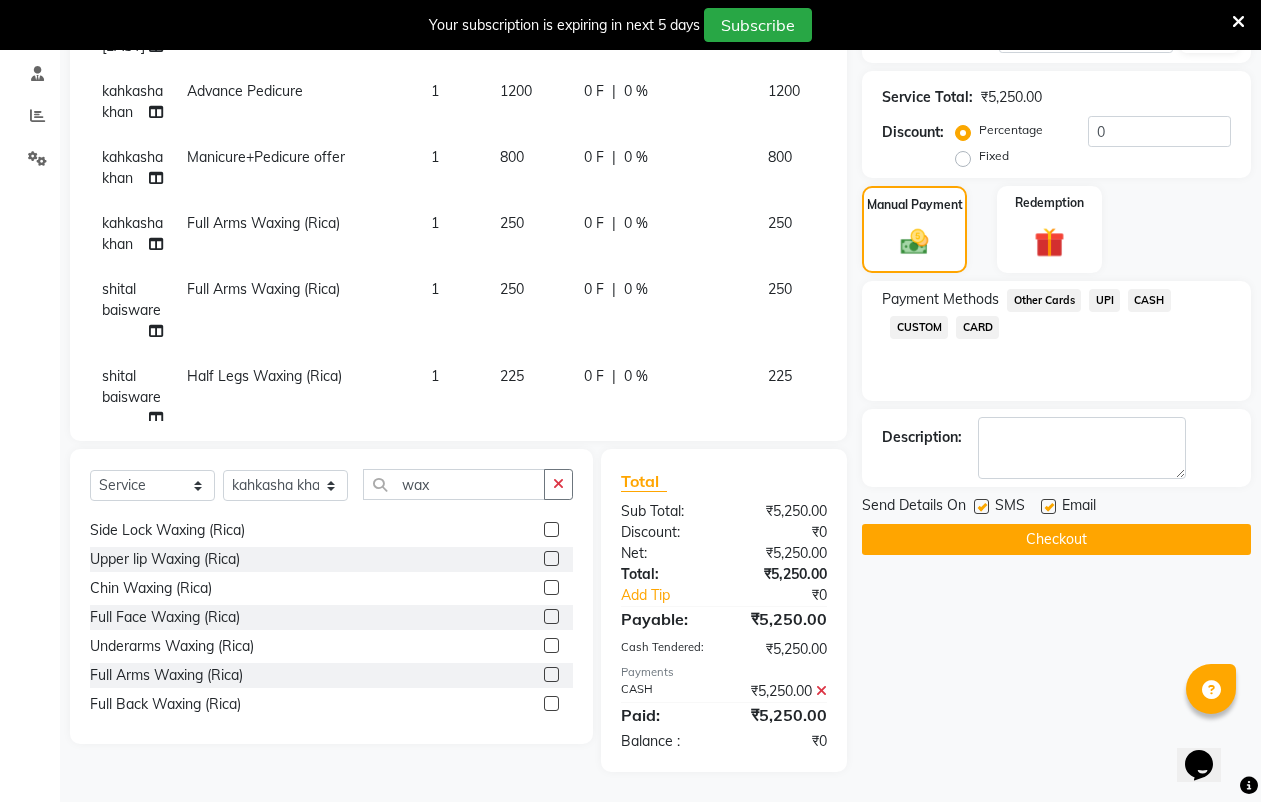 click on "Checkout" 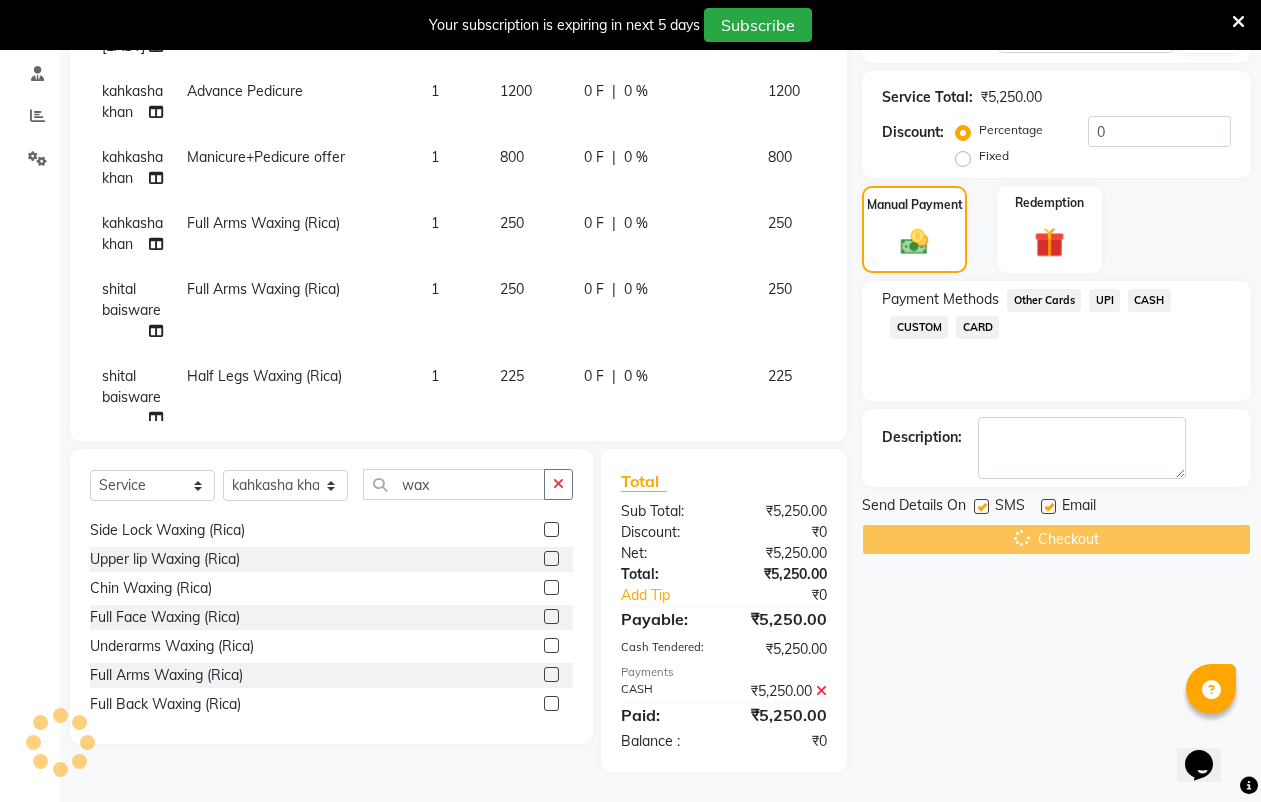 scroll, scrollTop: 50, scrollLeft: 0, axis: vertical 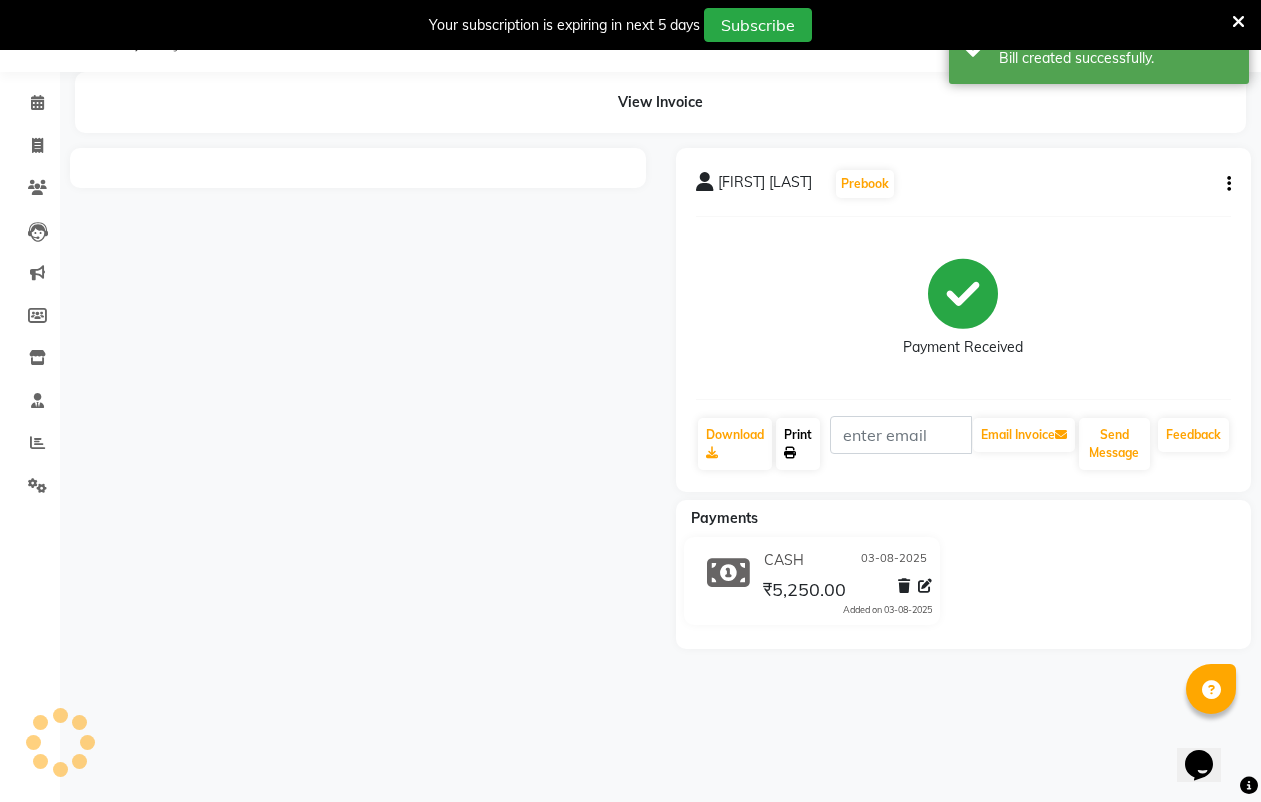 click on "Print" 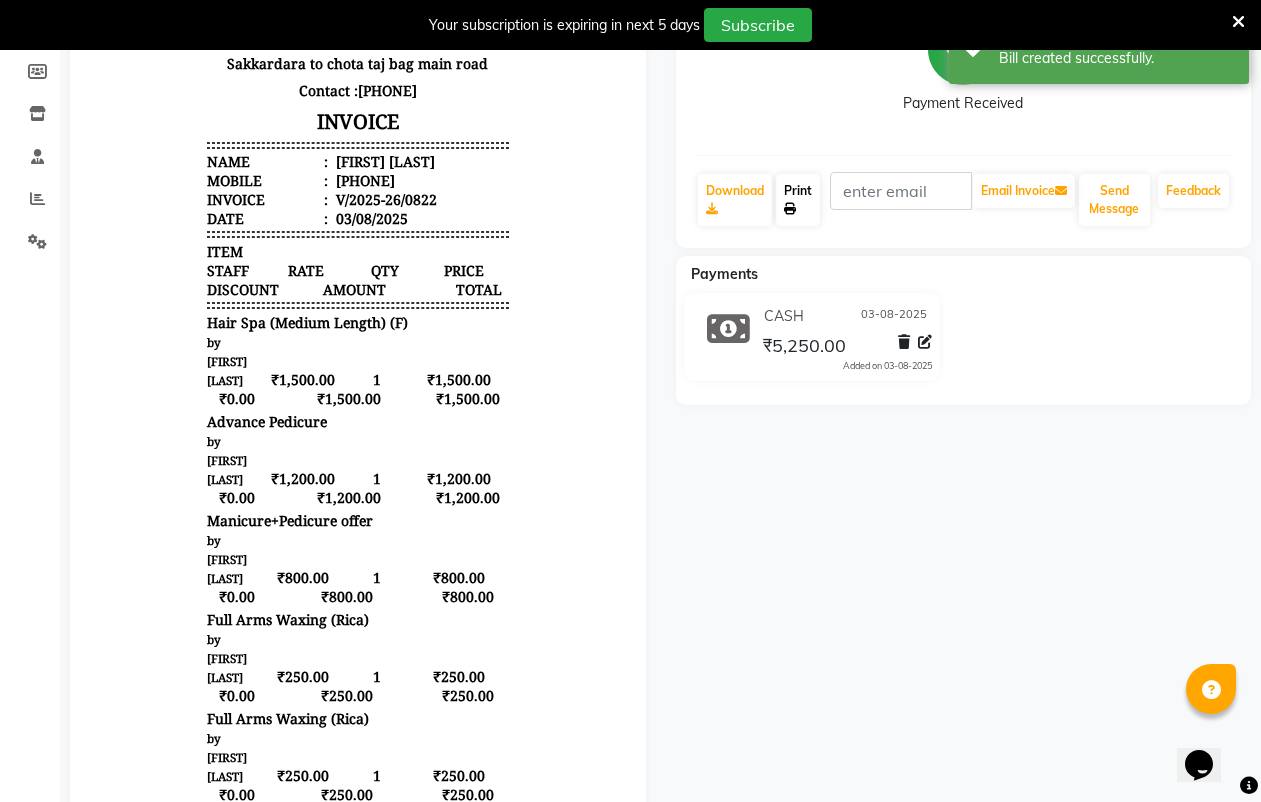 scroll, scrollTop: 300, scrollLeft: 0, axis: vertical 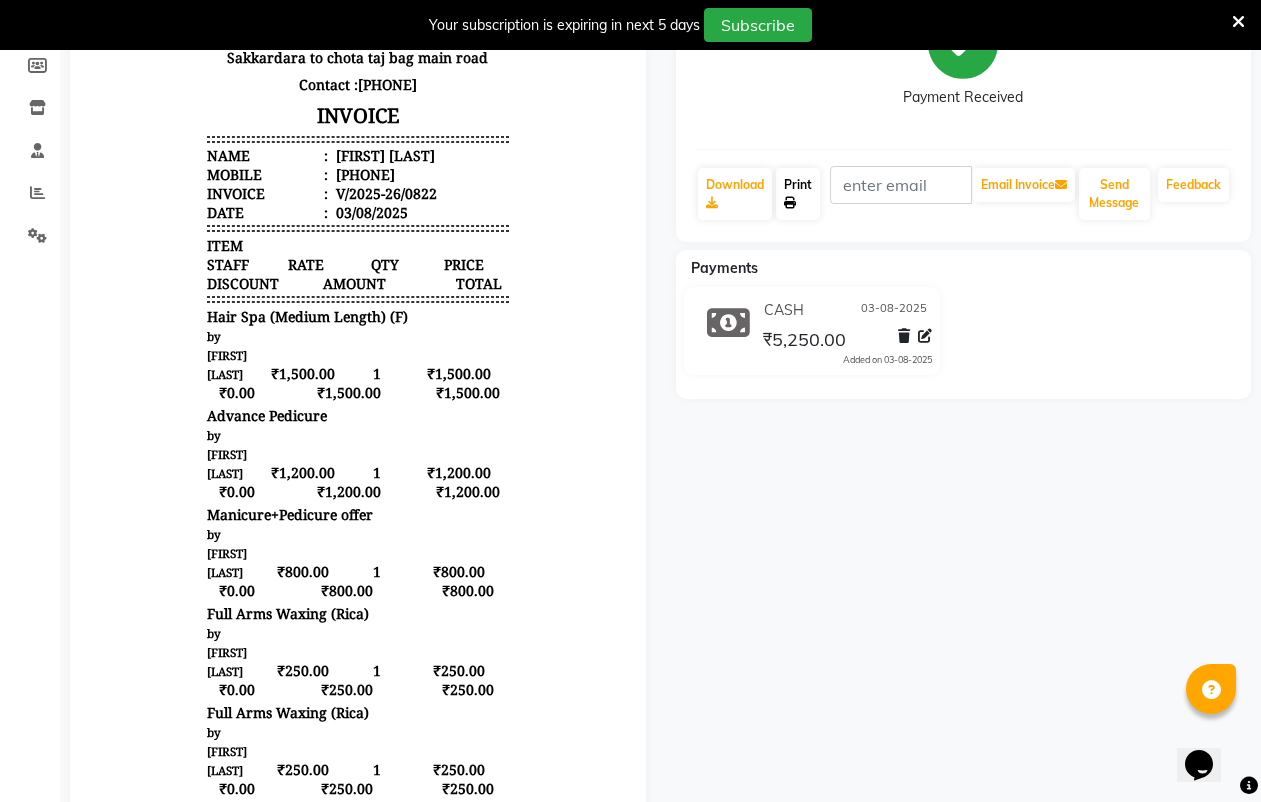 click on "Print" 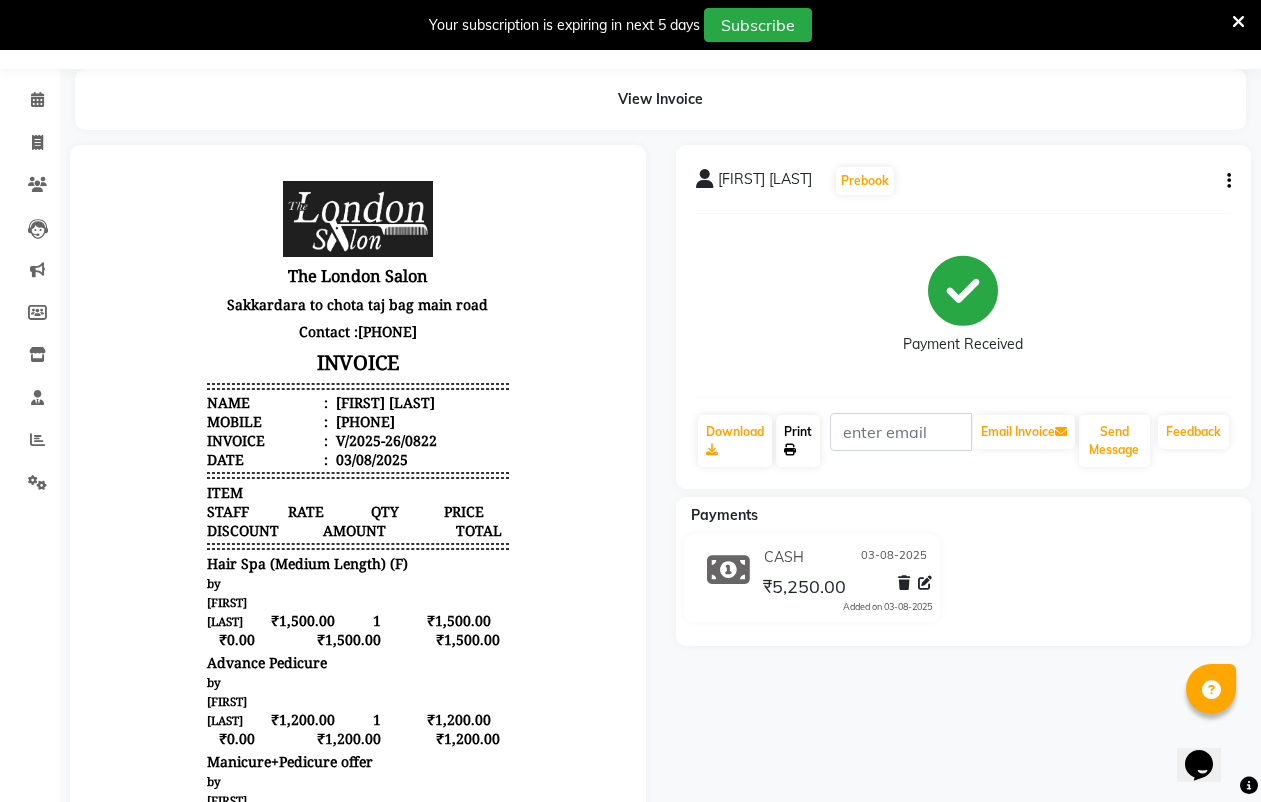 scroll, scrollTop: 0, scrollLeft: 0, axis: both 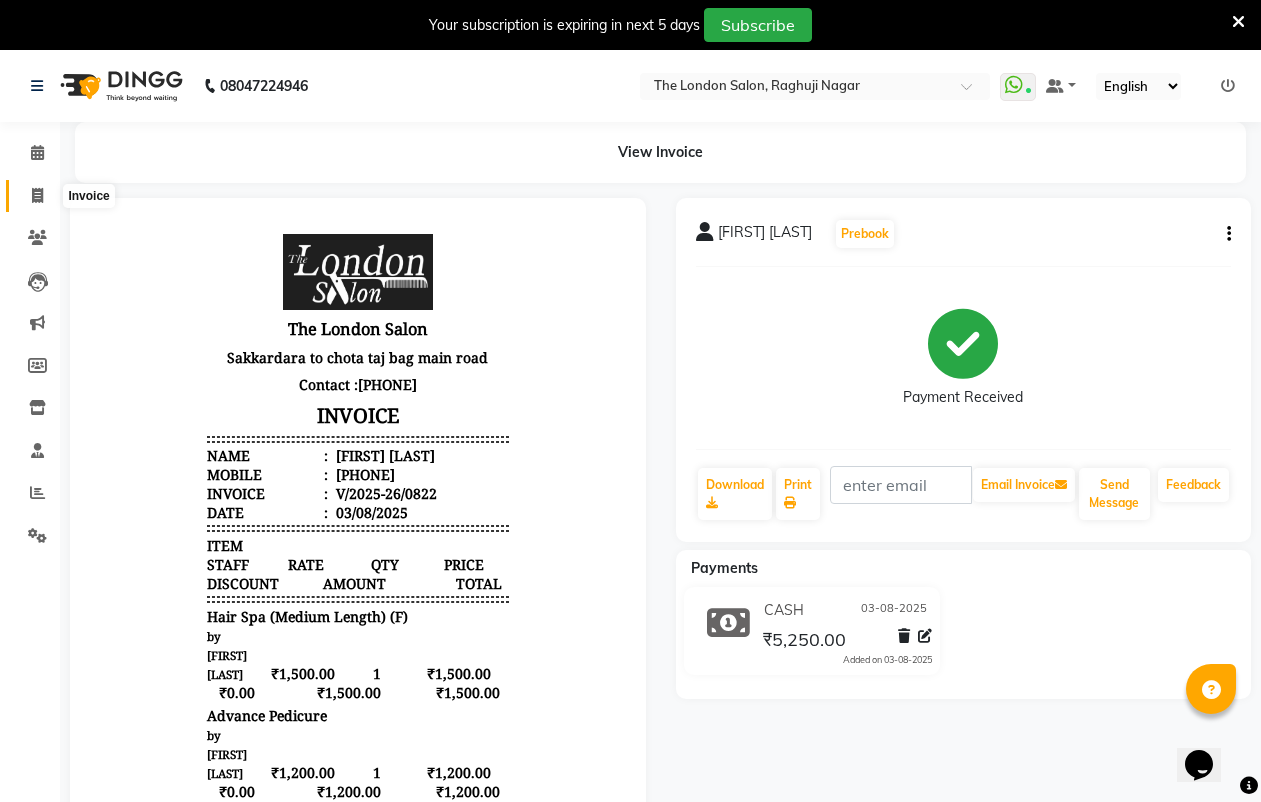 click 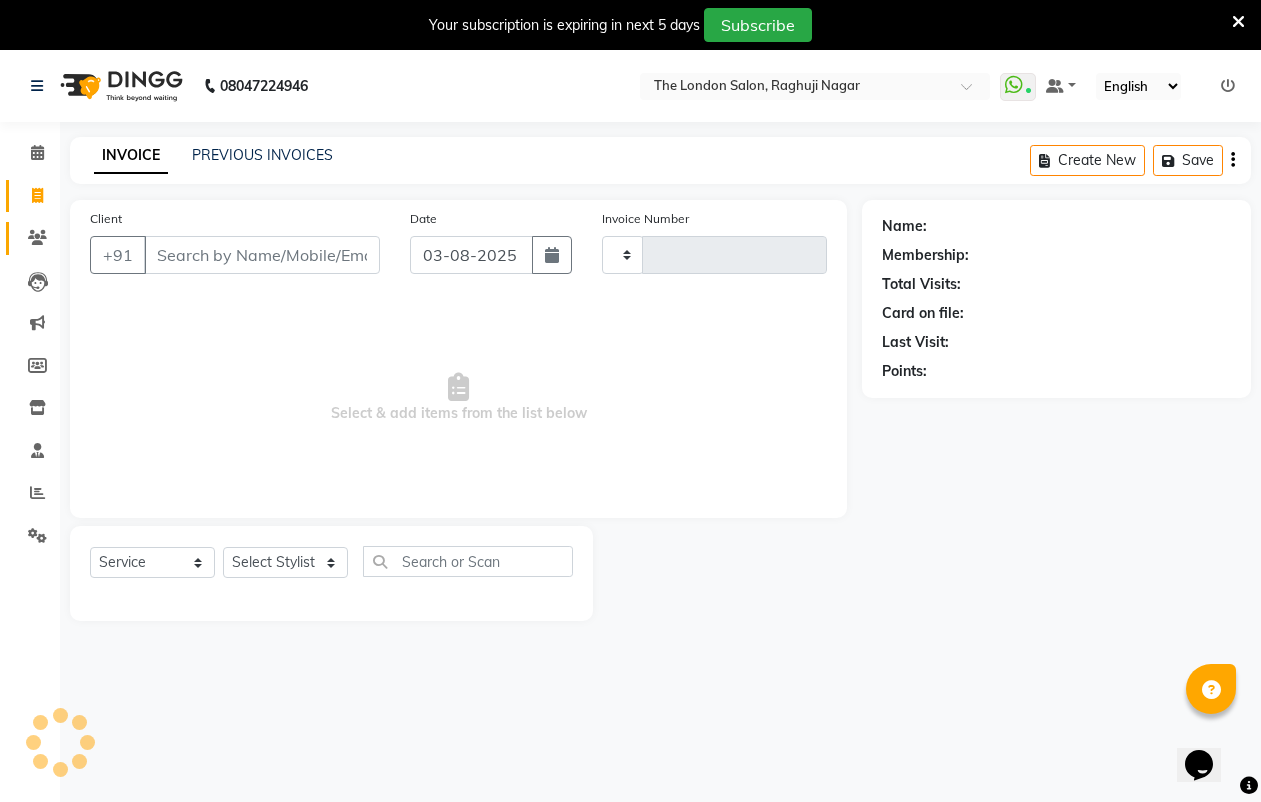 scroll, scrollTop: 50, scrollLeft: 0, axis: vertical 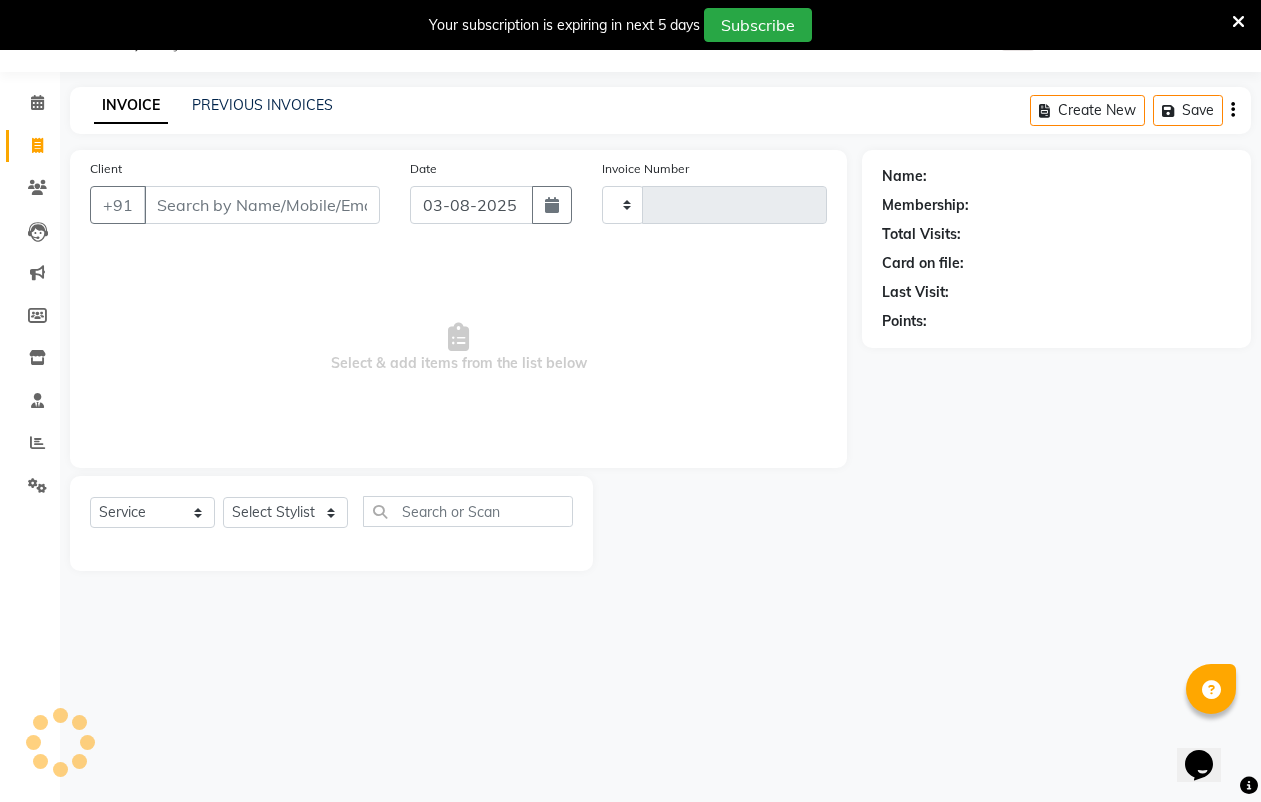 click on "Client" at bounding box center (262, 205) 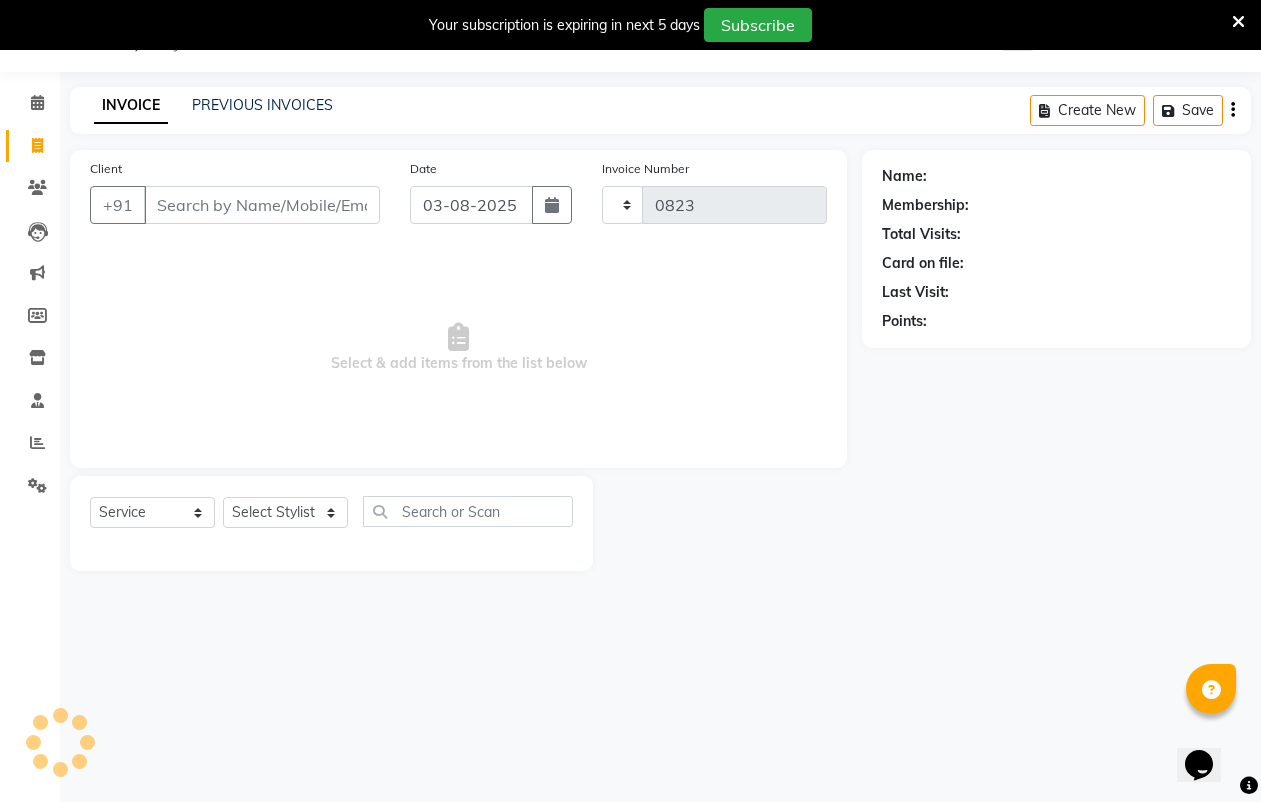 select on "4682" 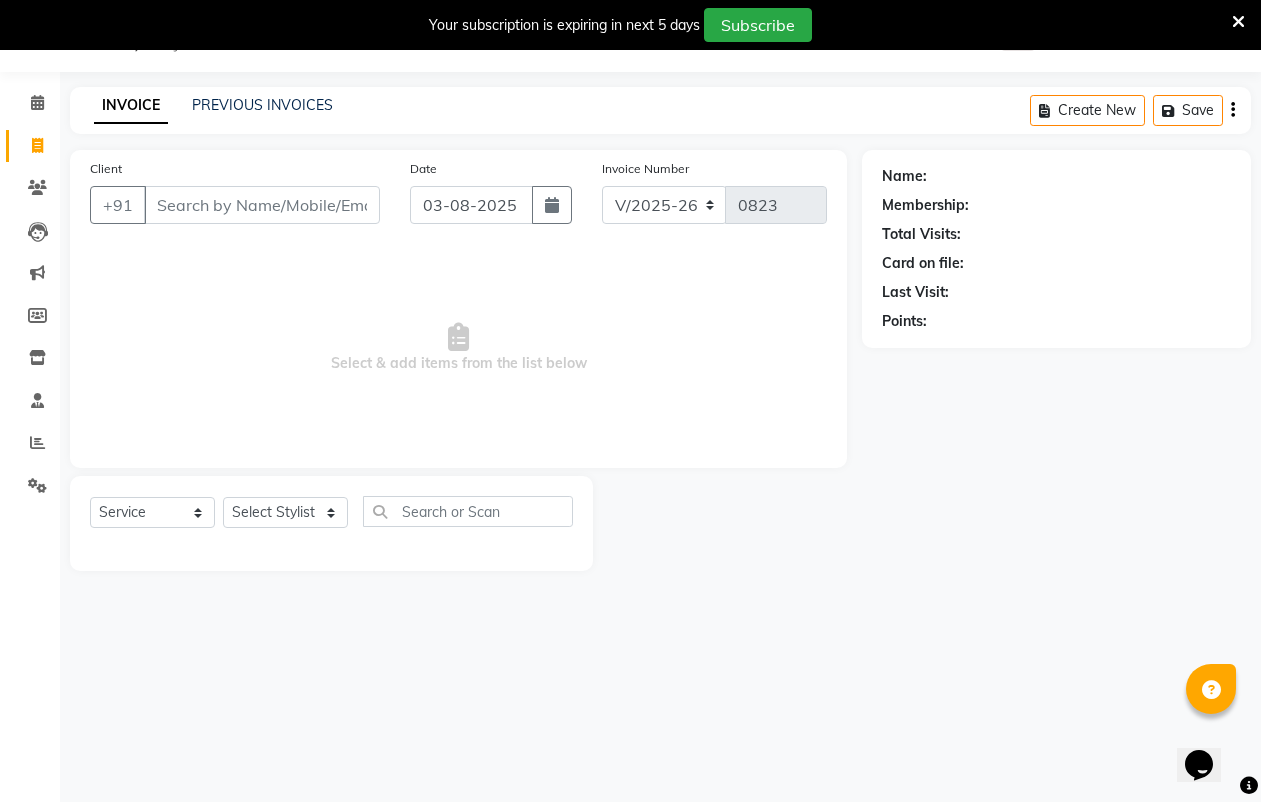 drag, startPoint x: 214, startPoint y: 207, endPoint x: 286, endPoint y: 261, distance: 90 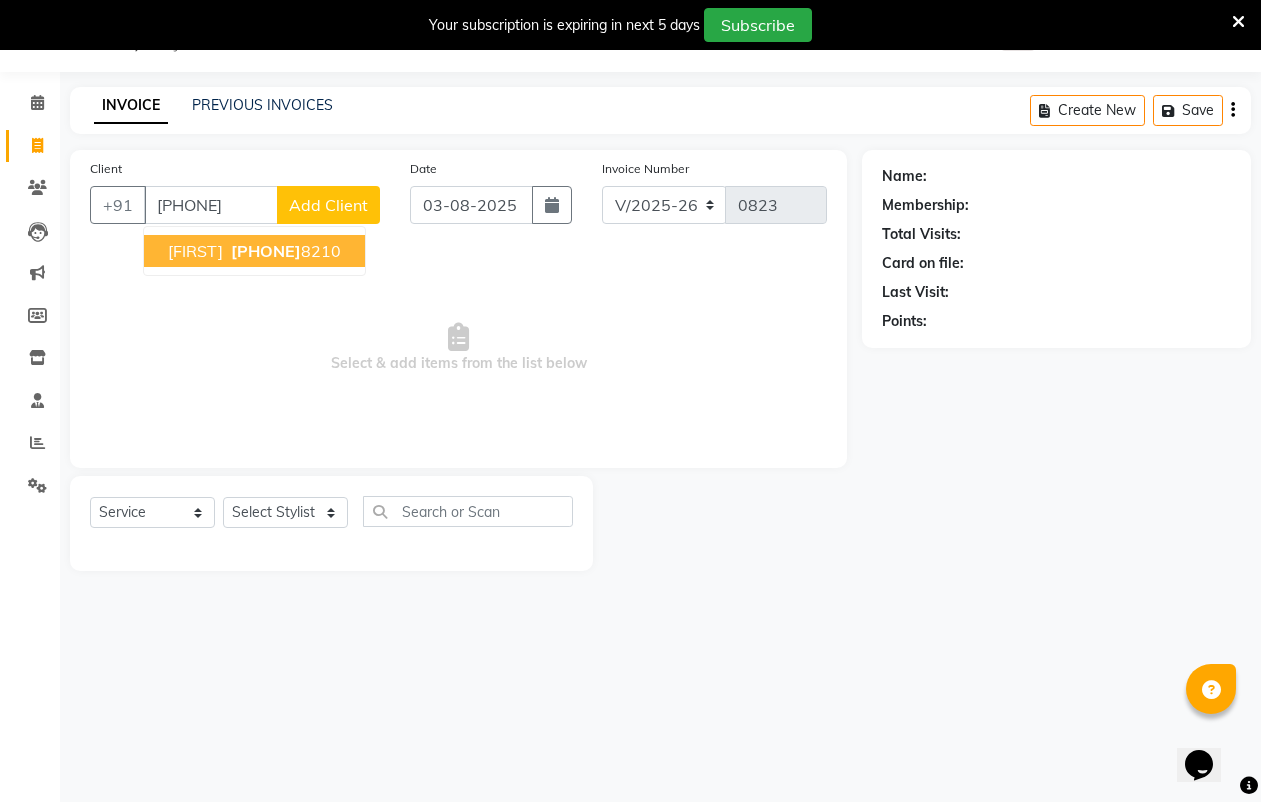 click on "DAVID   770943 8210" at bounding box center [254, 251] 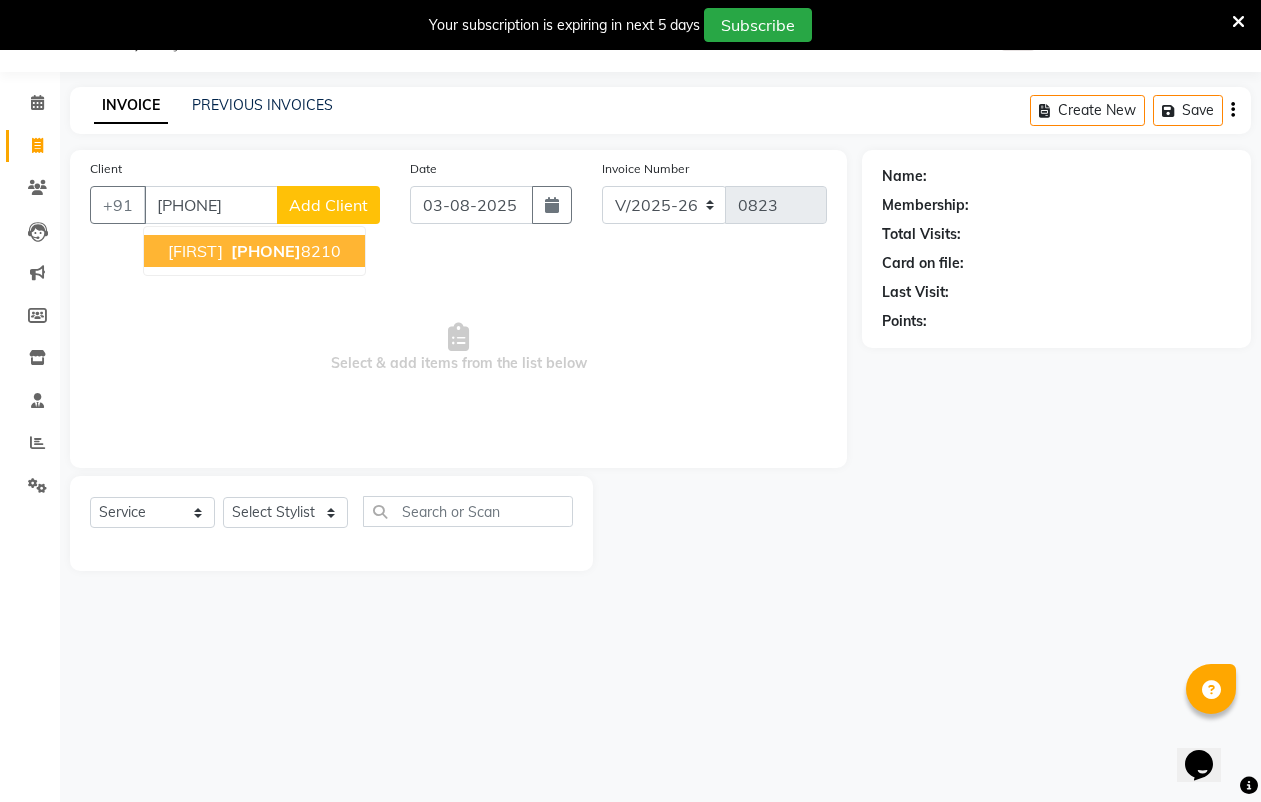 type on "7709438210" 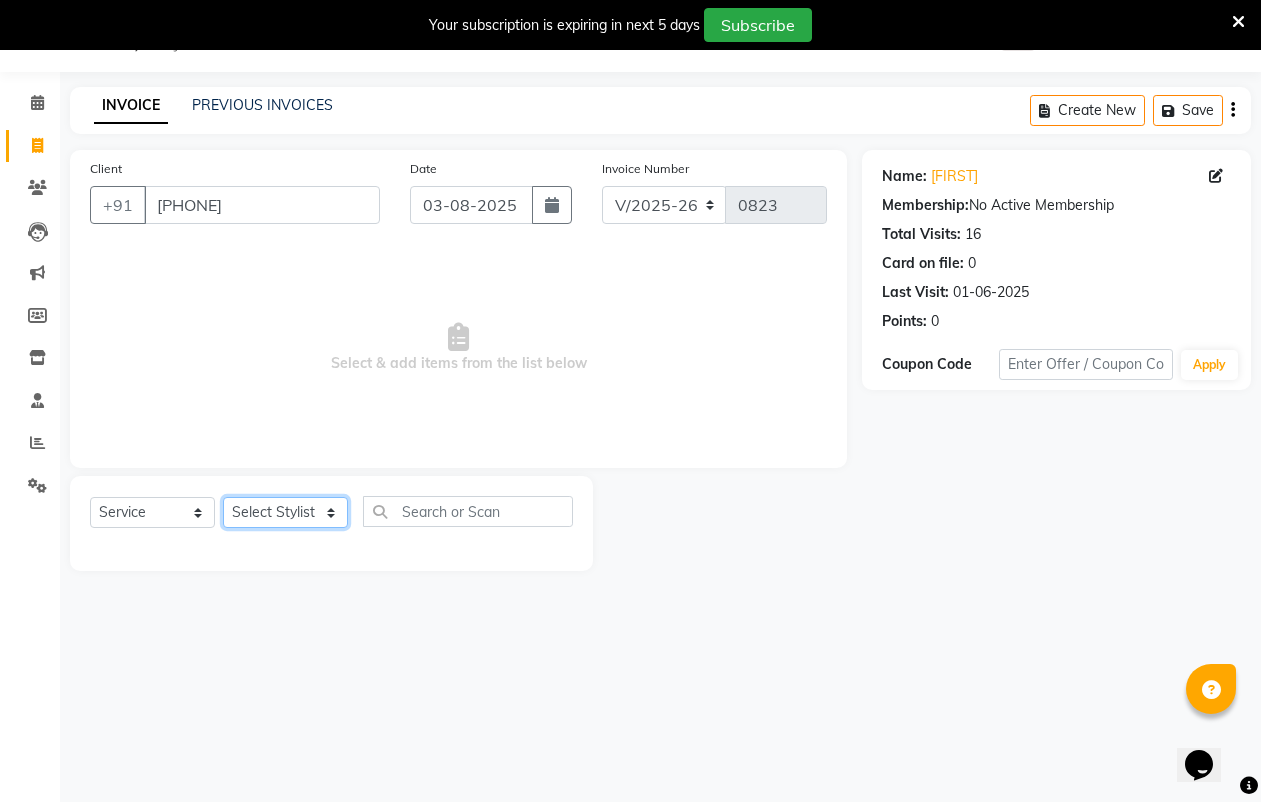 click on "Select Stylist [FIRST] [LAST] [FIRST] [LAST] [FIRST] [LAST] [FIRST] [LAST] [FIRST] [LAST] [FIRST] [LAST] [FIRST] [LAST] [FIRST] [LAST]" 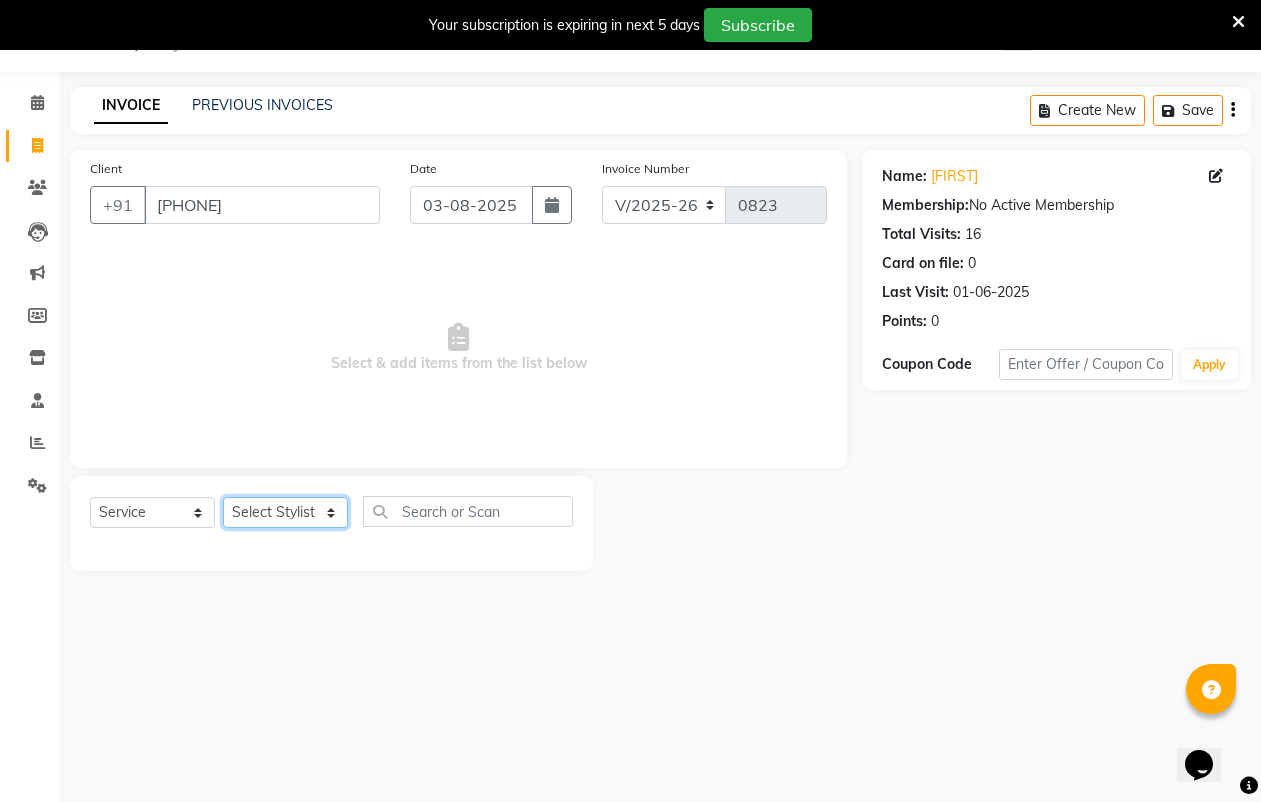 select on "44005" 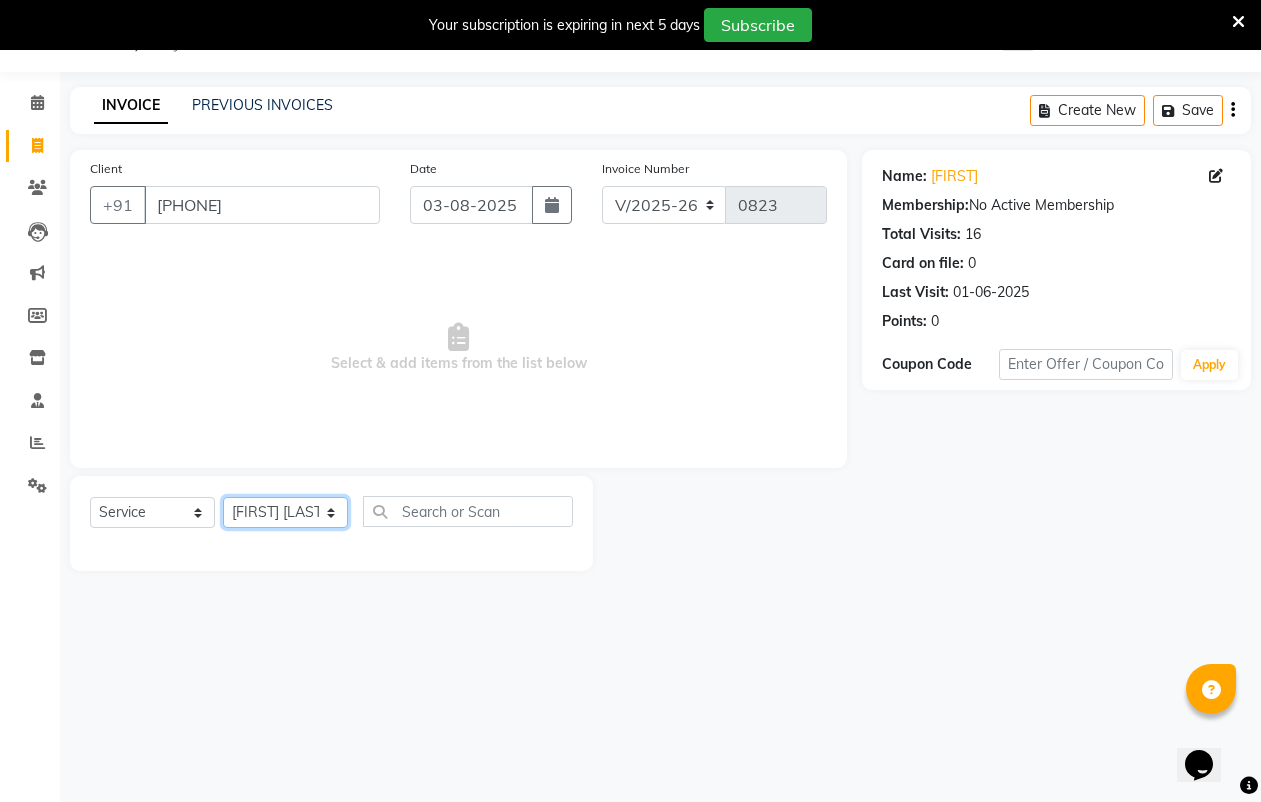 click on "Select Stylist [FIRST] [LAST] [FIRST] [LAST] [FIRST] [LAST] [FIRST] [LAST] [FIRST] [LAST] [FIRST] [LAST] [FIRST] [LAST] [FIRST] [LAST]" 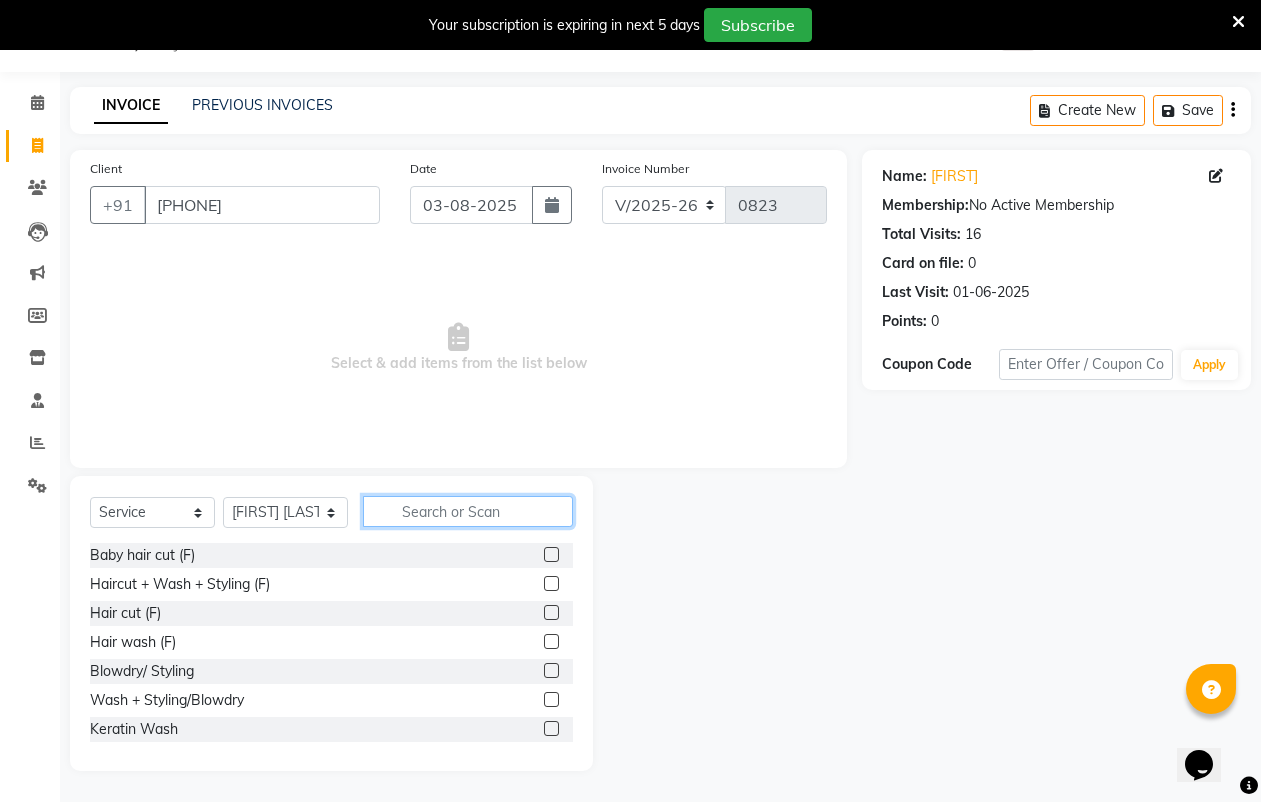 click 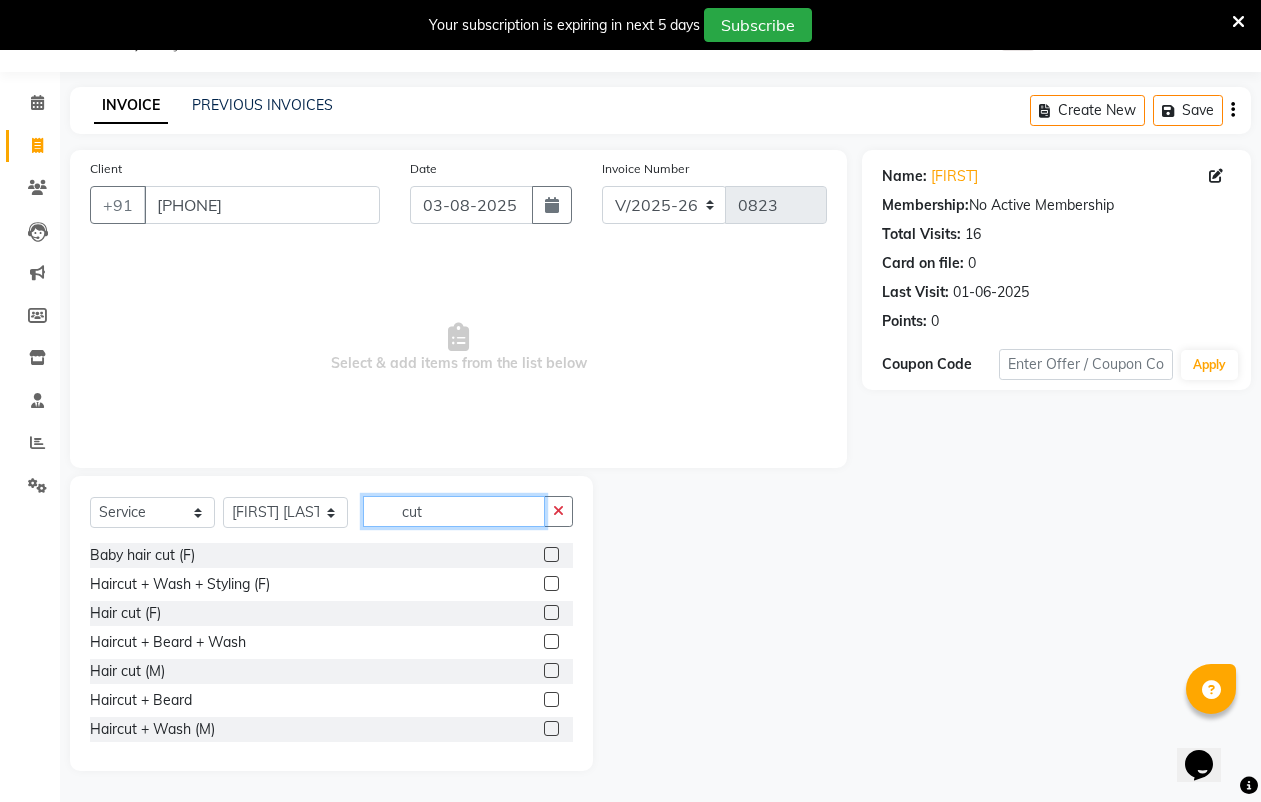 type on "cut" 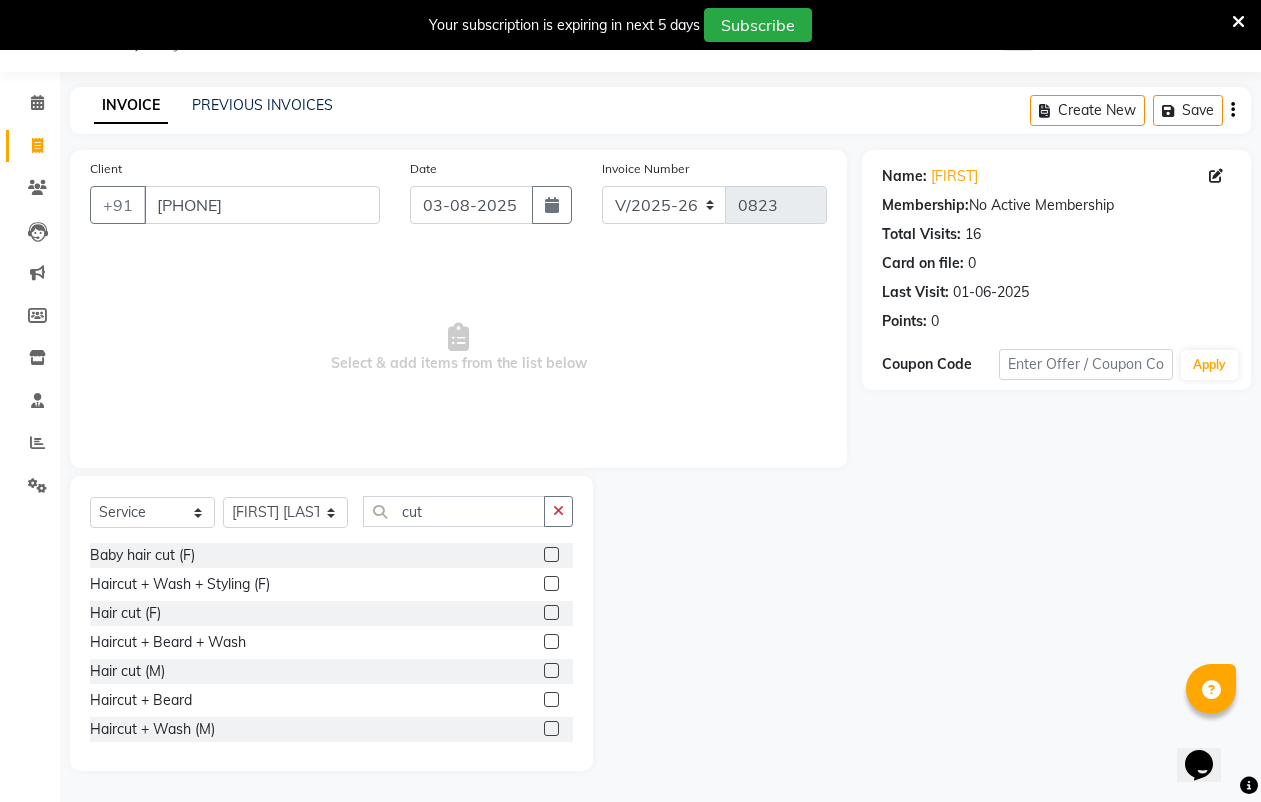 click 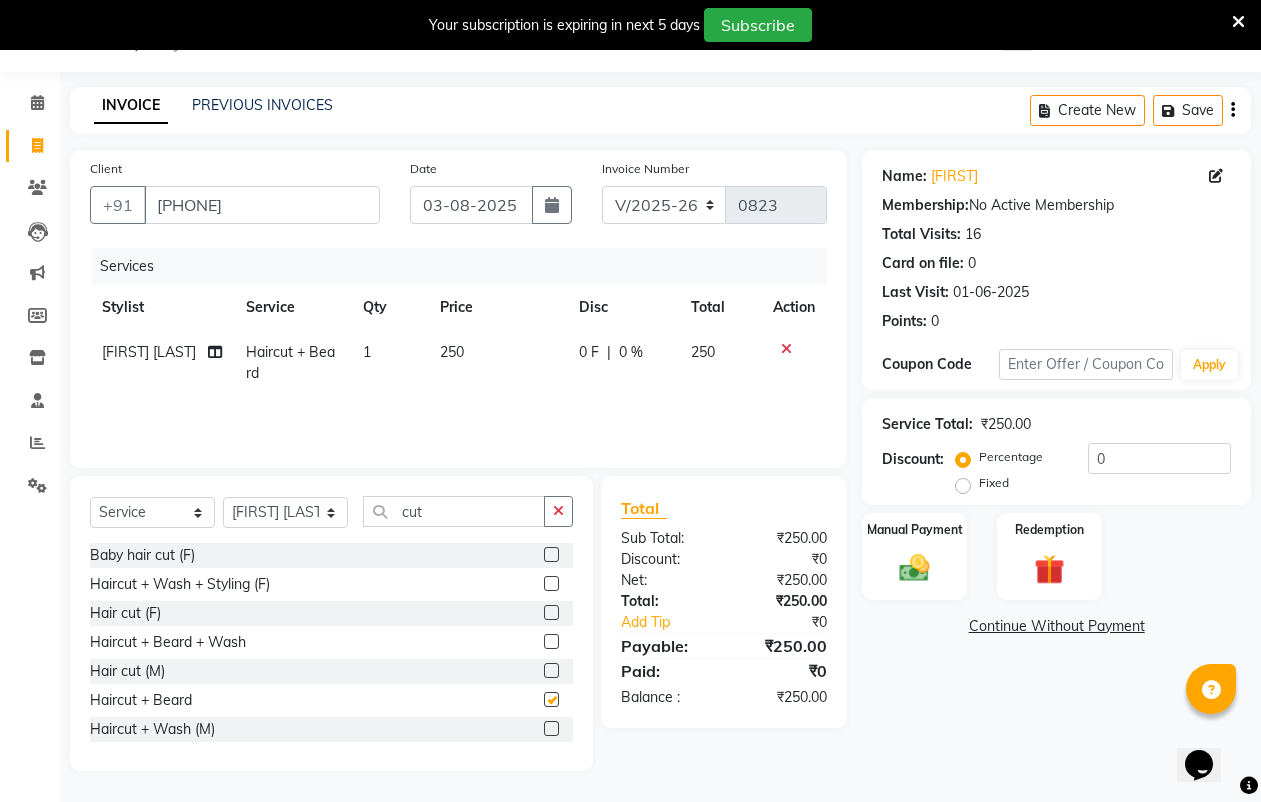 checkbox on "false" 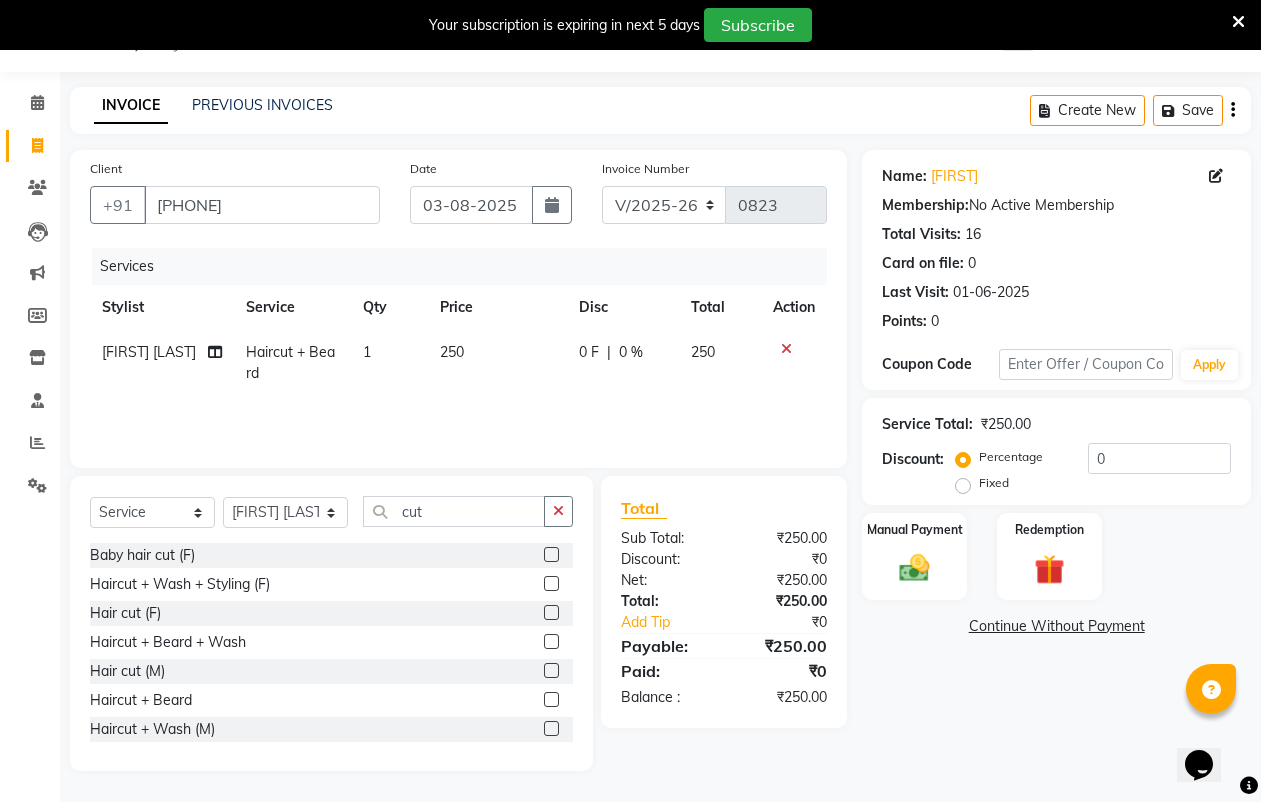 click on "250" 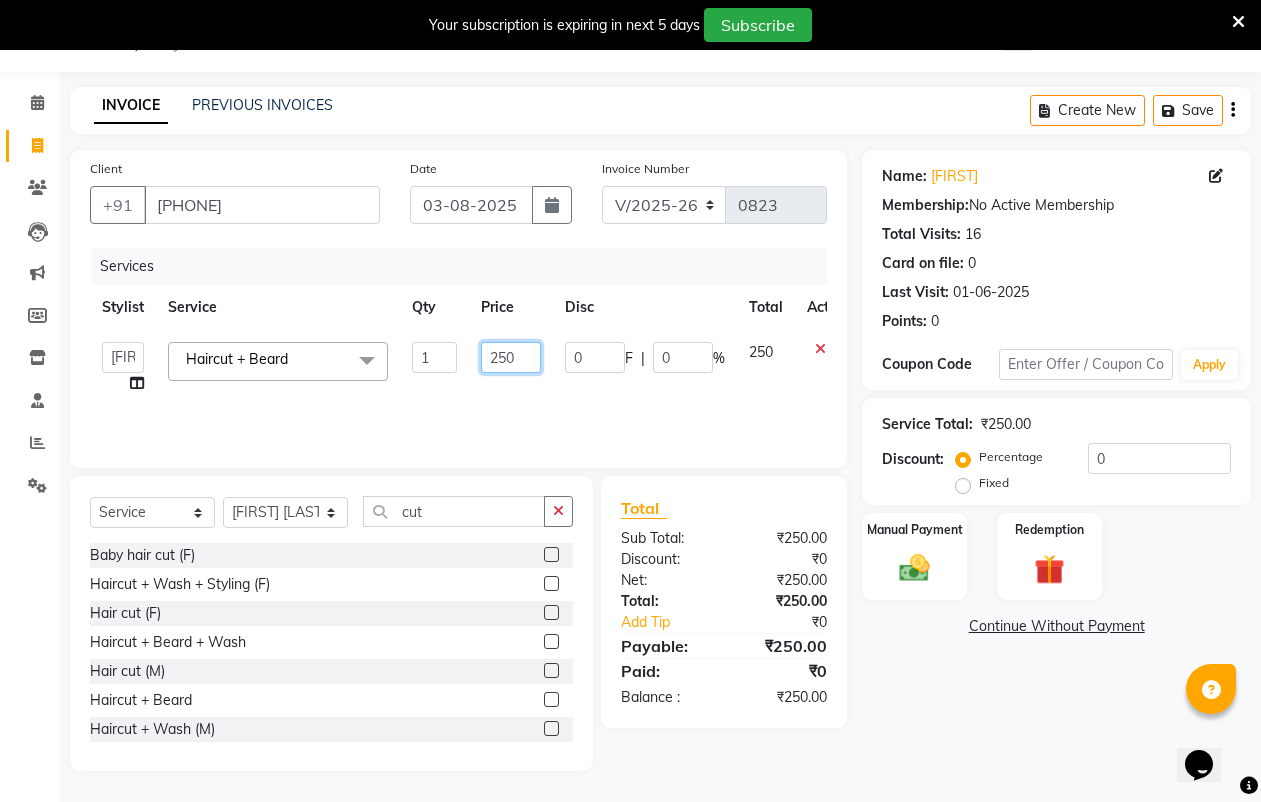 click on "250" 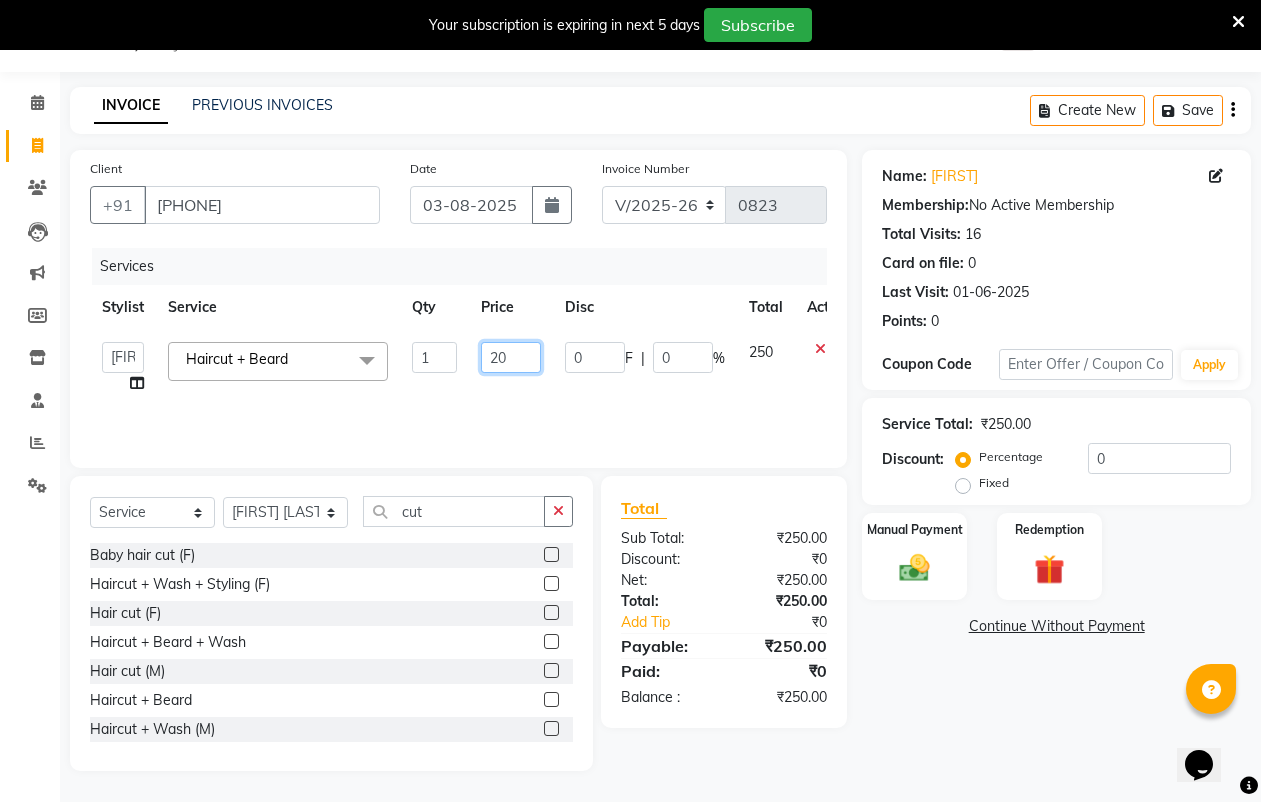 type on "200" 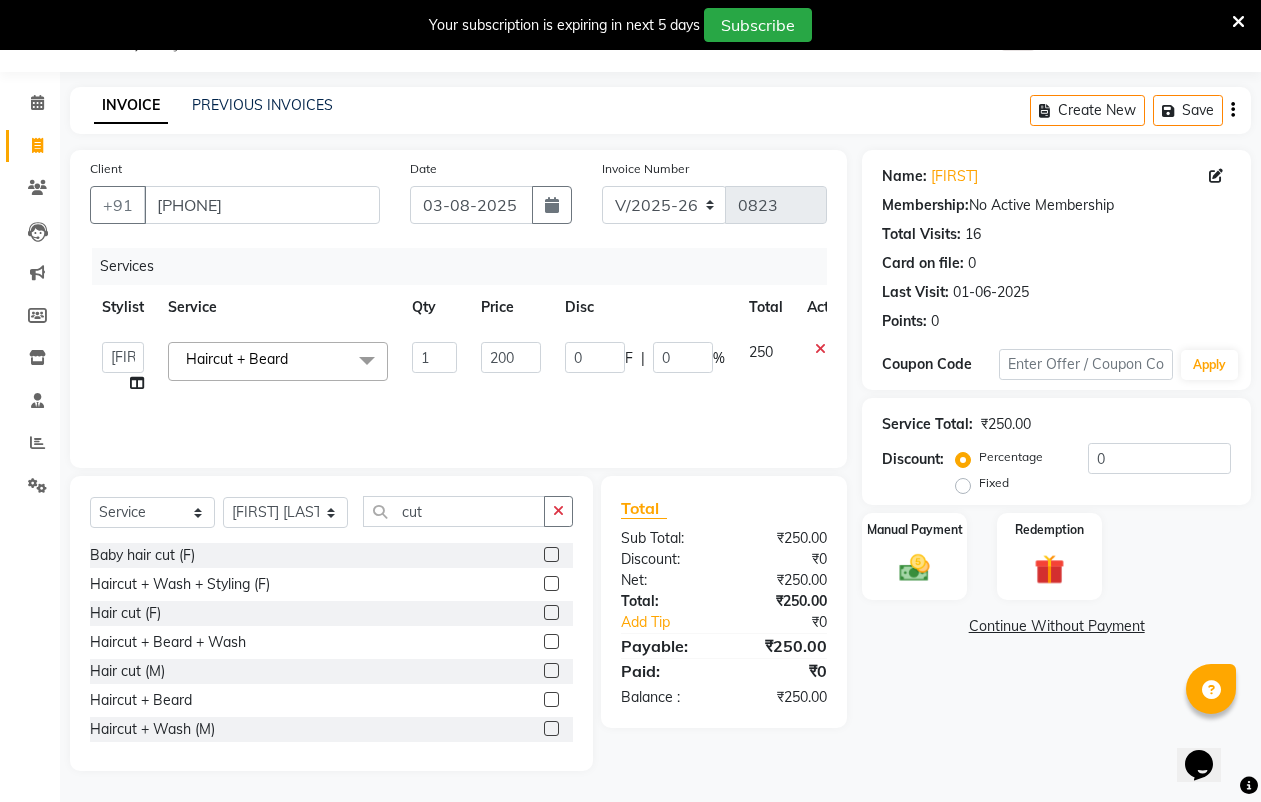 click on "Name: David  Membership:  No Active Membership  Total Visits:  16 Card on file:  0 Last Visit:   01-06-2025 Points:   0  Coupon Code Apply Service Total:  ₹250.00  Discount:  Percentage   Fixed  0 Manual Payment Redemption  Continue Without Payment" 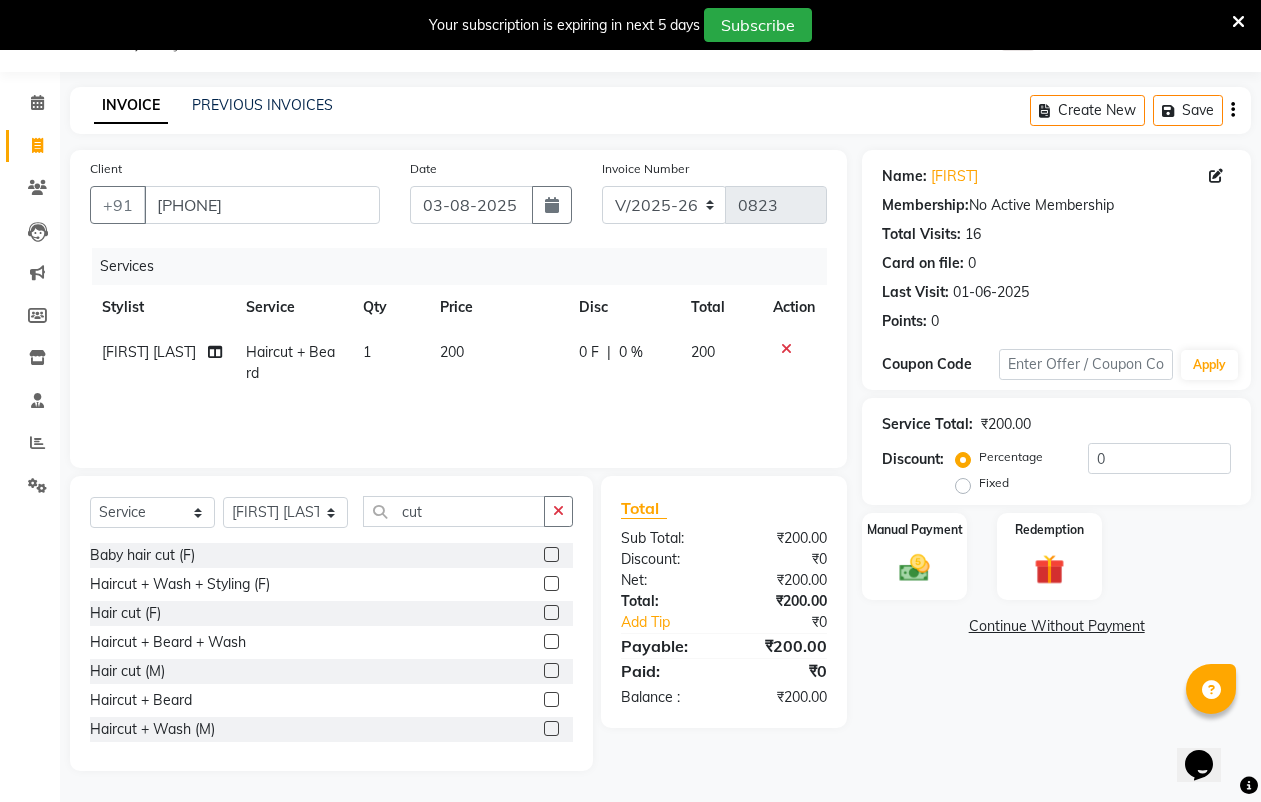 click on "Name: David  Membership:  No Active Membership  Total Visits:  16 Card on file:  0 Last Visit:   01-06-2025 Points:   0  Coupon Code Apply Service Total:  ₹200.00  Discount:  Percentage   Fixed  0 Manual Payment Redemption  Continue Without Payment" 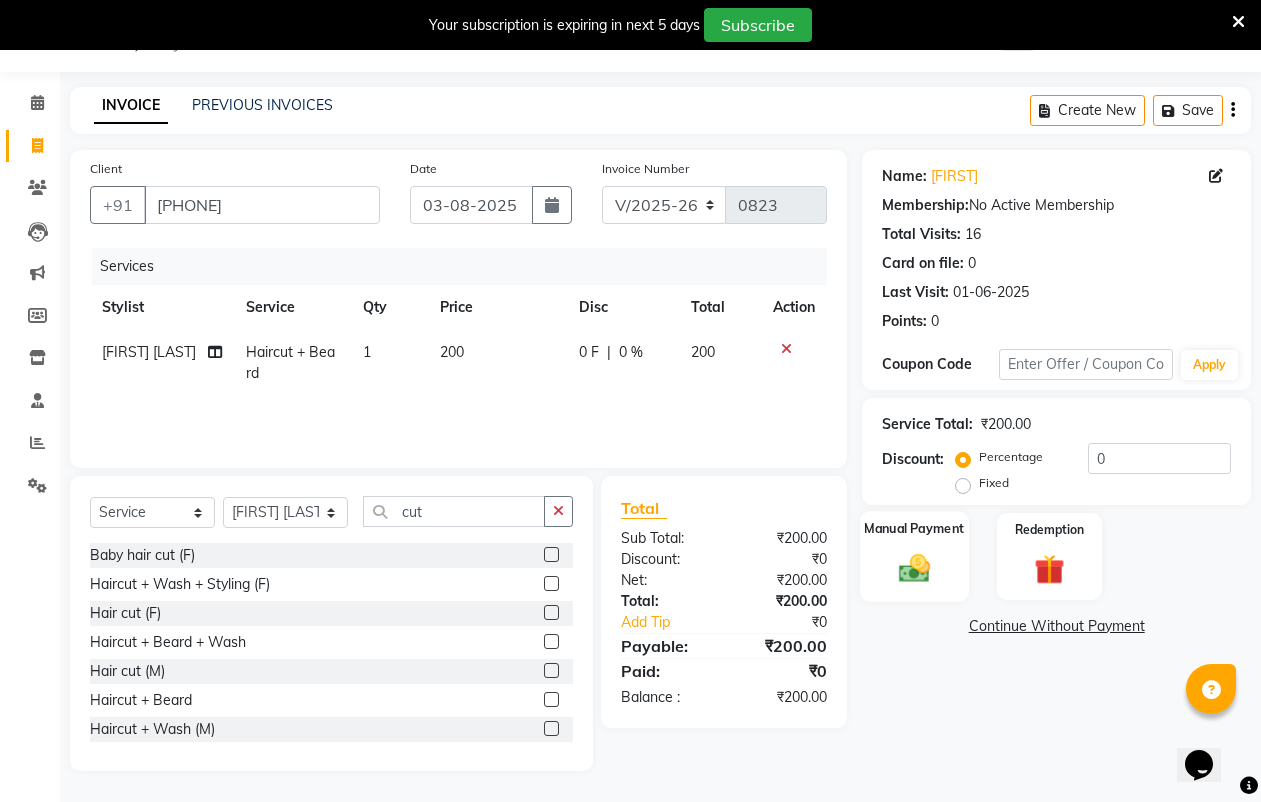 click on "Manual Payment" 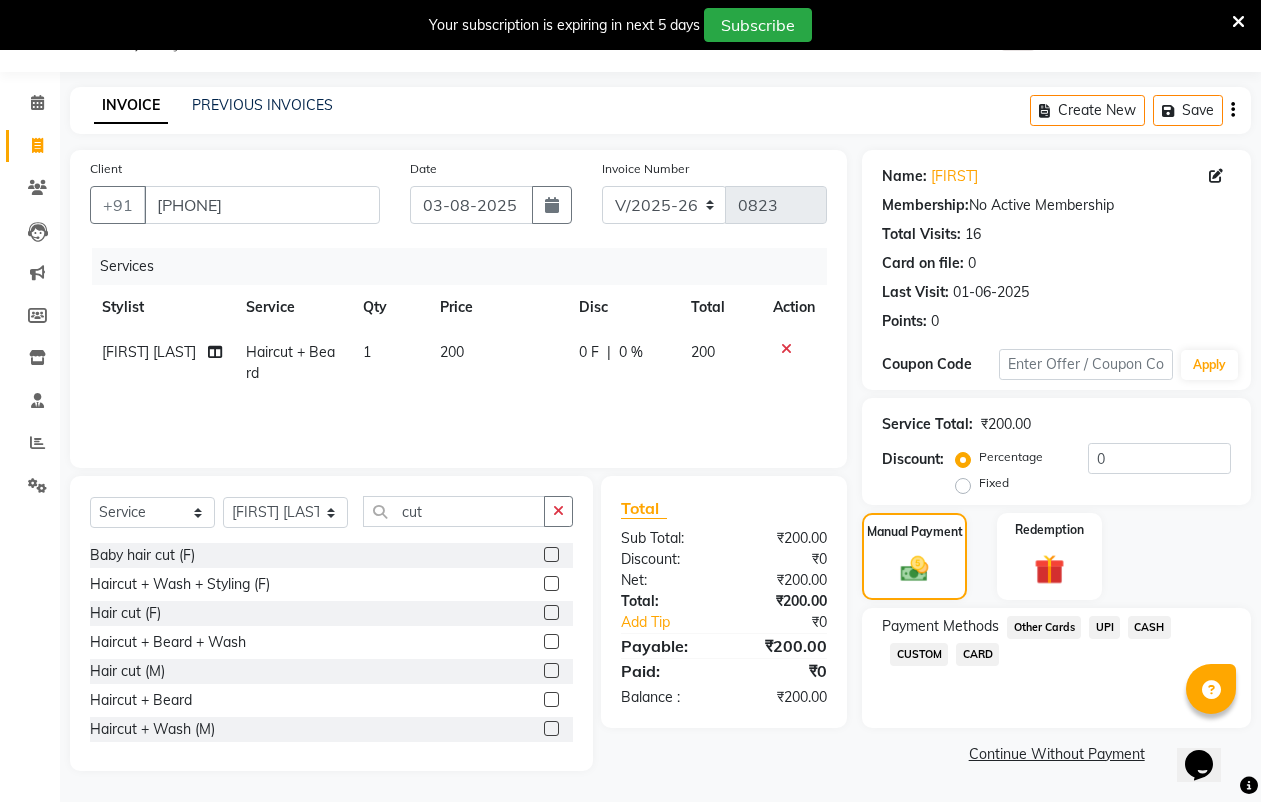 click on "UPI" 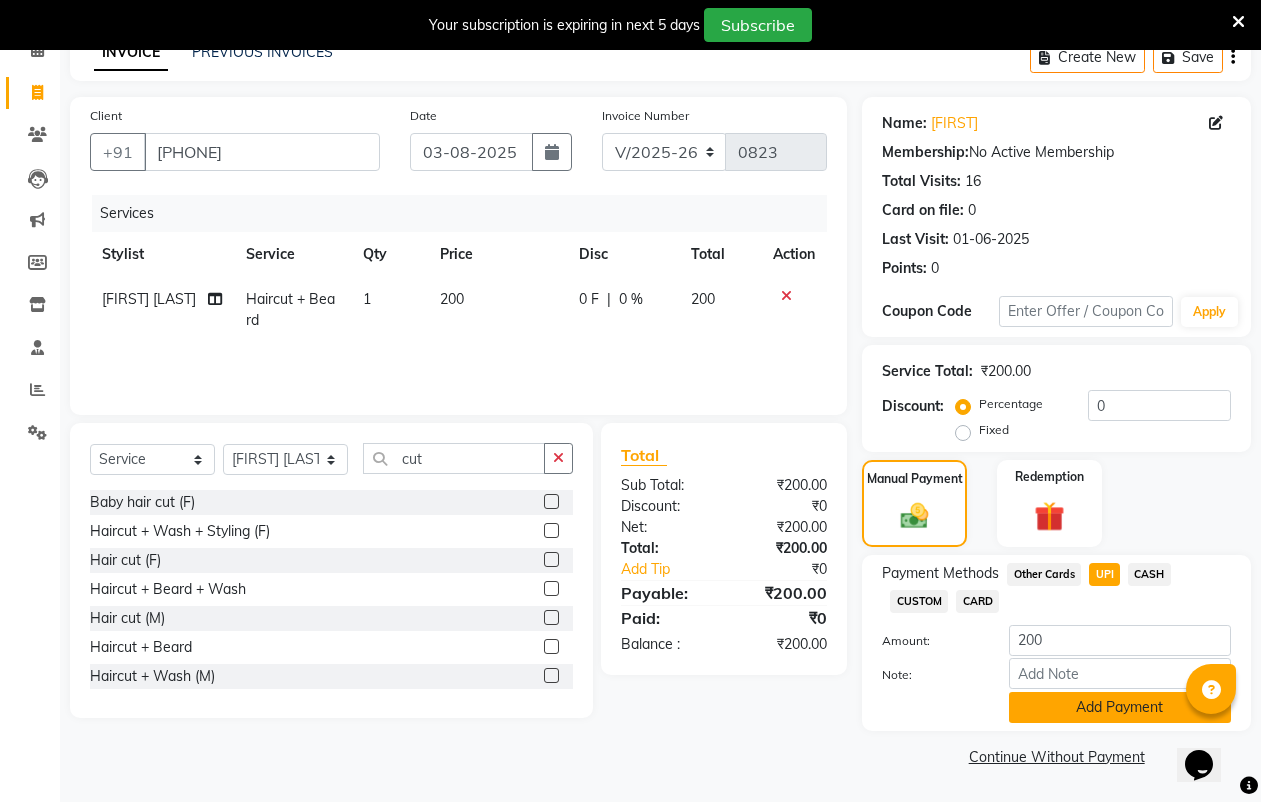 click on "Add Payment" 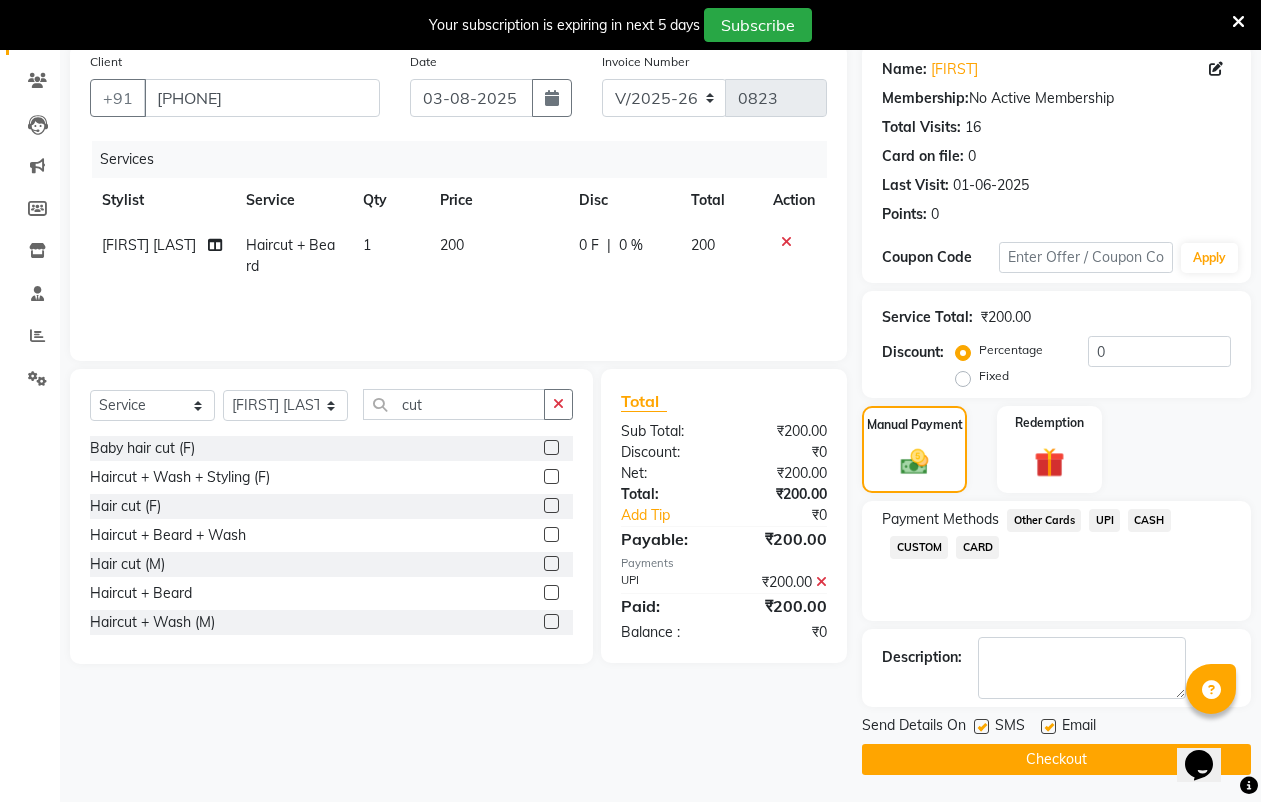 scroll, scrollTop: 160, scrollLeft: 0, axis: vertical 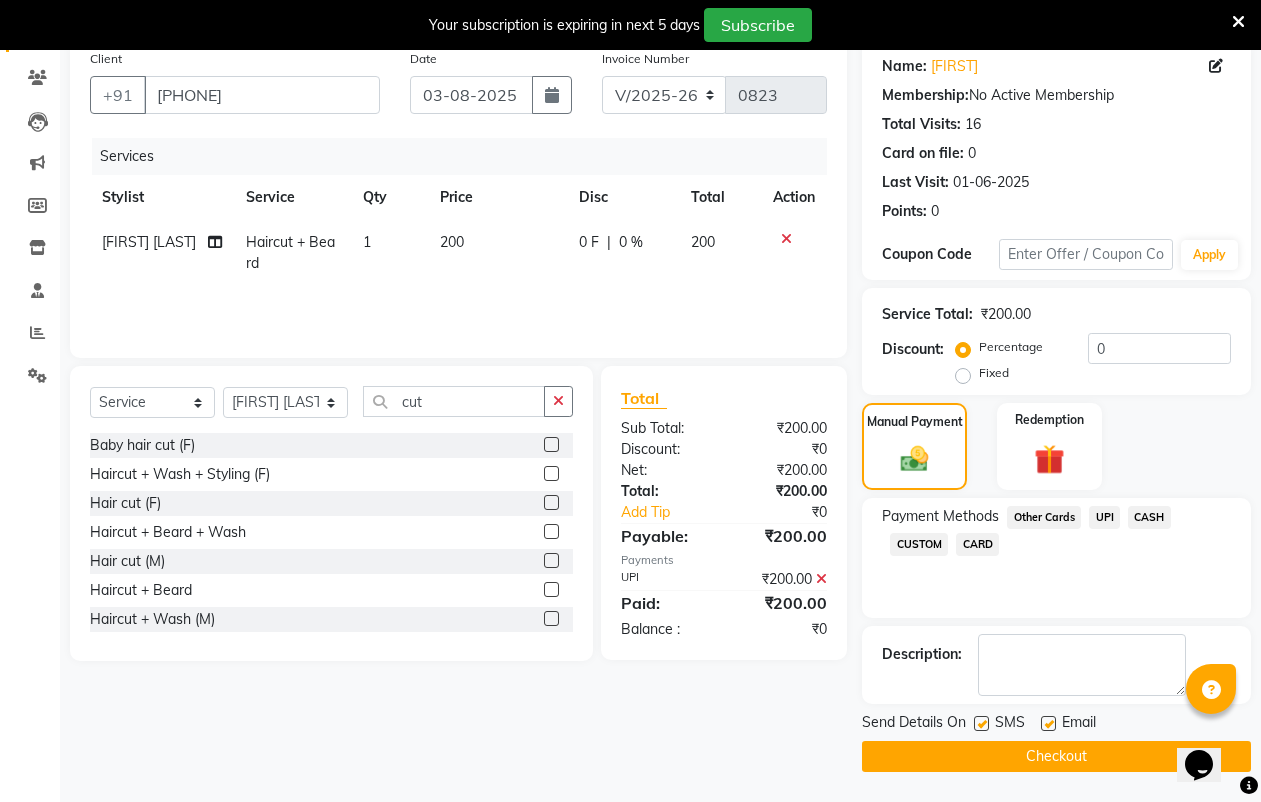 click on "Checkout" 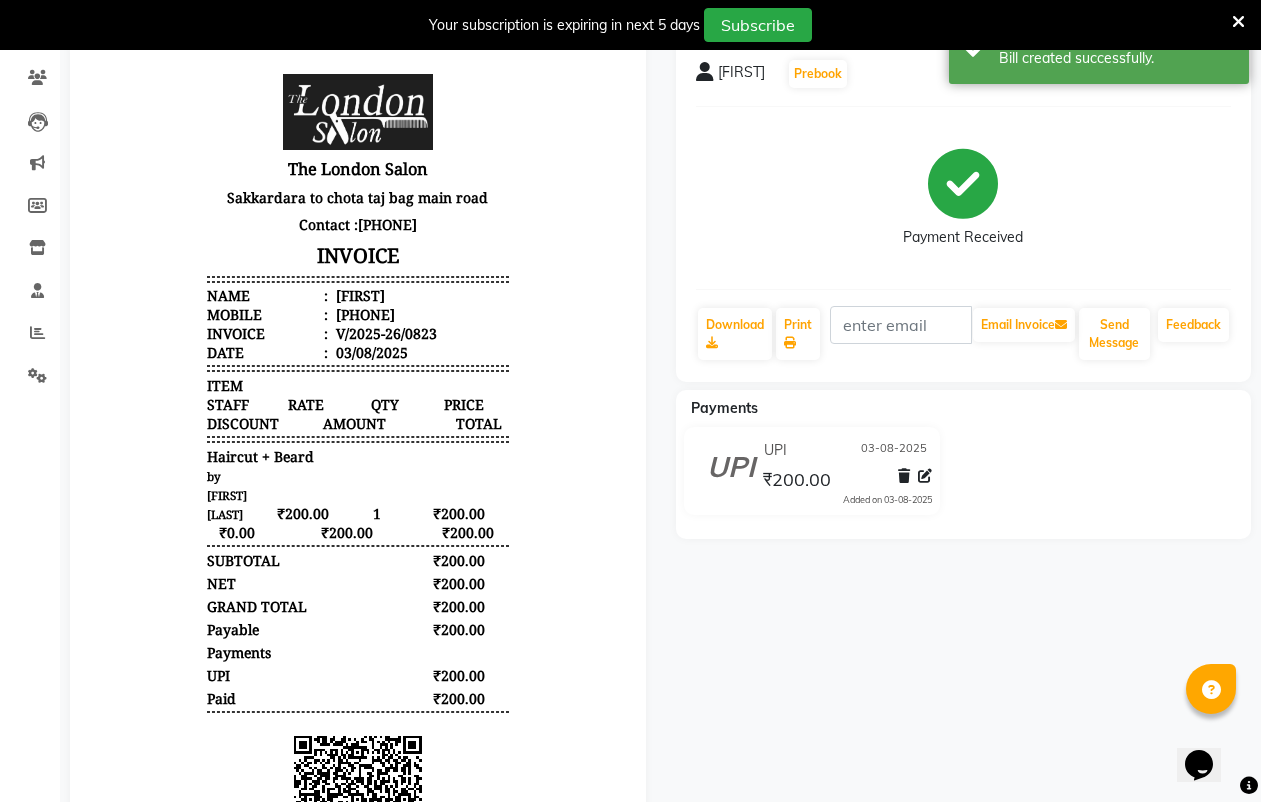 scroll, scrollTop: 0, scrollLeft: 0, axis: both 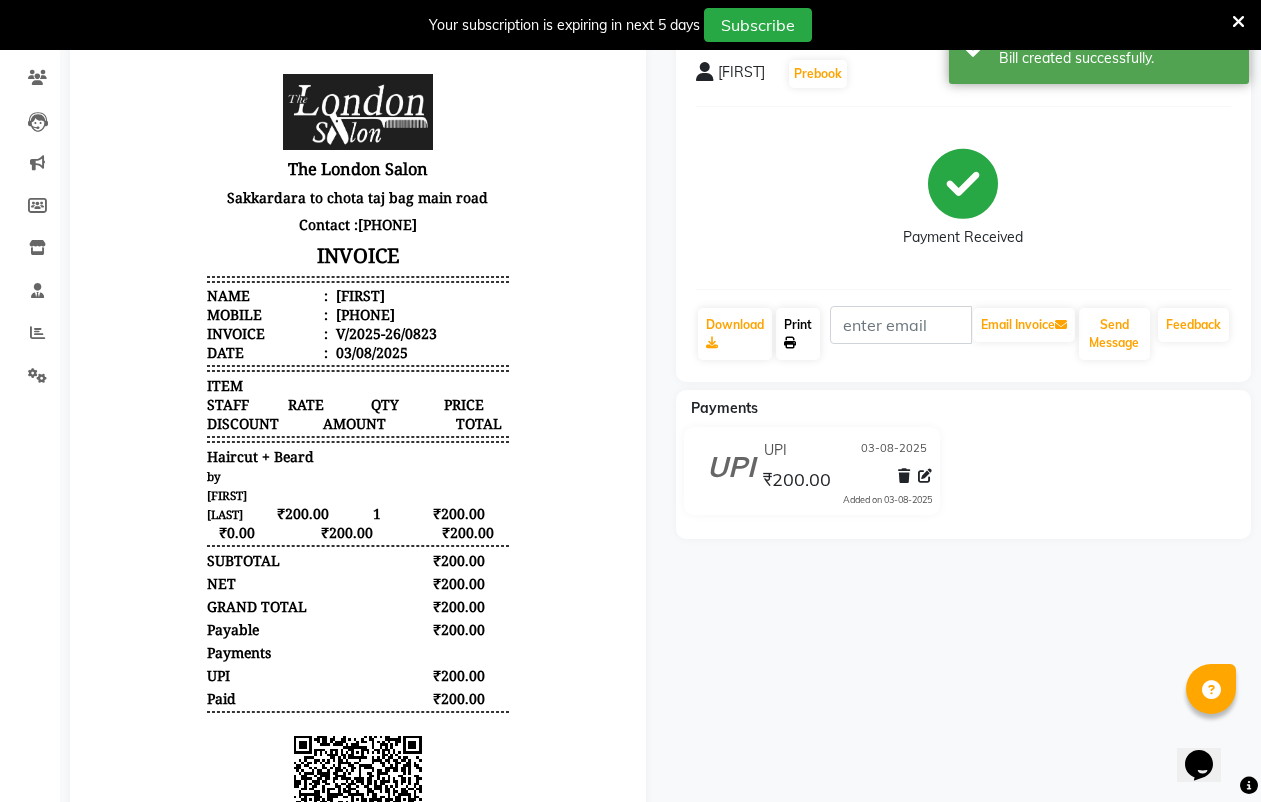 click 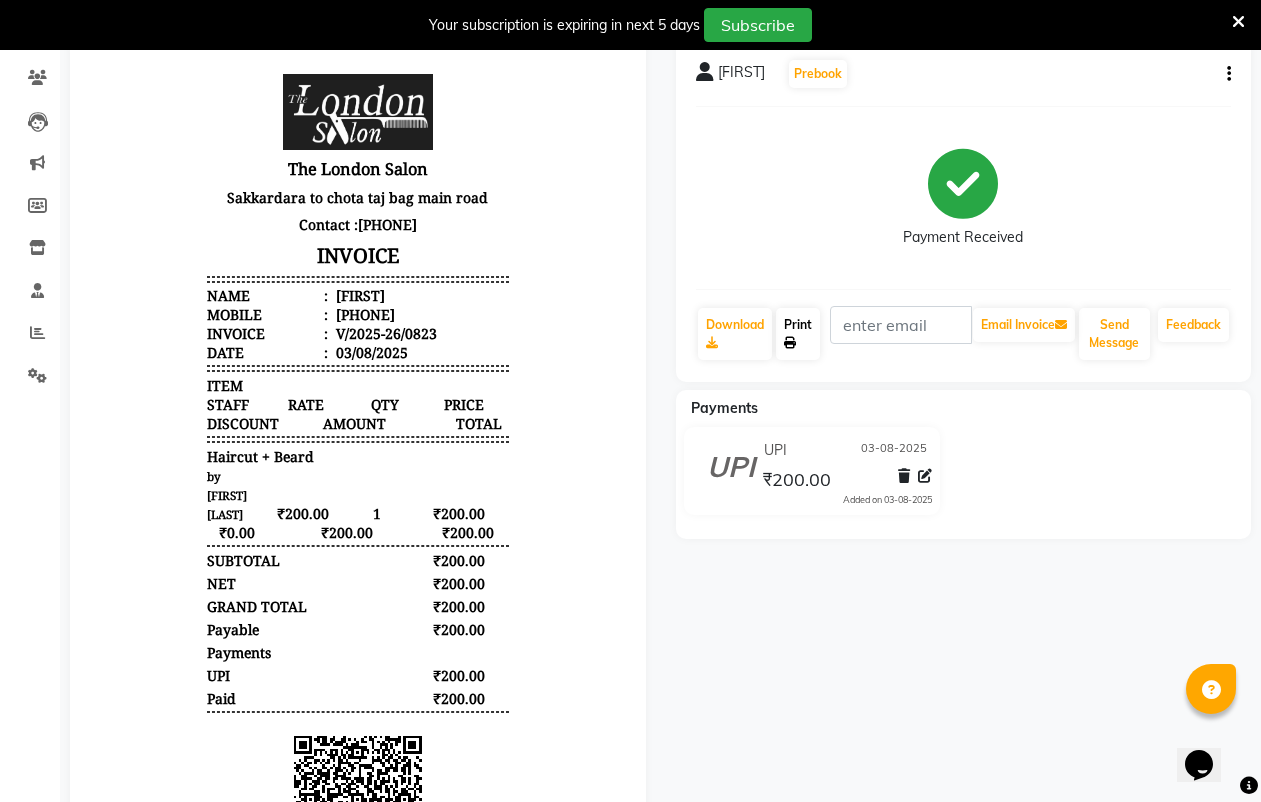 scroll, scrollTop: 0, scrollLeft: 0, axis: both 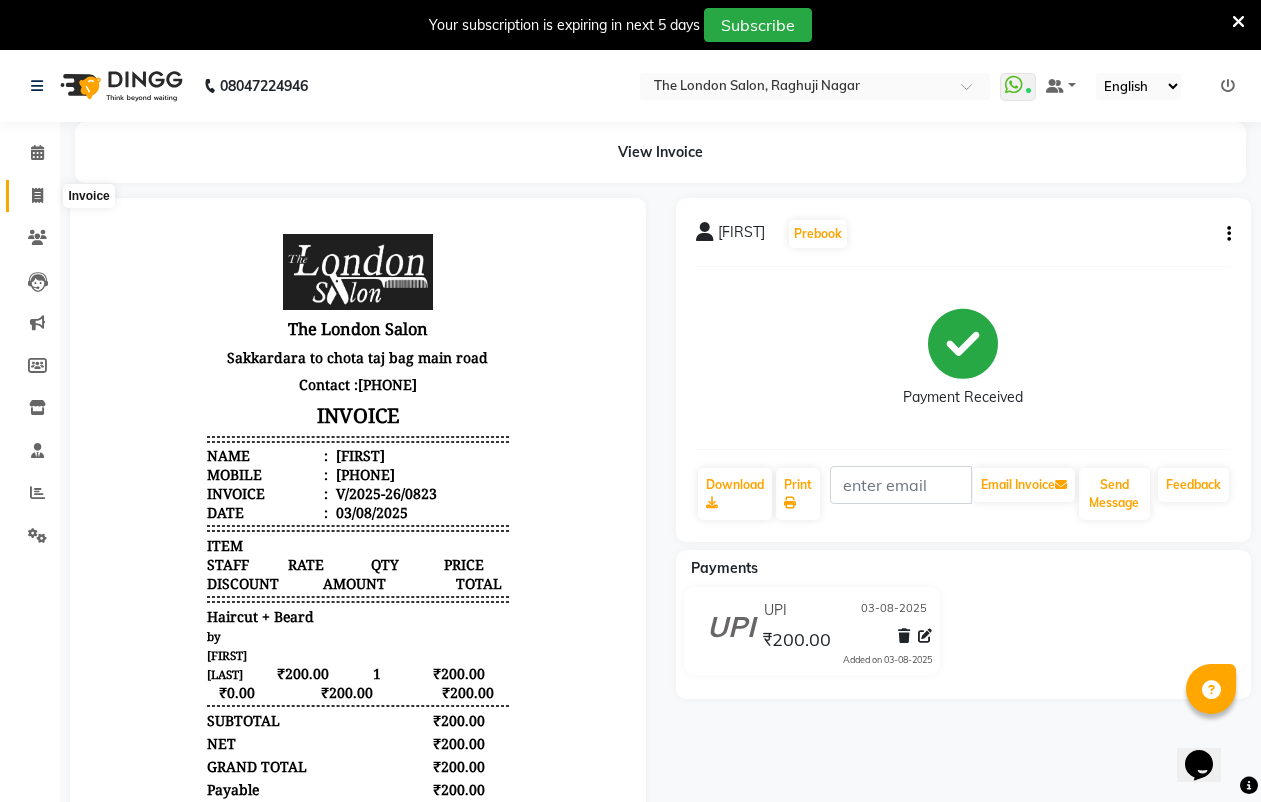 click 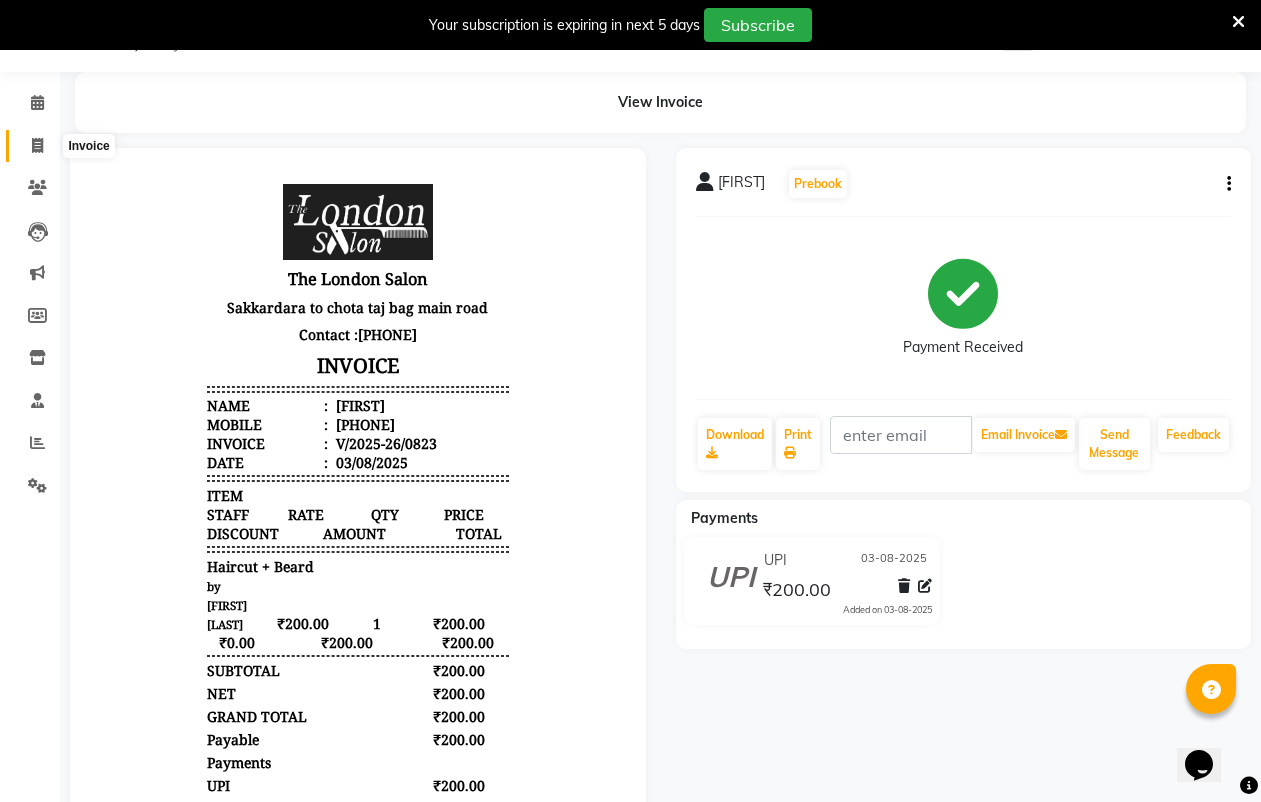 select on "service" 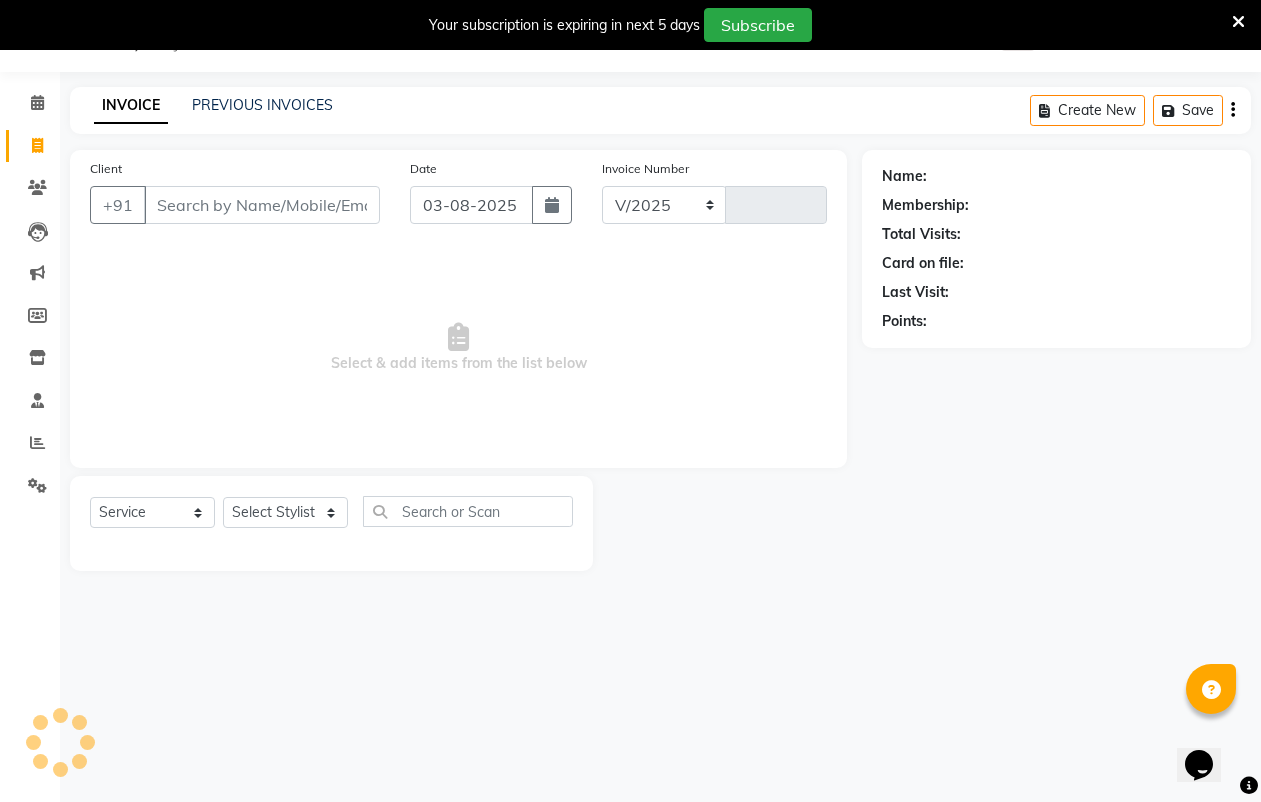 select on "4682" 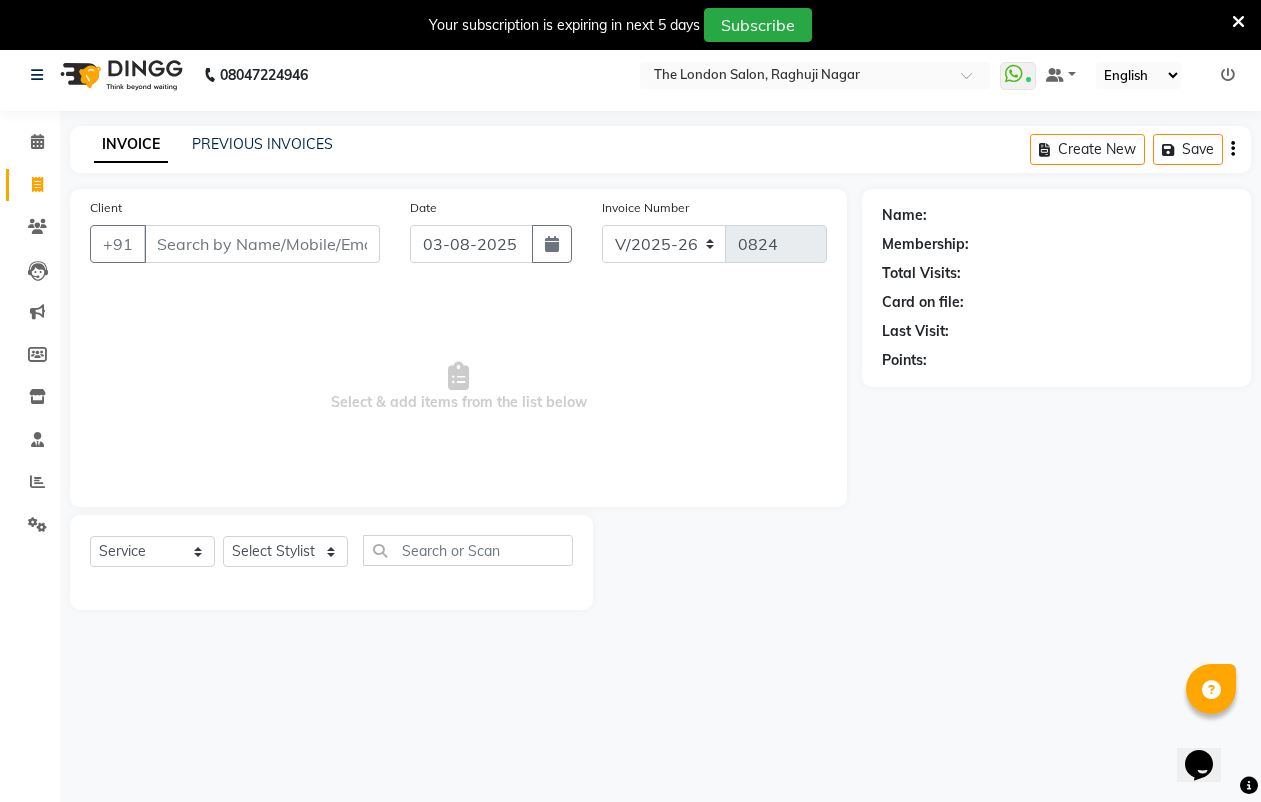 scroll, scrollTop: 0, scrollLeft: 0, axis: both 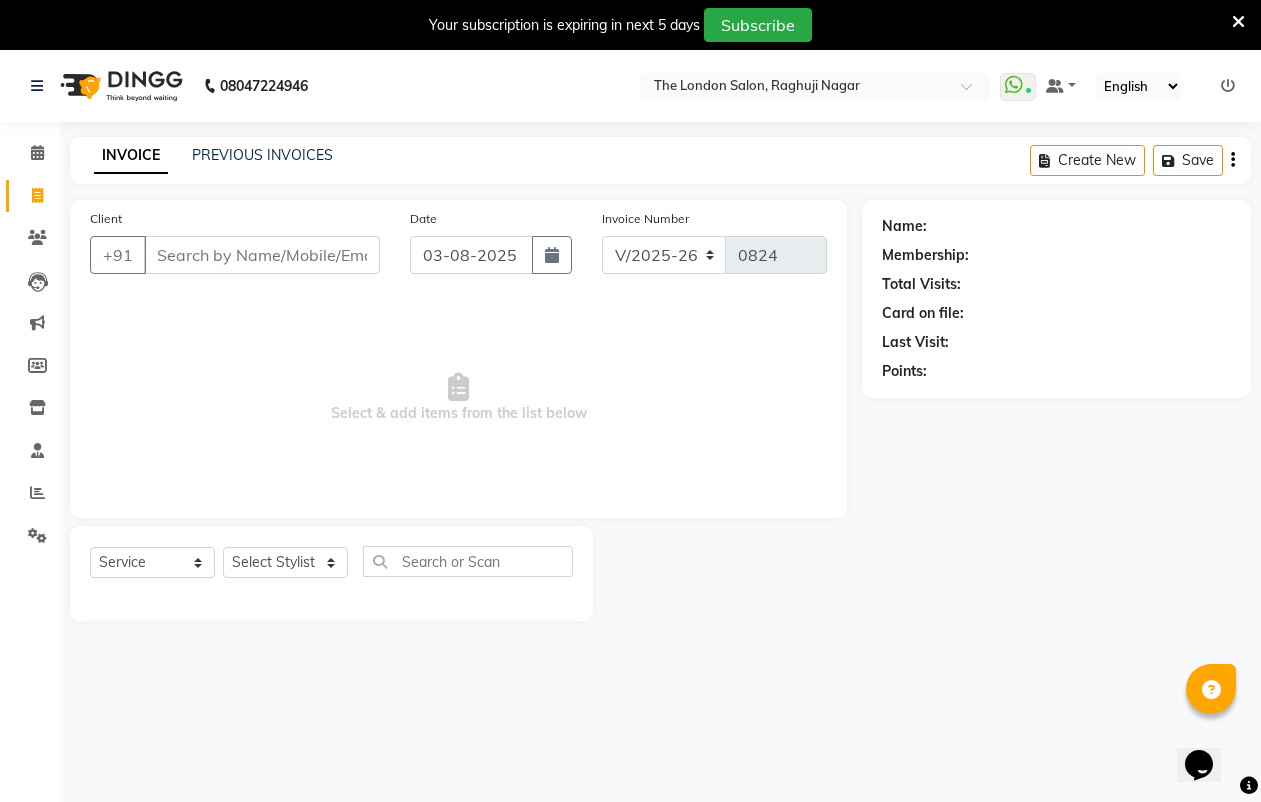 click at bounding box center [1238, 22] 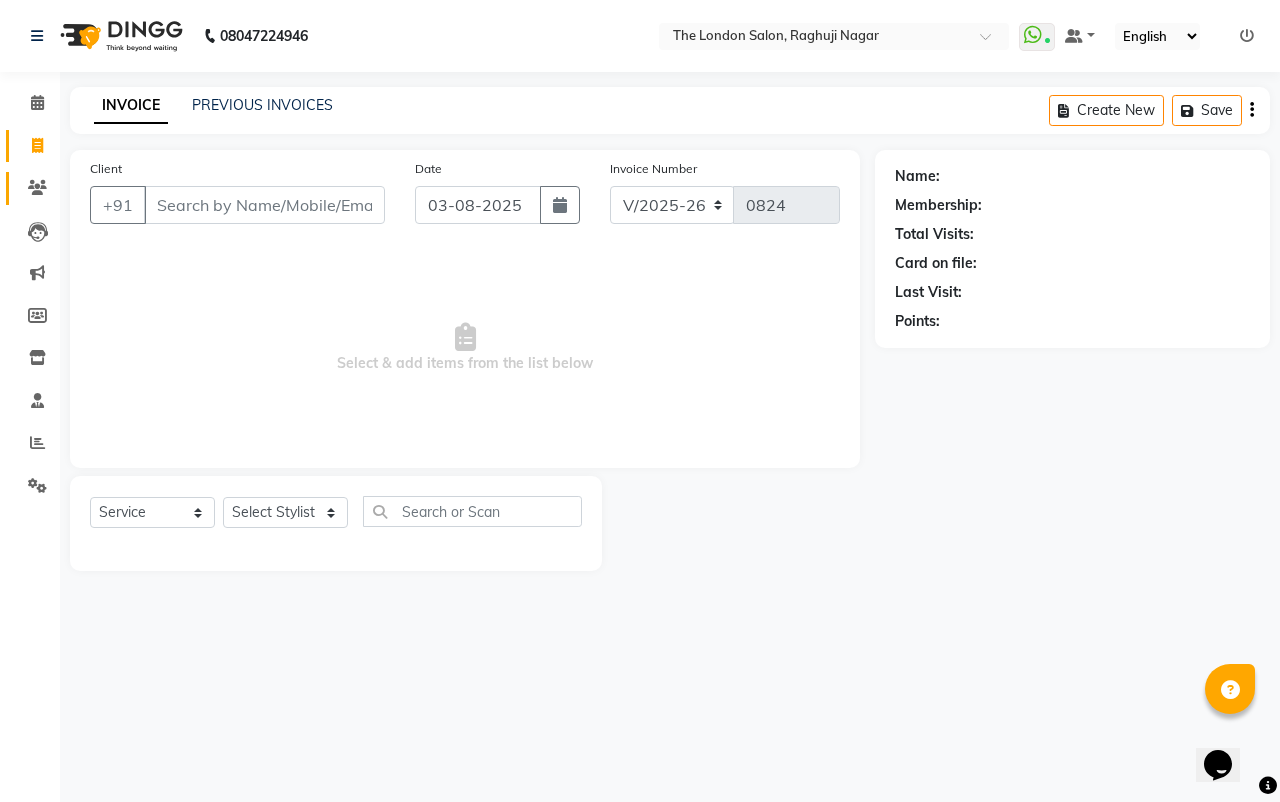 click on "Clients" 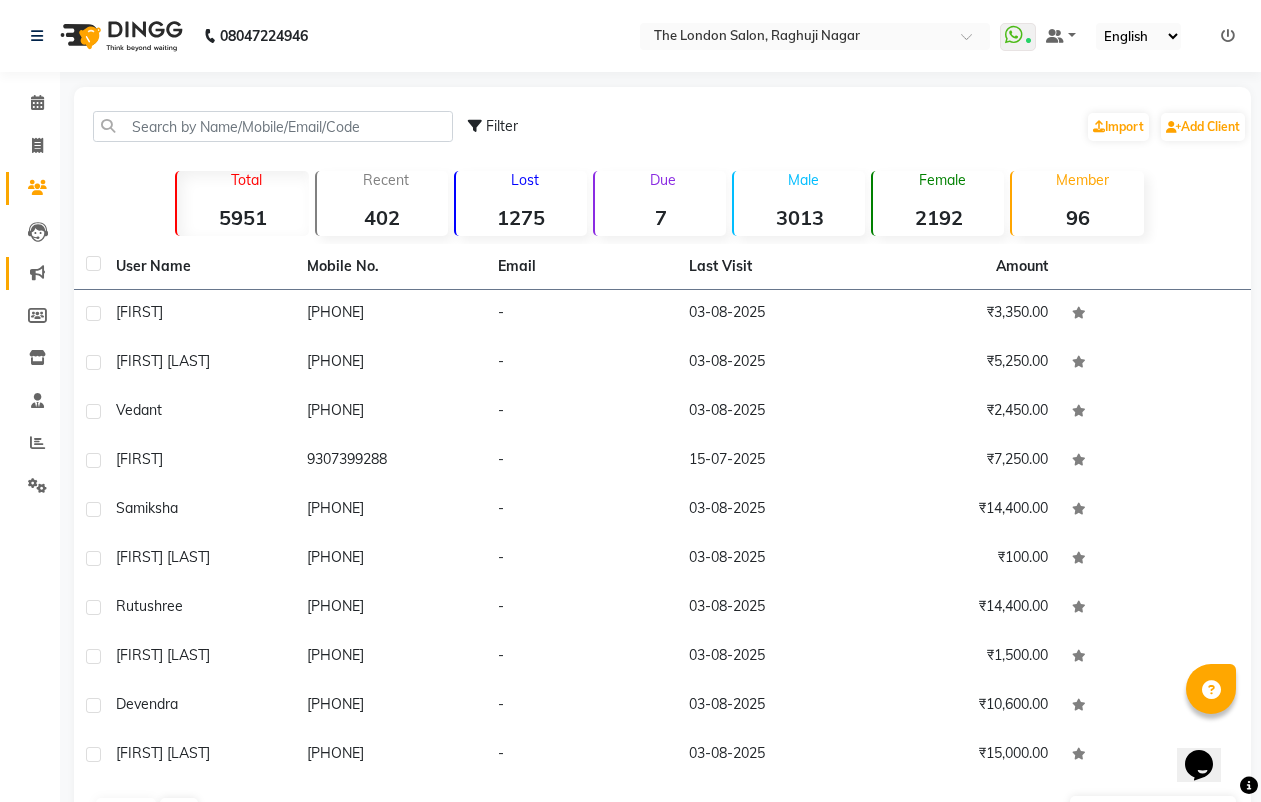 click on "Marketing" 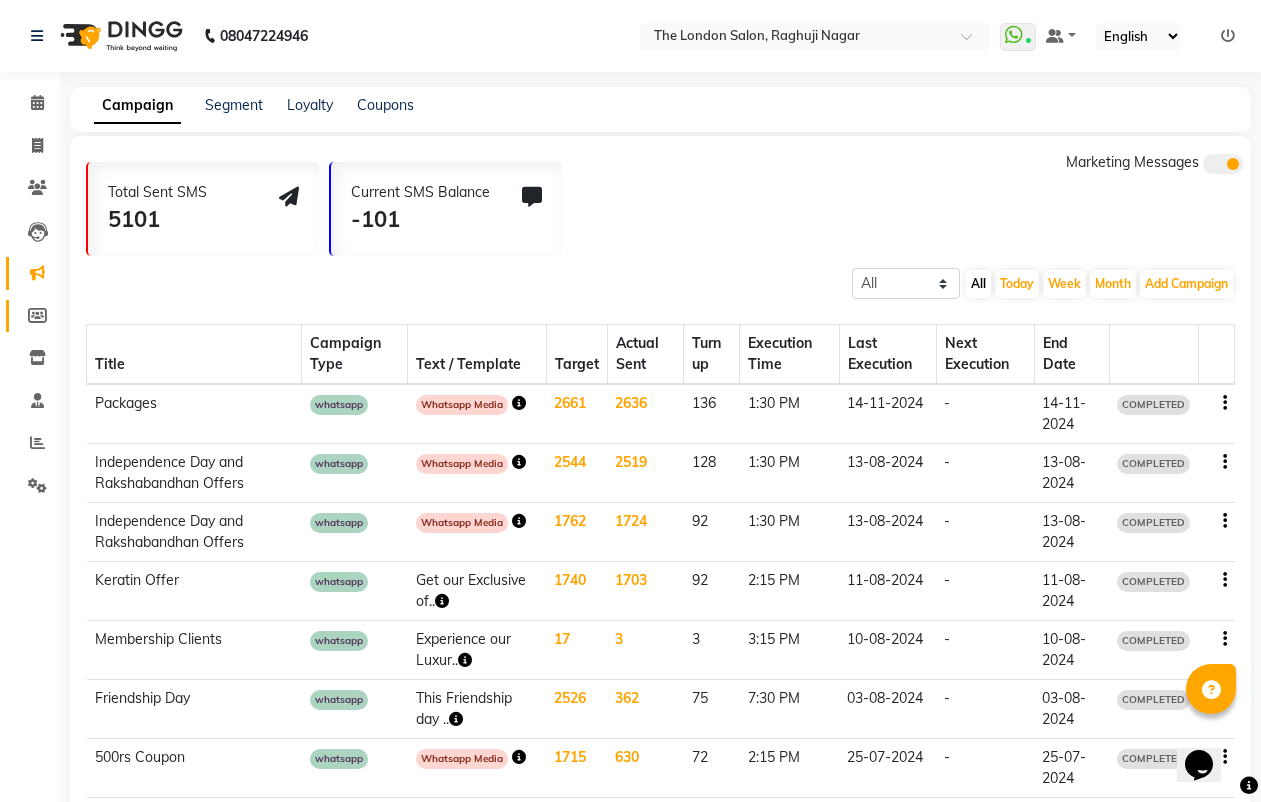 click on "Members" 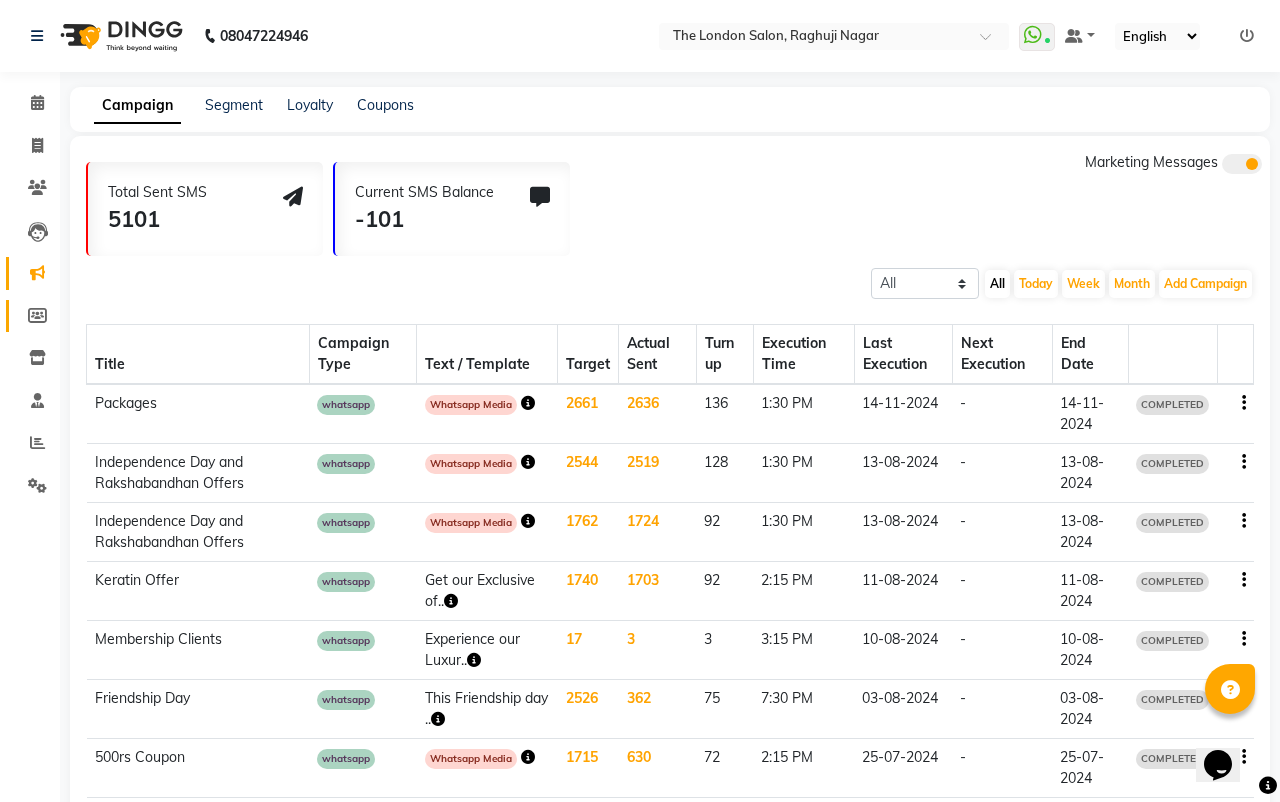 select 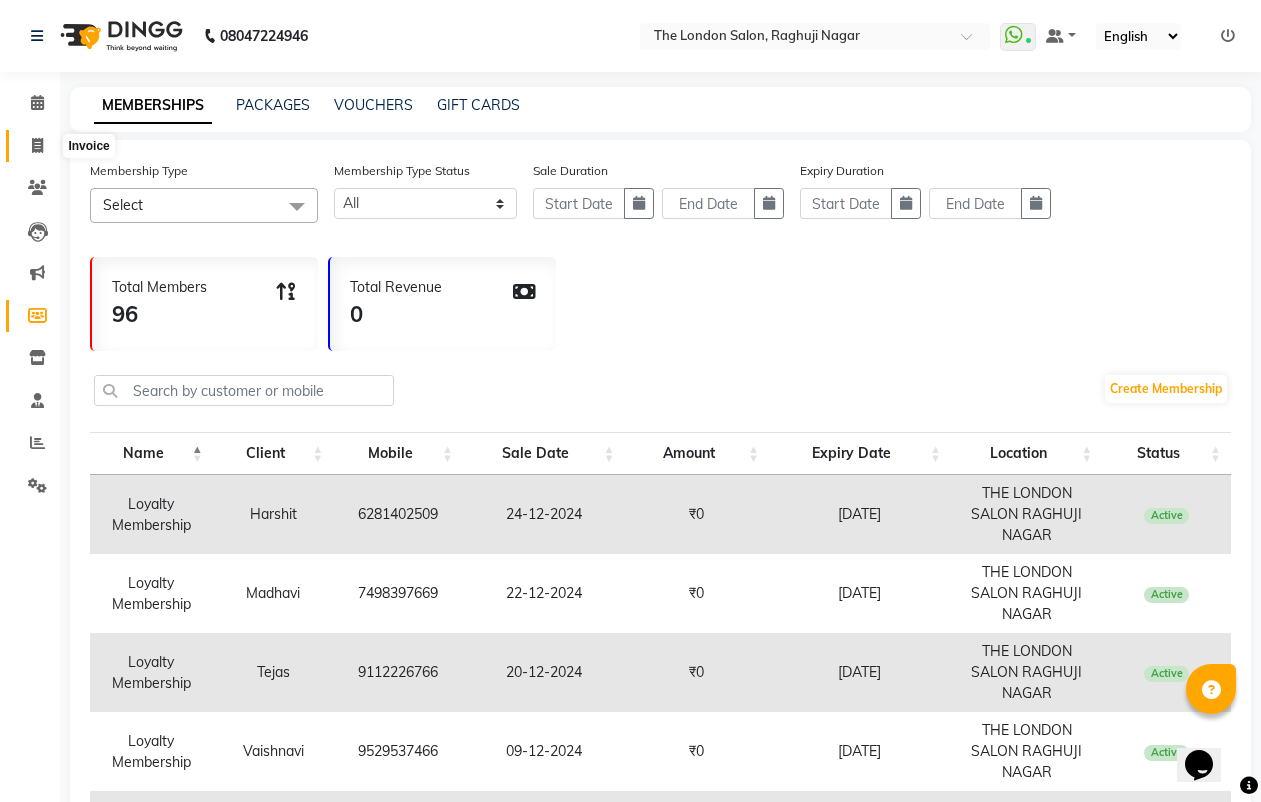 click 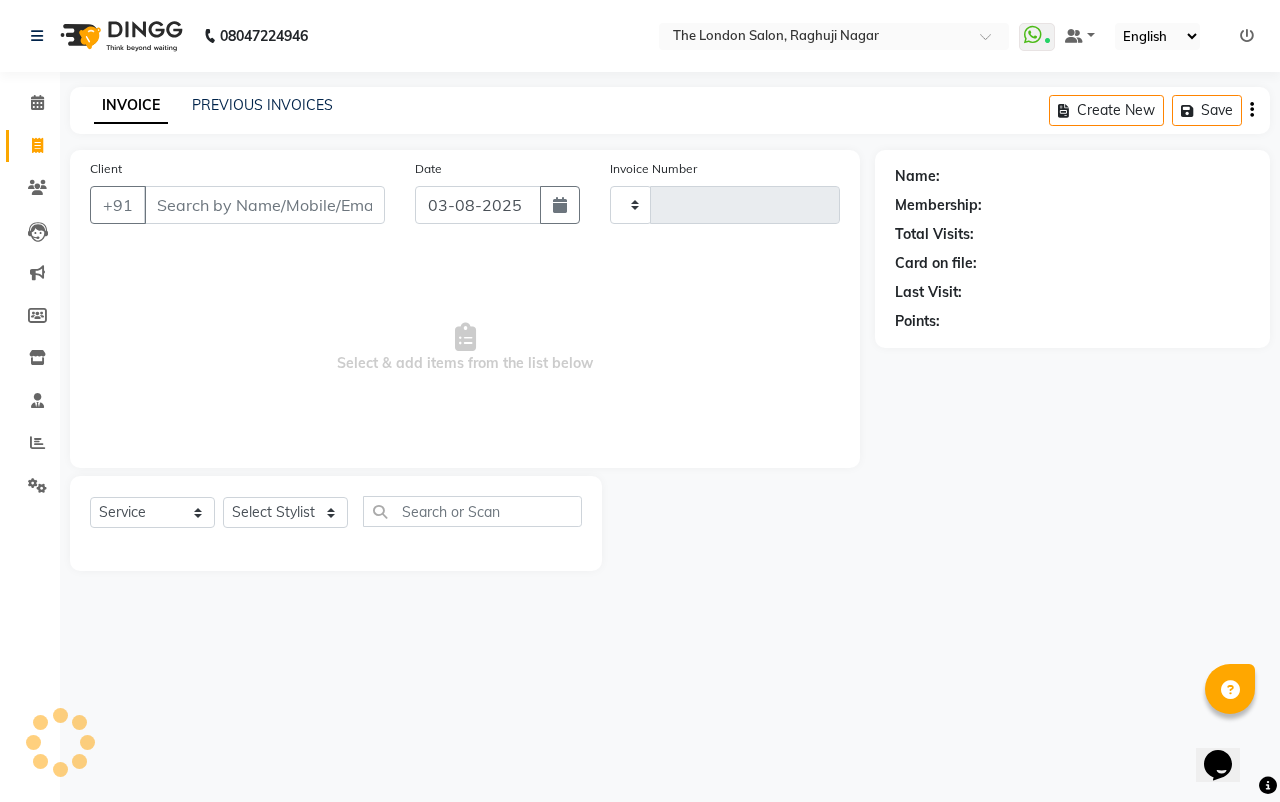 type on "0824" 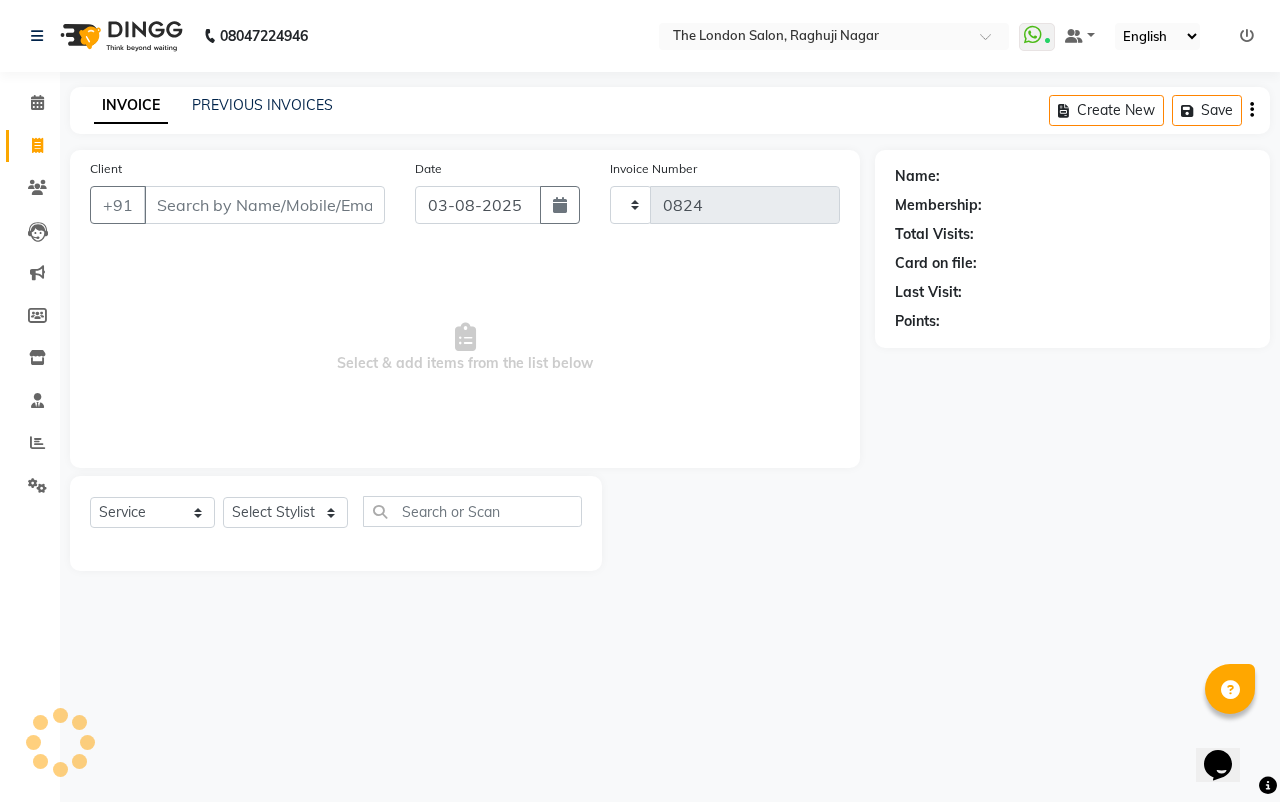 select on "4682" 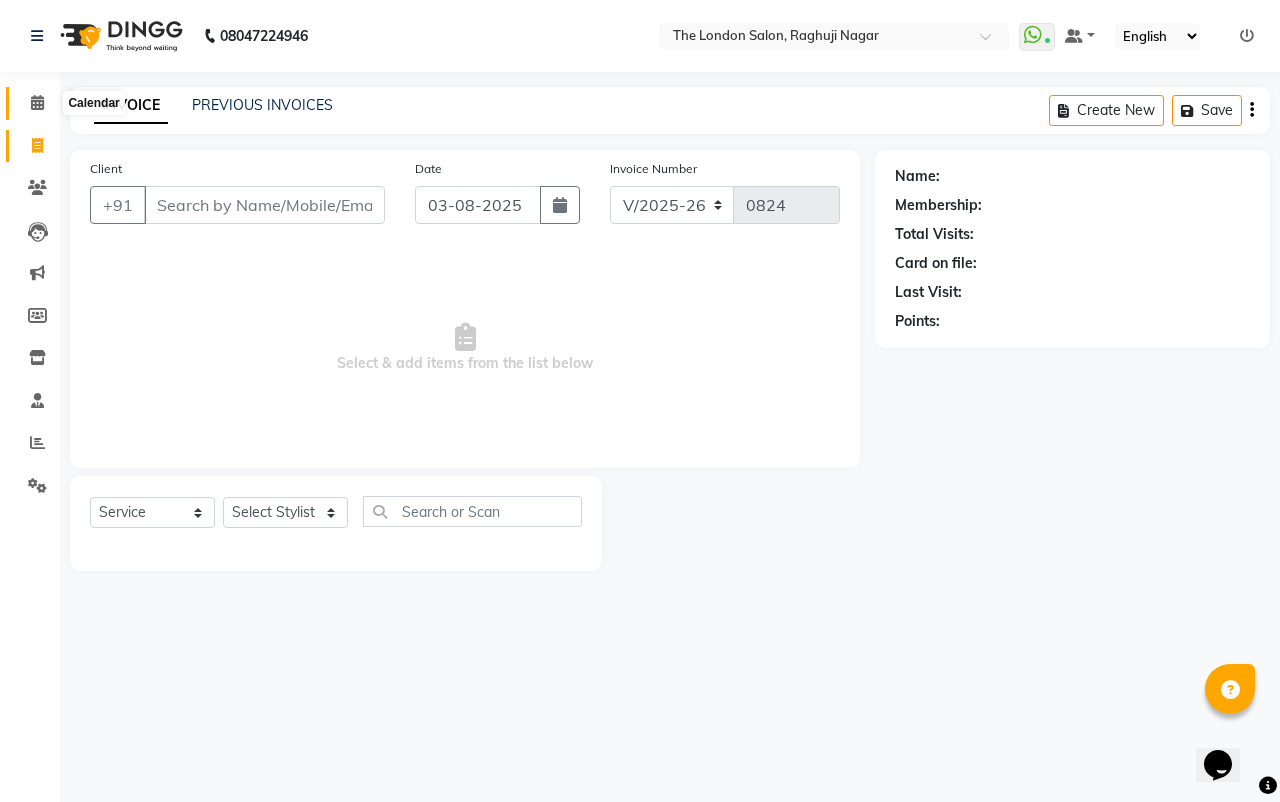 click 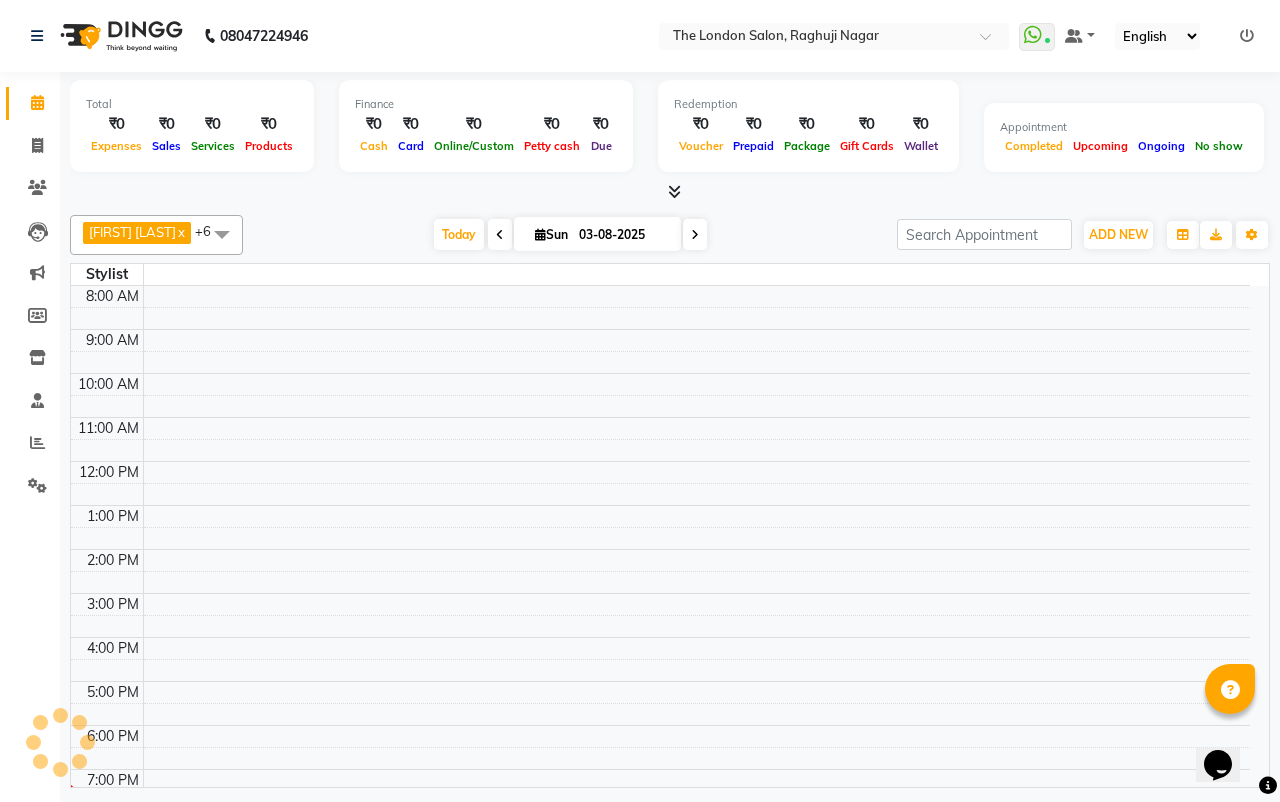 scroll, scrollTop: 0, scrollLeft: 0, axis: both 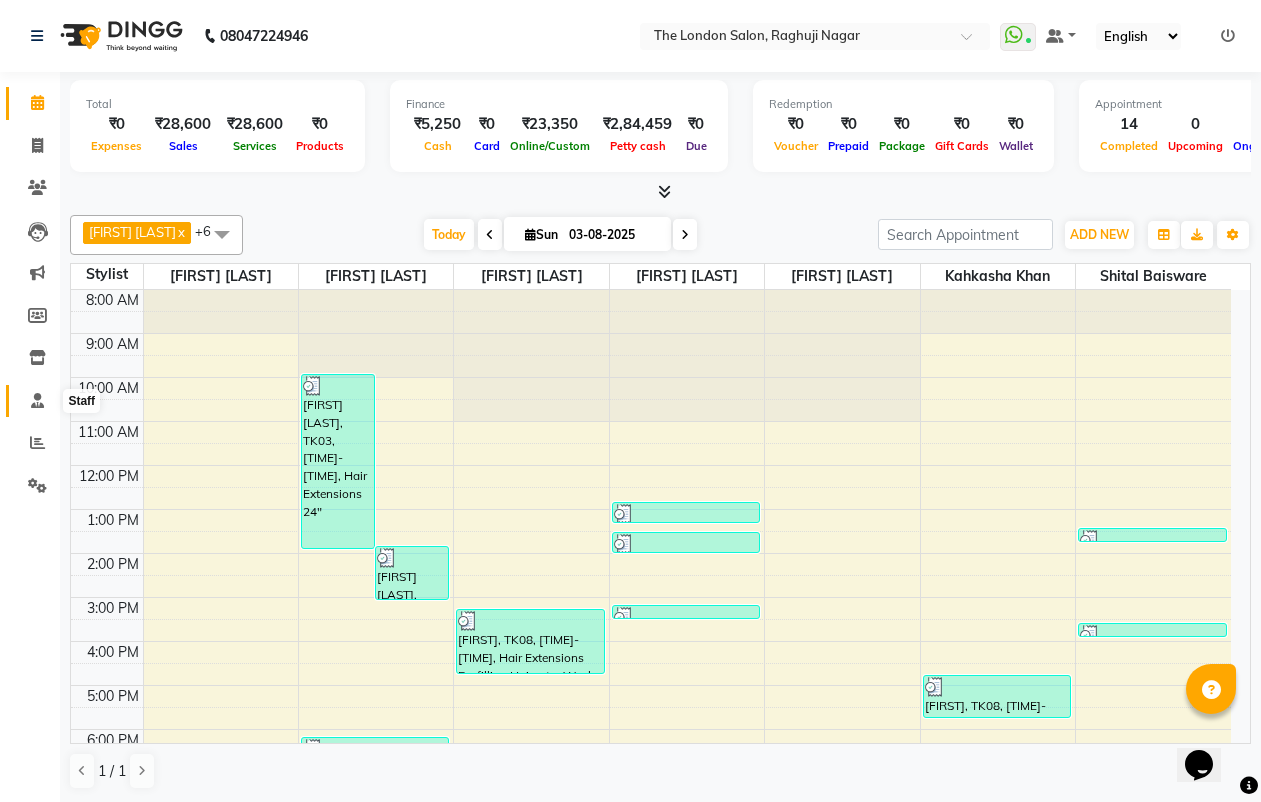 click 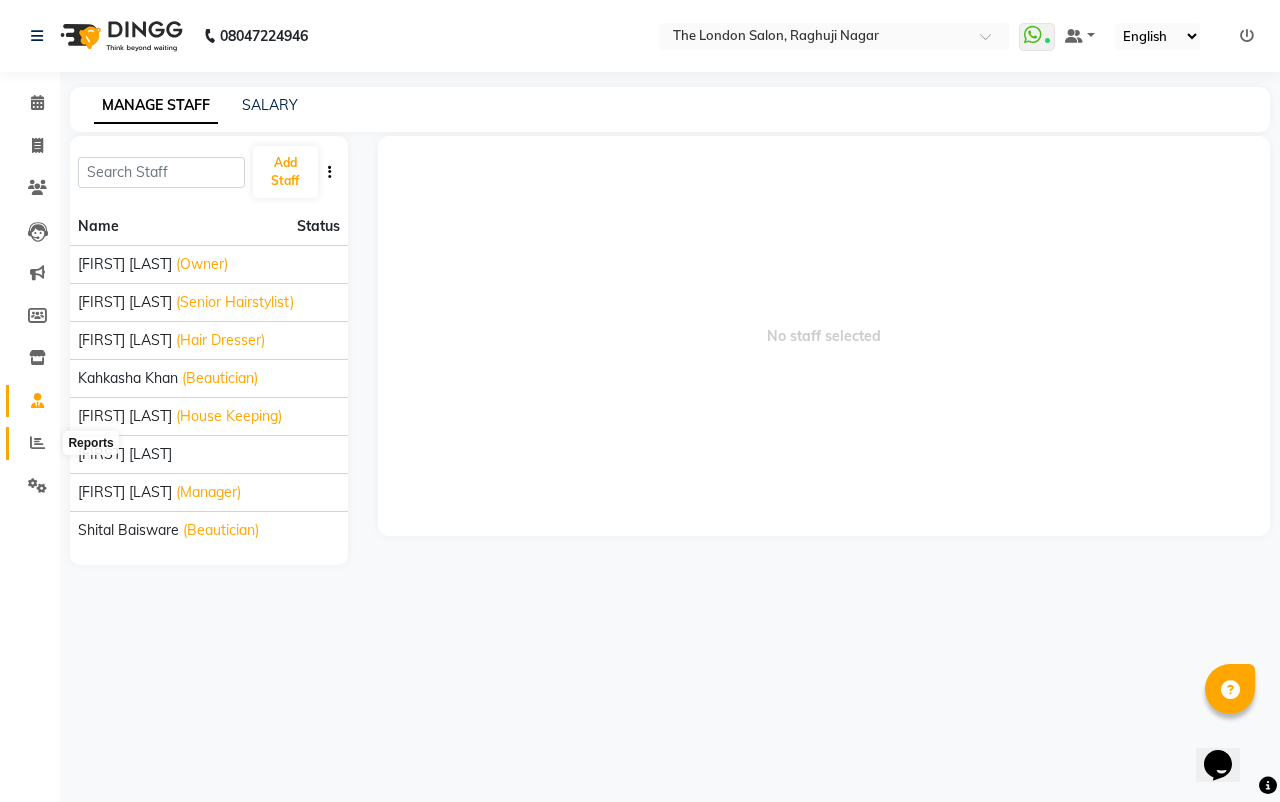 click 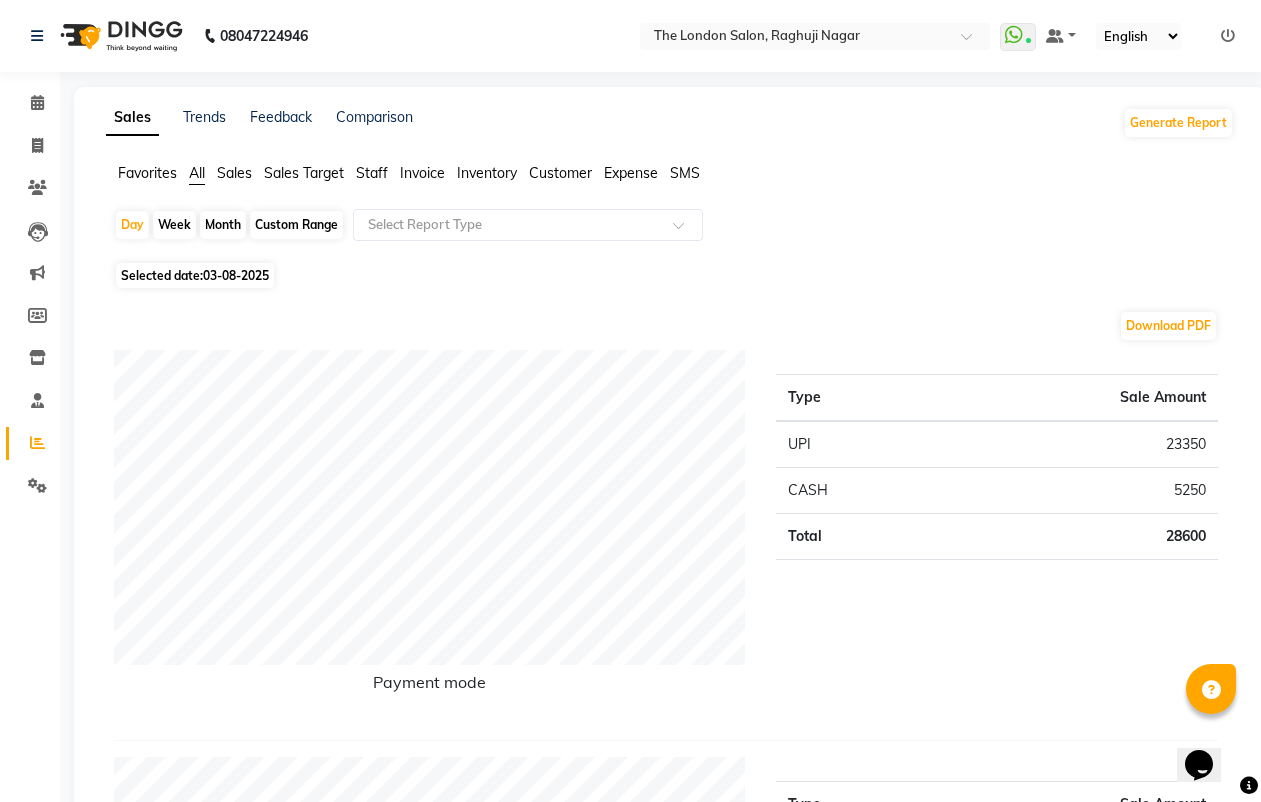 click on "Settings" 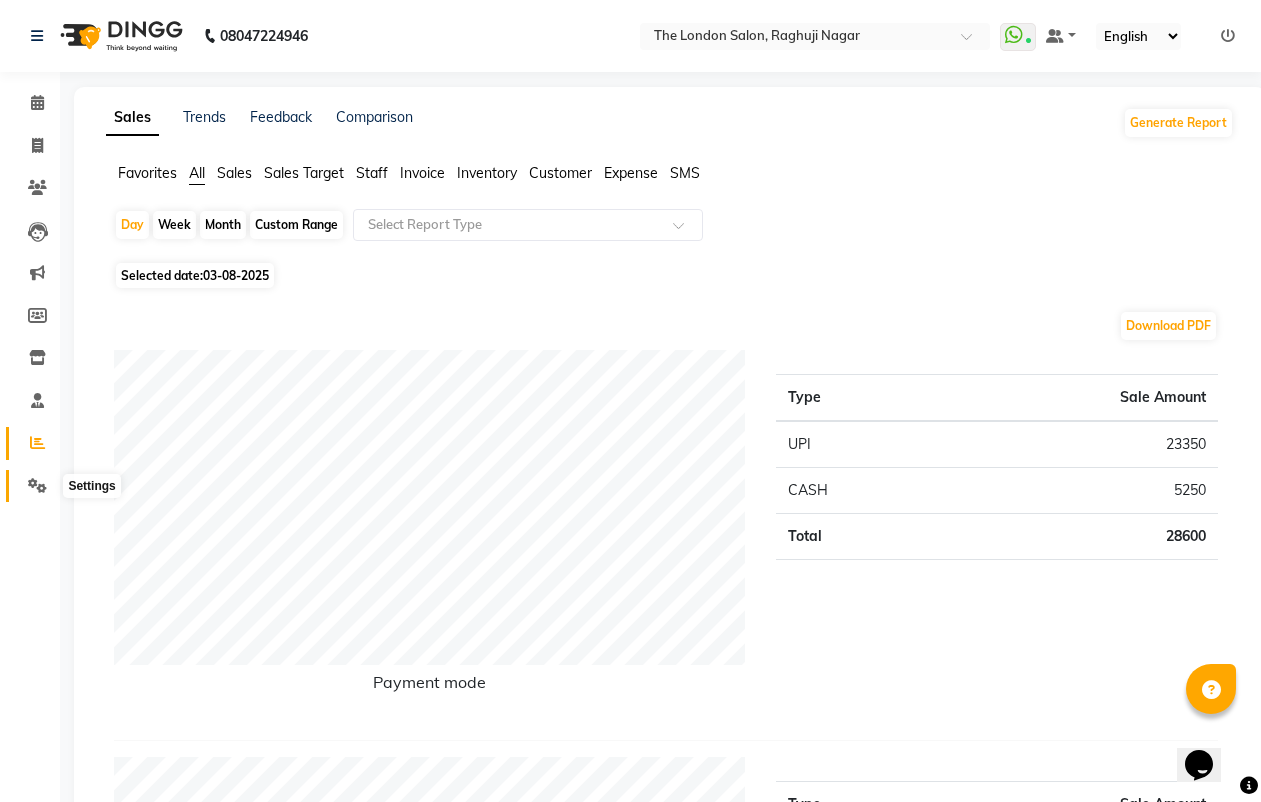 click 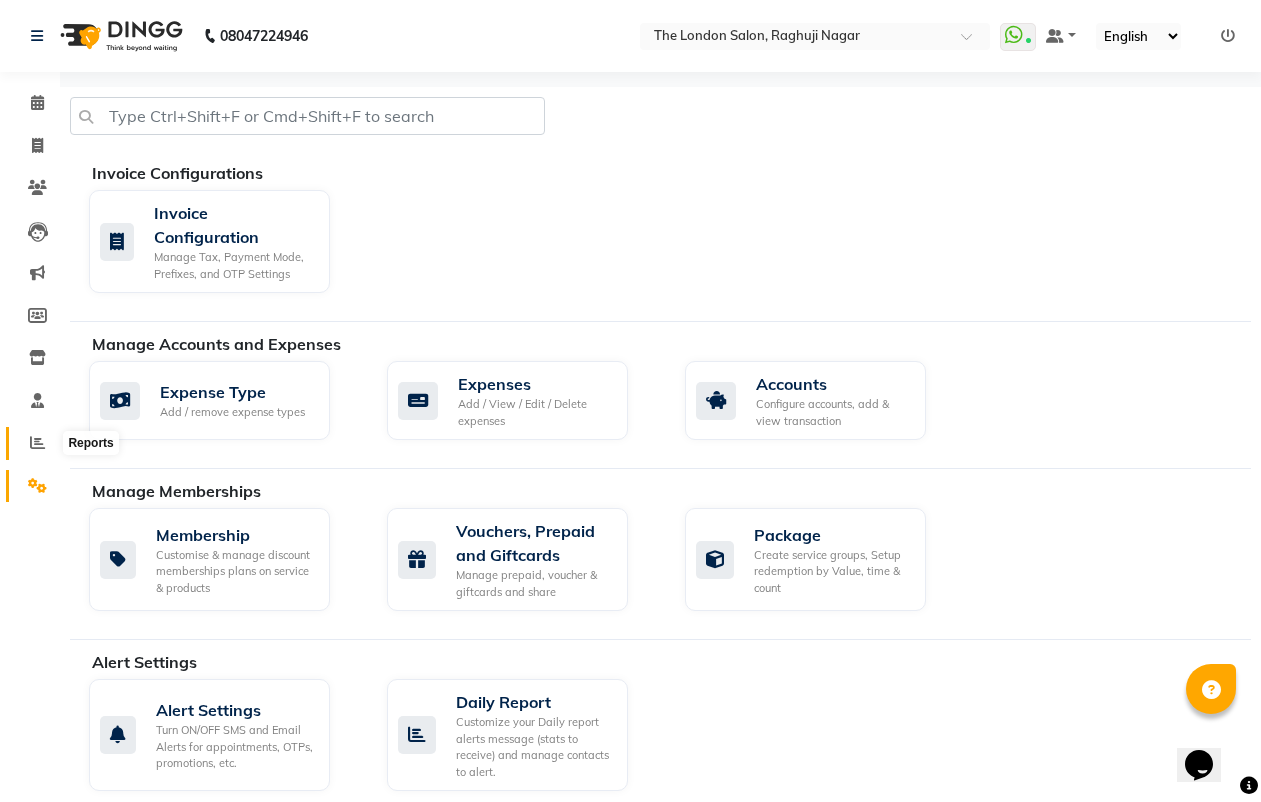 click 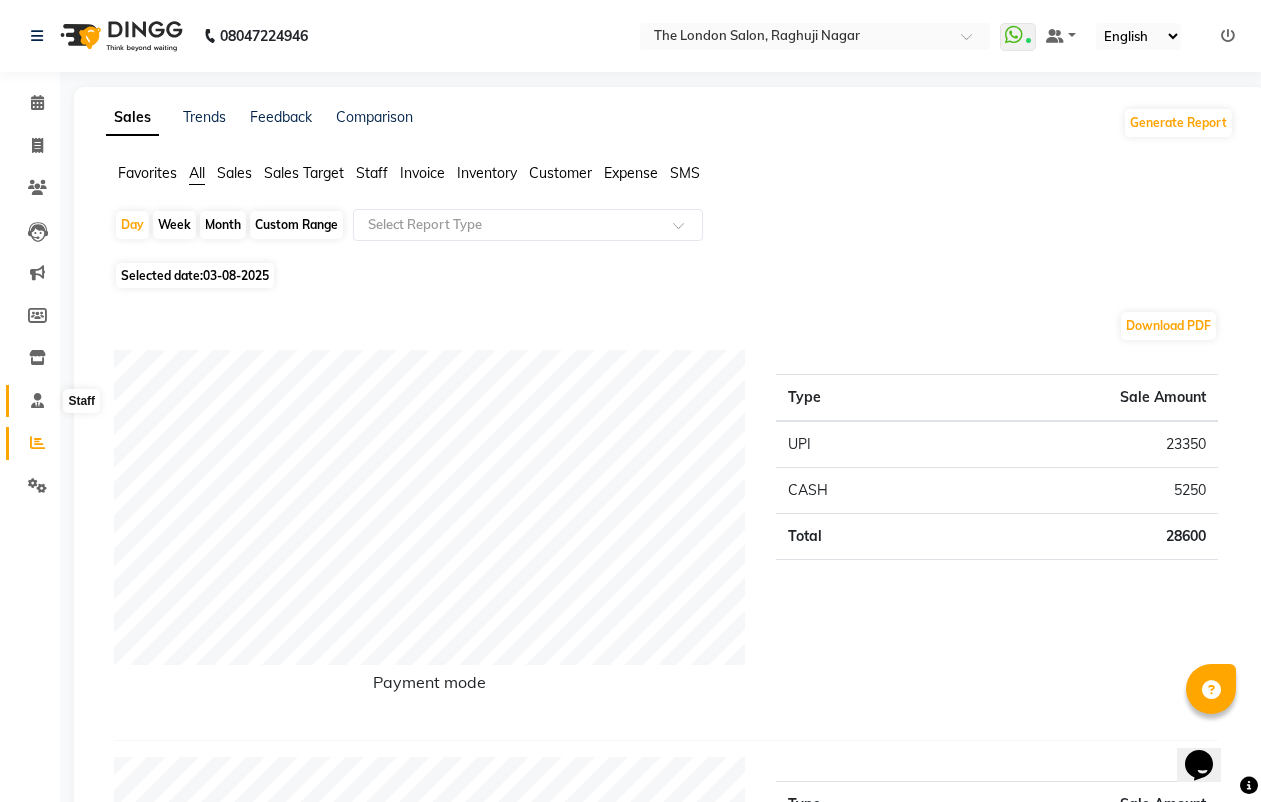 click 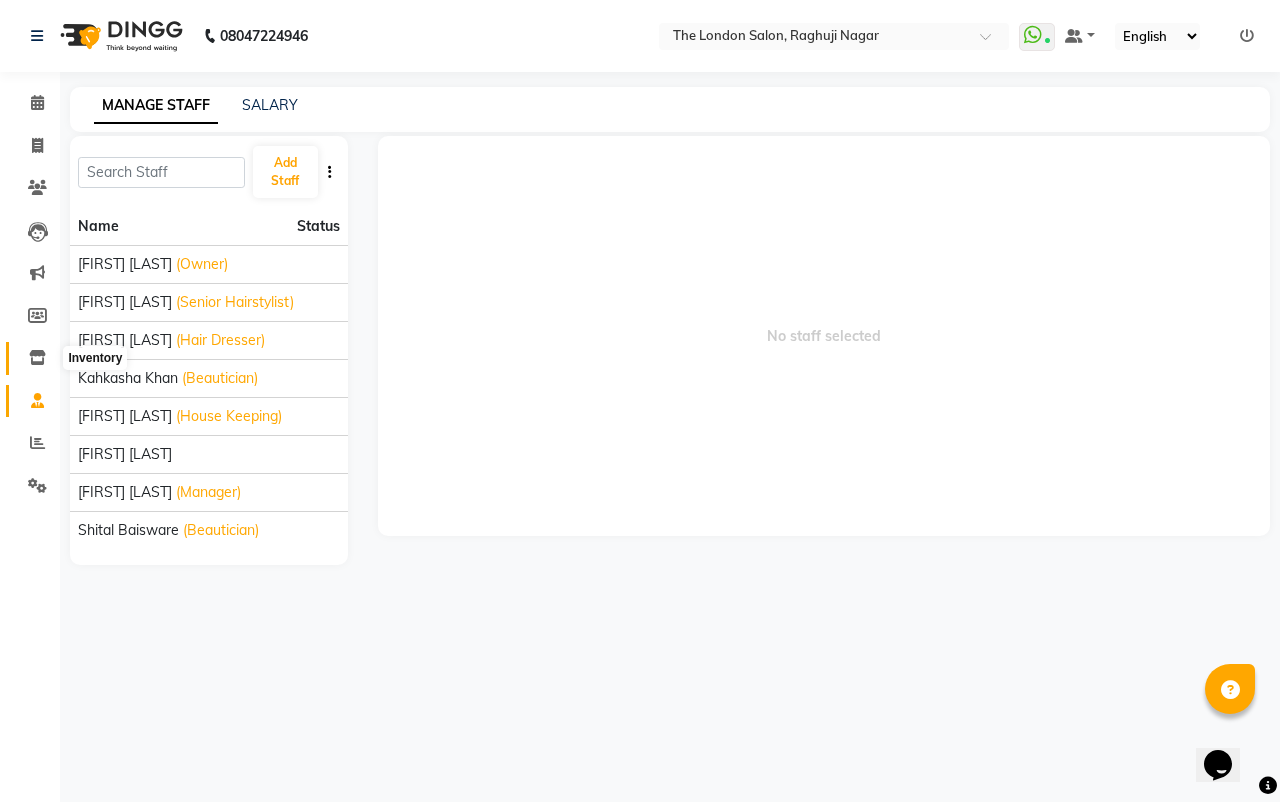 click 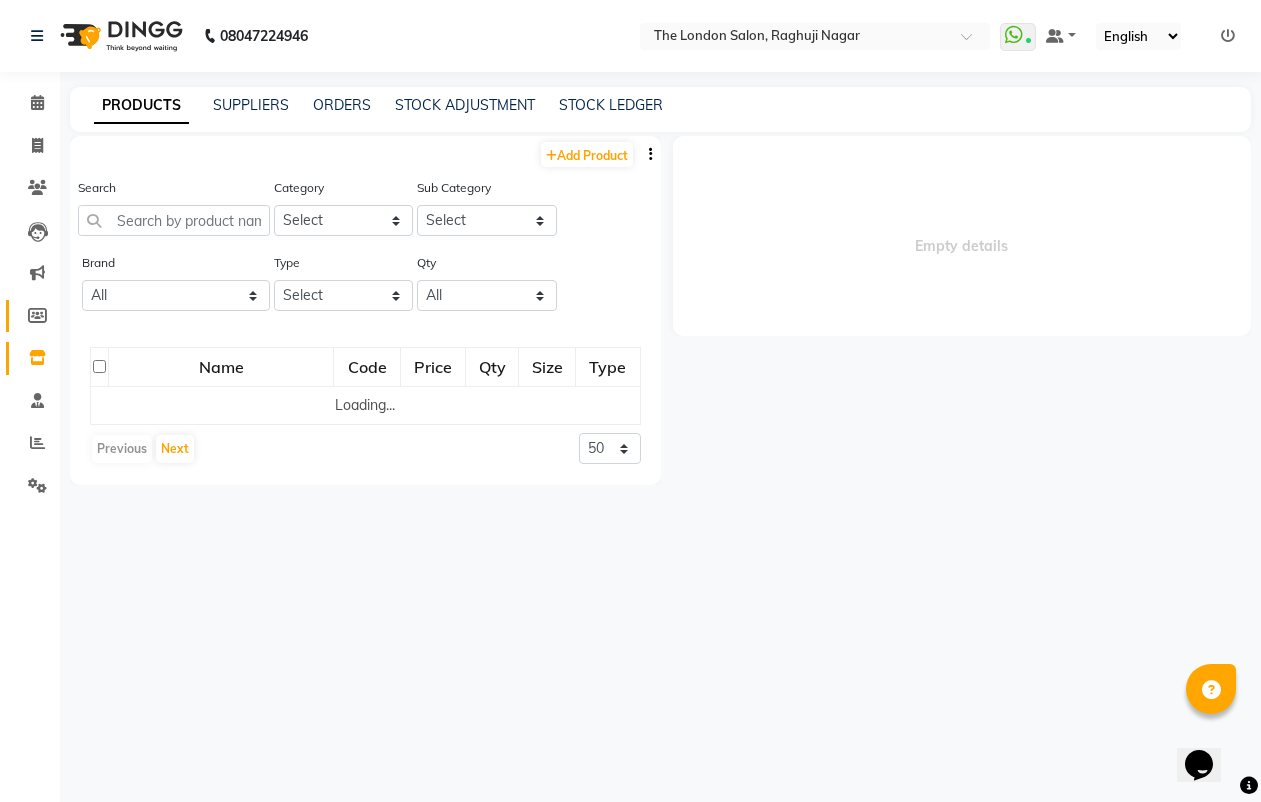 select 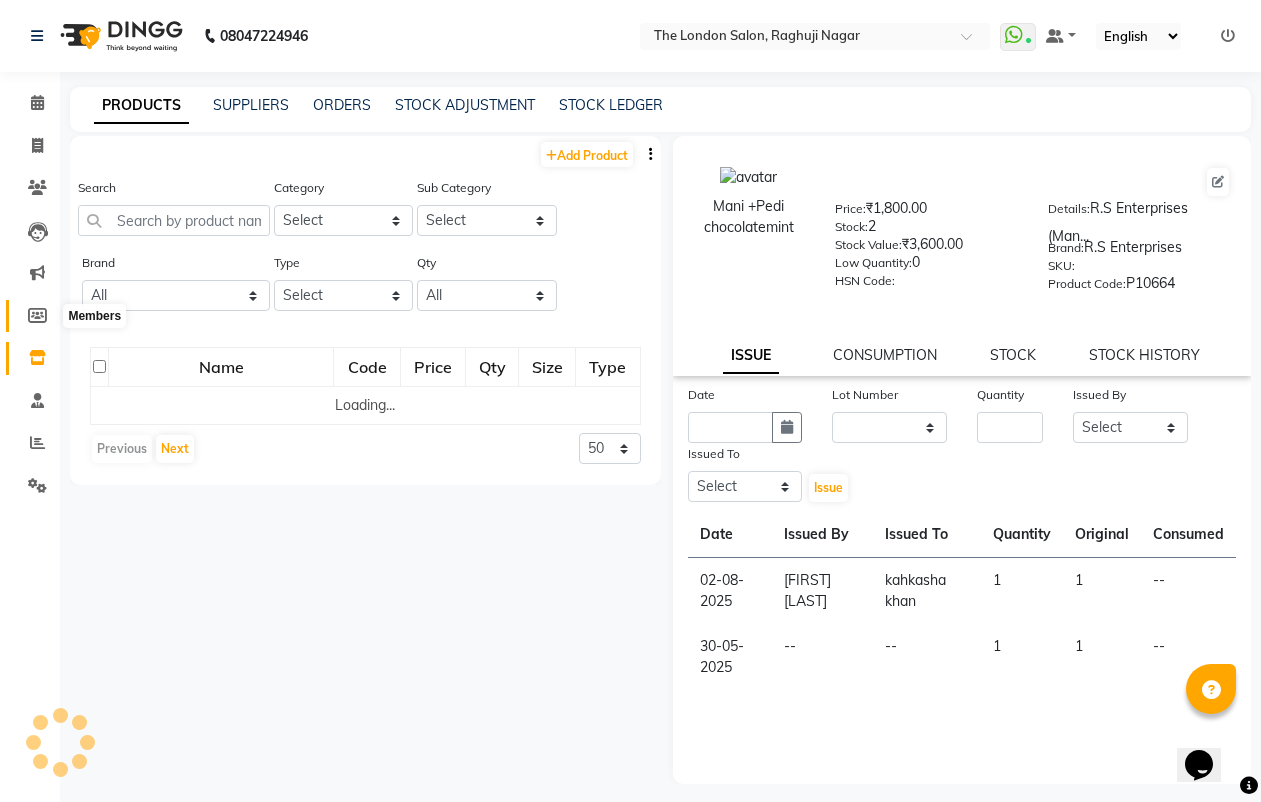 click 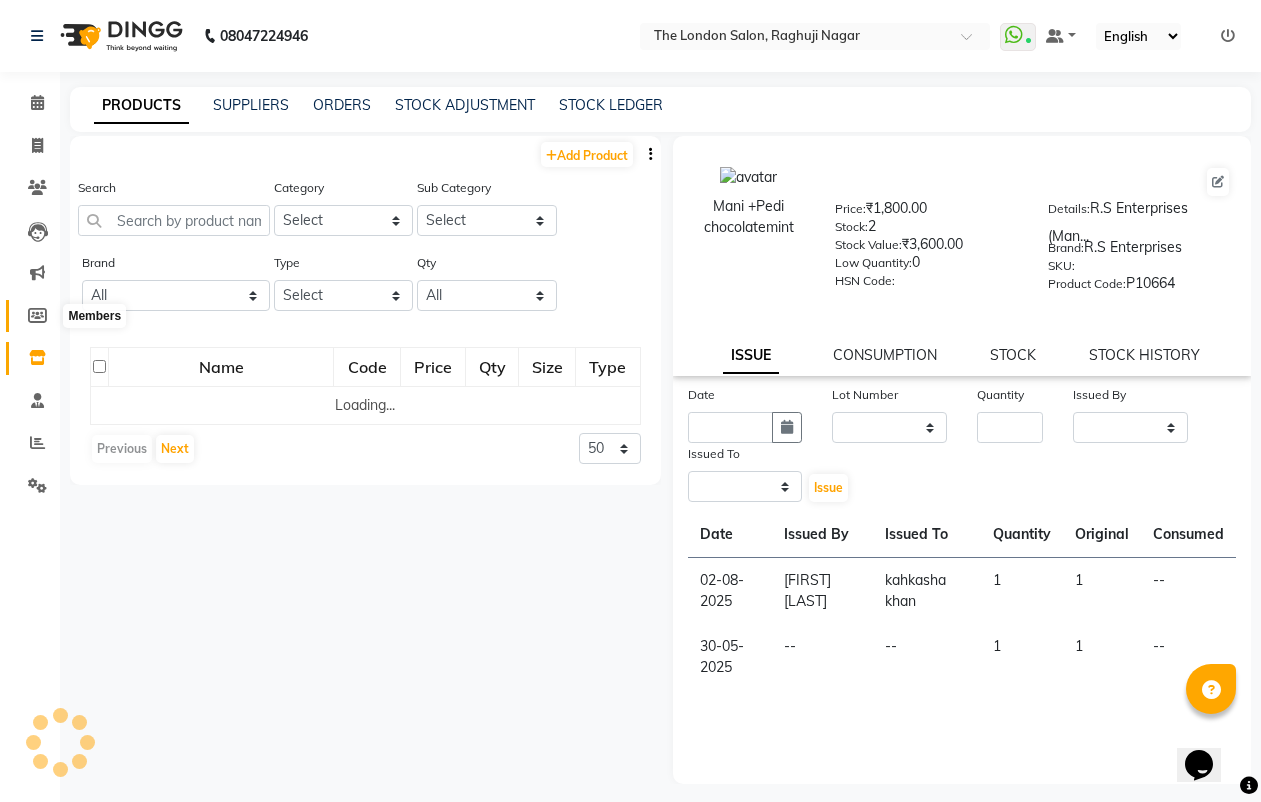 select 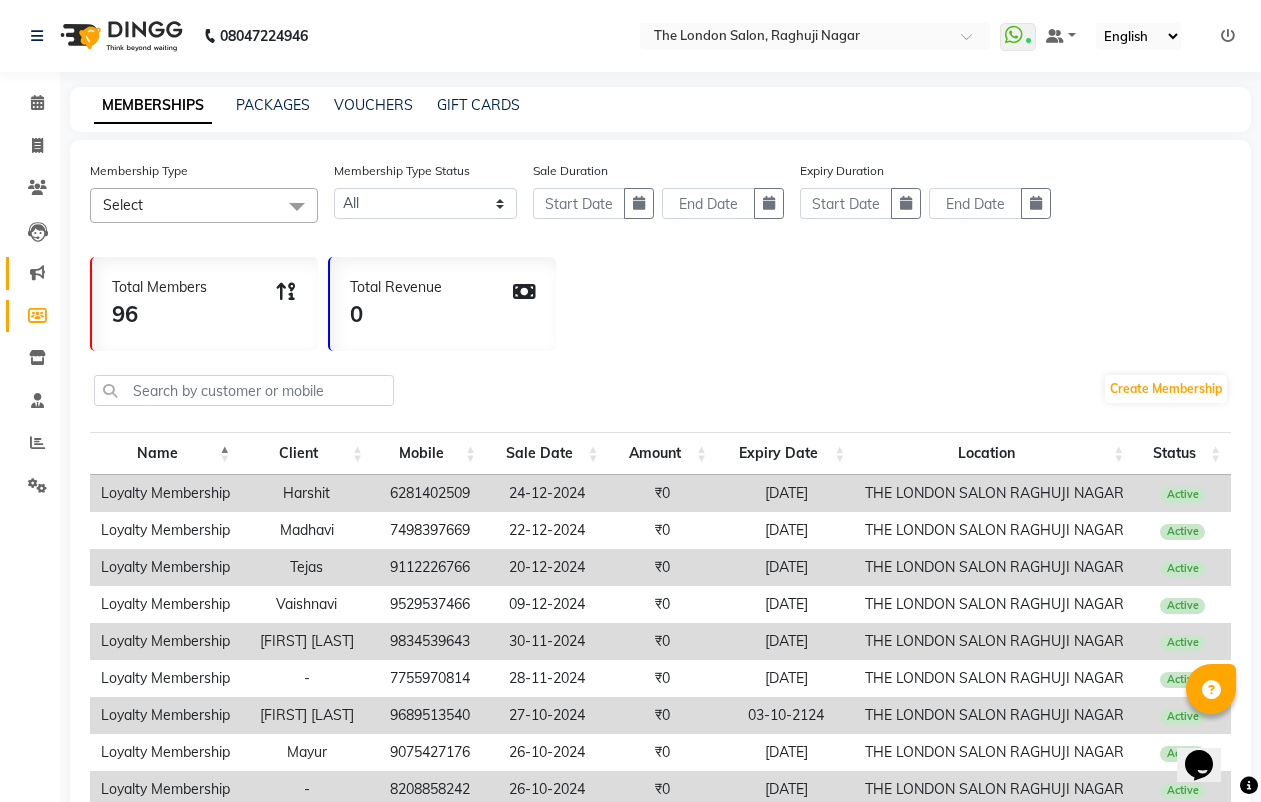 click on "Marketing" 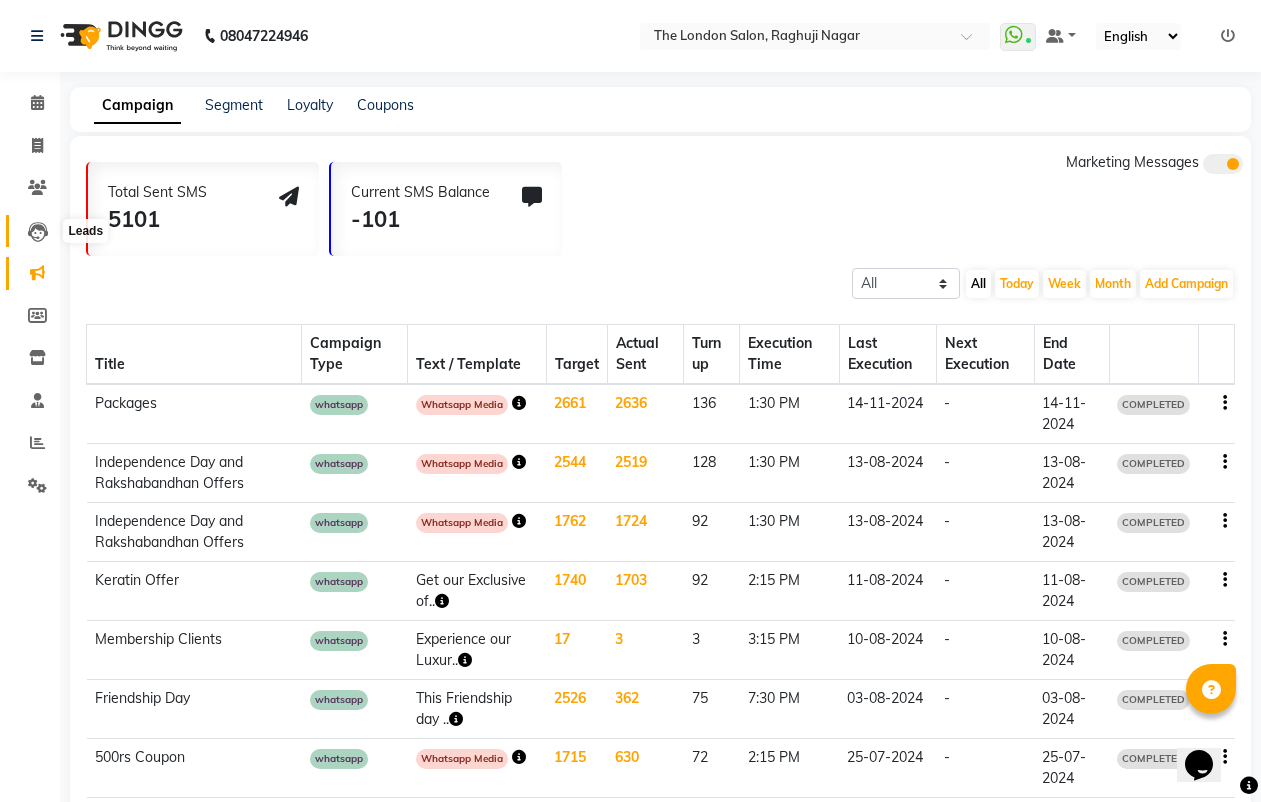 click 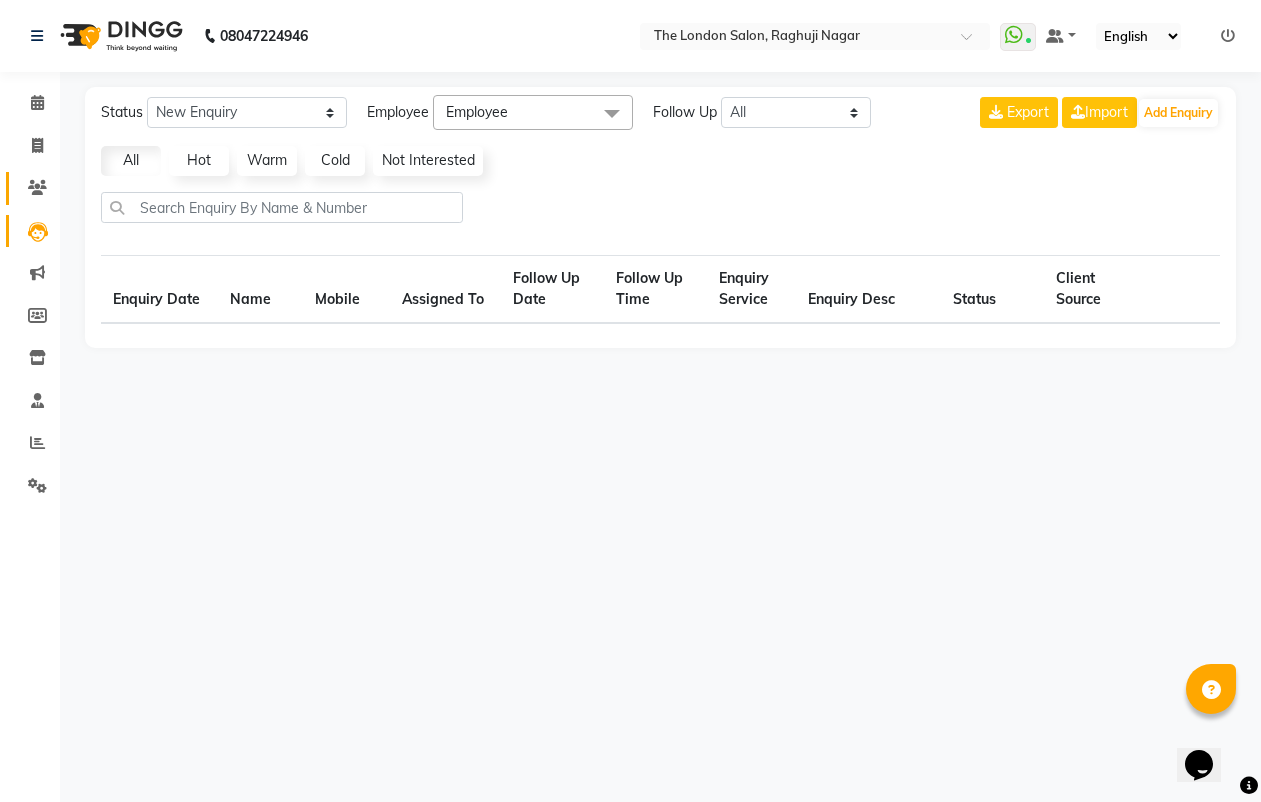 select on "10" 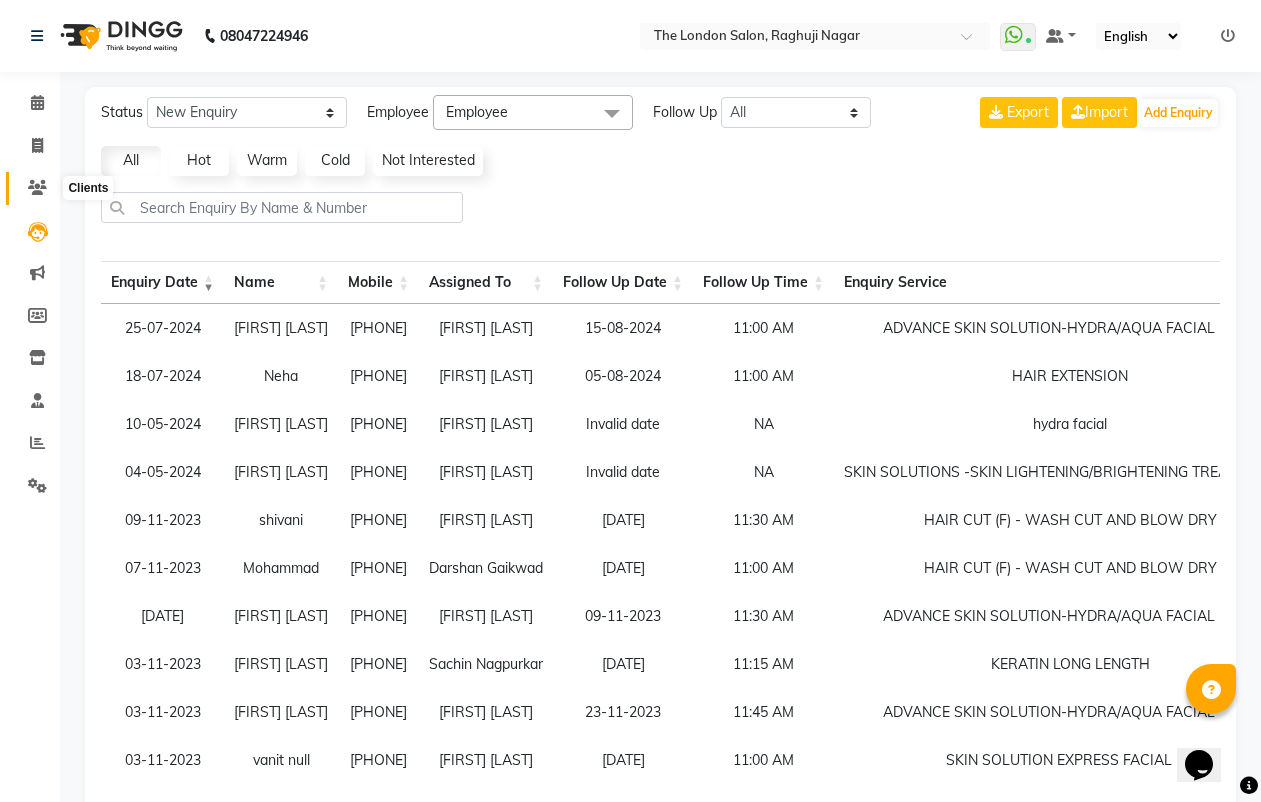 click 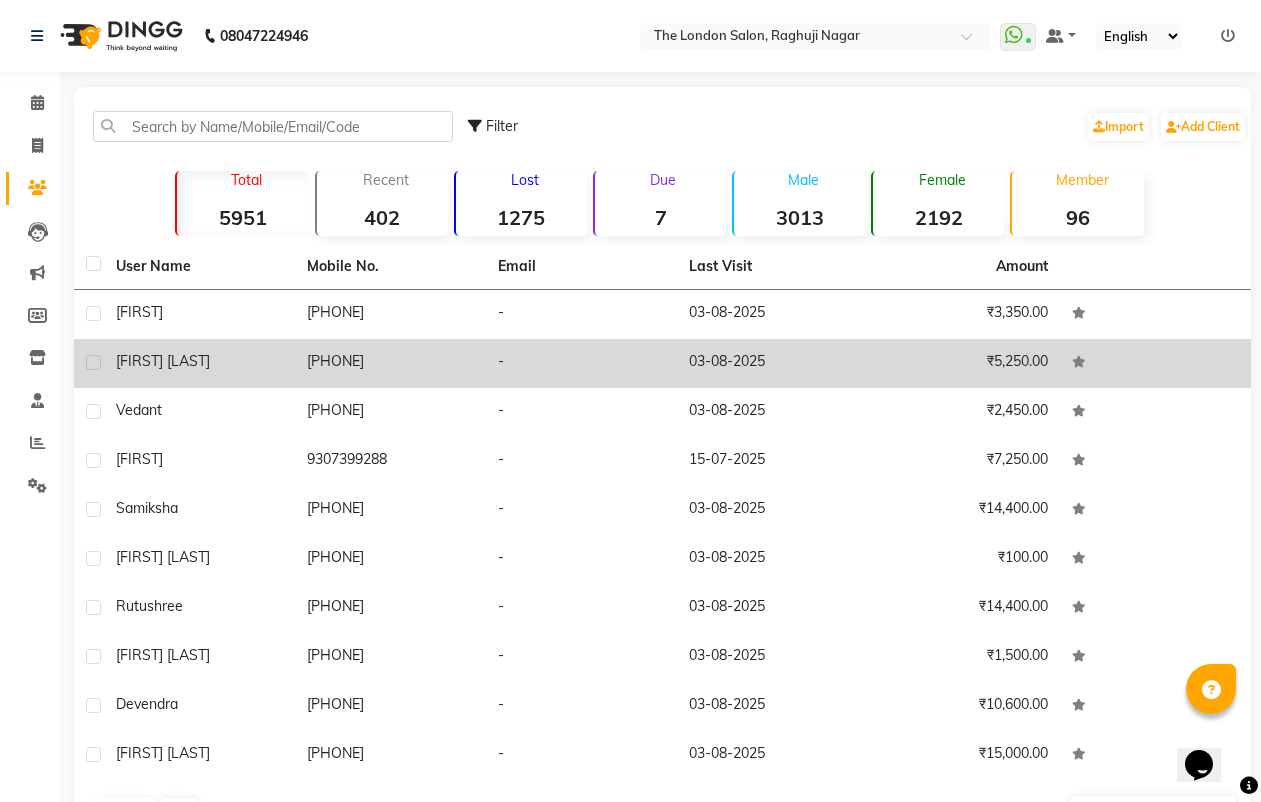 click on "sabrina saiyyad" 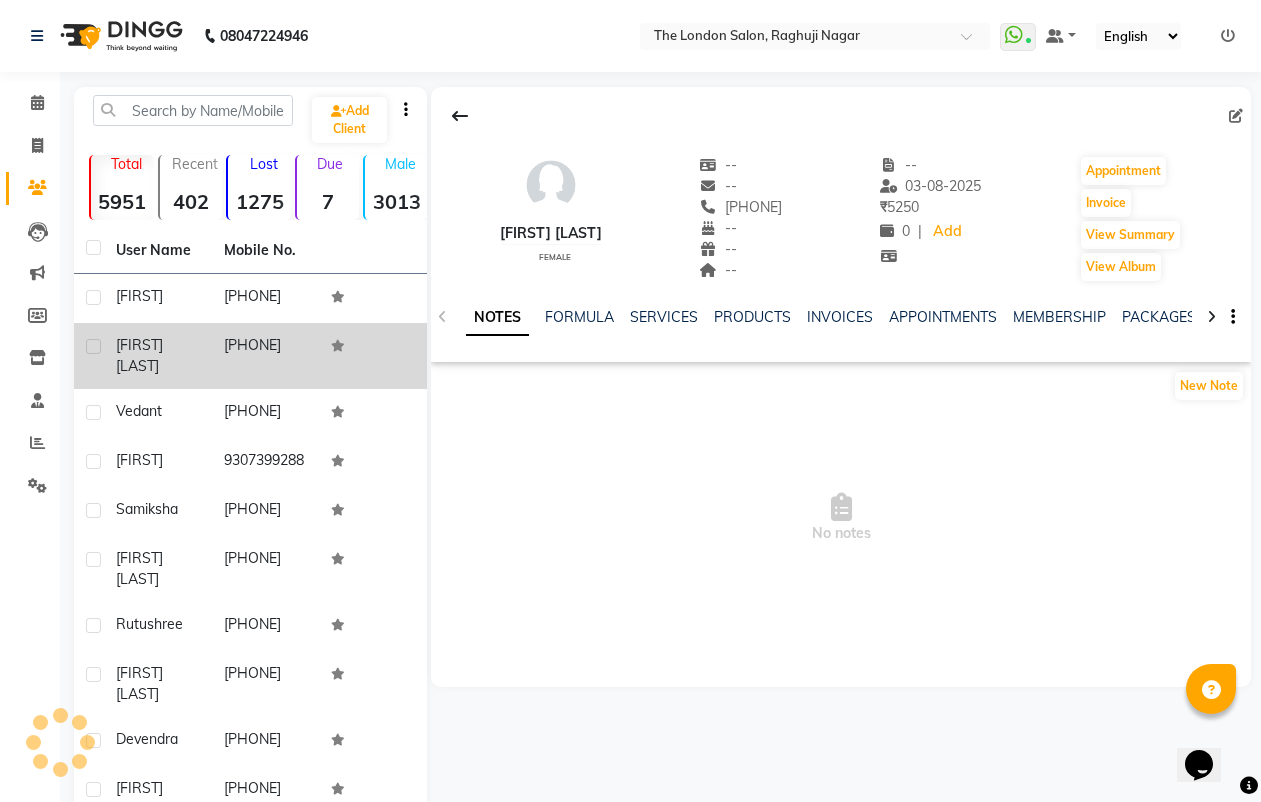 click on "7620890481" 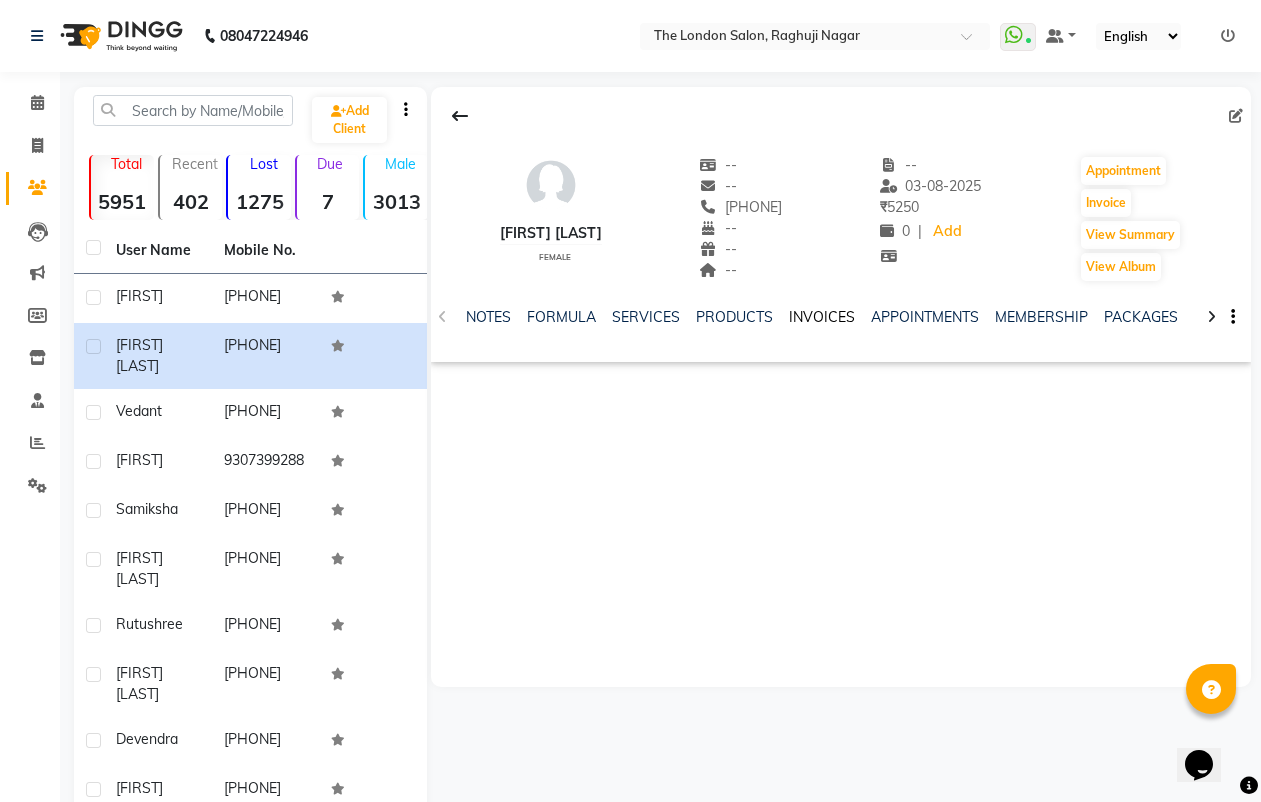 click on "INVOICES" 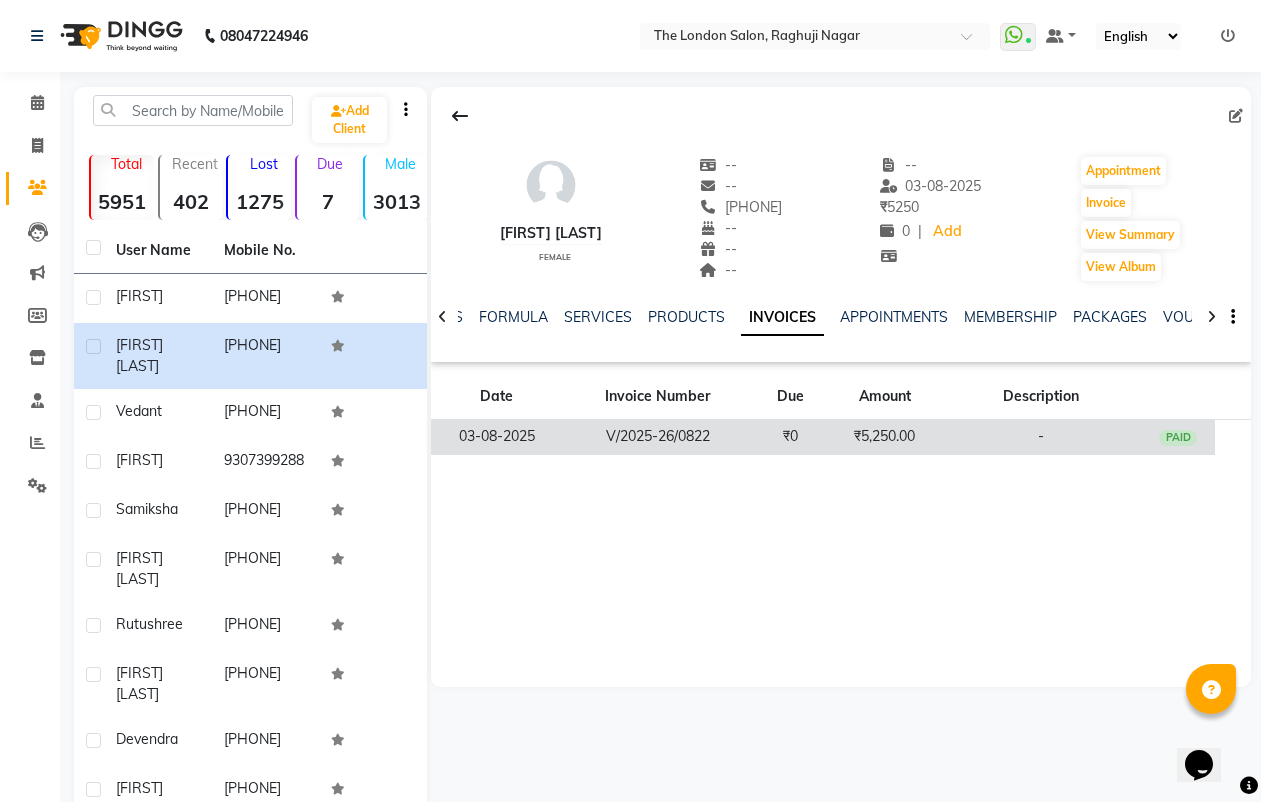 click on "V/2025-26/0822" 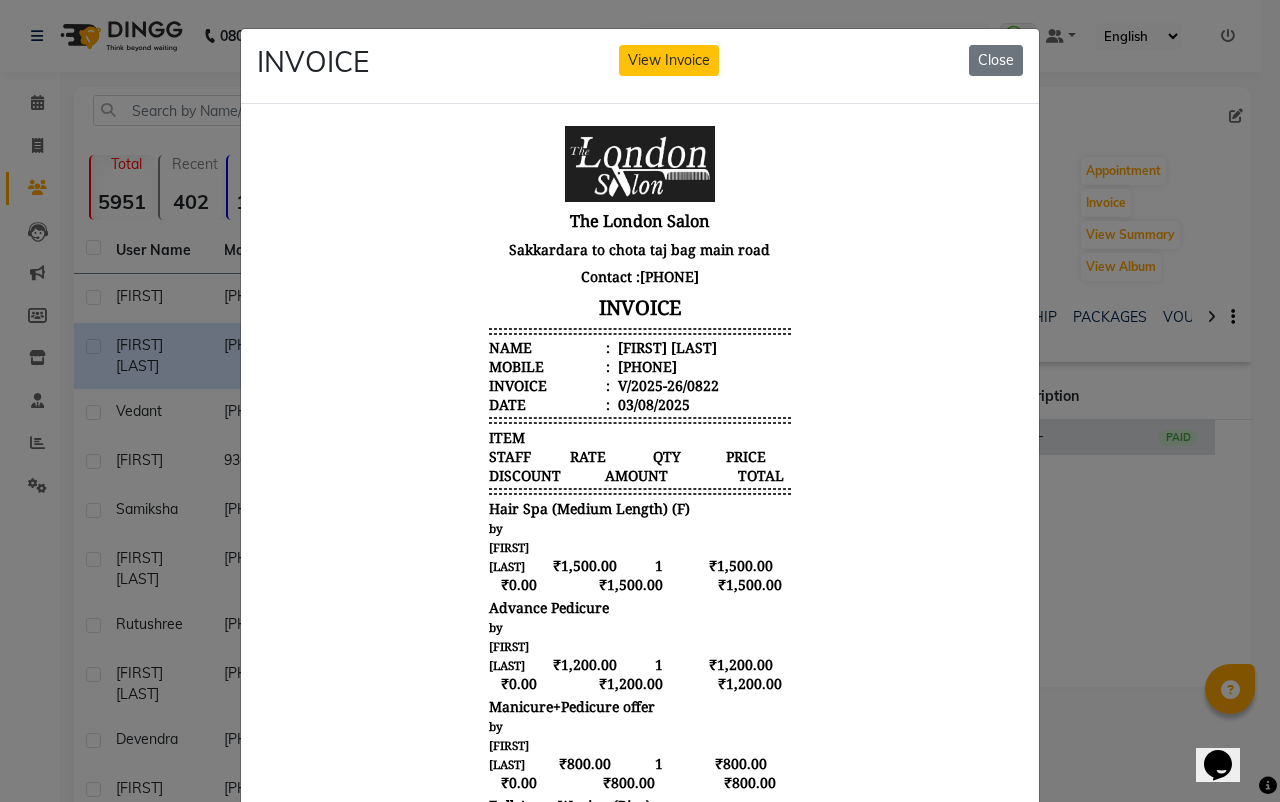 scroll, scrollTop: 16, scrollLeft: 0, axis: vertical 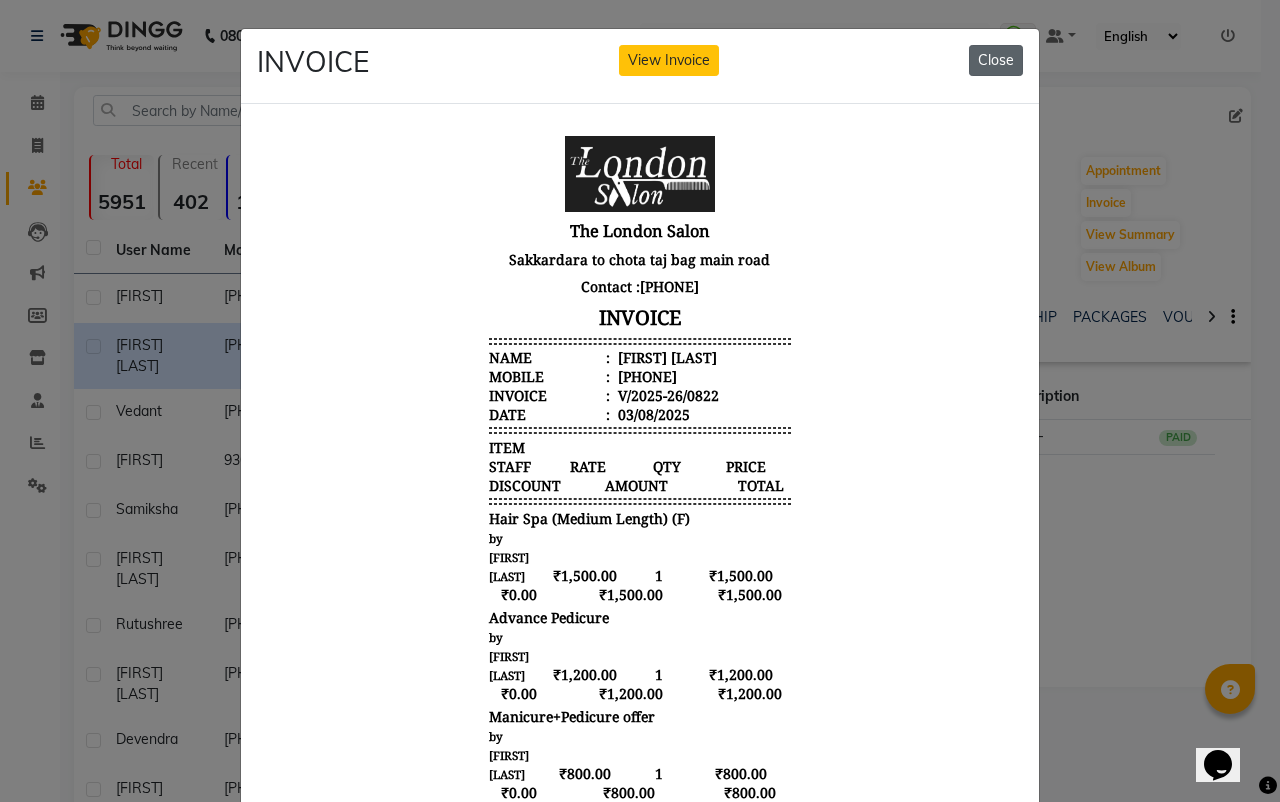 click on "Close" 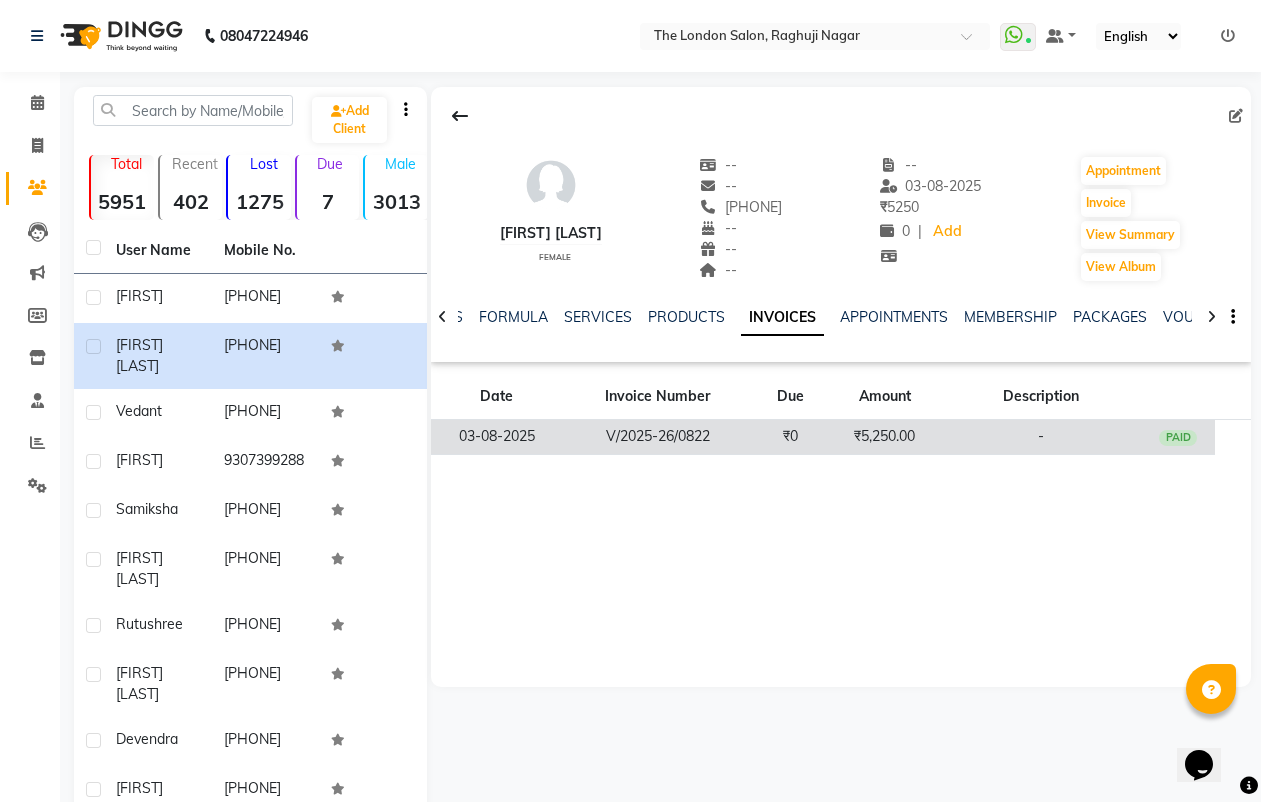 click on "03-08-2025" 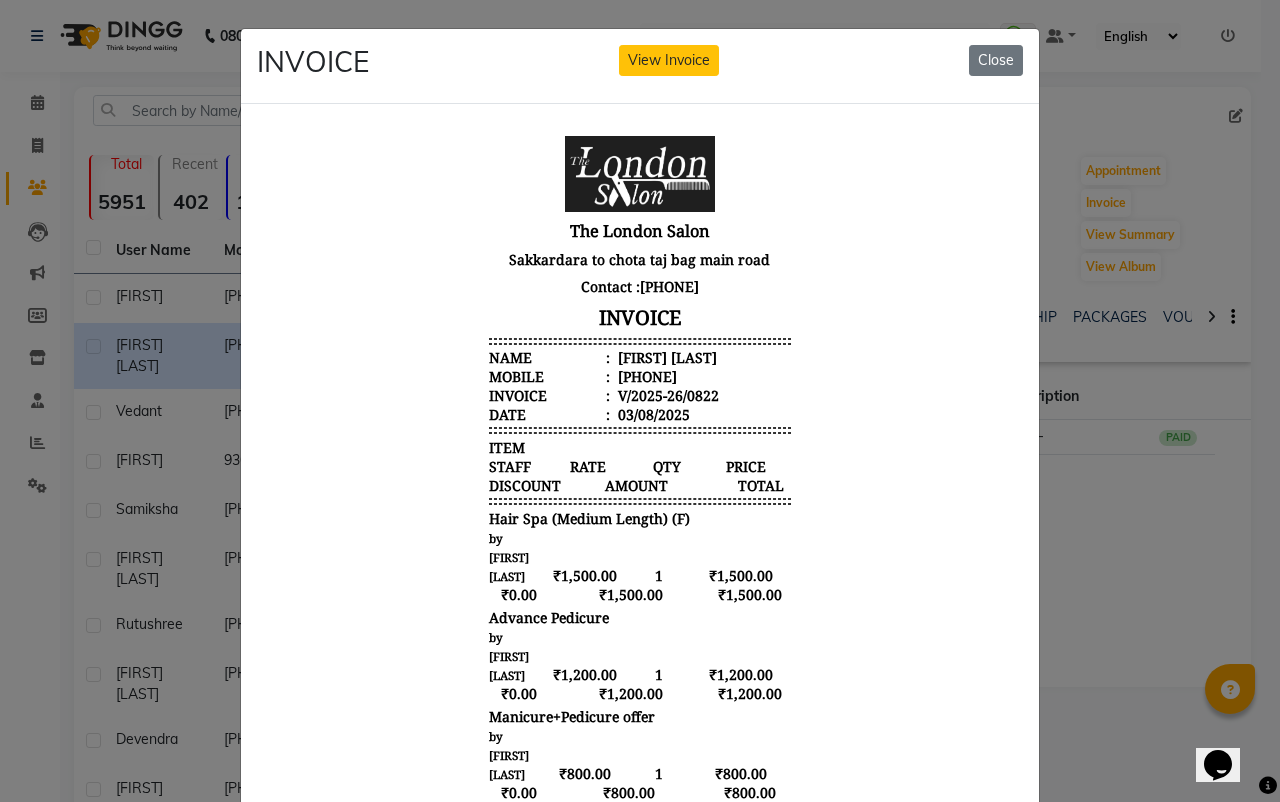 scroll, scrollTop: 16, scrollLeft: 0, axis: vertical 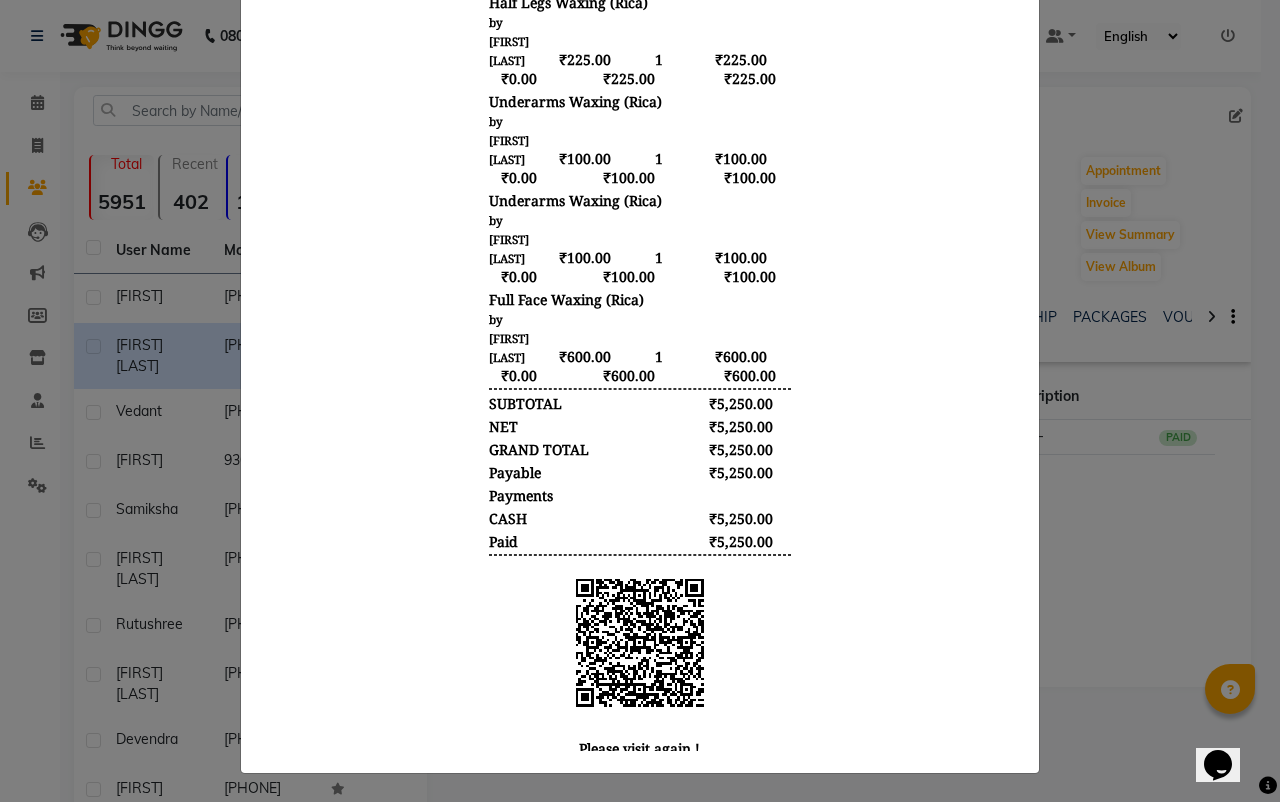 click on "INVOICE View Invoice Close" 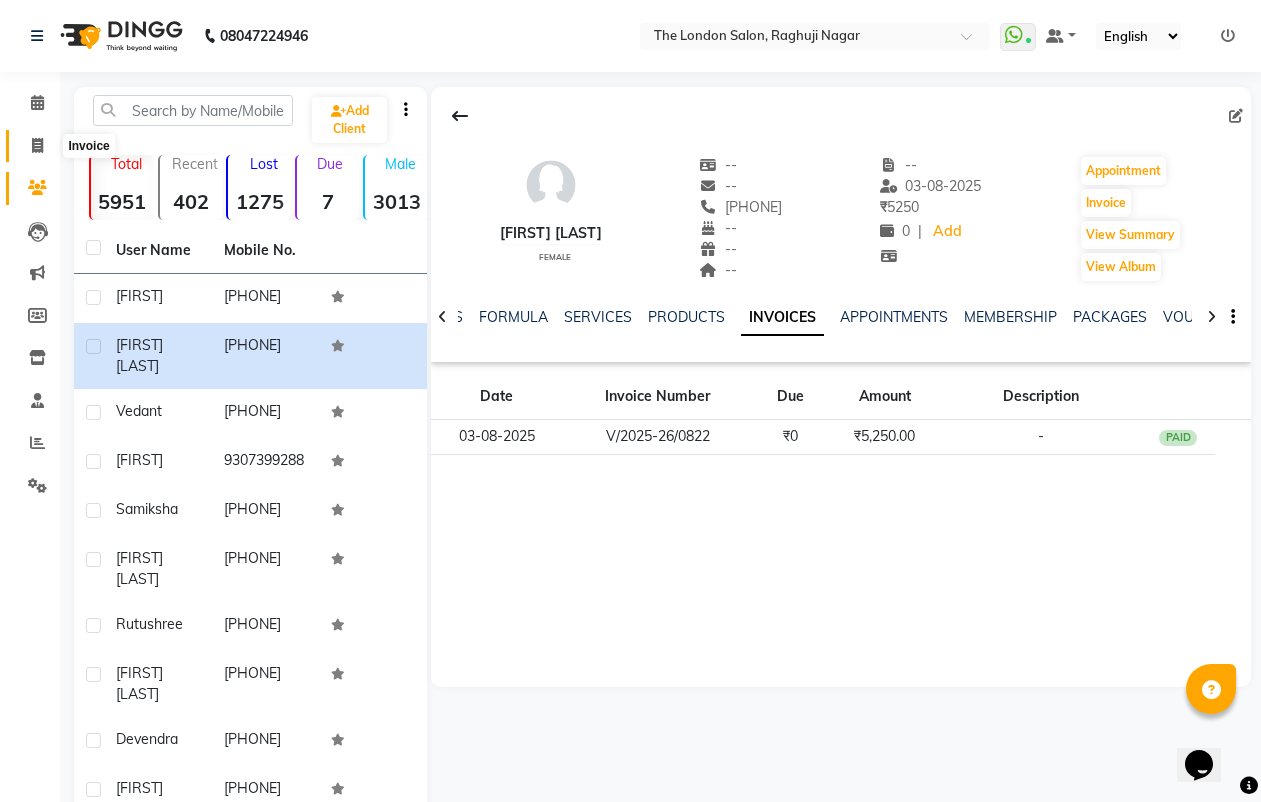 click 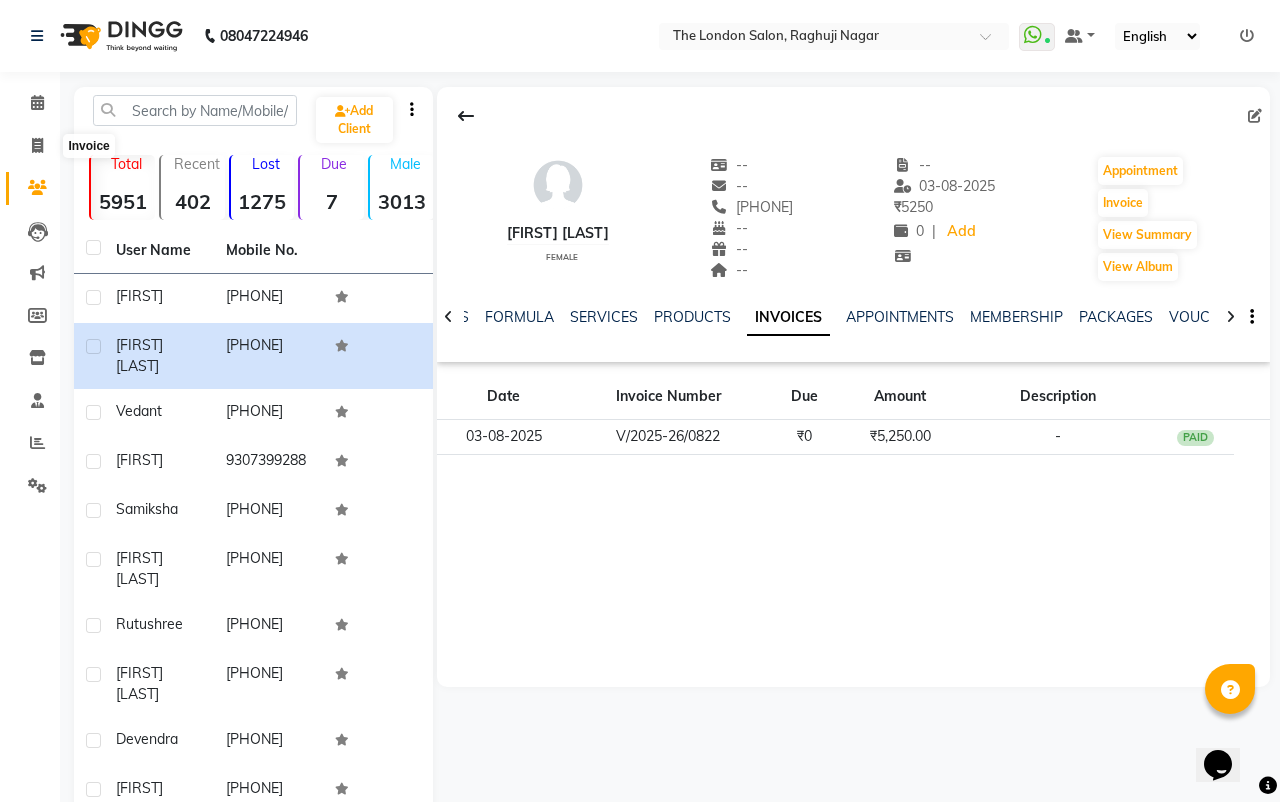 select on "service" 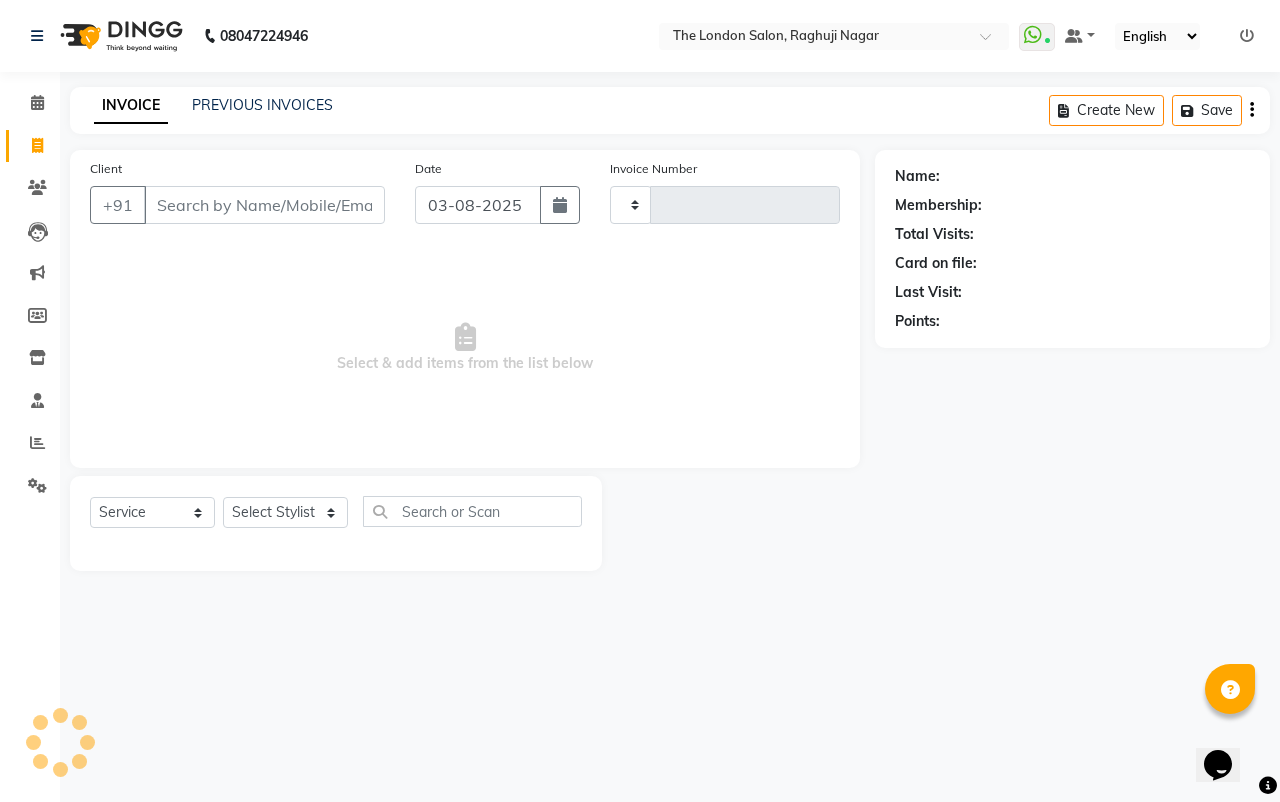 type on "0824" 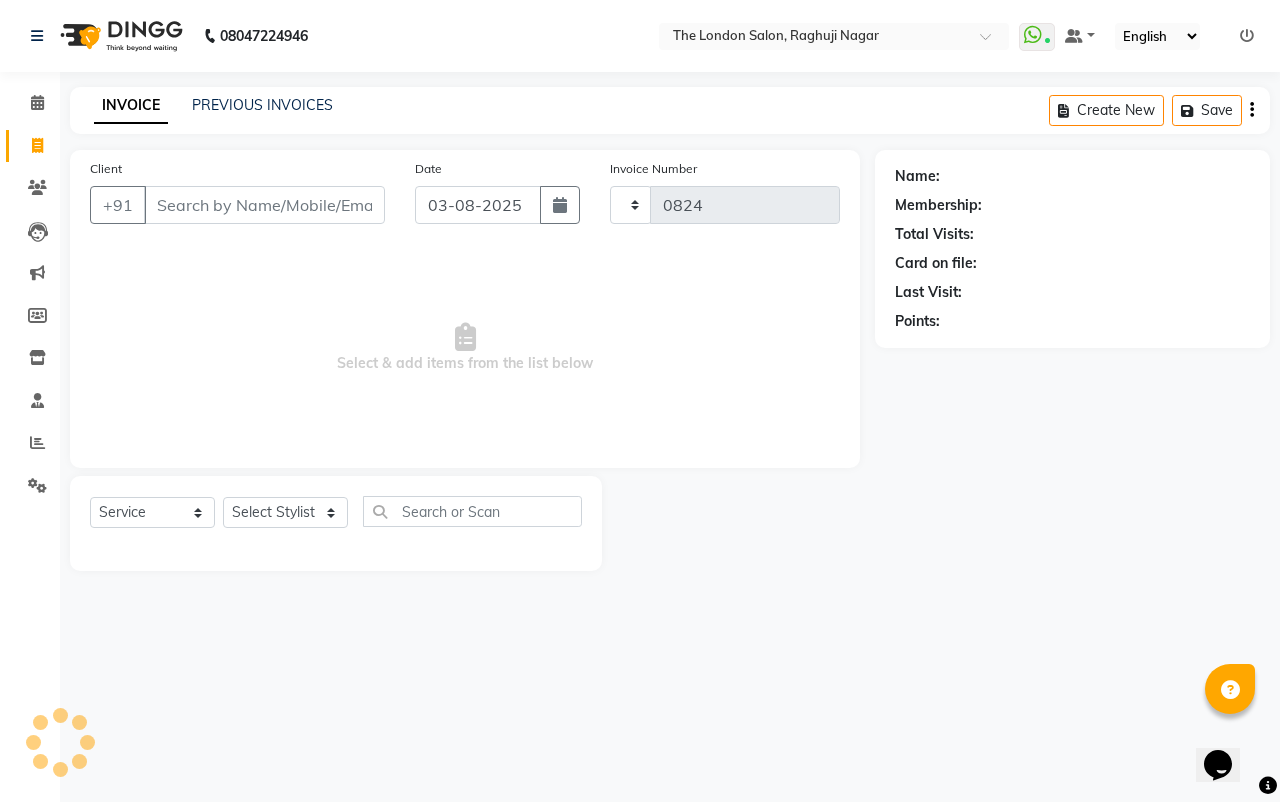 select on "4682" 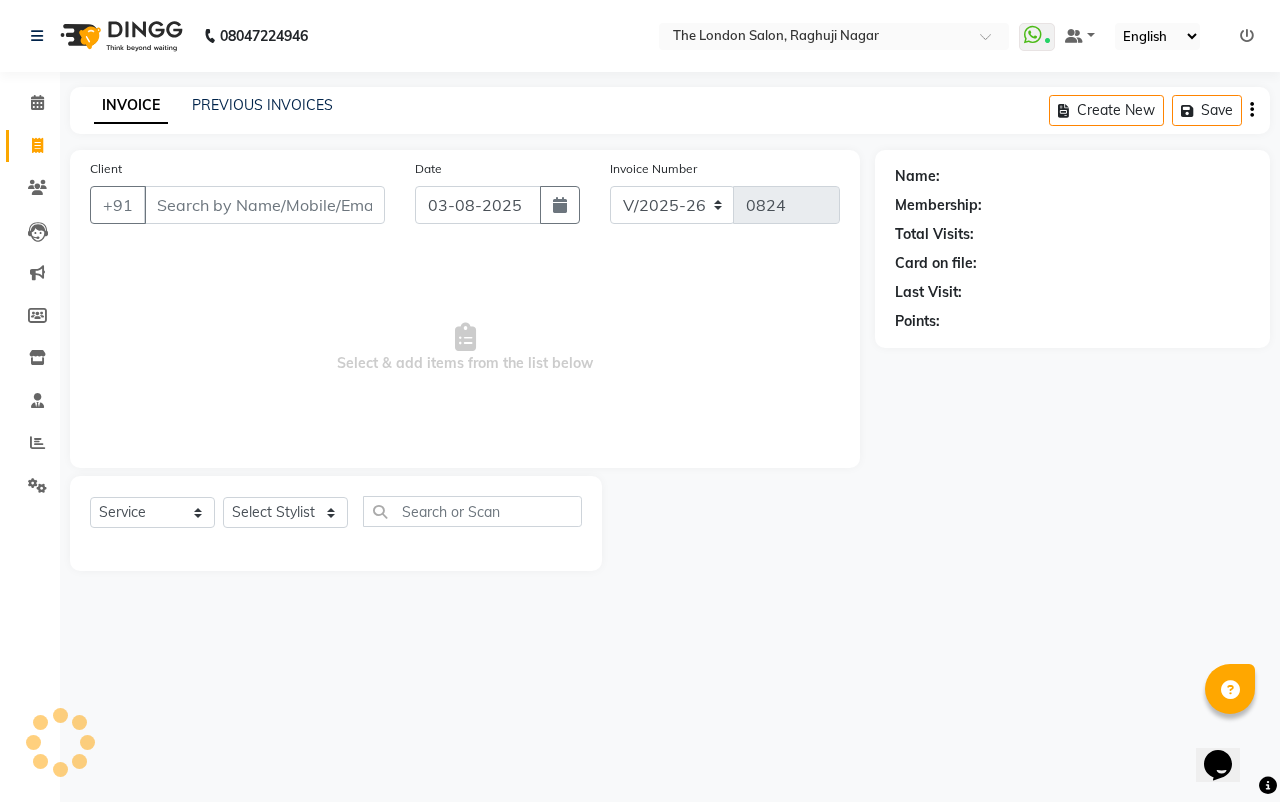 click on "Client +91" 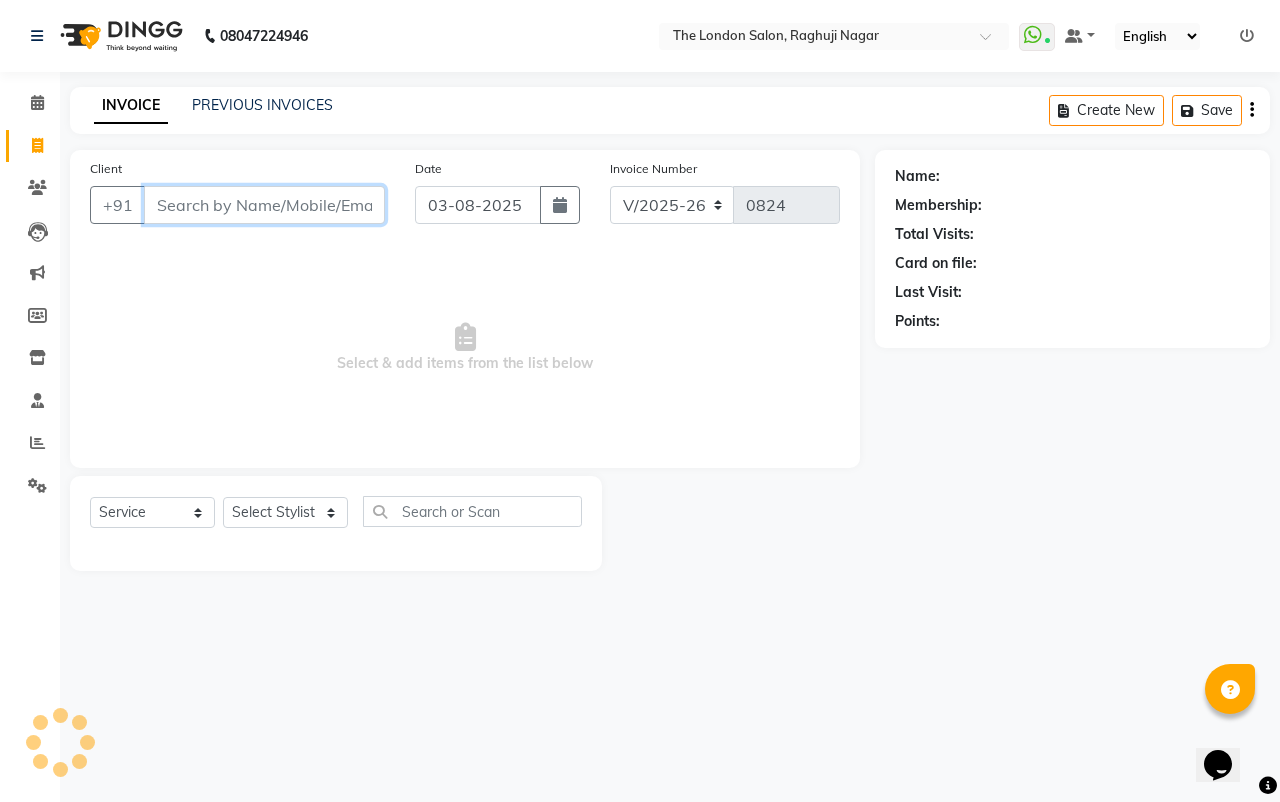 click on "Client" at bounding box center (264, 205) 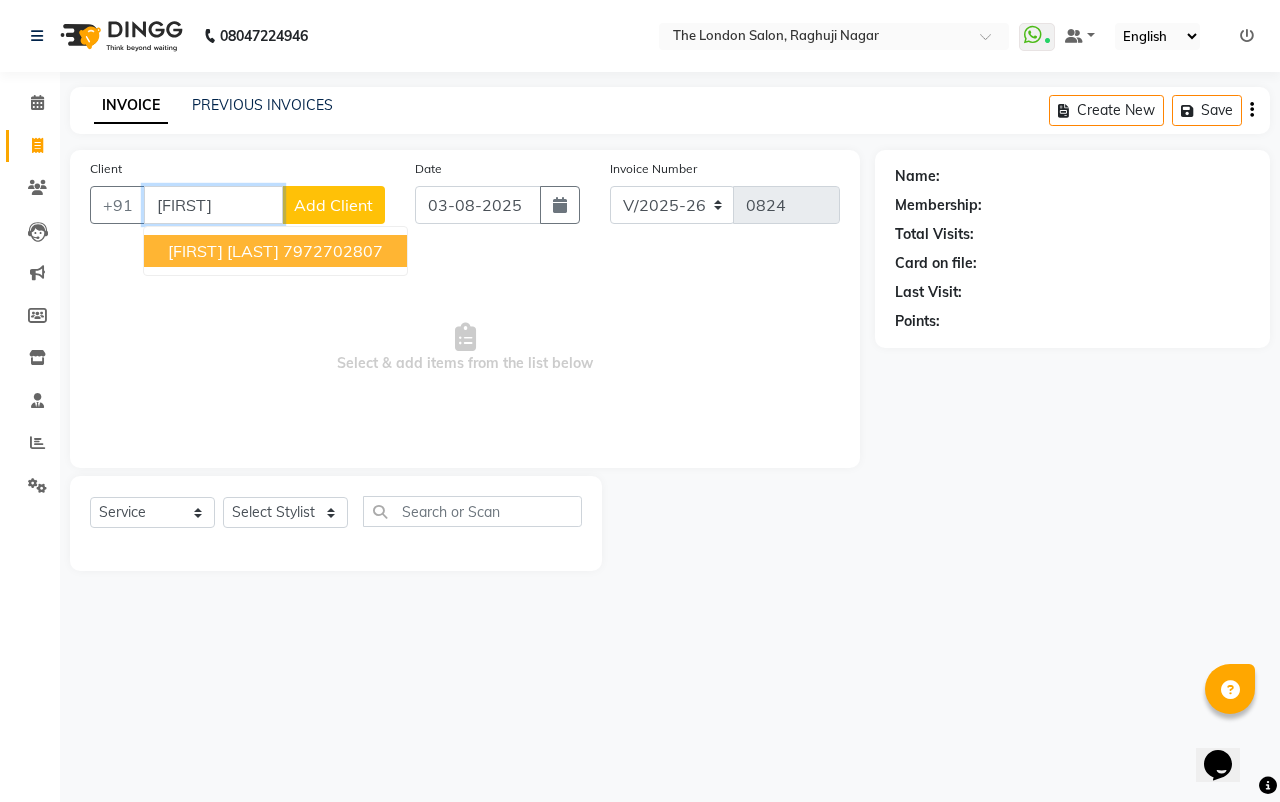 click on "badal dhote" at bounding box center [223, 251] 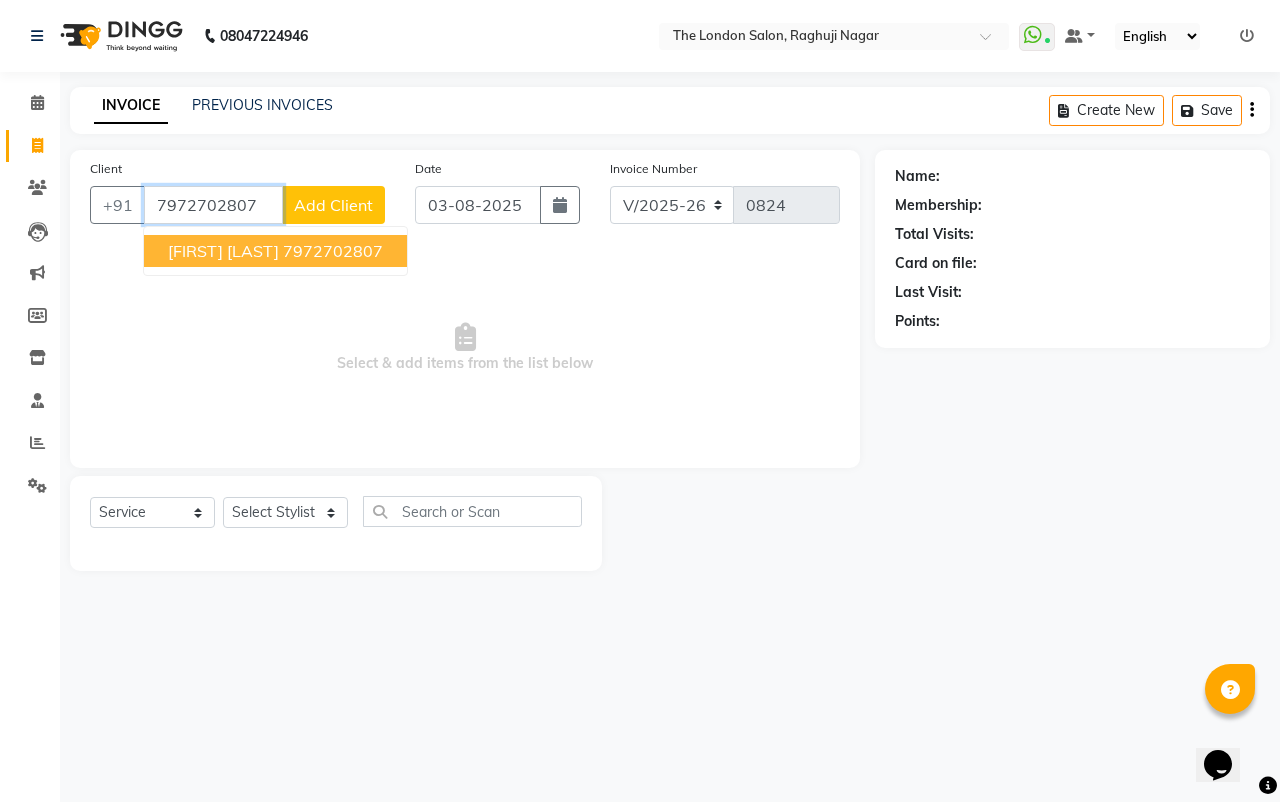 type on "7972702807" 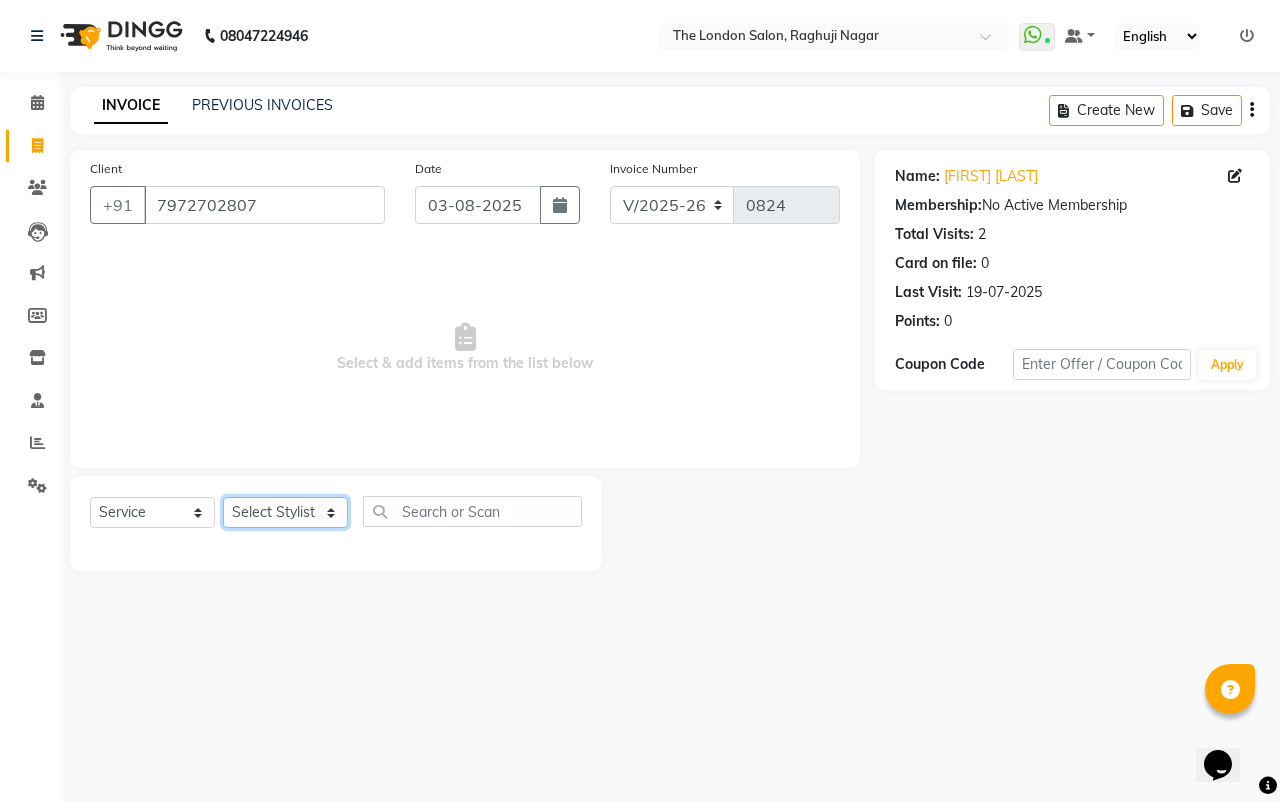 click on "Select Stylist [FIRST] [LAST] [FIRST] [LAST] [FIRST] [LAST] [FIRST] [LAST] [FIRST] [LAST] [FIRST] [LAST] [FIRST] [LAST] [FIRST] [LAST]" 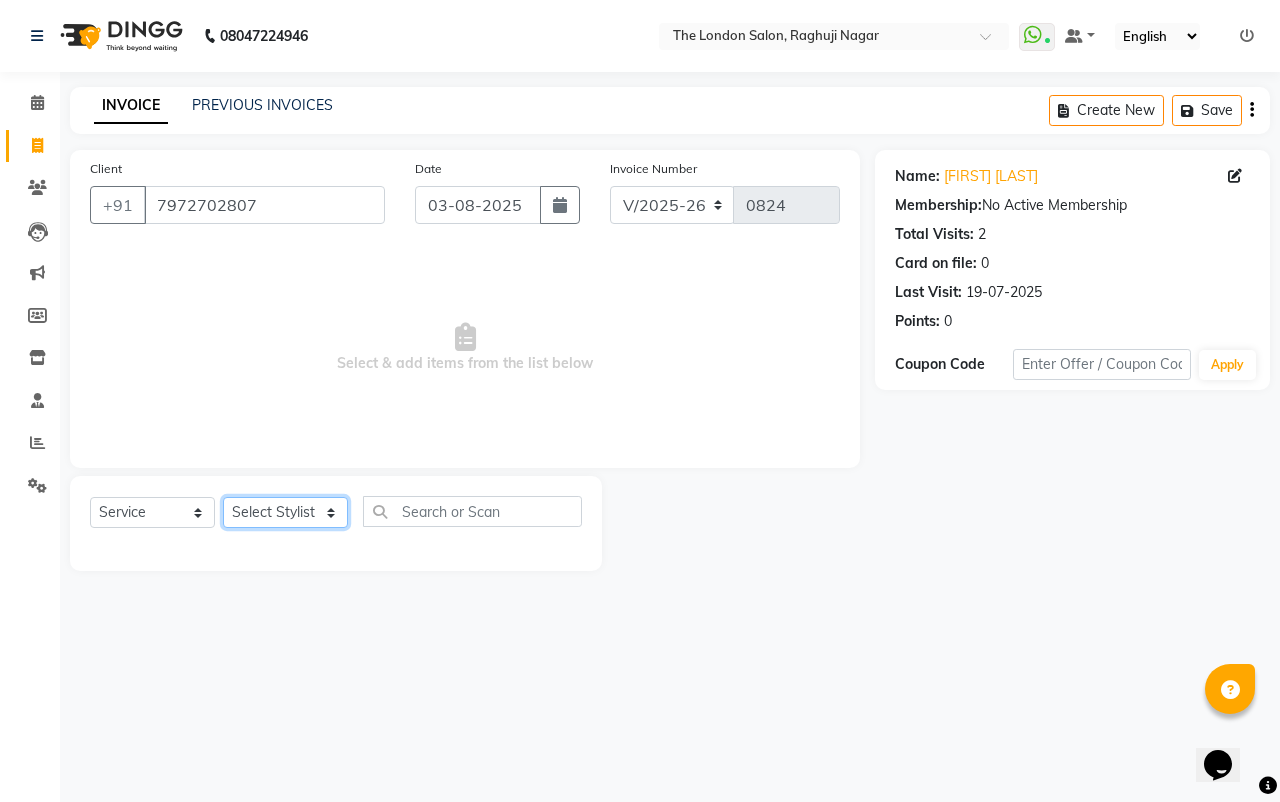 select on "49569" 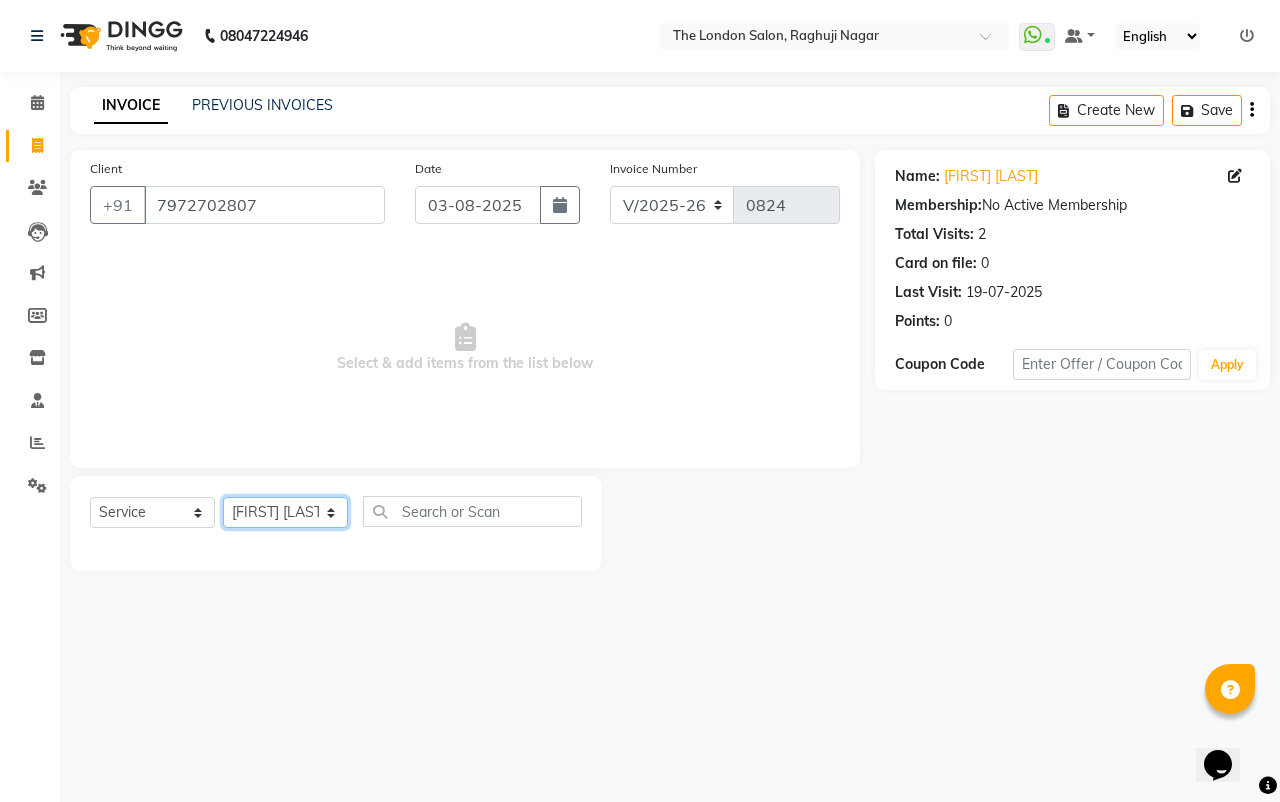 click on "Select Stylist [FIRST] [LAST] [FIRST] [LAST] [FIRST] [LAST] [FIRST] [LAST] [FIRST] [LAST] [FIRST] [LAST] [FIRST] [LAST] [FIRST] [LAST]" 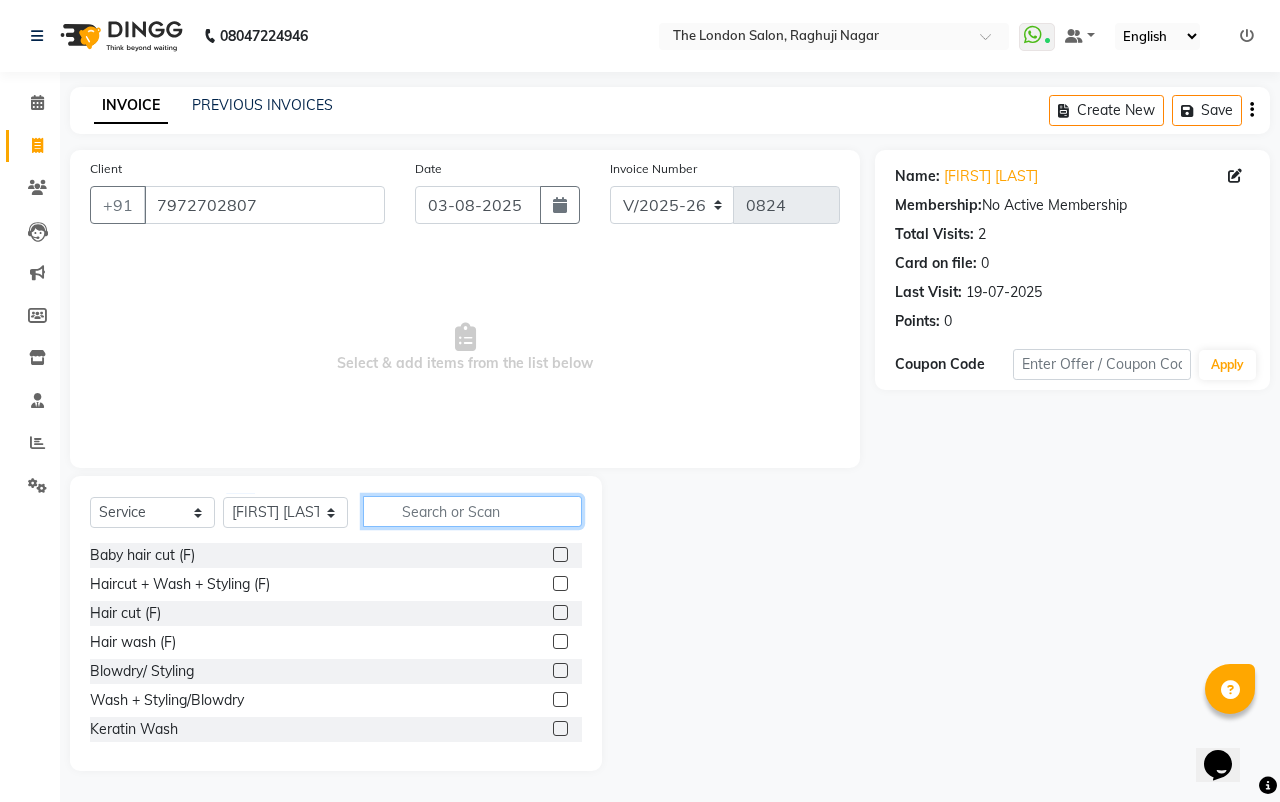 click 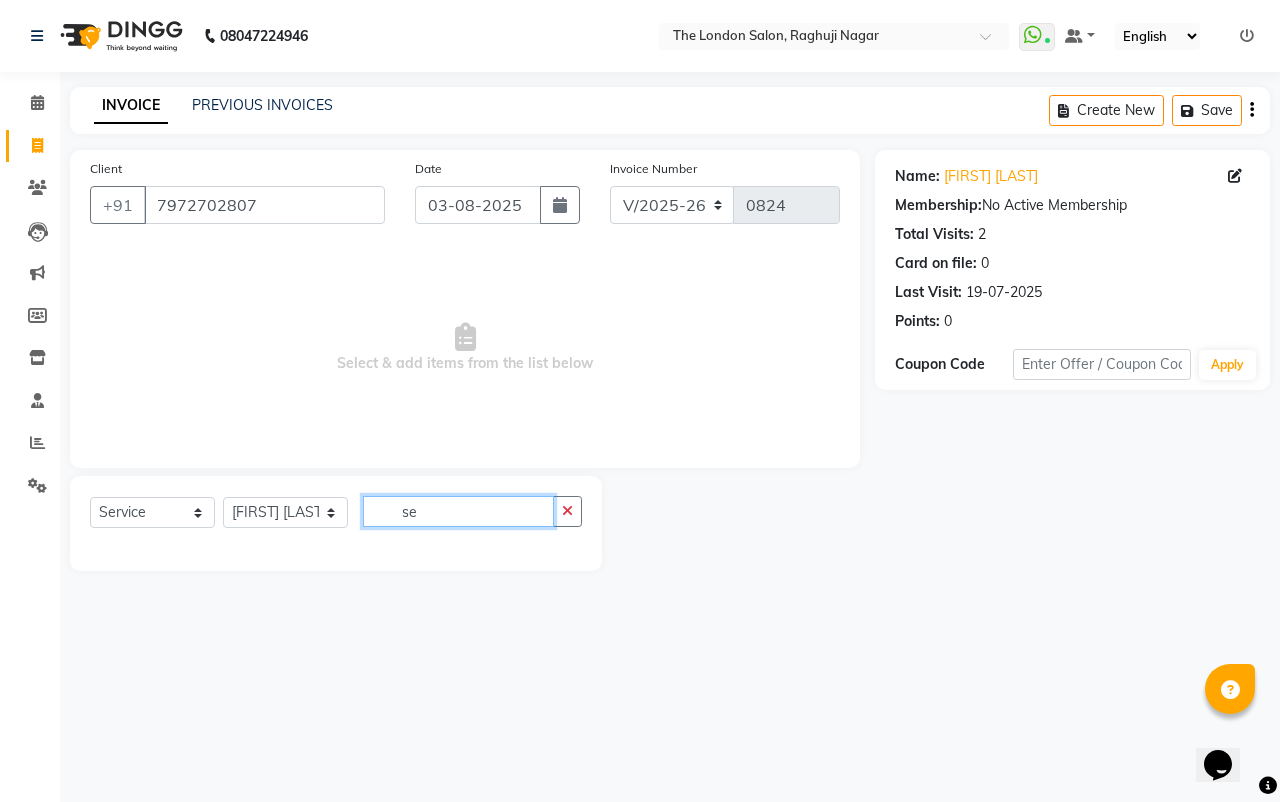 type on "s" 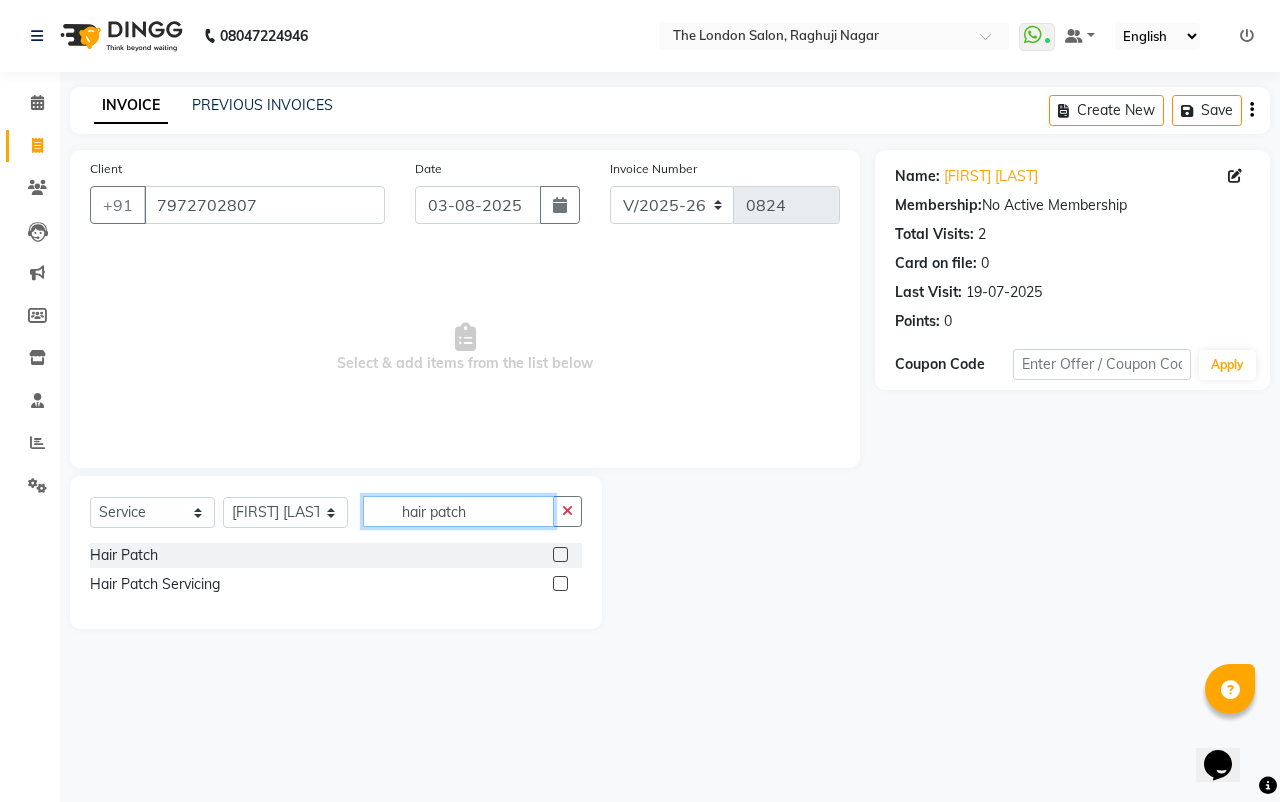 type on "hair patch" 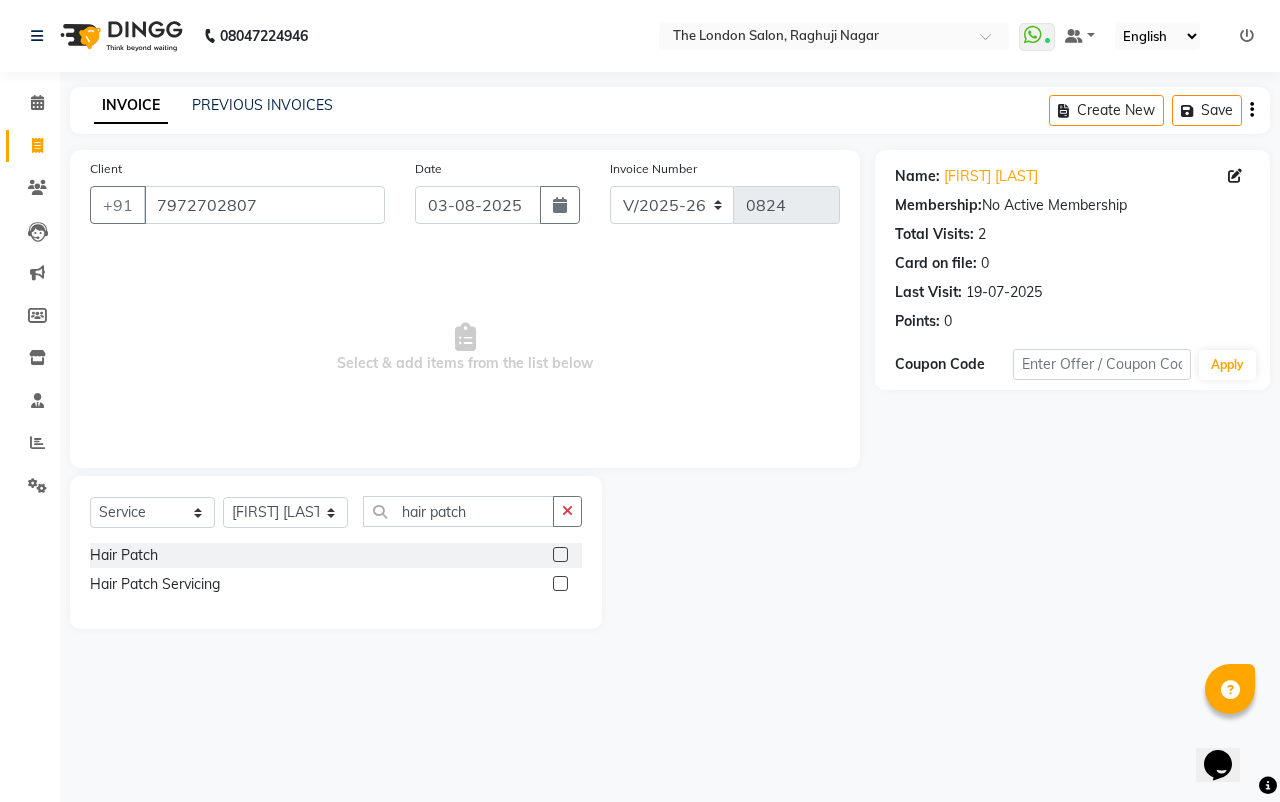 click 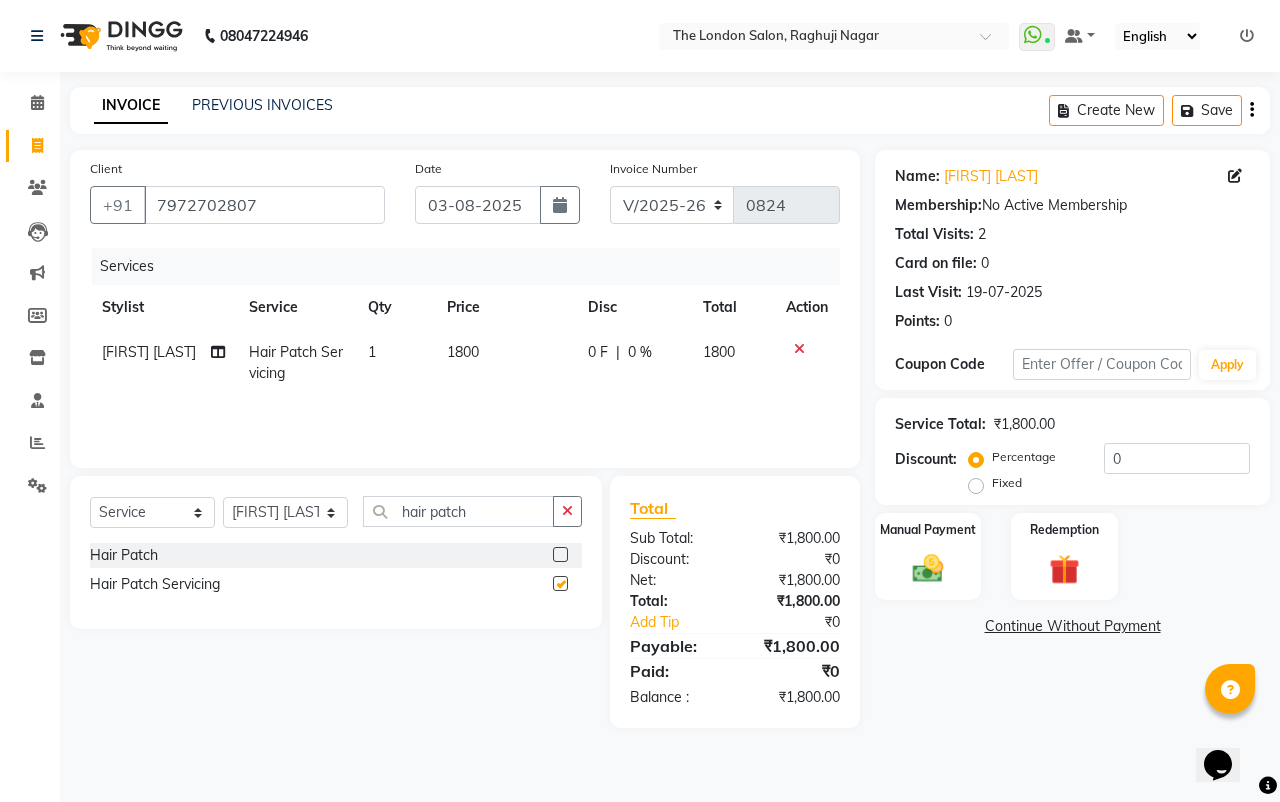 checkbox on "false" 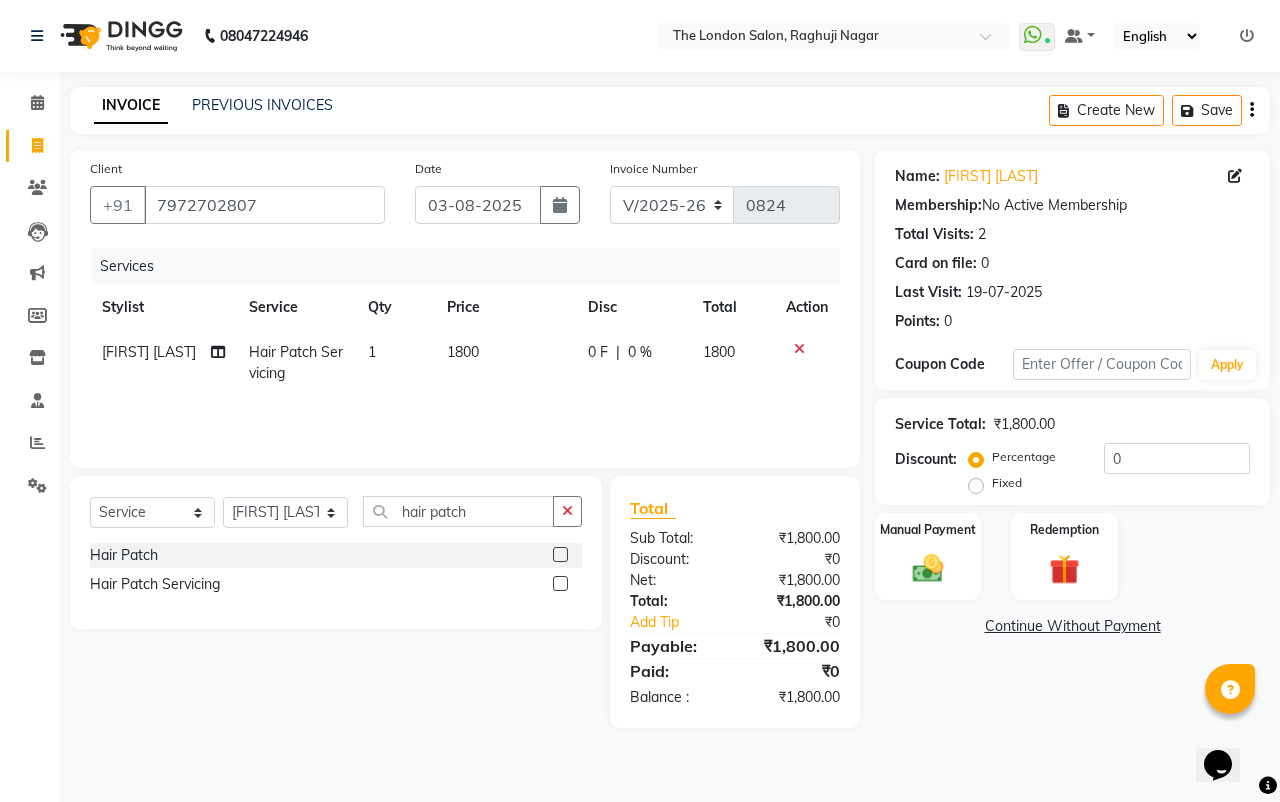 drag, startPoint x: 460, startPoint y: 344, endPoint x: 479, endPoint y: 346, distance: 19.104973 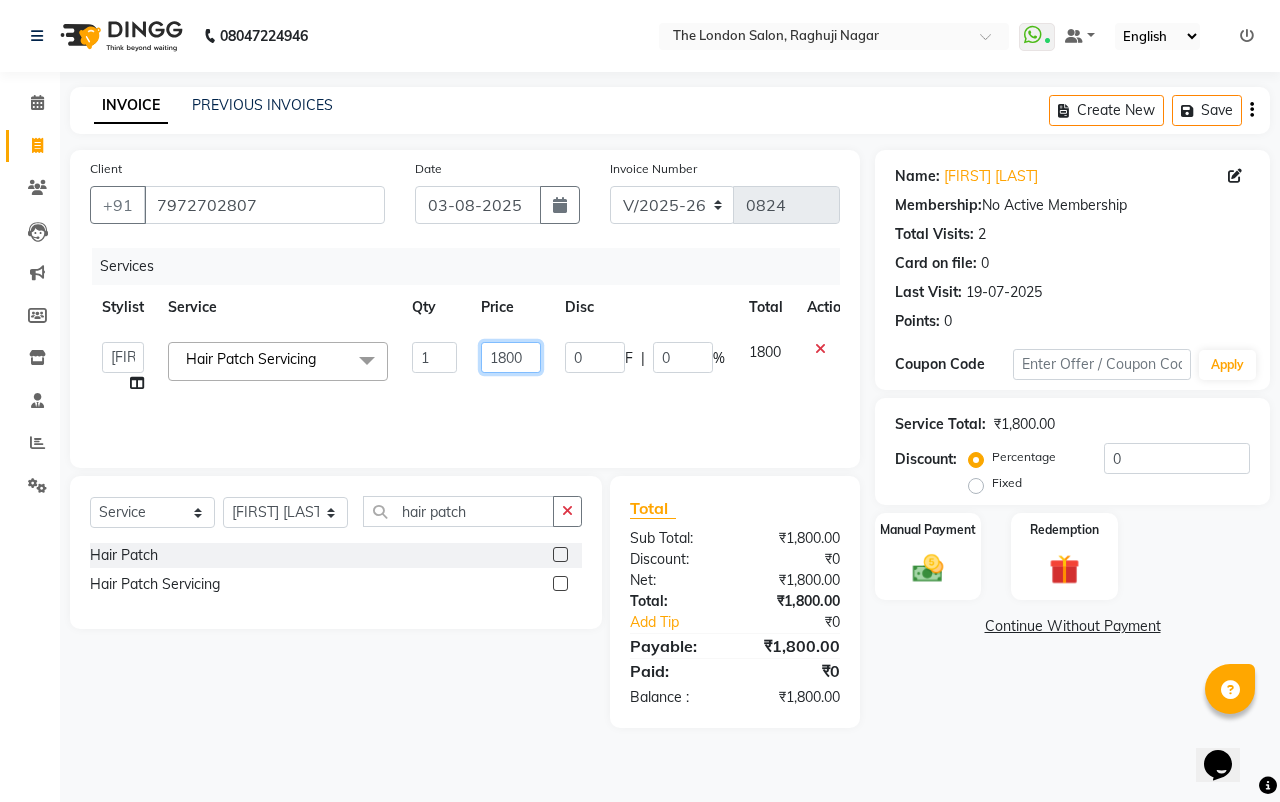 click on "1800" 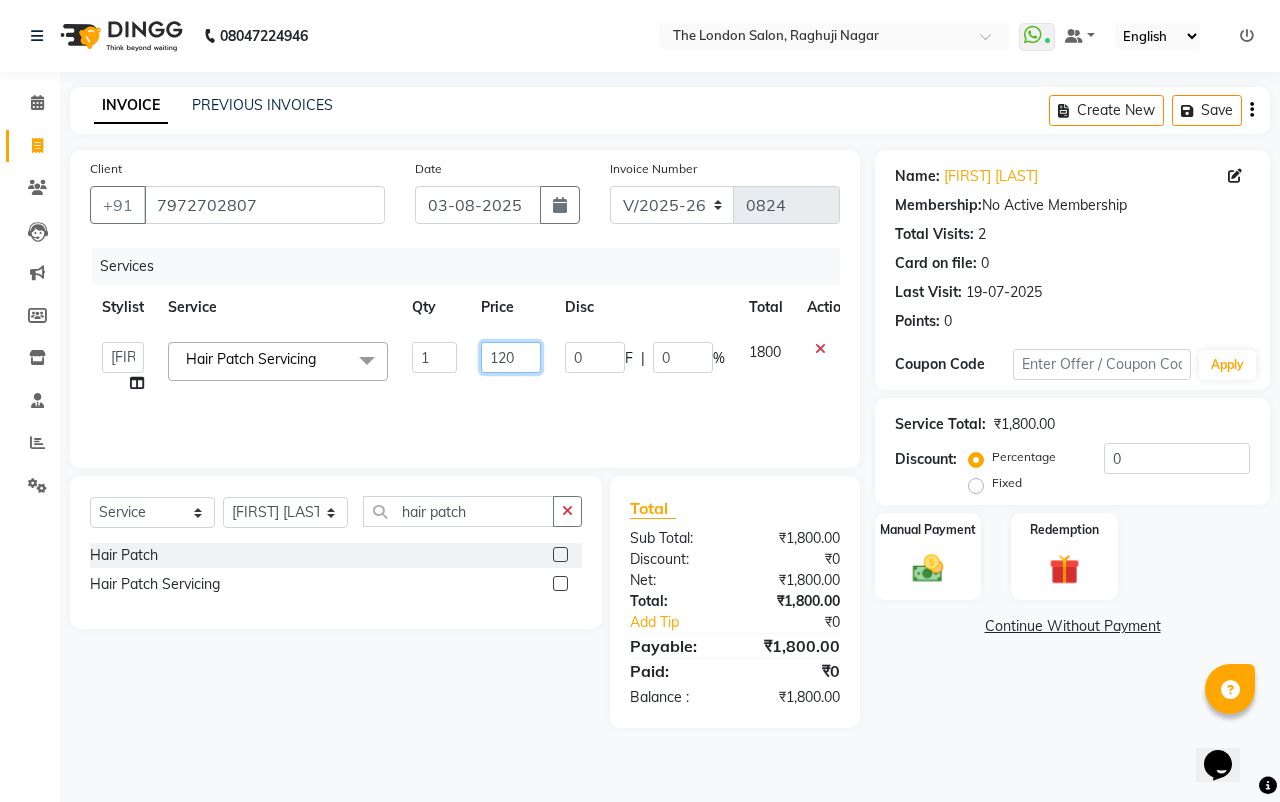 type on "1200" 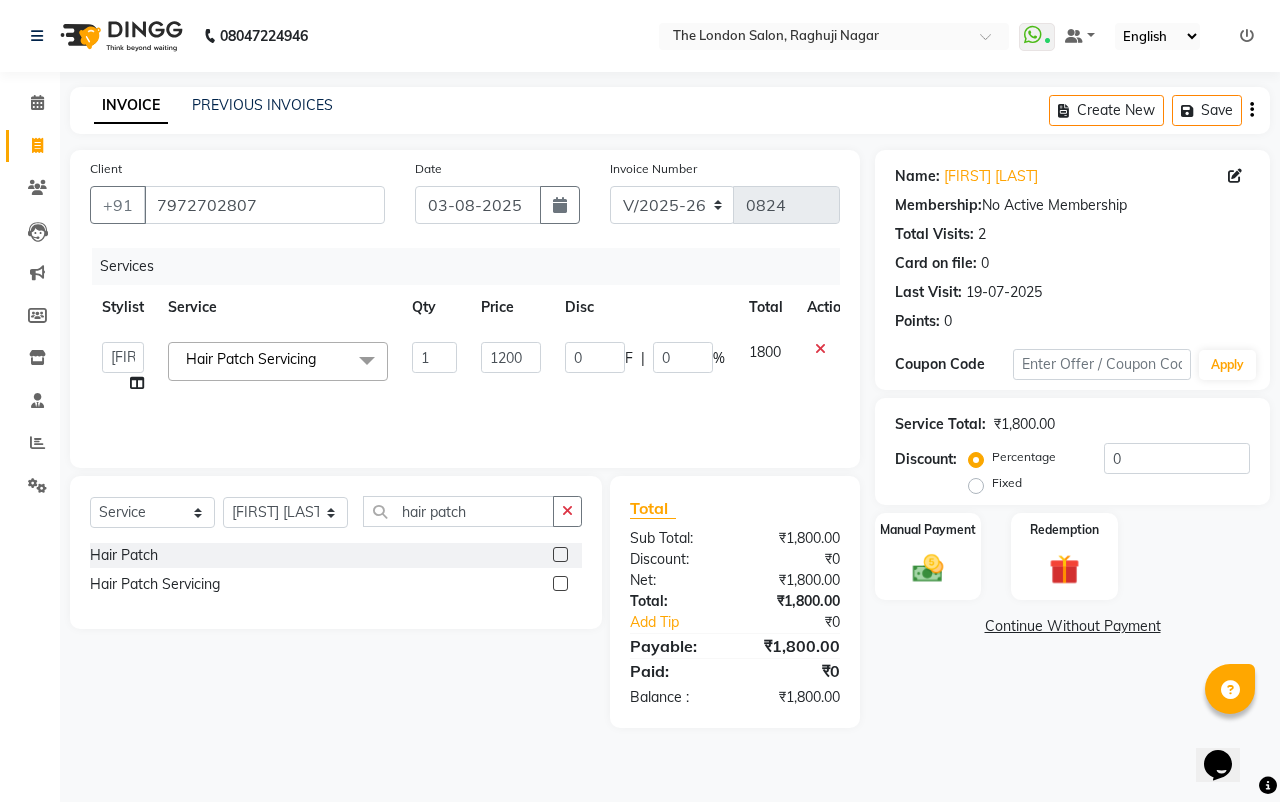 click on "Name: Badal Dhote  Membership:  No Active Membership  Total Visits:  2 Card on file:  0 Last Visit:   19-07-2025 Points:   0  Coupon Code Apply Service Total:  ₹1,800.00  Discount:  Percentage   Fixed  0 Manual Payment Redemption  Continue Without Payment" 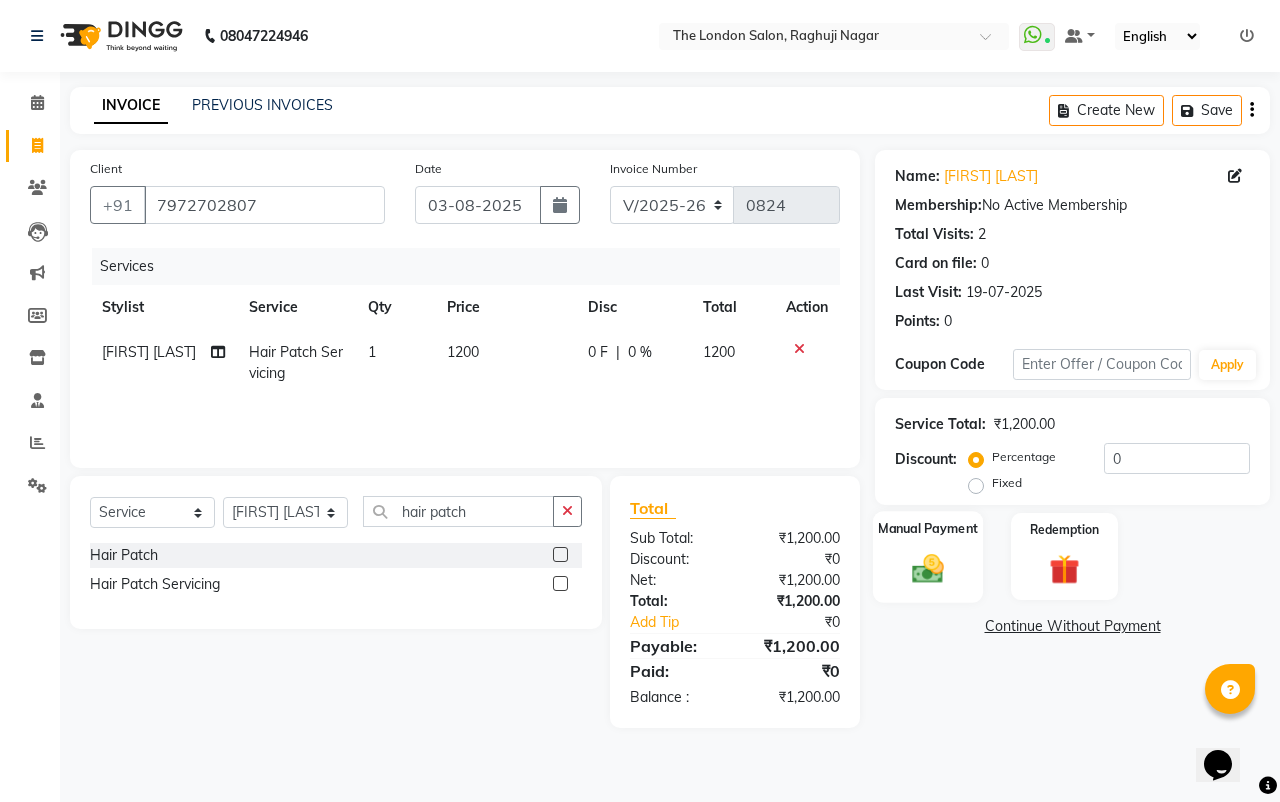 click on "Manual Payment" 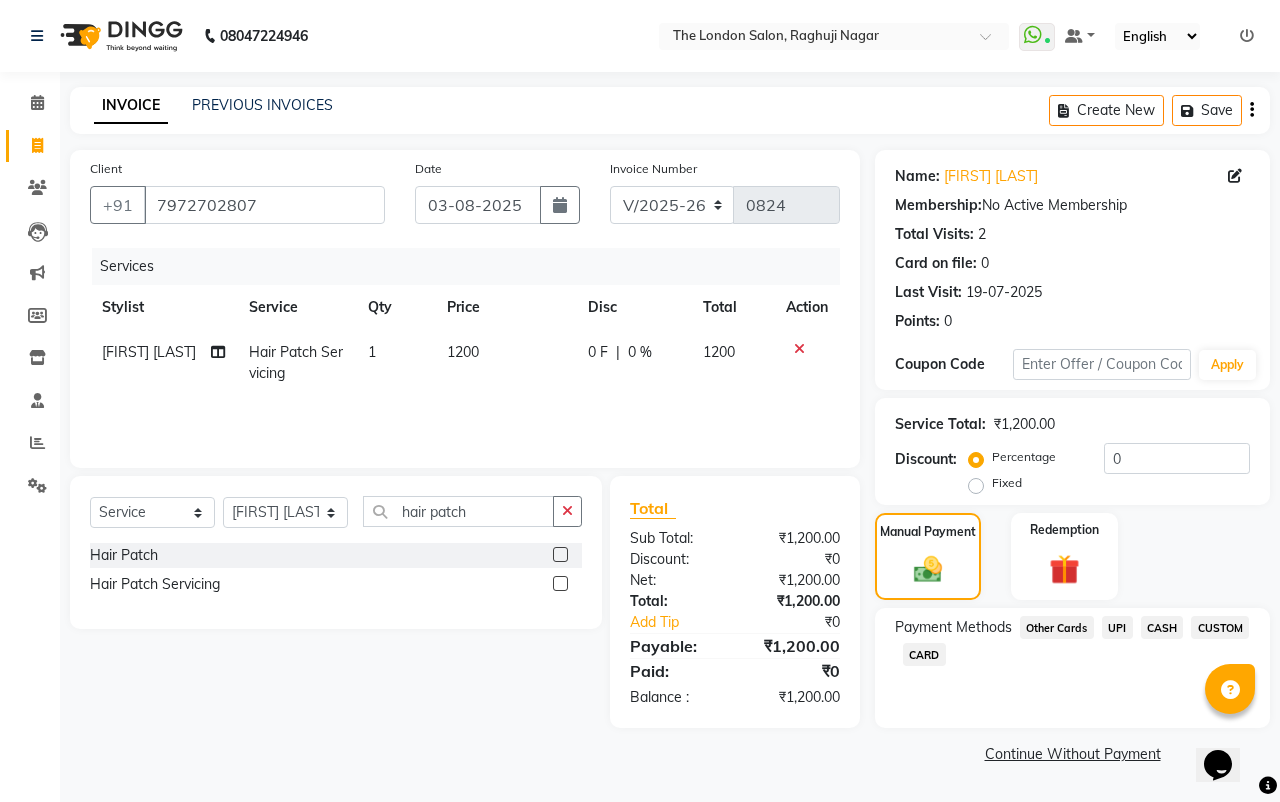 click on "UPI" 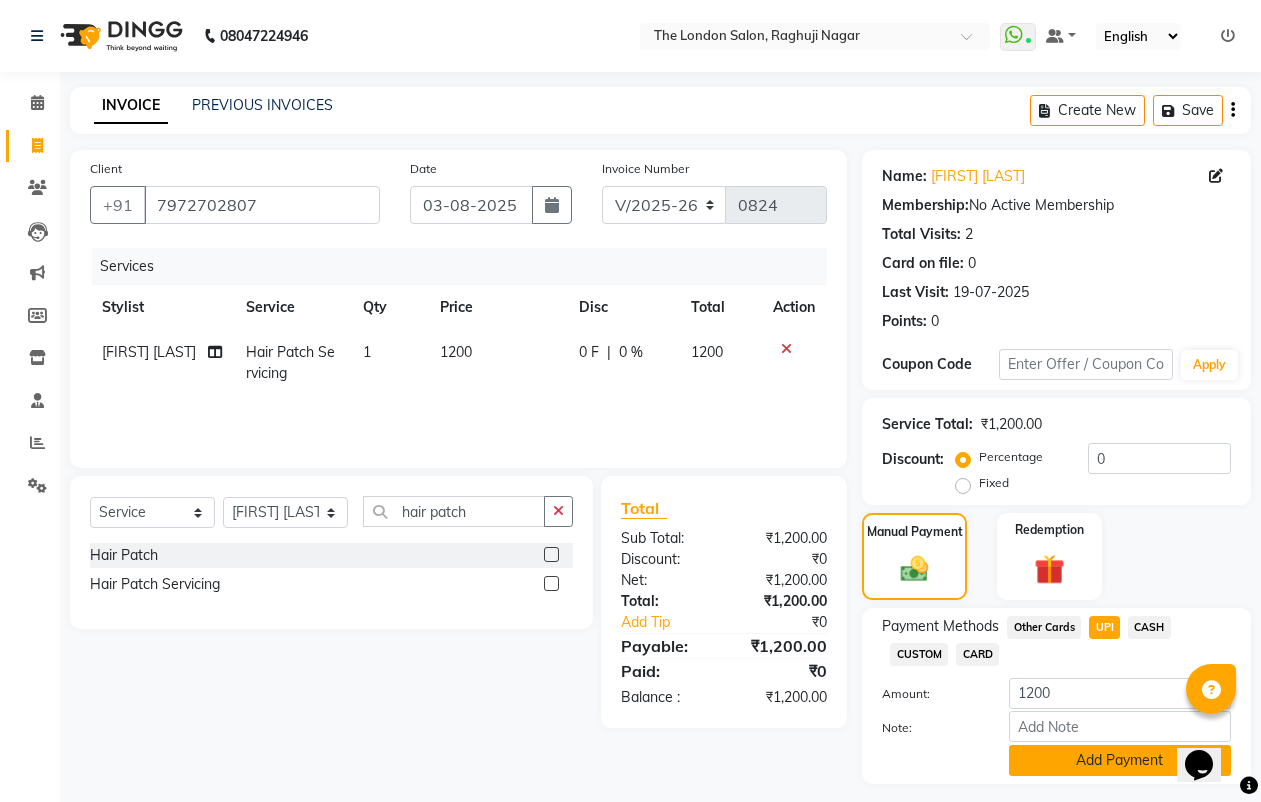 drag, startPoint x: 1109, startPoint y: 622, endPoint x: 1141, endPoint y: 750, distance: 131.93938 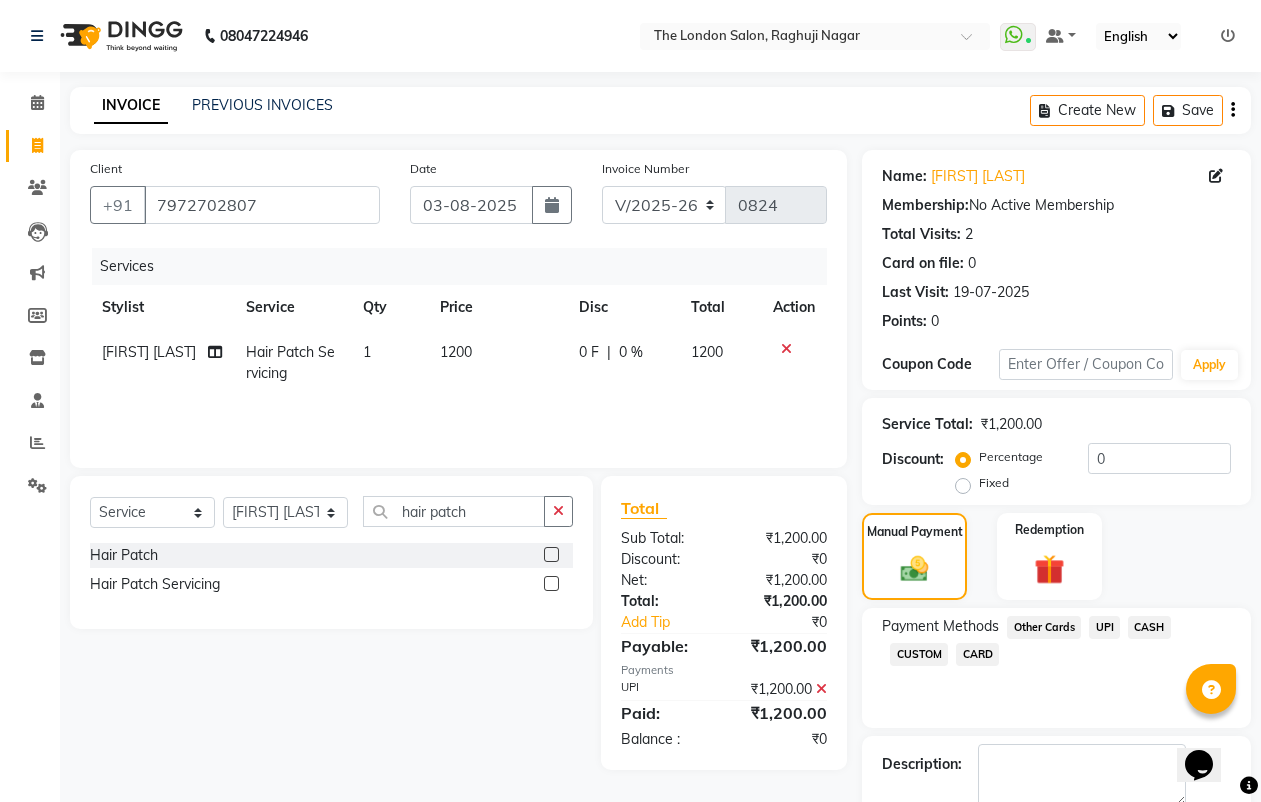 scroll, scrollTop: 110, scrollLeft: 0, axis: vertical 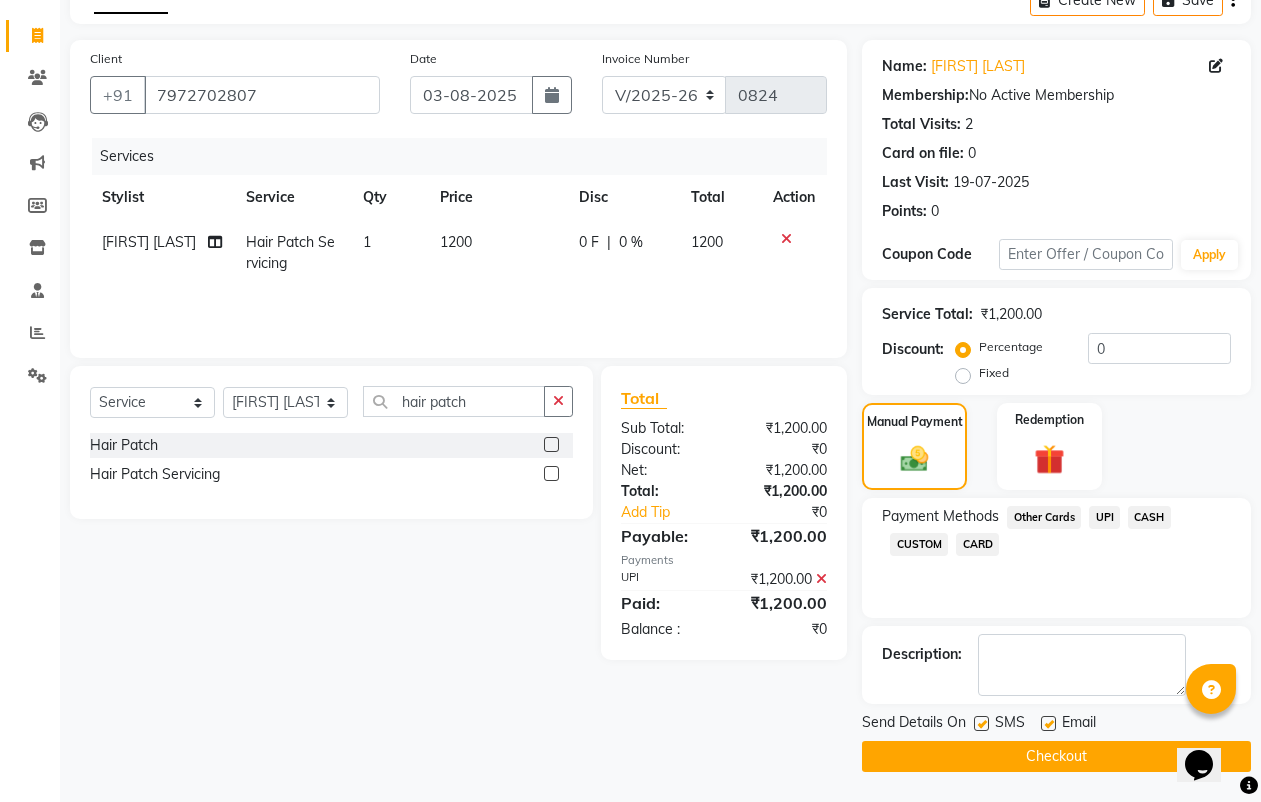 click on "Checkout" 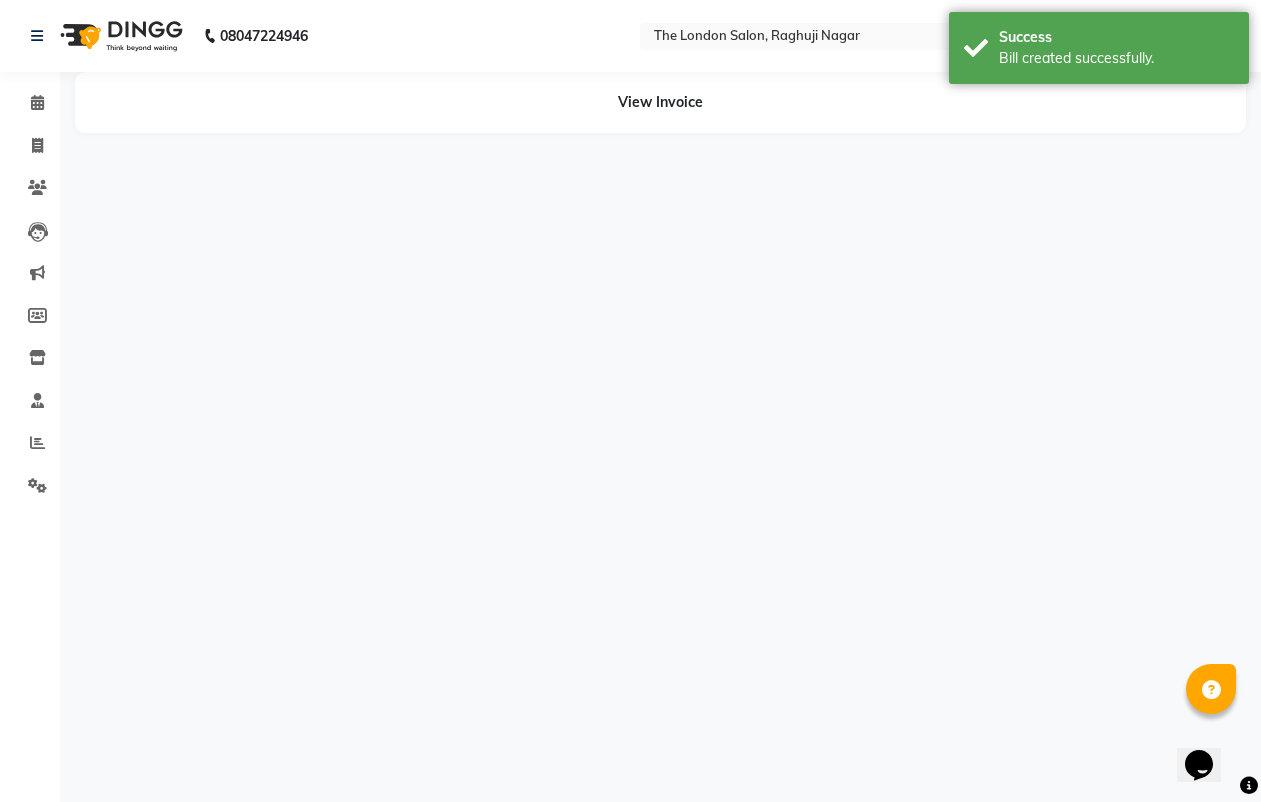 scroll, scrollTop: 0, scrollLeft: 0, axis: both 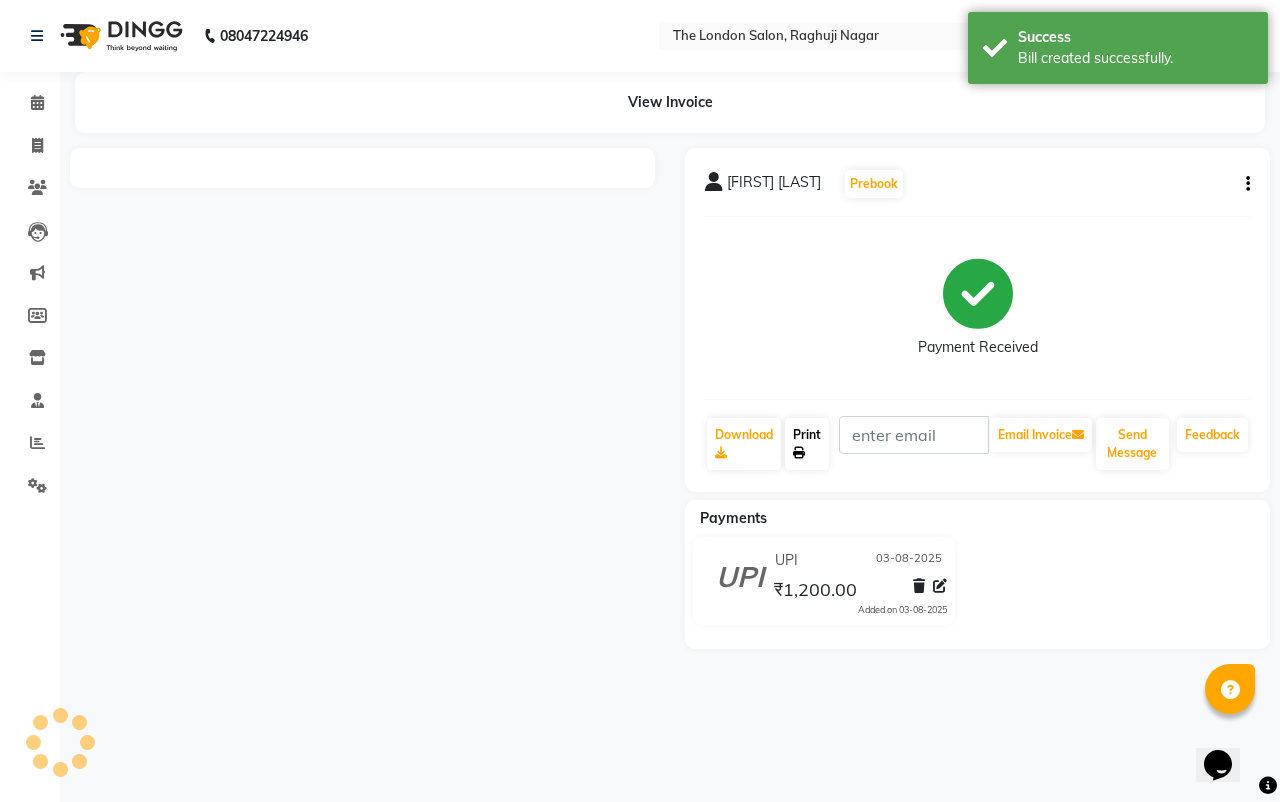 click on "Print" 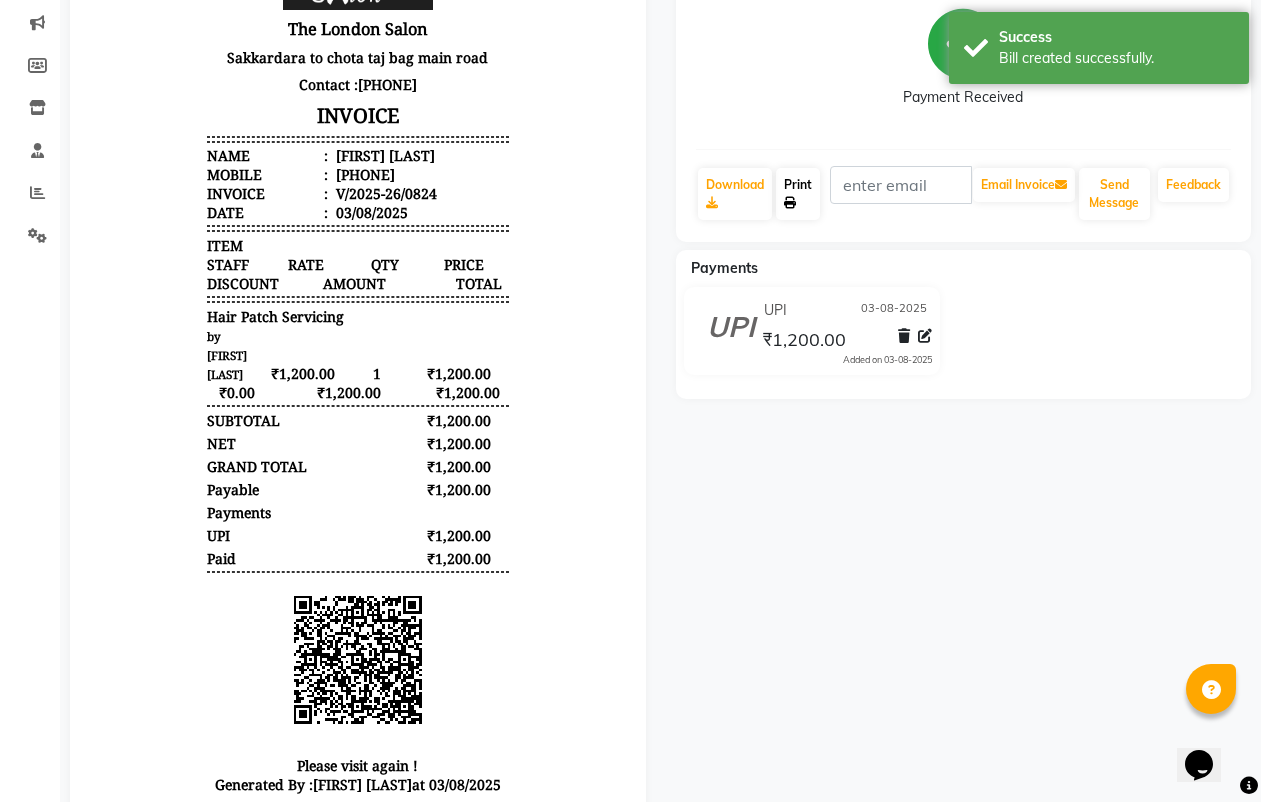 scroll, scrollTop: 0, scrollLeft: 0, axis: both 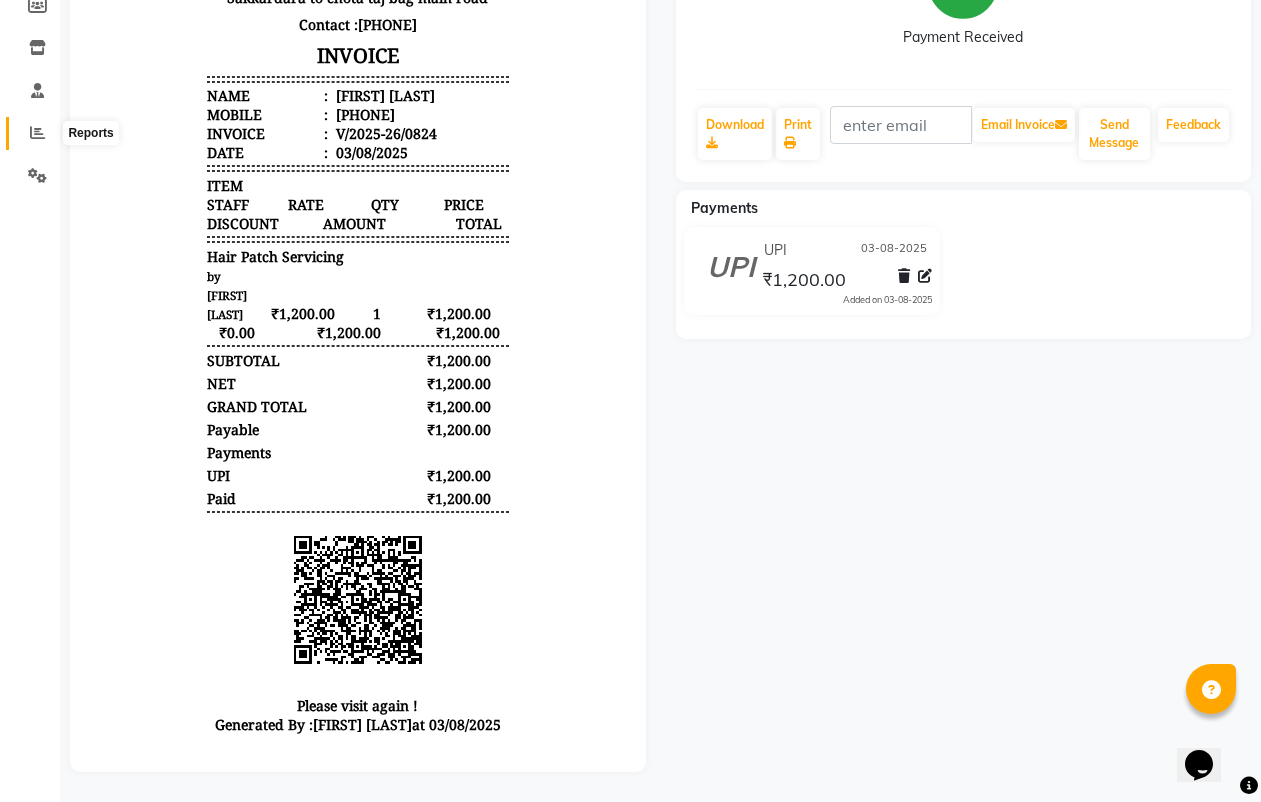 click 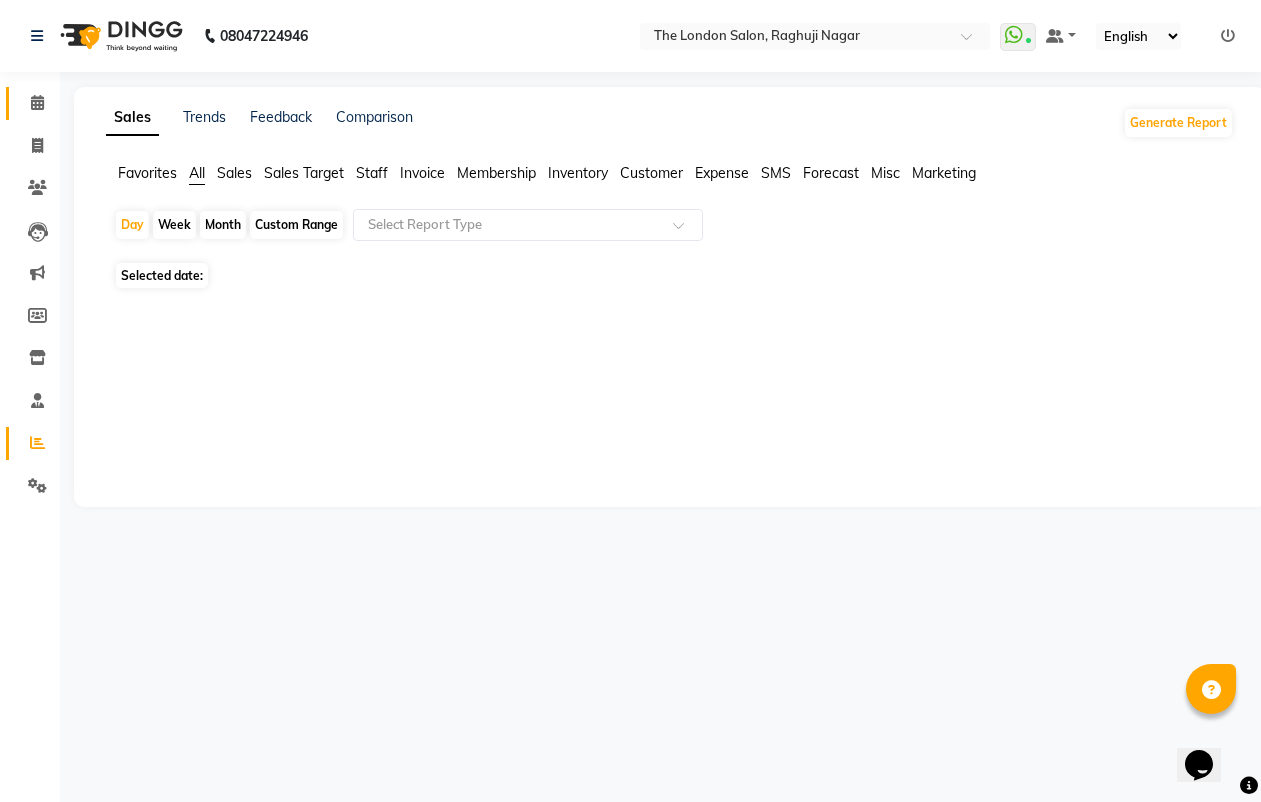 scroll, scrollTop: 0, scrollLeft: 0, axis: both 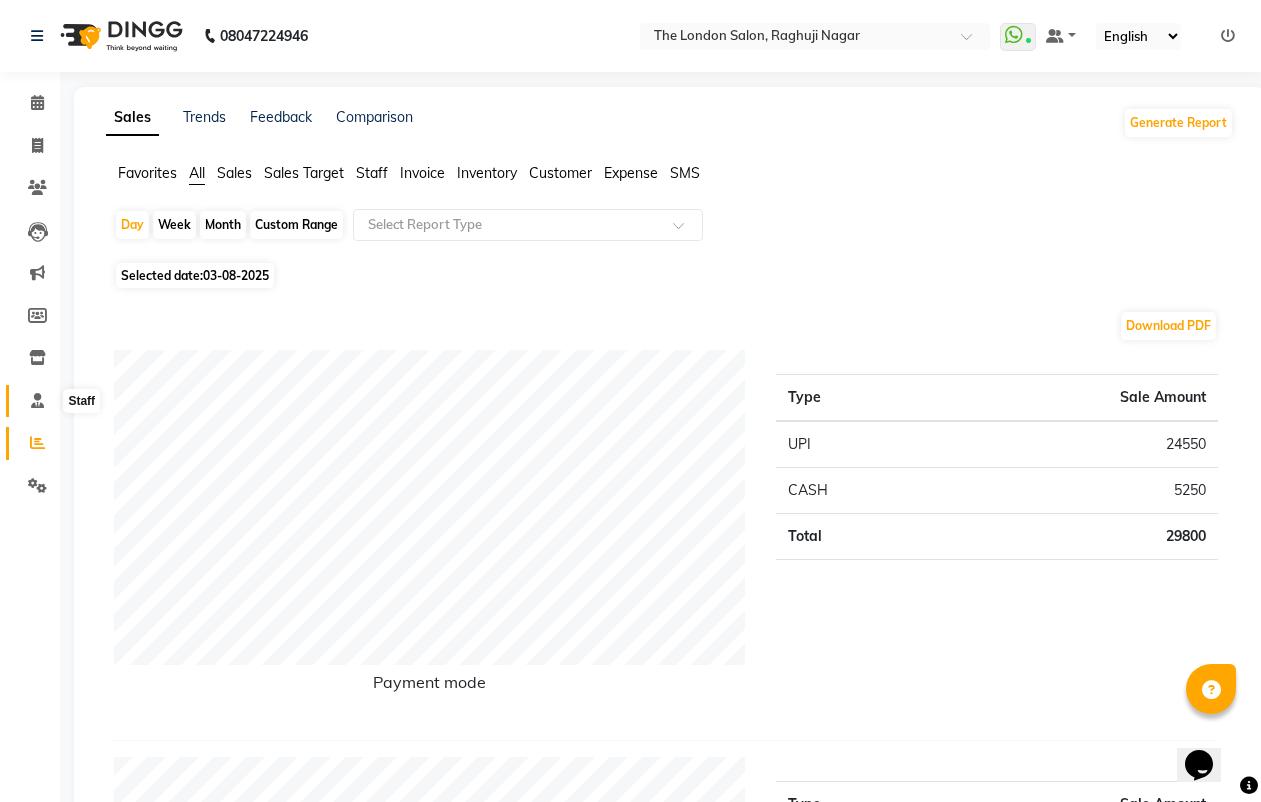 click 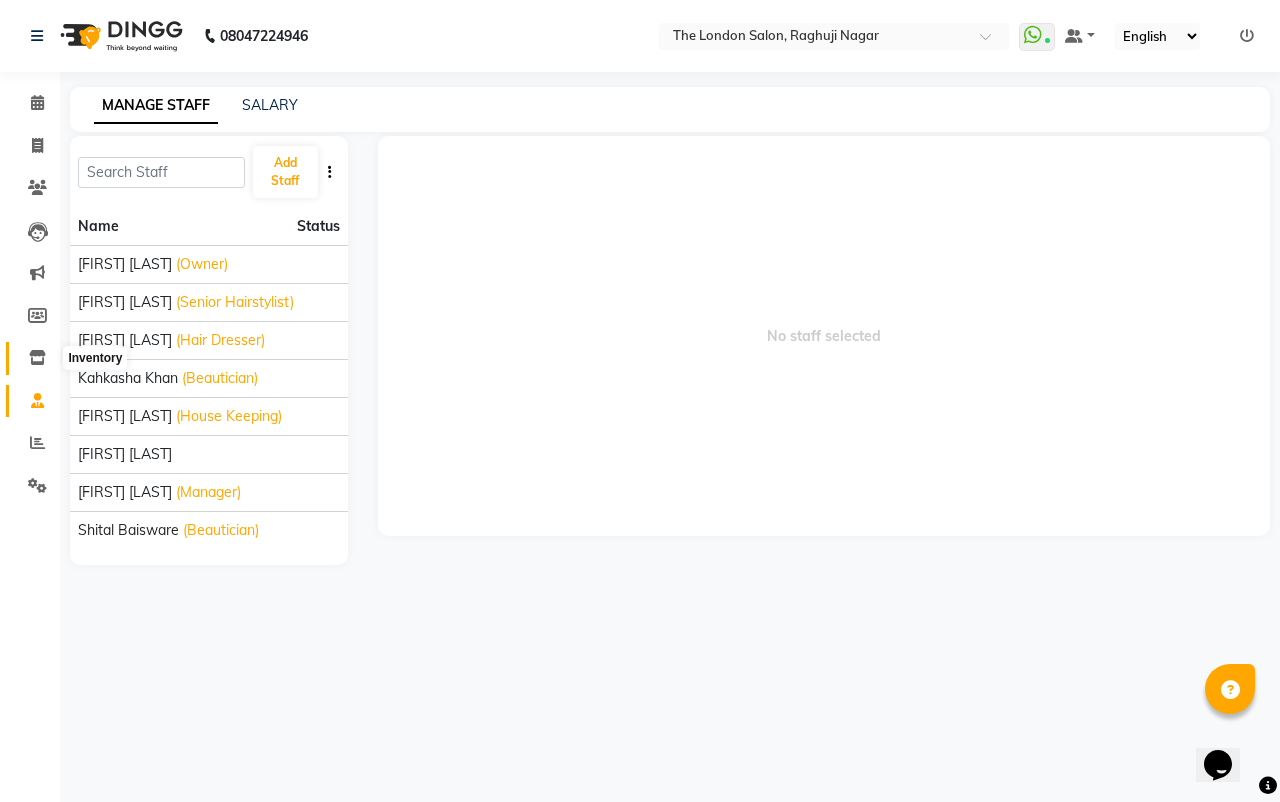 click 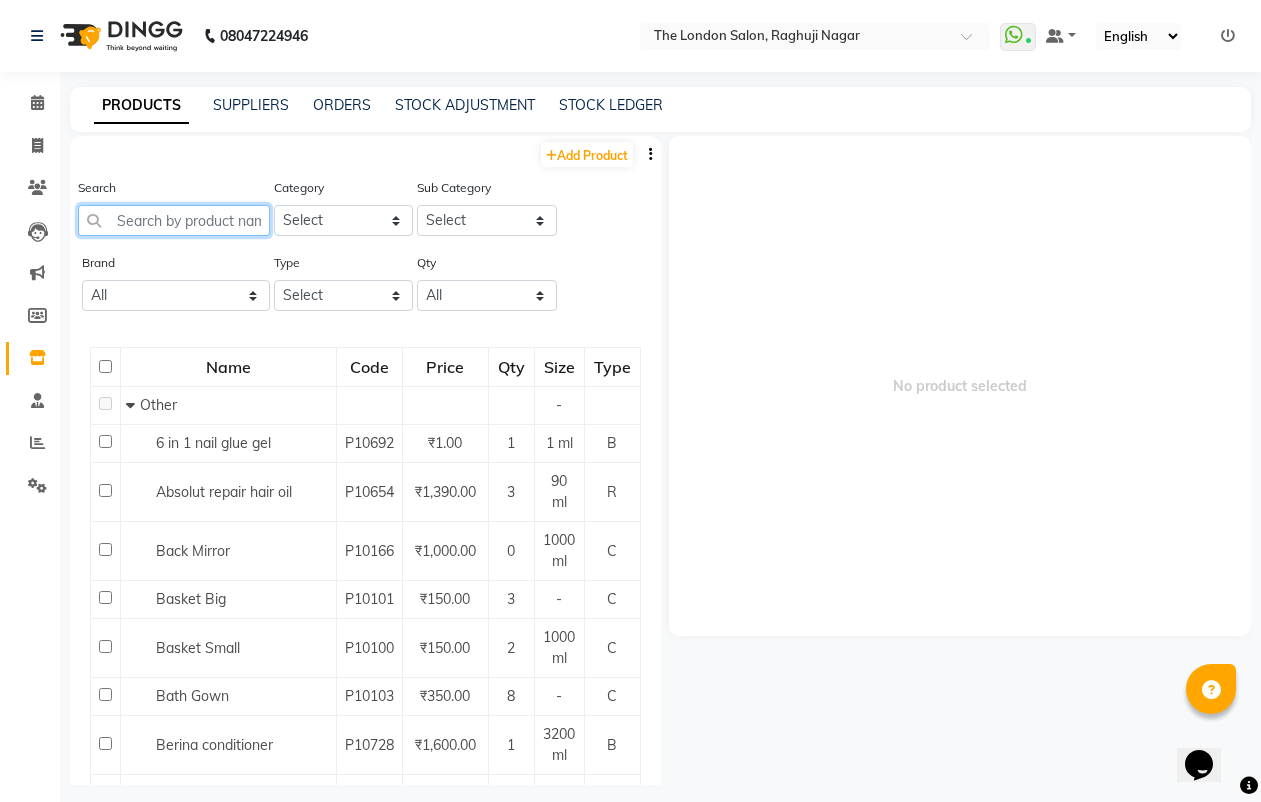 click 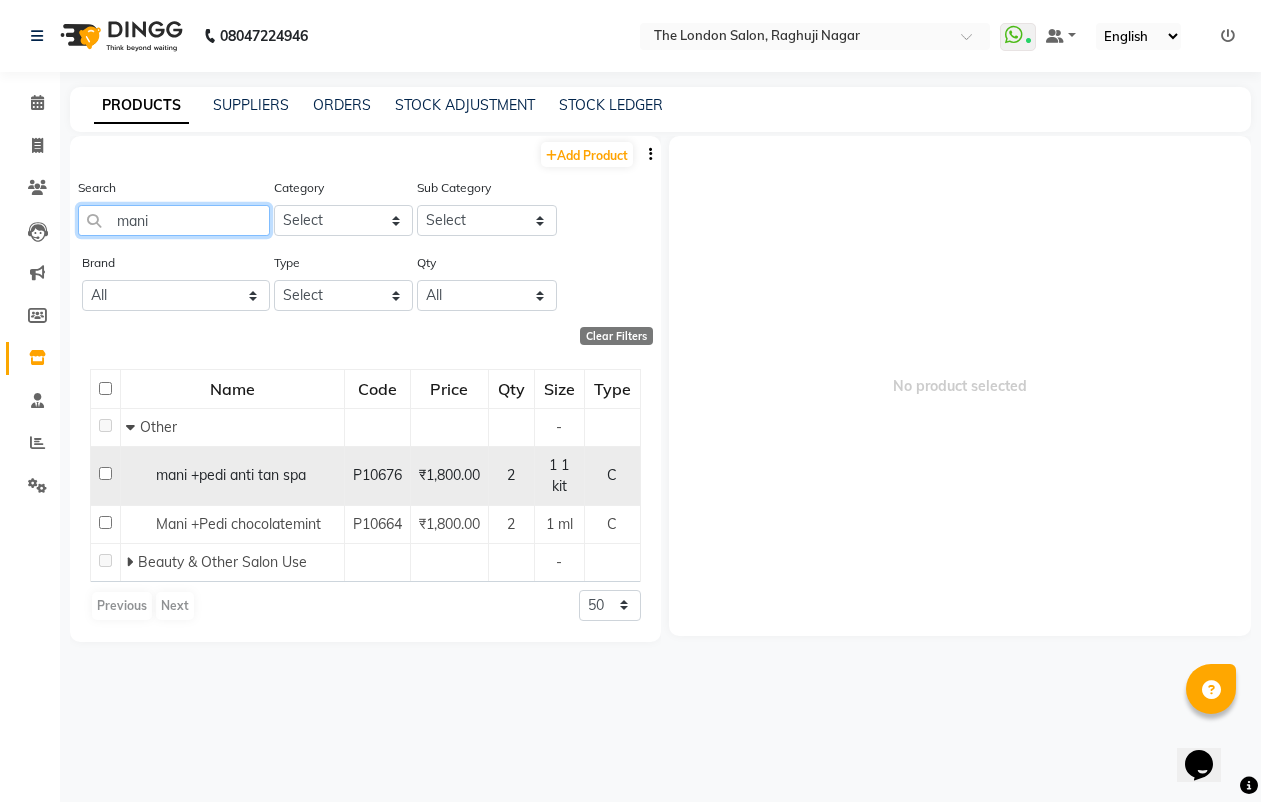 type on "mani" 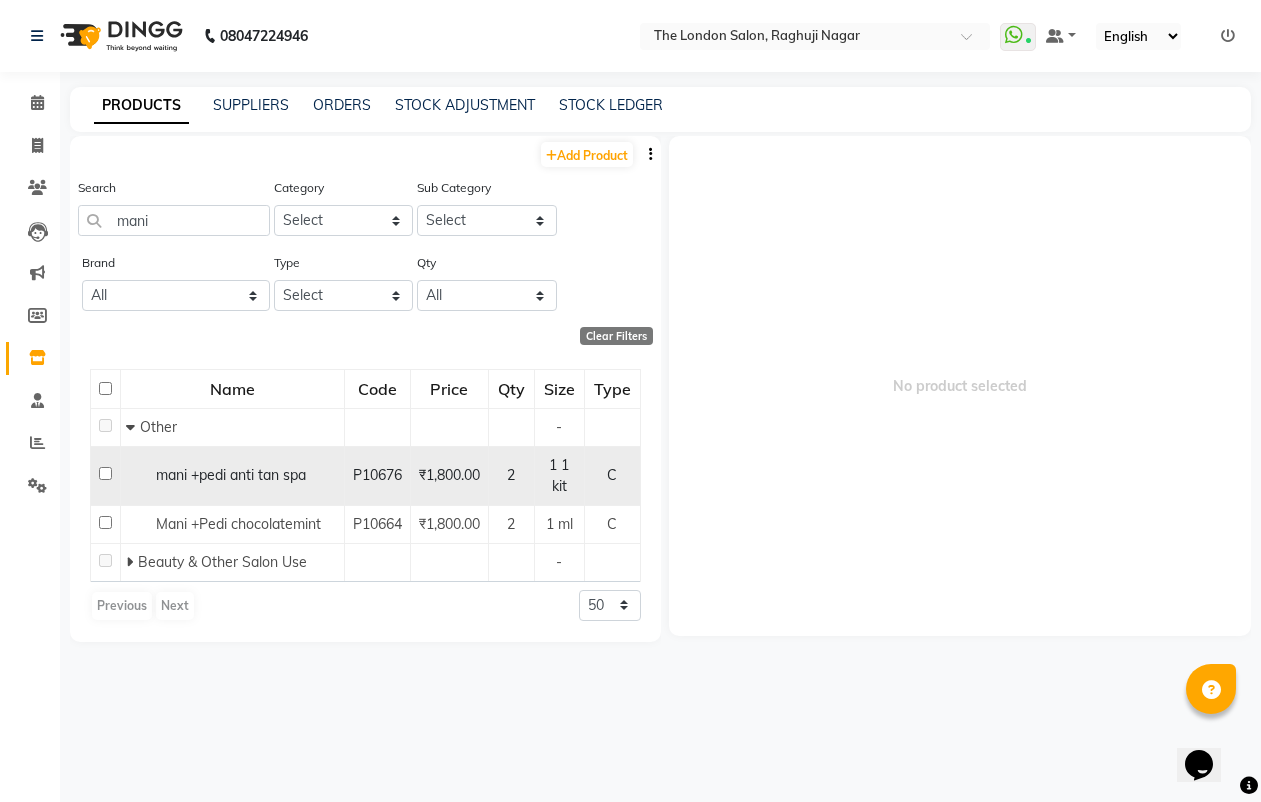 click 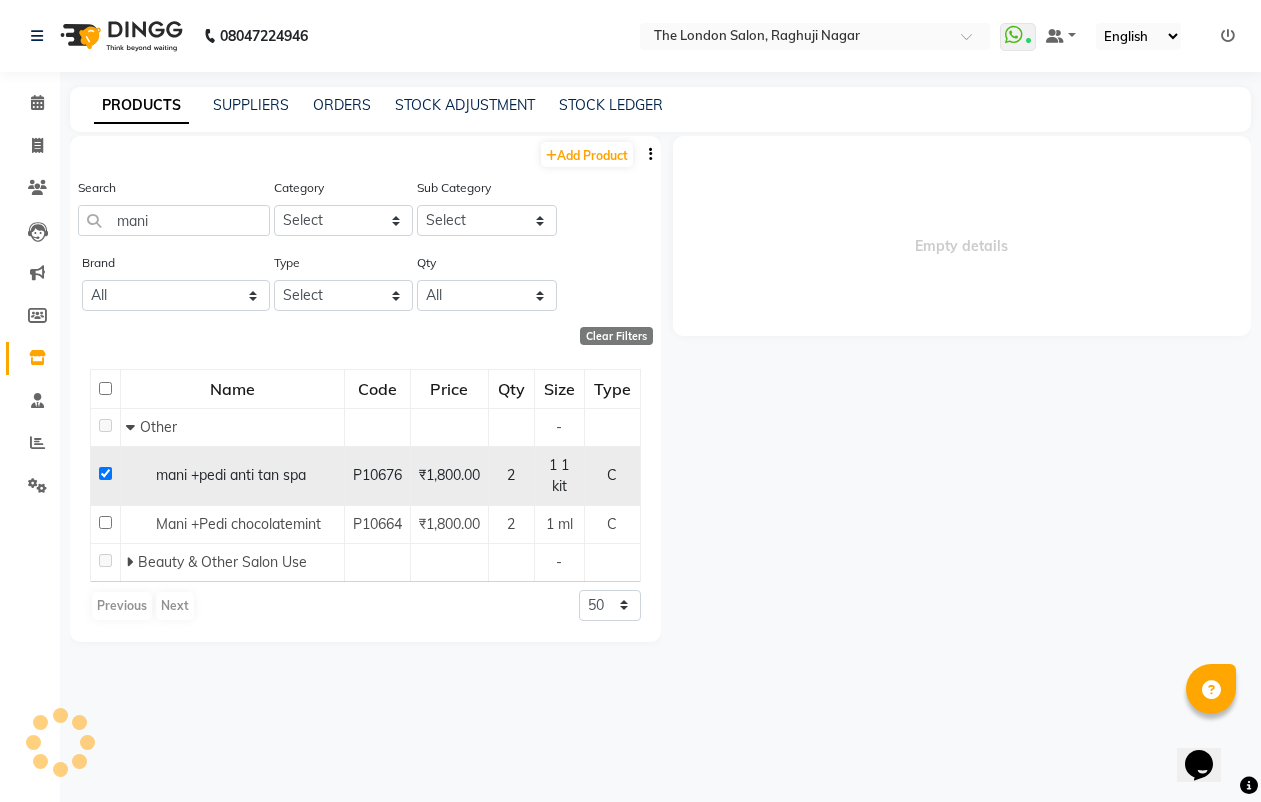 click 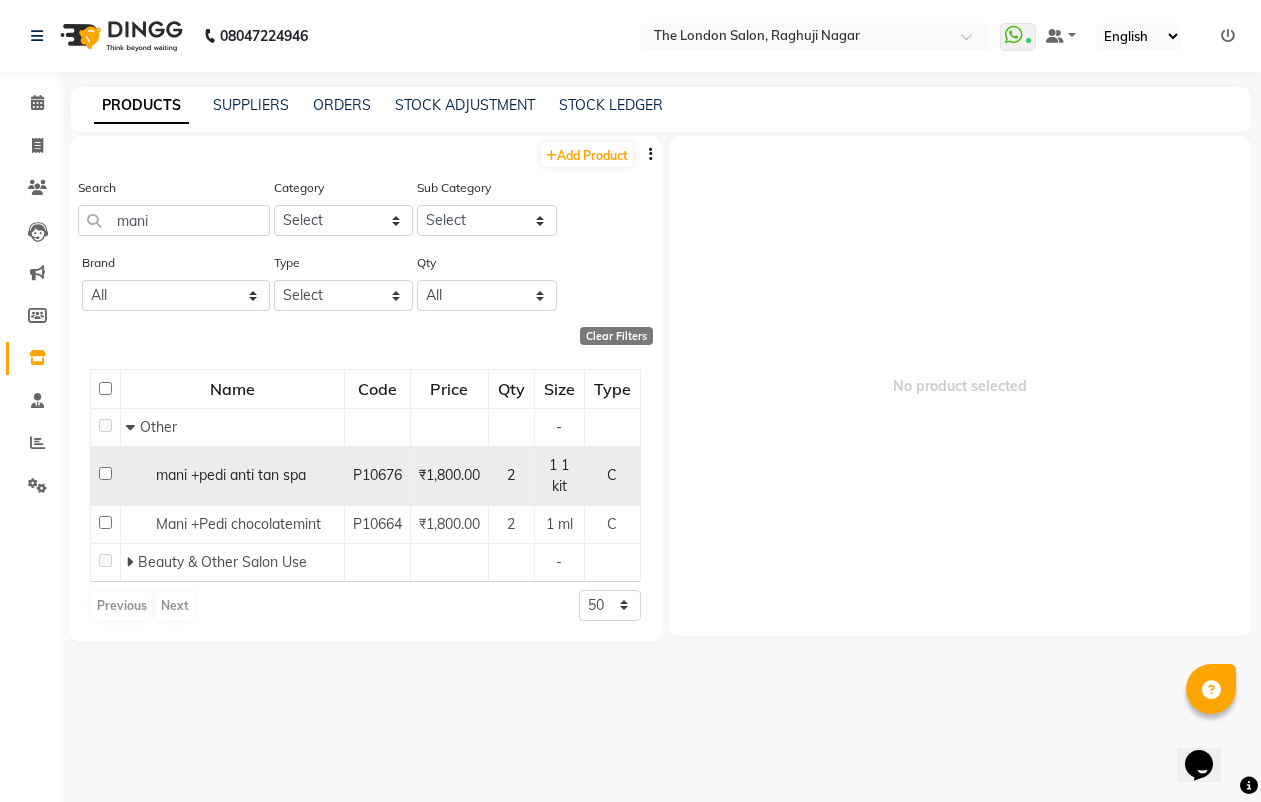 click 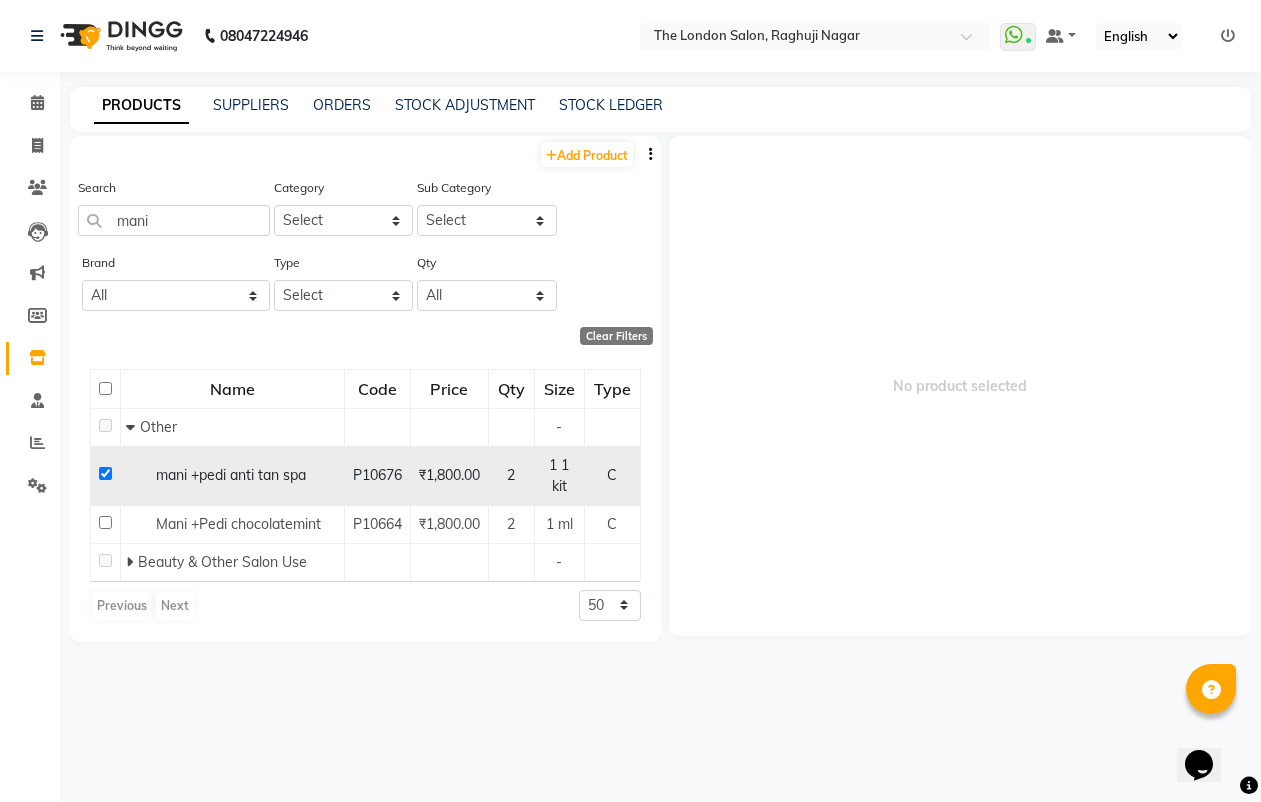 checkbox on "true" 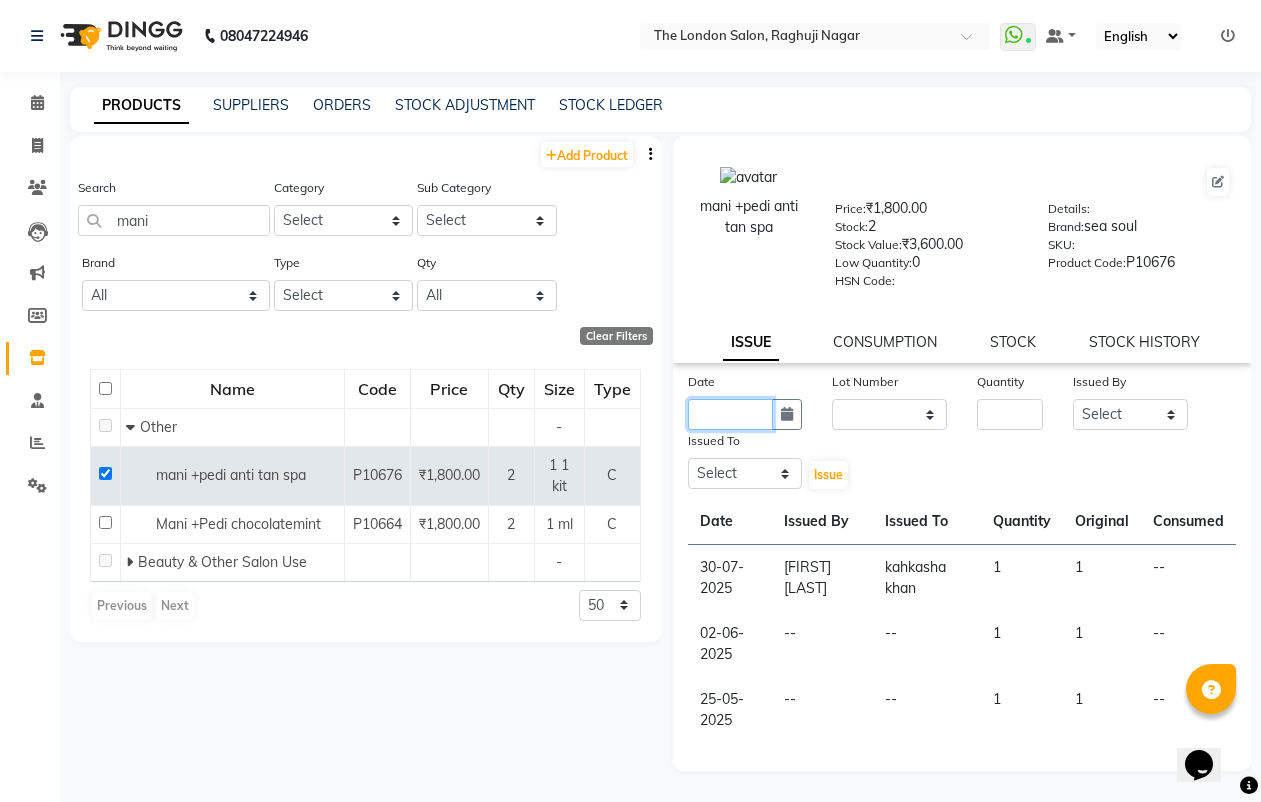 click 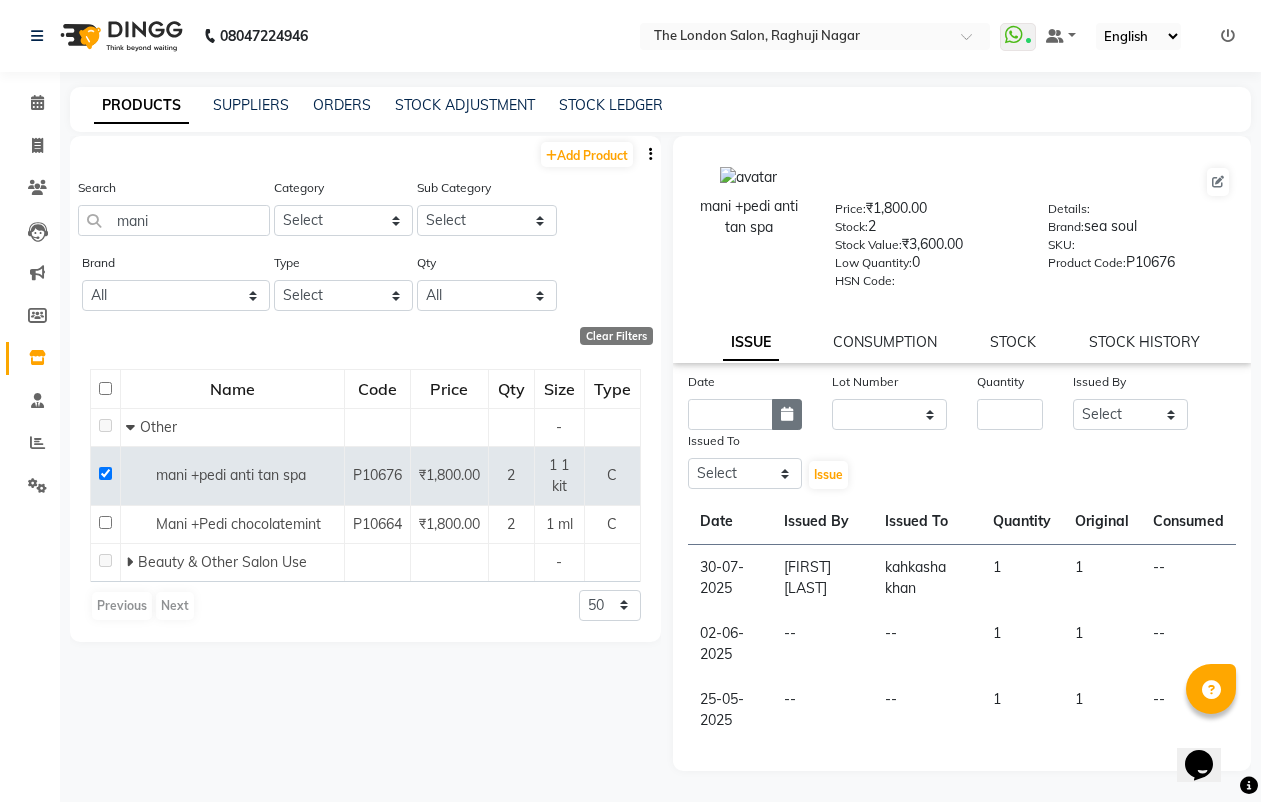 select on "8" 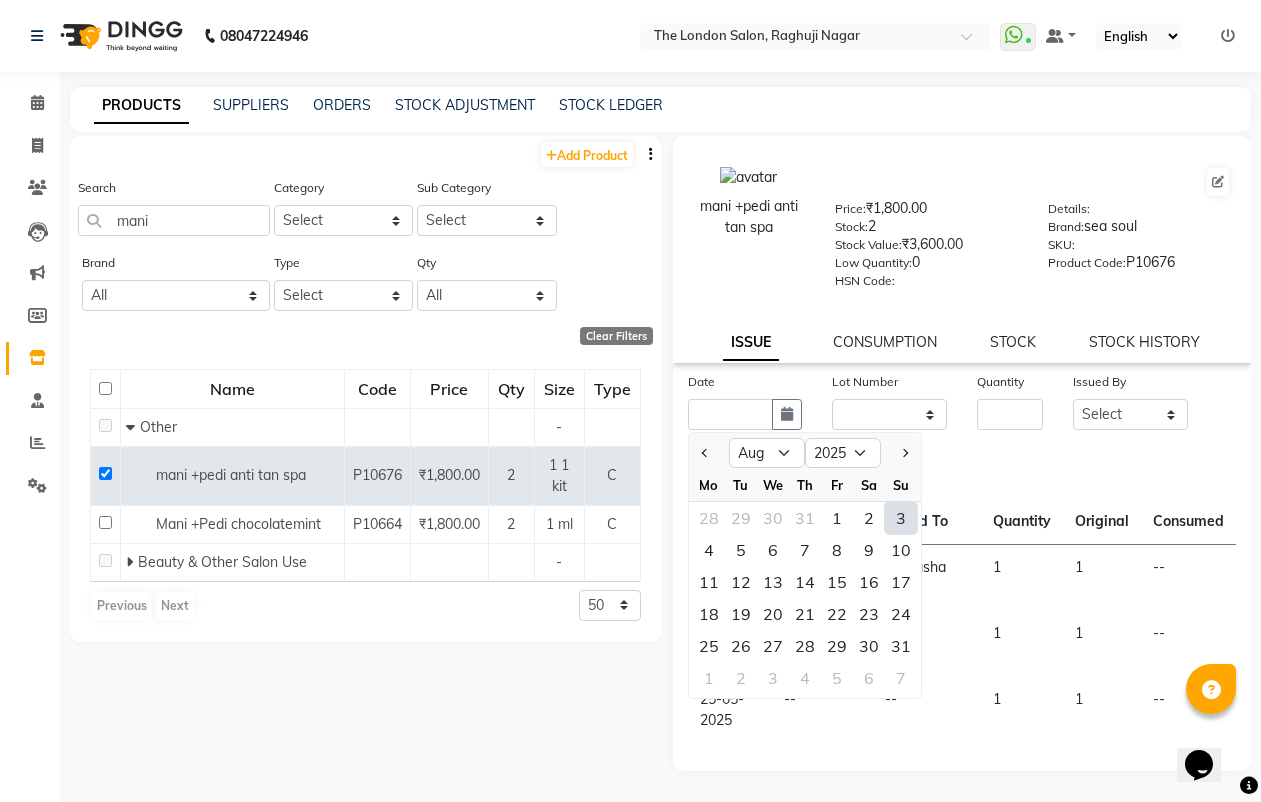 click on "3" 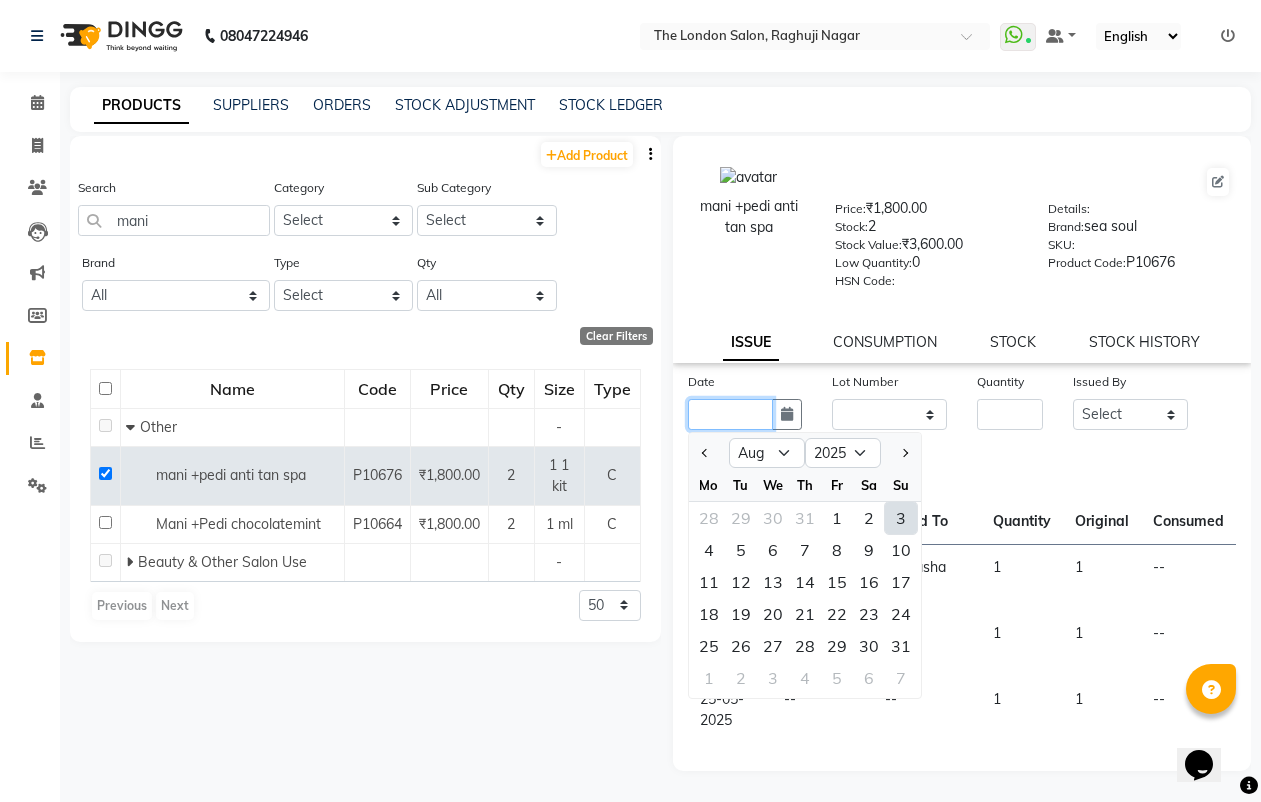 type on "03-08-2025" 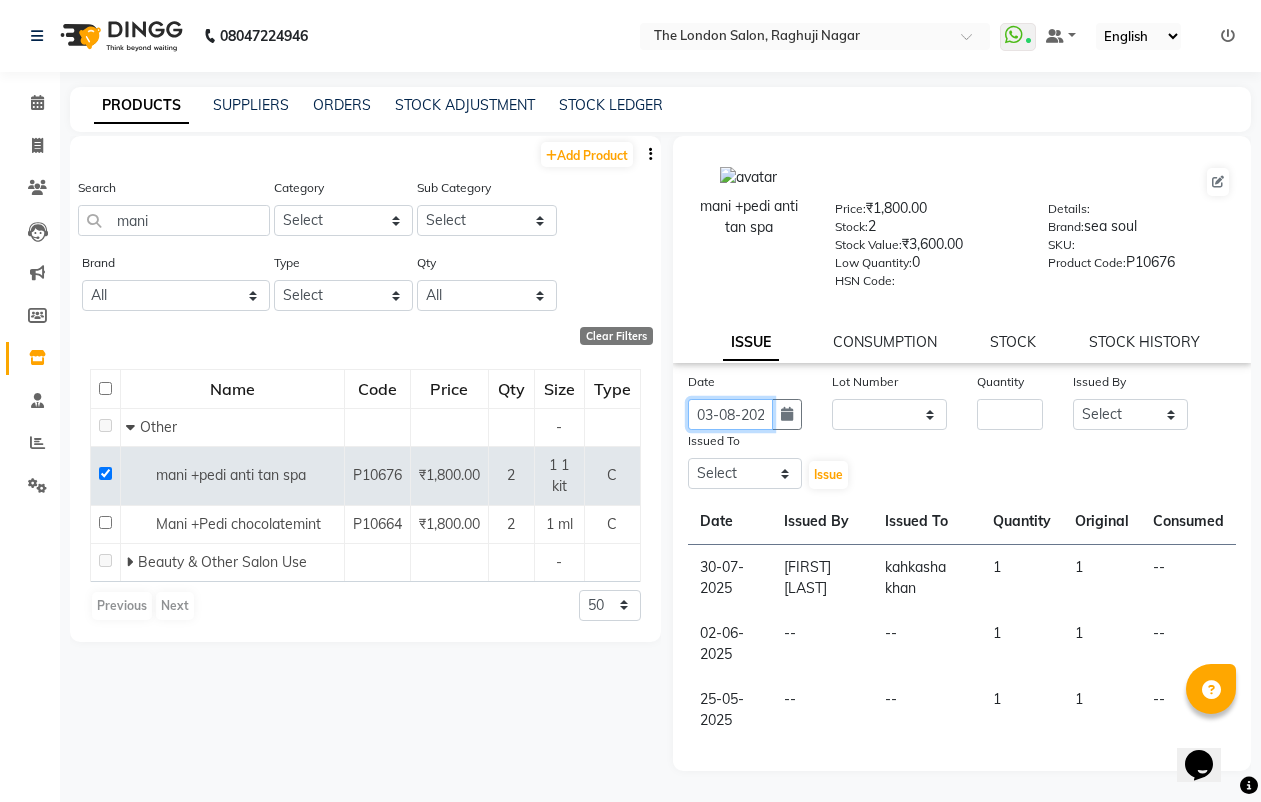 scroll, scrollTop: 0, scrollLeft: 12, axis: horizontal 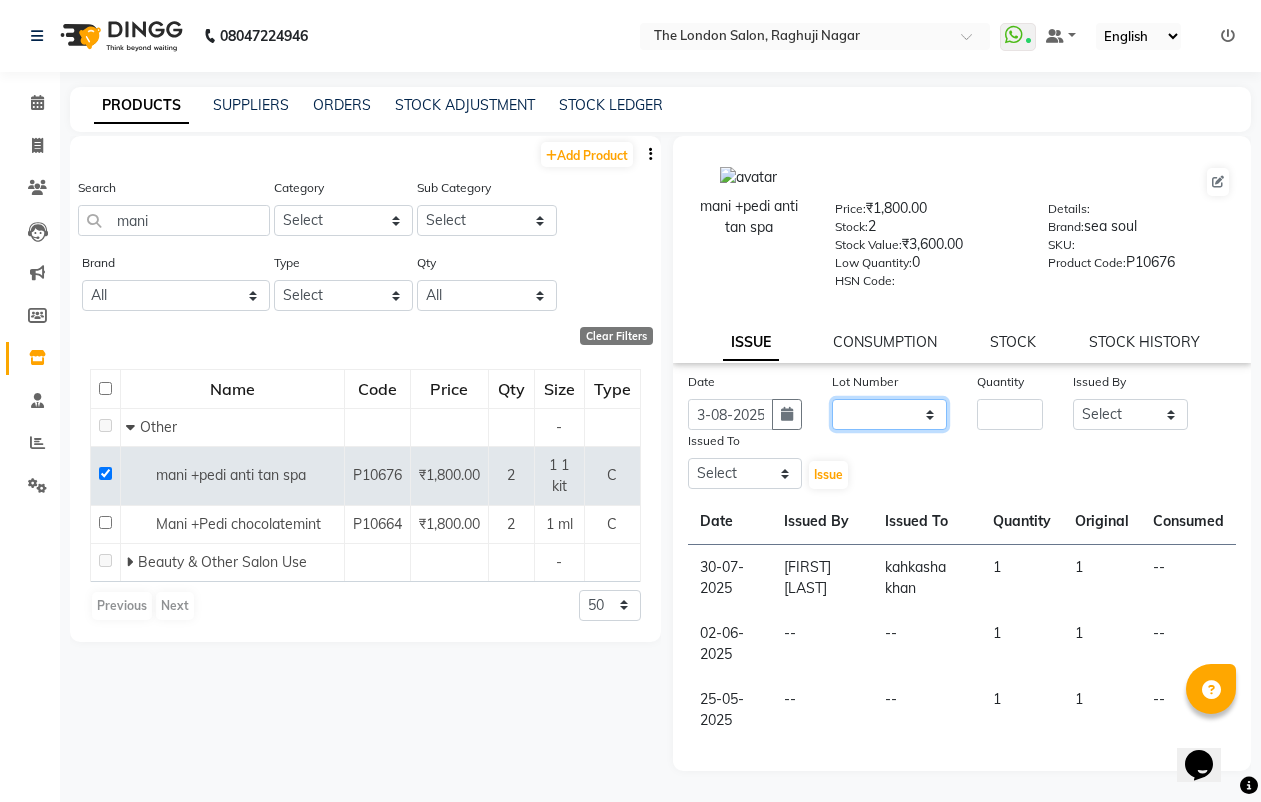 click on "None" 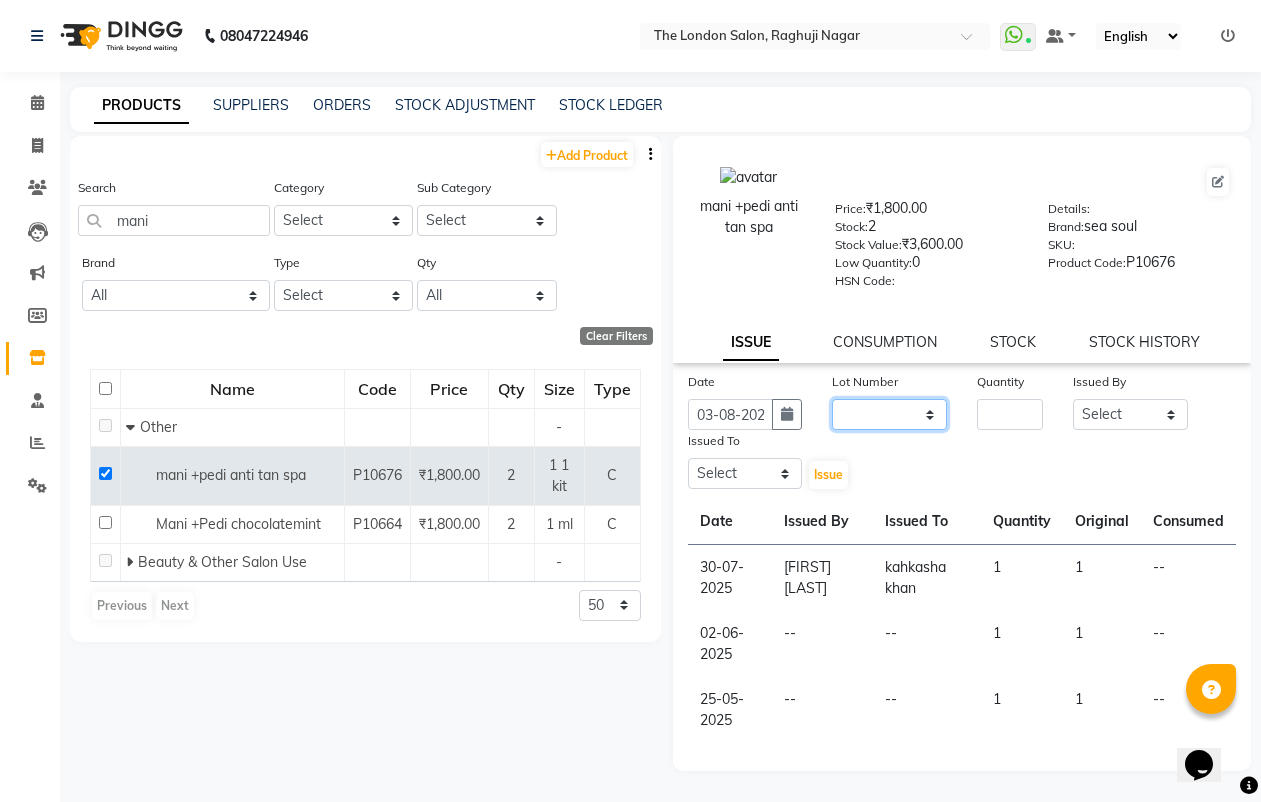 select on "0: null" 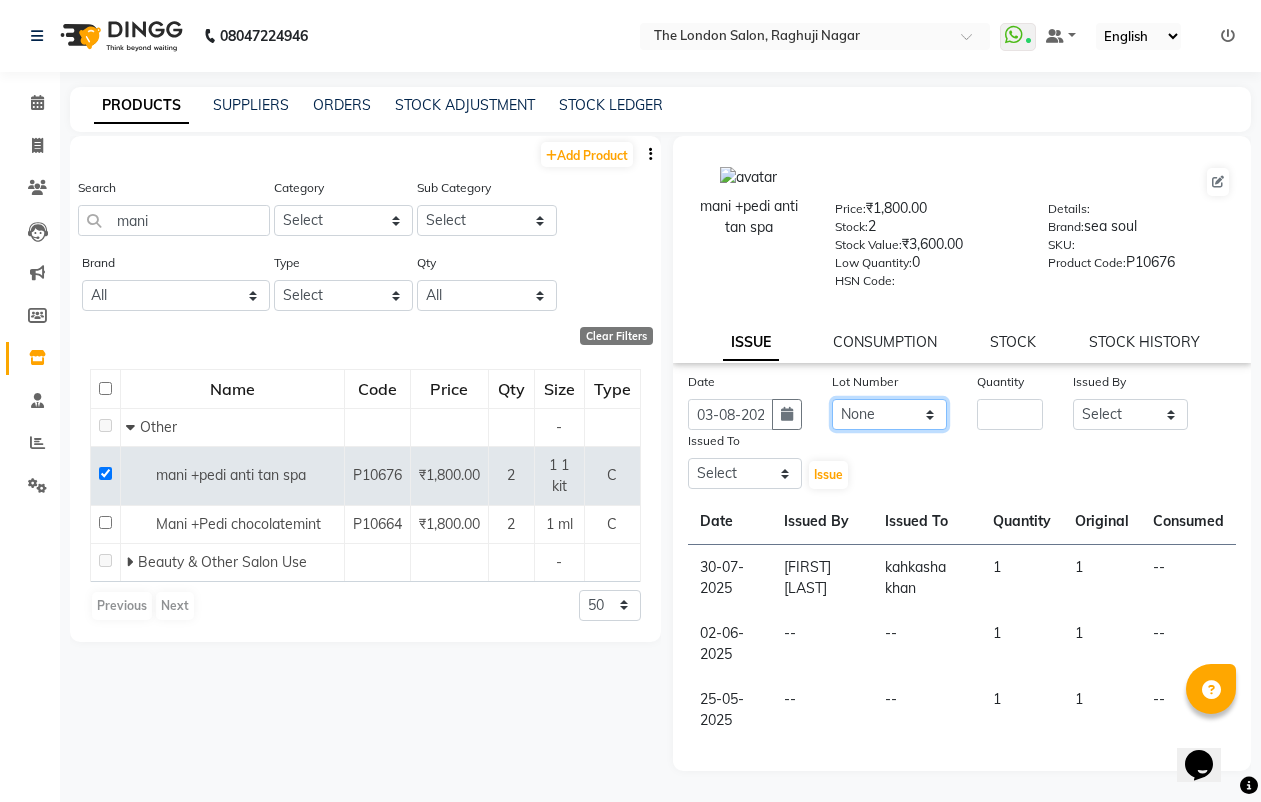 click on "None" 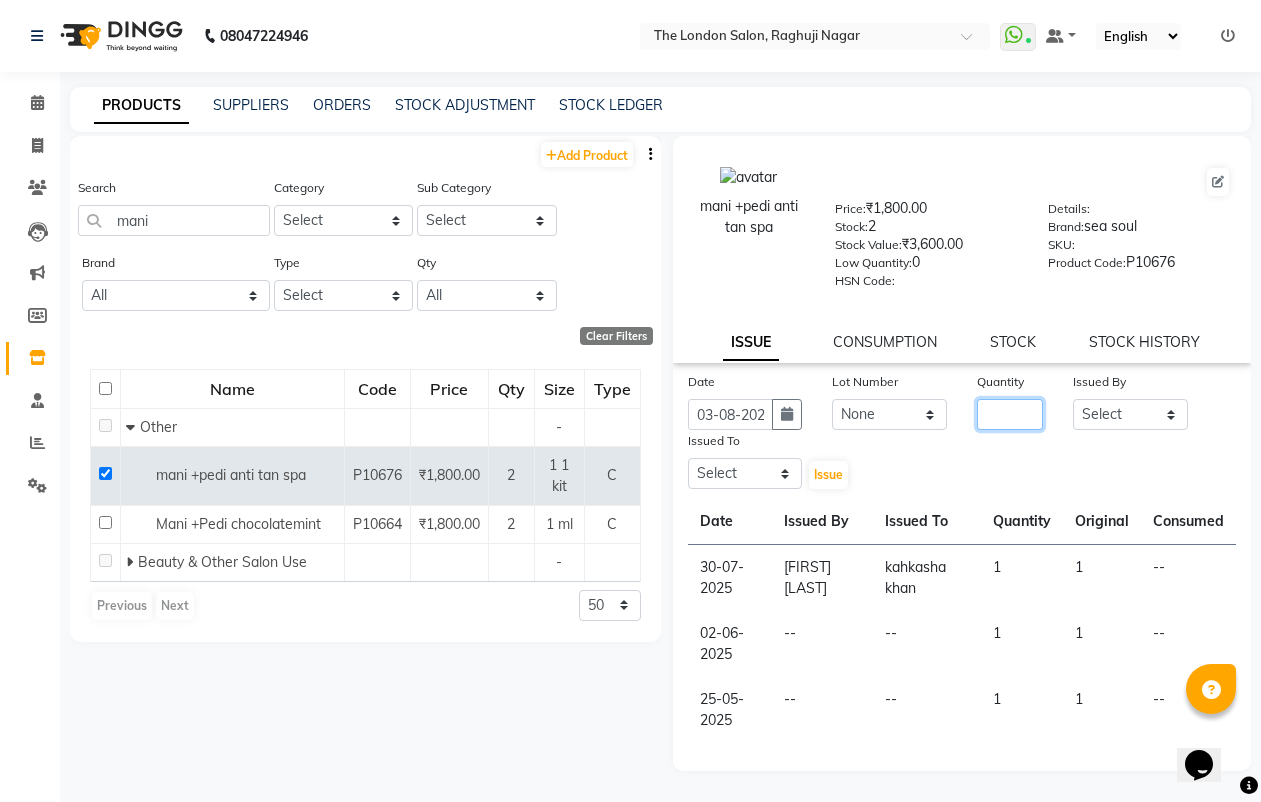 click 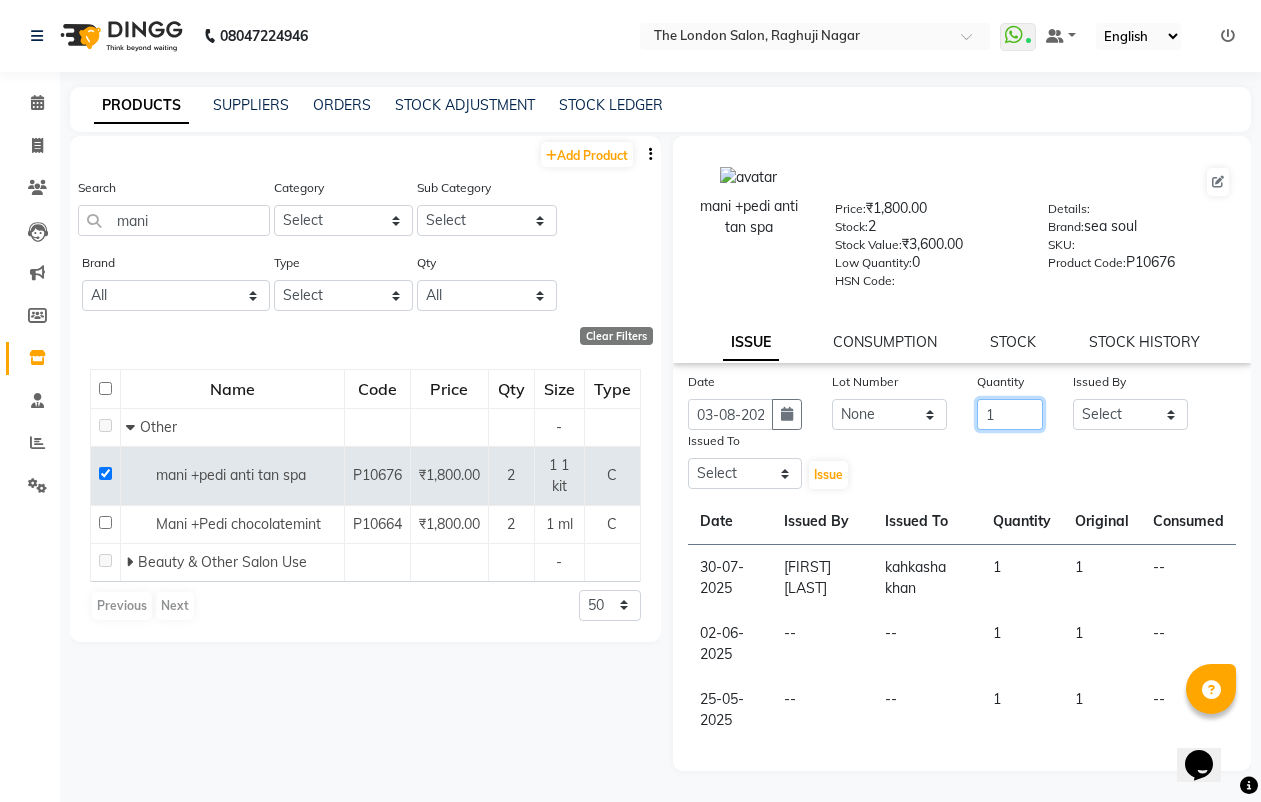 type on "1" 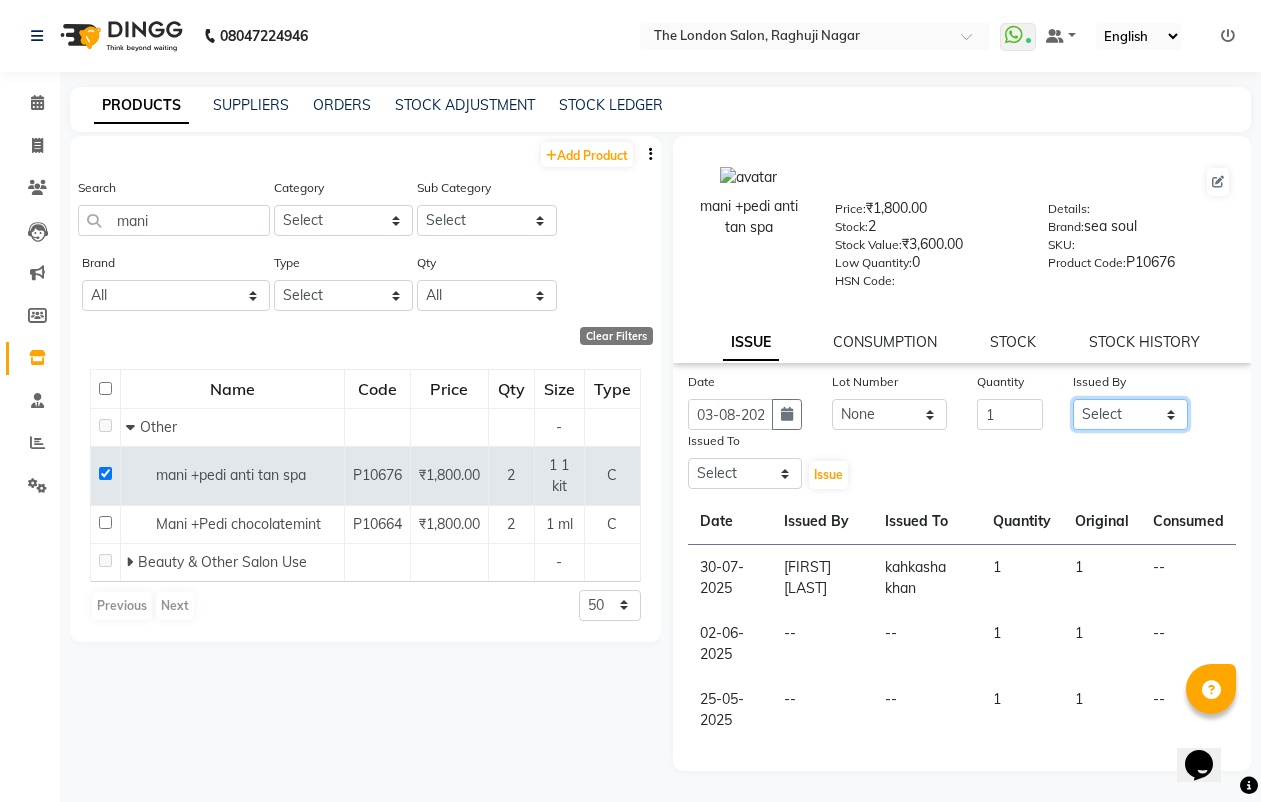 click on "Select ABHISHEK JAISWAL Akash Raut Dhanesh Sen kahkasha khan megha madavi  PRAVIN ARJUN DAKAHA  rishika sanwane shital baisware" 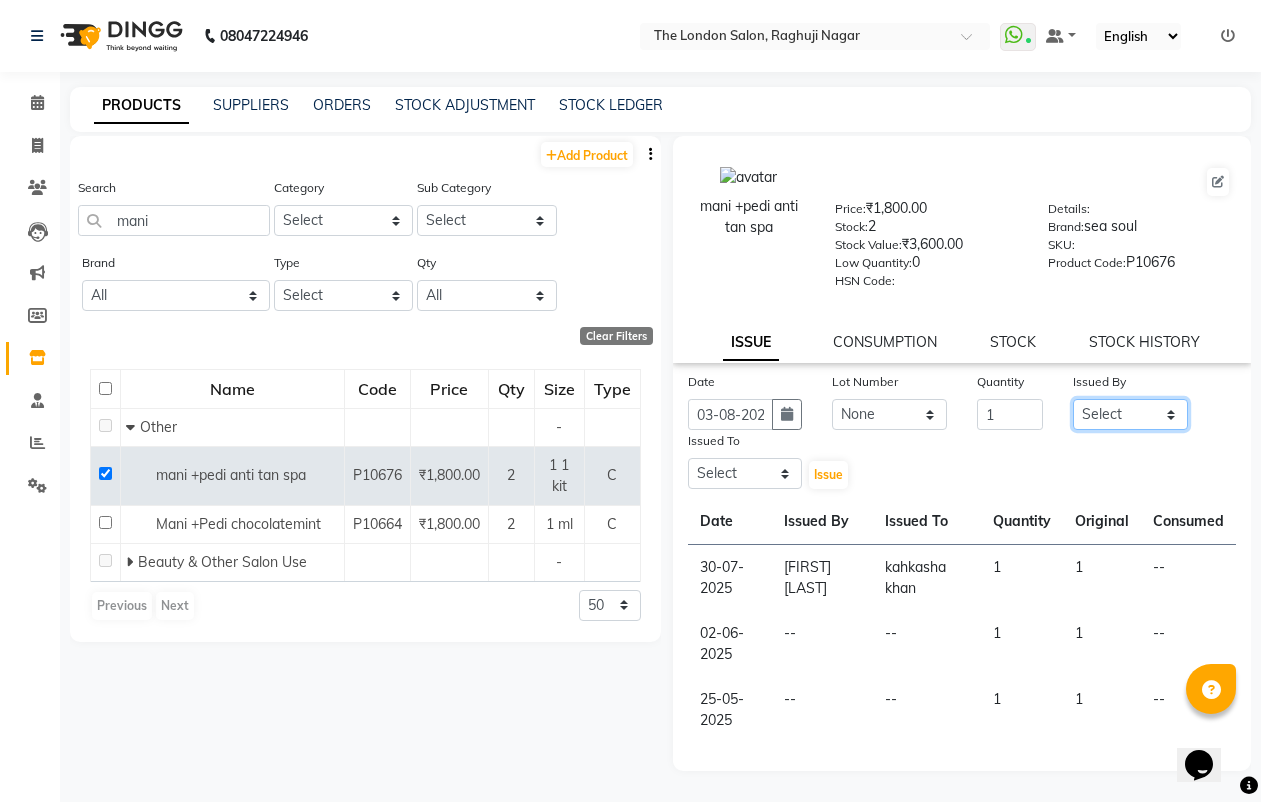 select on "82559" 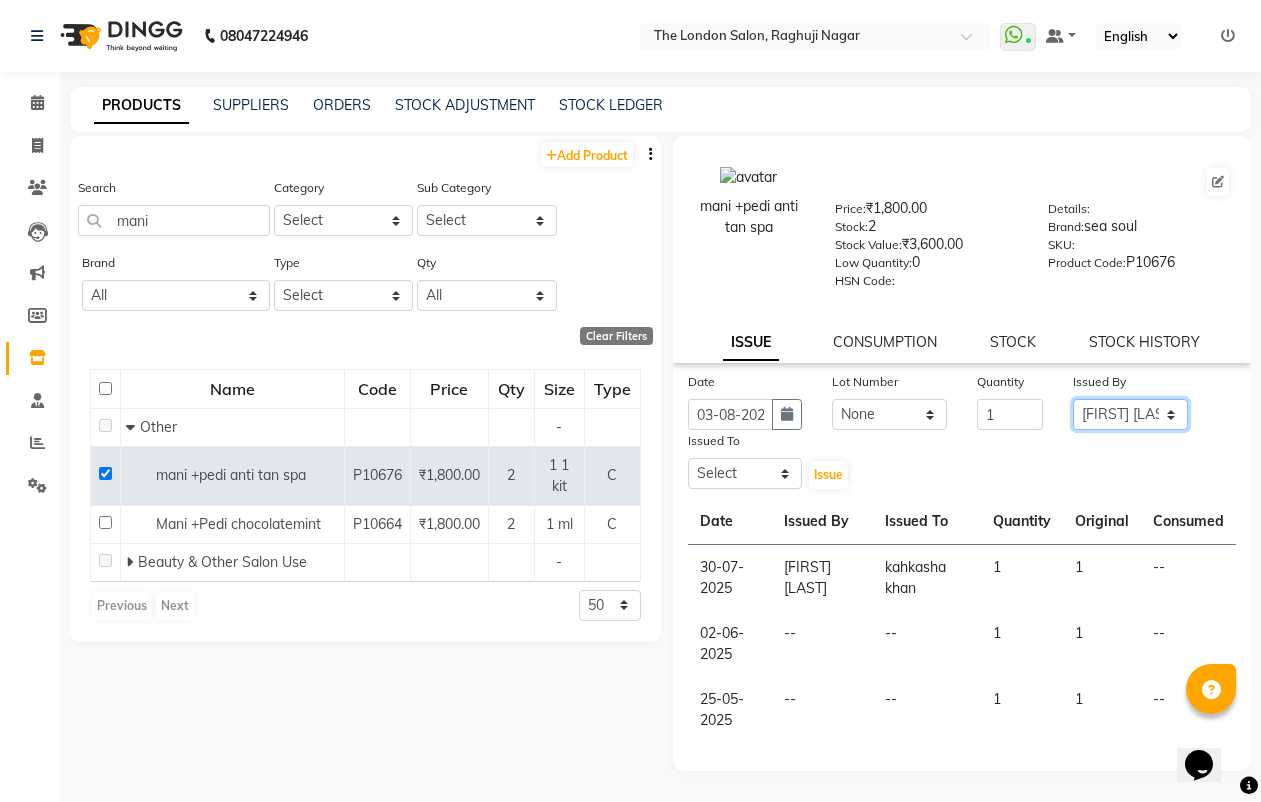 click on "Select ABHISHEK JAISWAL Akash Raut Dhanesh Sen kahkasha khan megha madavi  PRAVIN ARJUN DAKAHA  rishika sanwane shital baisware" 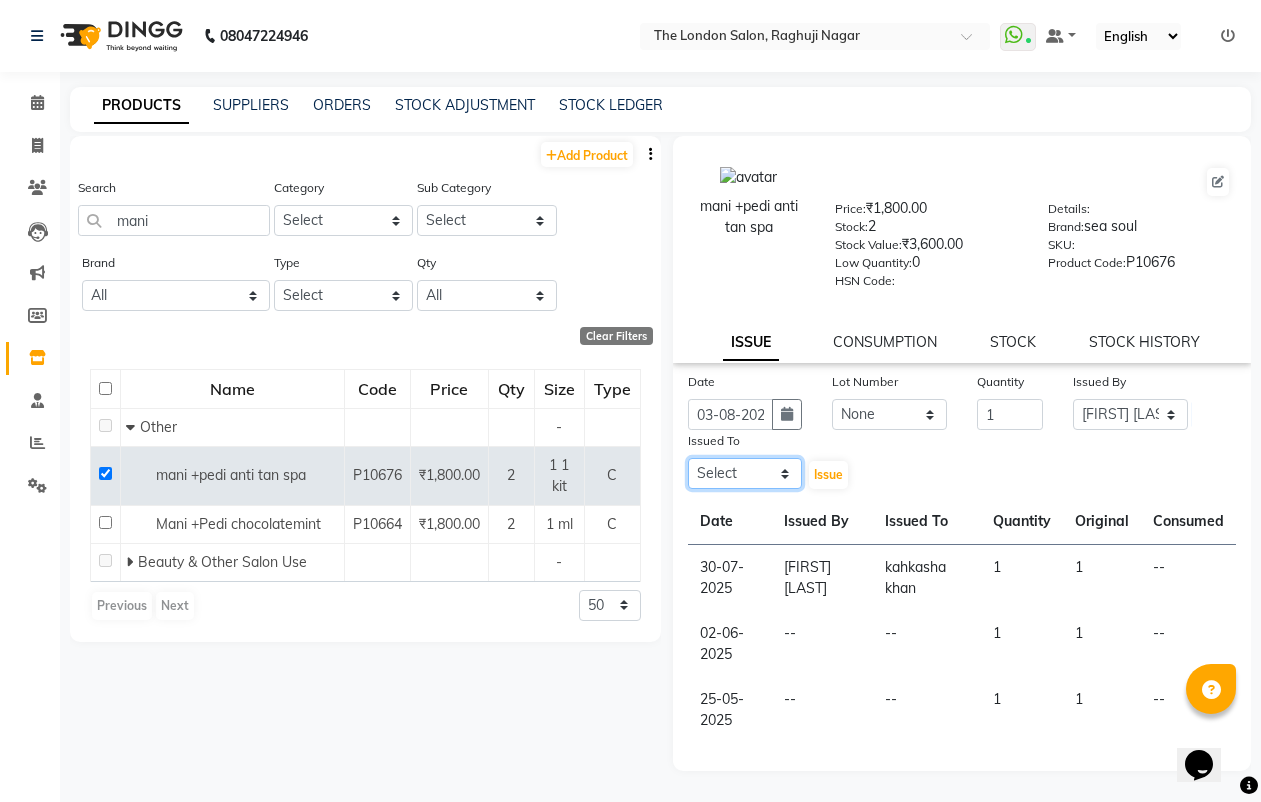 click on "Select ABHISHEK JAISWAL Akash Raut Dhanesh Sen kahkasha khan megha madavi  PRAVIN ARJUN DAKAHA  rishika sanwane shital baisware" 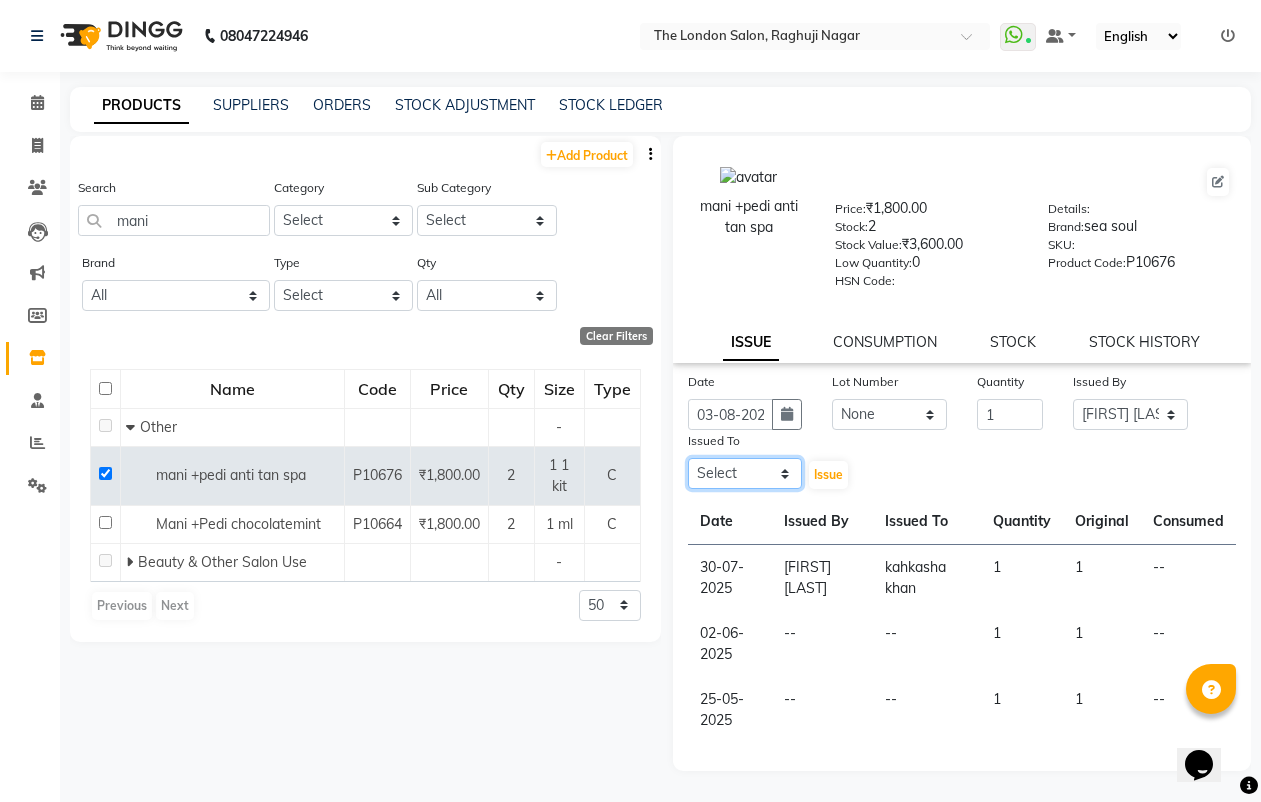 select on "83848" 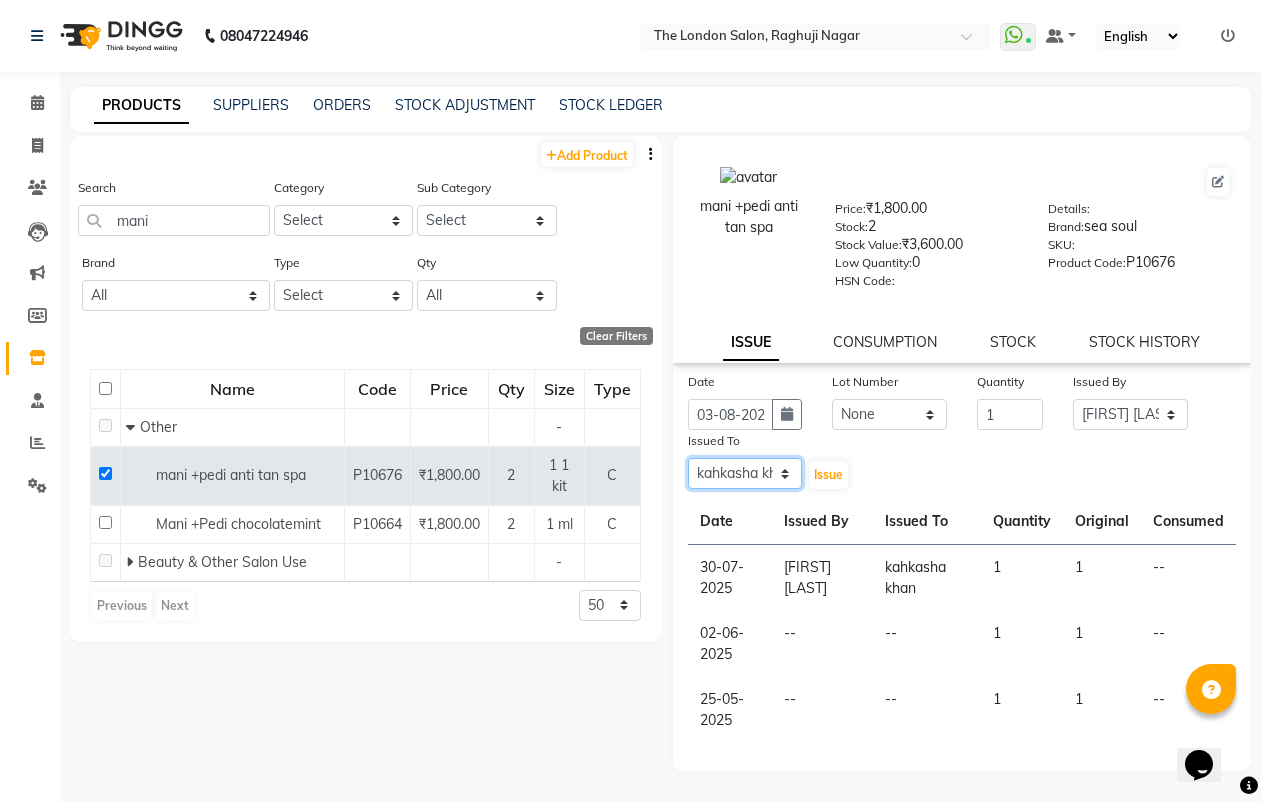 click on "Select ABHISHEK JAISWAL Akash Raut Dhanesh Sen kahkasha khan megha madavi  PRAVIN ARJUN DAKAHA  rishika sanwane shital baisware" 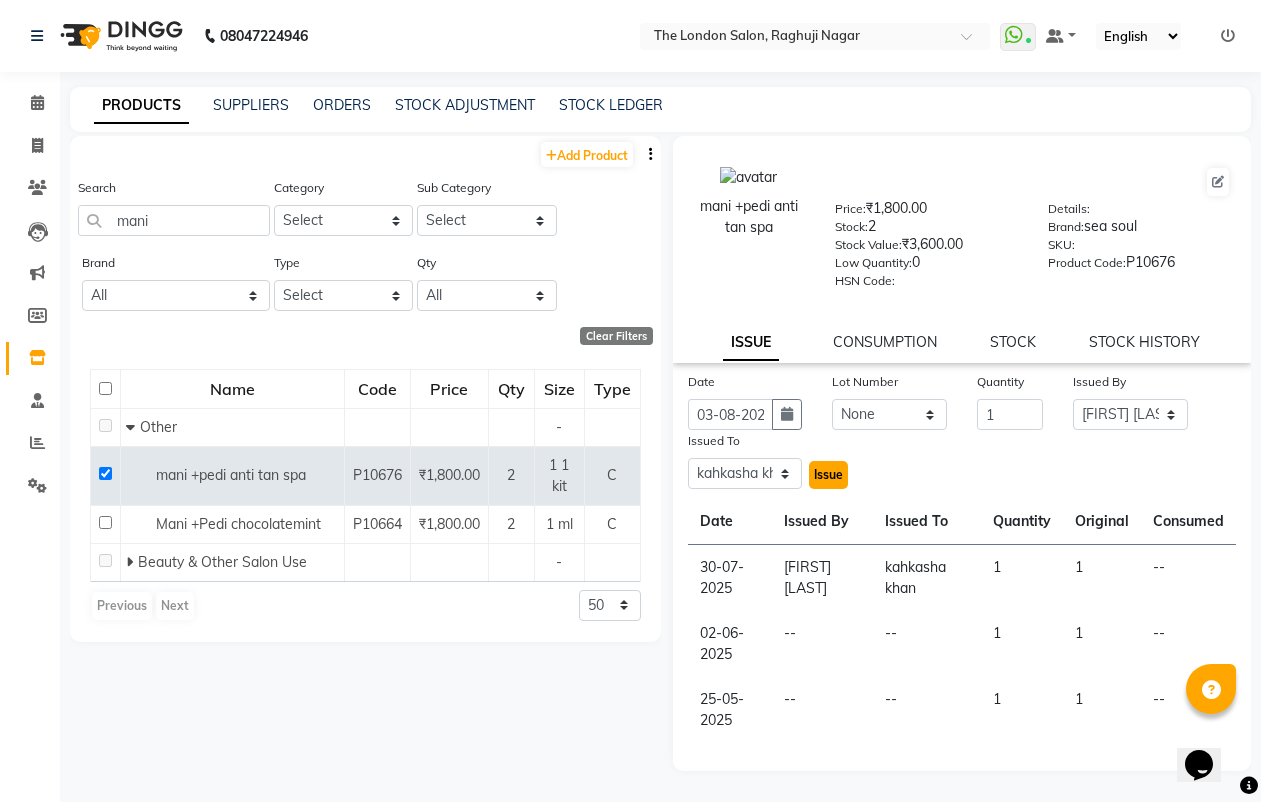 click on "Issue" 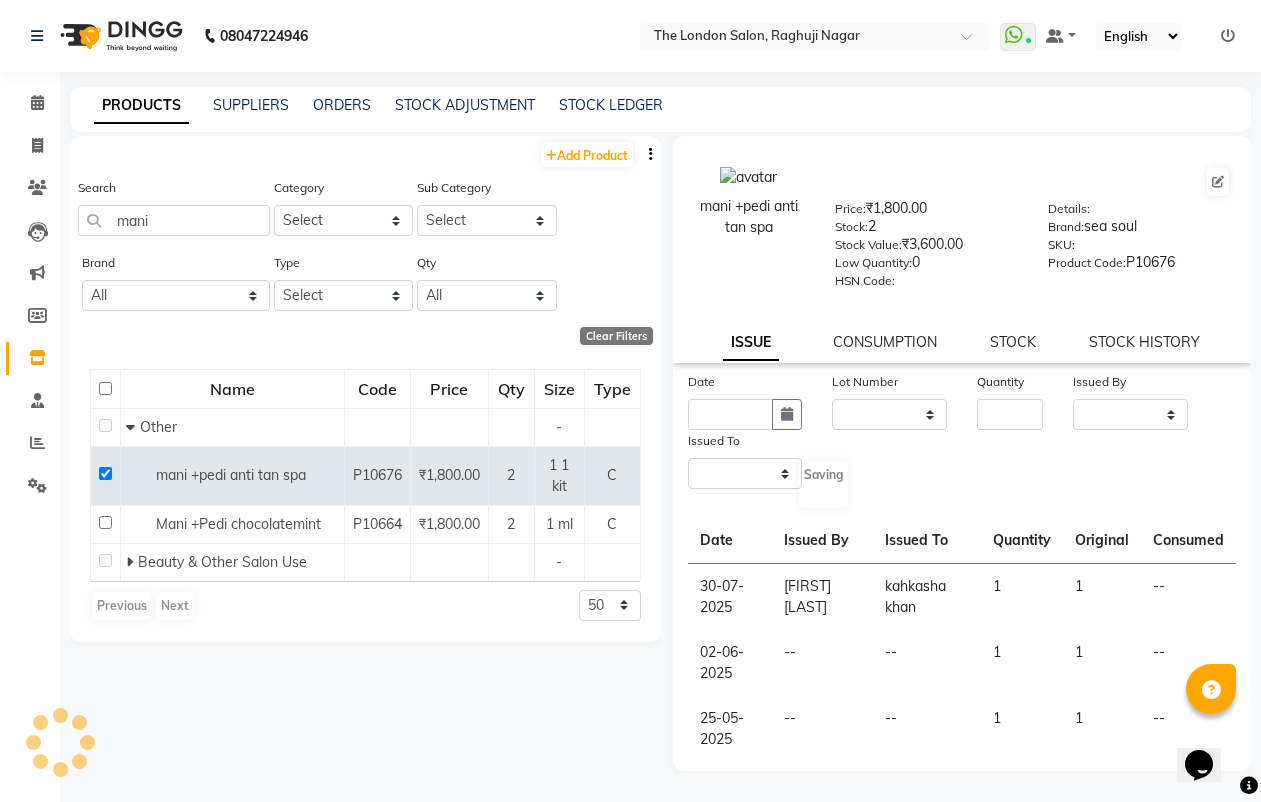 select 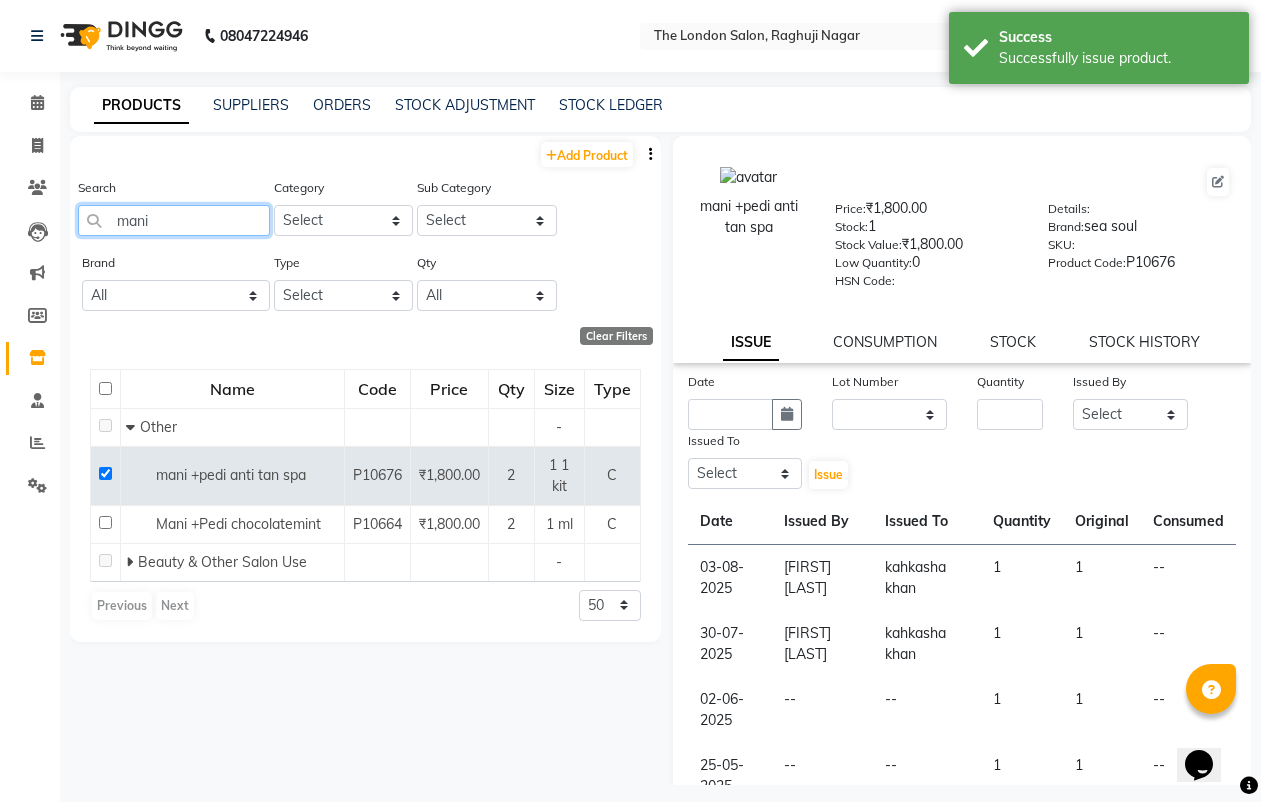 click on "mani" 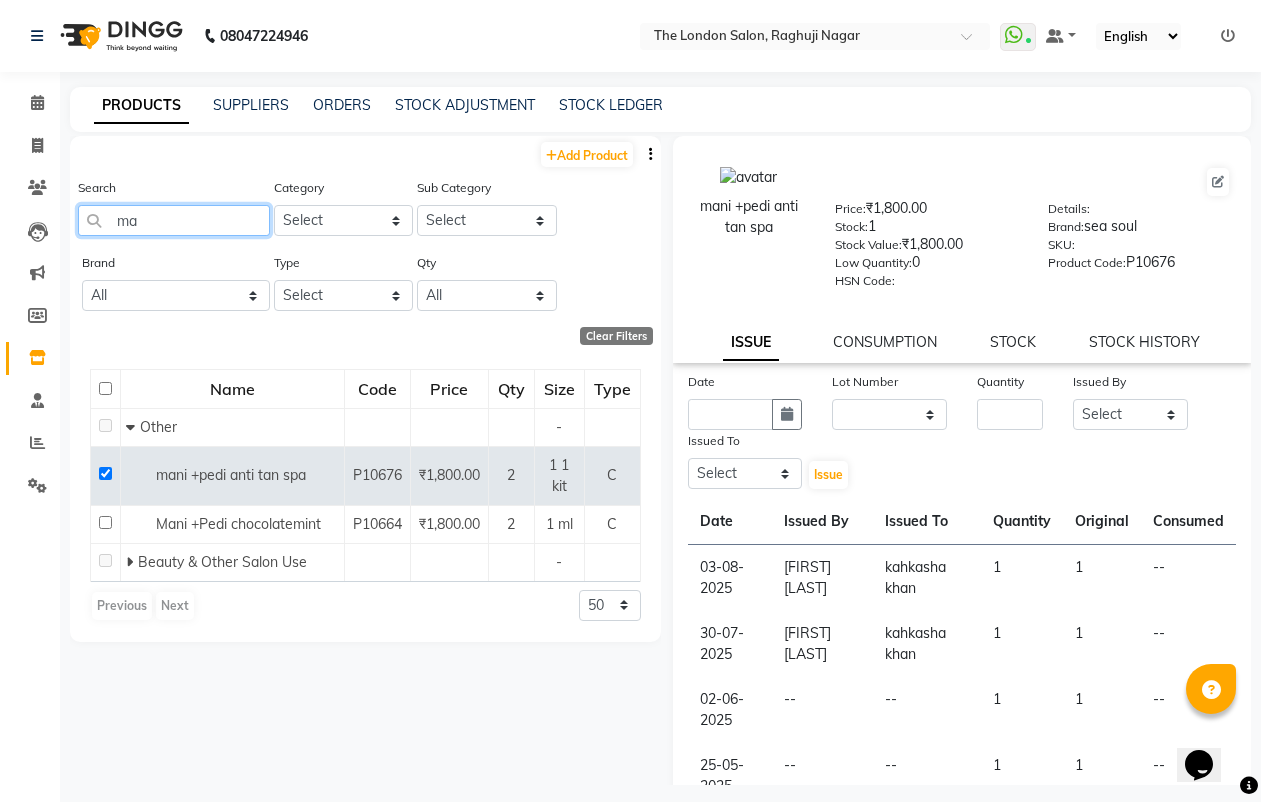 type on "m" 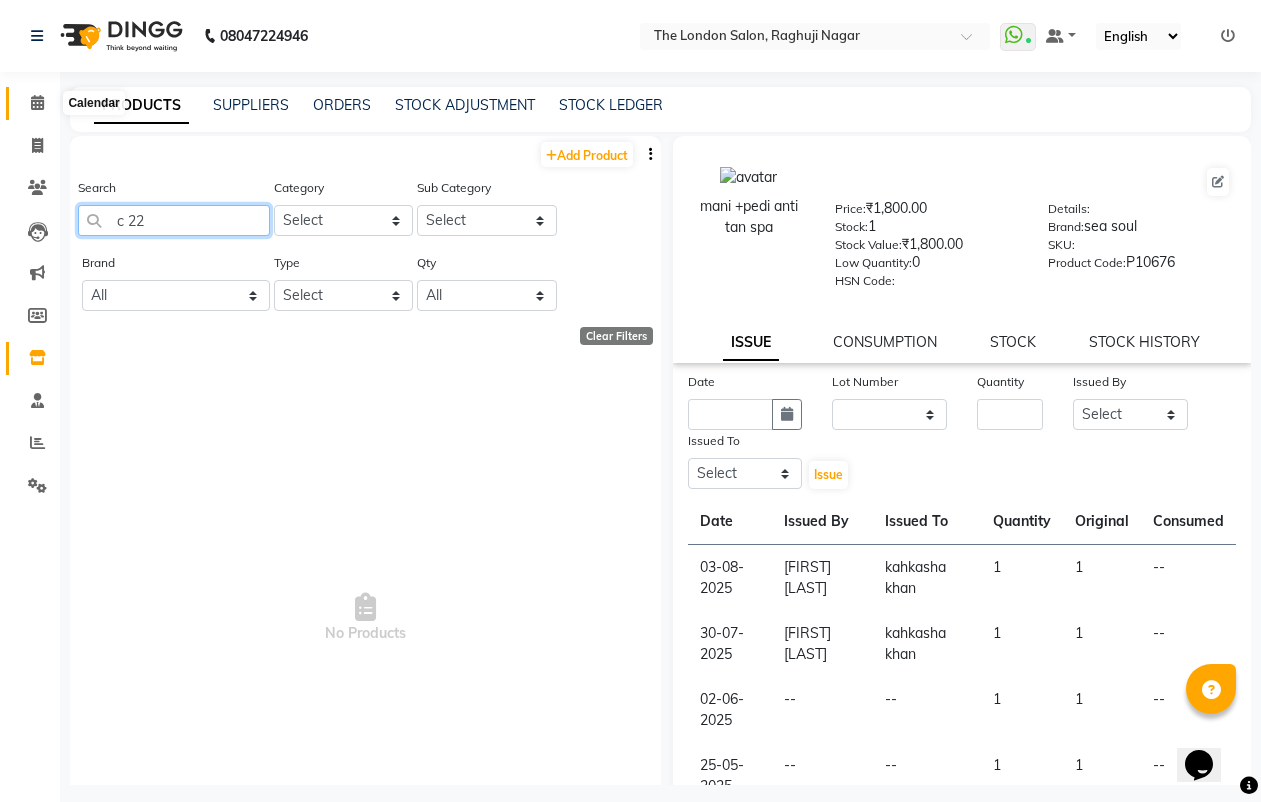 type on "c 22" 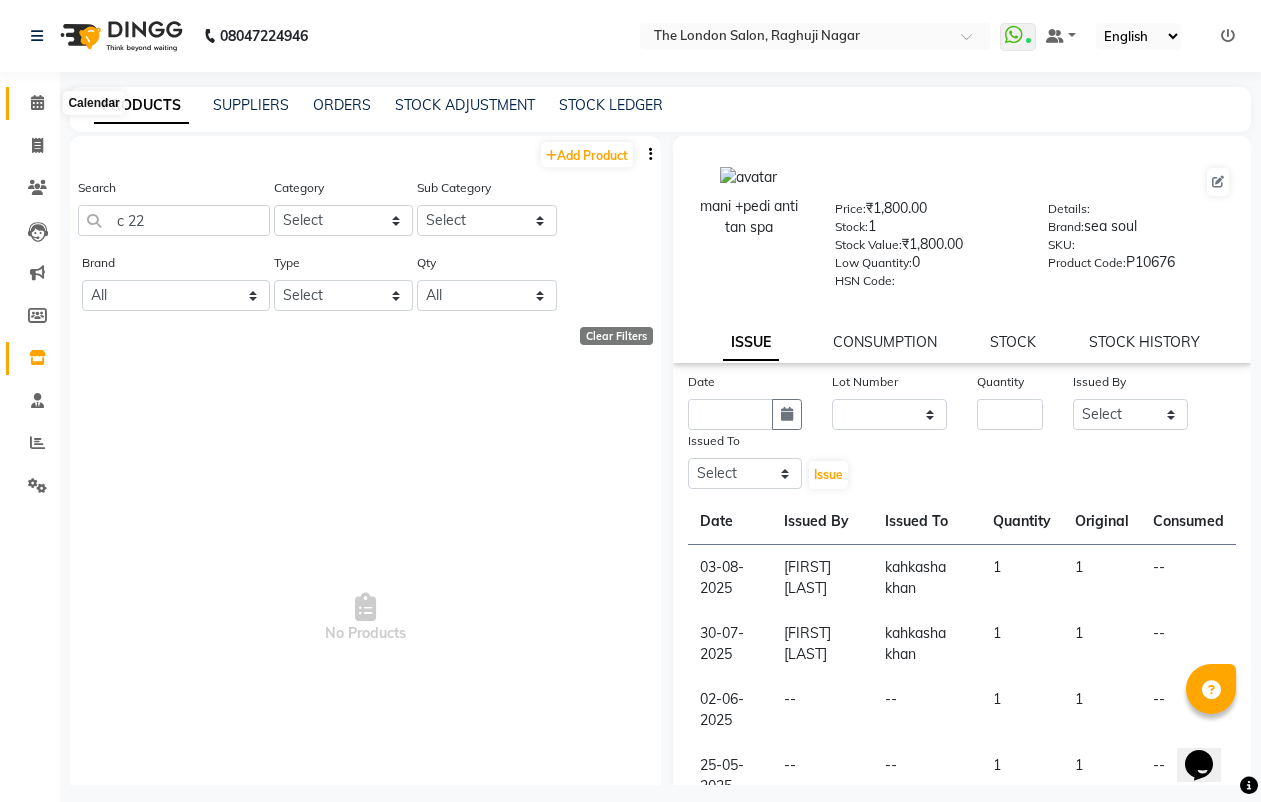click 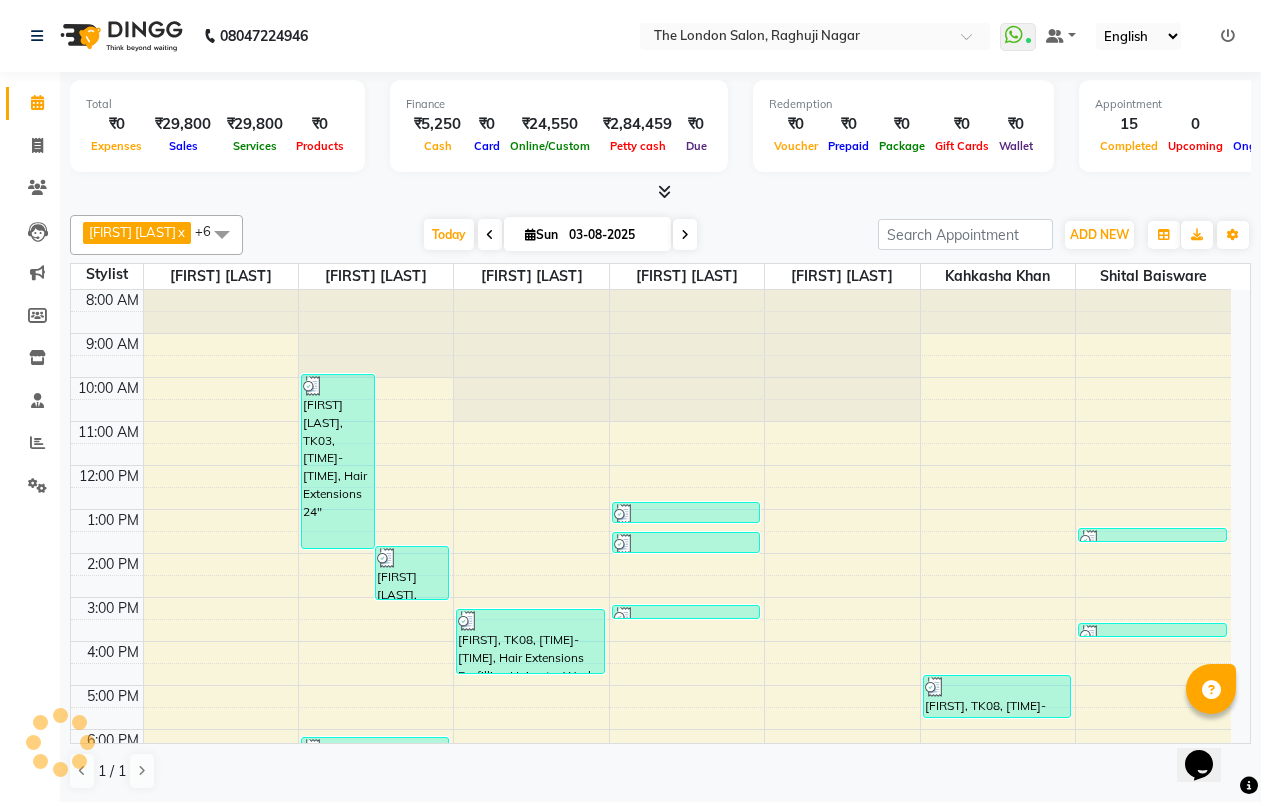scroll, scrollTop: 0, scrollLeft: 0, axis: both 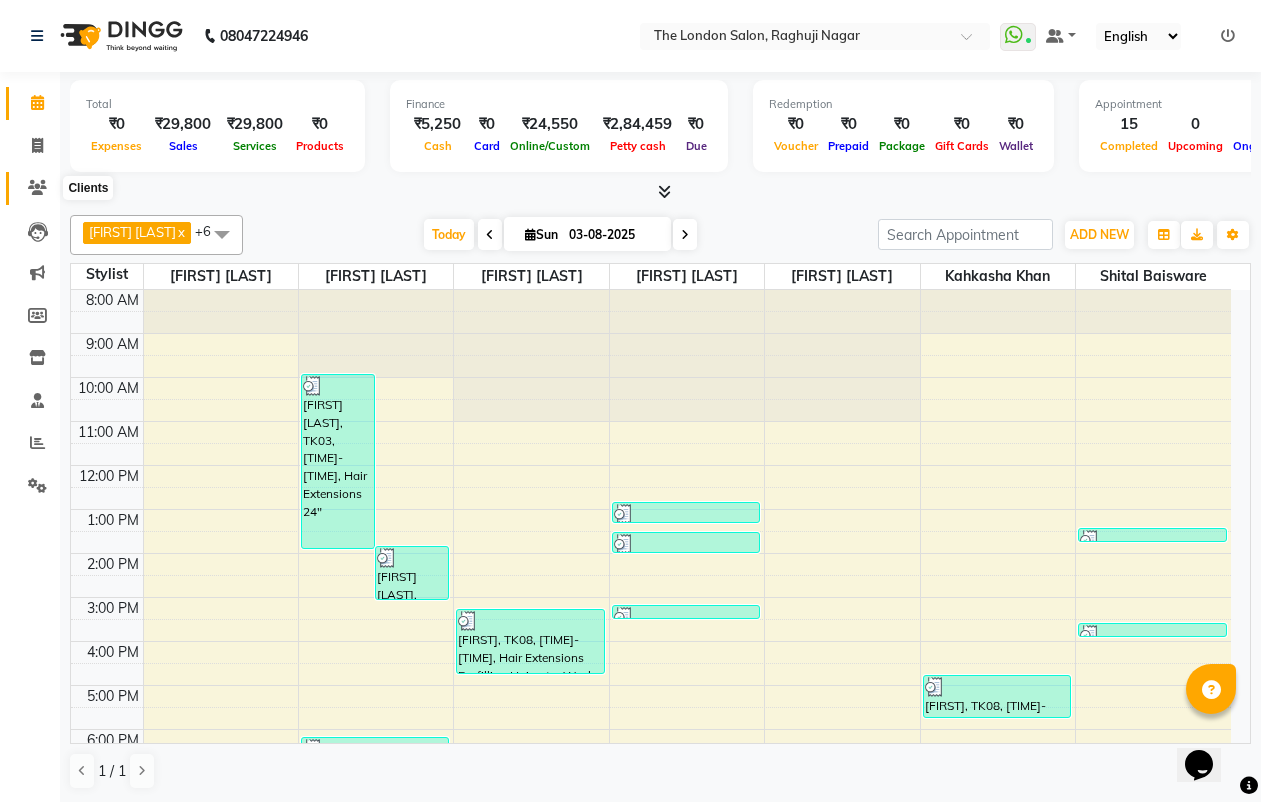 click 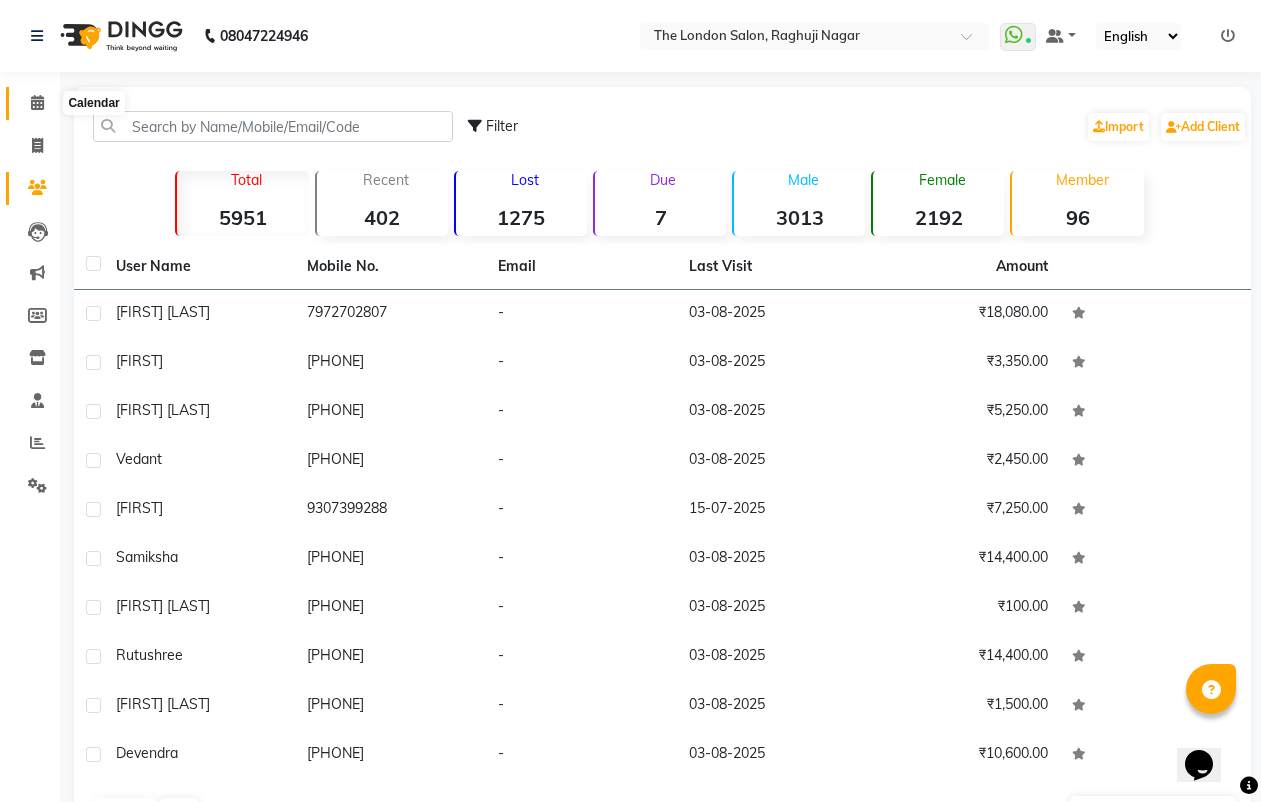 click 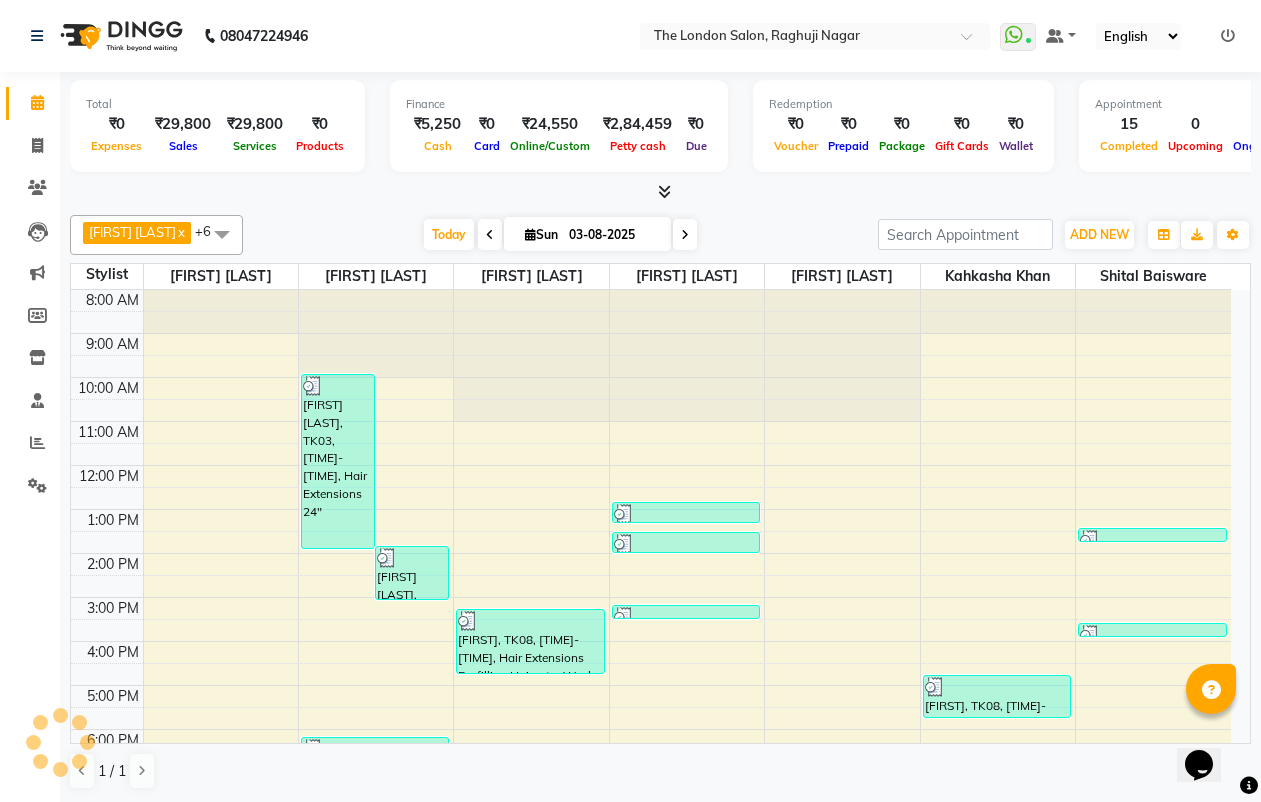scroll, scrollTop: 145, scrollLeft: 0, axis: vertical 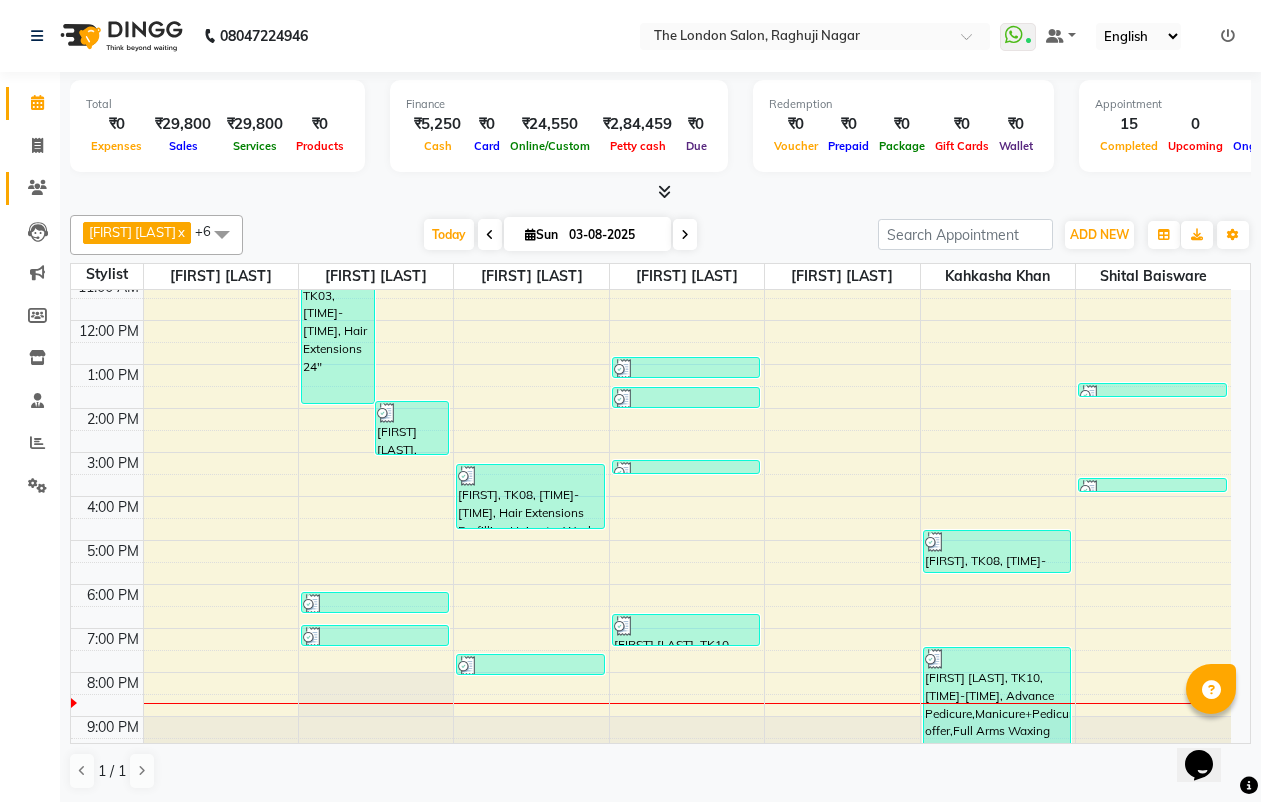 click on "Clients" 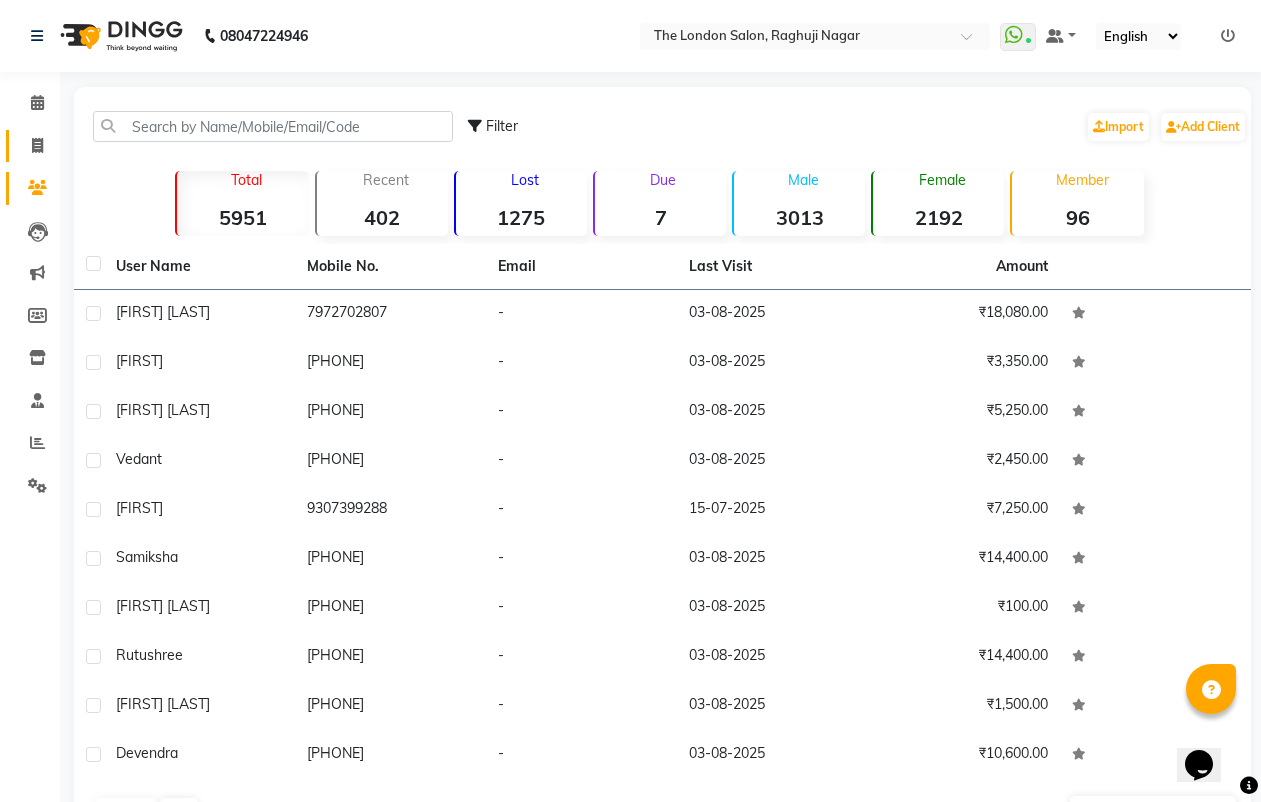 click on "Invoice" 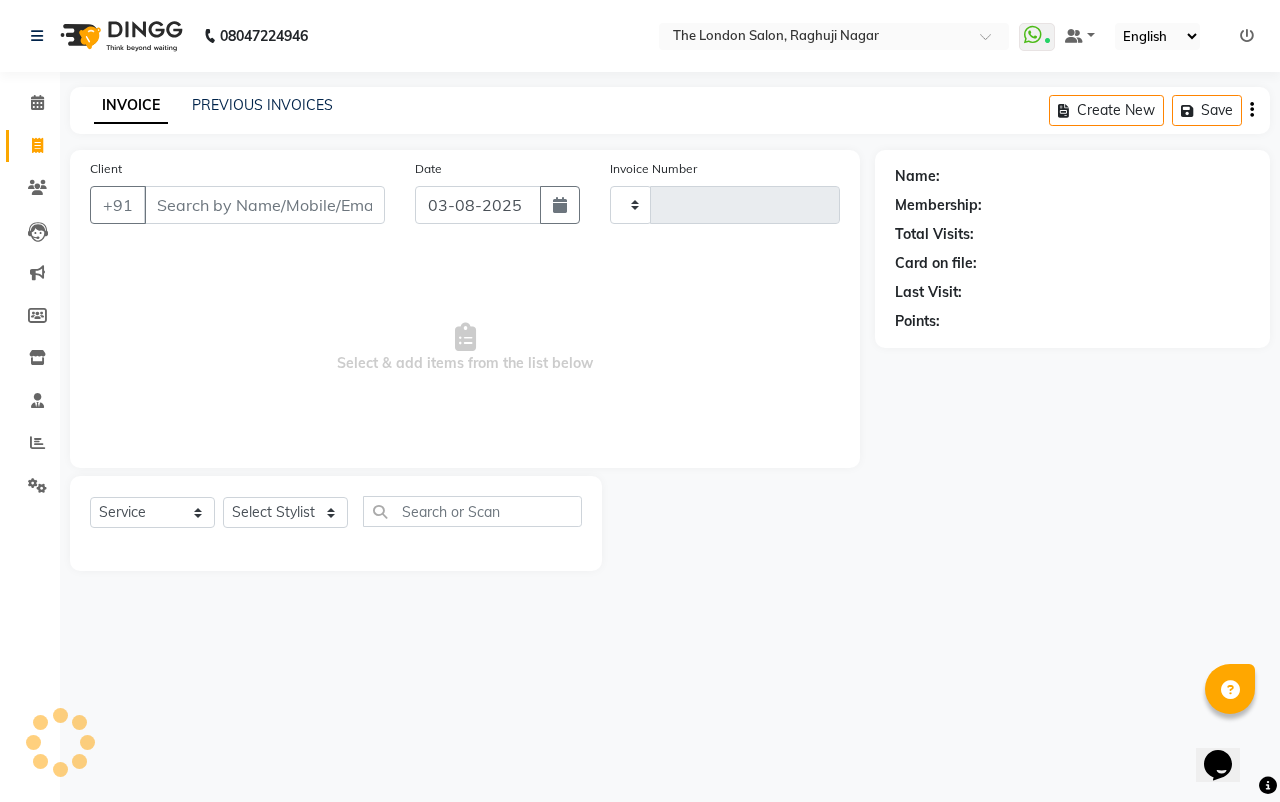 type on "0825" 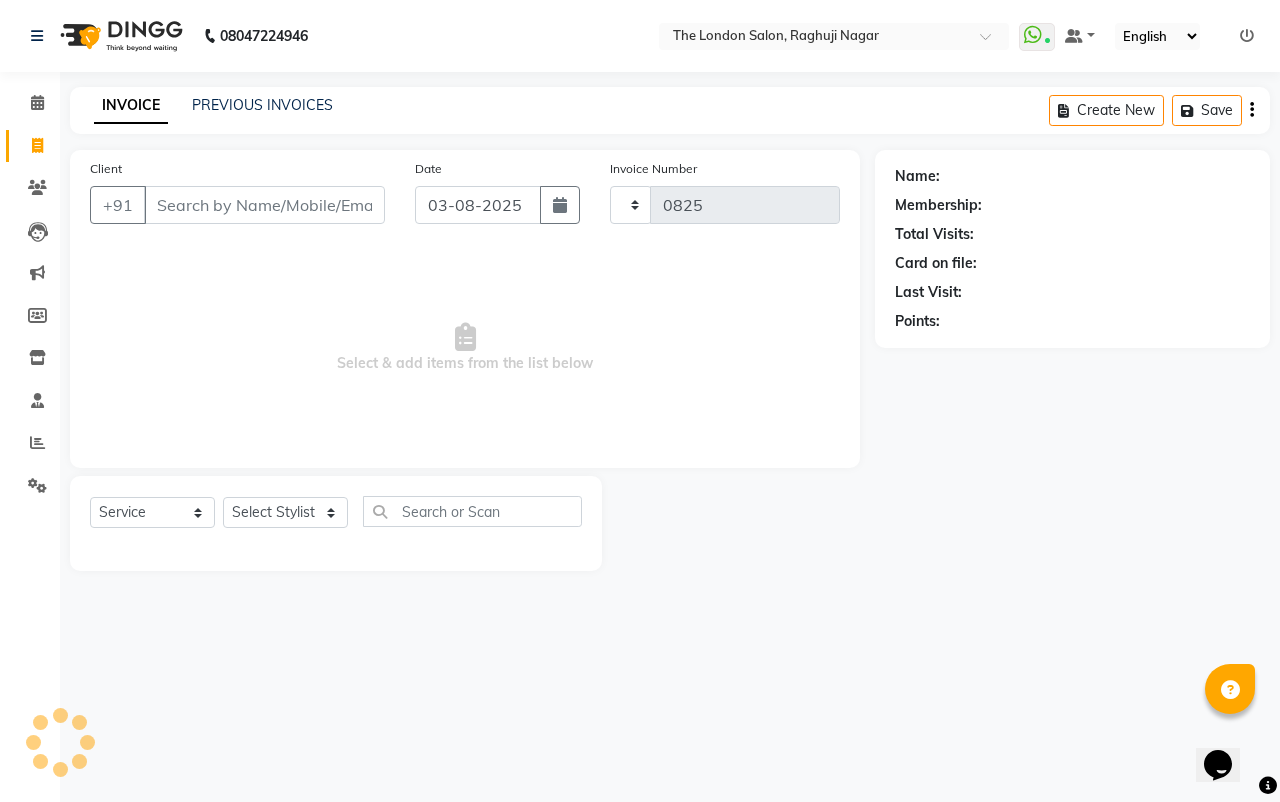 select on "4682" 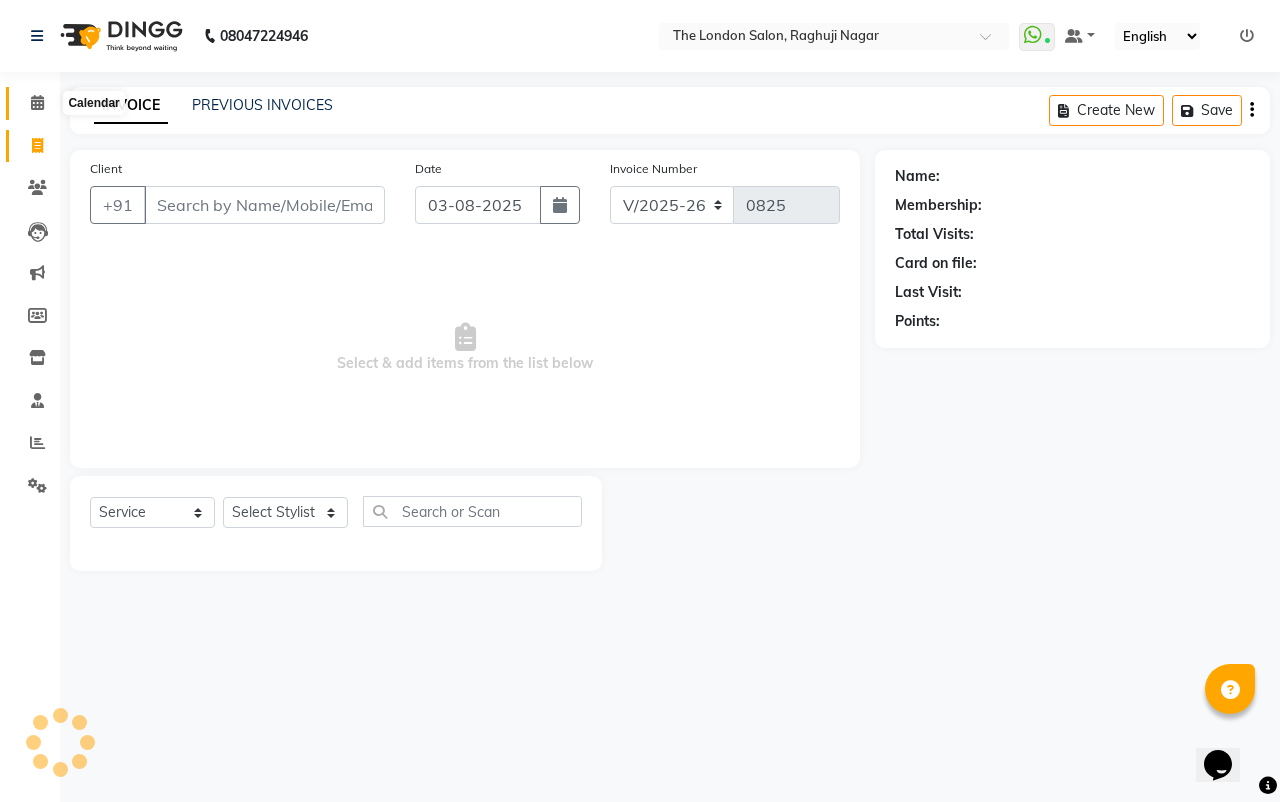 click 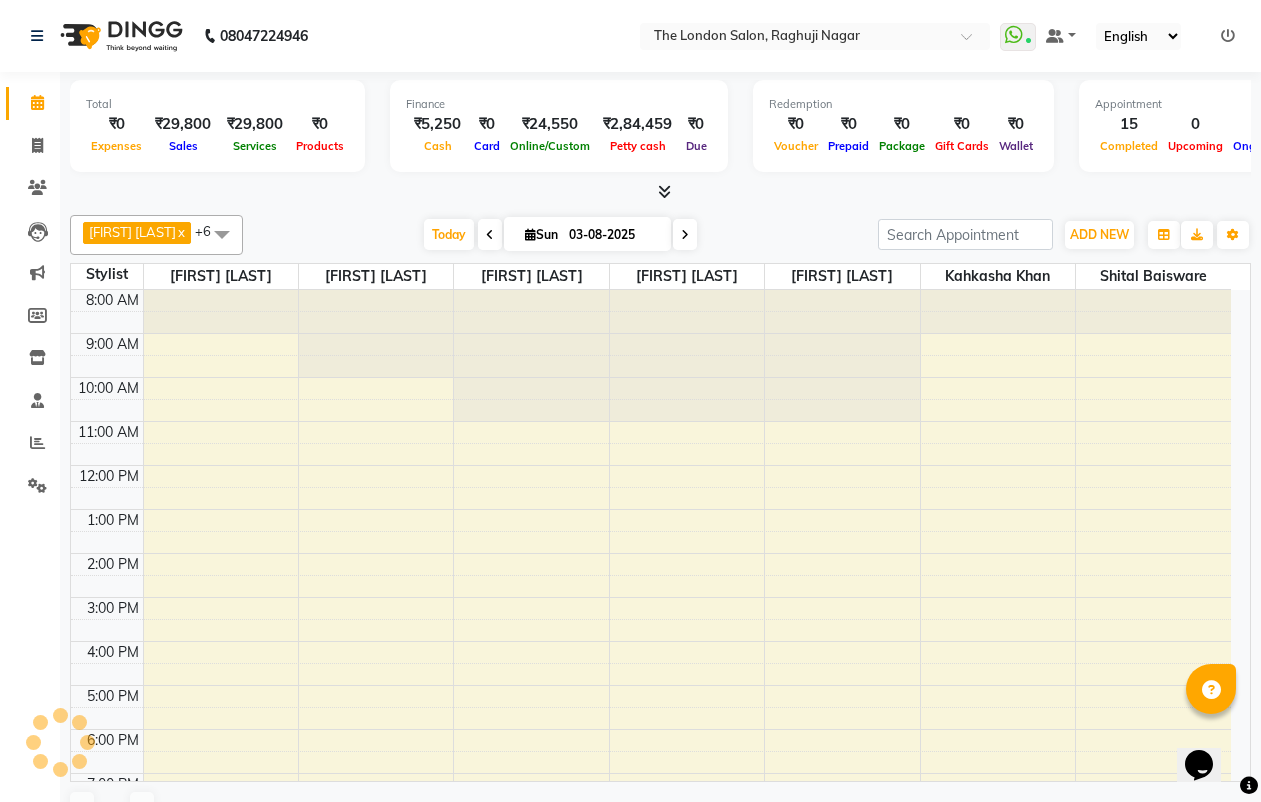 scroll, scrollTop: 0, scrollLeft: 0, axis: both 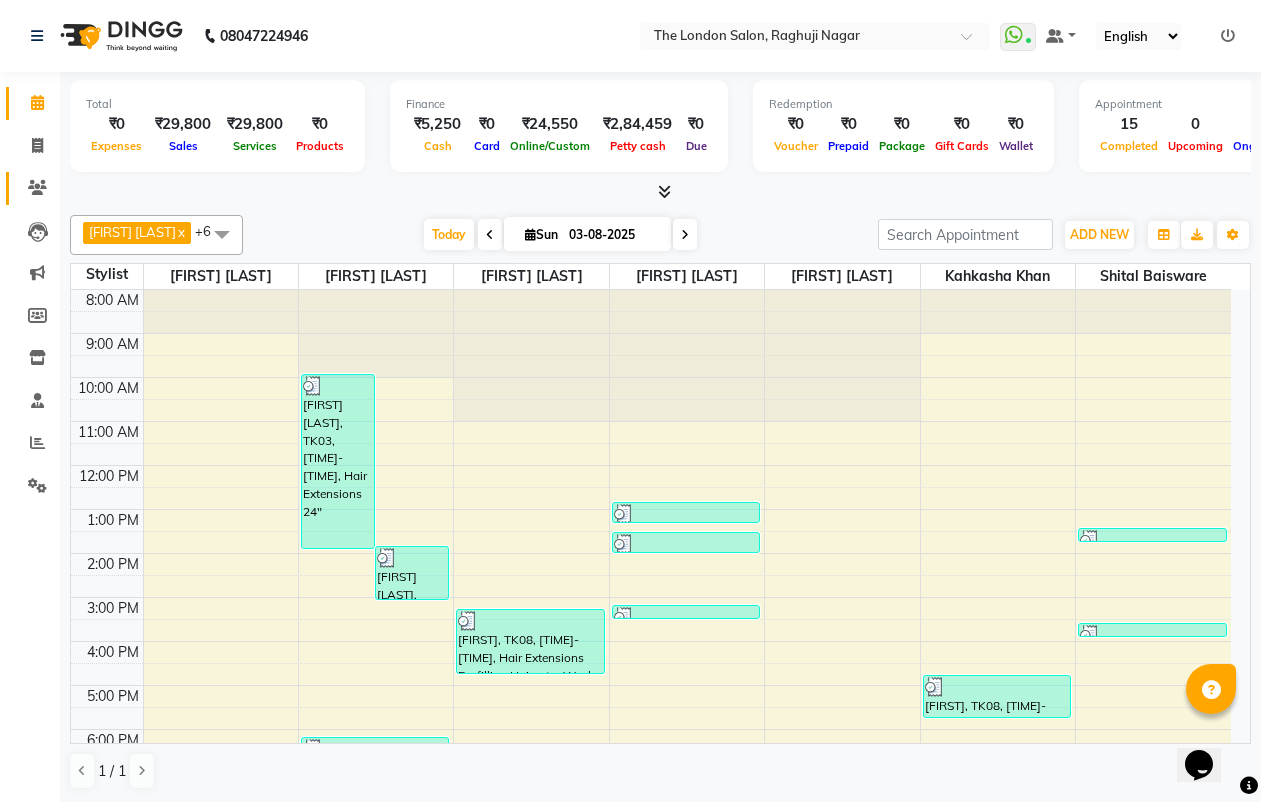 click on "Clients" 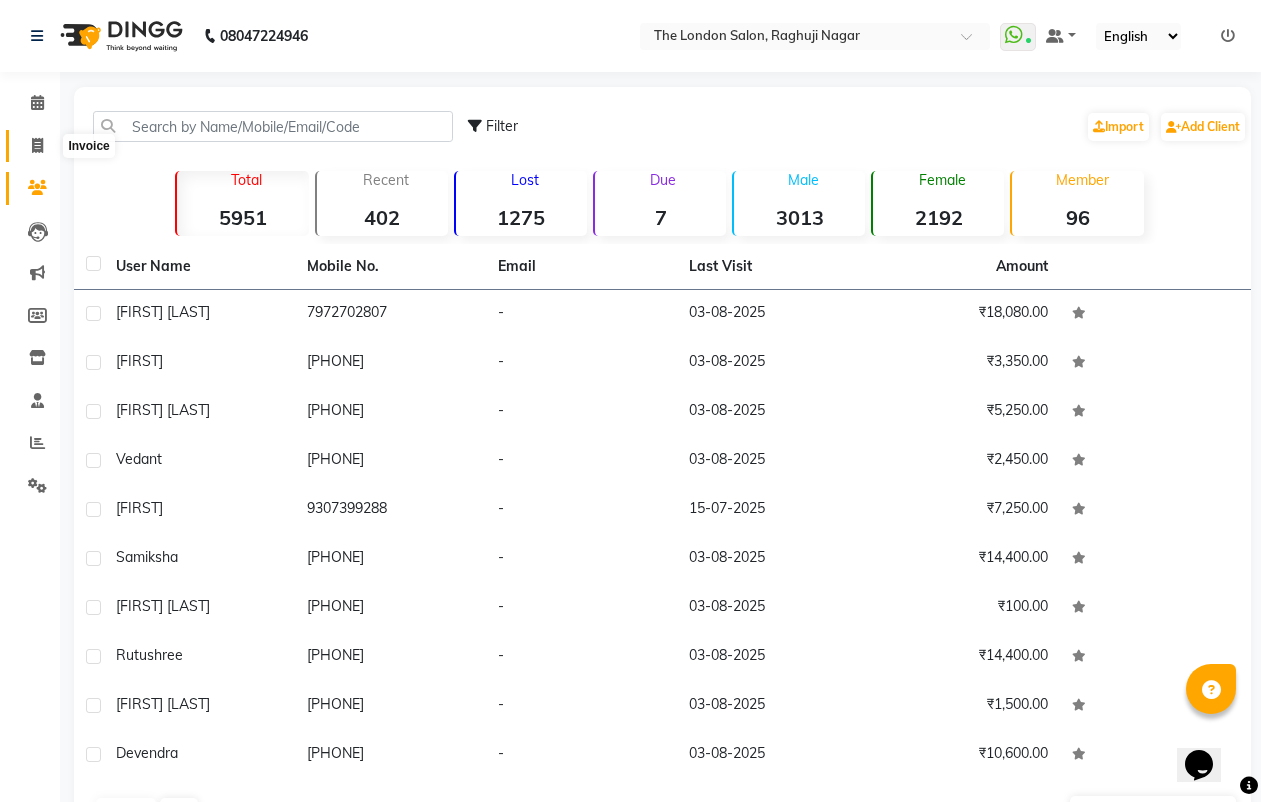 click 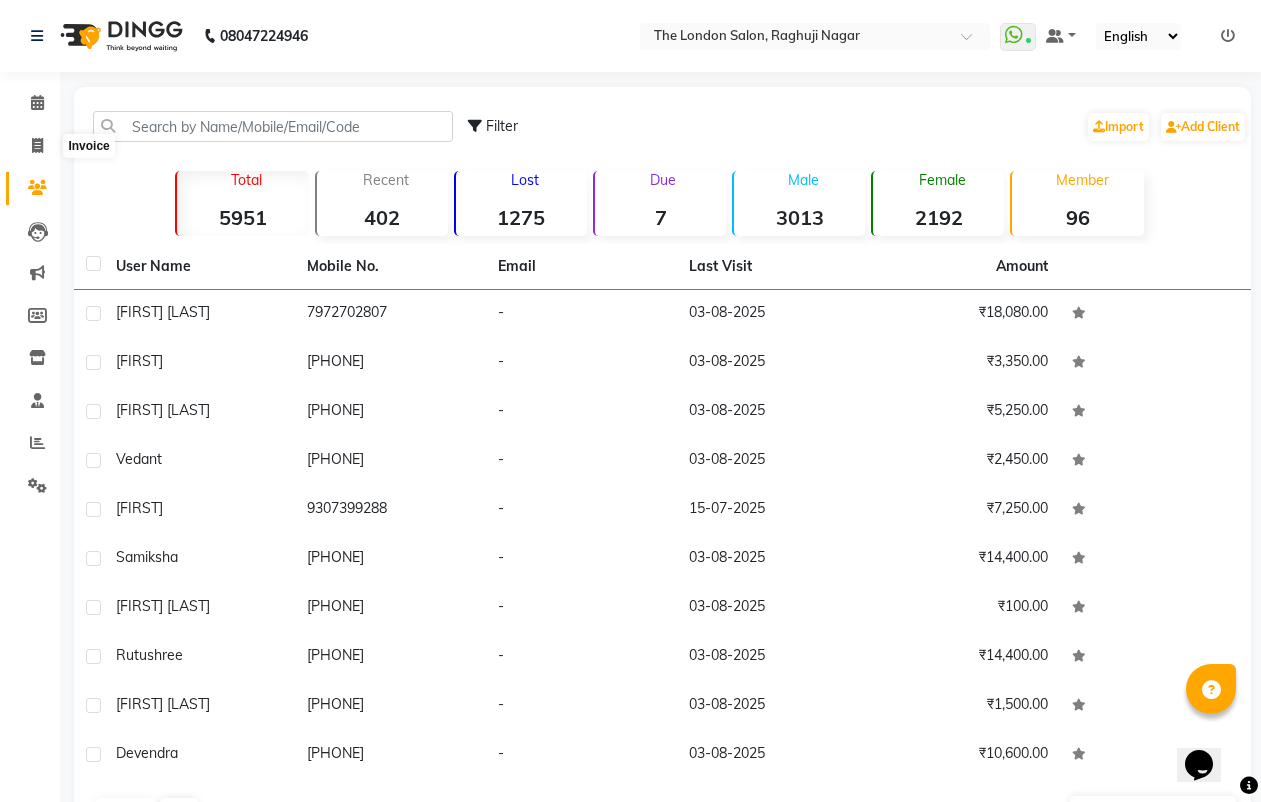 select on "4682" 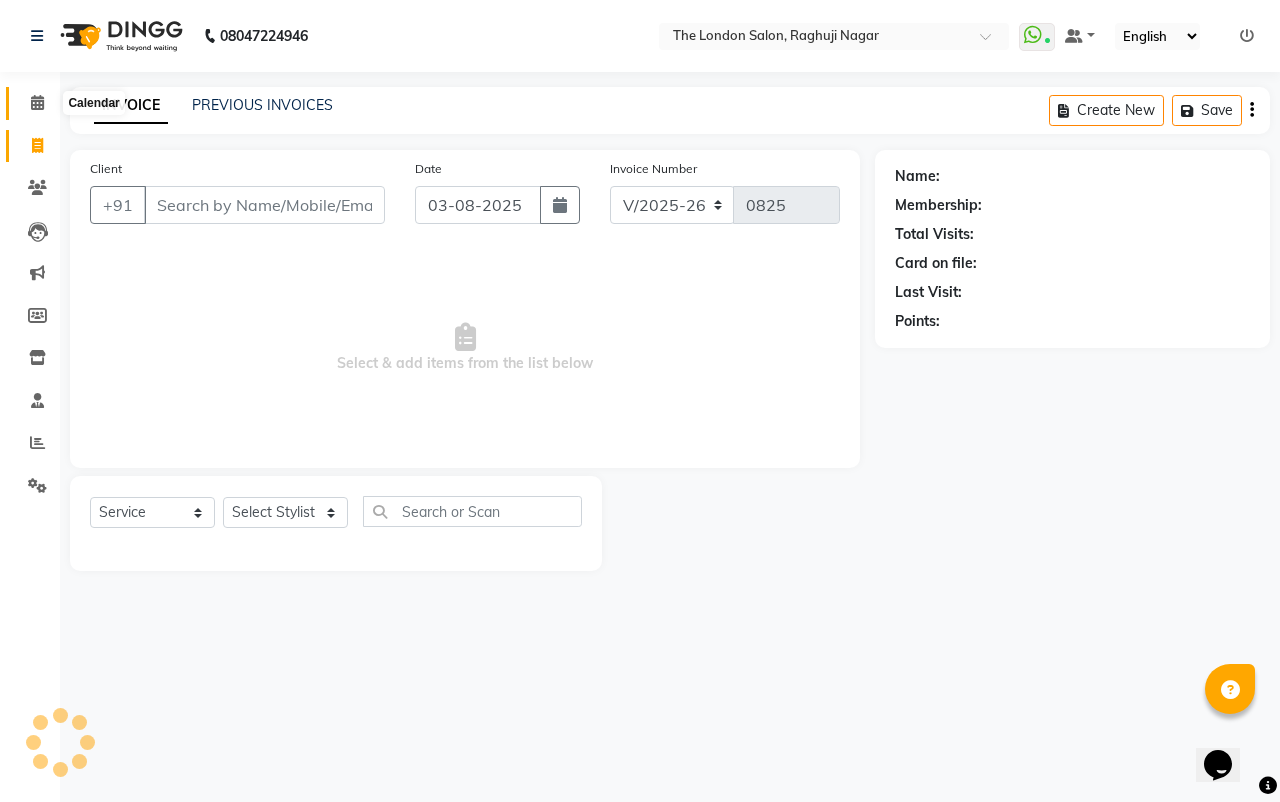 click 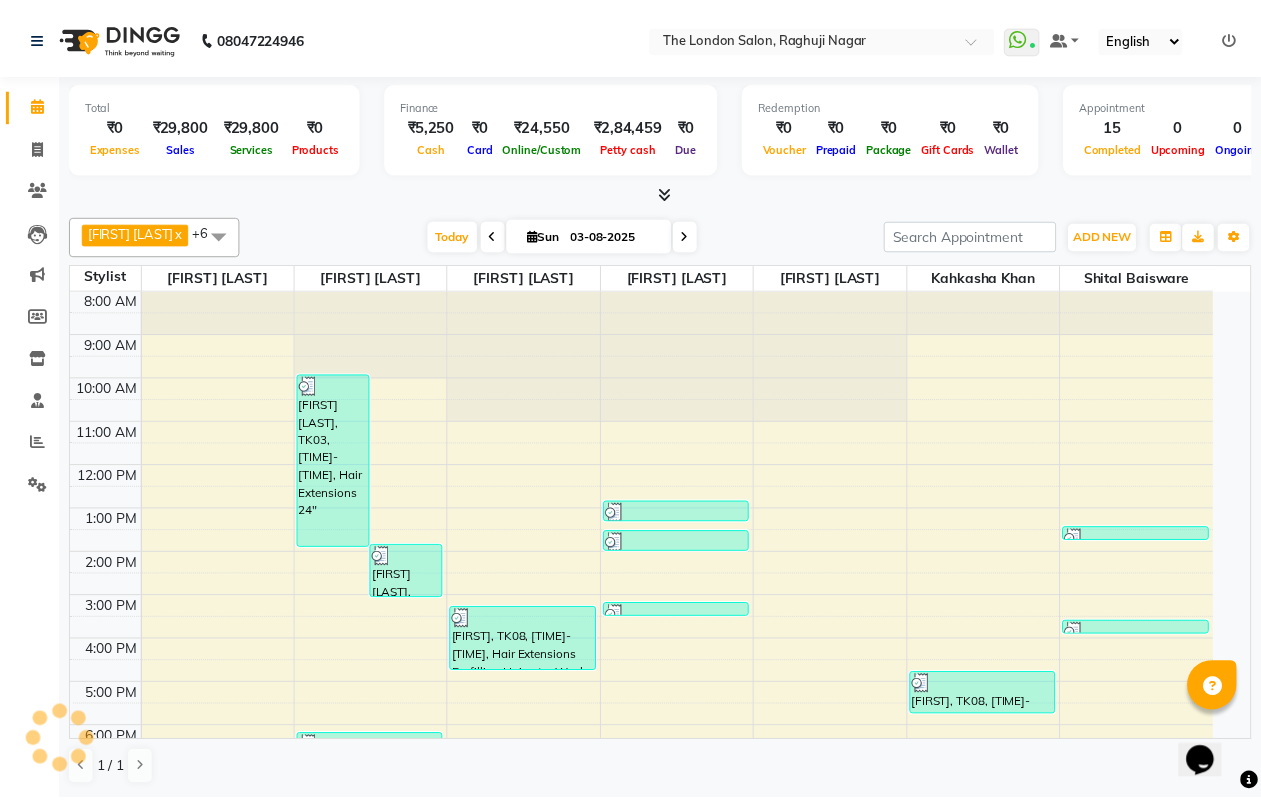 scroll, scrollTop: 0, scrollLeft: 0, axis: both 